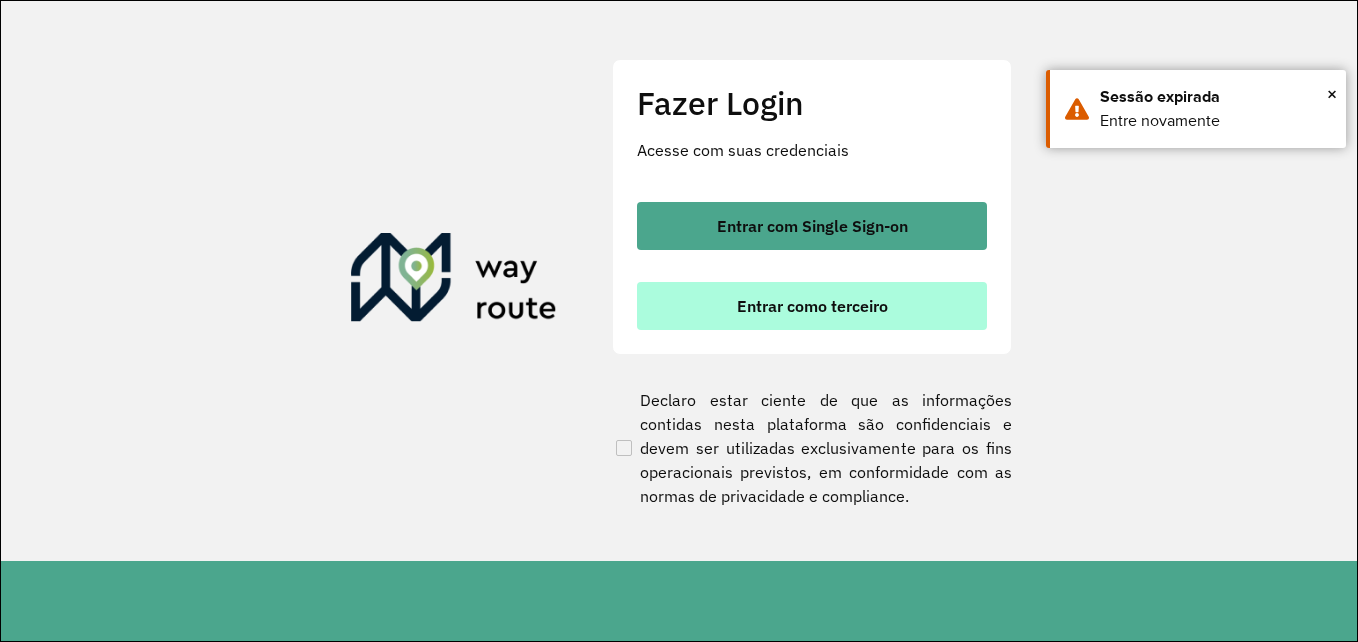 scroll, scrollTop: 0, scrollLeft: 0, axis: both 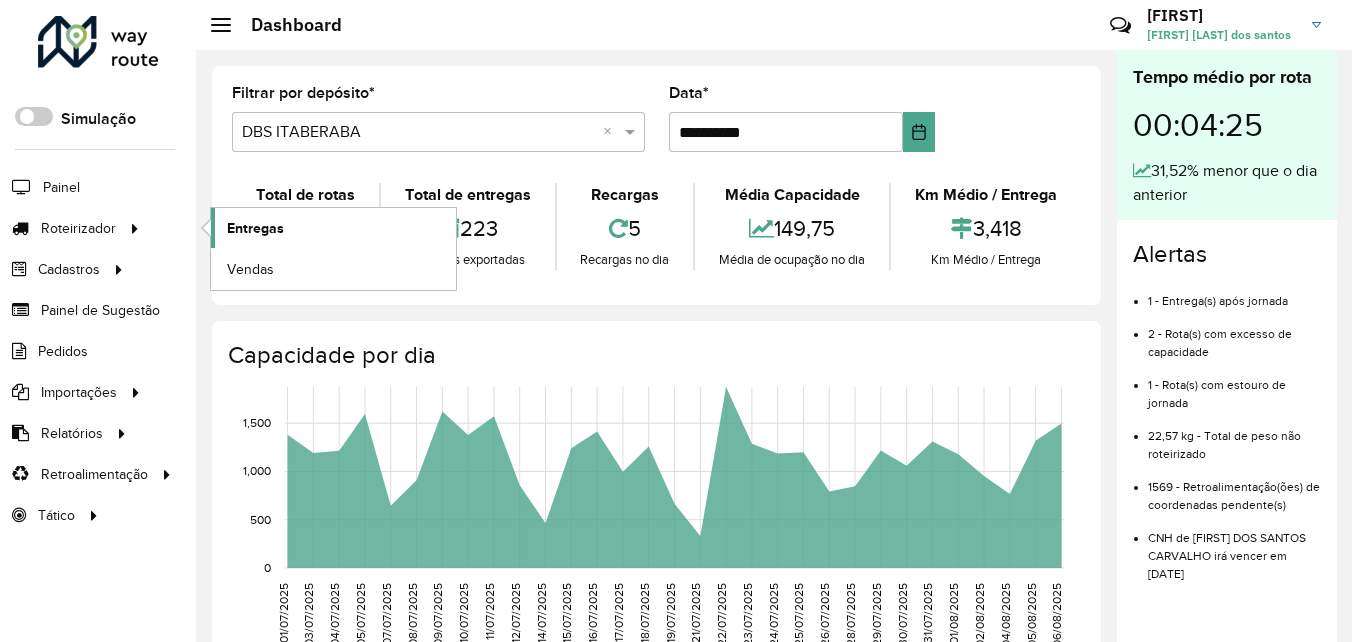 click on "Entregas" 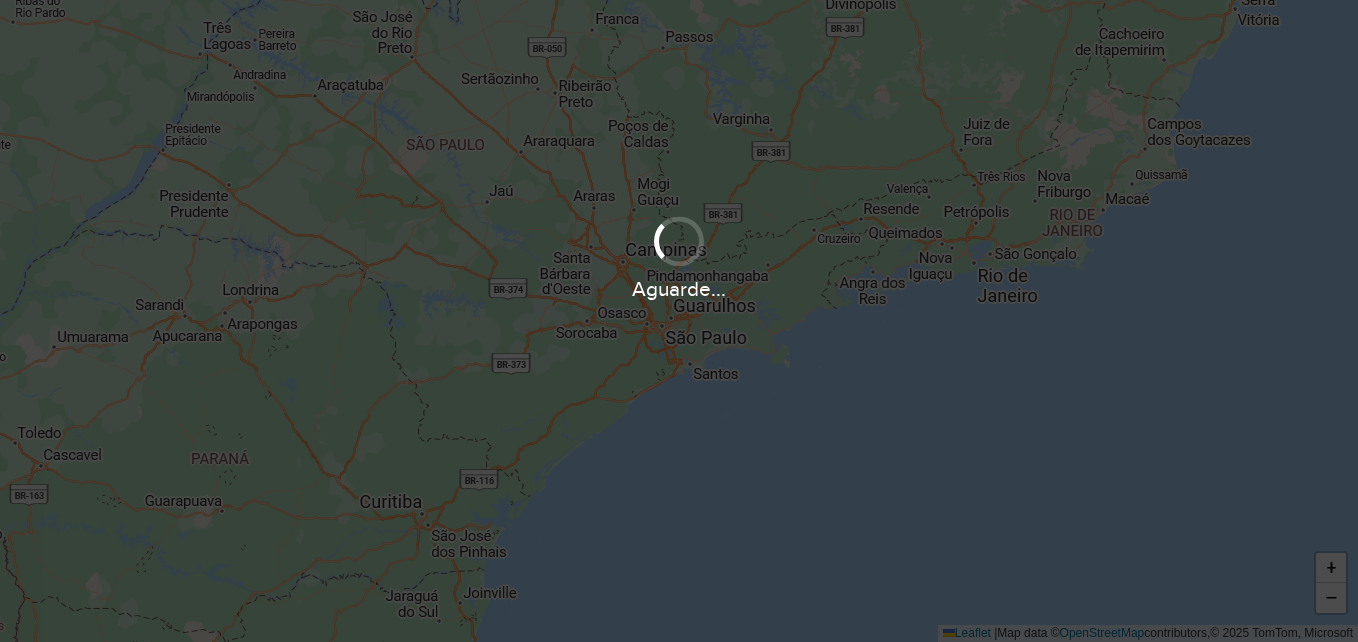 scroll, scrollTop: 0, scrollLeft: 0, axis: both 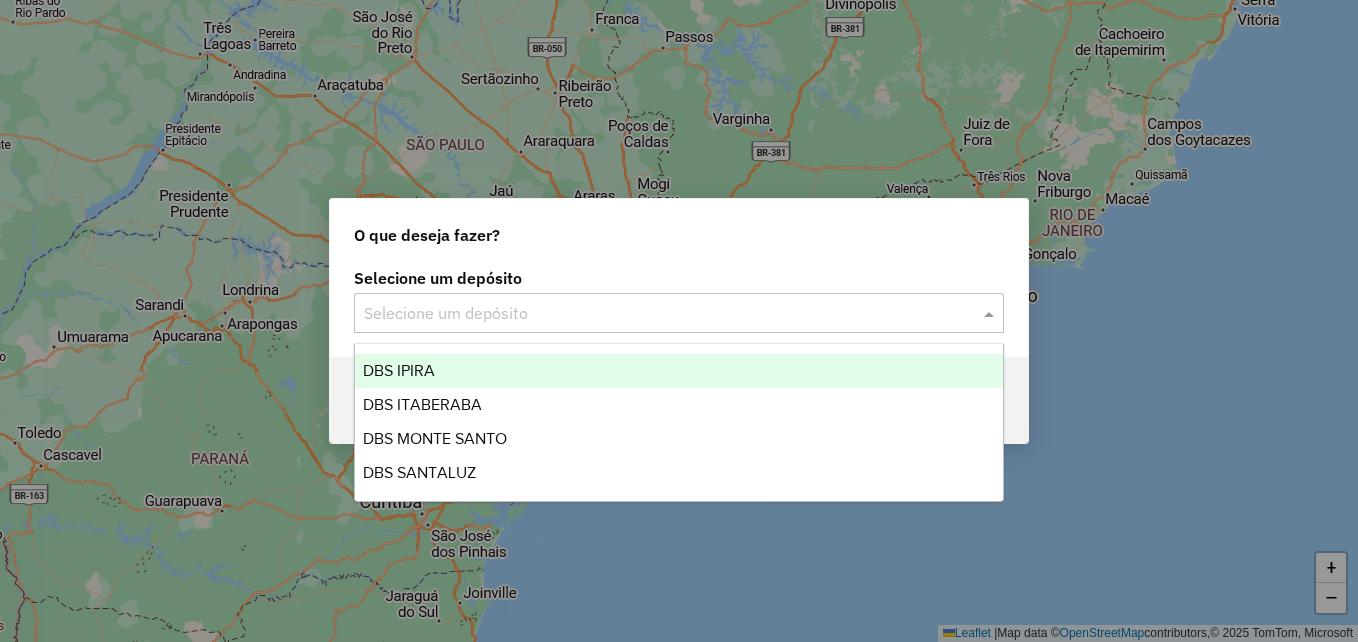 click 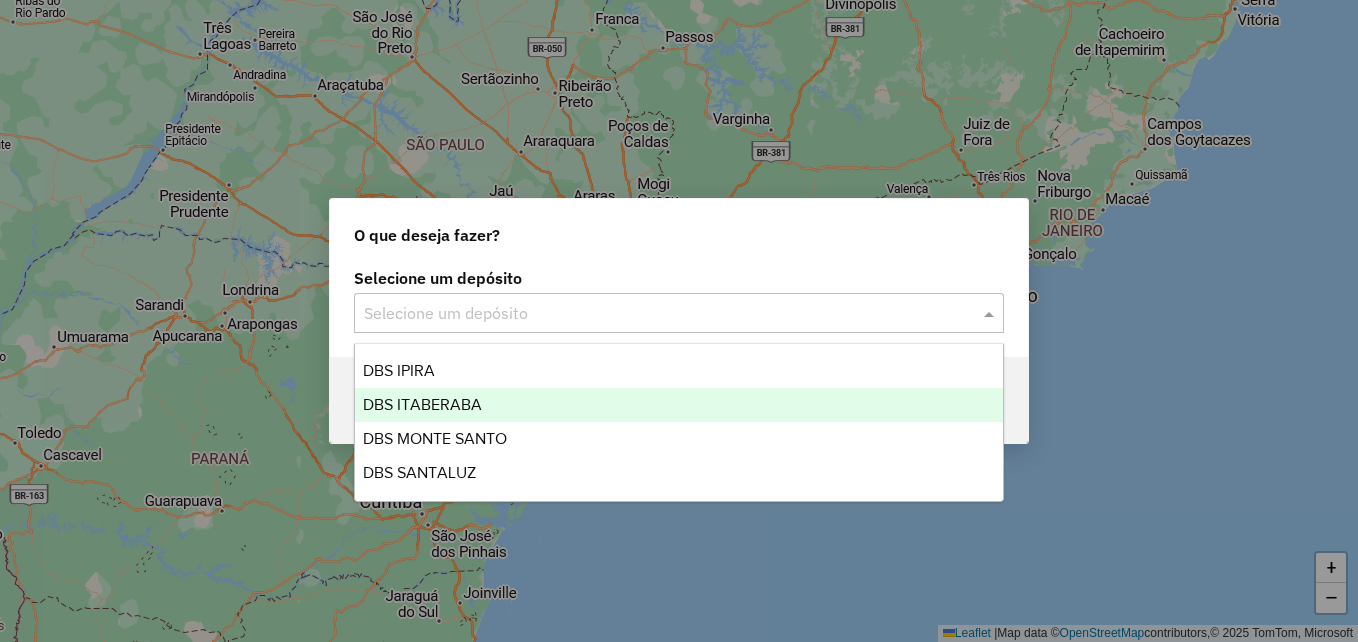 click on "DBS ITABERABA" at bounding box center [679, 405] 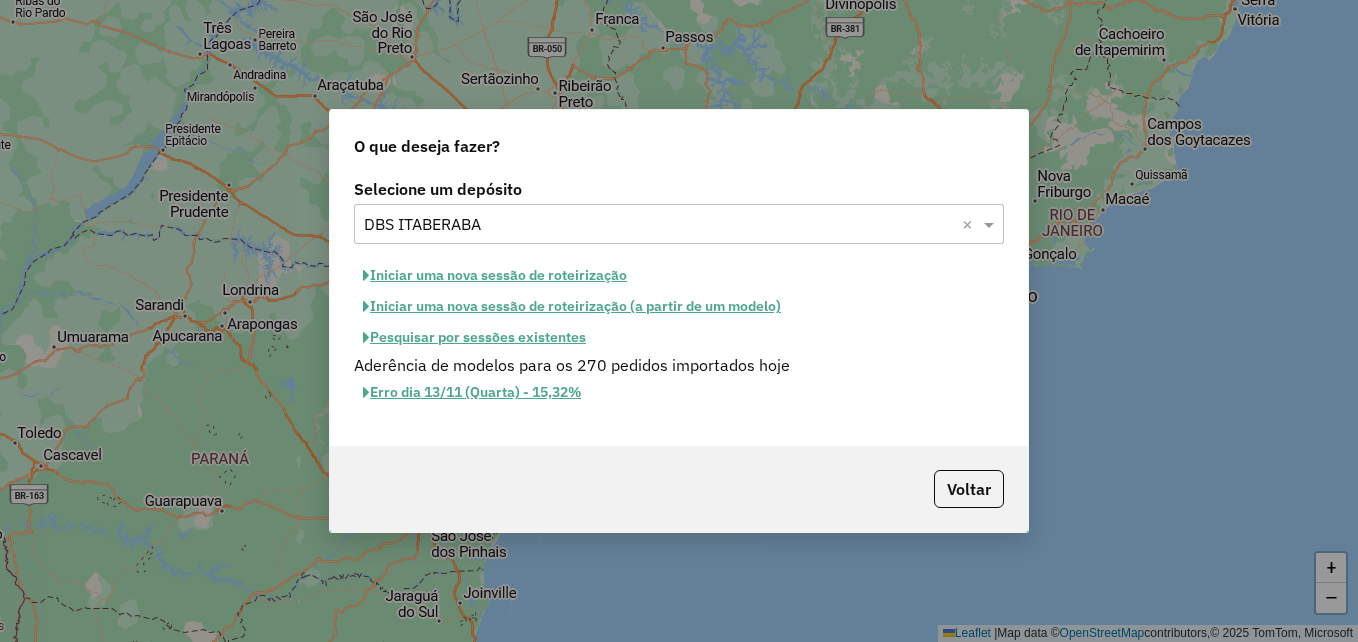 click on "Iniciar uma nova sessão de roteirização" 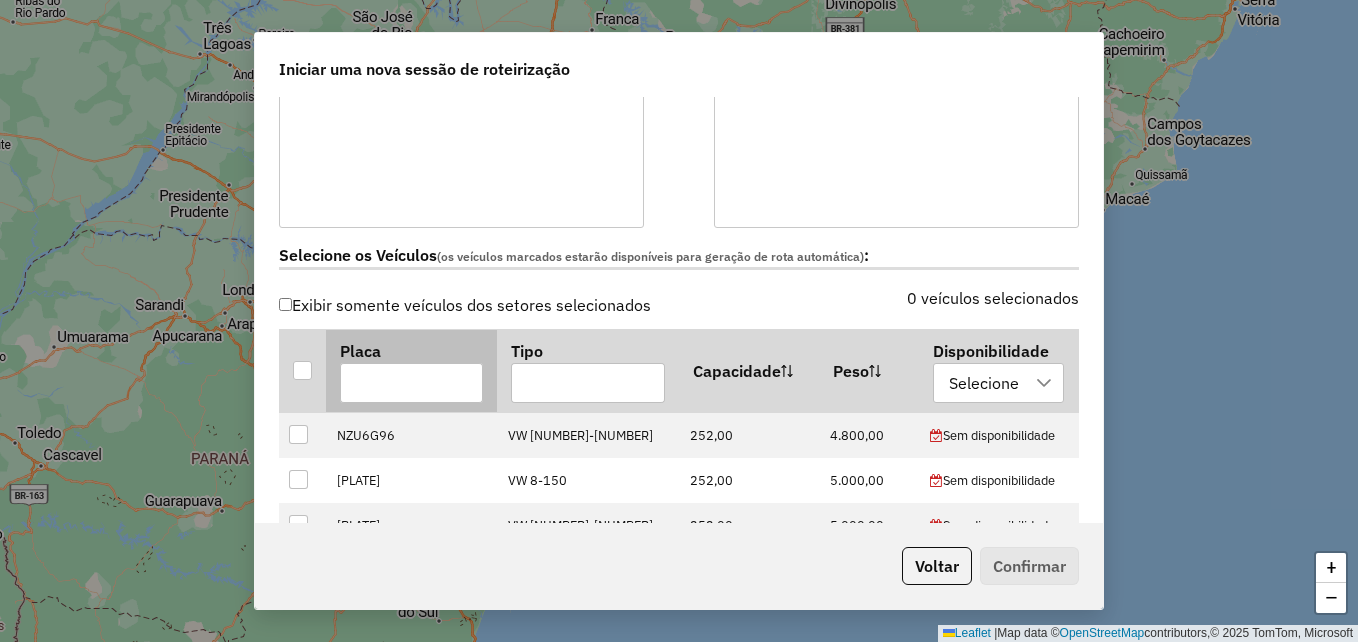 scroll, scrollTop: 500, scrollLeft: 0, axis: vertical 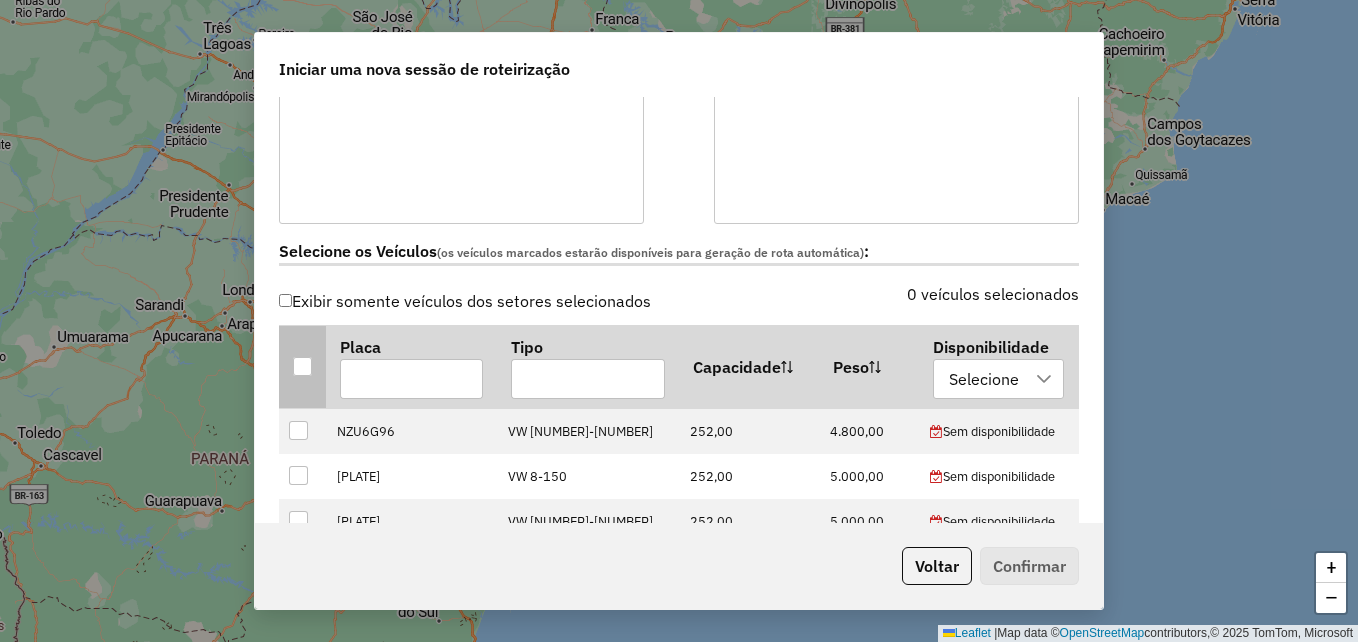 click at bounding box center (302, 366) 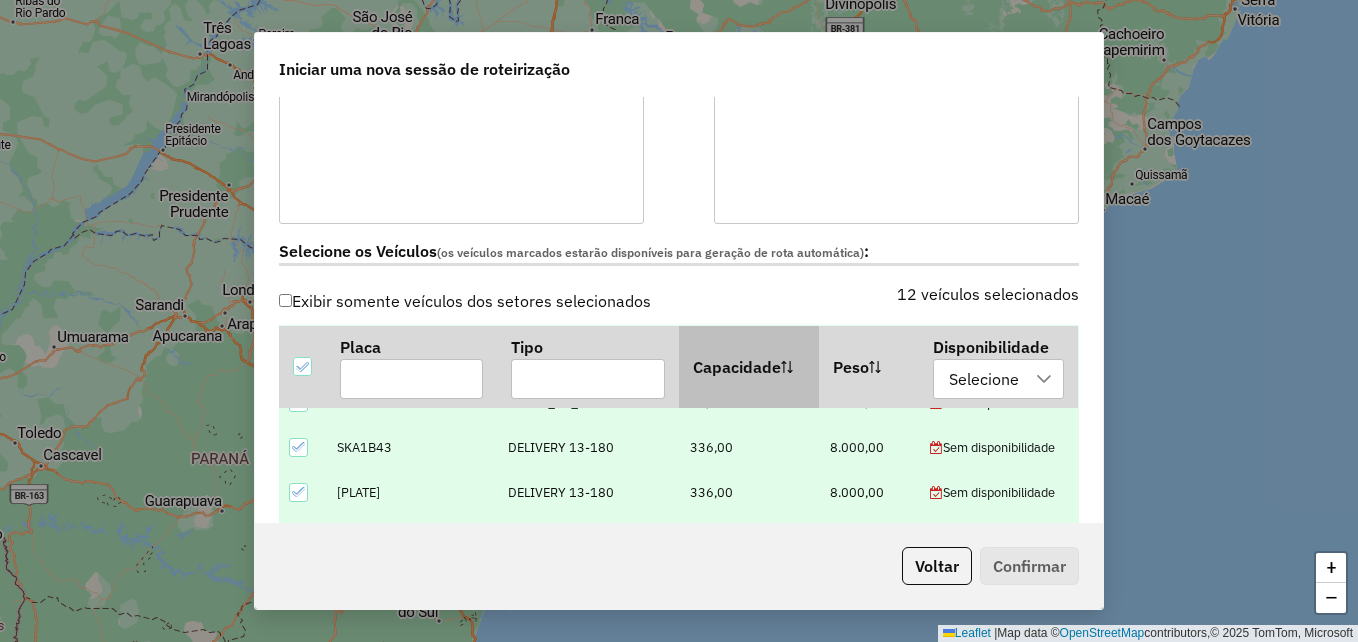 scroll, scrollTop: 324, scrollLeft: 0, axis: vertical 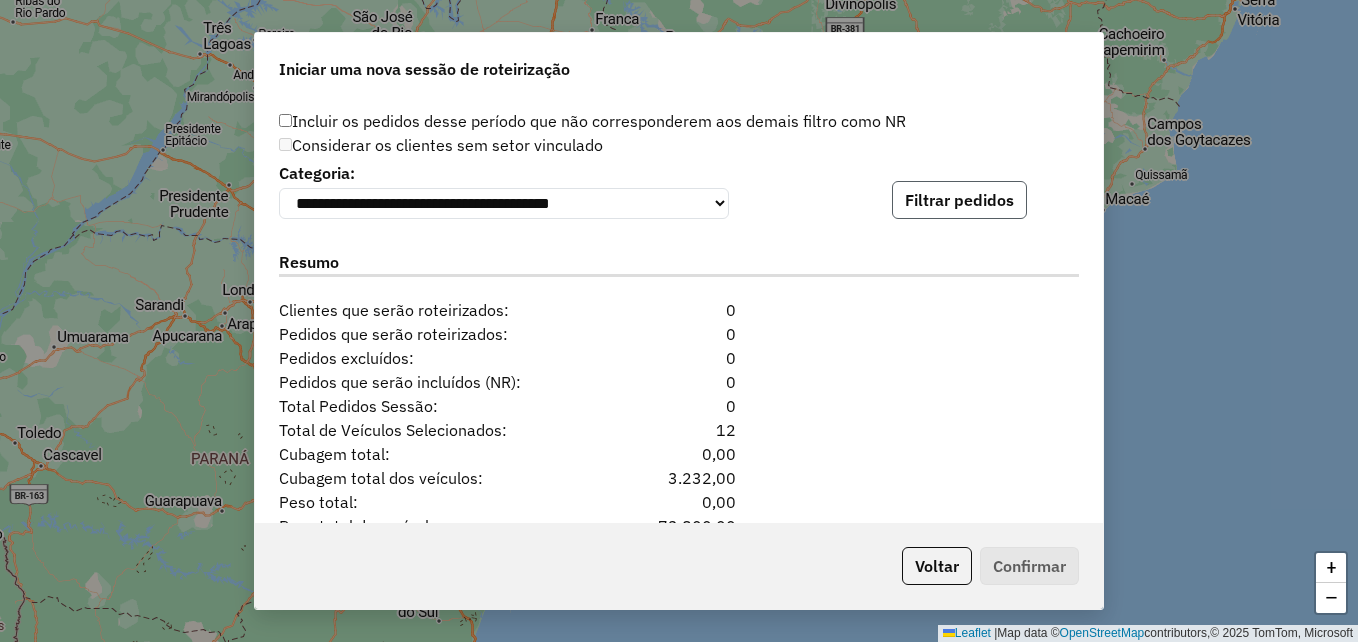 click on "Filtrar pedidos" 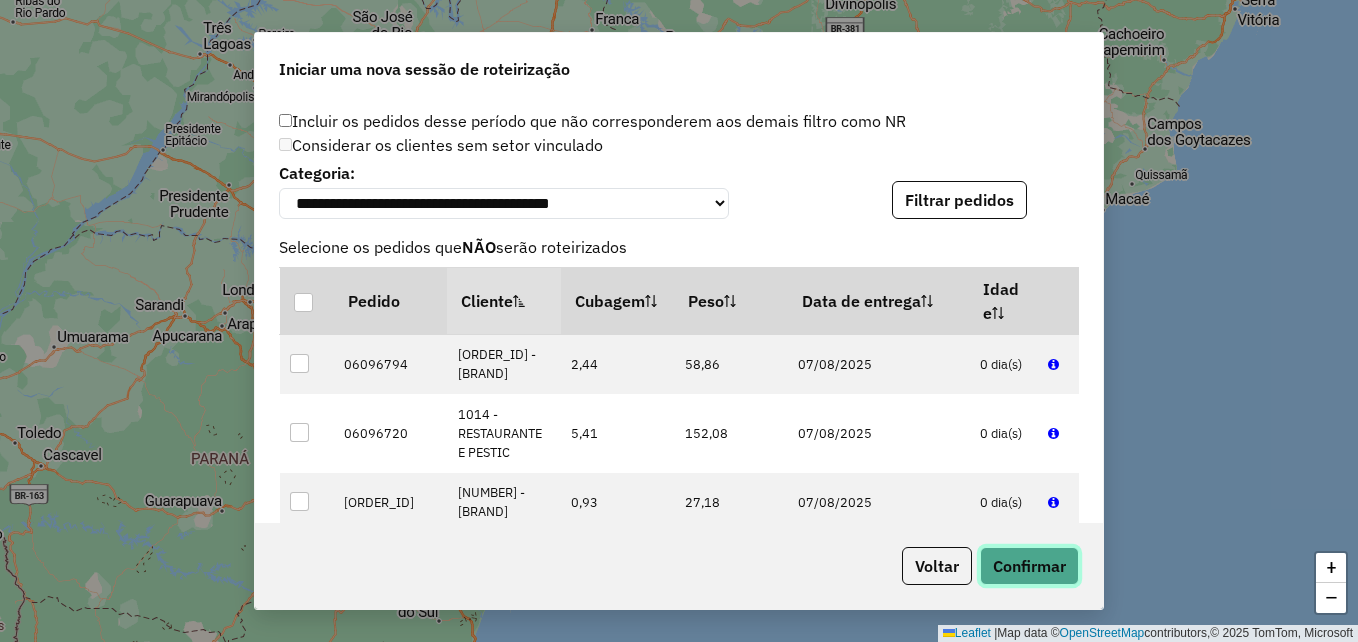 click on "Confirmar" 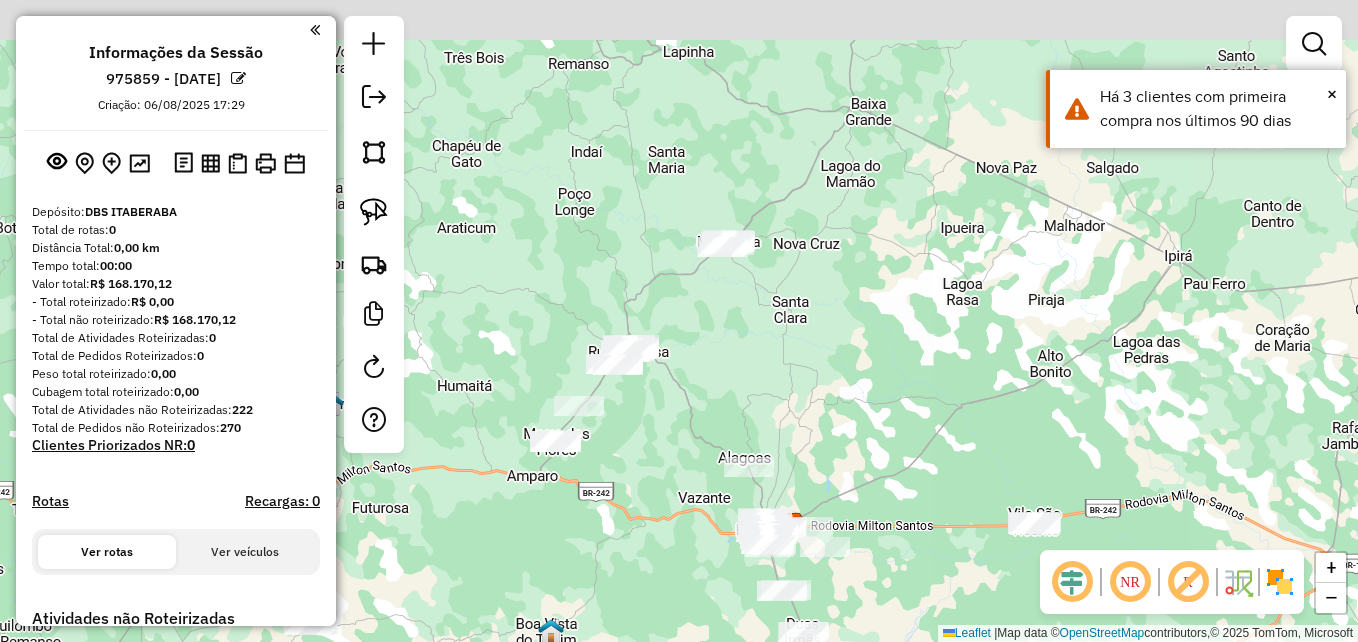 drag, startPoint x: 543, startPoint y: 271, endPoint x: 662, endPoint y: 490, distance: 249.24286 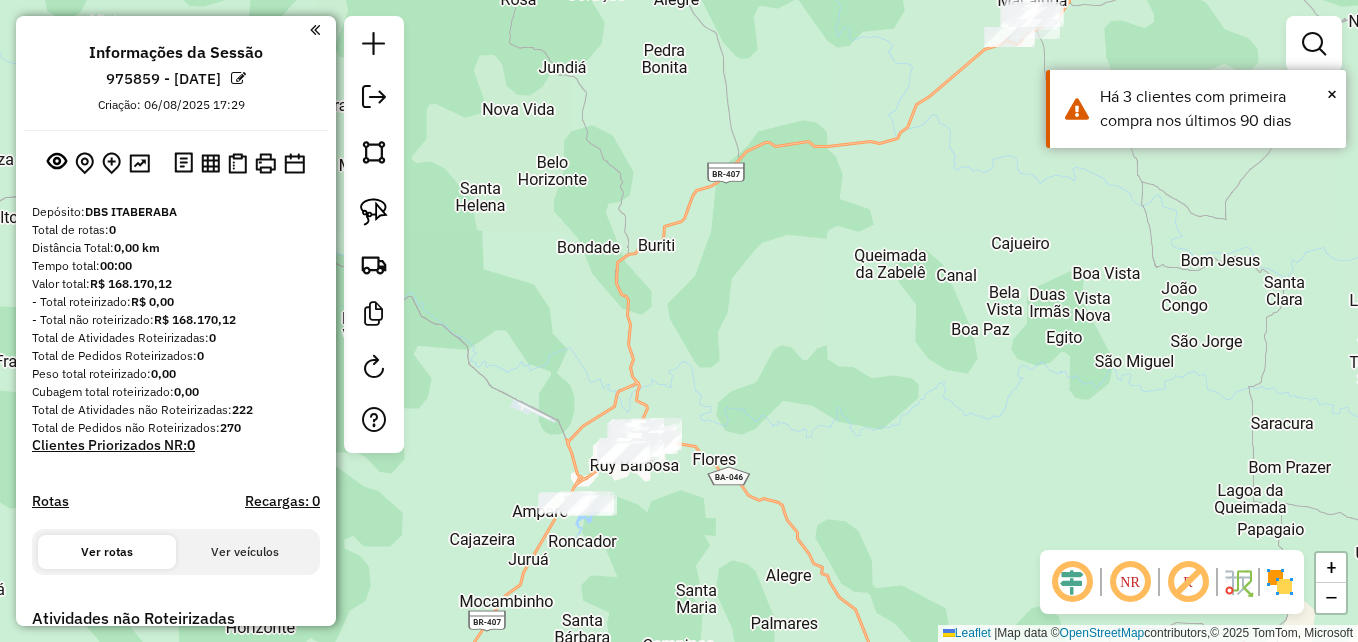 drag, startPoint x: 675, startPoint y: 338, endPoint x: 678, endPoint y: 561, distance: 223.02017 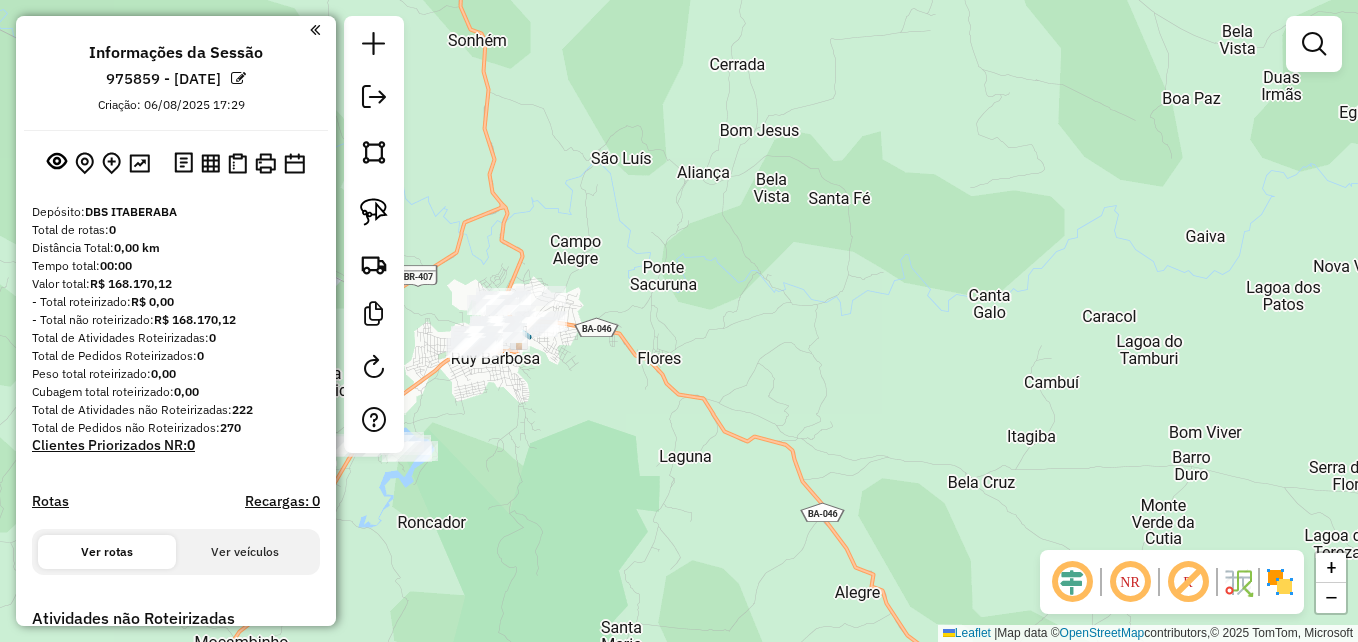drag, startPoint x: 364, startPoint y: 207, endPoint x: 462, endPoint y: 208, distance: 98.005104 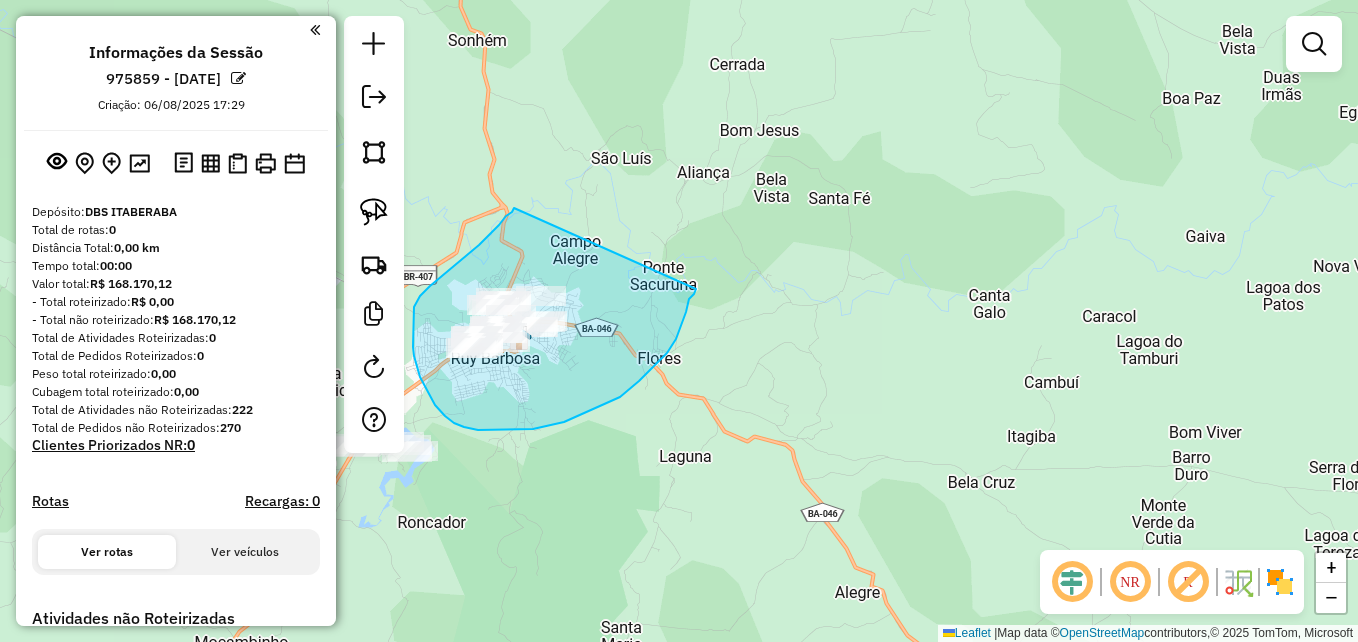 drag, startPoint x: 514, startPoint y: 208, endPoint x: 696, endPoint y: 288, distance: 198.80644 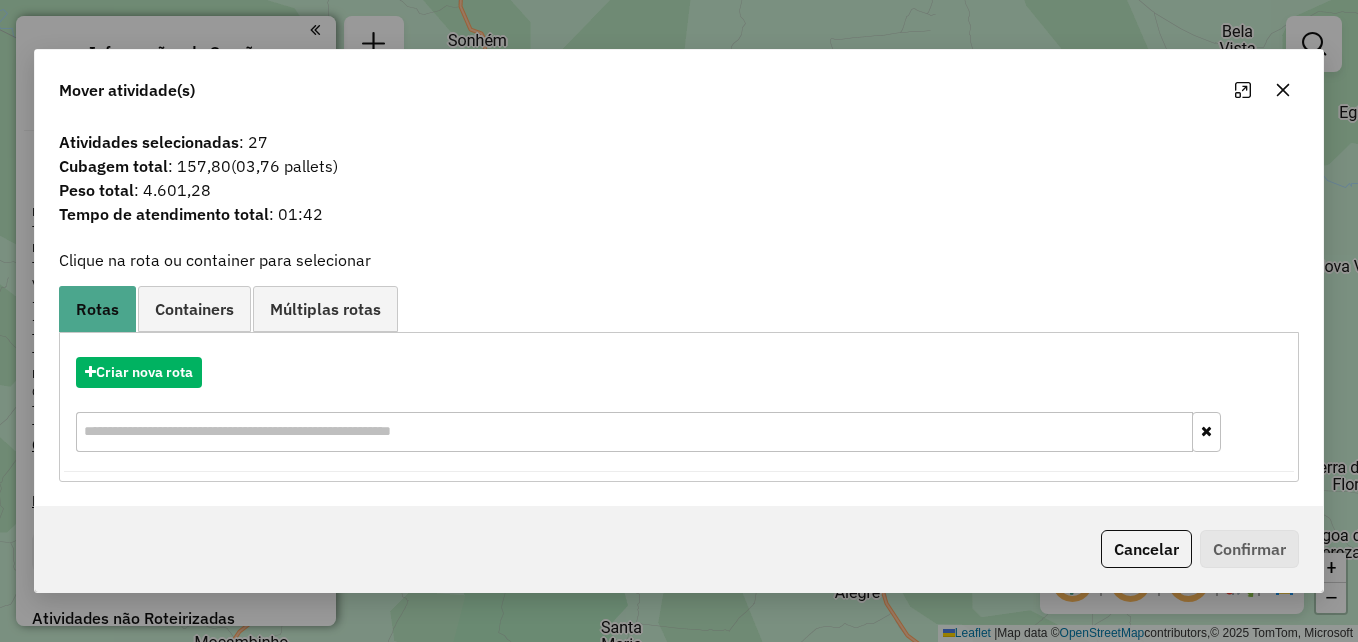 drag, startPoint x: 1292, startPoint y: 91, endPoint x: 943, endPoint y: 387, distance: 457.62103 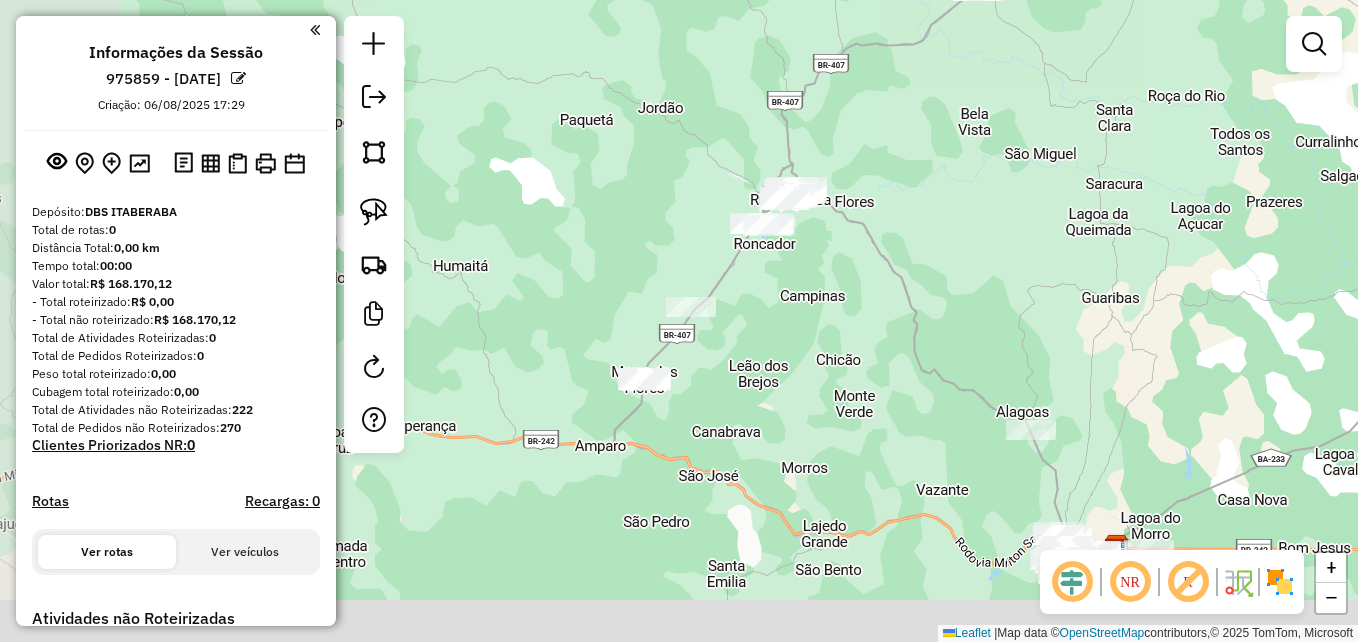 drag, startPoint x: 629, startPoint y: 520, endPoint x: 805, endPoint y: 239, distance: 331.56747 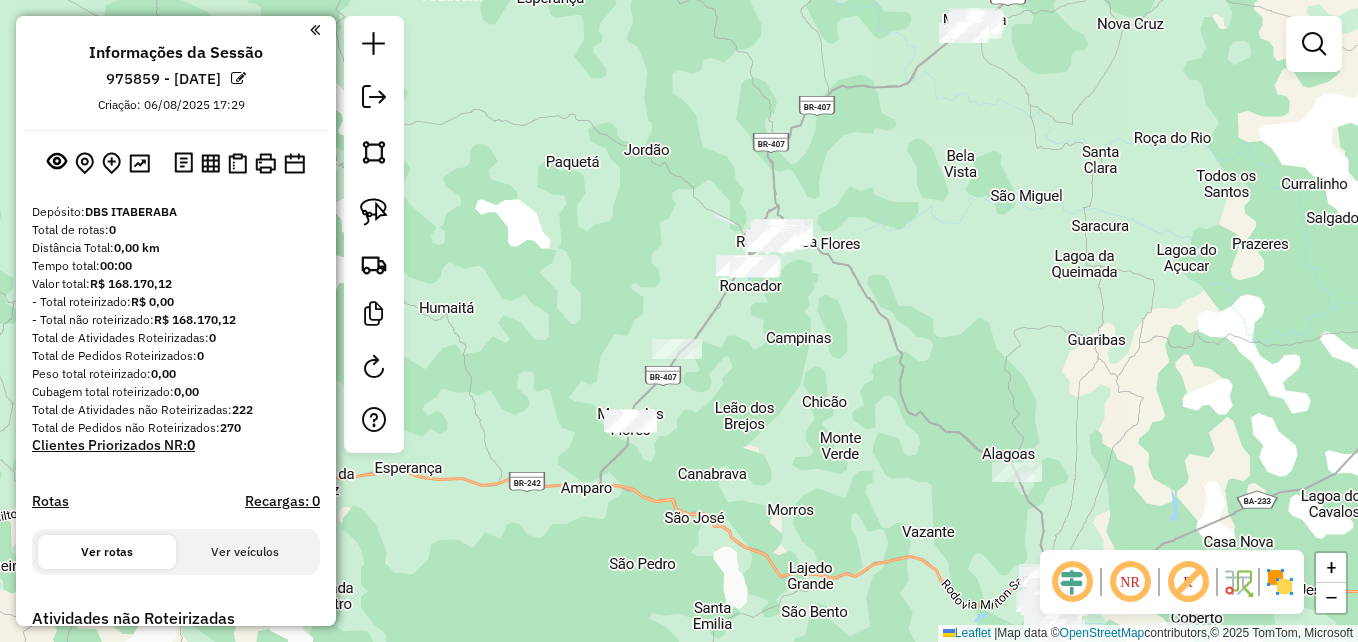 drag, startPoint x: 805, startPoint y: 239, endPoint x: 787, endPoint y: 291, distance: 55.027267 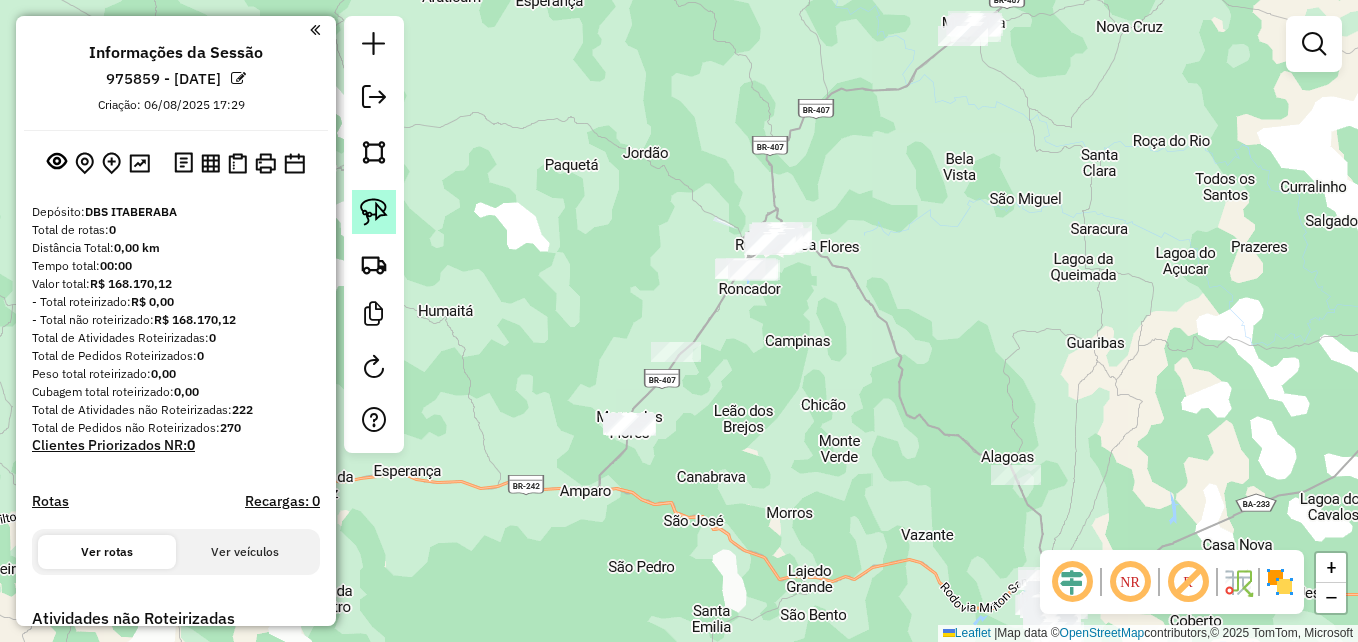 click 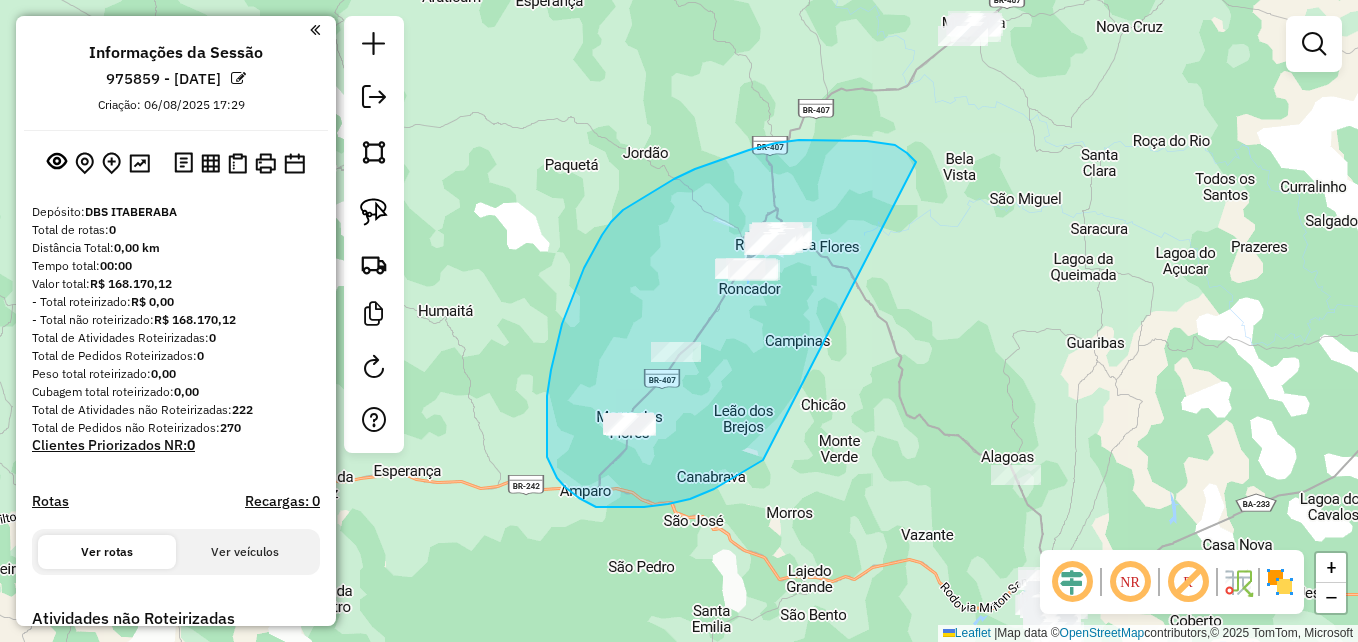 drag, startPoint x: 690, startPoint y: 499, endPoint x: 916, endPoint y: 162, distance: 405.7647 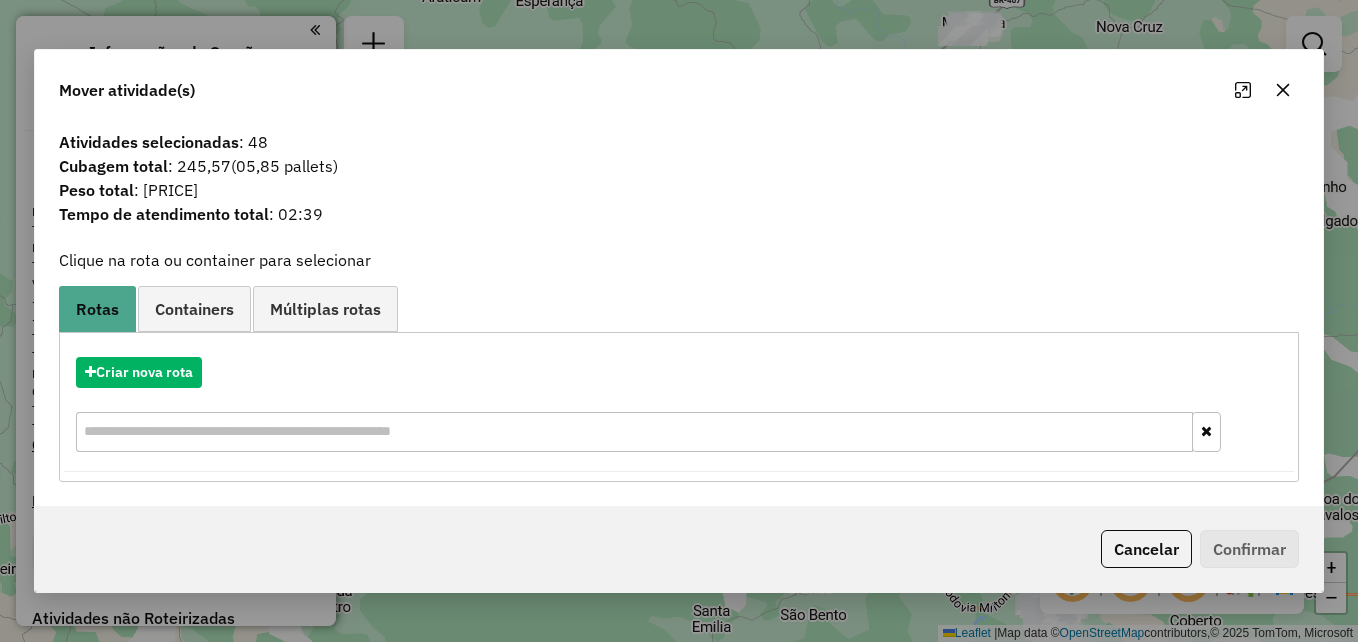 click 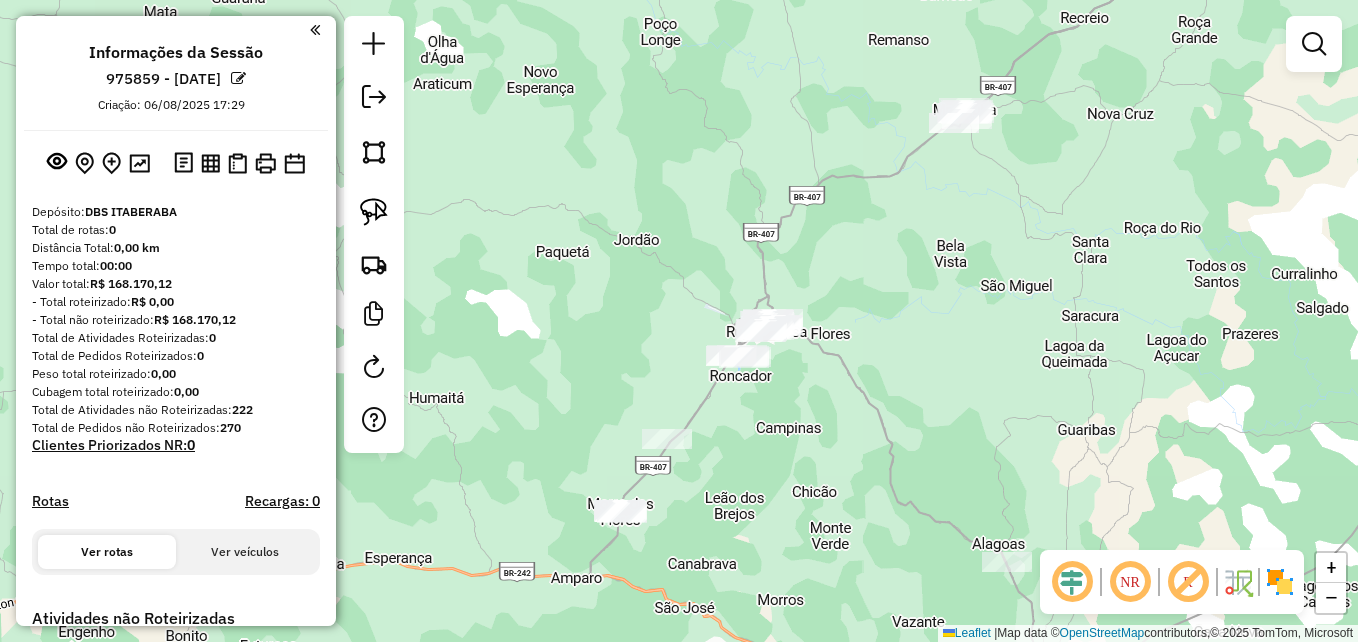 drag, startPoint x: 942, startPoint y: 133, endPoint x: 597, endPoint y: 148, distance: 345.32593 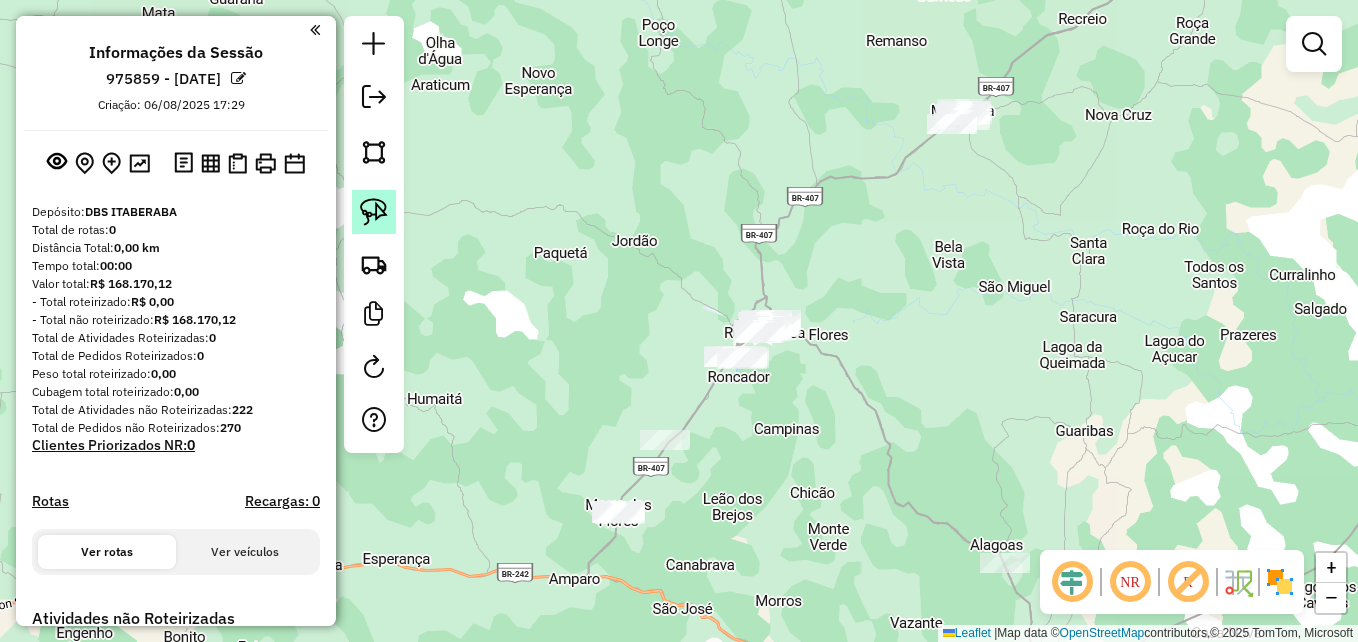 click 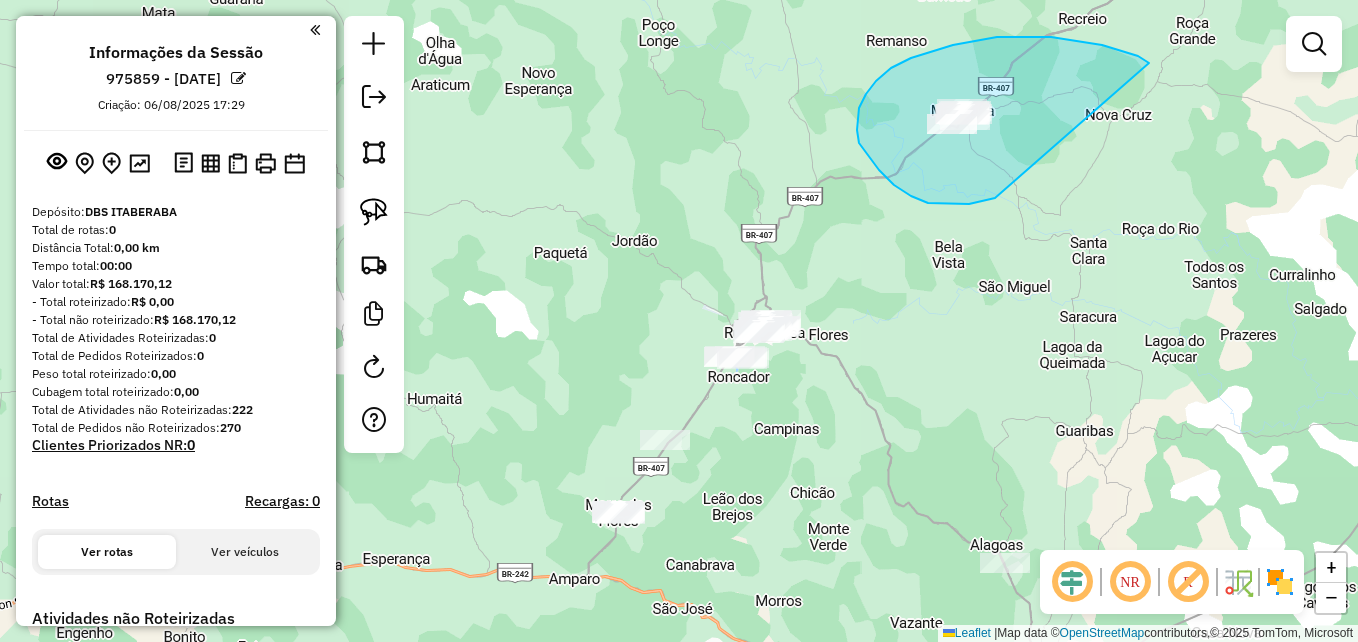drag, startPoint x: 995, startPoint y: 198, endPoint x: 1144, endPoint y: 70, distance: 196.43065 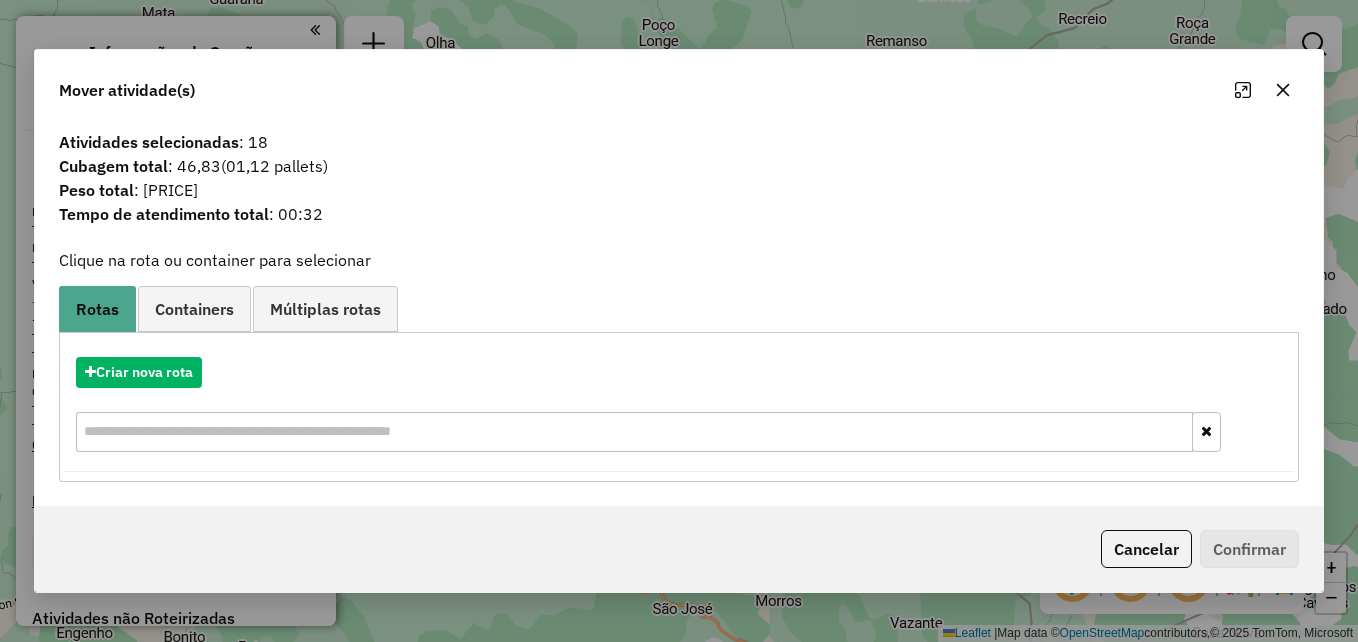 click 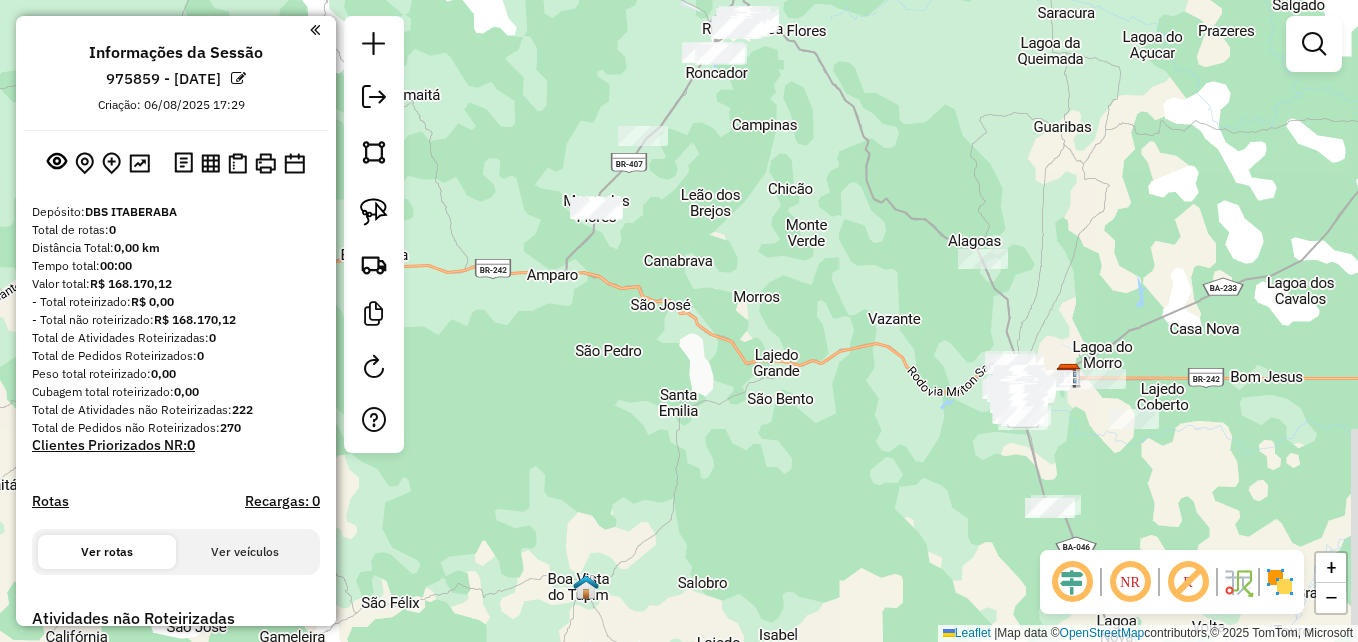 drag, startPoint x: 981, startPoint y: 239, endPoint x: 955, endPoint y: 92, distance: 149.28162 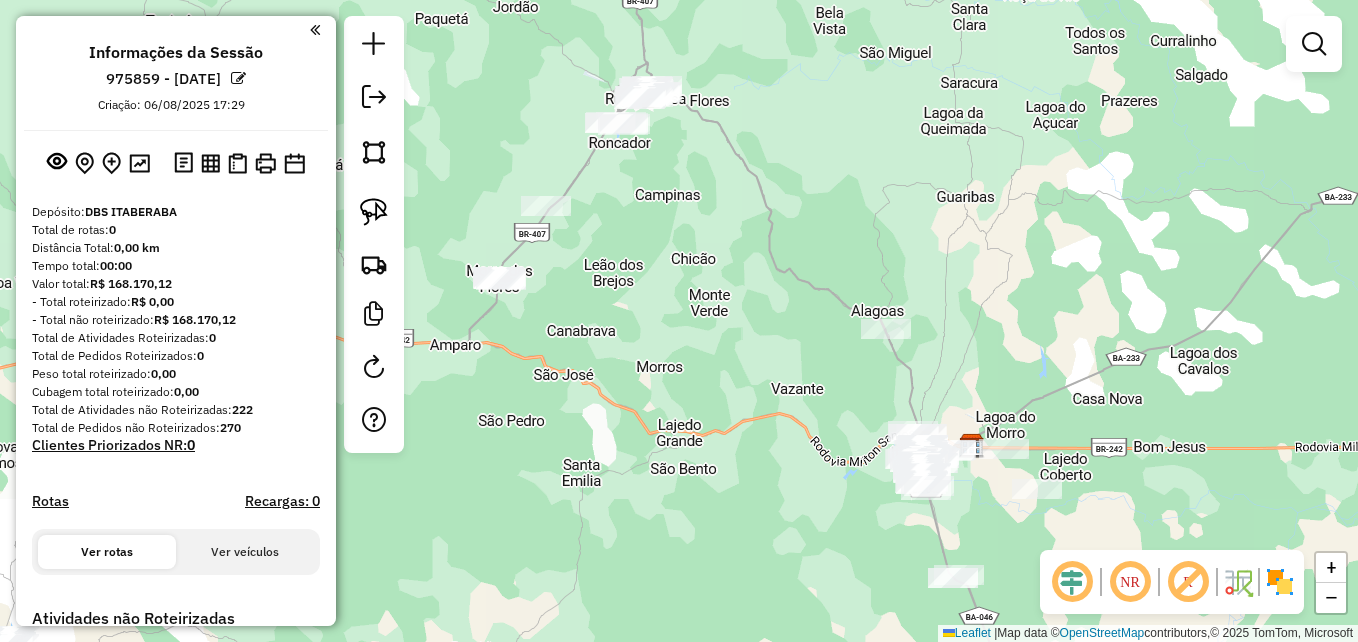 drag, startPoint x: 898, startPoint y: 155, endPoint x: 804, endPoint y: 234, distance: 122.78844 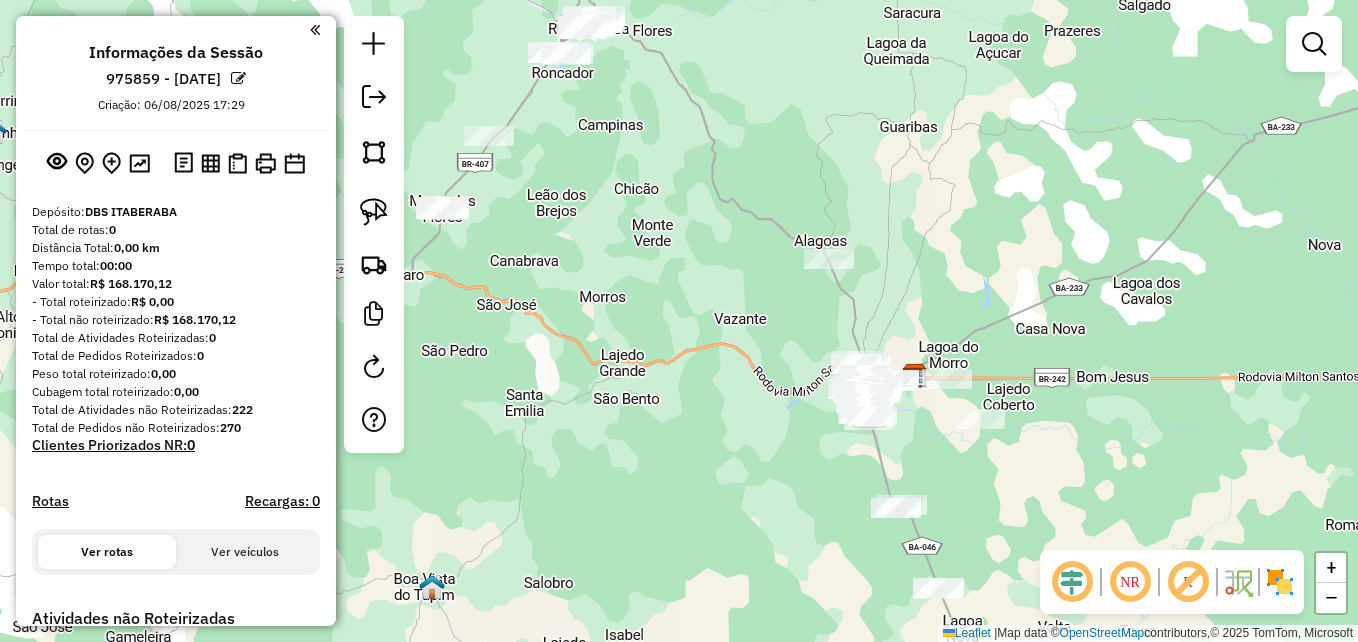 drag, startPoint x: 803, startPoint y: 233, endPoint x: 746, endPoint y: 163, distance: 90.27181 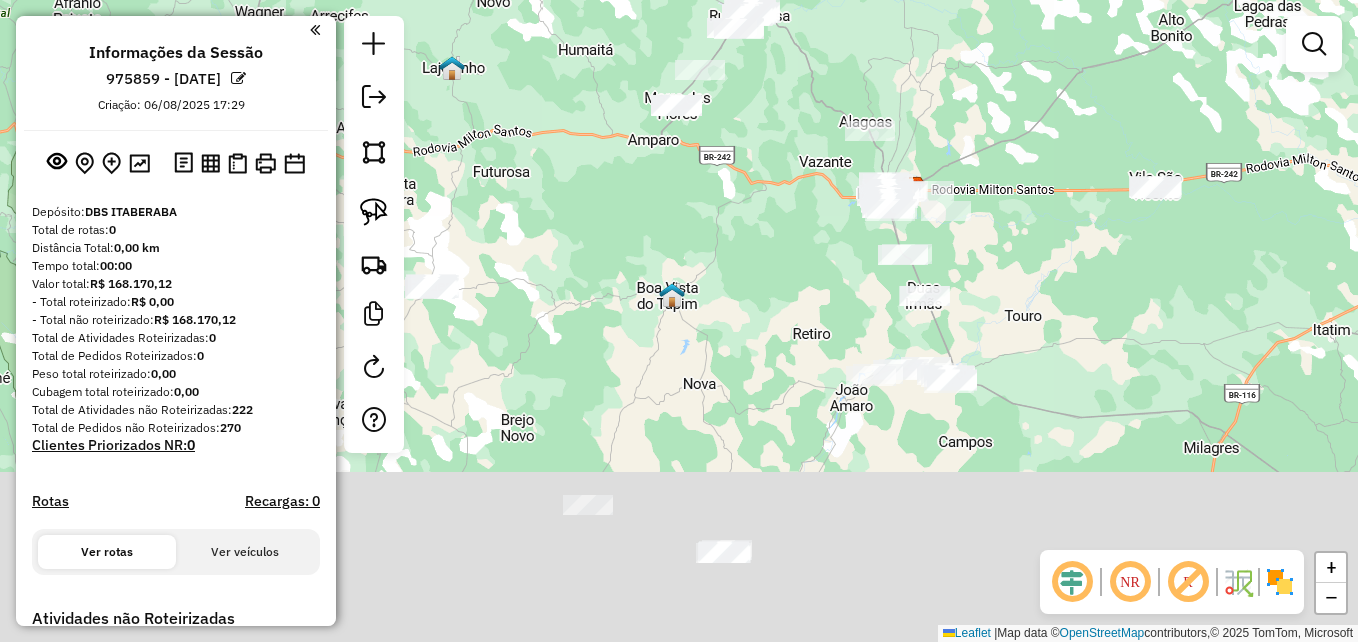 drag, startPoint x: 779, startPoint y: 505, endPoint x: 755, endPoint y: 238, distance: 268.07648 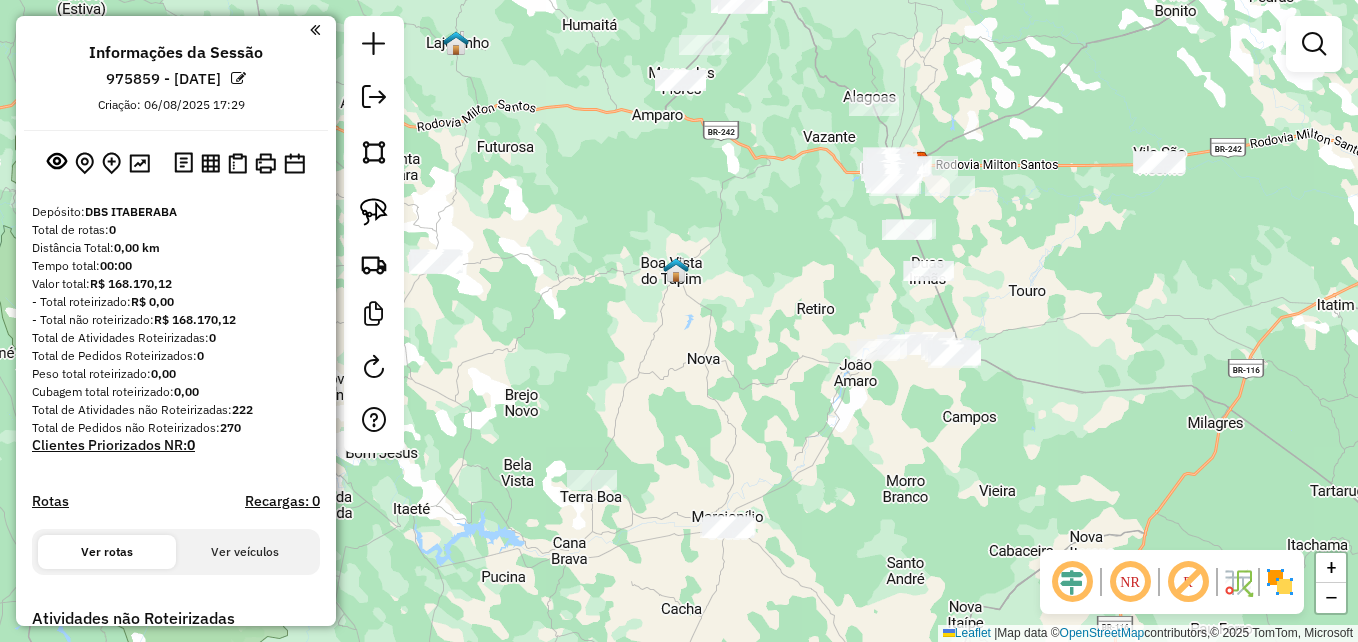drag, startPoint x: 769, startPoint y: 392, endPoint x: 726, endPoint y: 360, distance: 53.600372 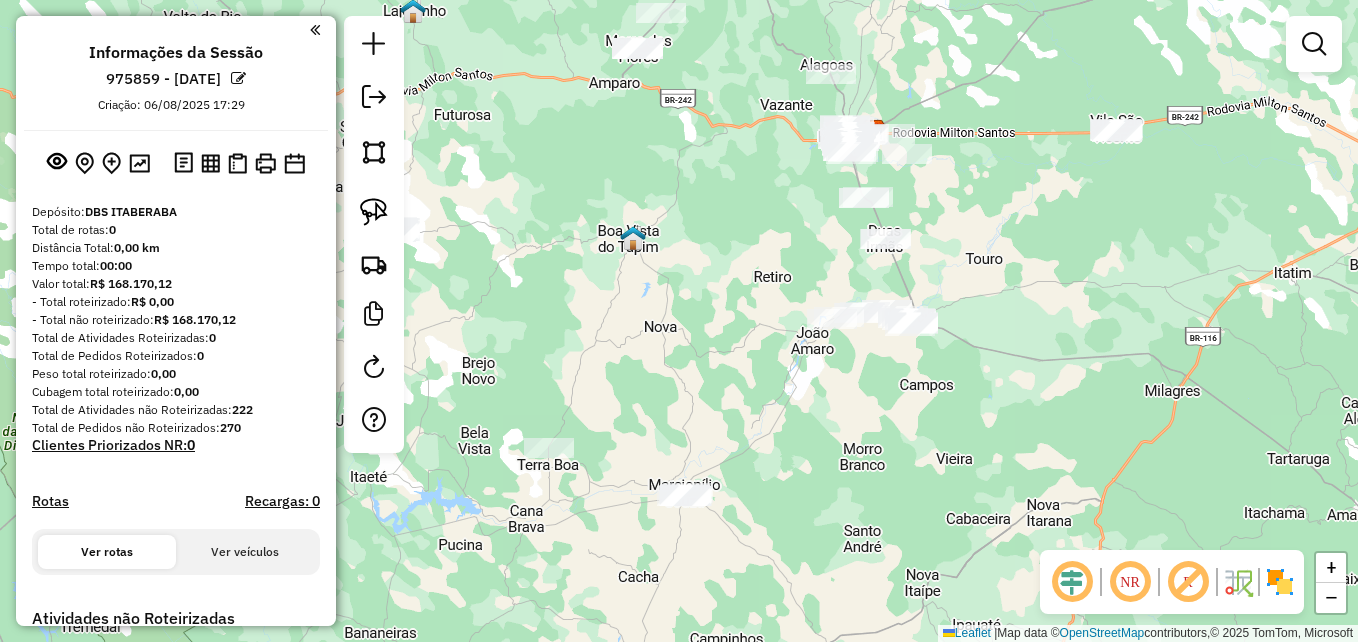 drag, startPoint x: 669, startPoint y: 458, endPoint x: 669, endPoint y: 396, distance: 62 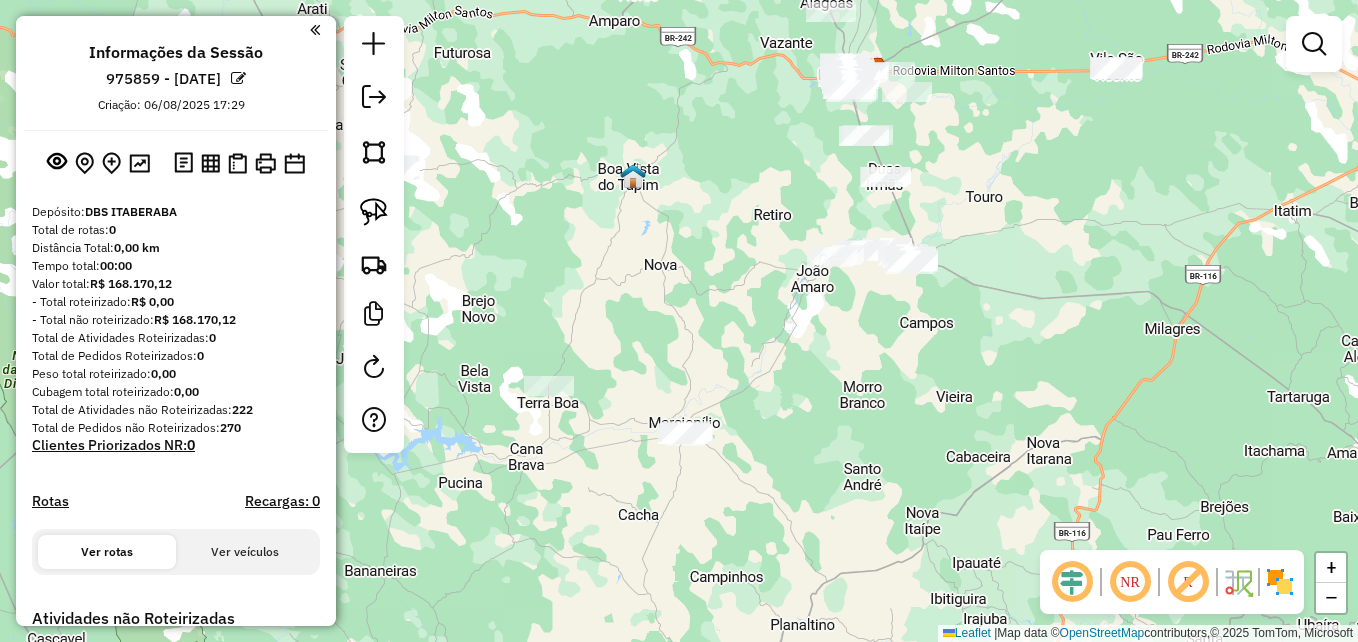 drag, startPoint x: 387, startPoint y: 215, endPoint x: 573, endPoint y: 225, distance: 186.26862 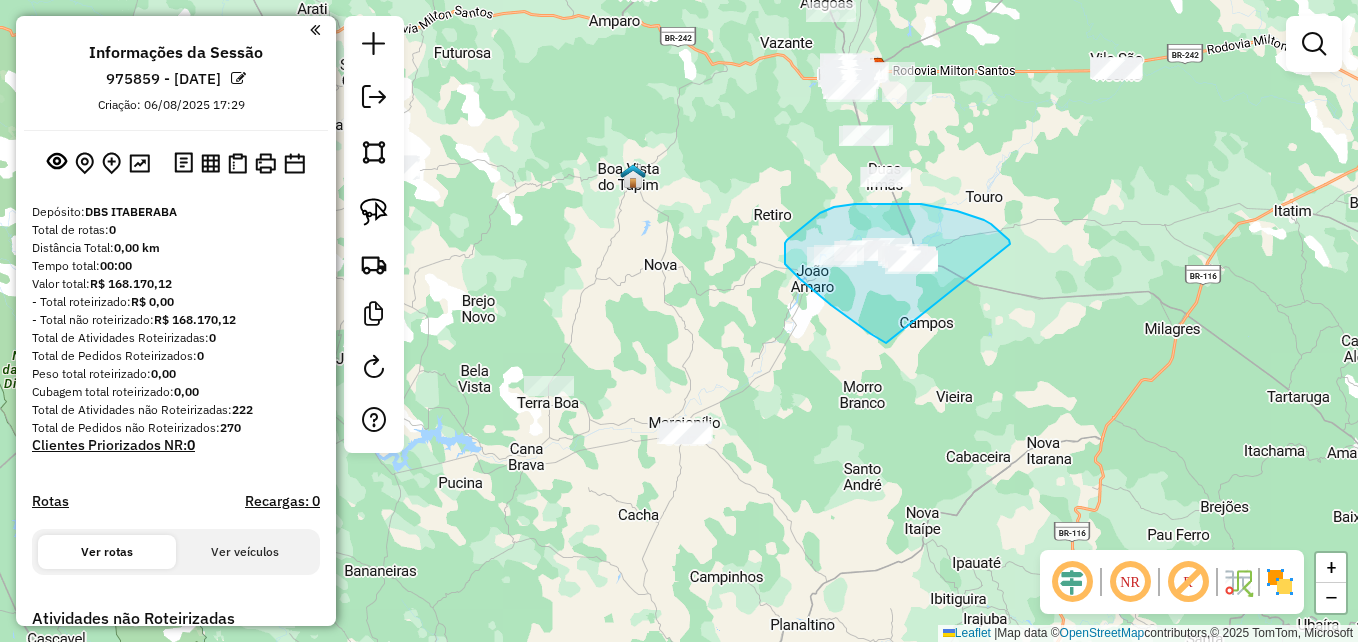 drag, startPoint x: 792, startPoint y: 271, endPoint x: 1010, endPoint y: 244, distance: 219.66565 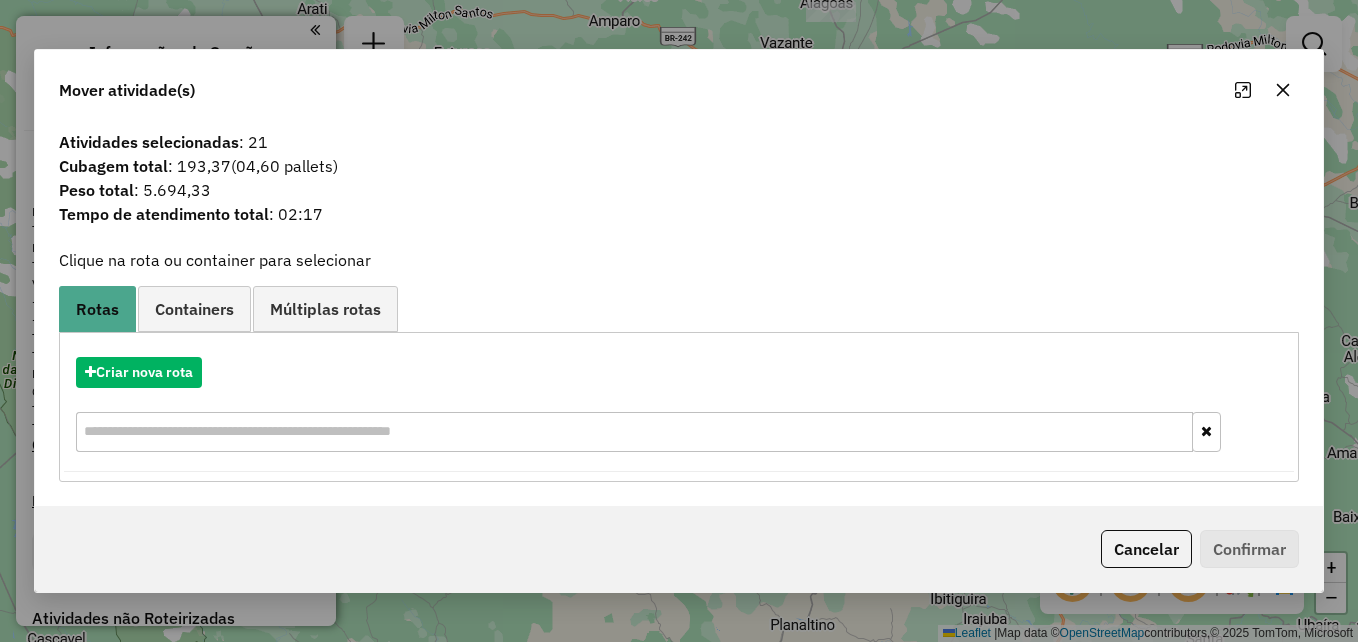 click 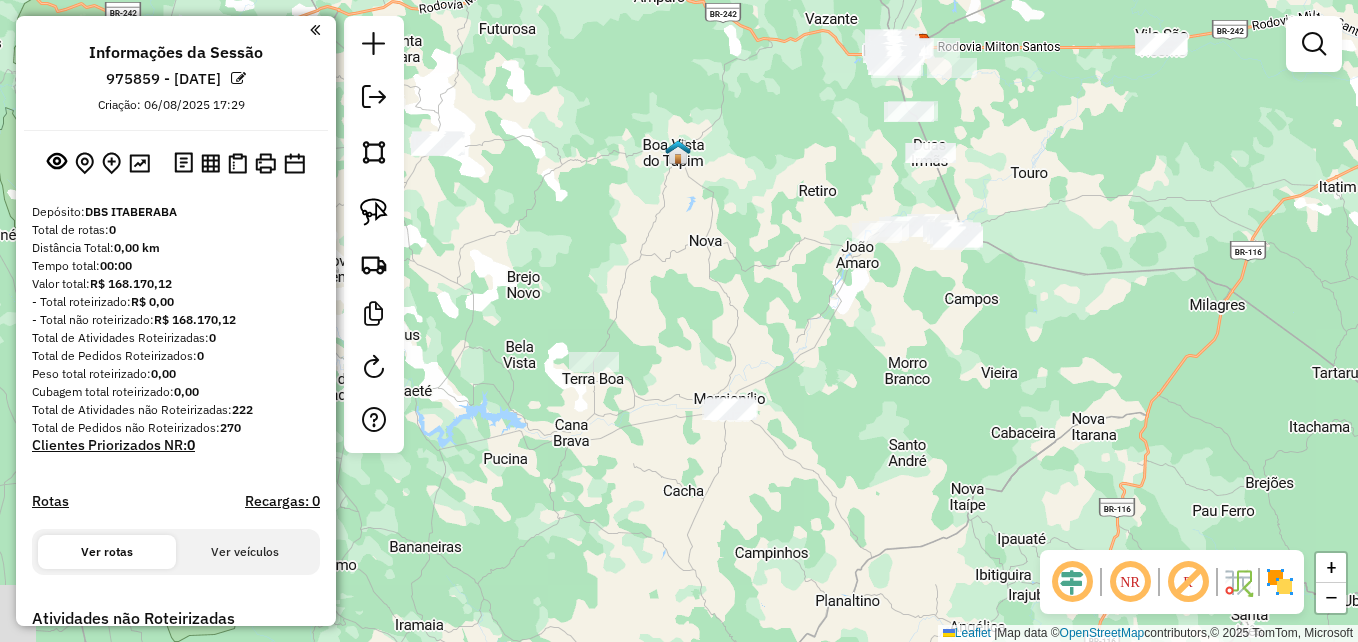 drag, startPoint x: 724, startPoint y: 413, endPoint x: 773, endPoint y: 385, distance: 56.435802 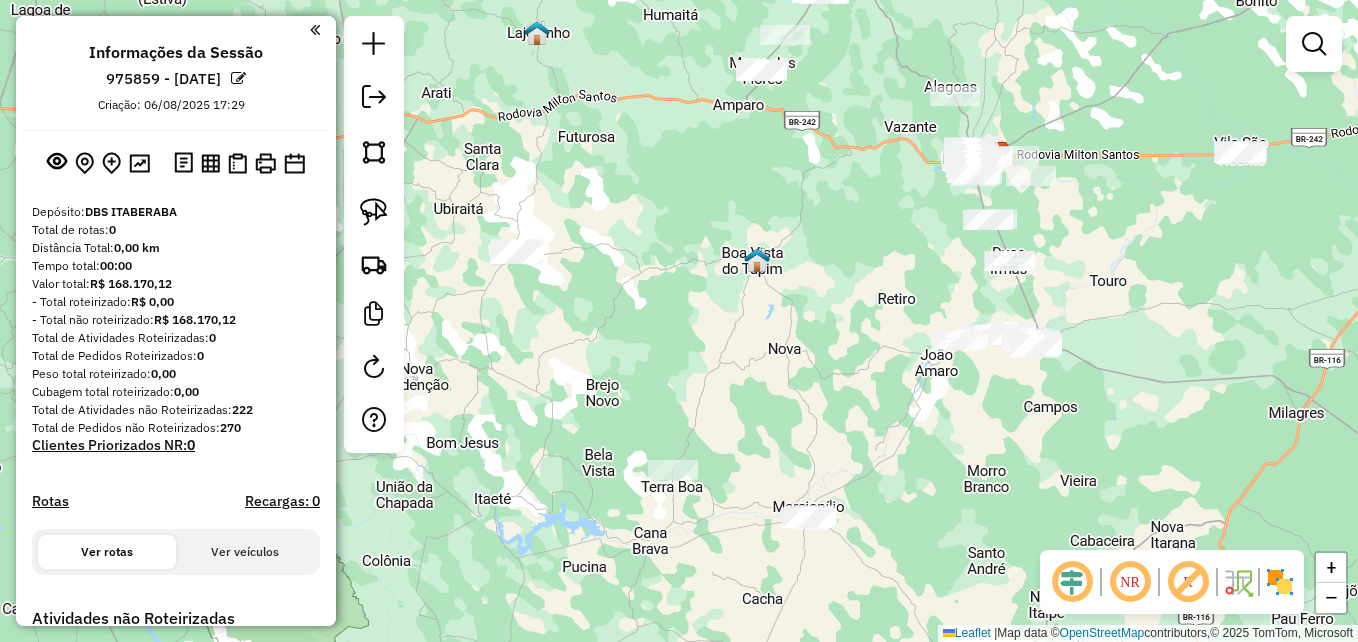 drag, startPoint x: 562, startPoint y: 299, endPoint x: 583, endPoint y: 310, distance: 23.70654 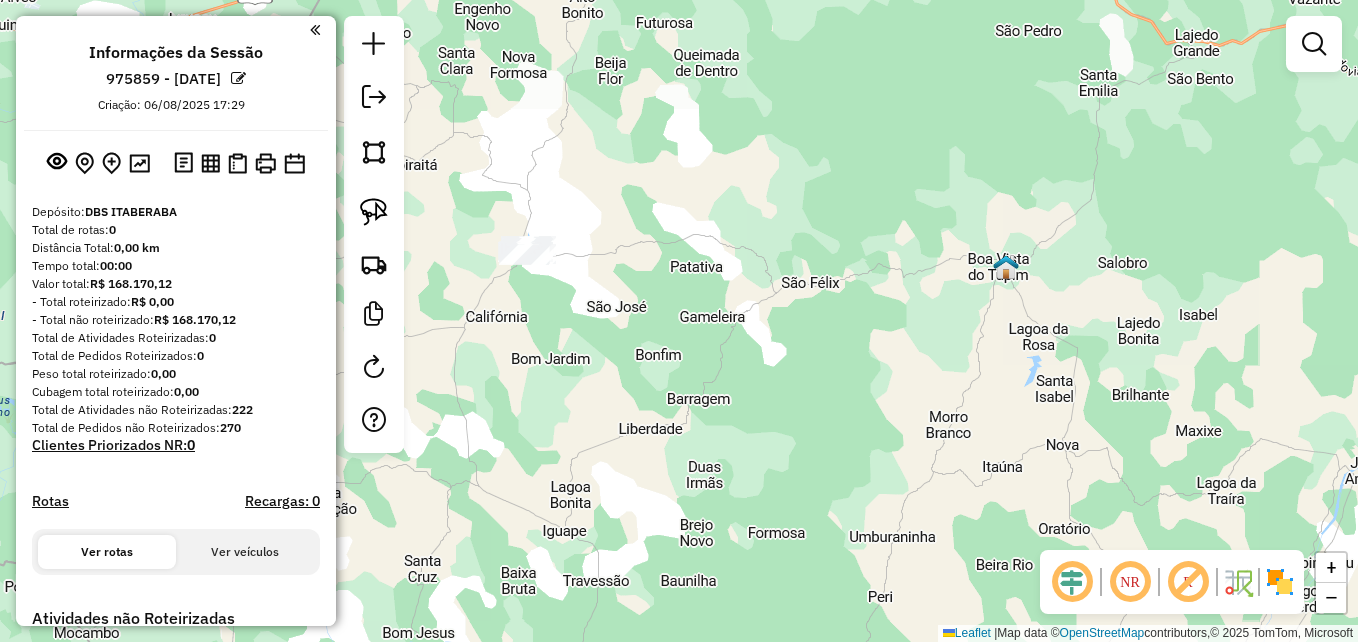 drag, startPoint x: 525, startPoint y: 302, endPoint x: 554, endPoint y: 374, distance: 77.62087 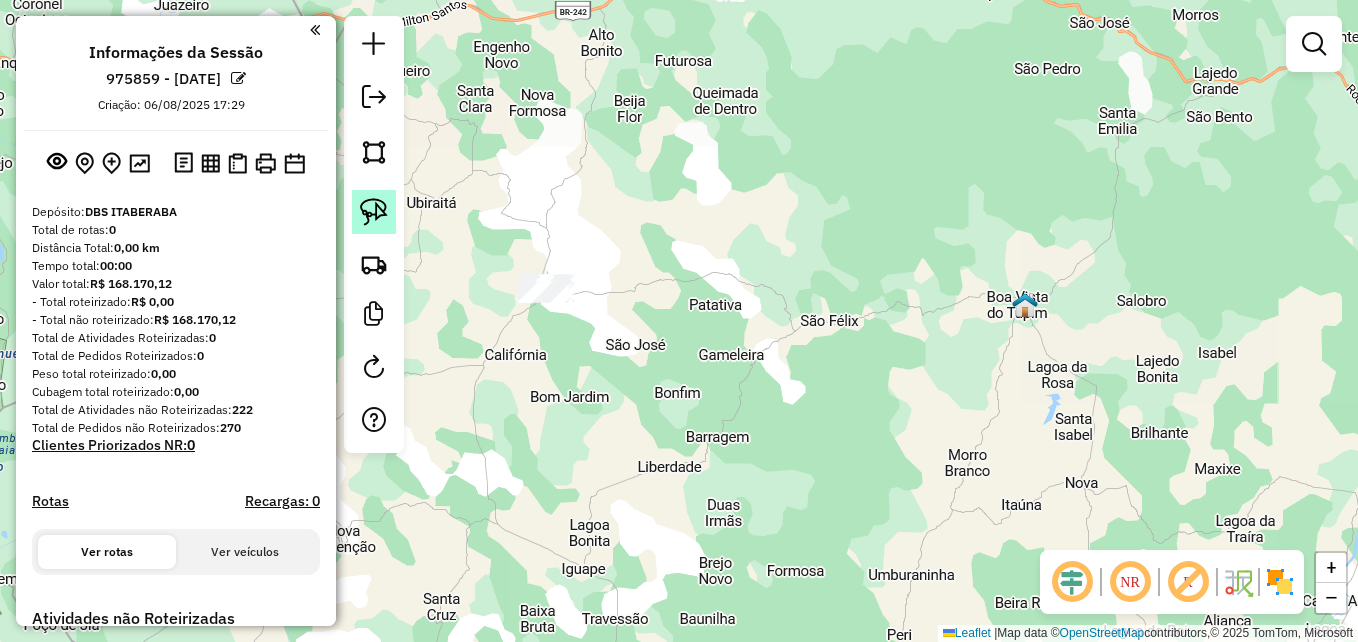 click 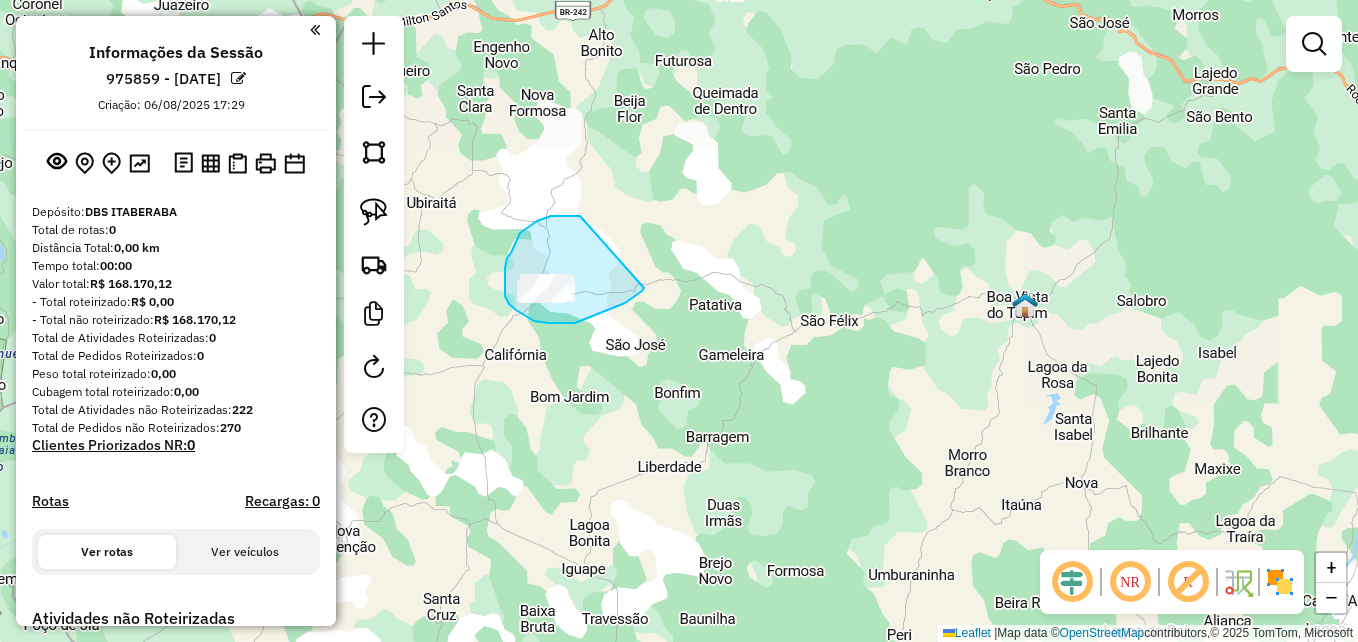 drag, startPoint x: 528, startPoint y: 227, endPoint x: 644, endPoint y: 288, distance: 131.06105 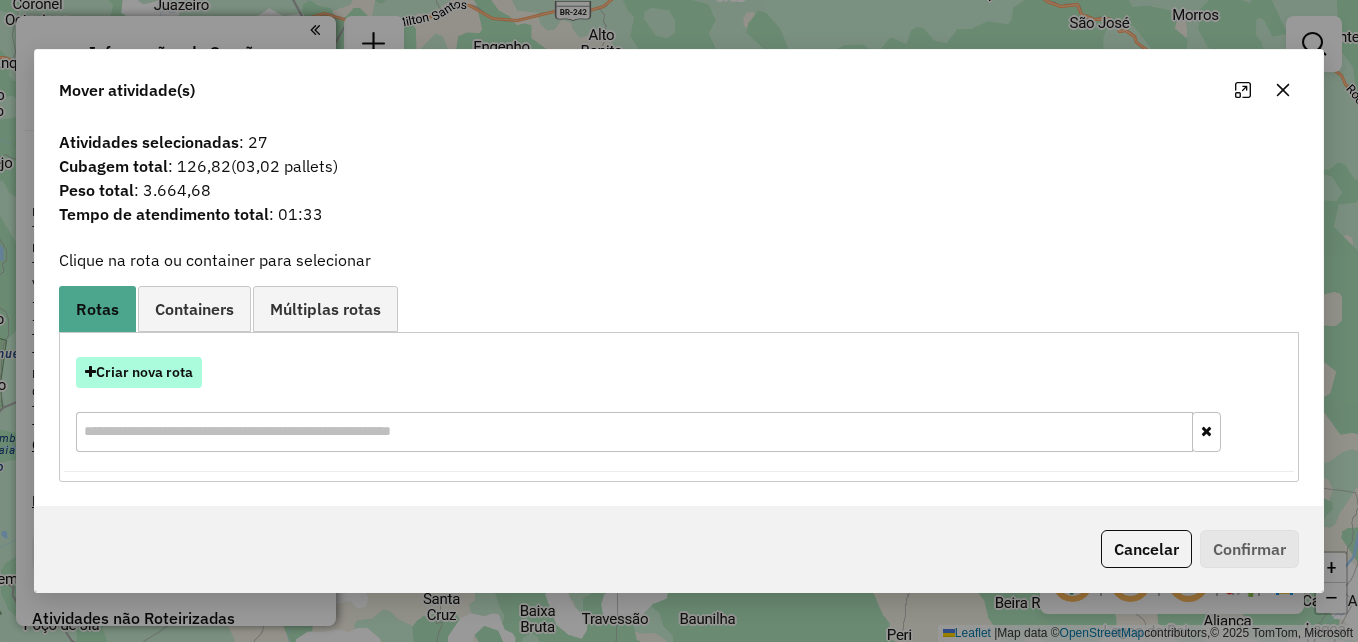 click on "Criar nova rota" at bounding box center [139, 372] 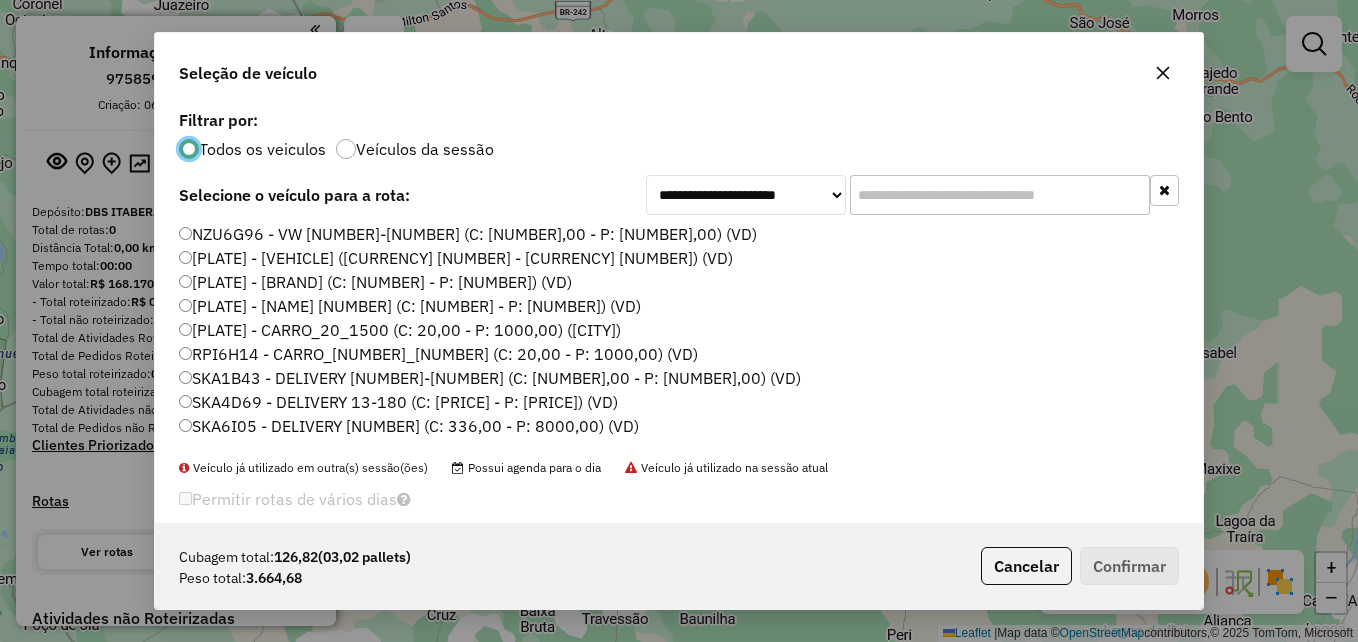scroll, scrollTop: 11, scrollLeft: 6, axis: both 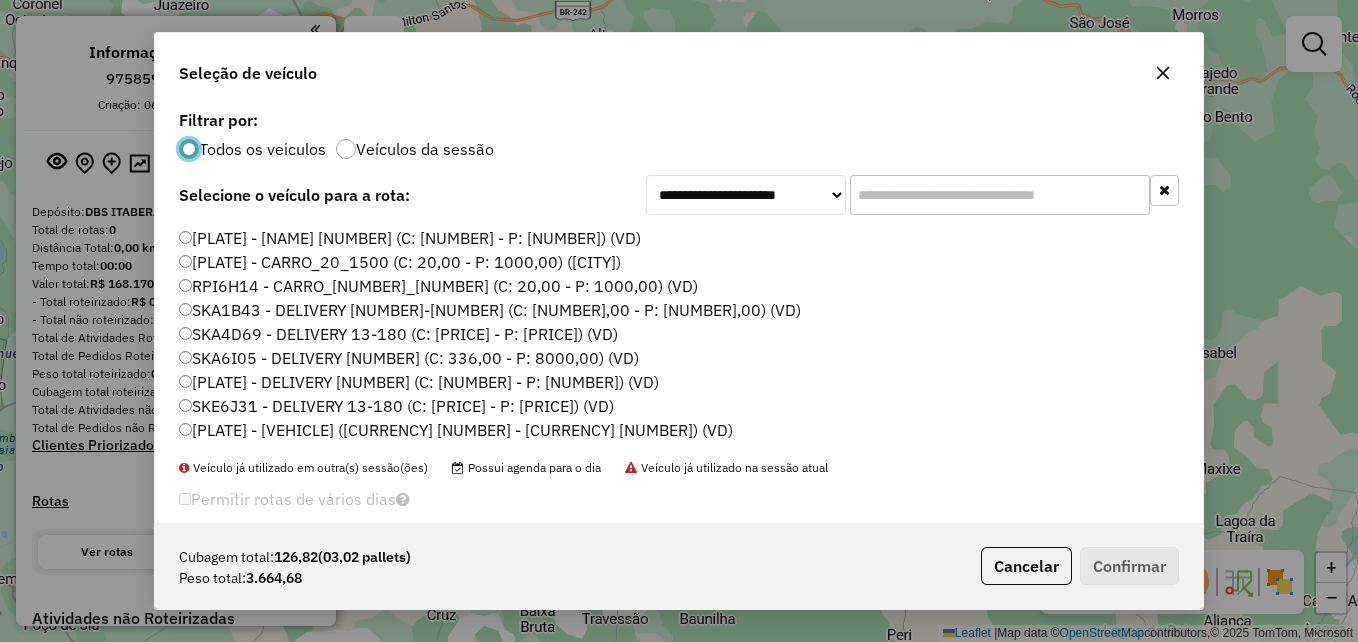 click on "SKA6I05 - DELIVERY [NUMBER] (C: 336,00 - P: 8000,00) (VD)" 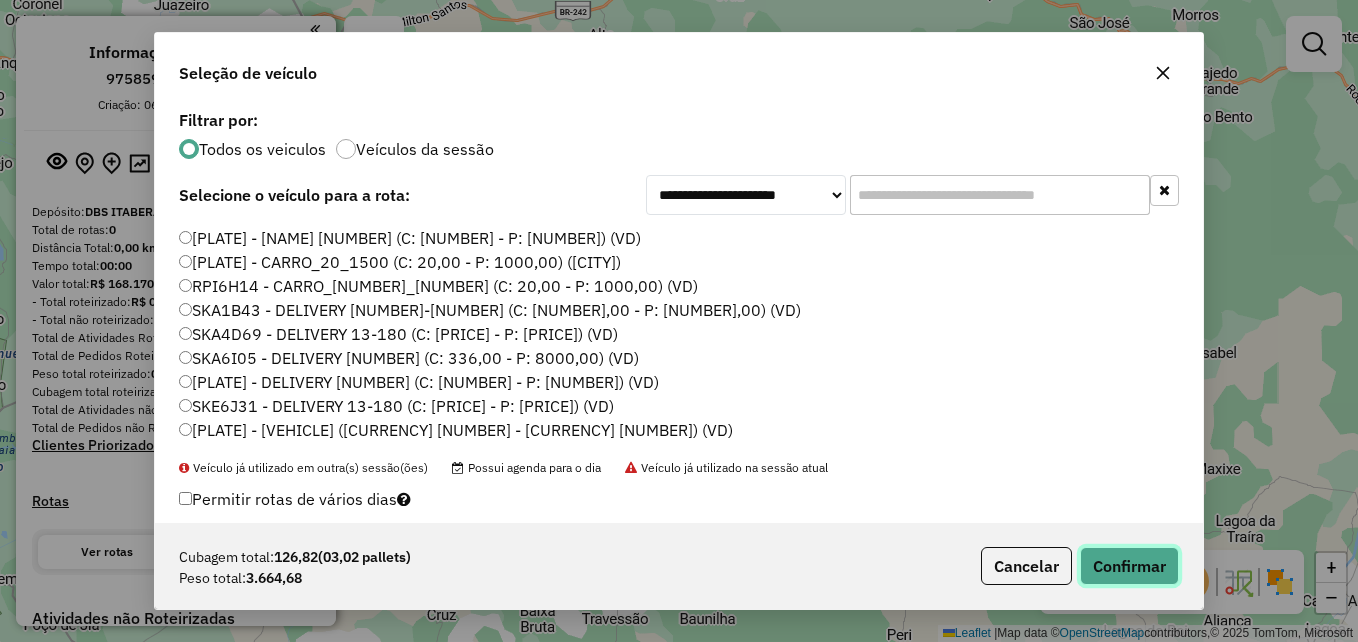 click on "Confirmar" 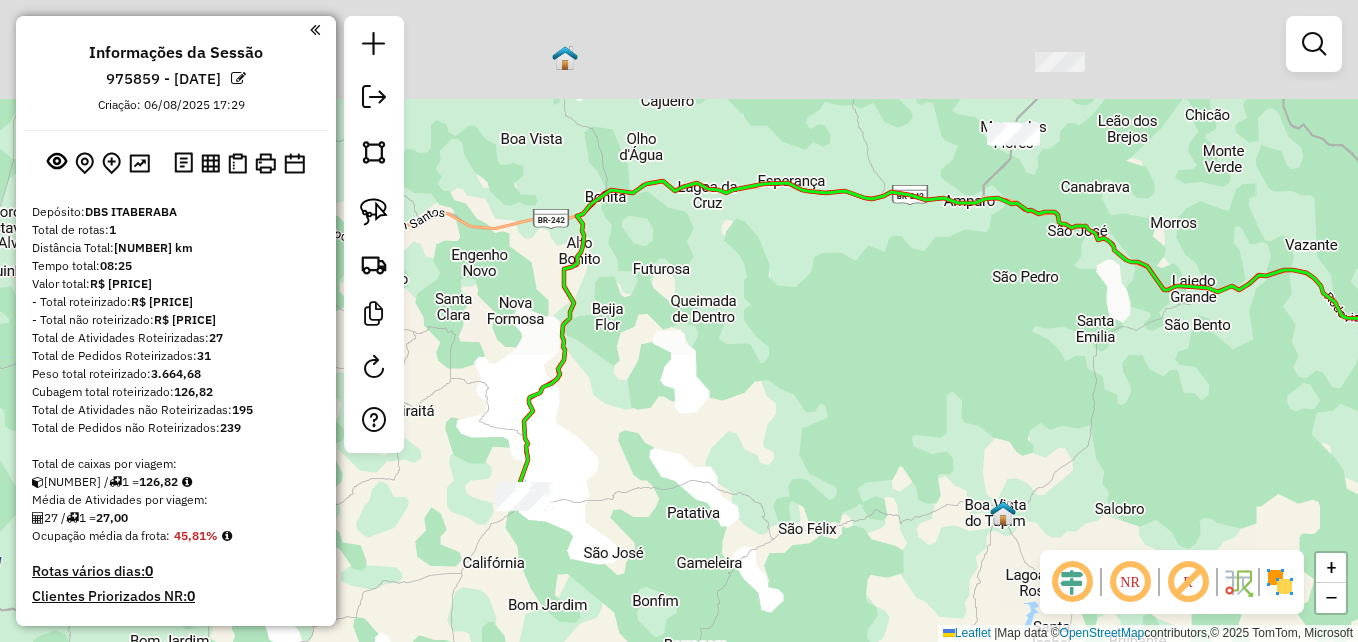 drag, startPoint x: 928, startPoint y: 129, endPoint x: 901, endPoint y: 600, distance: 471.77325 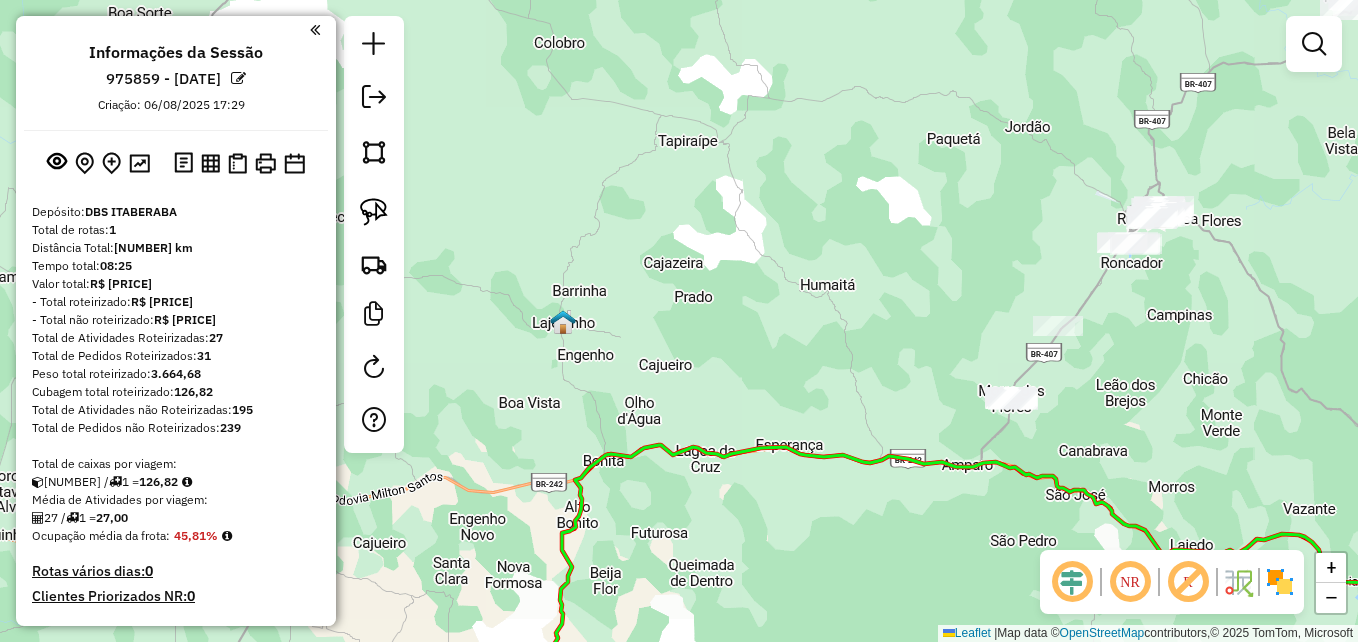 drag, startPoint x: 1136, startPoint y: 312, endPoint x: 974, endPoint y: 374, distance: 173.45892 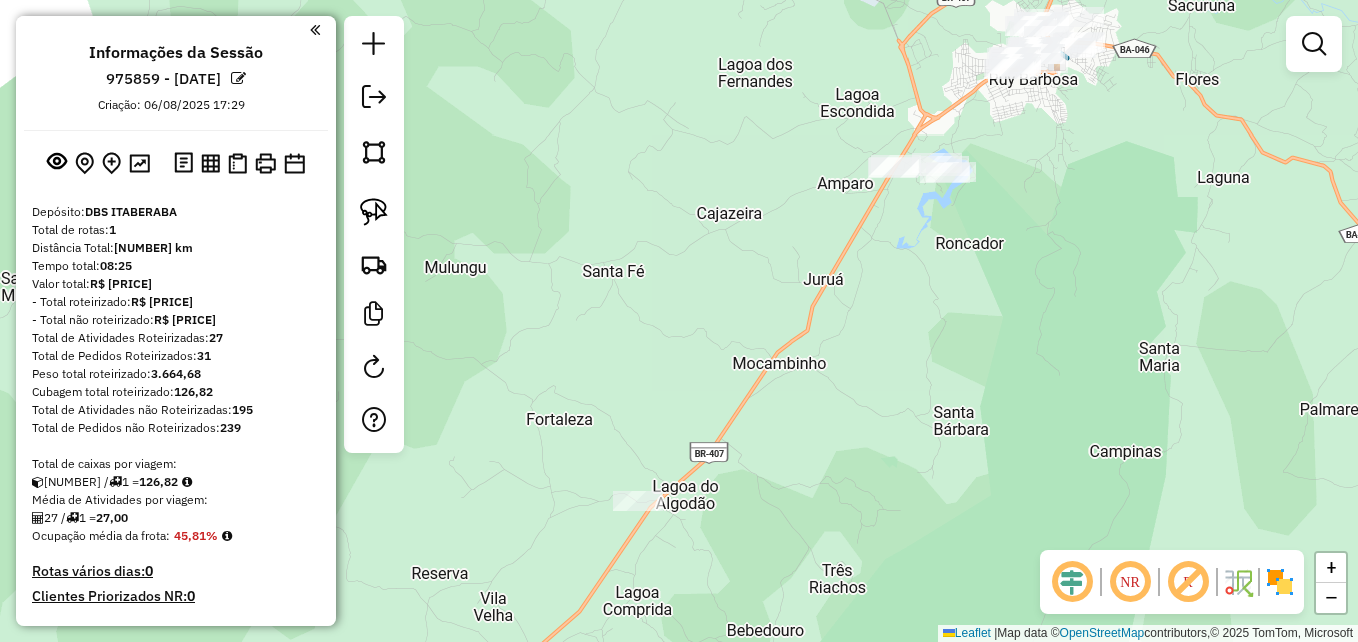 drag, startPoint x: 984, startPoint y: 365, endPoint x: 978, endPoint y: 430, distance: 65.27634 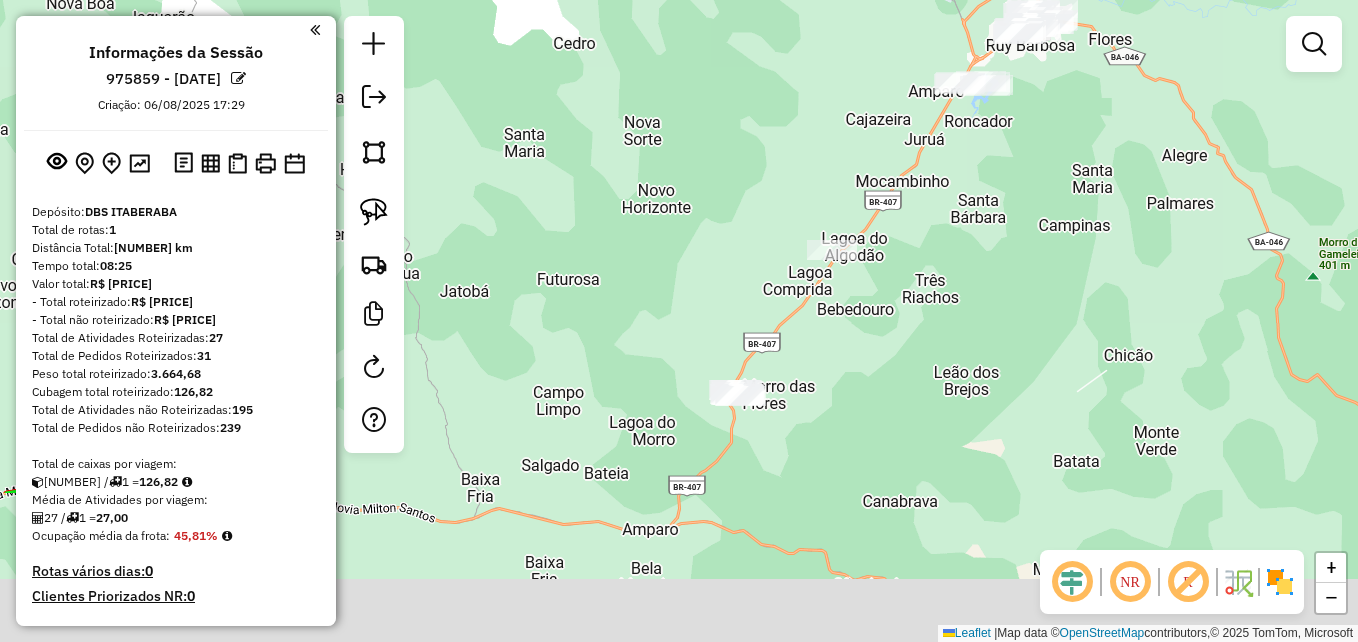 drag, startPoint x: 987, startPoint y: 475, endPoint x: 1011, endPoint y: 262, distance: 214.34785 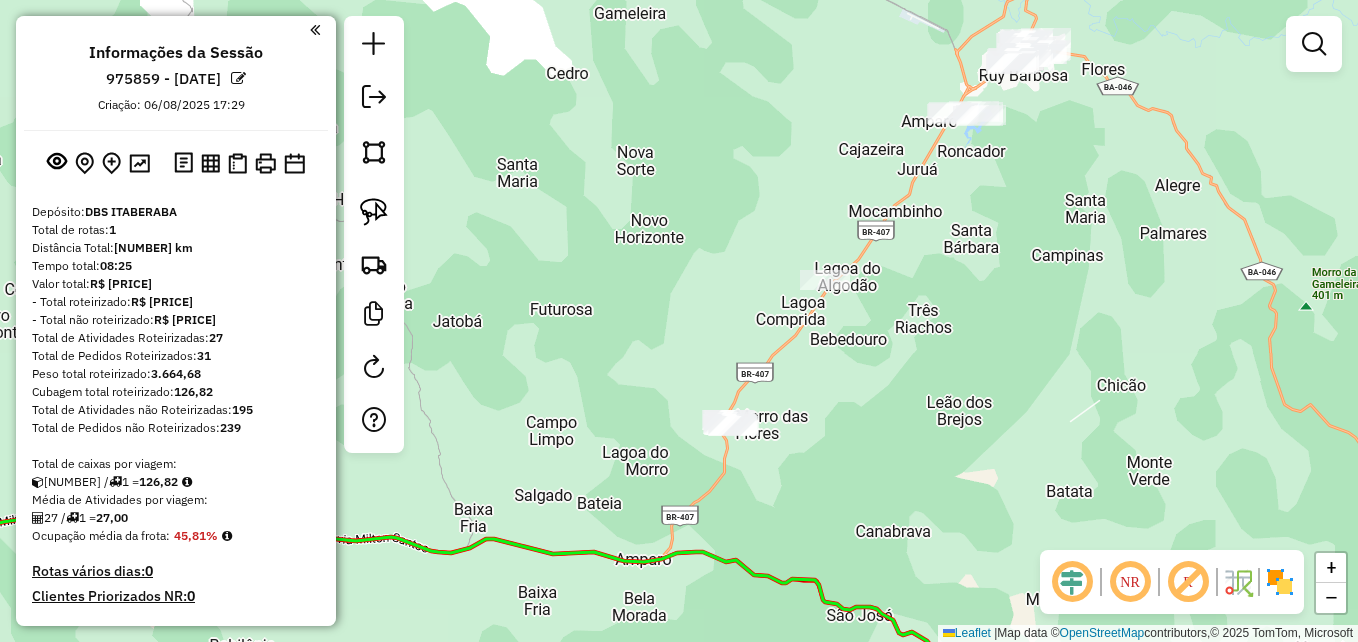 drag, startPoint x: 1010, startPoint y: 270, endPoint x: 997, endPoint y: 322, distance: 53.600372 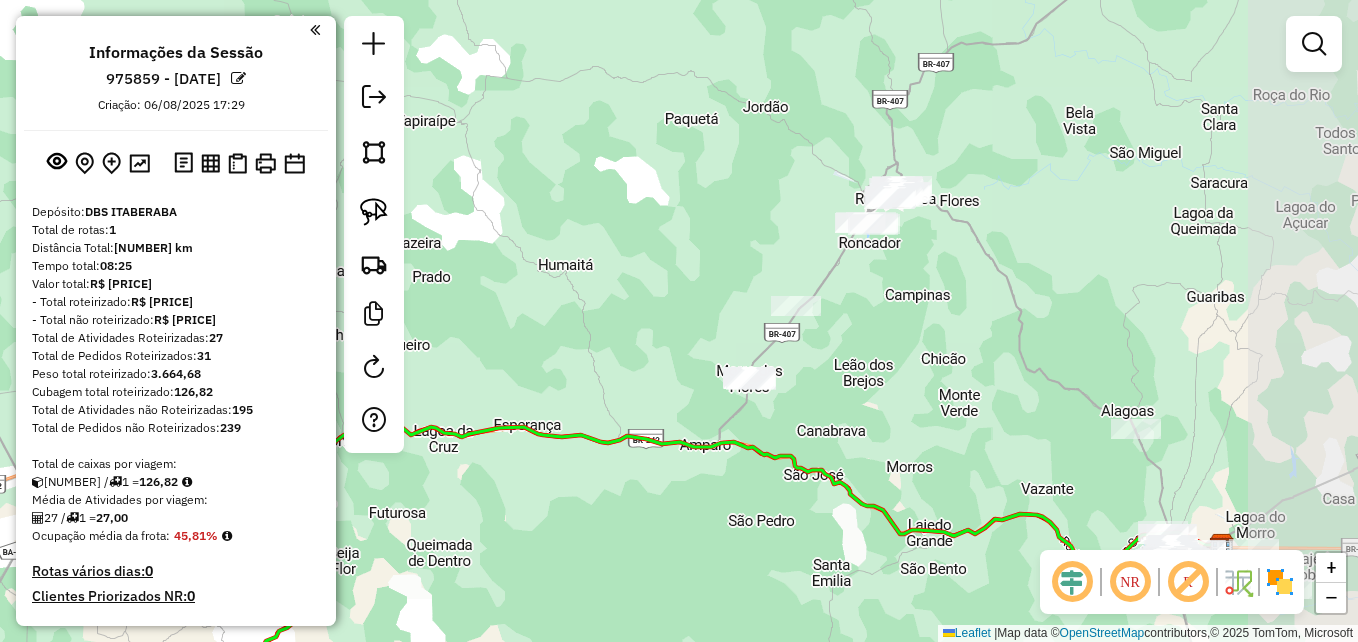drag, startPoint x: 1101, startPoint y: 424, endPoint x: 991, endPoint y: 414, distance: 110.45361 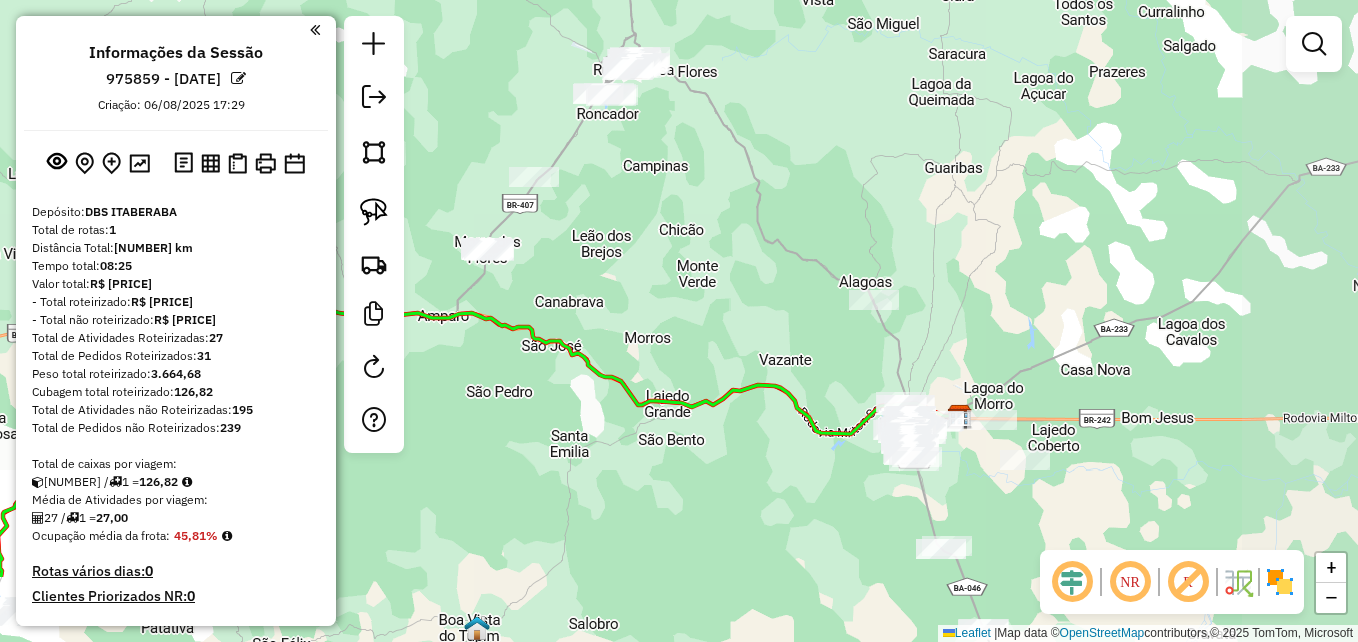 drag, startPoint x: 910, startPoint y: 400, endPoint x: 646, endPoint y: 269, distance: 294.71512 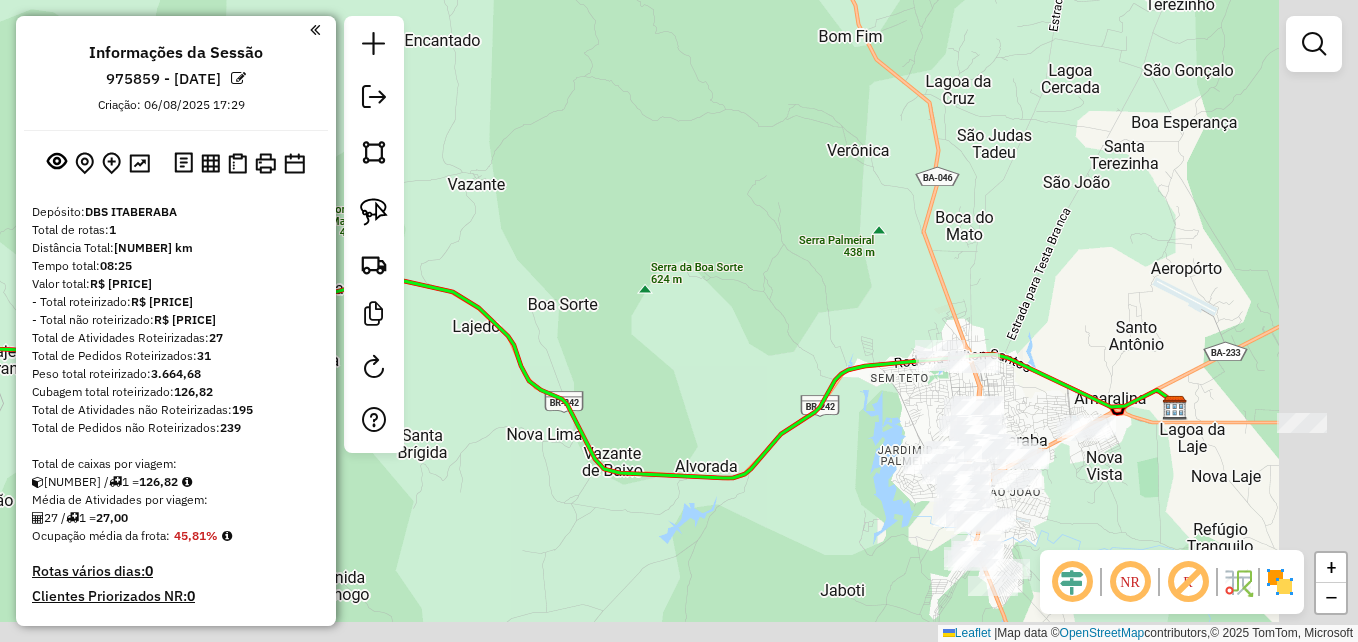 drag, startPoint x: 896, startPoint y: 468, endPoint x: 567, endPoint y: 266, distance: 386.06348 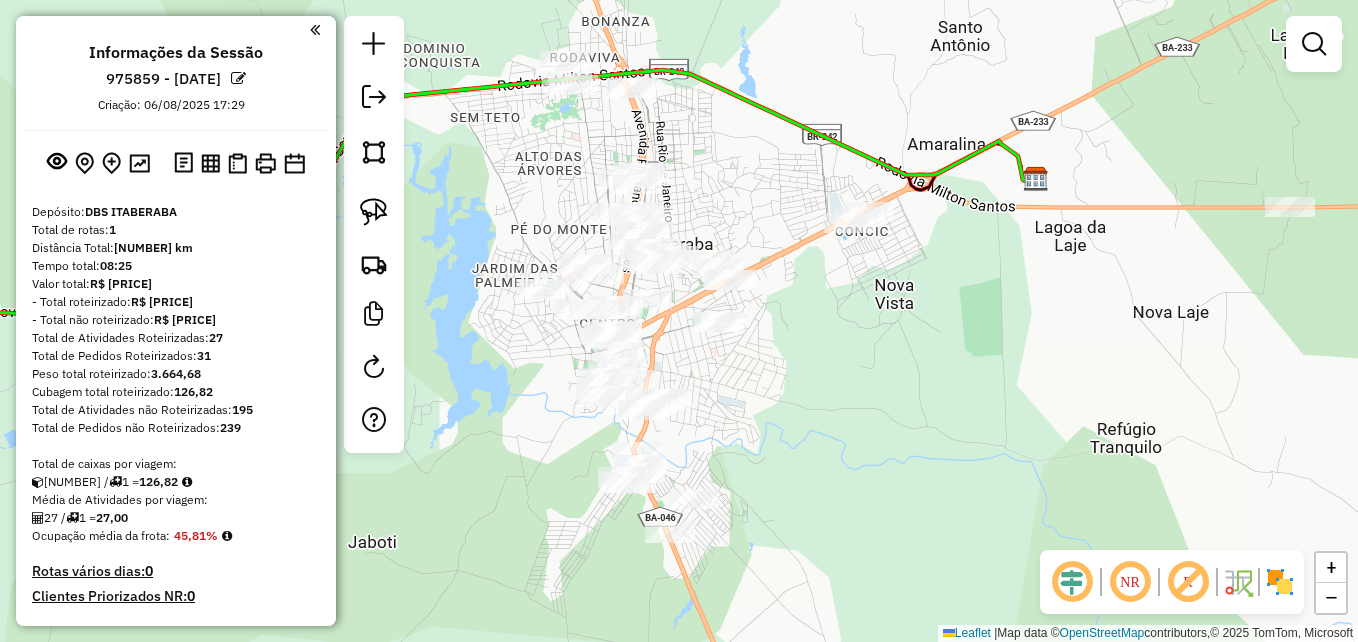 drag 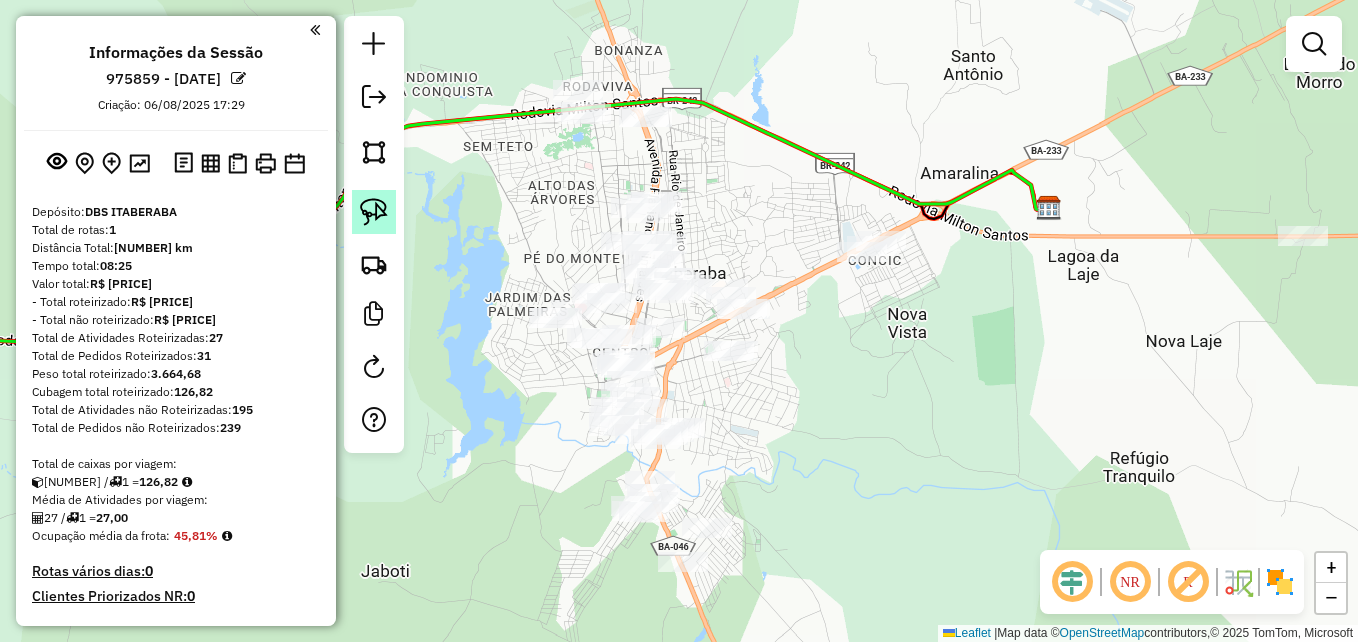 click 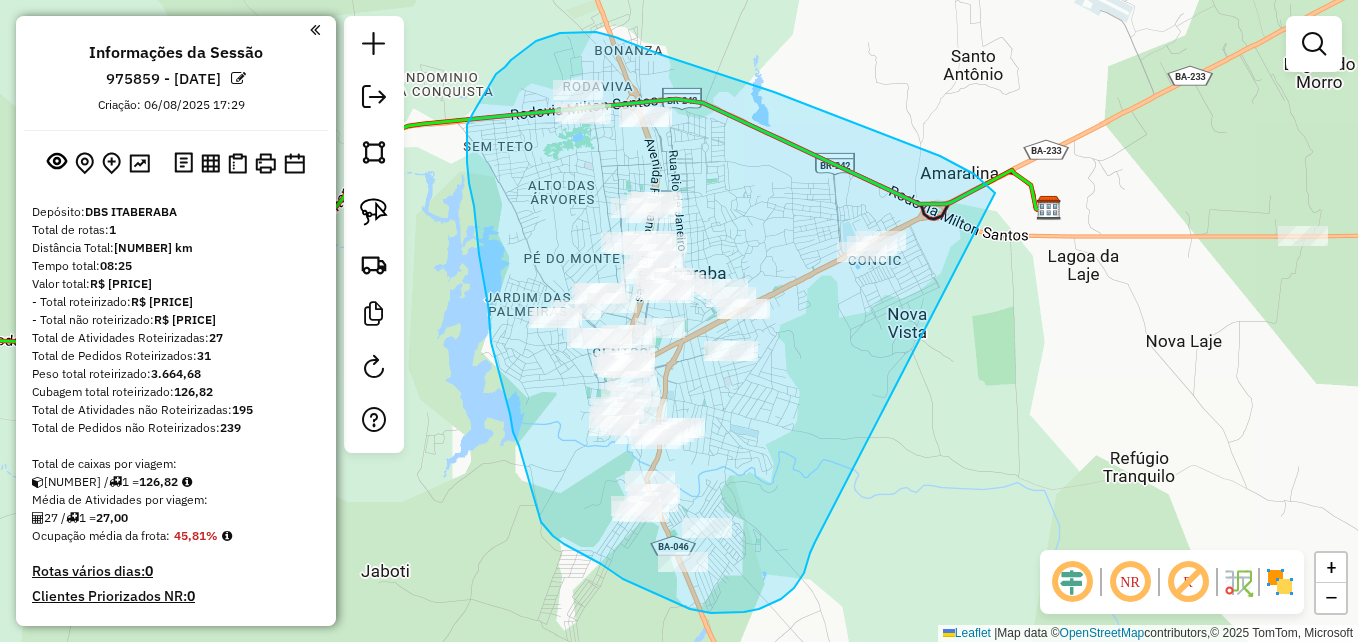 drag, startPoint x: 810, startPoint y: 553, endPoint x: 1000, endPoint y: 201, distance: 400.005 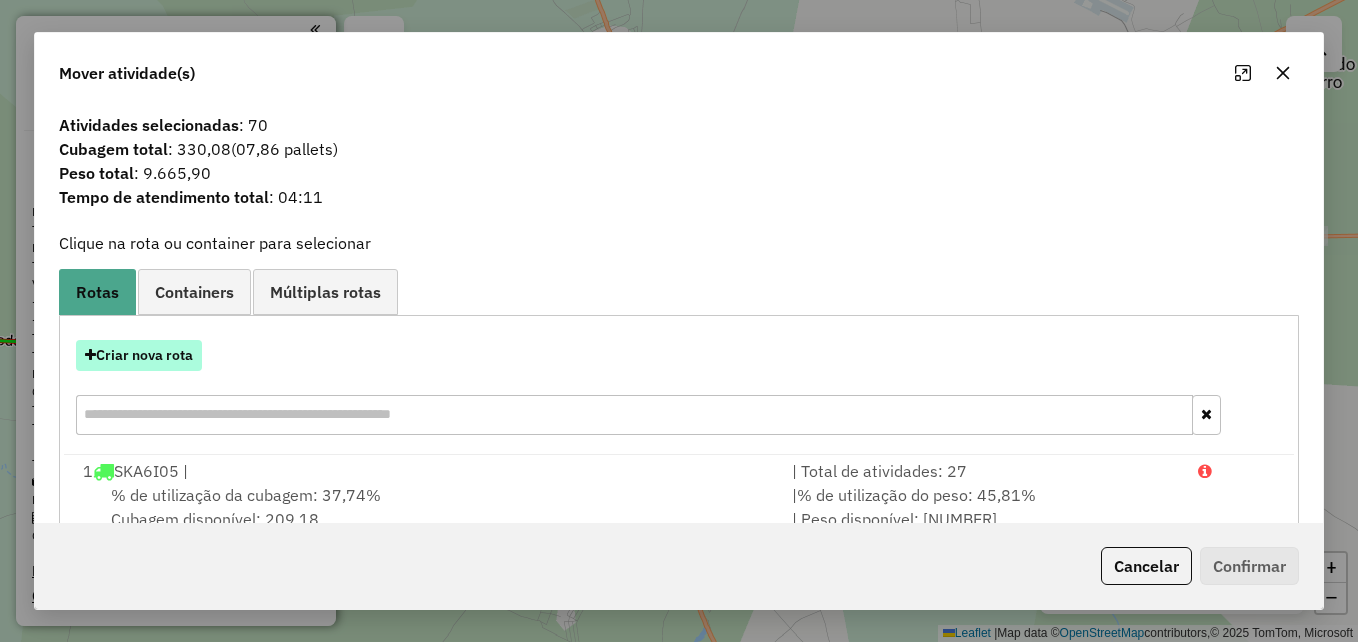 click on "Criar nova rota" at bounding box center (139, 355) 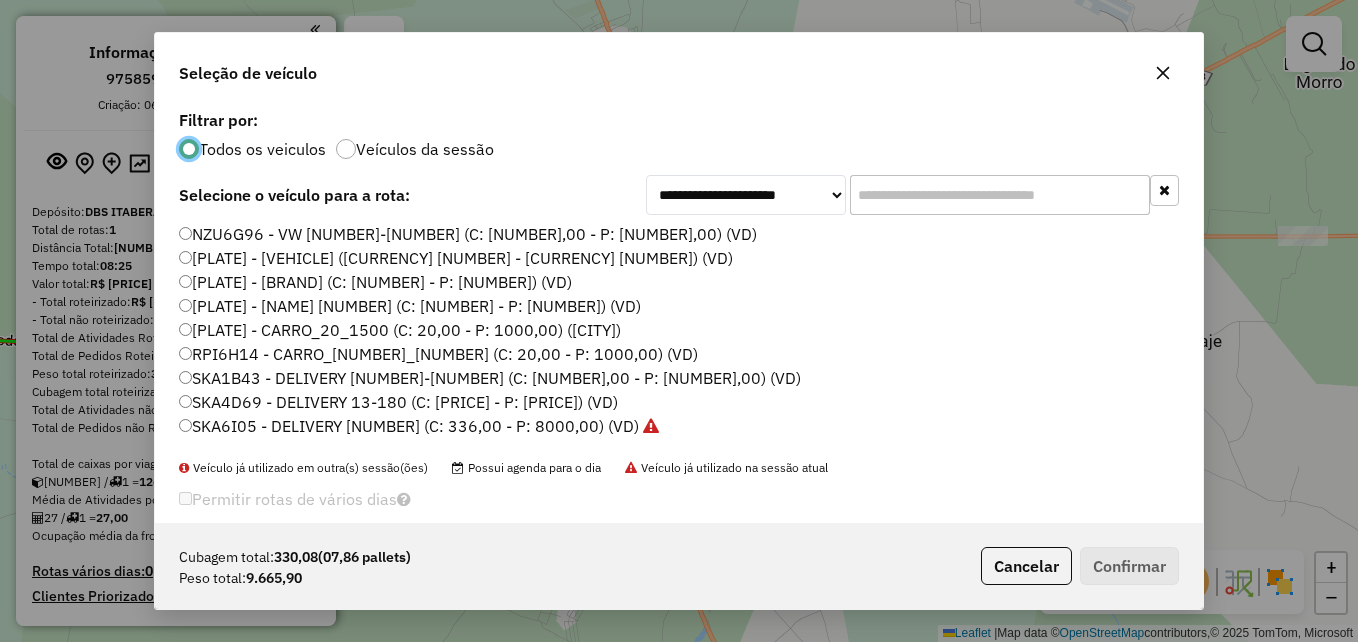 scroll, scrollTop: 11, scrollLeft: 6, axis: both 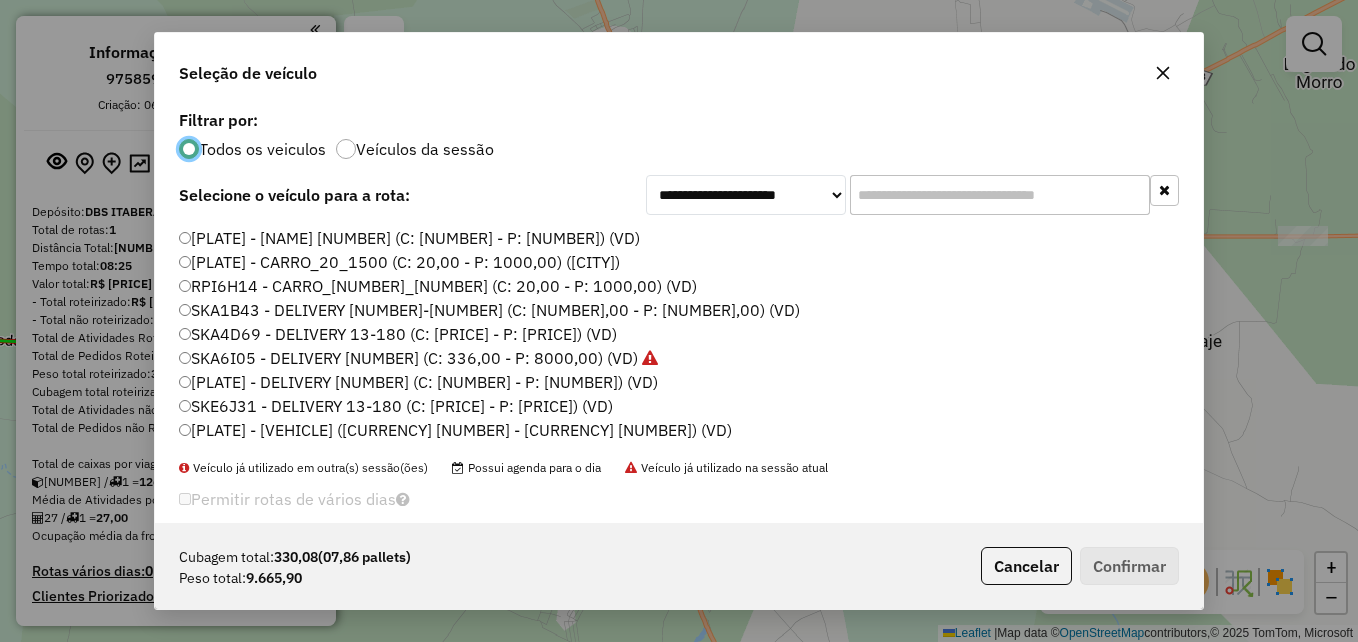 click on "SKA4D69 - DELIVERY 13-180 (C: [PRICE] - P: [PRICE]) (VD)" 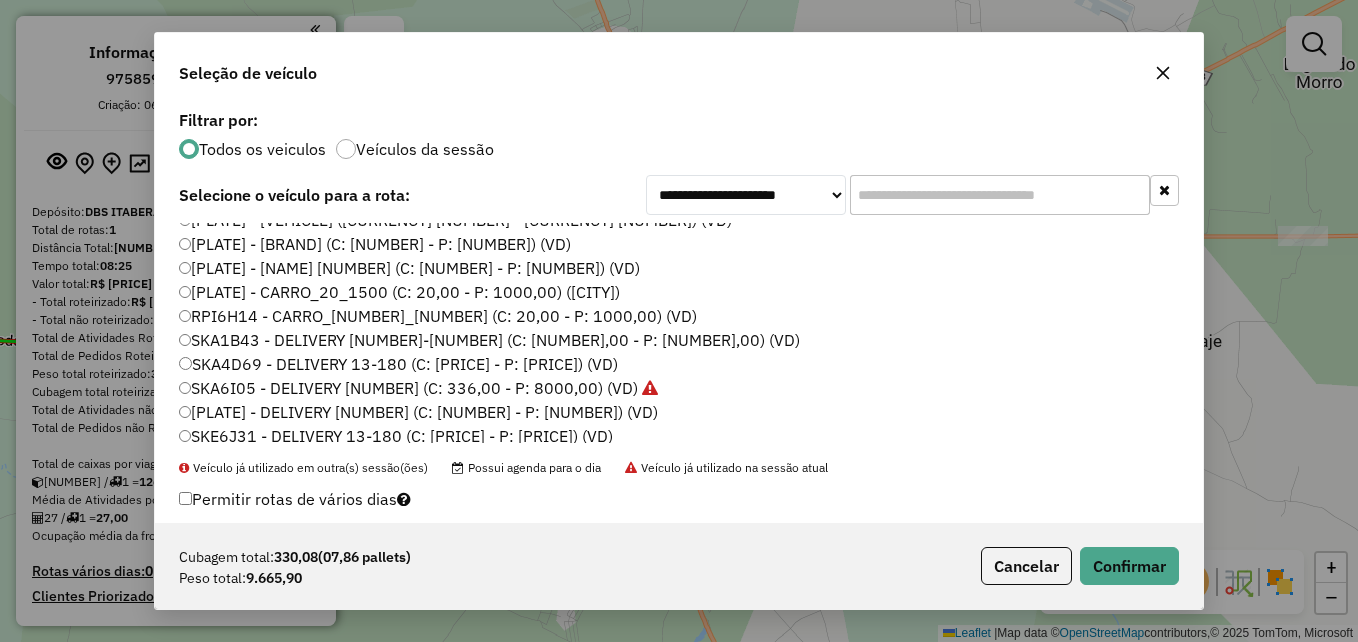 scroll, scrollTop: 68, scrollLeft: 0, axis: vertical 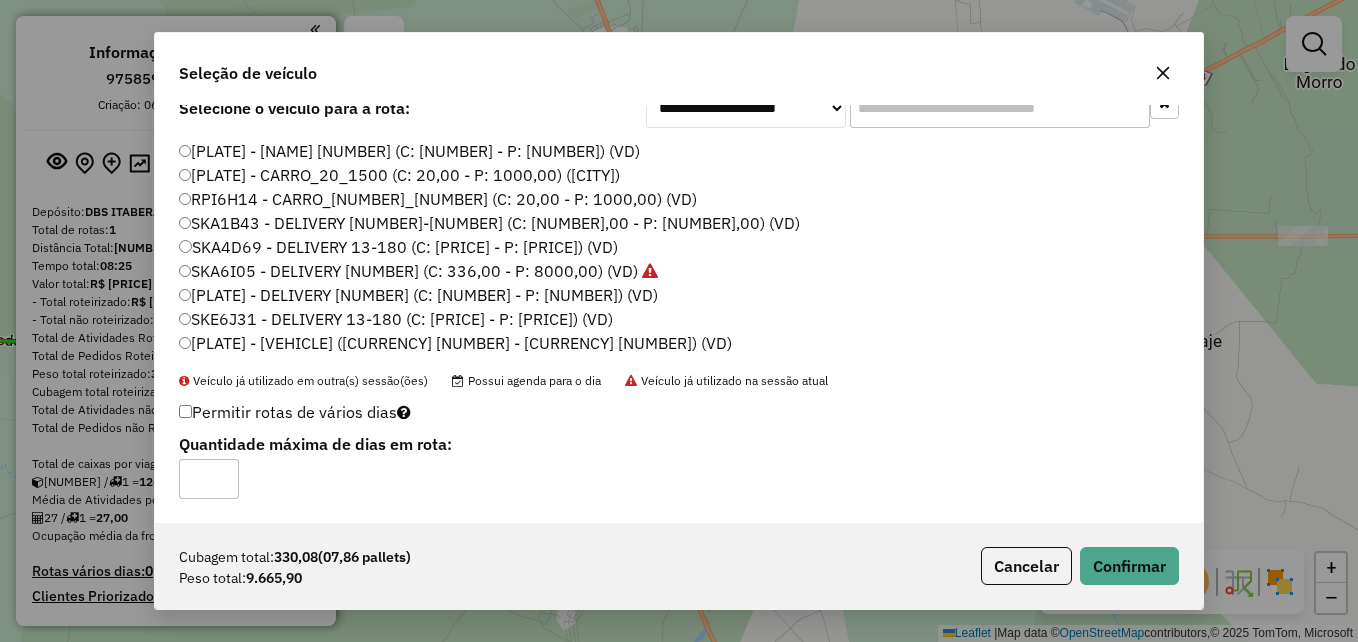 click on "SKE6J31 - DELIVERY 13-180 (C: [PRICE] - P: [PRICE]) (VD)" 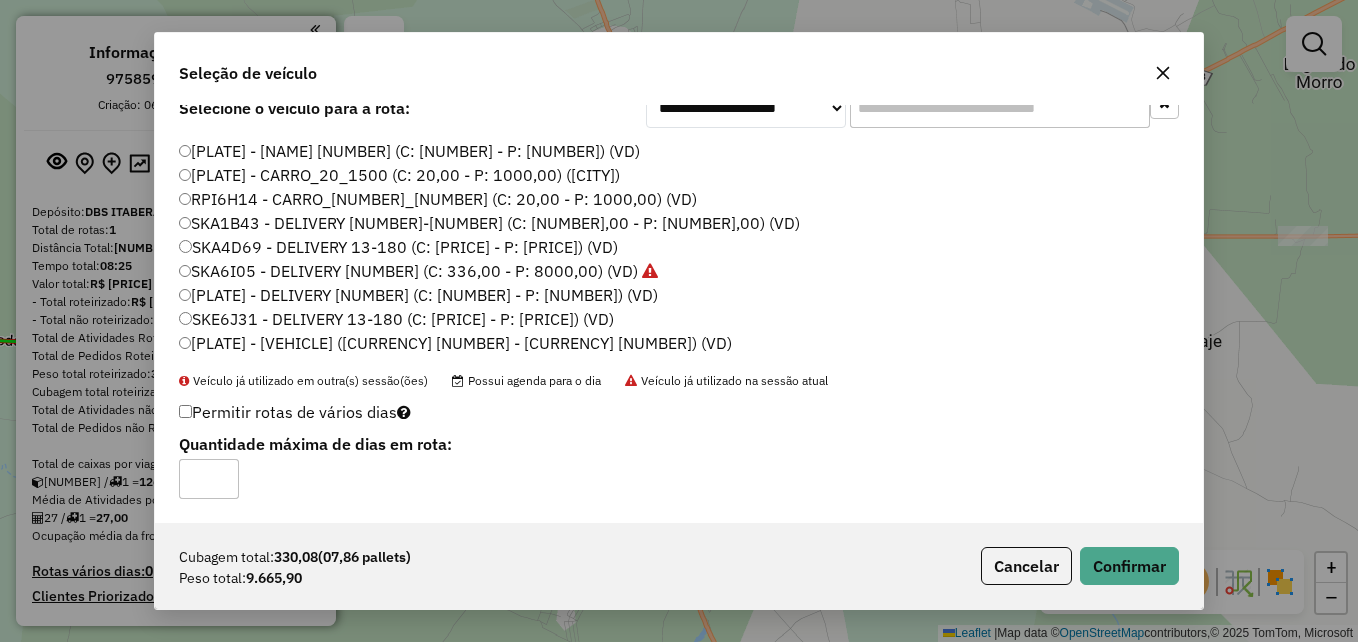 click on "SKA4D69 - DELIVERY 13-180 (C: [PRICE] - P: [PRICE]) (VD)" 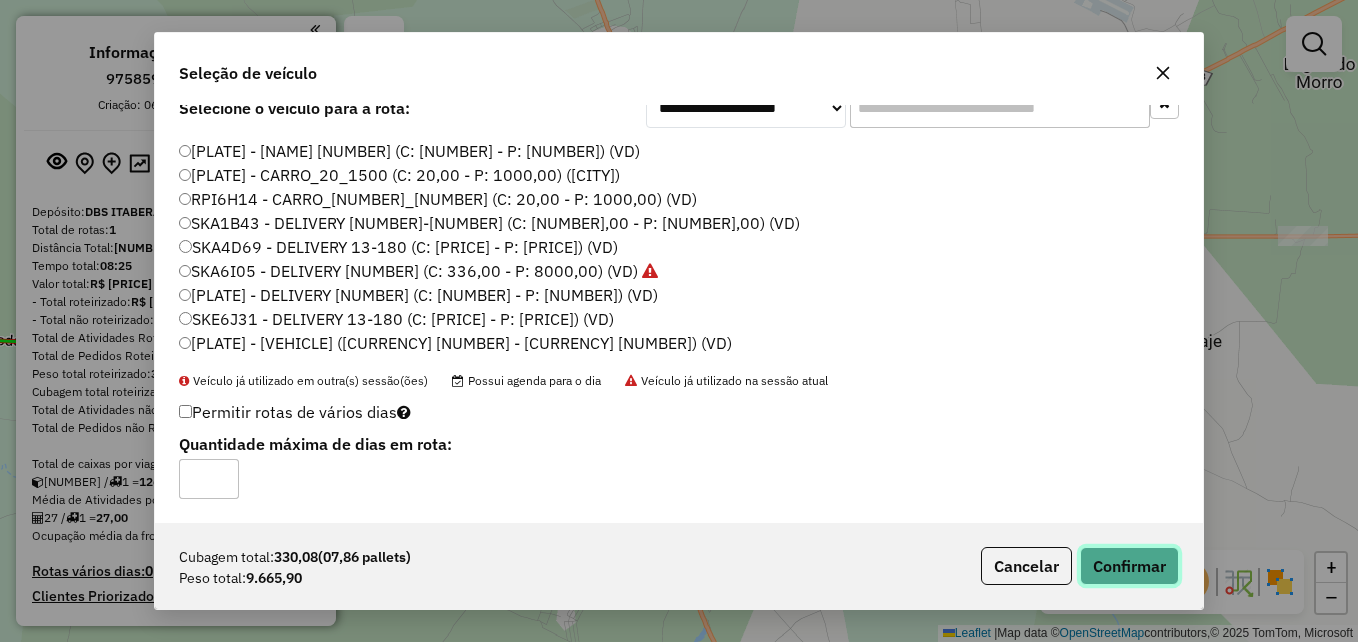 click on "Confirmar" 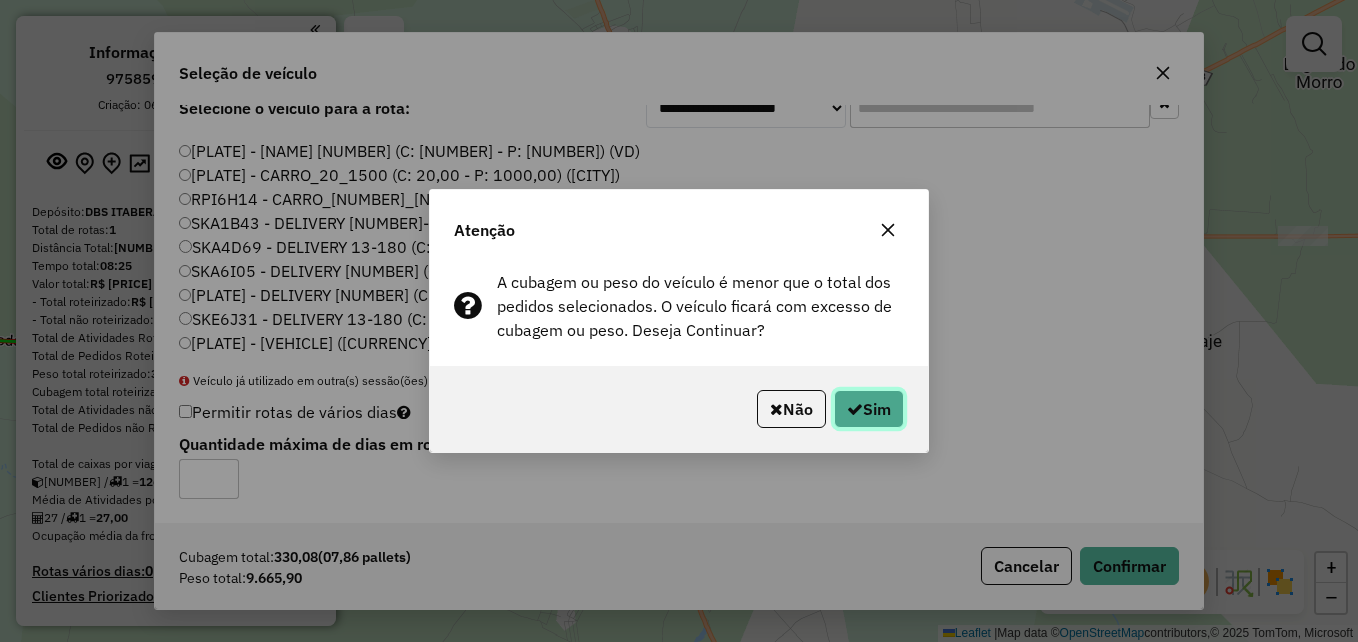 click 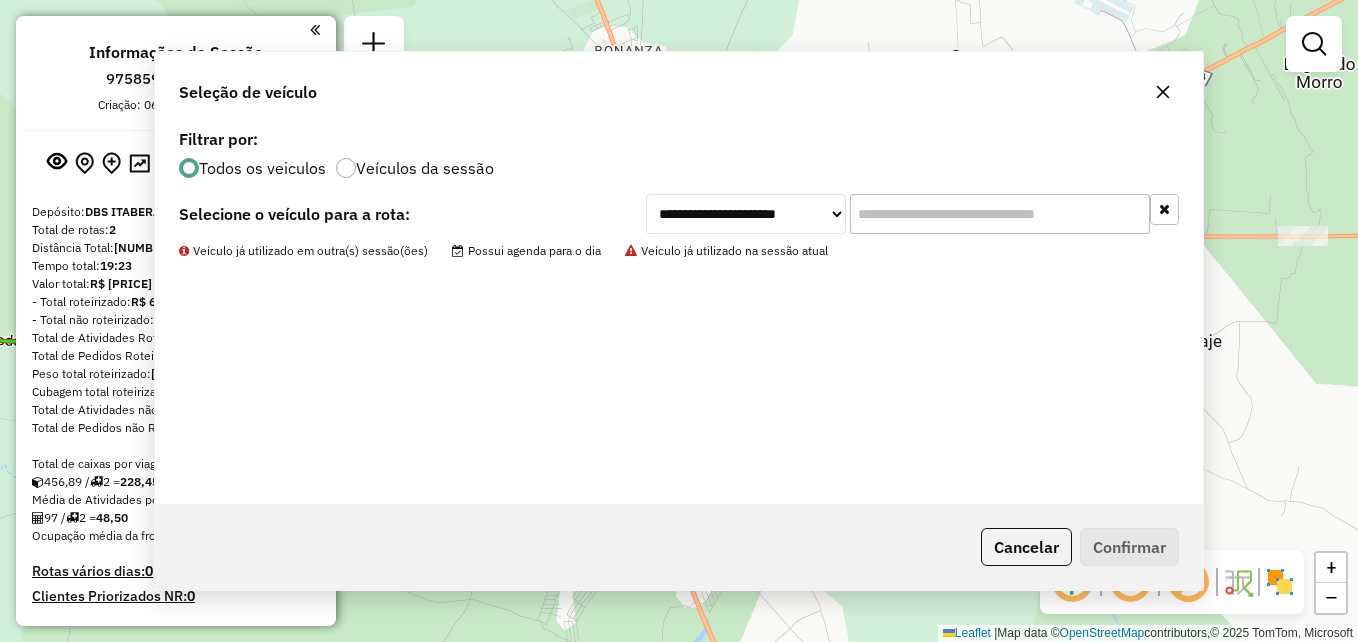 scroll, scrollTop: 0, scrollLeft: 0, axis: both 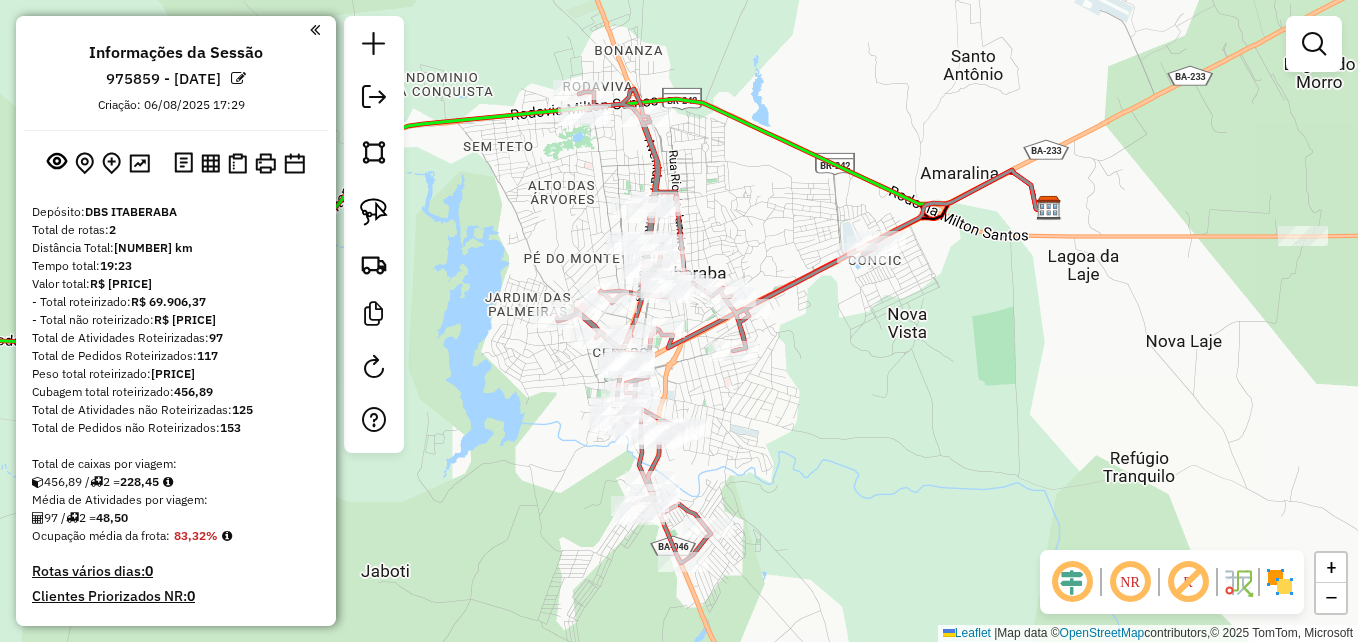 drag, startPoint x: 882, startPoint y: 418, endPoint x: 859, endPoint y: 325, distance: 95.80188 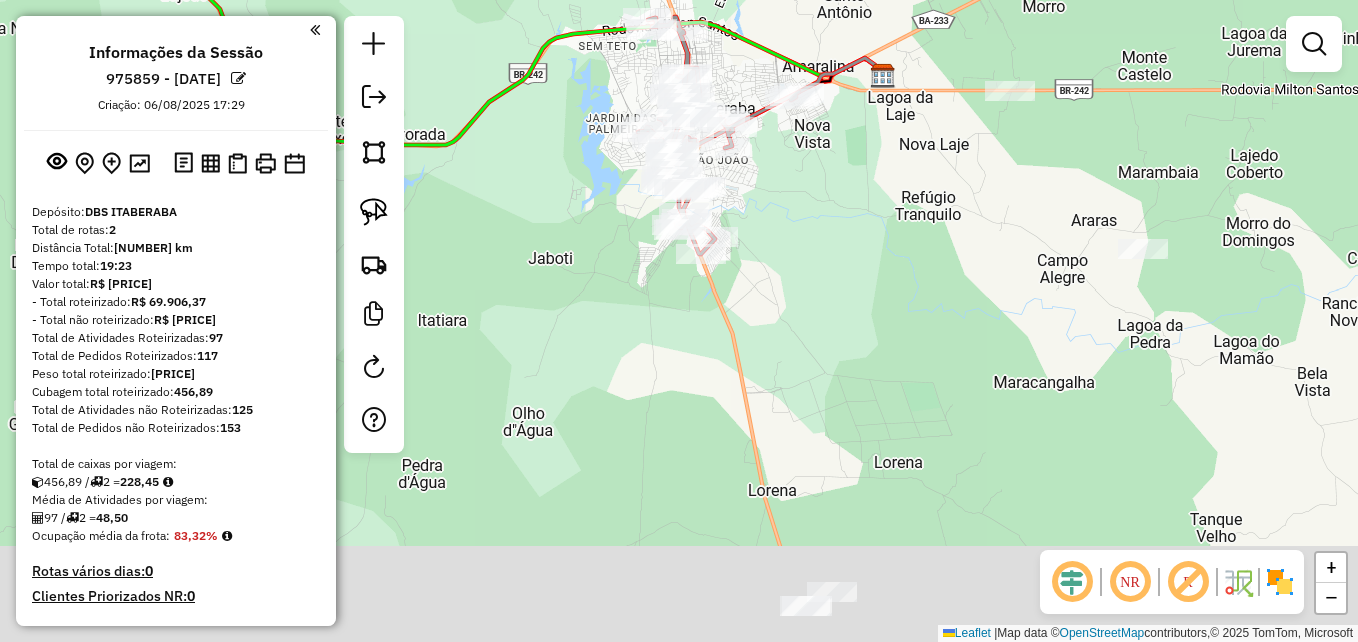 drag, startPoint x: 877, startPoint y: 445, endPoint x: 818, endPoint y: 301, distance: 155.61812 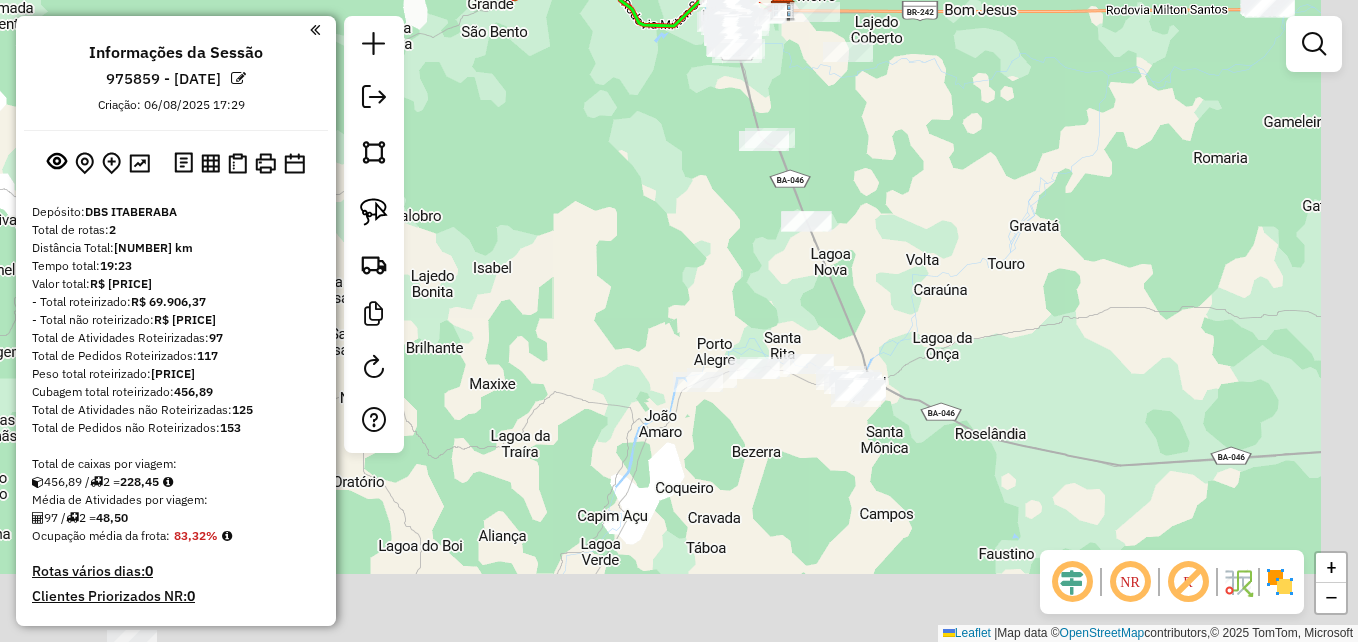 drag, startPoint x: 906, startPoint y: 501, endPoint x: 849, endPoint y: 236, distance: 271.06088 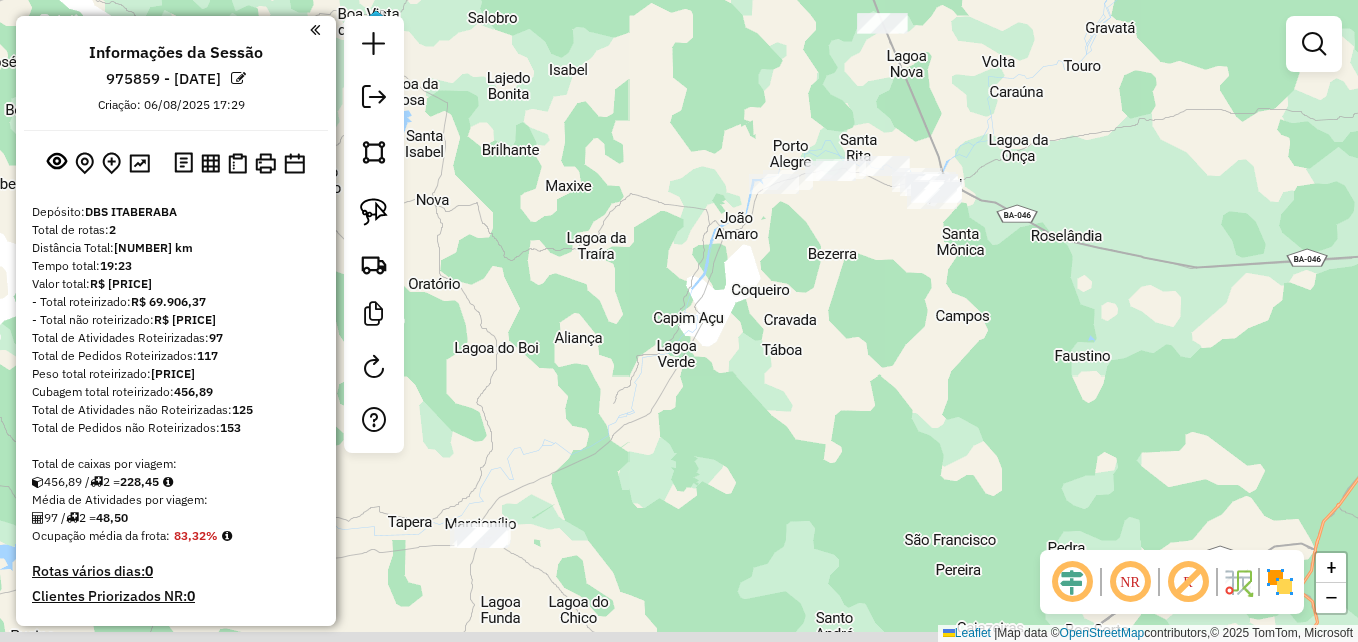 drag, startPoint x: 702, startPoint y: 511, endPoint x: 845, endPoint y: 238, distance: 308.185 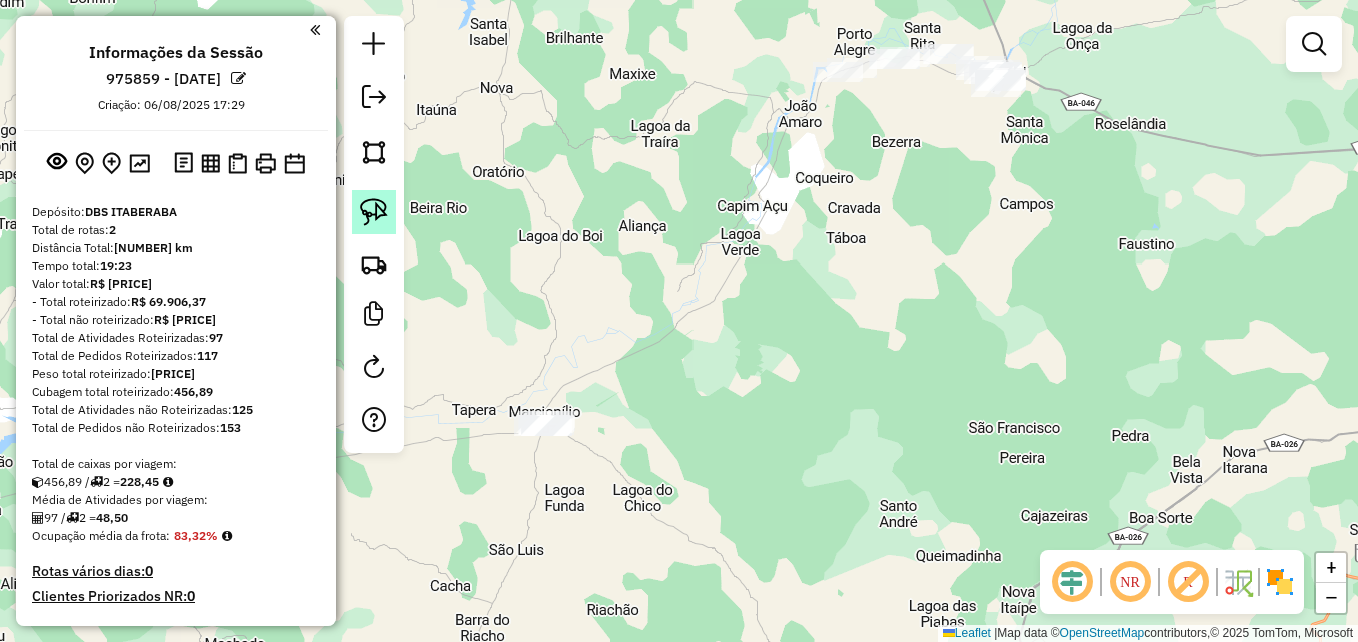 click 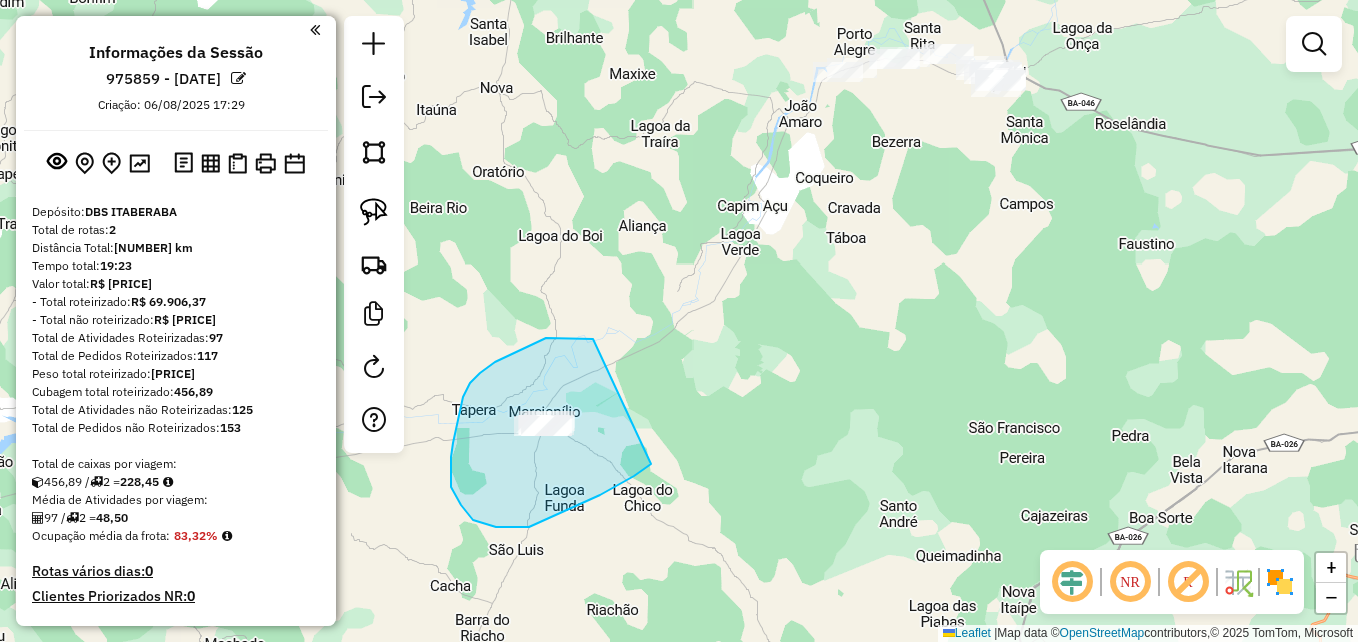 drag, startPoint x: 593, startPoint y: 339, endPoint x: 663, endPoint y: 436, distance: 119.62023 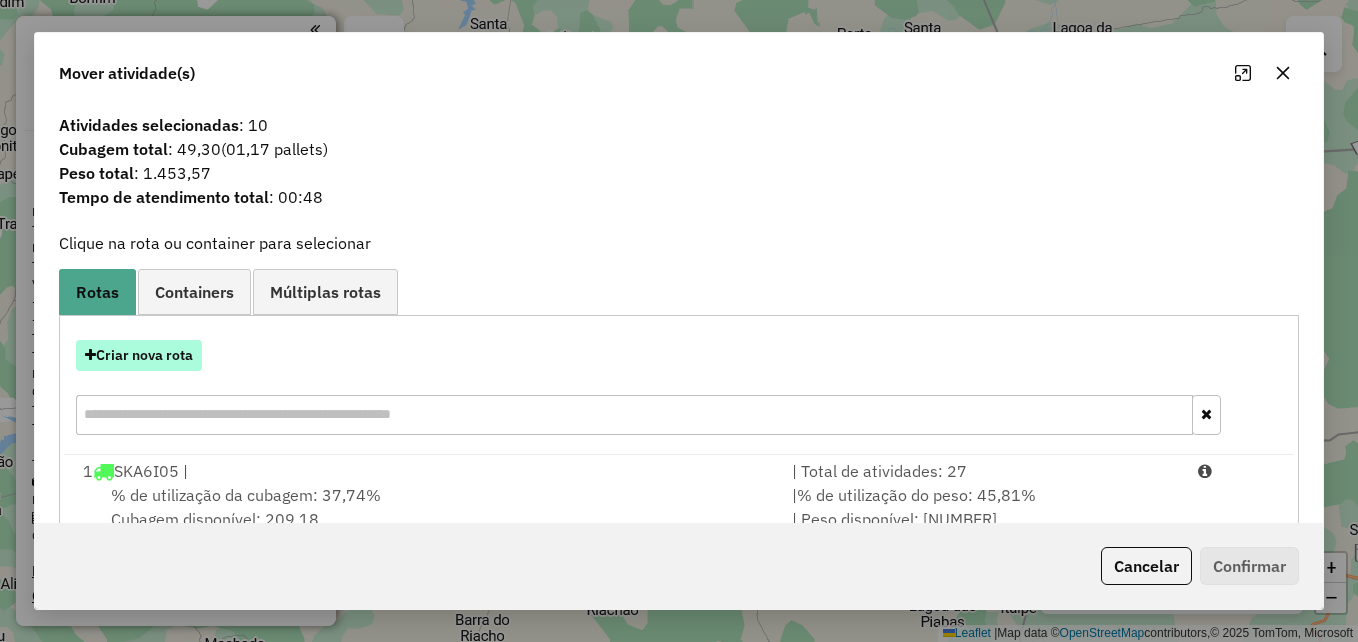 click on "Criar nova rota" at bounding box center (139, 355) 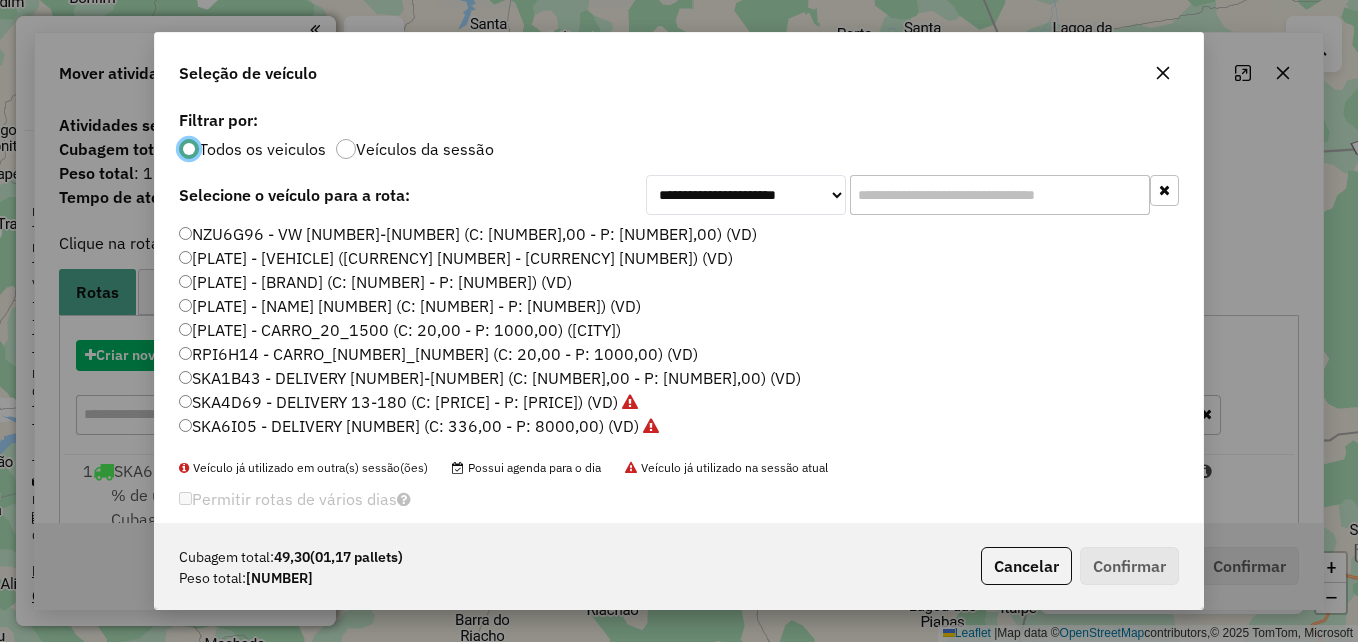 scroll, scrollTop: 11, scrollLeft: 6, axis: both 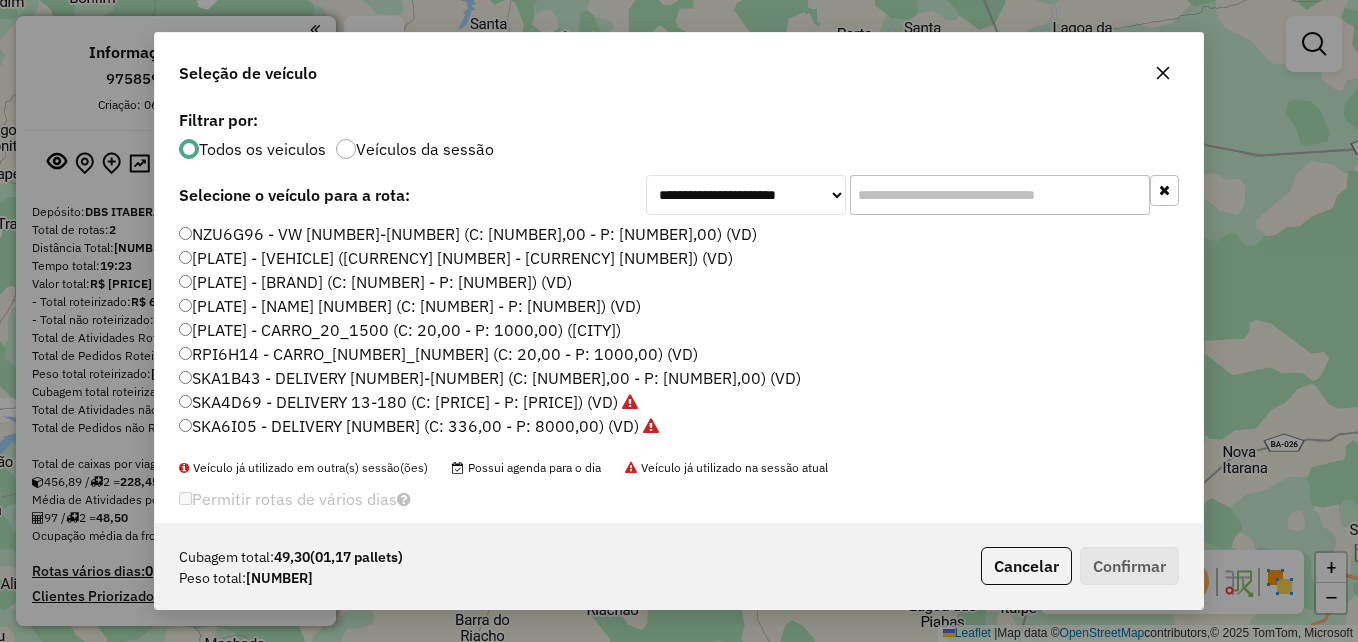click on "RPI6H14 - CARRO_[NUMBER]_[NUMBER] (C: 20,00 - P: 1000,00) (VD)" 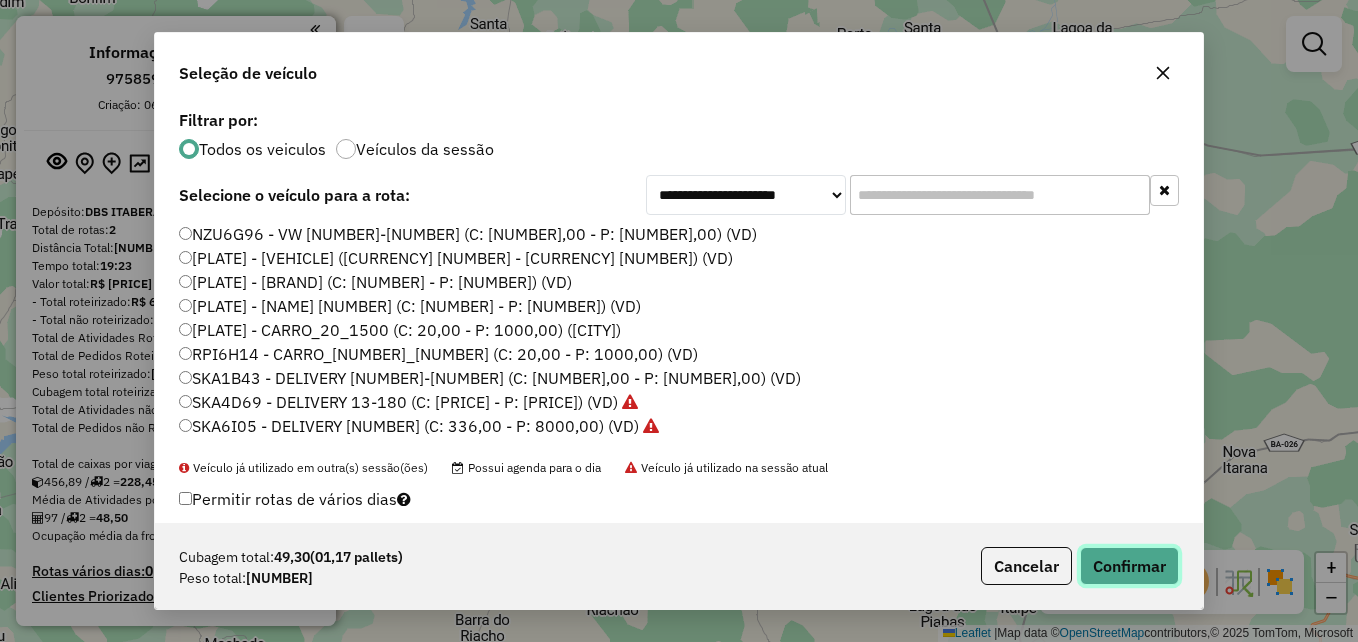 click on "Confirmar" 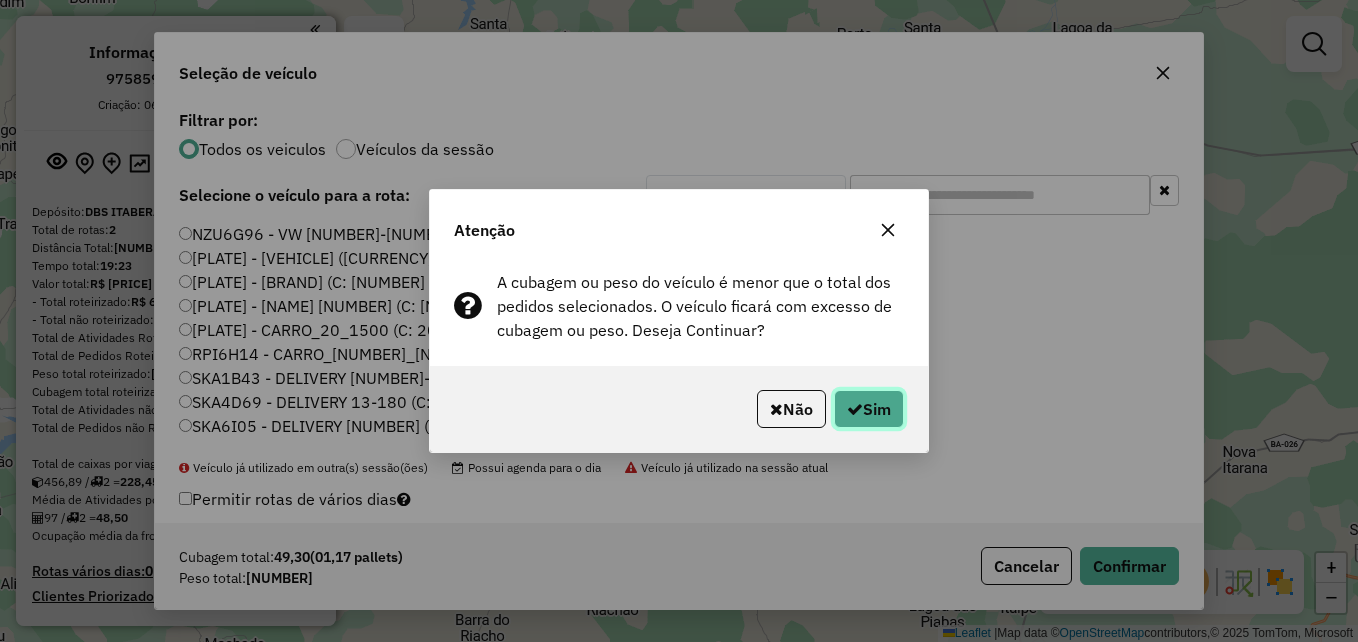 click on "Sim" 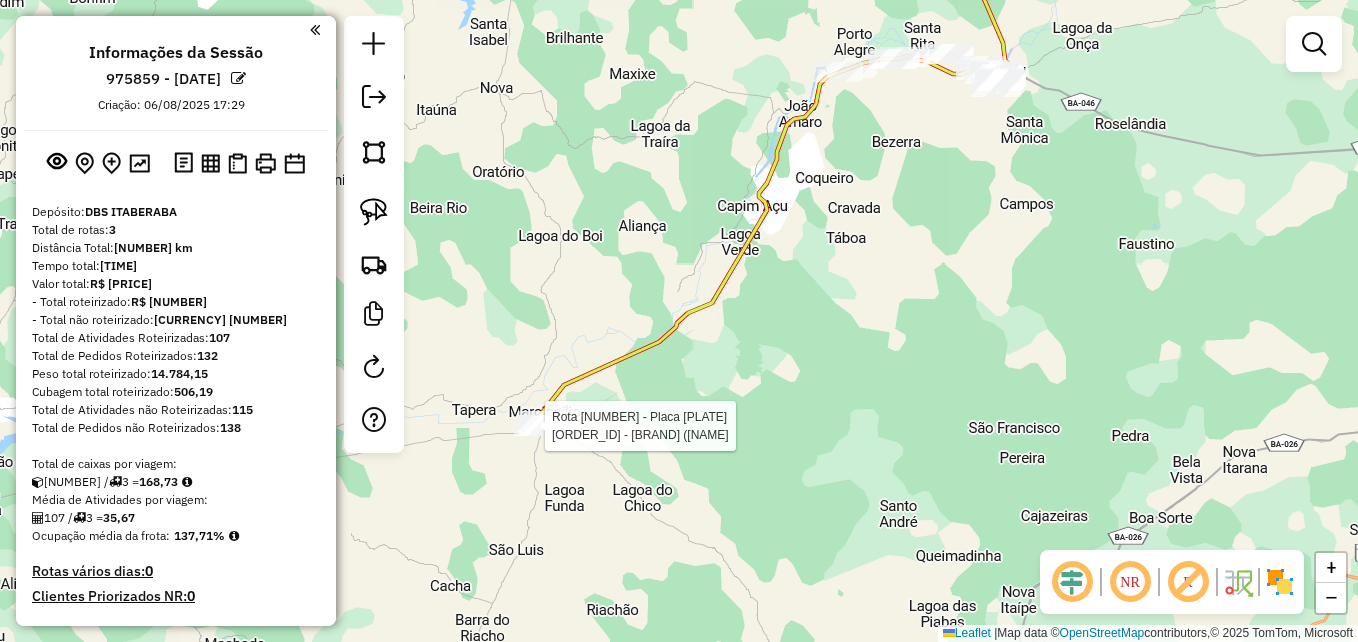 select on "**********" 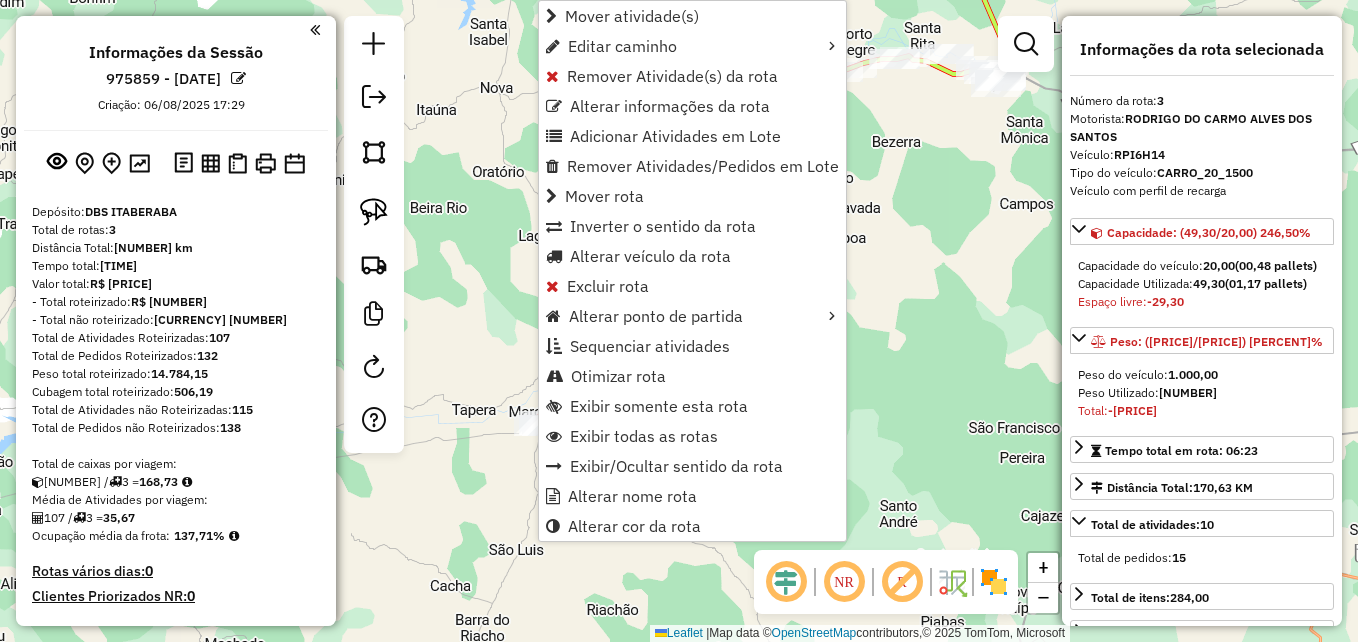 scroll, scrollTop: 815, scrollLeft: 0, axis: vertical 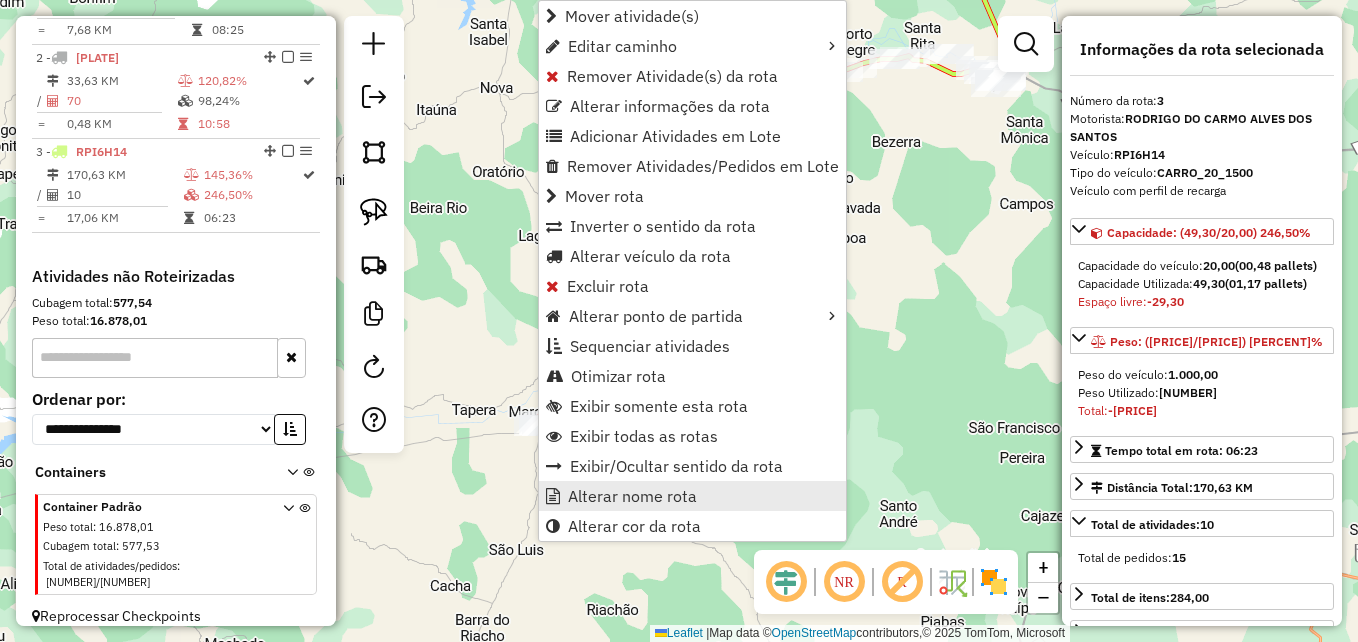 click on "Alterar nome rota" at bounding box center [632, 496] 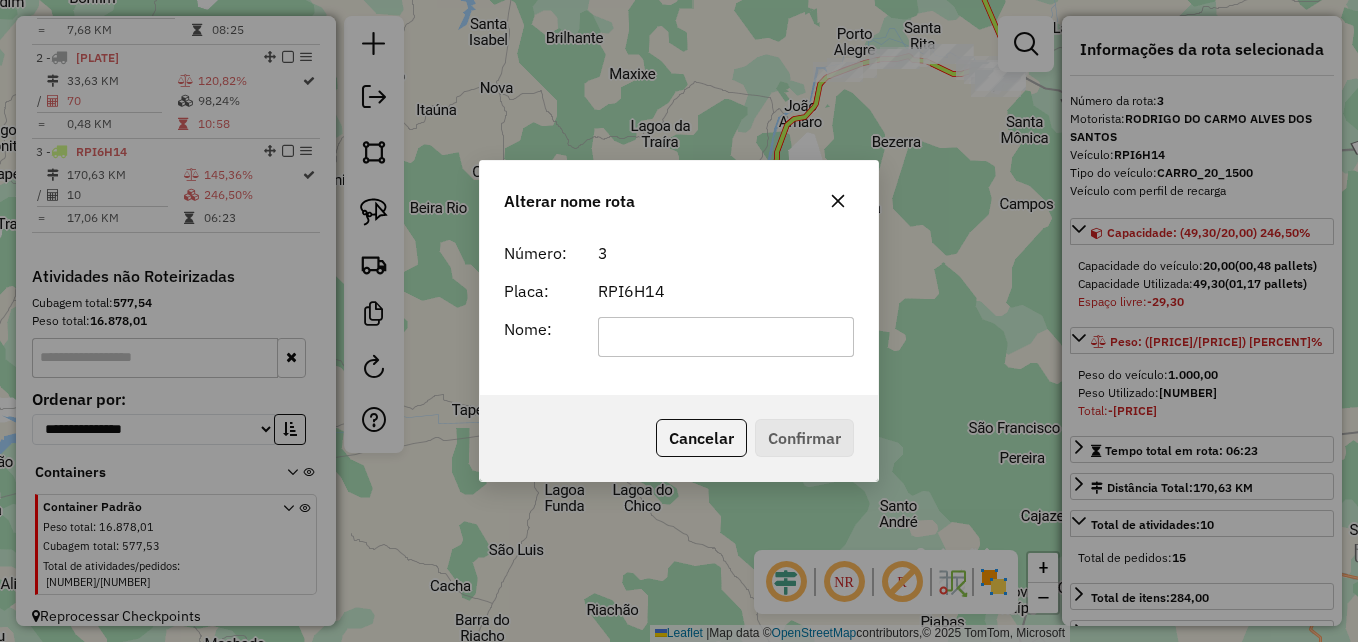 type on "*" 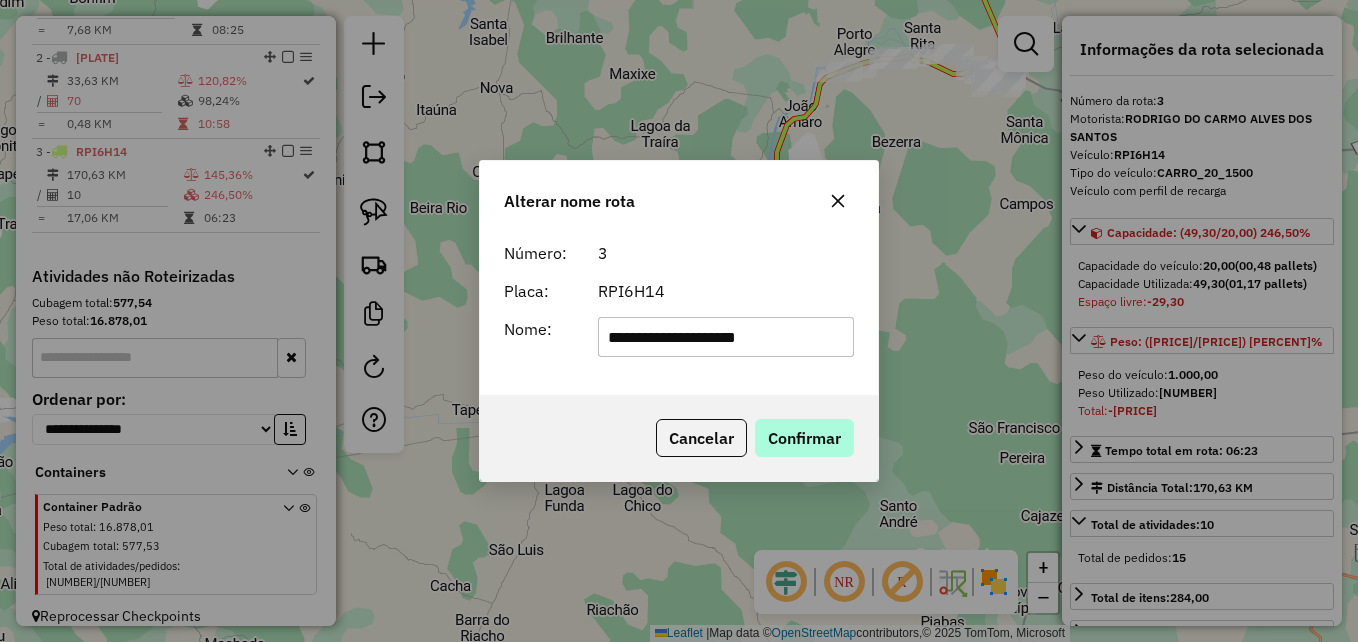 type on "**********" 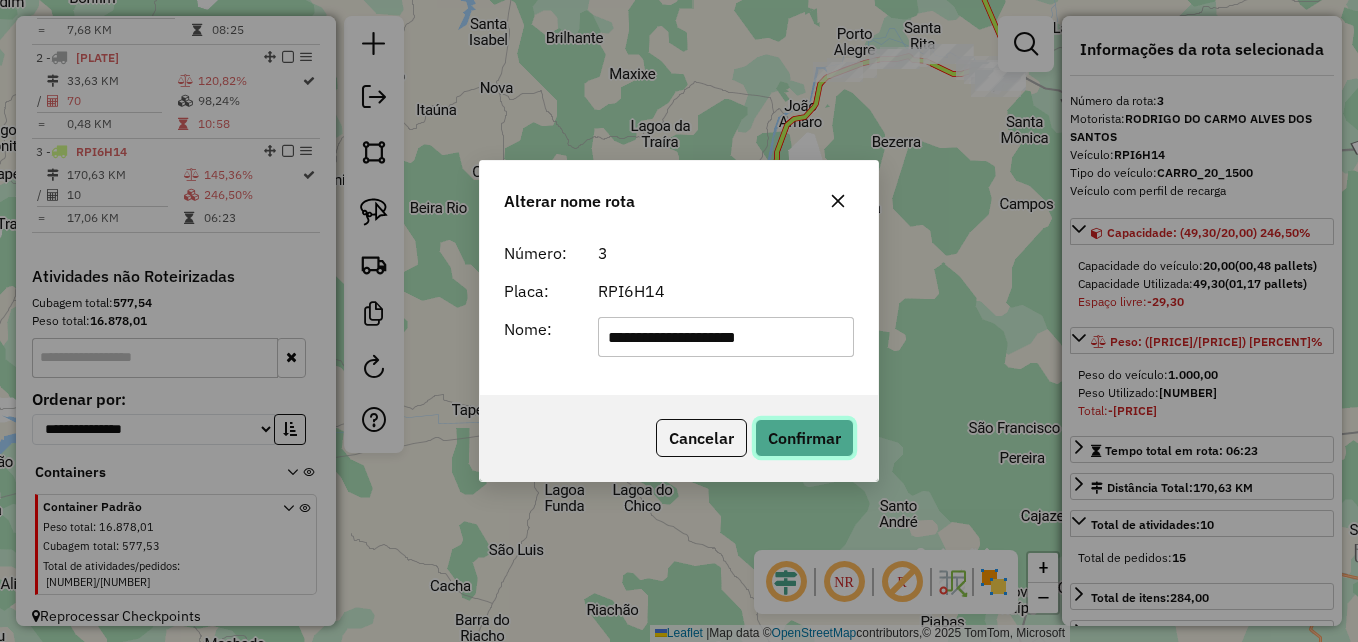click on "Confirmar" 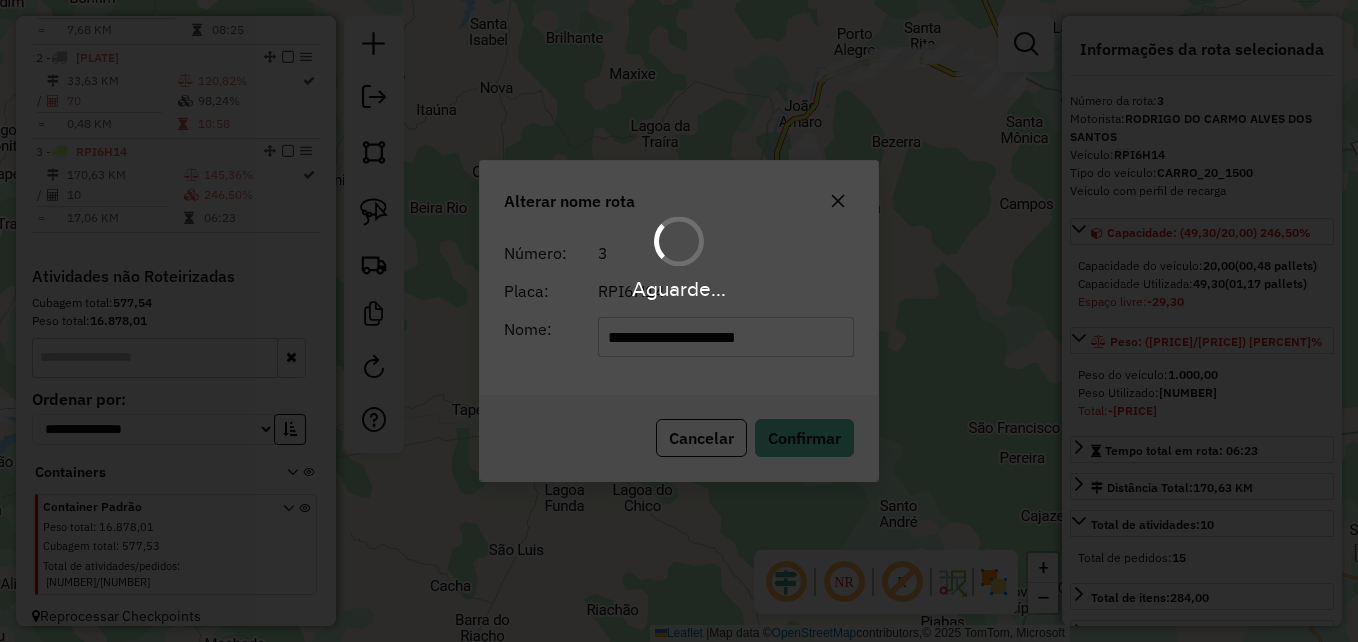 type 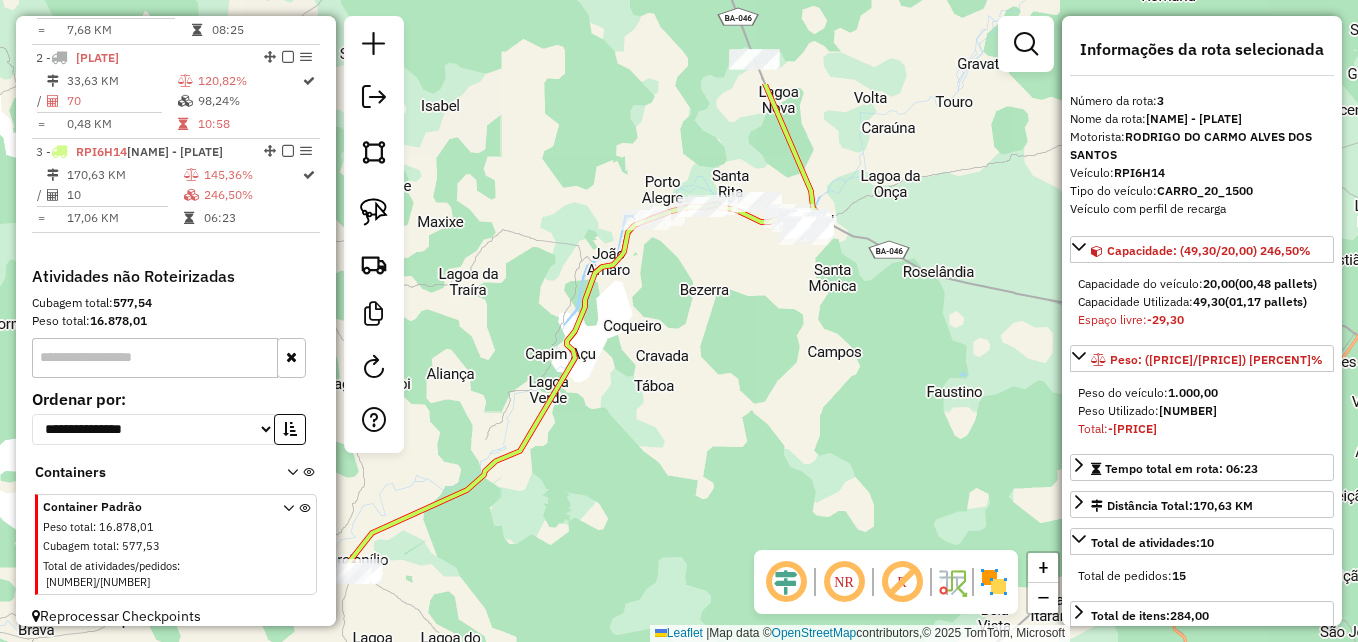 drag, startPoint x: 839, startPoint y: 303, endPoint x: 672, endPoint y: 436, distance: 213.49005 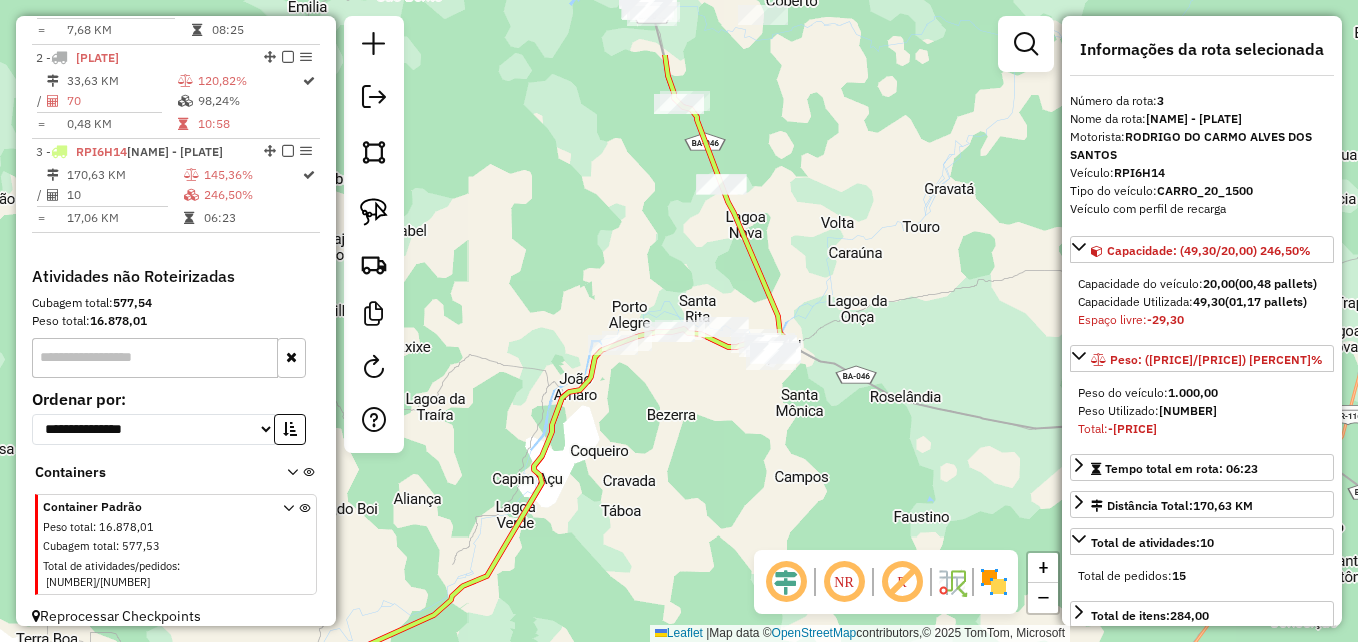 drag, startPoint x: 799, startPoint y: 337, endPoint x: 772, endPoint y: 456, distance: 122.02459 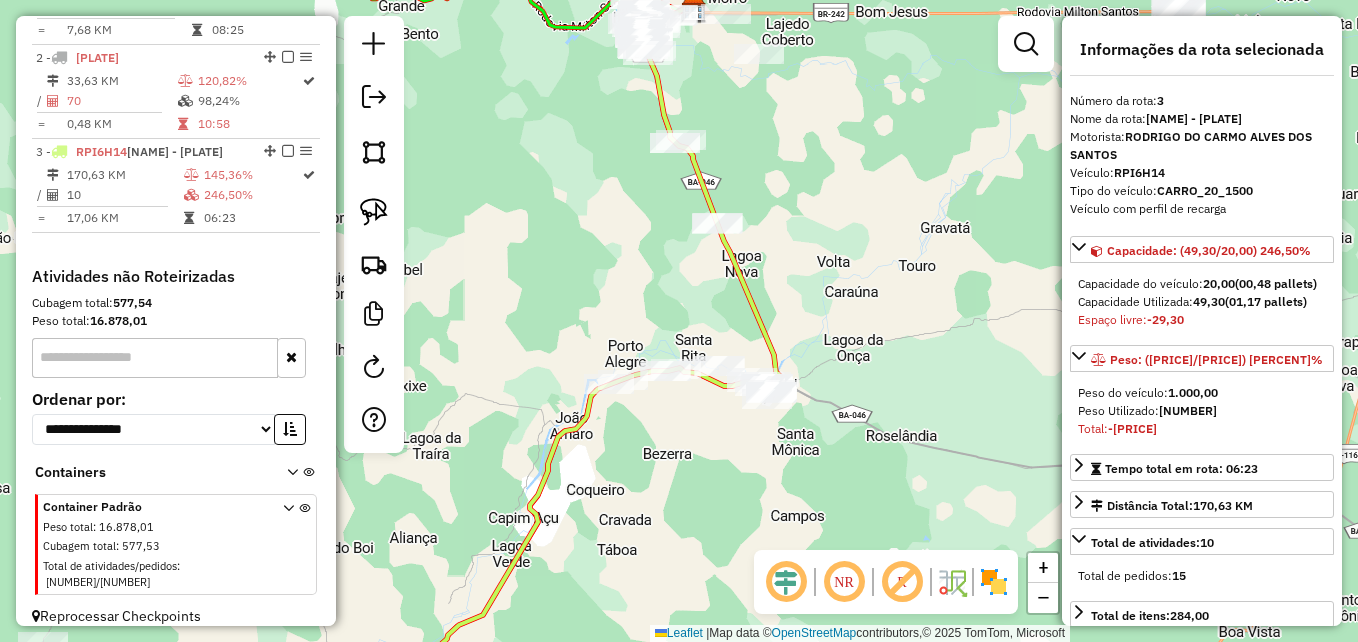 drag, startPoint x: 736, startPoint y: 445, endPoint x: 649, endPoint y: 381, distance: 108.00463 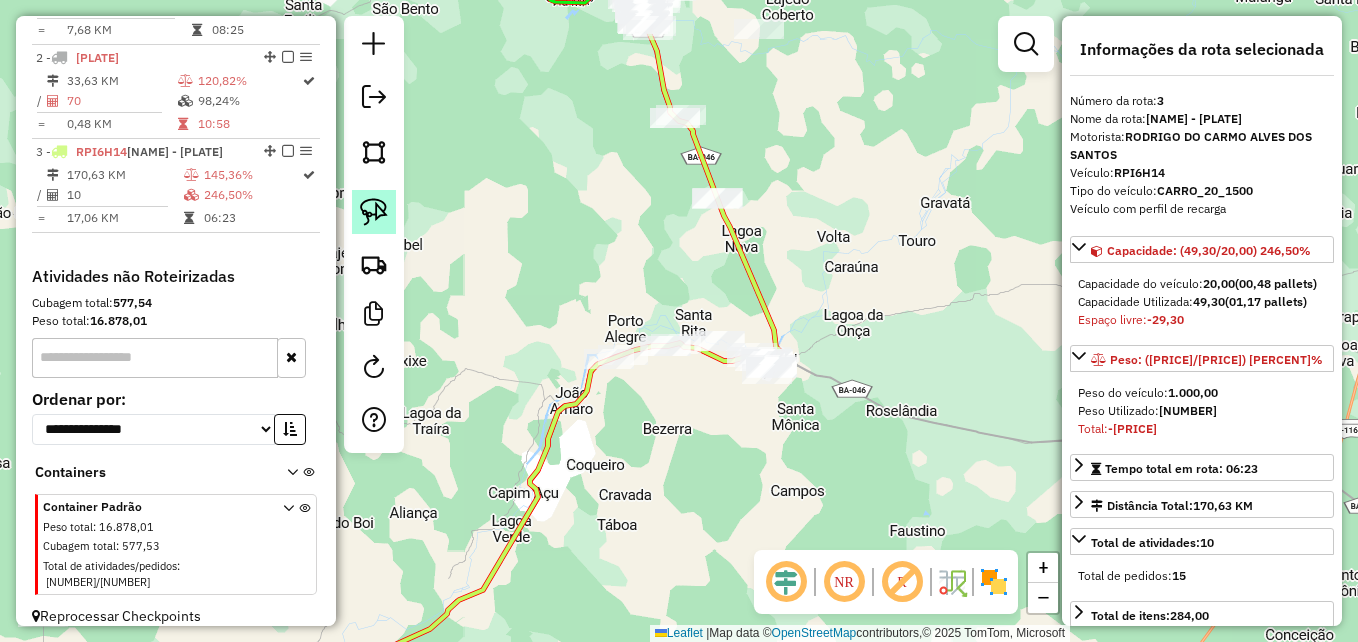 drag, startPoint x: 367, startPoint y: 216, endPoint x: 376, endPoint y: 226, distance: 13.453624 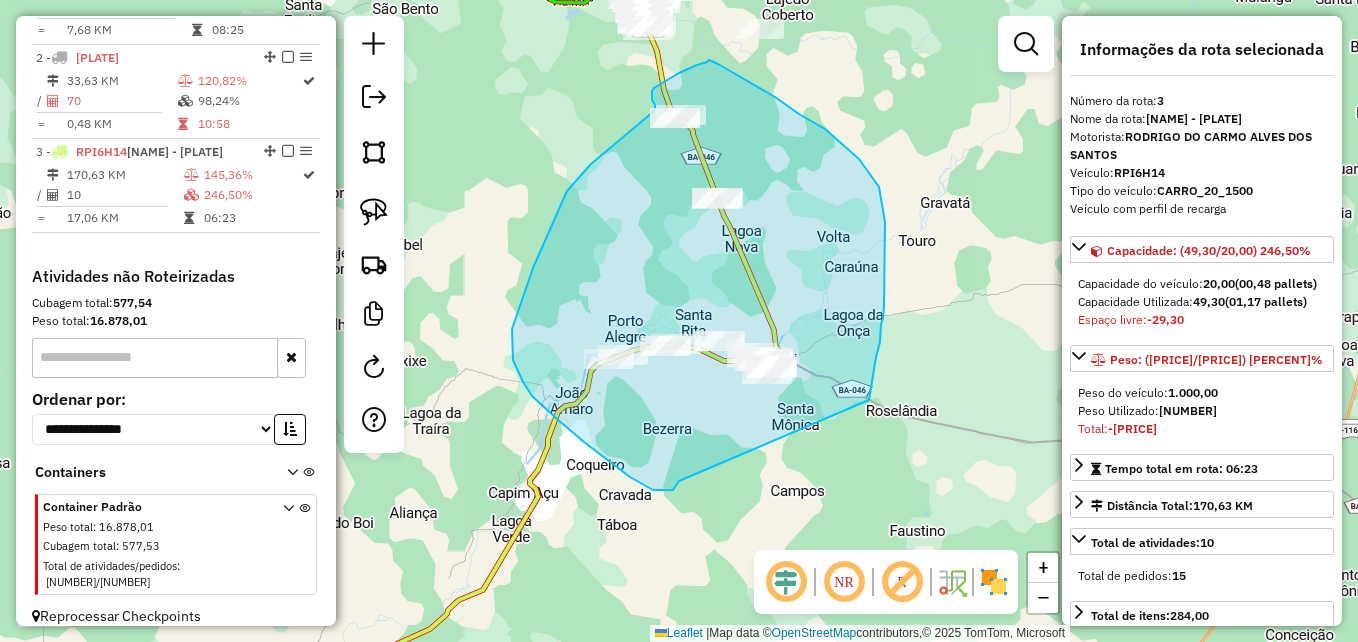 drag, startPoint x: 676, startPoint y: 487, endPoint x: 869, endPoint y: 400, distance: 211.70262 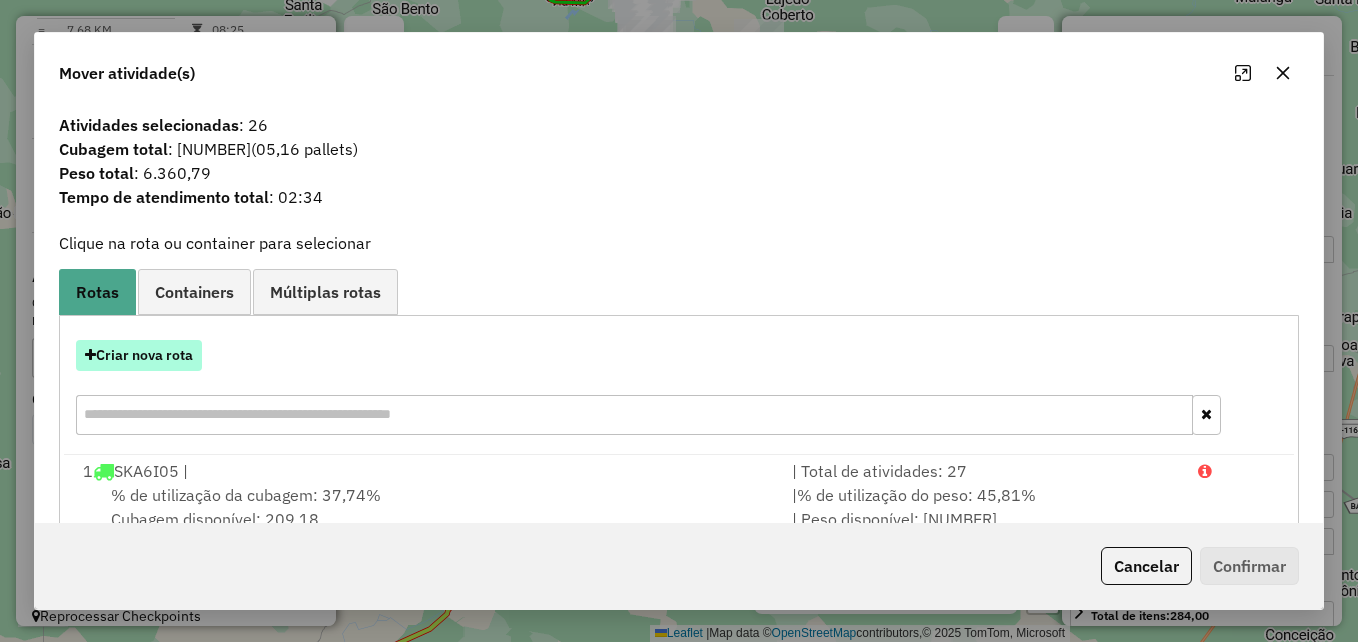 click on "Criar nova rota" at bounding box center (139, 355) 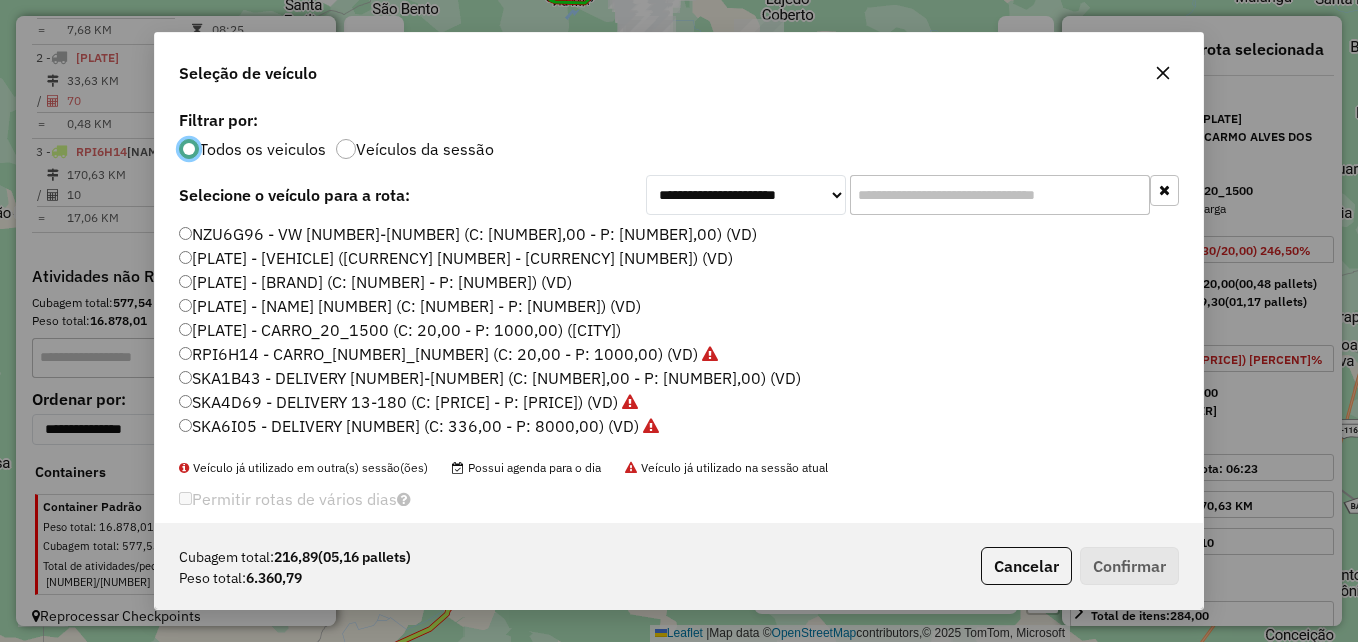 scroll, scrollTop: 11, scrollLeft: 6, axis: both 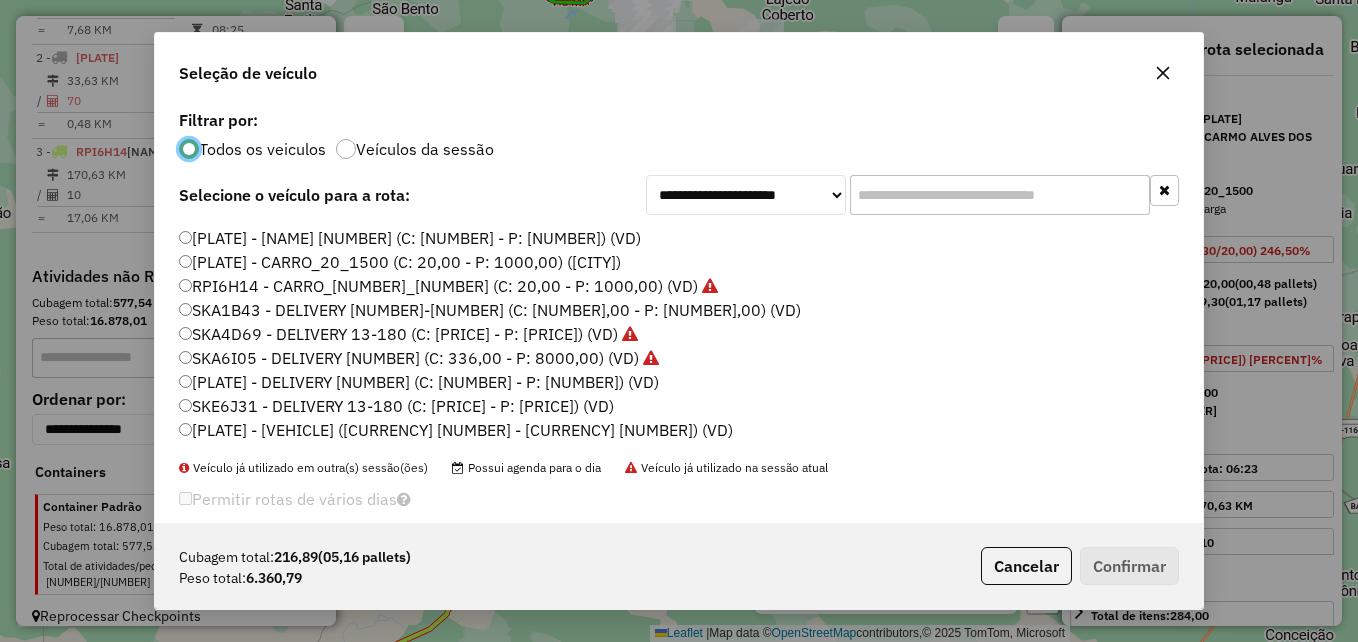 click on "SKE6J31 - DELIVERY 13-180 (C: [PRICE] - P: [PRICE]) (VD)" 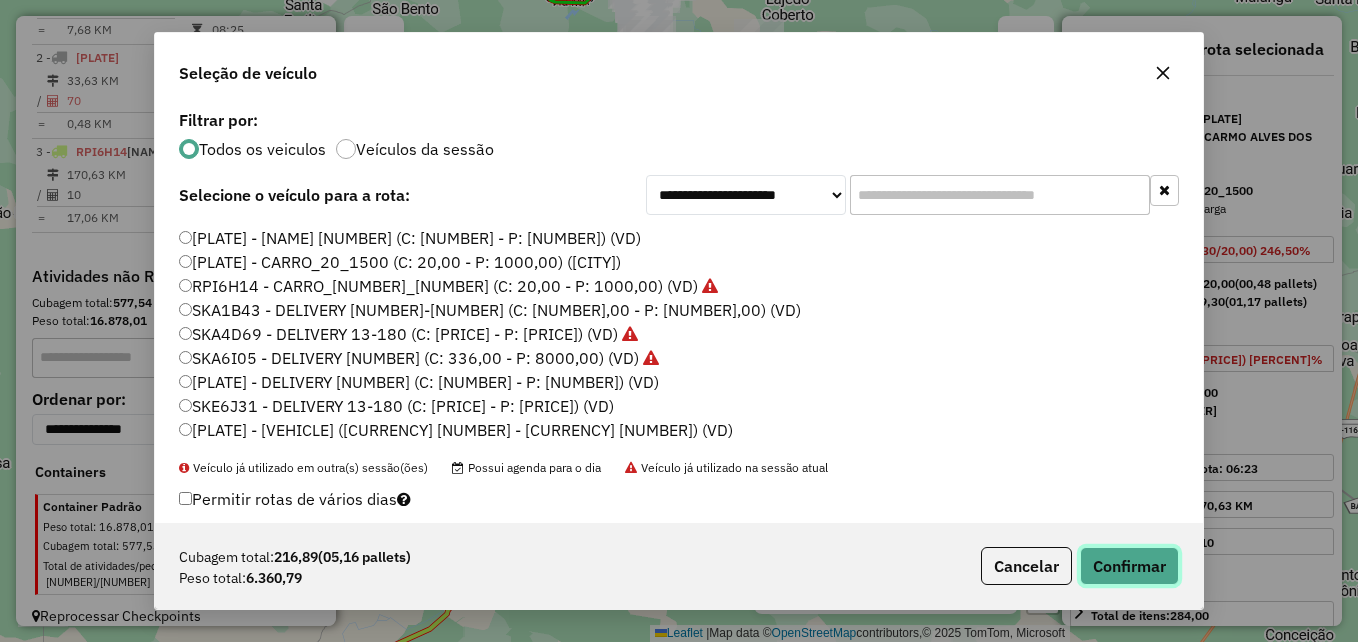 click on "Confirmar" 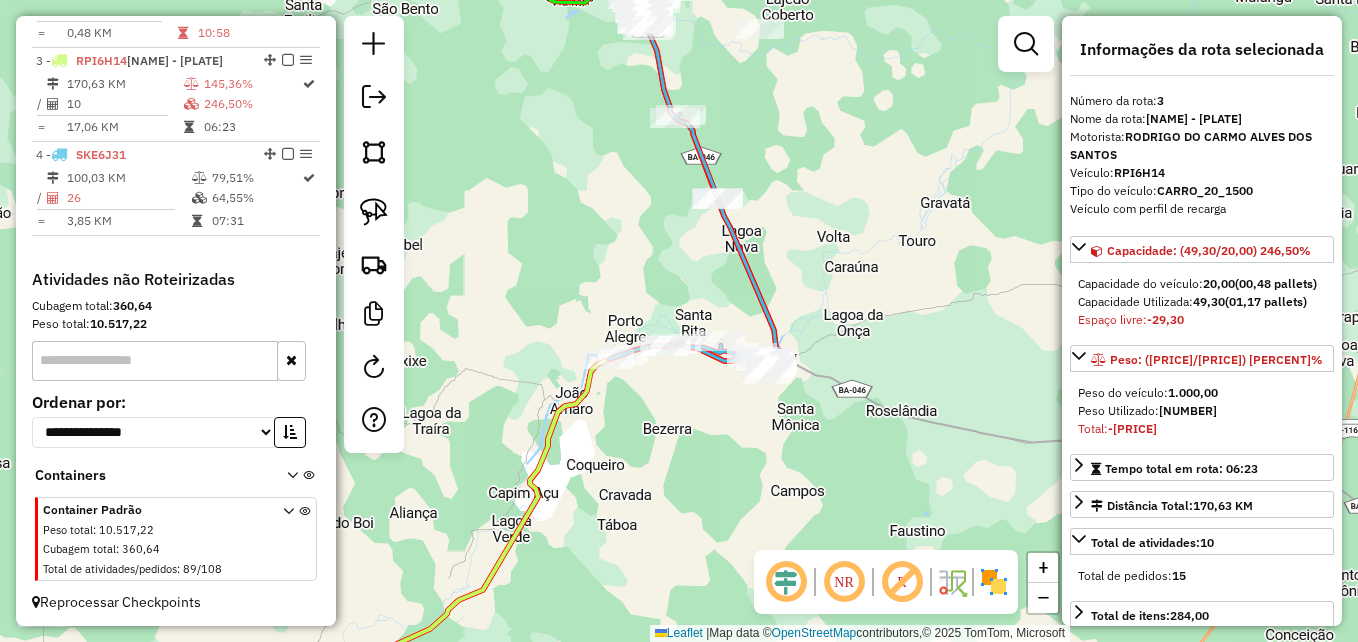scroll, scrollTop: 927, scrollLeft: 0, axis: vertical 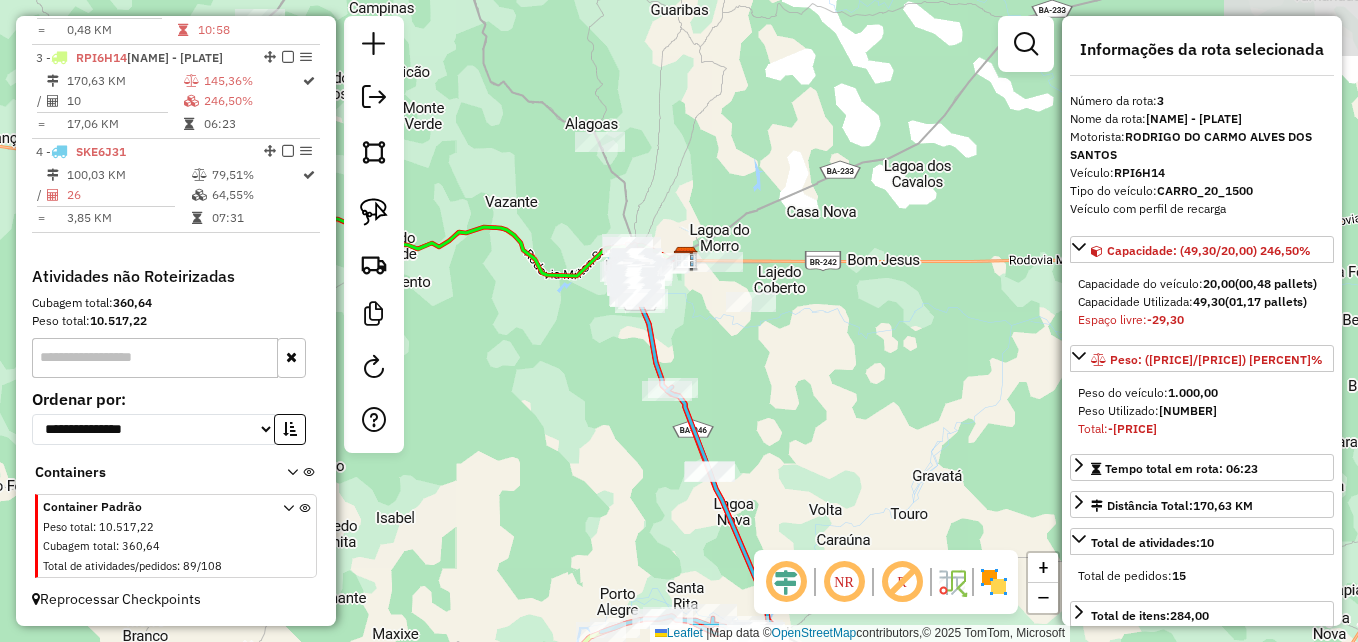 drag, startPoint x: 879, startPoint y: 237, endPoint x: 847, endPoint y: 454, distance: 219.34676 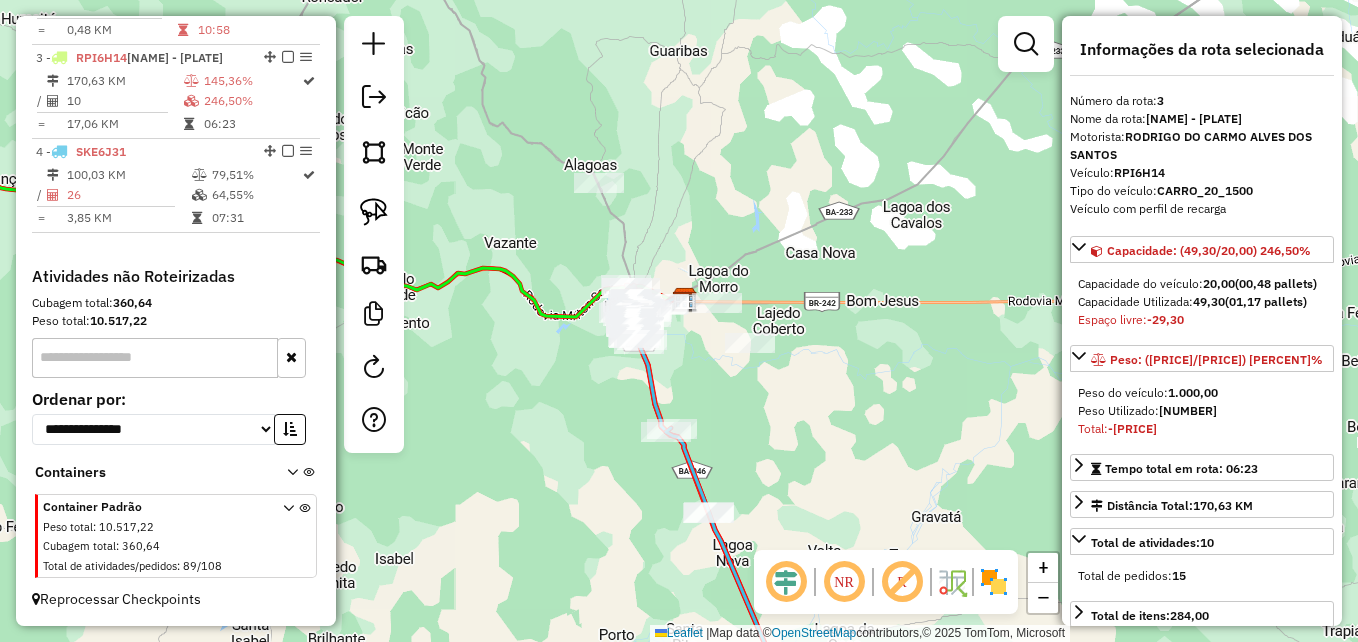drag, startPoint x: 831, startPoint y: 393, endPoint x: 840, endPoint y: 433, distance: 41 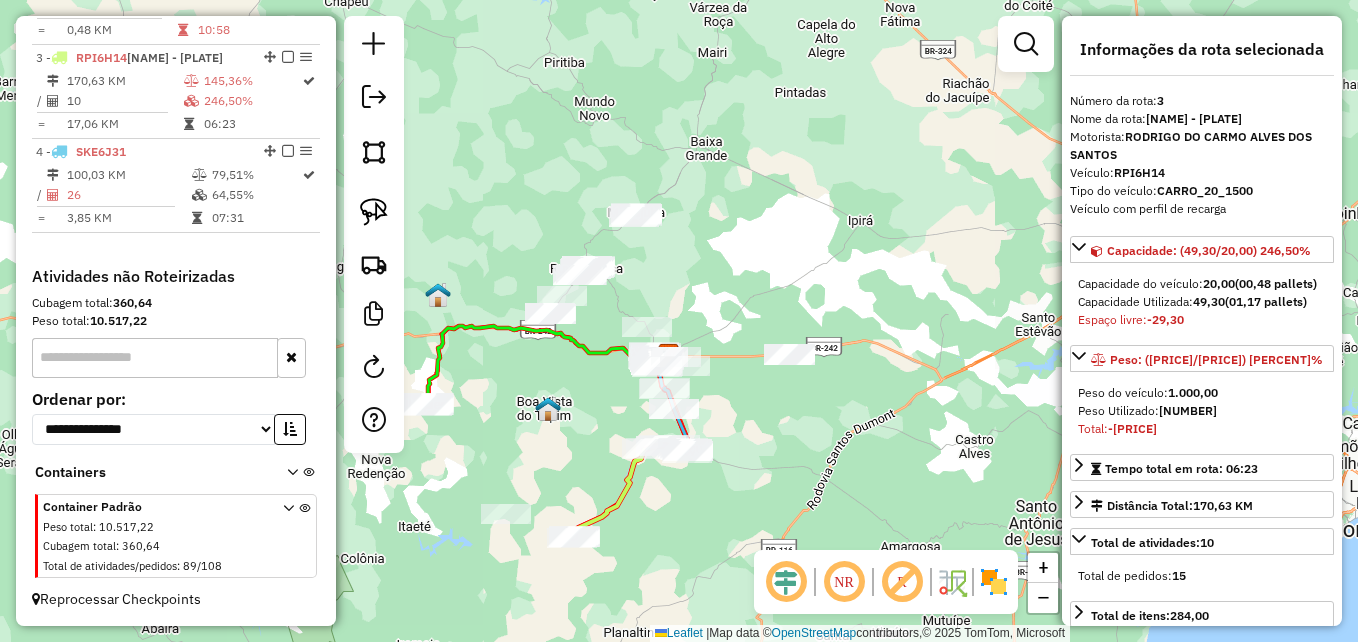 drag, startPoint x: 892, startPoint y: 415, endPoint x: 761, endPoint y: 379, distance: 135.85654 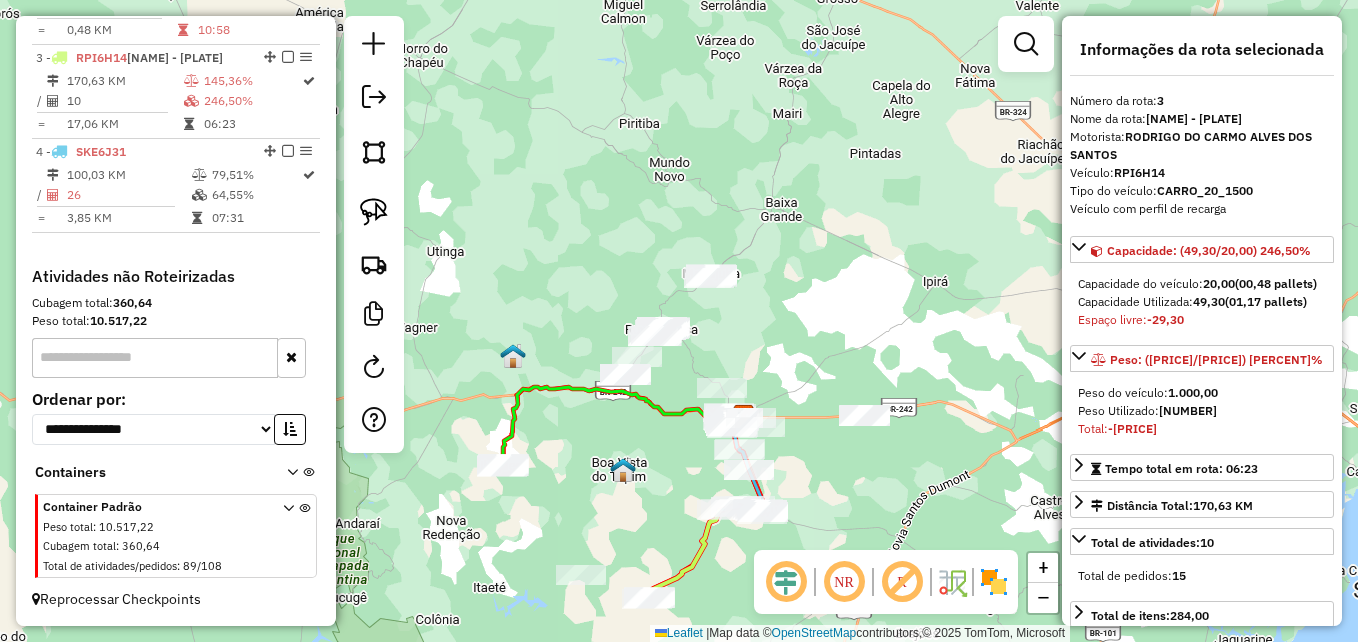 click on "Janela de atendimento Grade de atendimento Capacidade Transportadoras Veículos Cliente Pedidos  Rotas Selecione os dias de semana para filtrar as janelas de atendimento  Seg   Ter   Qua   Qui   Sex   Sáb   Dom  Informe o período da janela de atendimento: De: Até:  Filtrar exatamente a janela do cliente  Considerar janela de atendimento padrão  Selecione os dias de semana para filtrar as grades de atendimento  Seg   Ter   Qua   Qui   Sex   Sáb   Dom   Considerar clientes sem dia de atendimento cadastrado  Clientes fora do dia de atendimento selecionado Filtrar as atividades entre os valores definidos abaixo:  Peso mínimo:   Peso máximo:   Cubagem mínima:   Cubagem máxima:   De:   Até:  Filtrar as atividades entre o tempo de atendimento definido abaixo:  De:   Até:   Considerar capacidade total dos clientes não roteirizados Transportadora: Selecione um ou mais itens Tipo de veículo: Selecione um ou mais itens Veículo: Selecione um ou mais itens Motorista: Selecione um ou mais itens Nome: Rótulo:" 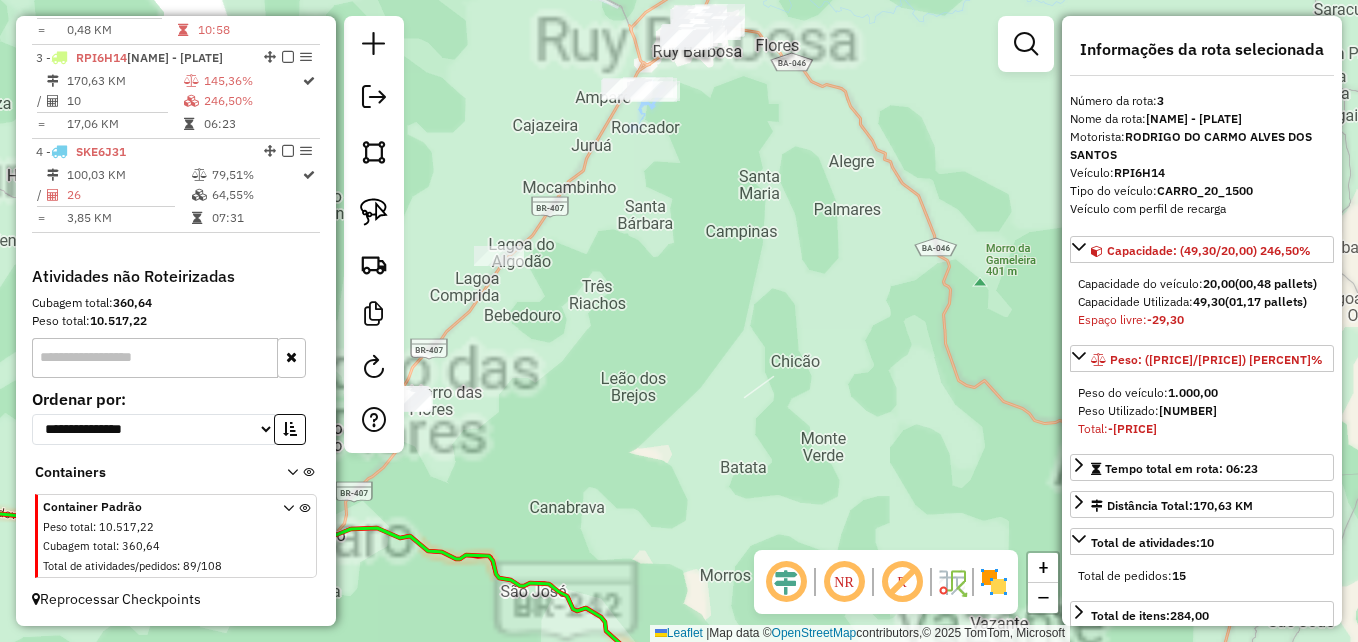 drag, startPoint x: 645, startPoint y: 295, endPoint x: 794, endPoint y: 409, distance: 187.60864 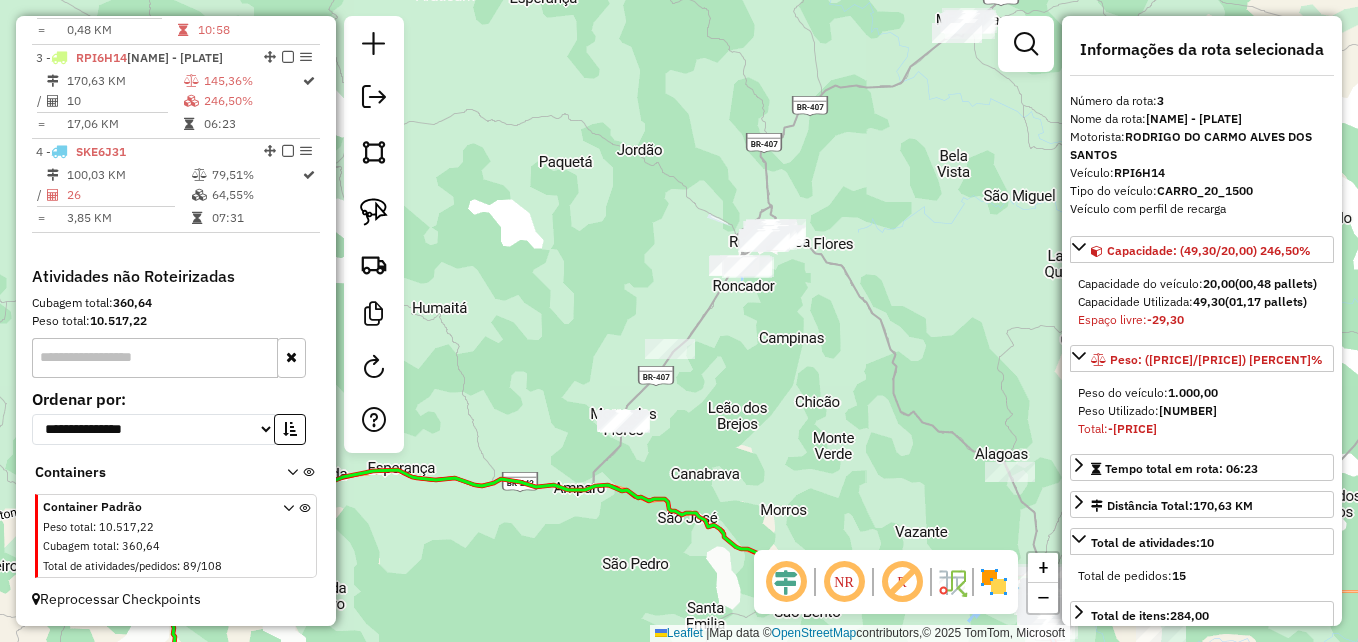 drag, startPoint x: 745, startPoint y: 398, endPoint x: 734, endPoint y: 397, distance: 11.045361 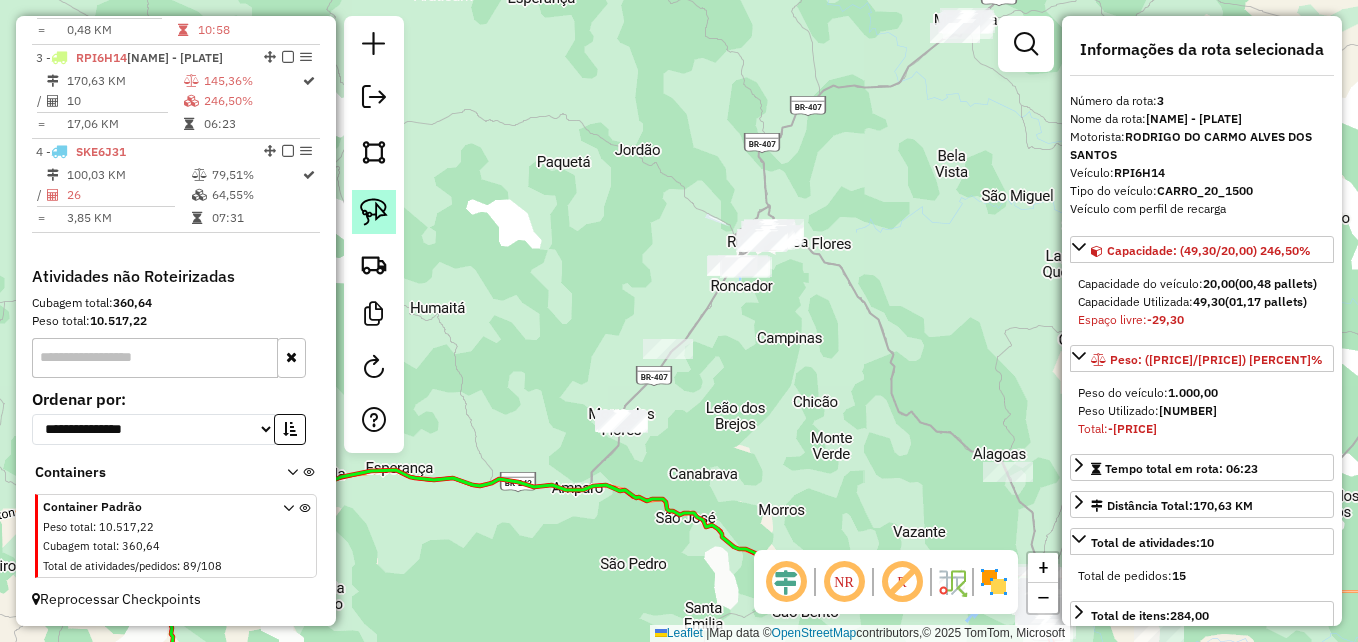 click 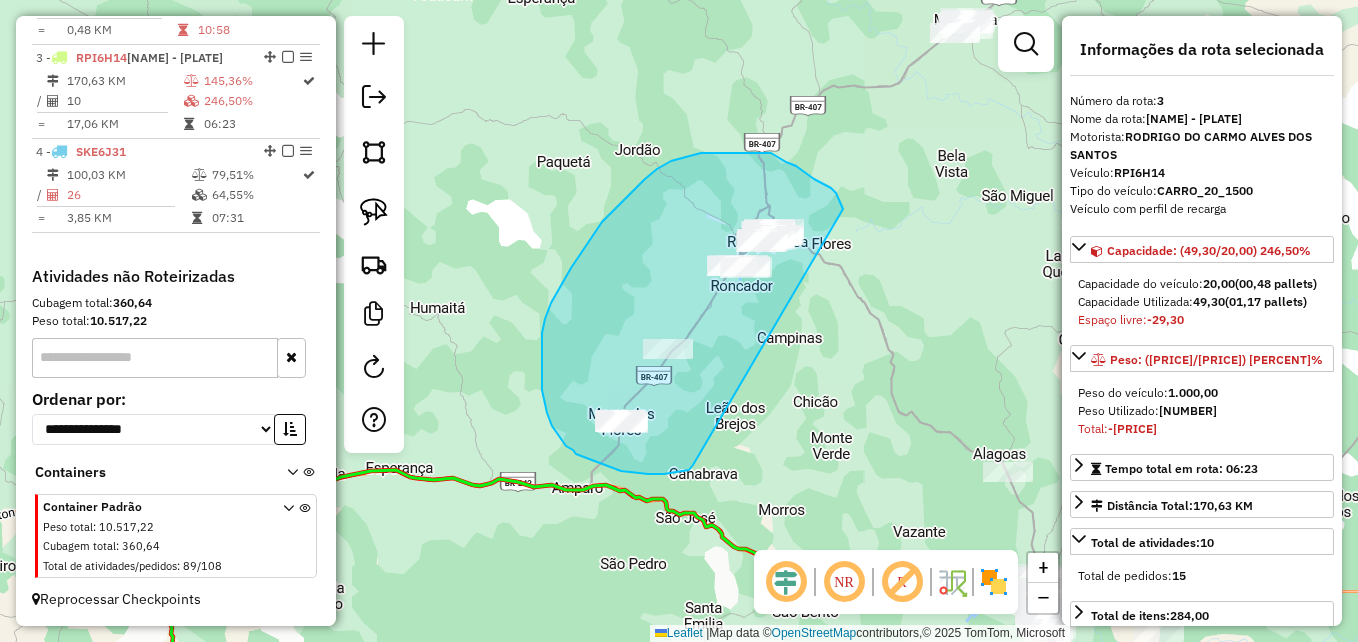 drag, startPoint x: 664, startPoint y: 474, endPoint x: 843, endPoint y: 209, distance: 319.79056 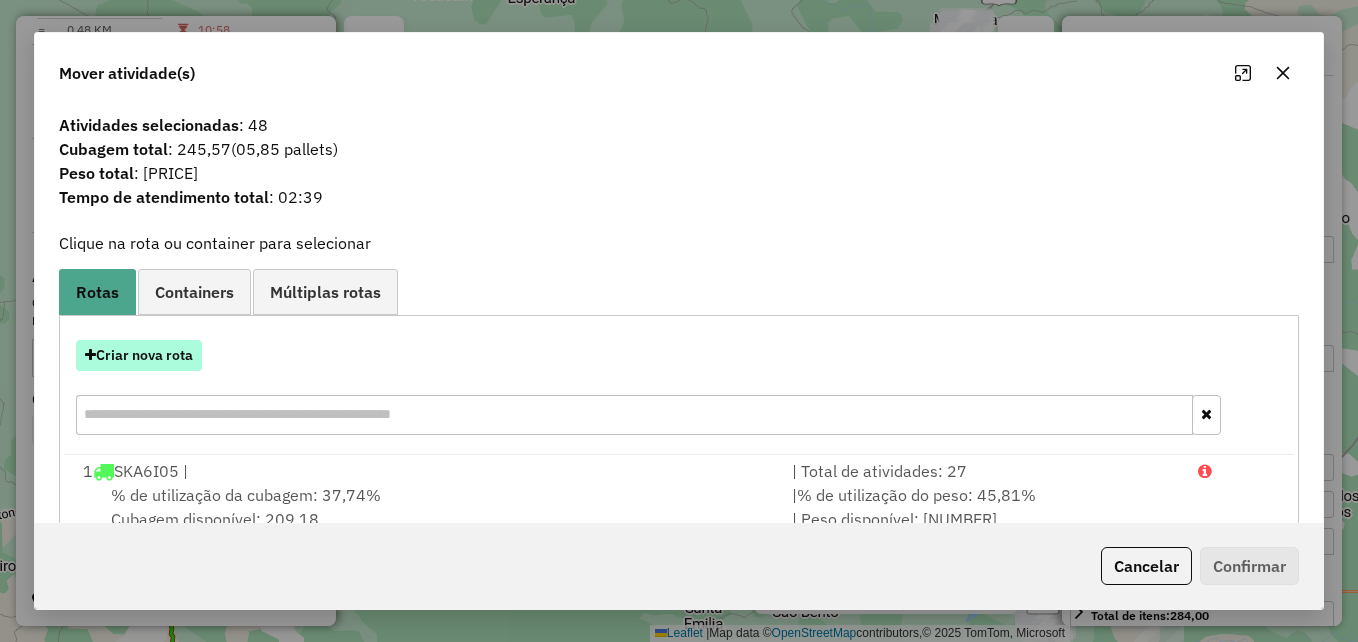 click on "Criar nova rota" at bounding box center [139, 355] 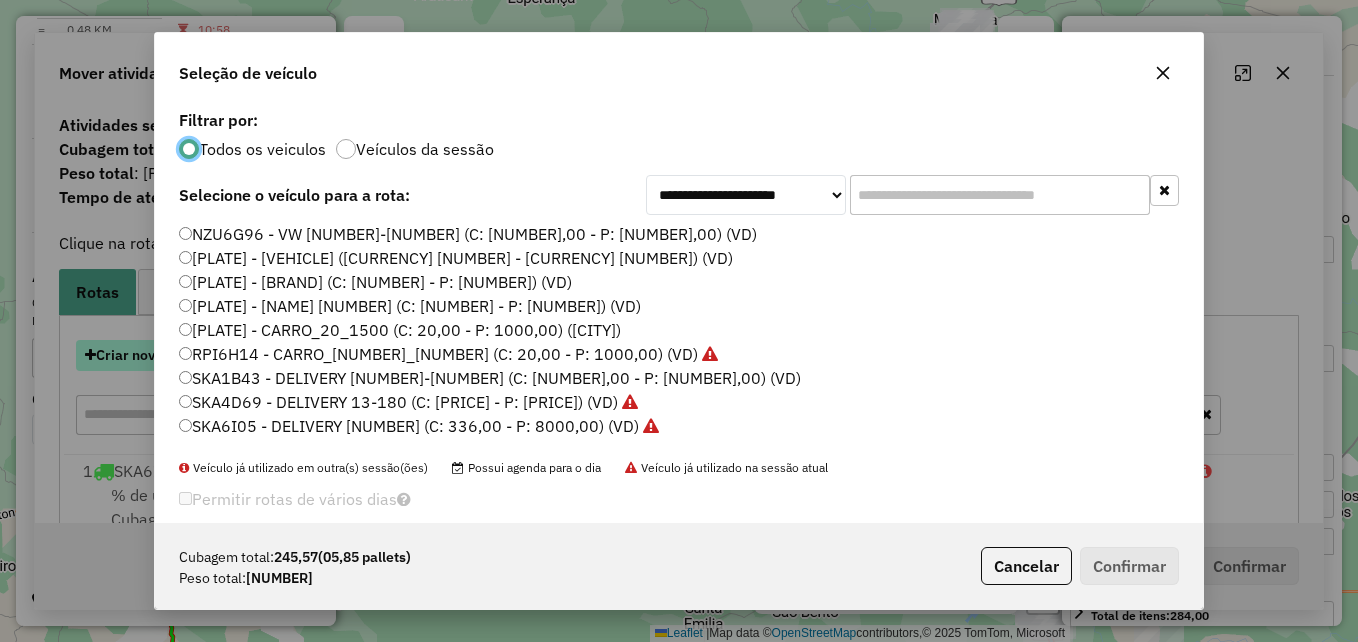 scroll, scrollTop: 11, scrollLeft: 6, axis: both 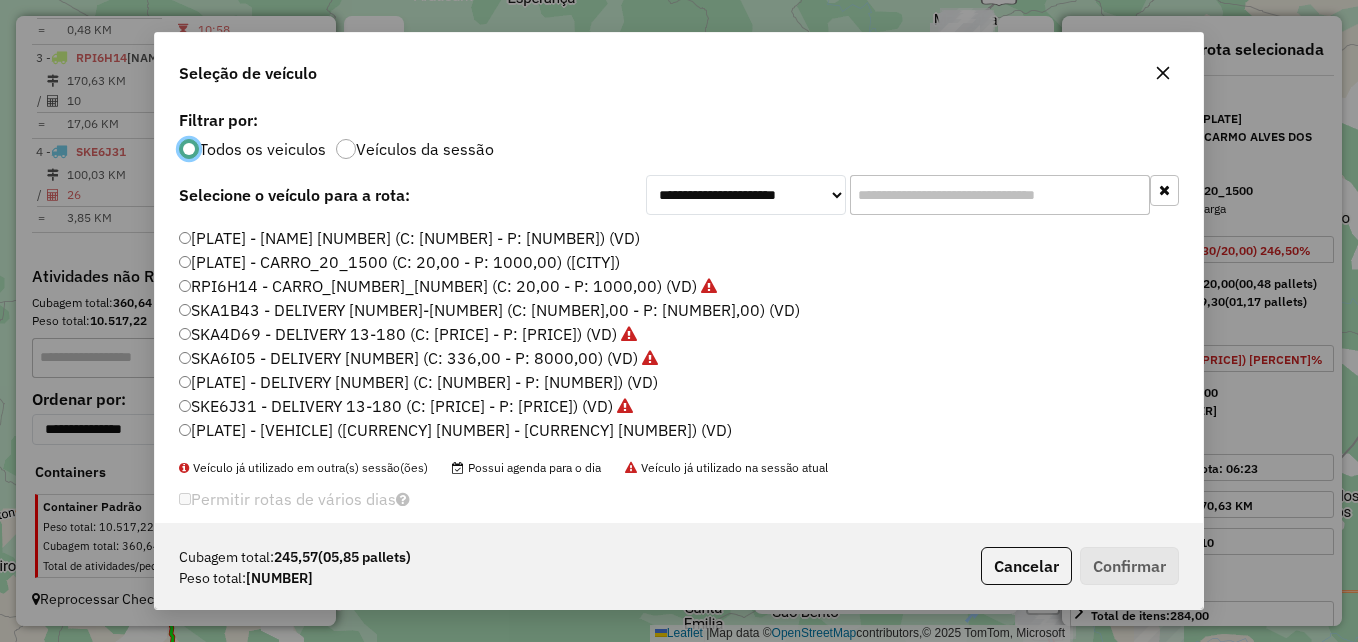click on "[PLATE] - DELIVERY [NUMBER] (C: [NUMBER] - P: [NUMBER]) (VD)" 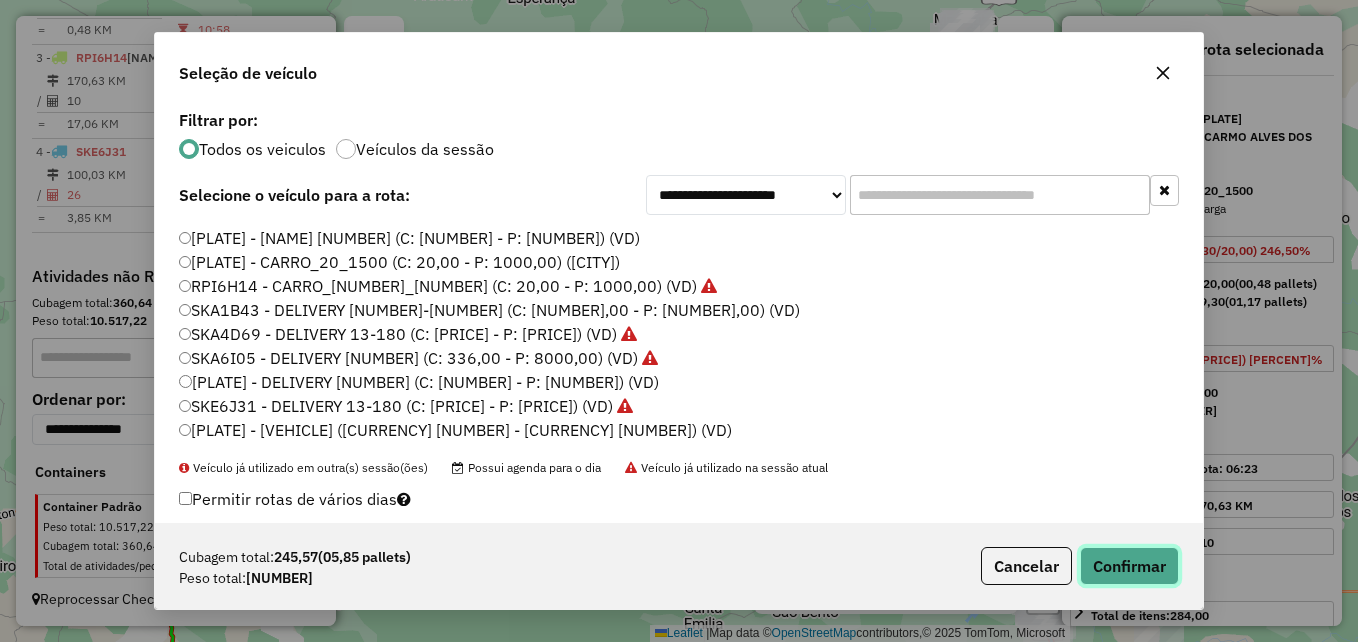 click on "Confirmar" 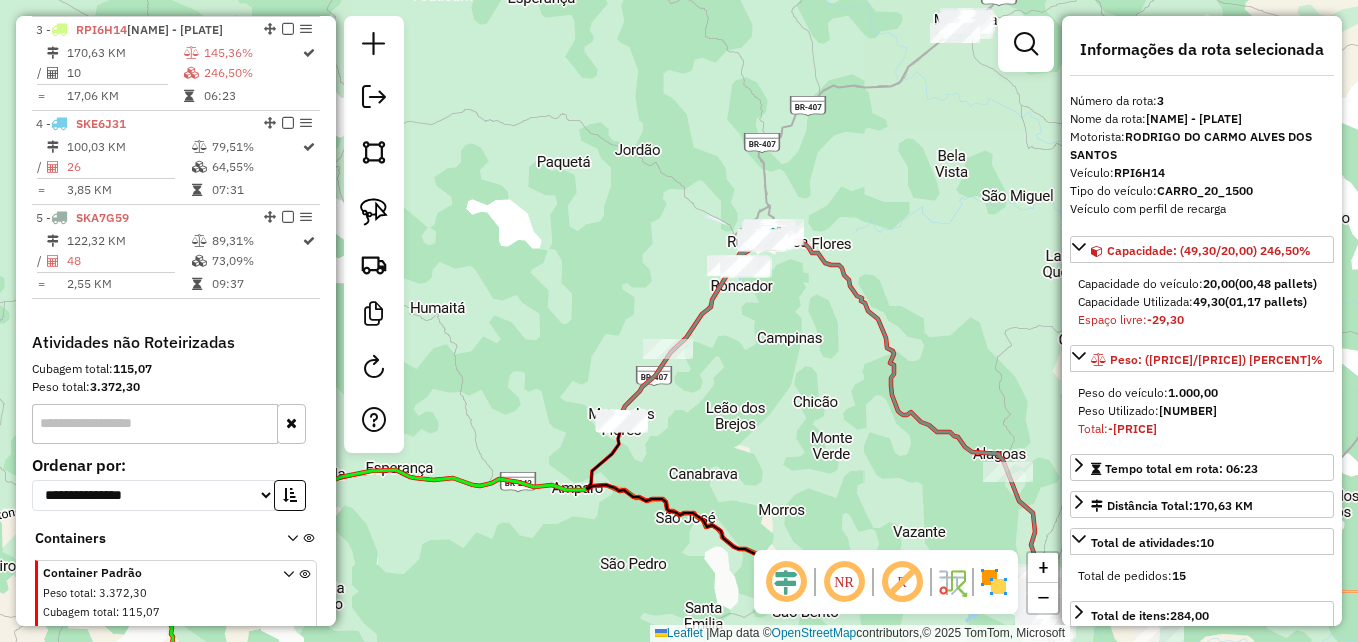 scroll, scrollTop: 938, scrollLeft: 0, axis: vertical 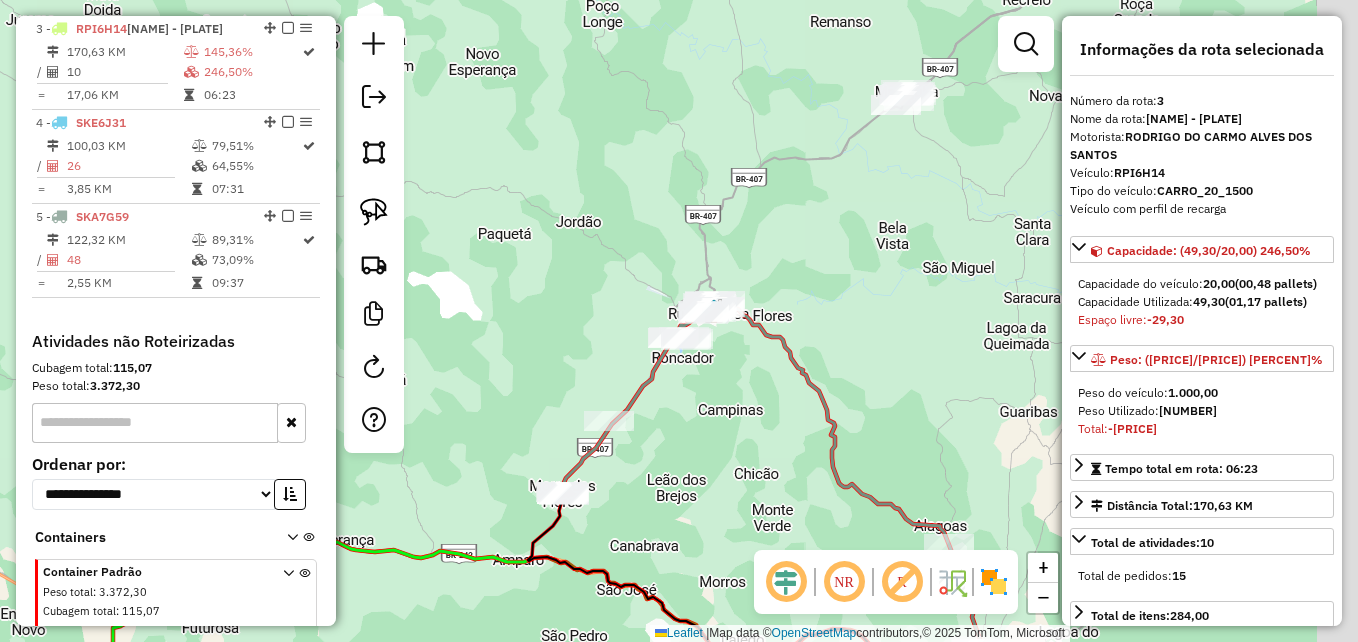 drag, startPoint x: 984, startPoint y: 180, endPoint x: 803, endPoint y: 295, distance: 214.44347 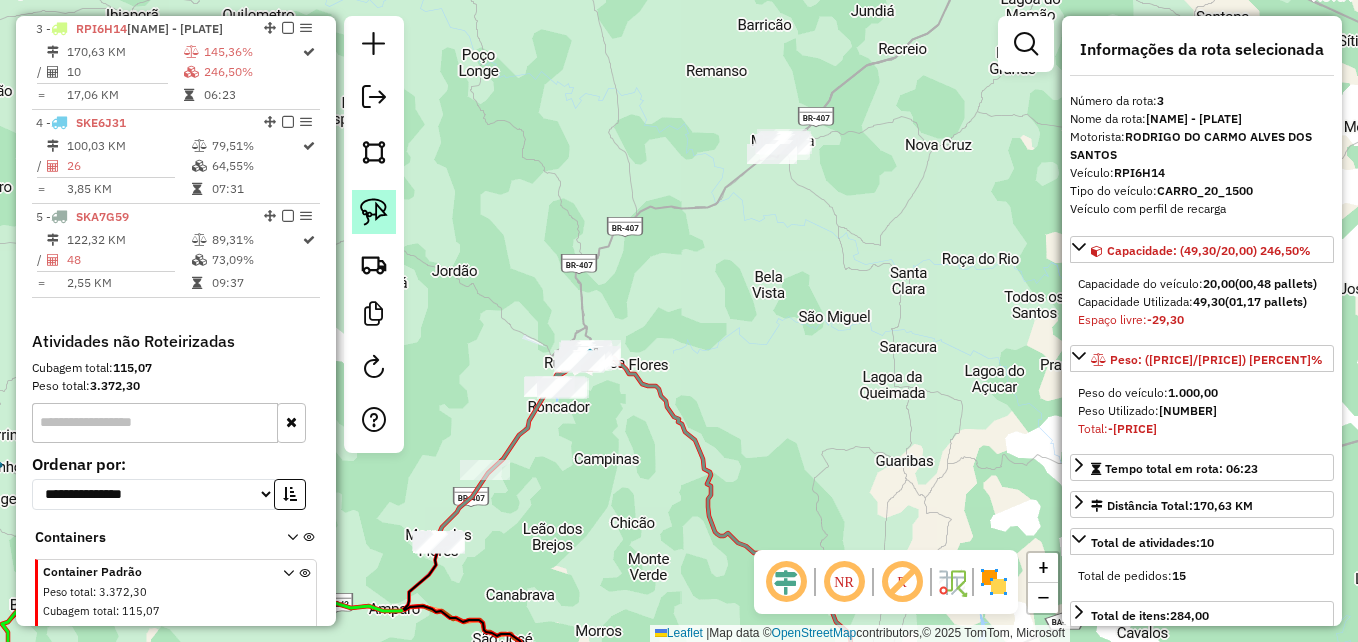 click 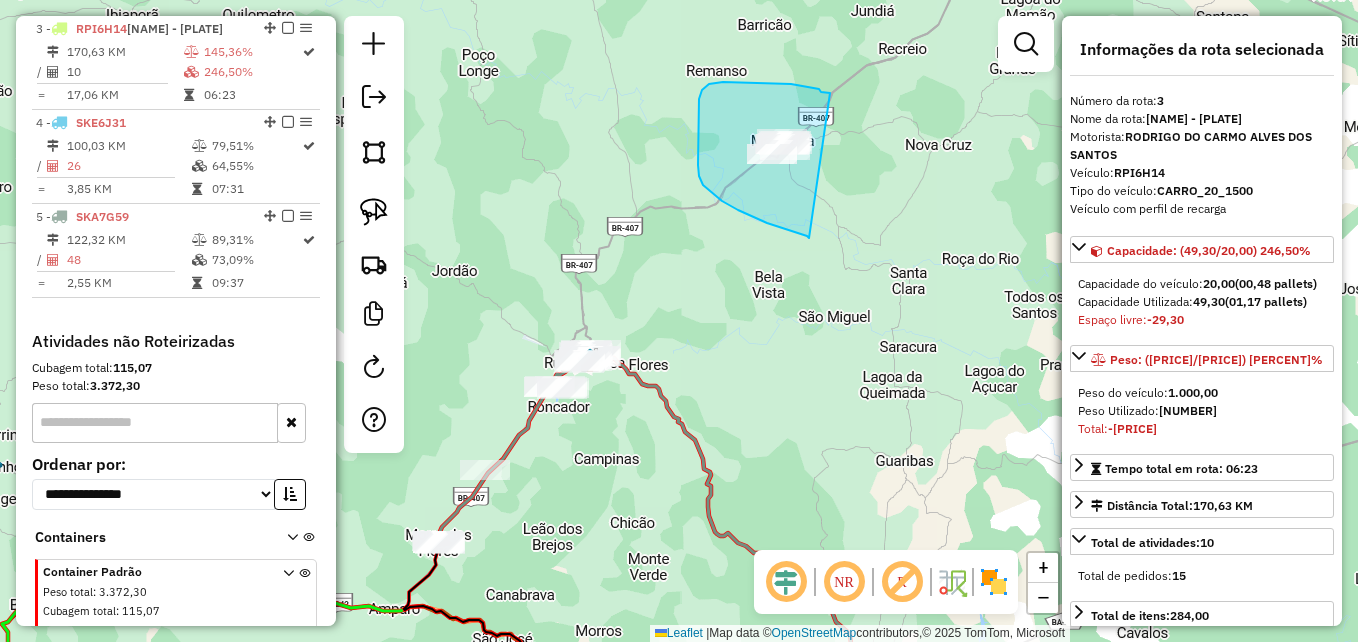 drag, startPoint x: 738, startPoint y: 210, endPoint x: 831, endPoint y: 93, distance: 149.45903 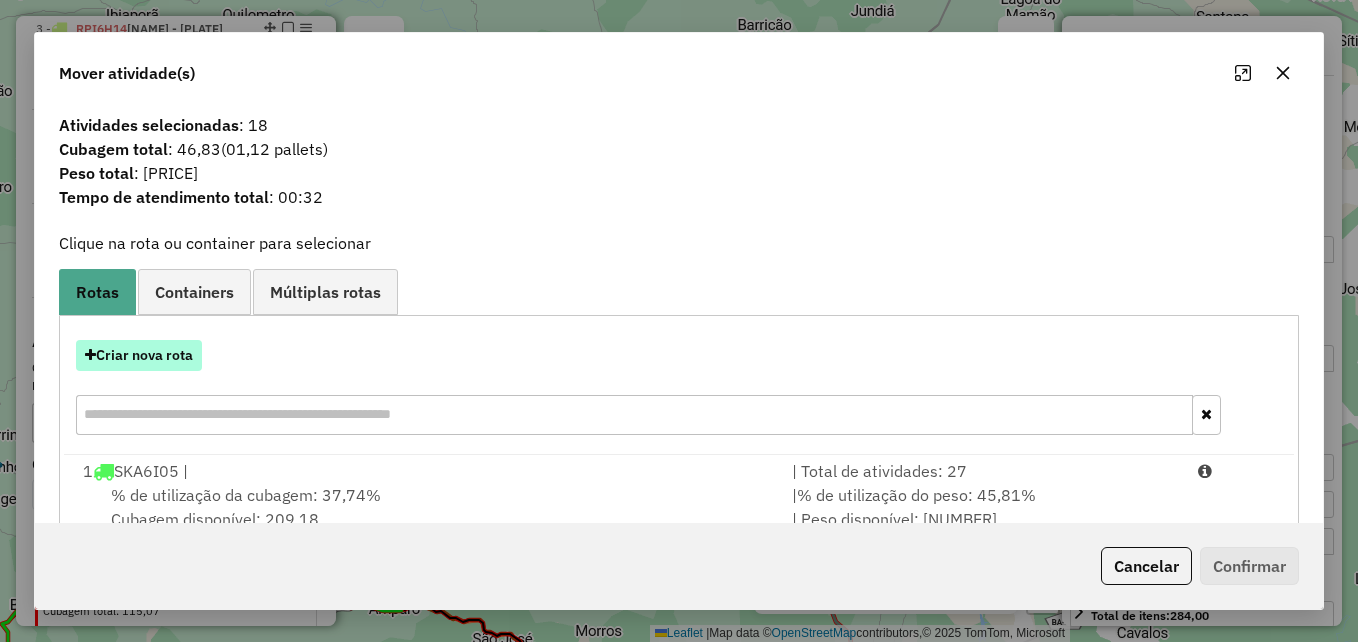 click on "Criar nova rota" at bounding box center [139, 355] 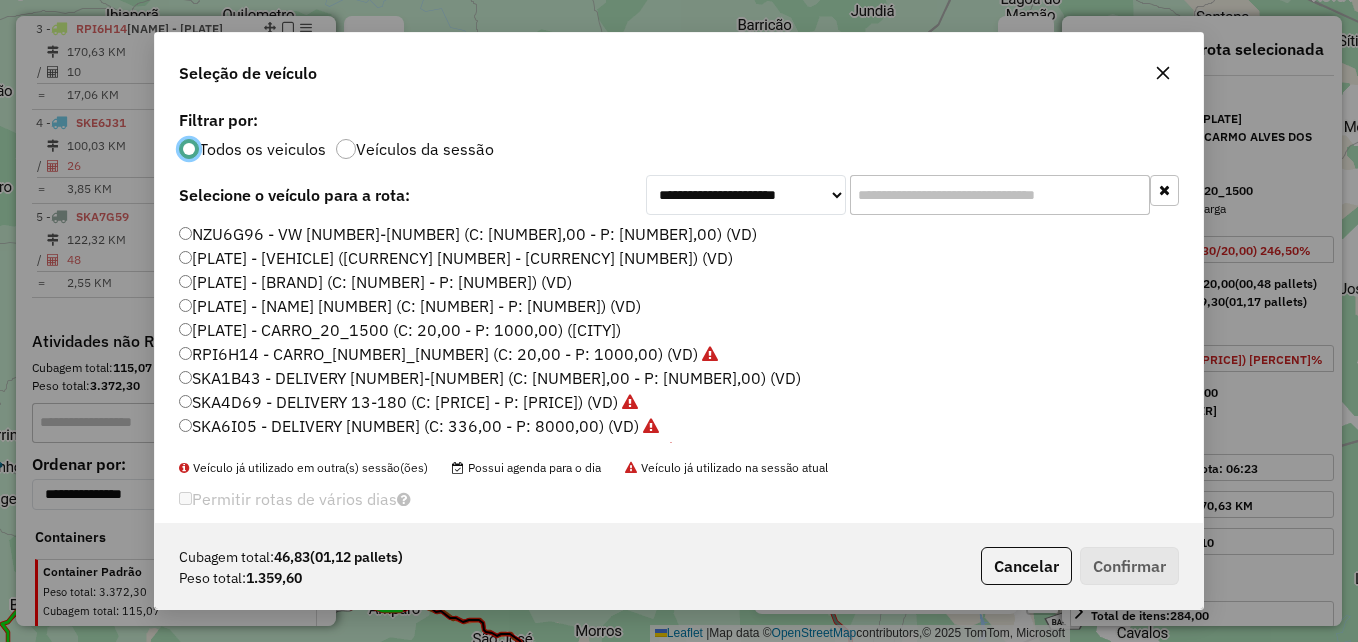 scroll, scrollTop: 11, scrollLeft: 6, axis: both 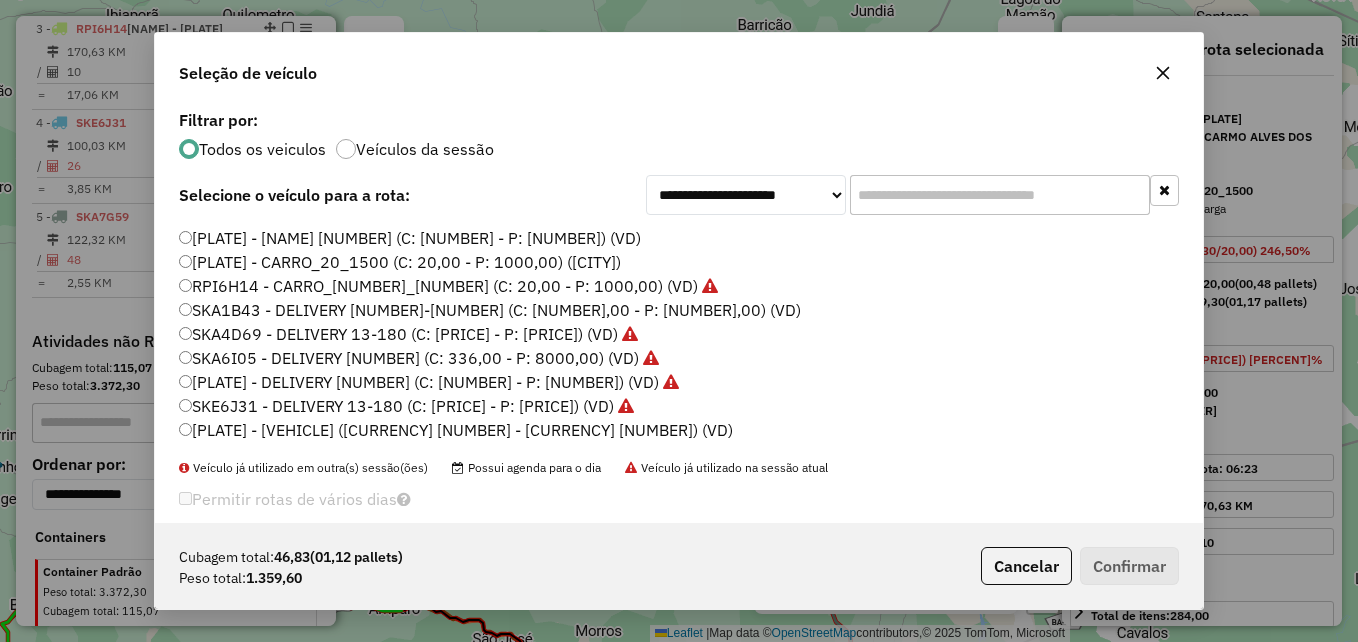 click on "SKA1B43 - DELIVERY [NUMBER]-[NUMBER] (C: [NUMBER],00 - P: [NUMBER],00) (VD)" 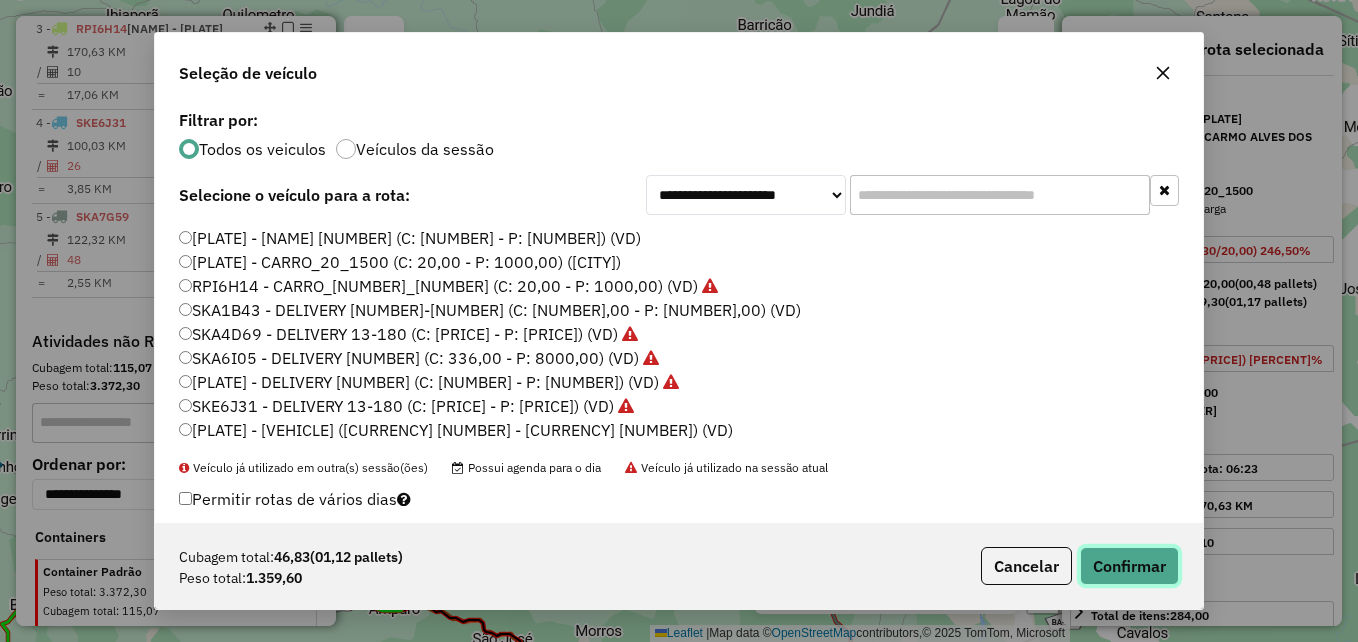 click on "Confirmar" 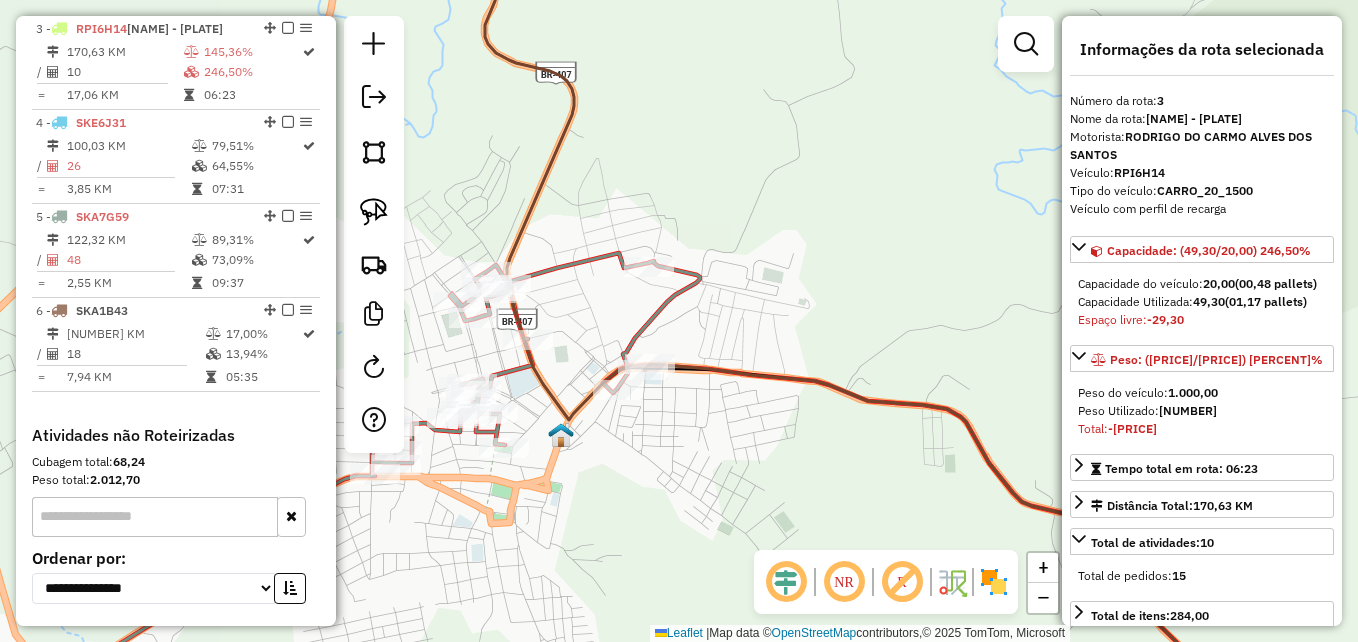 drag, startPoint x: 581, startPoint y: 346, endPoint x: 597, endPoint y: 324, distance: 27.202942 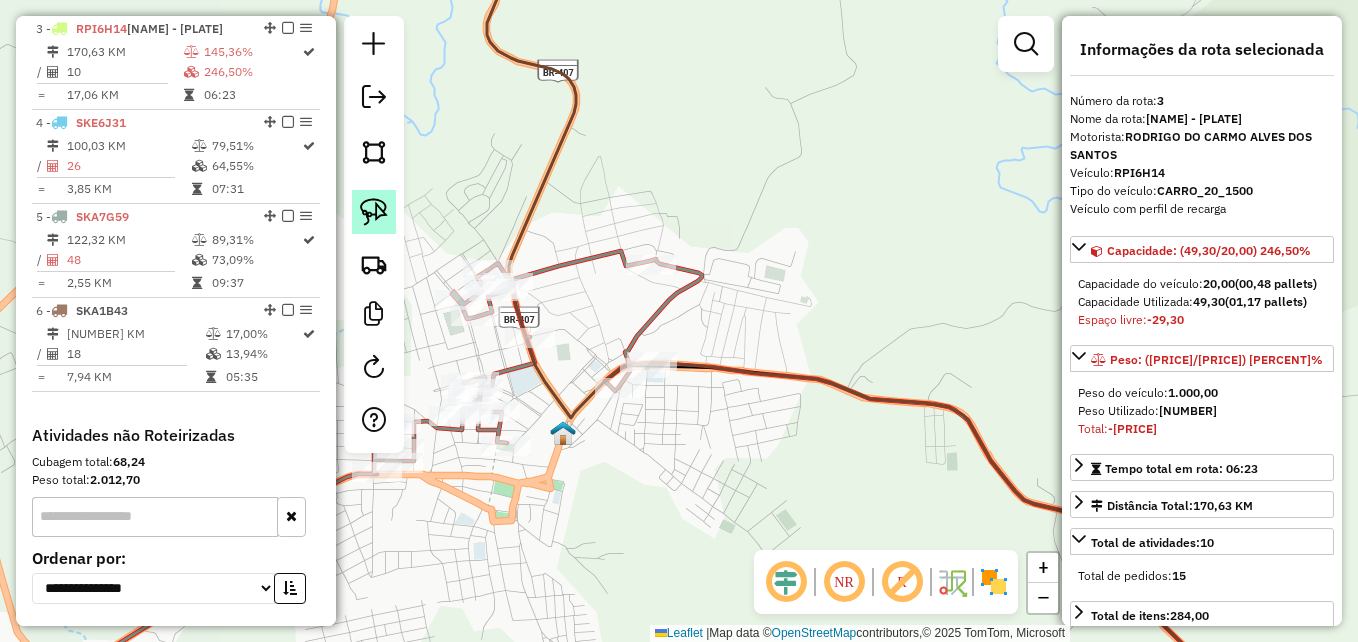 click 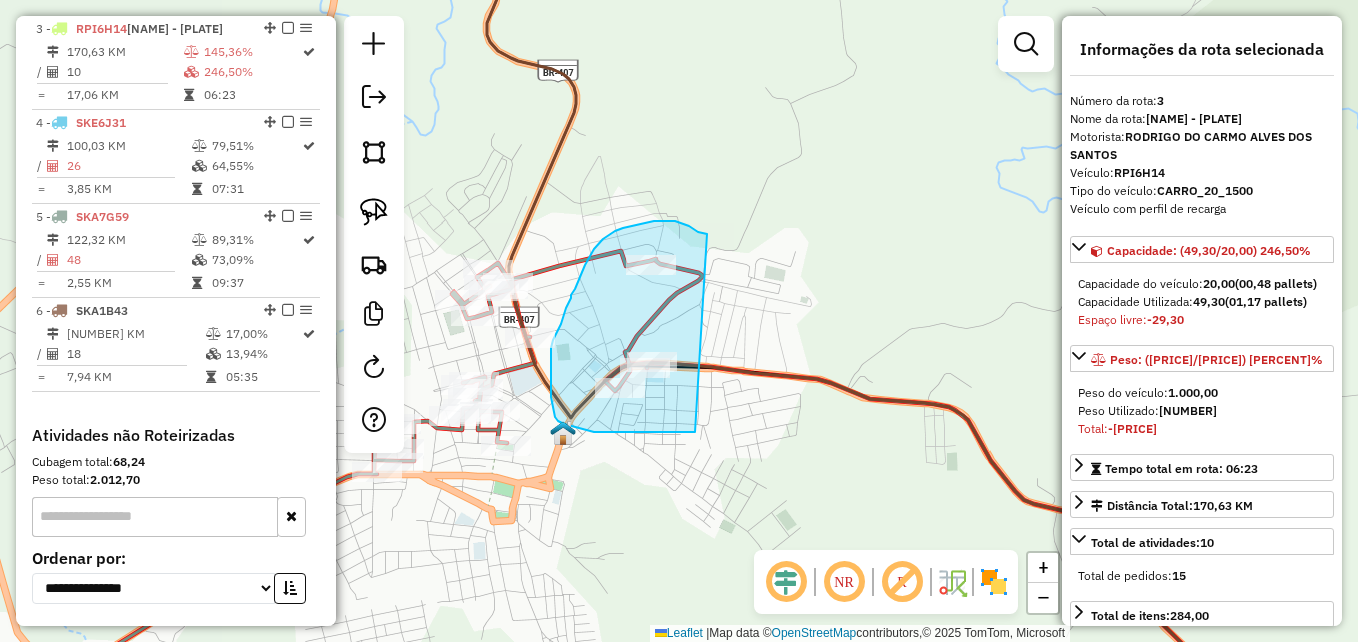 drag, startPoint x: 683, startPoint y: 432, endPoint x: 710, endPoint y: 234, distance: 199.83243 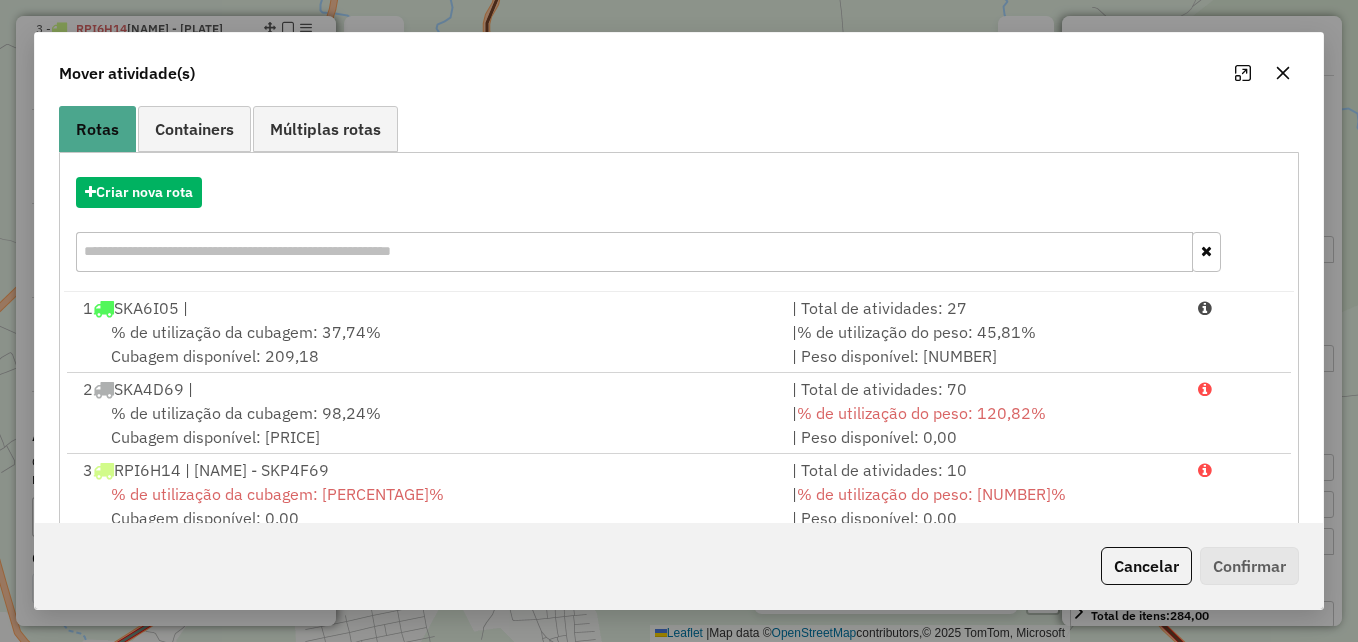 scroll, scrollTop: 366, scrollLeft: 0, axis: vertical 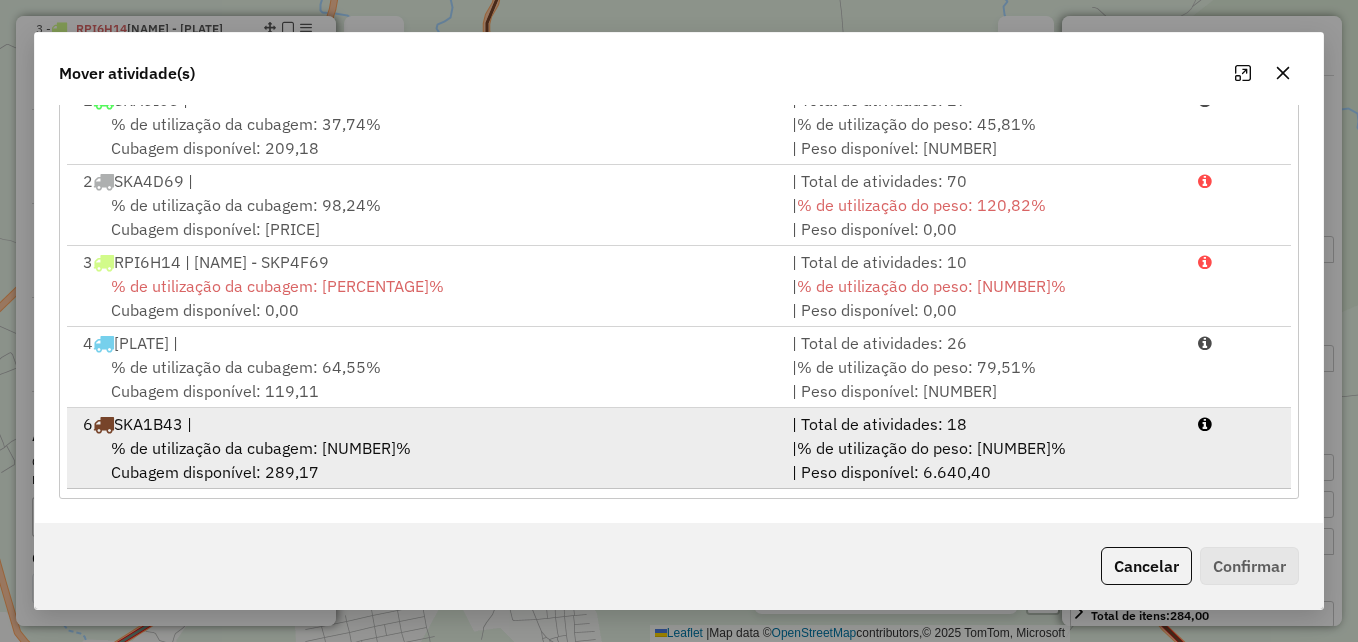 click on "[NUMBER] SKA1B43 |" at bounding box center (425, 424) 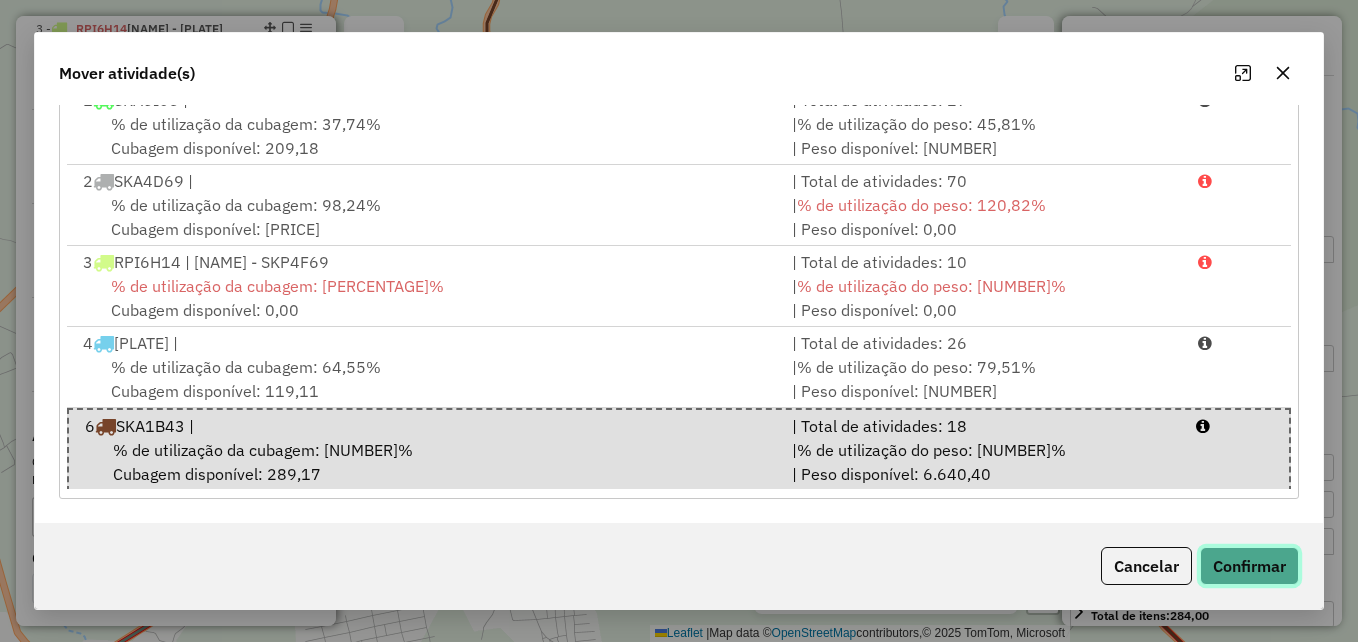 click on "Confirmar" 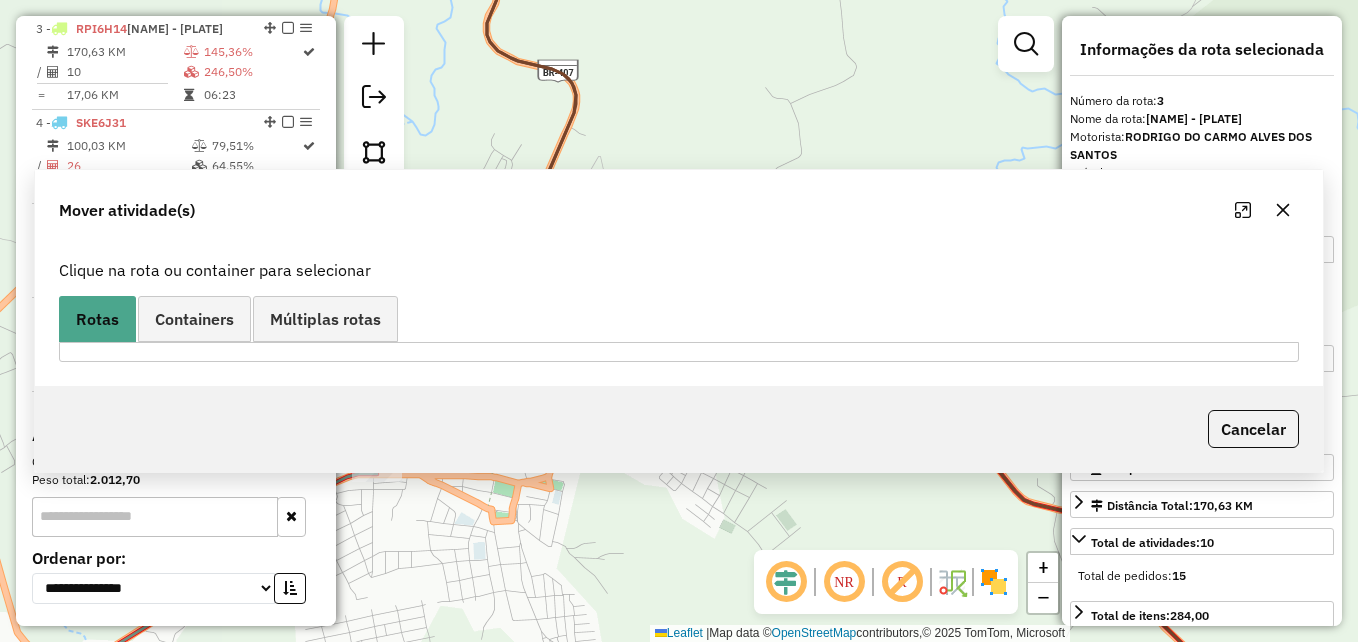 scroll, scrollTop: 0, scrollLeft: 0, axis: both 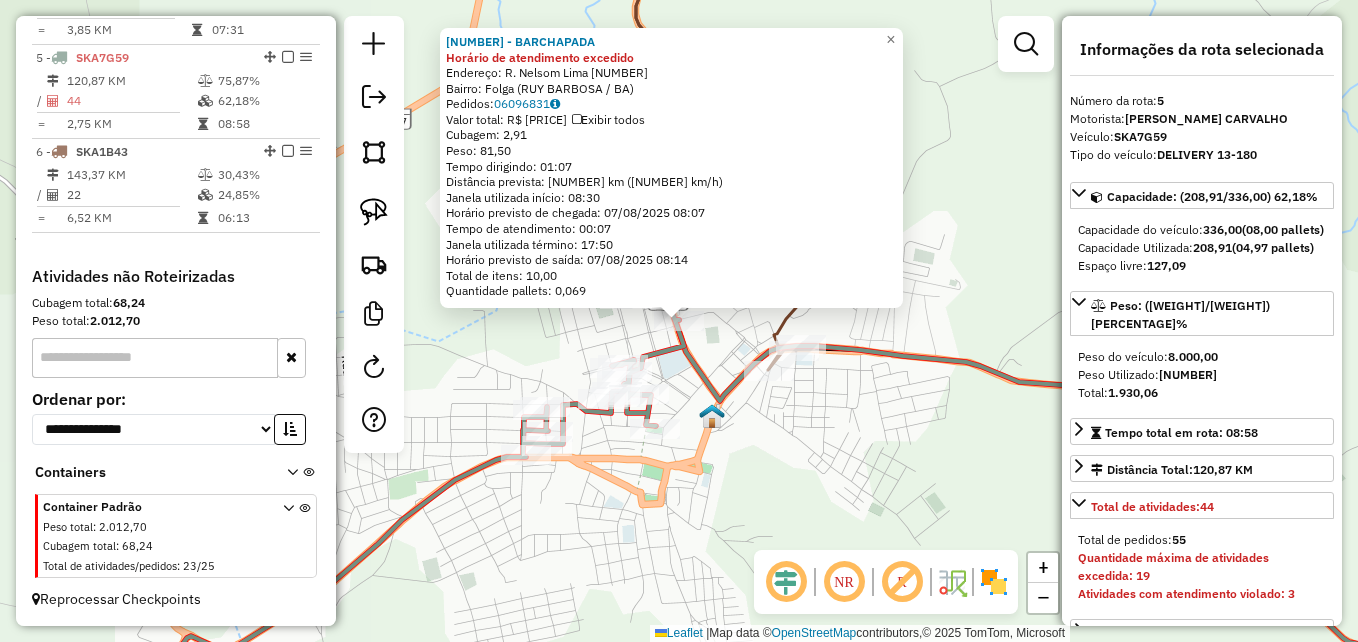 click on "BAR CHAPADA Horário de atendimento excedido Endereço: R. Nelsom Lima [NUMBER] Bairro: Folga ([CITY] / [STATE]) Pedidos: [NUMBER] Valor total: R$ [PRICE] Exibir todos Cubagem: [PRICE] Peso: [PRICE] Tempo dirigindo: [TIME] Distância prevista: [NUMBER] km ([NUMBER] km/h) Janela utilizada início: [TIME] Horário previsto de chegada: [DATE] [TIME] Tempo de atendimento: [TIME] Janela utilizada término: [TIME] Horário previsto de saída: [DATE] [TIME] Total de itens: [NUMBER] Quantidade pallets: [PRICE] × Janela de atendimento Grade de atendimento Capacidade Transportadoras Veículos Cliente Pedidos Rotas Selecione os dias de semana para filtrar as janelas de atendimento Seg Ter Qua Qui Sex Sáb Dom Informe o período da janela de atendimento: De: Até: Filtrar exatamente a janela do cliente Considerar janela de atendimento padrão Selecione os dias de semana para filtrar as grades de atendimento Seg Ter Qua Qui Sex Sáb Dom Peso mínimo: Peso máximo: +" 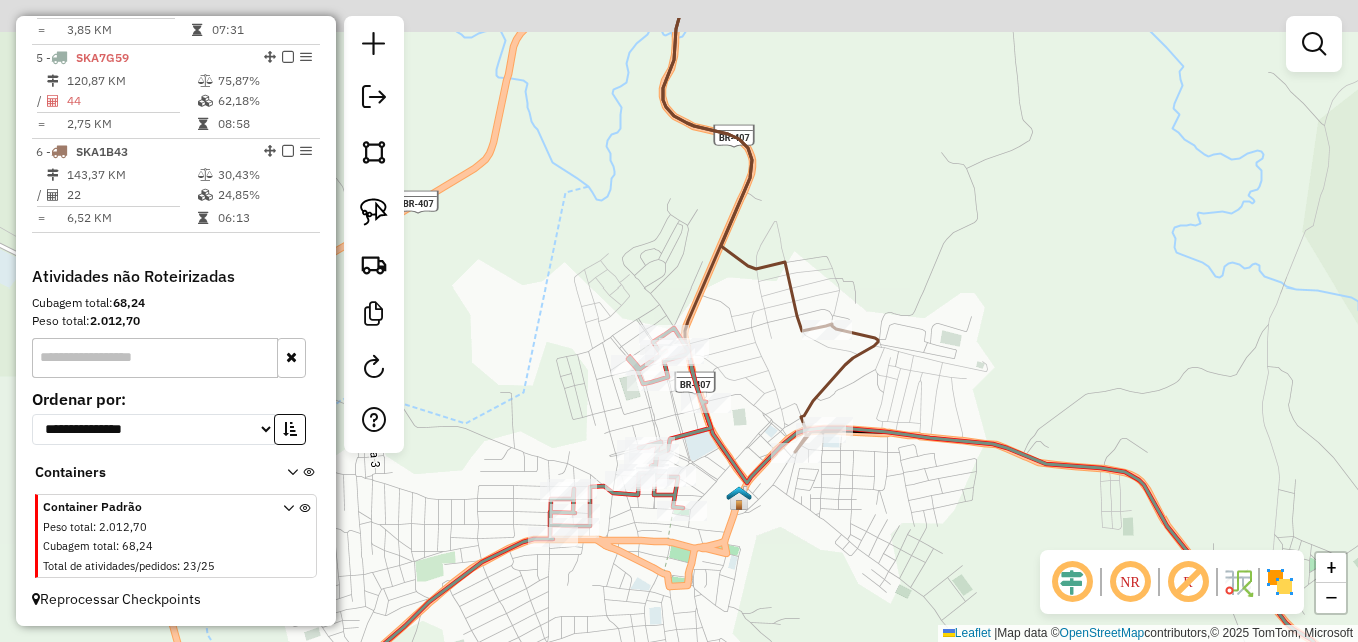 drag, startPoint x: 756, startPoint y: 395, endPoint x: 687, endPoint y: 379, distance: 70.83079 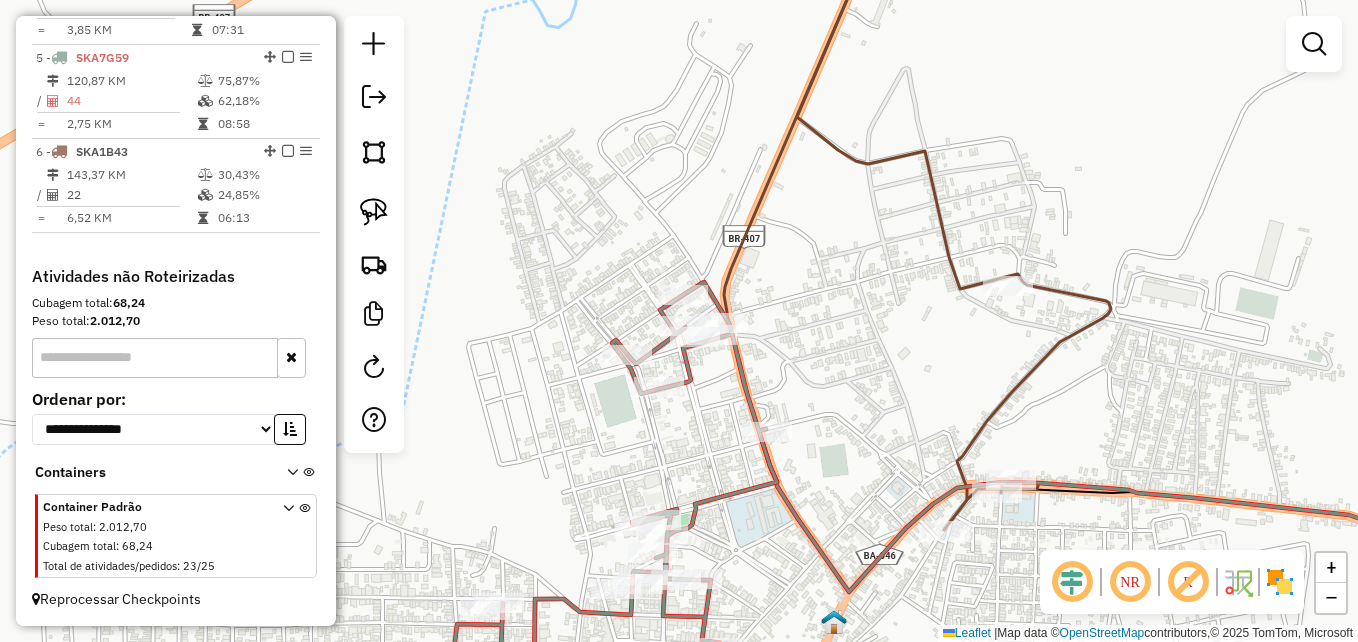 click on "Janela de atendimento Grade de atendimento Capacidade Transportadoras Veículos Cliente Pedidos  Rotas Selecione os dias de semana para filtrar as janelas de atendimento  Seg   Ter   Qua   Qui   Sex   Sáb   Dom  Informe o período da janela de atendimento: De: Até:  Filtrar exatamente a janela do cliente  Considerar janela de atendimento padrão  Selecione os dias de semana para filtrar as grades de atendimento  Seg   Ter   Qua   Qui   Sex   Sáb   Dom   Considerar clientes sem dia de atendimento cadastrado  Clientes fora do dia de atendimento selecionado Filtrar as atividades entre os valores definidos abaixo:  Peso mínimo:   Peso máximo:   Cubagem mínima:   Cubagem máxima:   De:   Até:  Filtrar as atividades entre o tempo de atendimento definido abaixo:  De:   Até:   Considerar capacidade total dos clientes não roteirizados Transportadora: Selecione um ou mais itens Tipo de veículo: Selecione um ou mais itens Veículo: Selecione um ou mais itens Motorista: Selecione um ou mais itens Nome: Rótulo:" 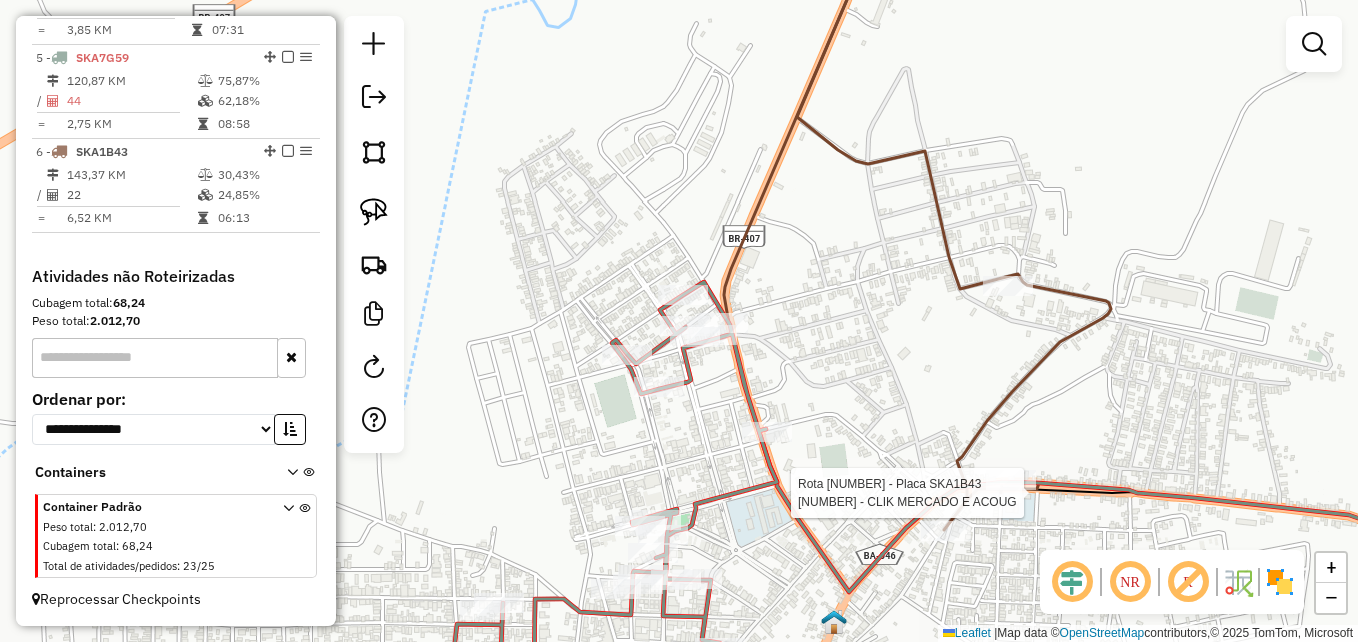 select on "**********" 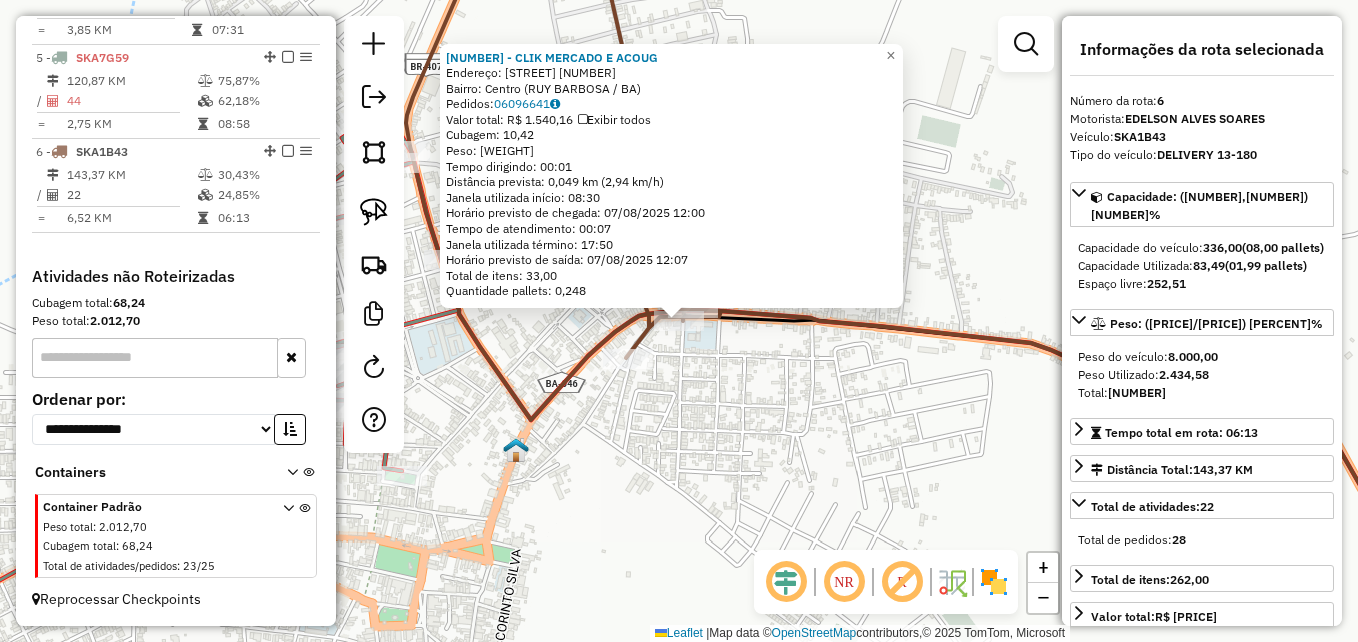 click on "[NUMBER] - [BRAND] Endereço: [STREET] [NUMBER] Bairro: [BAIRRO] ([BAIRRO] / BA) Pedidos: [NUMBER] Valor total: R$ [NUMBER] Exibir todos Cubagem: [NUMBER] Peso: [NUMBER] Tempo dirigindo: [TIME] Distância prevista: [NUMBER] km ([NUMBER] km/h) Janela utilizada início: [TIME] Horário previsto de chegada: [DATE] [TIME] Tempo de atendimento: [TIME] Janela utilizada término: [TIME] Horário previsto de saída: [DATE] [TIME] Total de itens: [NUMBER] Quantidade pallets: [NUMBER] × Janela de atendimento Grade de atendimento Capacidade Transportadoras Veículos Cliente Pedidos Rotas Selecione os dias de semana para filtrar as janelas de atendimento Seg Ter Qua Qui Sex Sáb Dom Informe o período da janela de atendimento: De: Até: Filtrar exatamente a janela do cliente Considerar janela de atendimento padrão Selecione os dias de semana para filtrar as grades de atendimento Seg Ter Qua Qui Sex Sáb Dom Clientes fora do dia de atendimento selecionado De:" 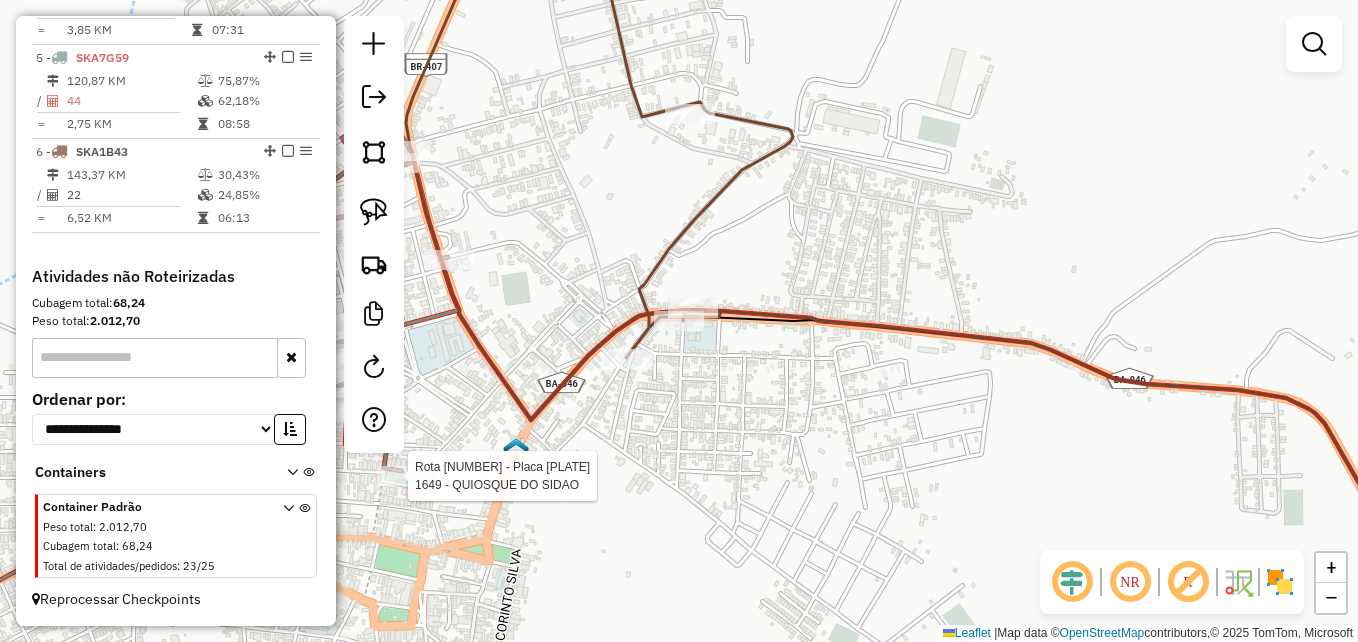 select on "**********" 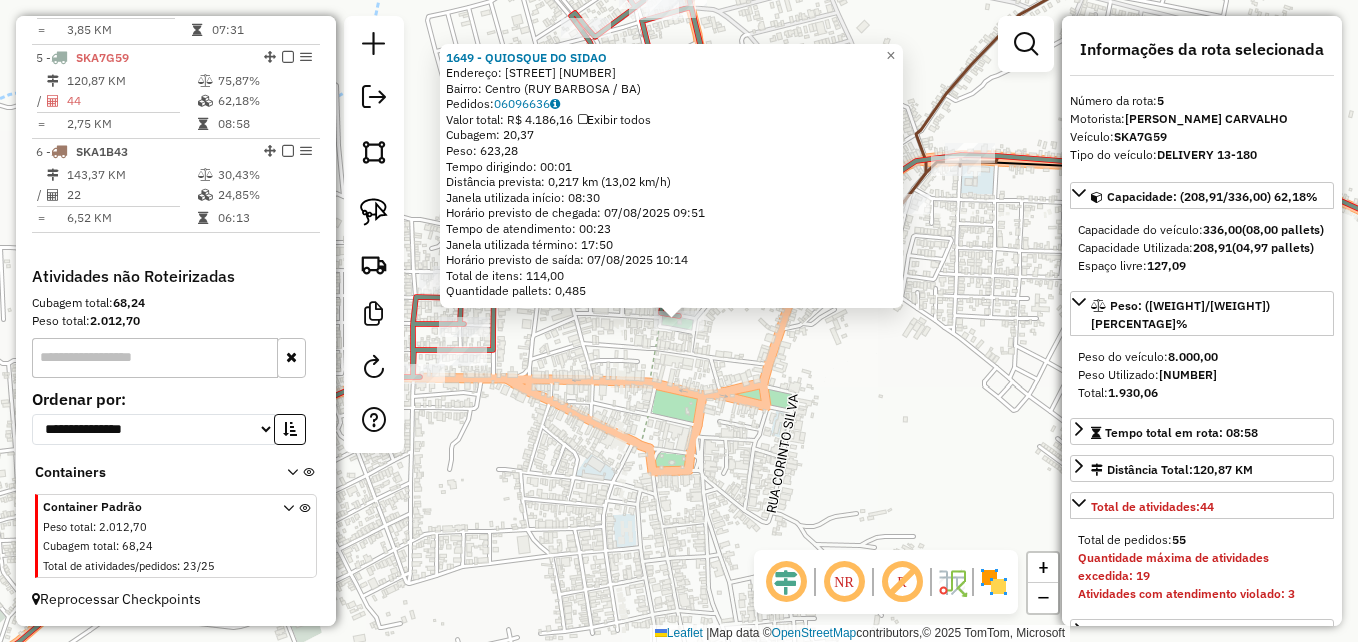 click on "[NUMBER] - QUIOSQUE DO SIDAO  Endereço:  PRACA FRANCISCO SAMPAIO [NUMBER]   Bairro: Centro ([CITY] / BA)   Pedidos:  [ORDER_ID]   Valor total: R$ 4.186,16   Exibir todos   Cubagem: 20,37  Peso: 623,28  Tempo dirigindo: 00:01   Distância prevista: 0,217 km (13,02 km/h)   Janela utilizada início: 08:30   Horário previsto de chegada: 07/08/2025 09:51   Tempo de atendimento: 00:23   Janela utilizada término: 17:50   Horário previsto de saída: 07/08/2025 10:14   Total de itens: 114,00   Quantidade pallets: 0,485  × Janela de atendimento Grade de atendimento Capacidade Transportadoras Veículos Cliente Pedidos  Rotas Selecione os dias de semana para filtrar as janelas de atendimento  Seg   Ter   Qua   Qui   Sex   Sáb   Dom  Informe o período da janela de atendimento: De: Até:  Filtrar exatamente a janela do cliente  Considerar janela de atendimento padrão  Selecione os dias de semana para filtrar as grades de atendimento  Seg   Ter   Qua   Qui   Sex   Sáb   Dom   Peso mínimo:   Peso máximo:   De:   Até:  +" 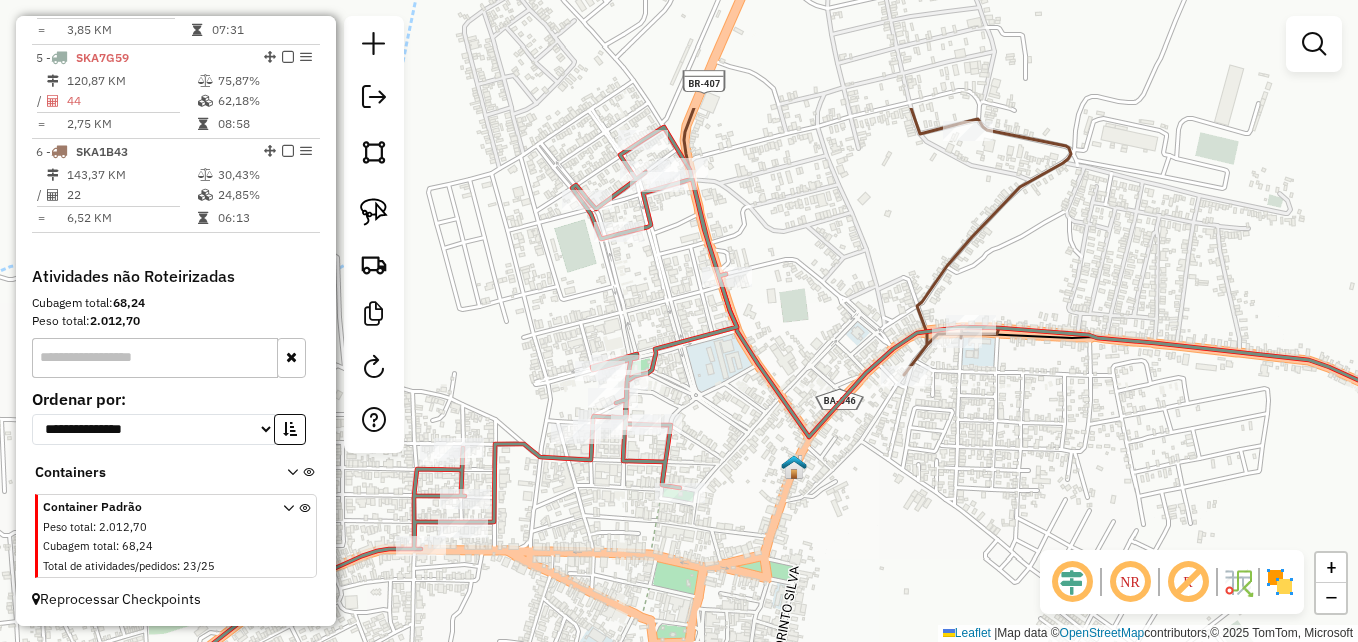 drag, startPoint x: 712, startPoint y: 366, endPoint x: 708, endPoint y: 551, distance: 185.04324 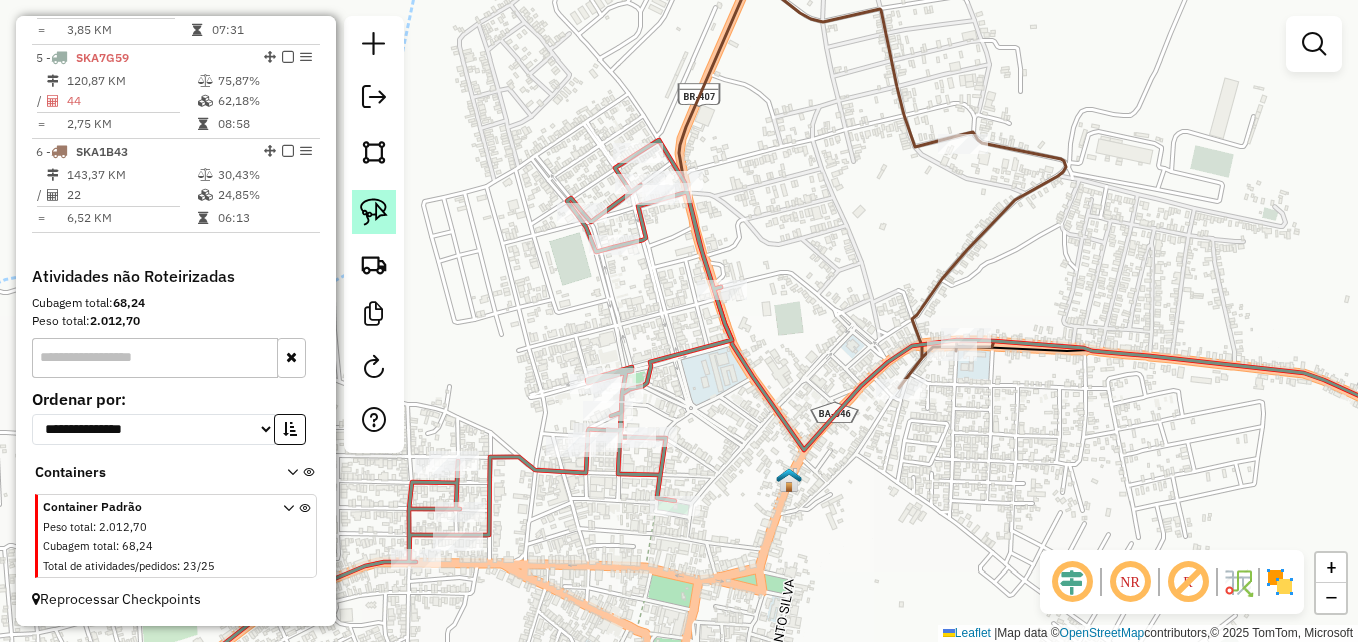 click 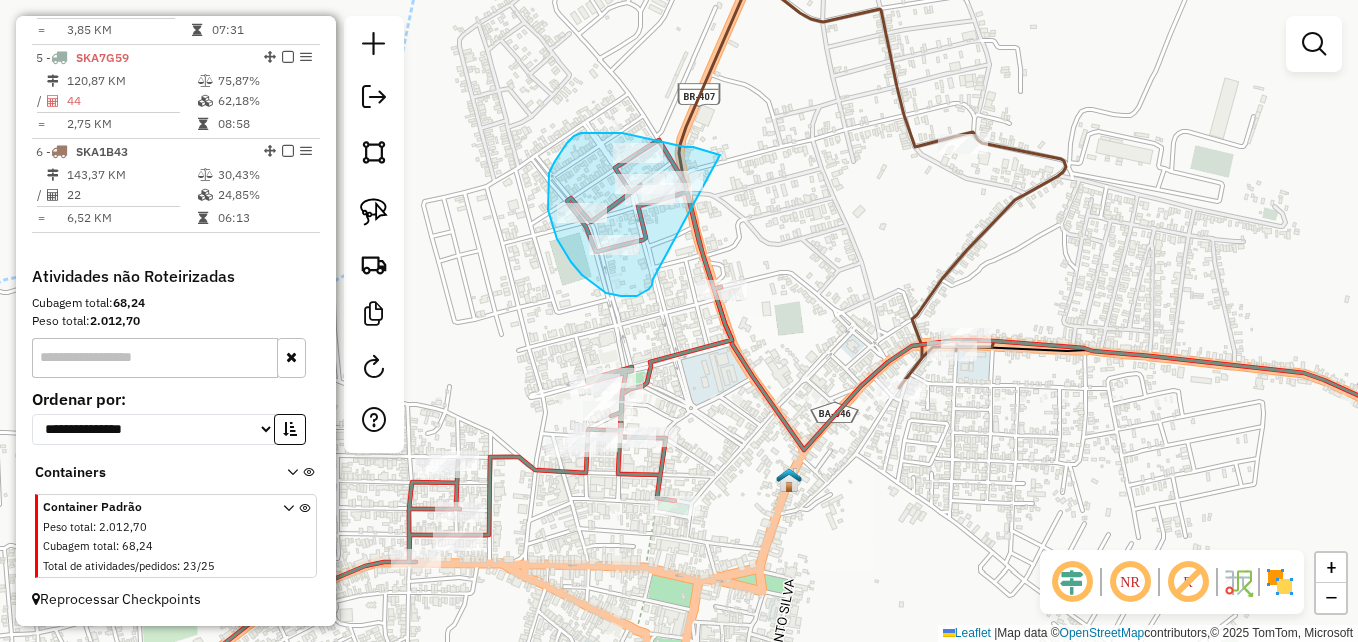 drag, startPoint x: 644, startPoint y: 292, endPoint x: 720, endPoint y: 155, distance: 156.66844 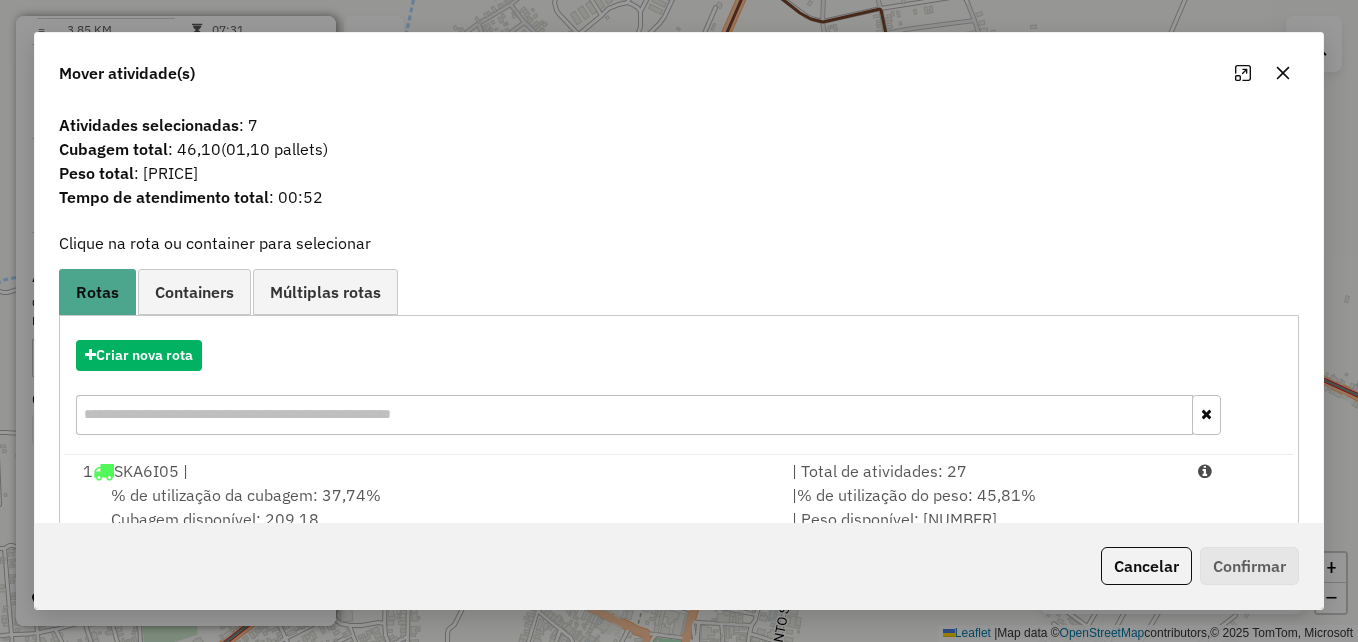 click 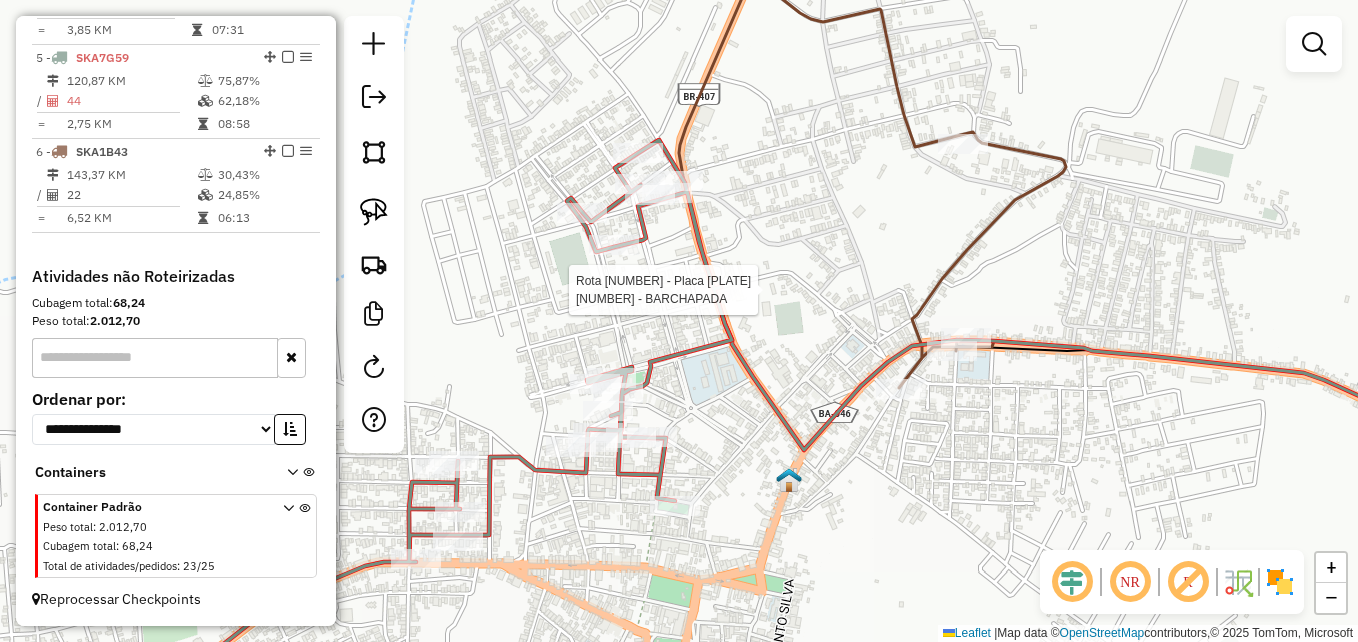 select on "**********" 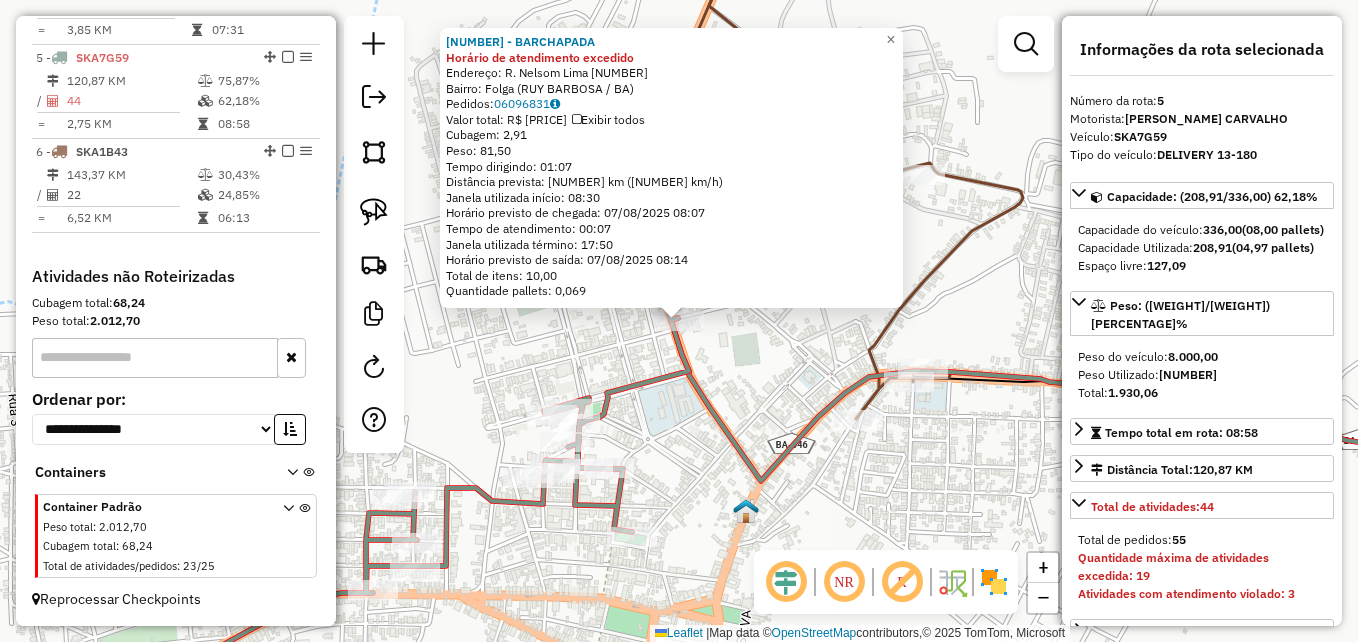 click on "BAR CHAPADA Horário de atendimento excedido Endereço: R. Nelsom Lima [NUMBER] Bairro: Folga ([CITY] / [STATE]) Pedidos: [NUMBER] Valor total: R$ [PRICE] Exibir todos Cubagem: [PRICE] Peso: [PRICE] Tempo dirigindo: [TIME] Distância prevista: [NUMBER] km ([NUMBER] km/h) Janela utilizada início: [TIME] Horário previsto de chegada: [DATE] [TIME] Tempo de atendimento: [TIME] Janela utilizada término: [TIME] Horário previsto de saída: [DATE] [TIME] Total de itens: [NUMBER] Quantidade pallets: [PRICE] × Janela de atendimento Grade de atendimento Capacidade Transportadoras Veículos Cliente Pedidos Rotas Selecione os dias de semana para filtrar as janelas de atendimento Seg Ter Qua Qui Sex Sáb Dom Informe o período da janela de atendimento: De: Até: Filtrar exatamente a janela do cliente Considerar janela de atendimento padrão Selecione os dias de semana para filtrar as grades de atendimento Seg Ter Qua Qui Sex Sáb Dom Peso mínimo: Peso máximo: +" 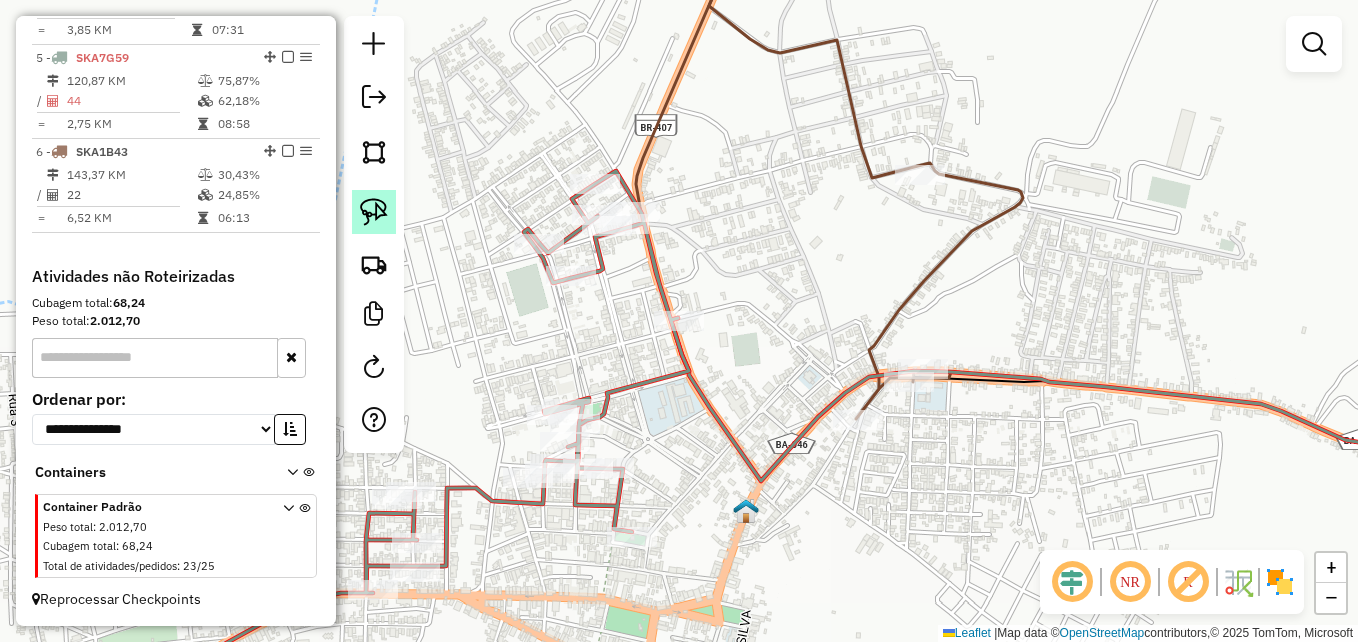 click 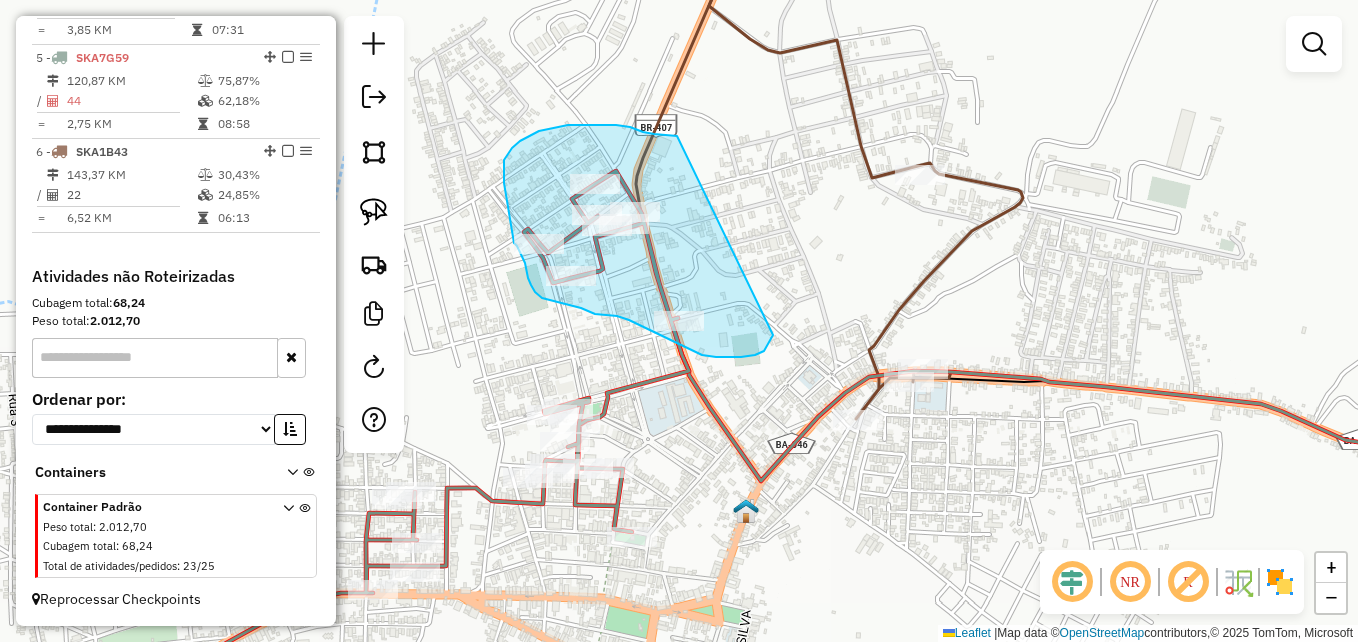 drag, startPoint x: 741, startPoint y: 357, endPoint x: 677, endPoint y: 136, distance: 230.08041 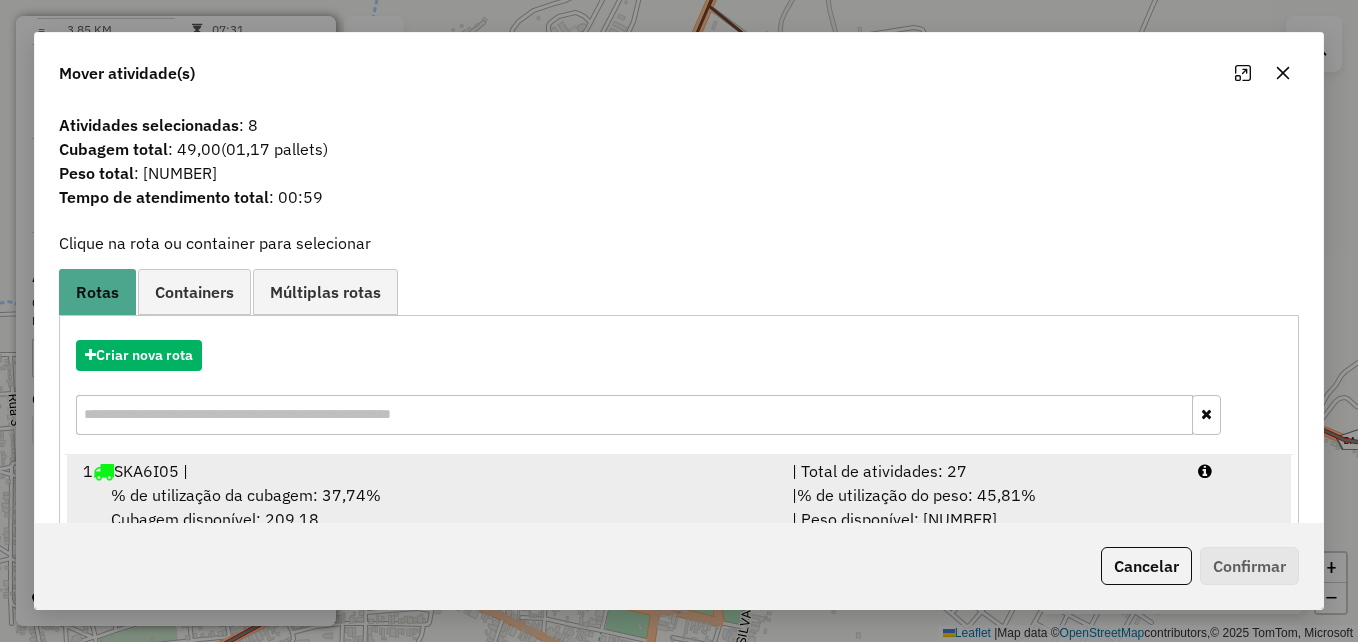 scroll, scrollTop: 5, scrollLeft: 0, axis: vertical 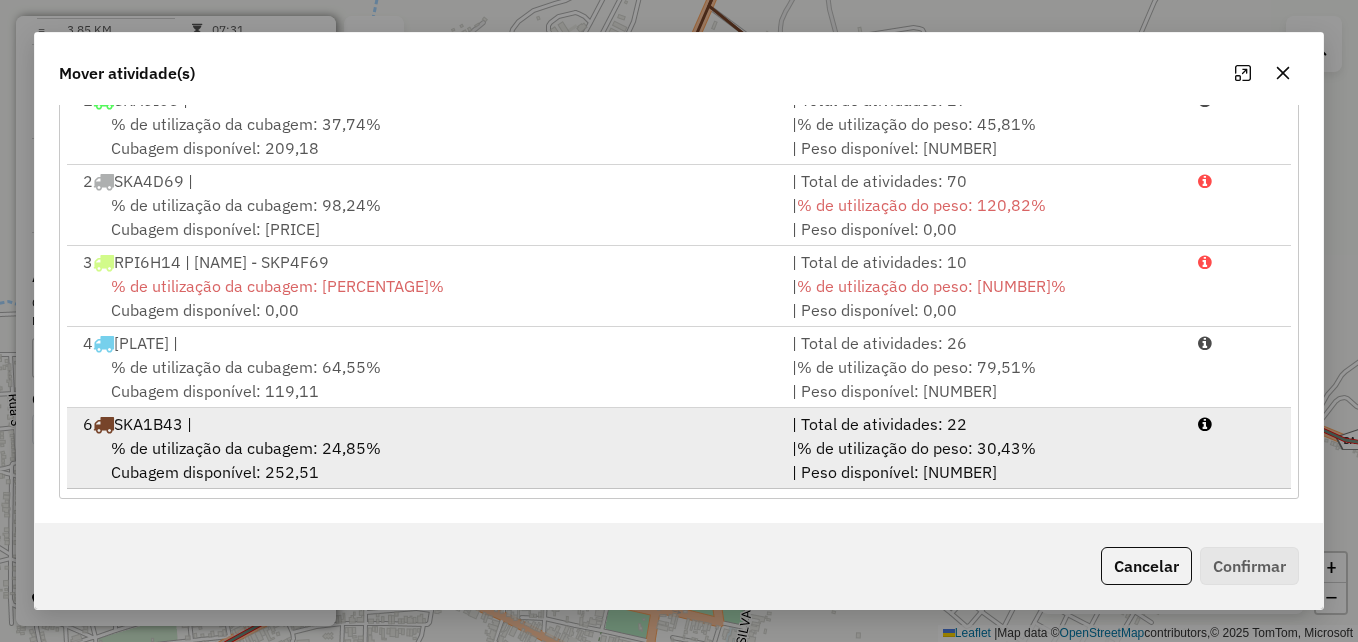 drag, startPoint x: 405, startPoint y: 446, endPoint x: 701, endPoint y: 434, distance: 296.24313 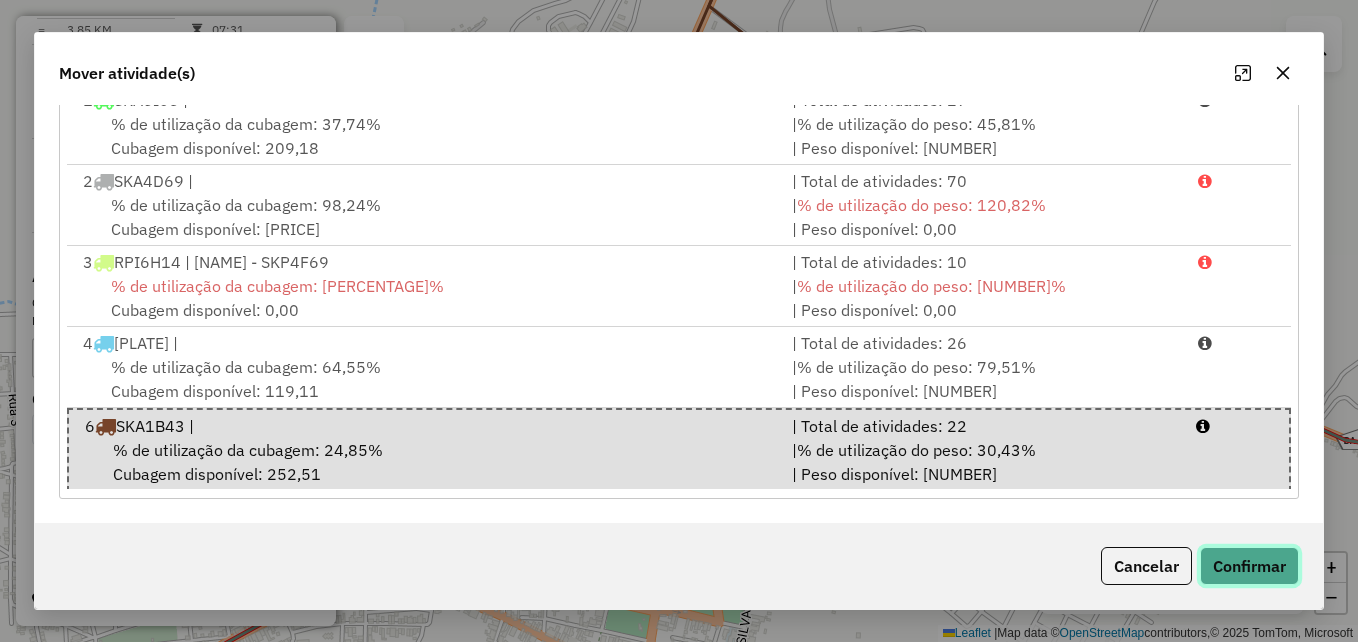 click on "Confirmar" 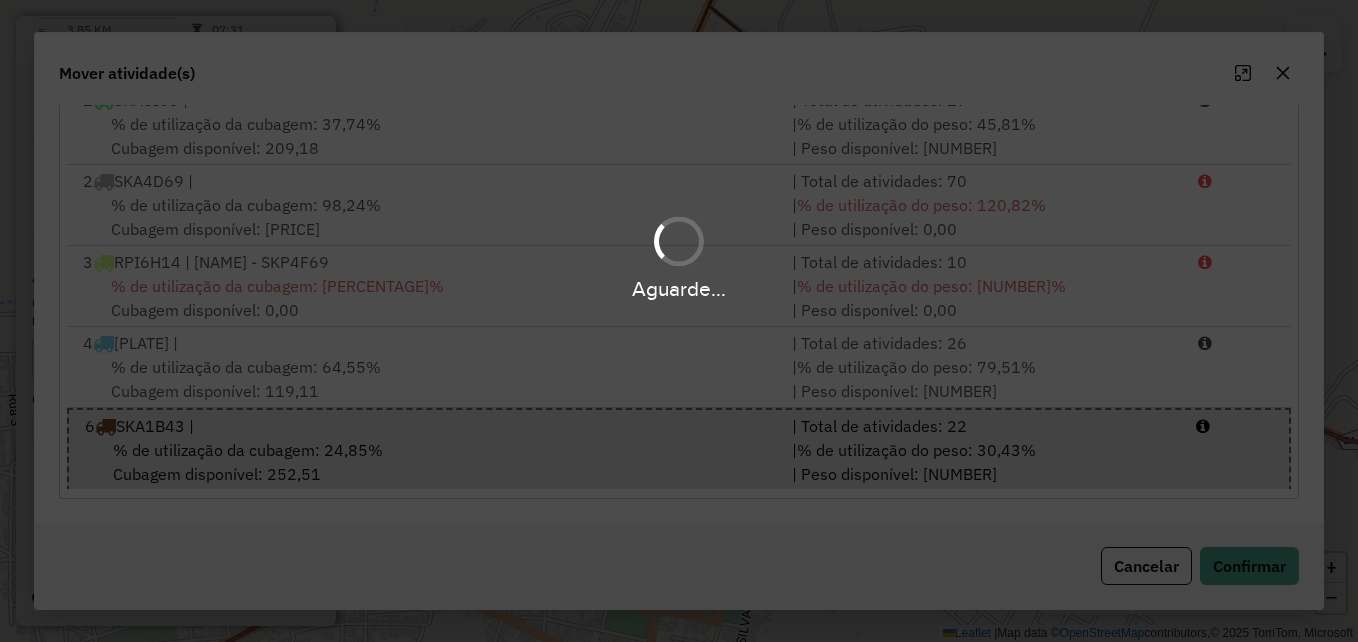 scroll, scrollTop: 0, scrollLeft: 0, axis: both 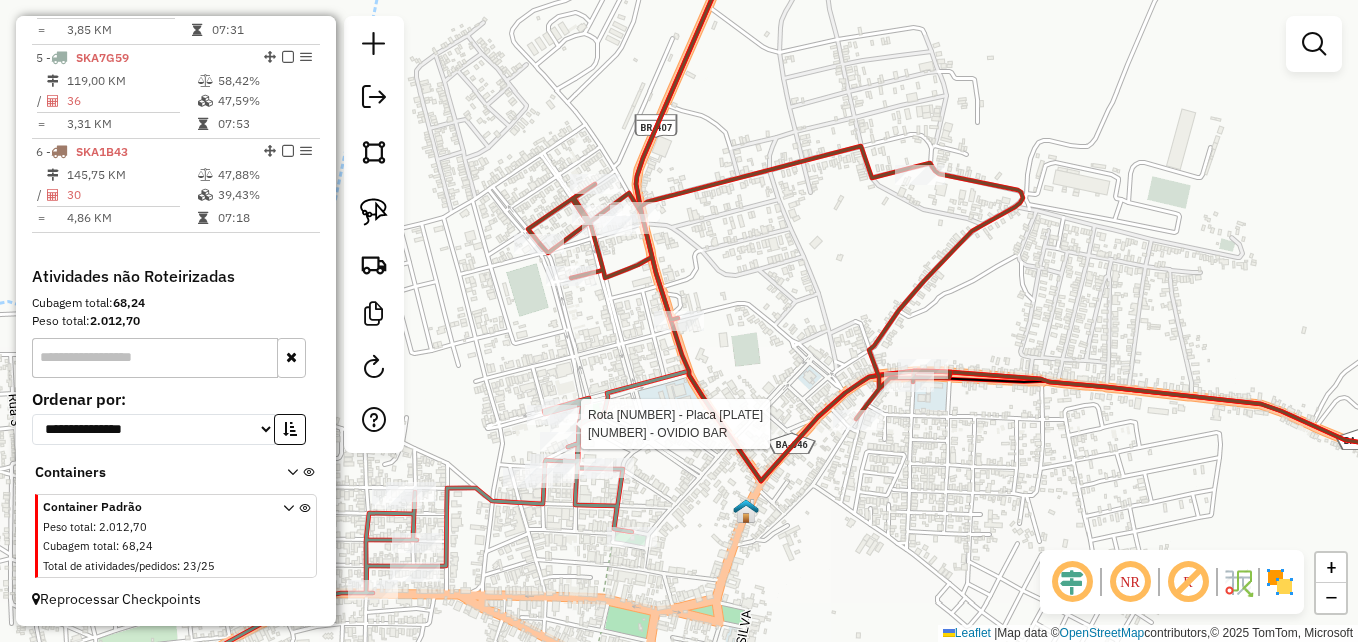select on "**********" 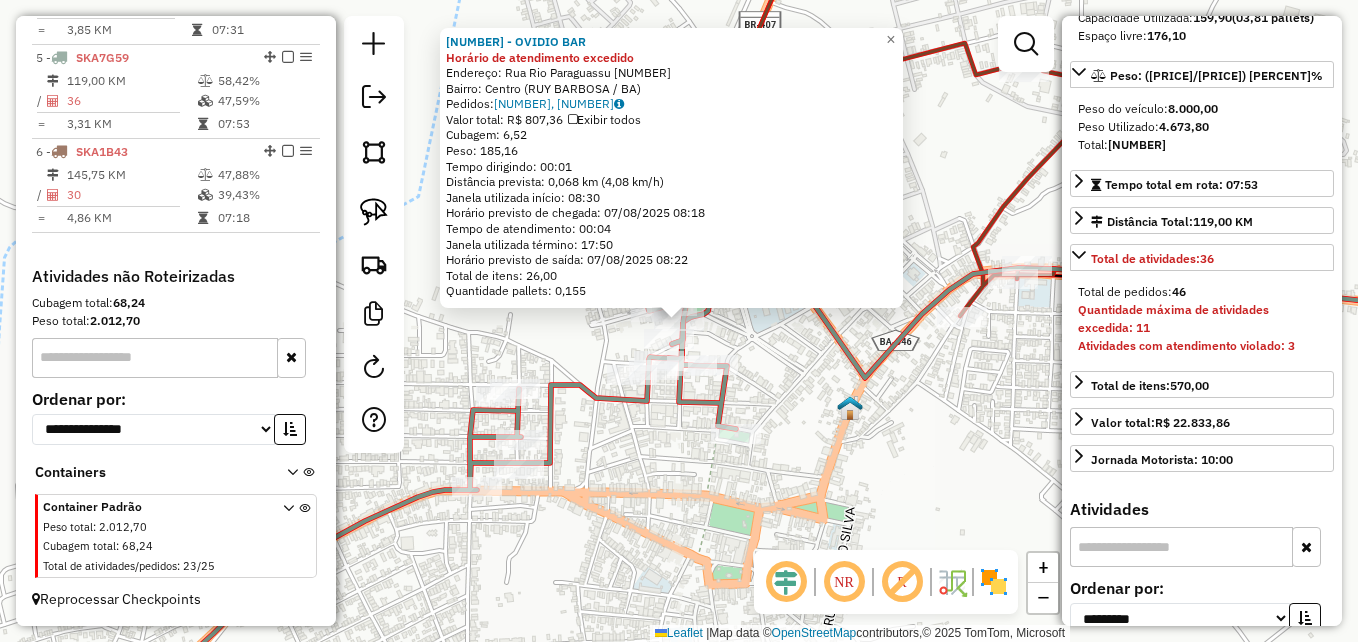 scroll, scrollTop: 300, scrollLeft: 0, axis: vertical 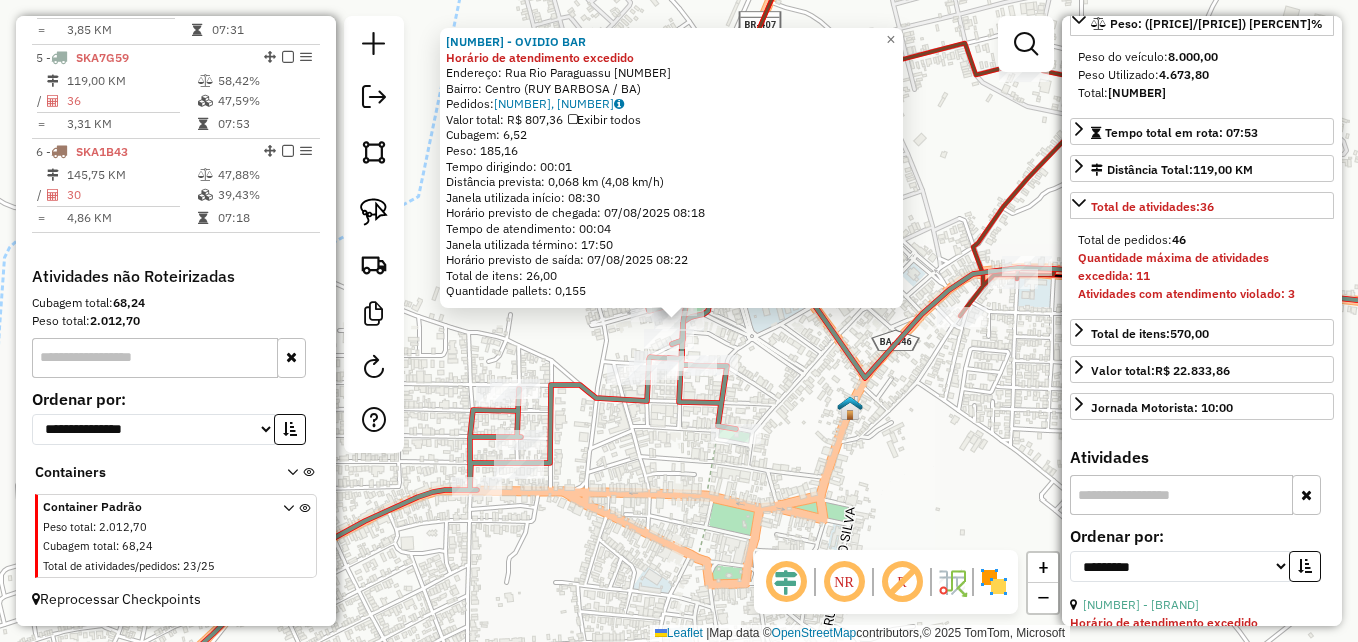 click on "[NUMBER] - [NAME] Horário de atendimento excedido Endereço: Rua Rio Paraguassu [NUMBER] Bairro: [NAME] ([CITY] / [STATE]) Pedidos: [NUMBER], [NUMBER] Valor total: R$ [PRICE] Exibir todos Cubagem: [NUMBER] Peso: [NUMBER] Tempo dirigindo: [TIME] Distância prevista: [NUMBER] km ([NUMBER] km/h) Janela utilizada início: [TIME] Horário previsto de chegada: [DATE] [TIME] Tempo de atendimento: [TIME] Janela utilizada término: [TIME] Horário previsto de saída: [DATE] [TIME] Total de itens: [NUMBER] Quantidade pallets: [NUMBER] × Janela de atendimento Grade de atendimento Capacidade Transportadoras Veículos Cliente Pedidos Rotas Selecione os dias de semana para filtrar as janelas de atendimento Seg Ter Qua Qui Sex Sáb Dom Informe o período da janela de atendimento: De: Até: Filtrar exatamente a janela do cliente Considerar janela de atendimento padrão Selecione os dias de semana para filtrar as grades de atendimento Seg Ter Qua Qui Sex Sáb Dom Peso mínimo: De:" 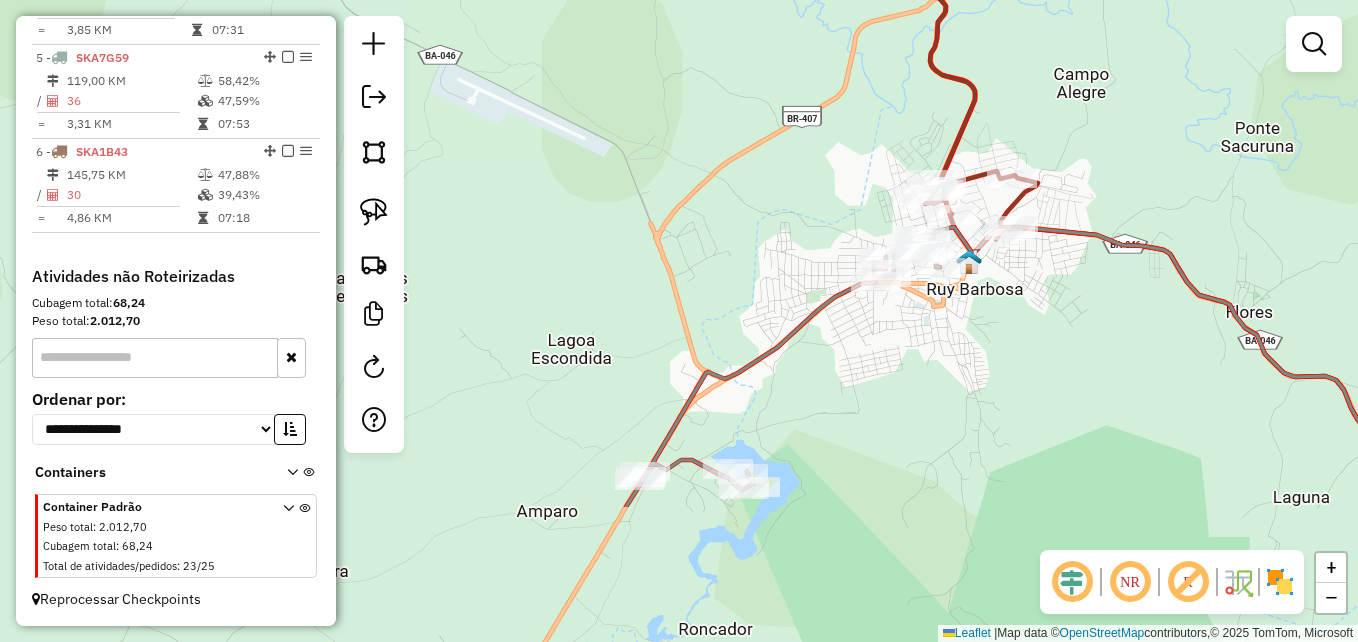drag, startPoint x: 996, startPoint y: 371, endPoint x: 1012, endPoint y: 195, distance: 176.72577 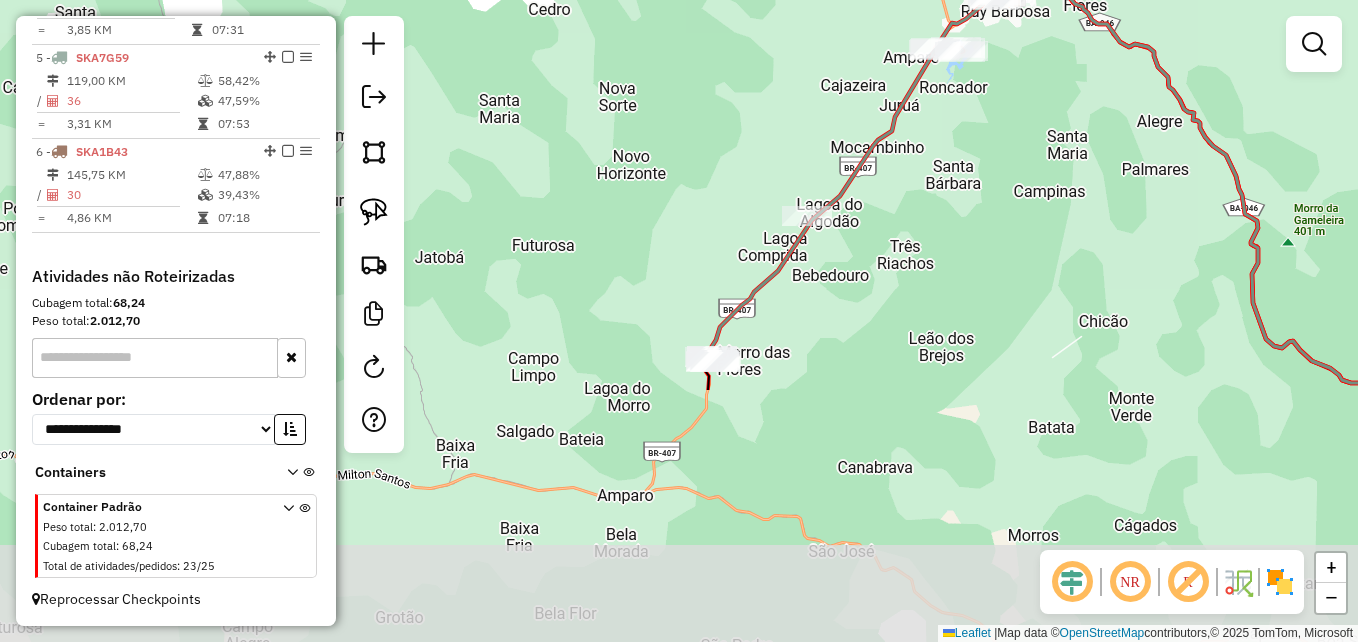 drag, startPoint x: 850, startPoint y: 506, endPoint x: 965, endPoint y: 187, distance: 339.09586 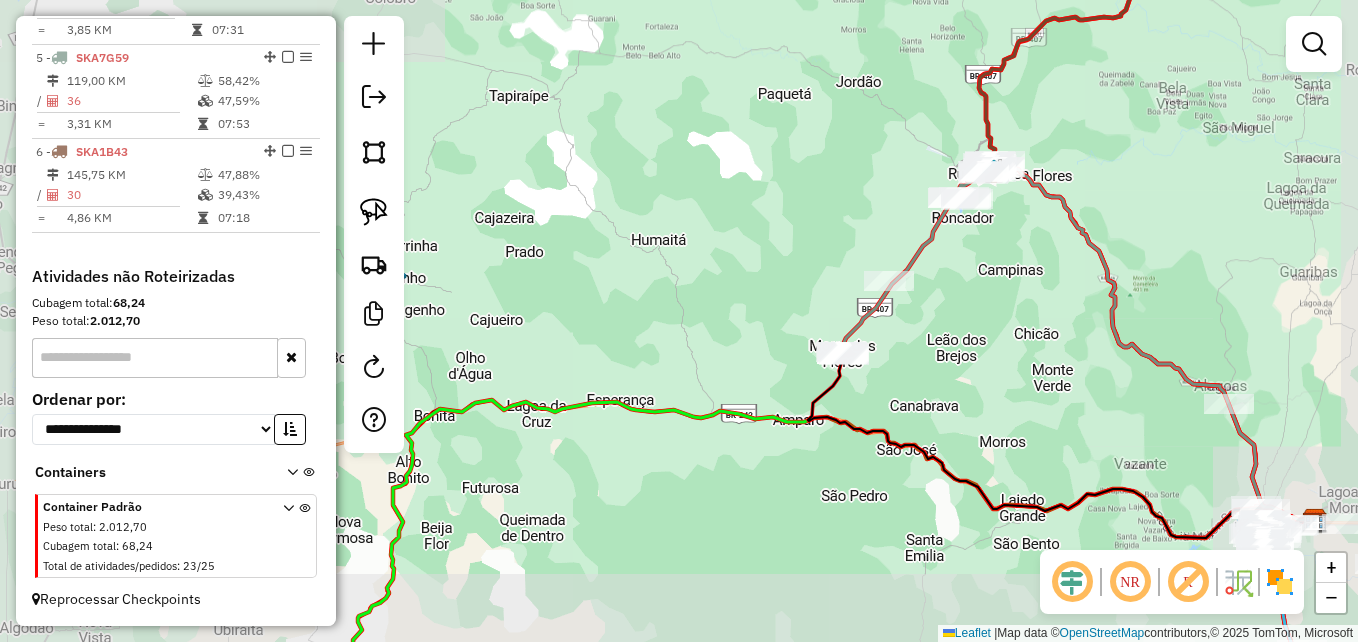 drag, startPoint x: 981, startPoint y: 300, endPoint x: 969, endPoint y: 326, distance: 28.635643 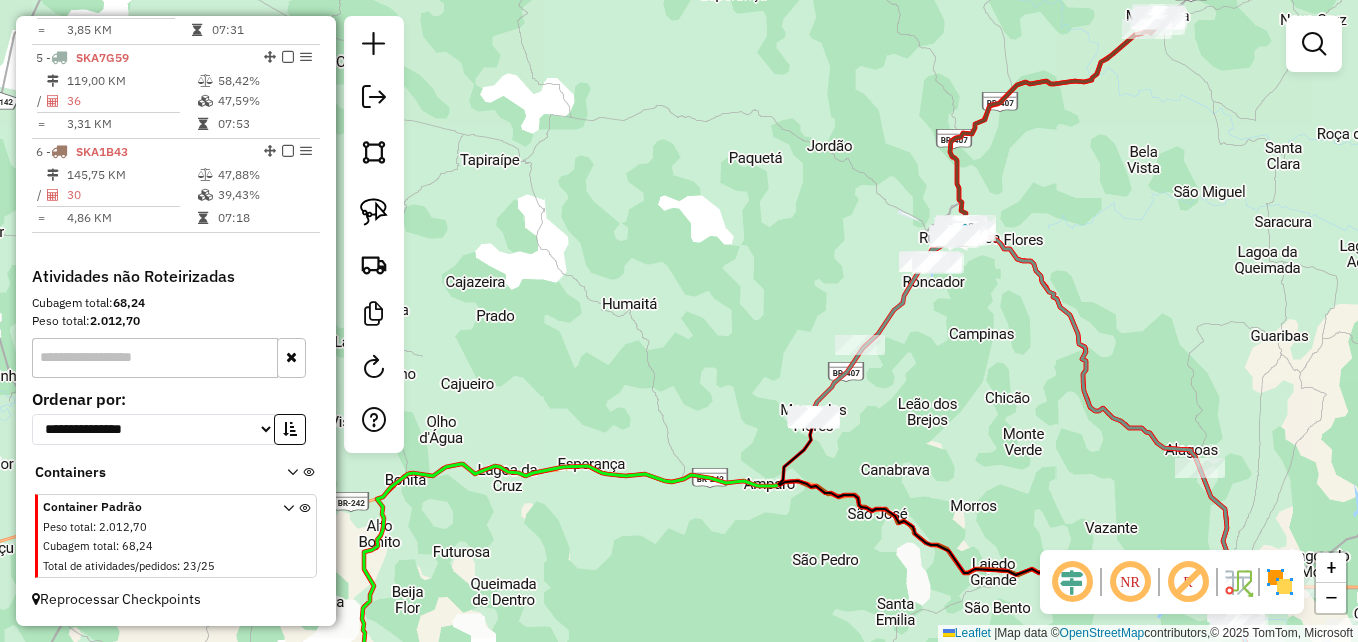 drag, startPoint x: 956, startPoint y: 317, endPoint x: 867, endPoint y: 438, distance: 150.20653 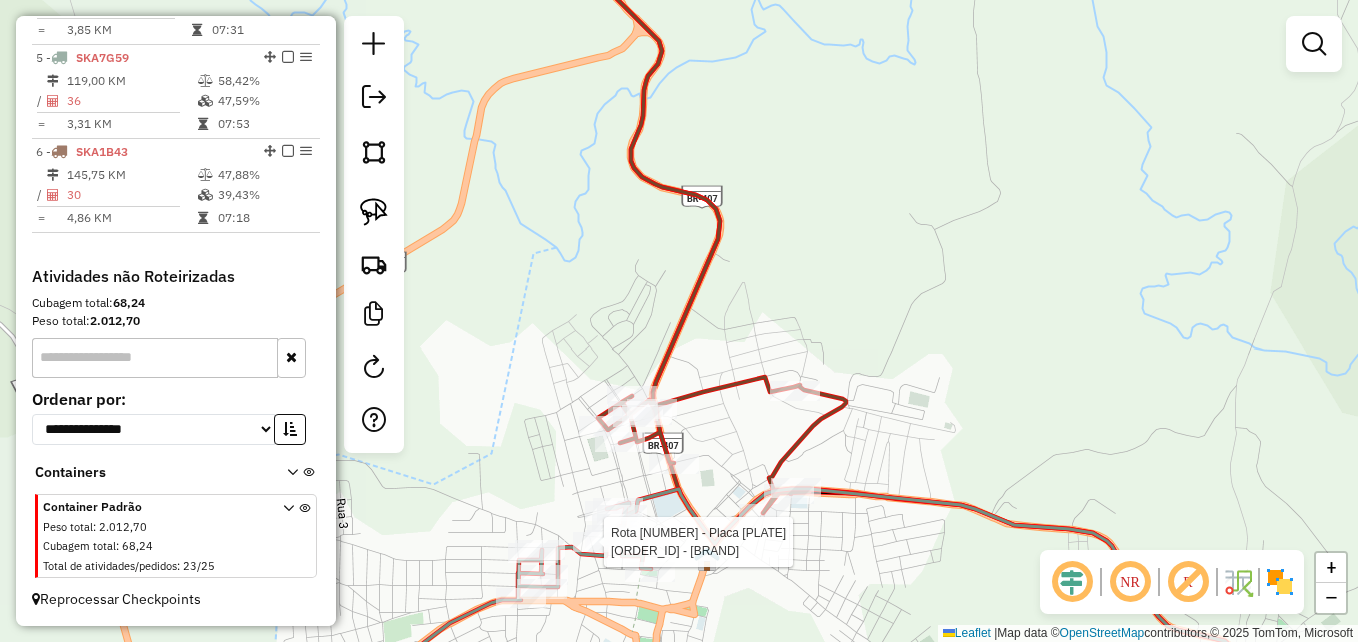 select on "**********" 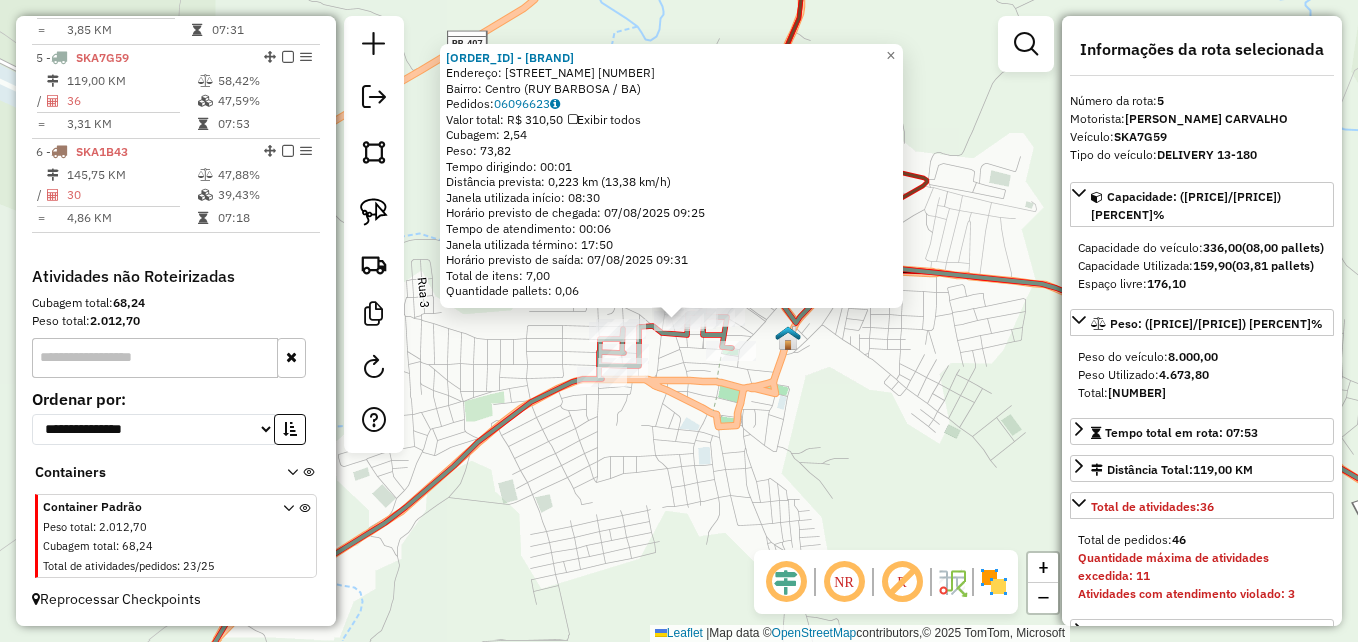 click on "[NUMBER] km ([NUMBER] km/h)   Janela utilizada início: [TIME]   Horário previsto de chegada: [DATE] [TIME]   Tempo de atendimento: [TIME]   Janela utilizada término: [TIME]   Horário previsto de saída: [DATE] [TIME]   Total de itens: [NUMBER]   Quantidade pallets: [NUMBER]  × Janela de atendimento Grade de atendimento Capacidade Transportadoras Veículos Cliente Pedidos  Rotas Selecione os dias de semana para filtrar as janelas de atendimento  Seg   Ter   Qua   Qui   Sex   Sáb   Dom  Informe o período da janela de atendimento: De: [TIME] Até: [TIME]  Filtrar exatamente a janela do cliente  Considerar janela de atendimento padrão  Selecione os dias de semana para filtrar as grades de atendimento  Seg   Ter   Qua   Qui   Sex   Sáb   Dom   Considerar clientes sem dia de atendimento cadastrado  De:   De:" 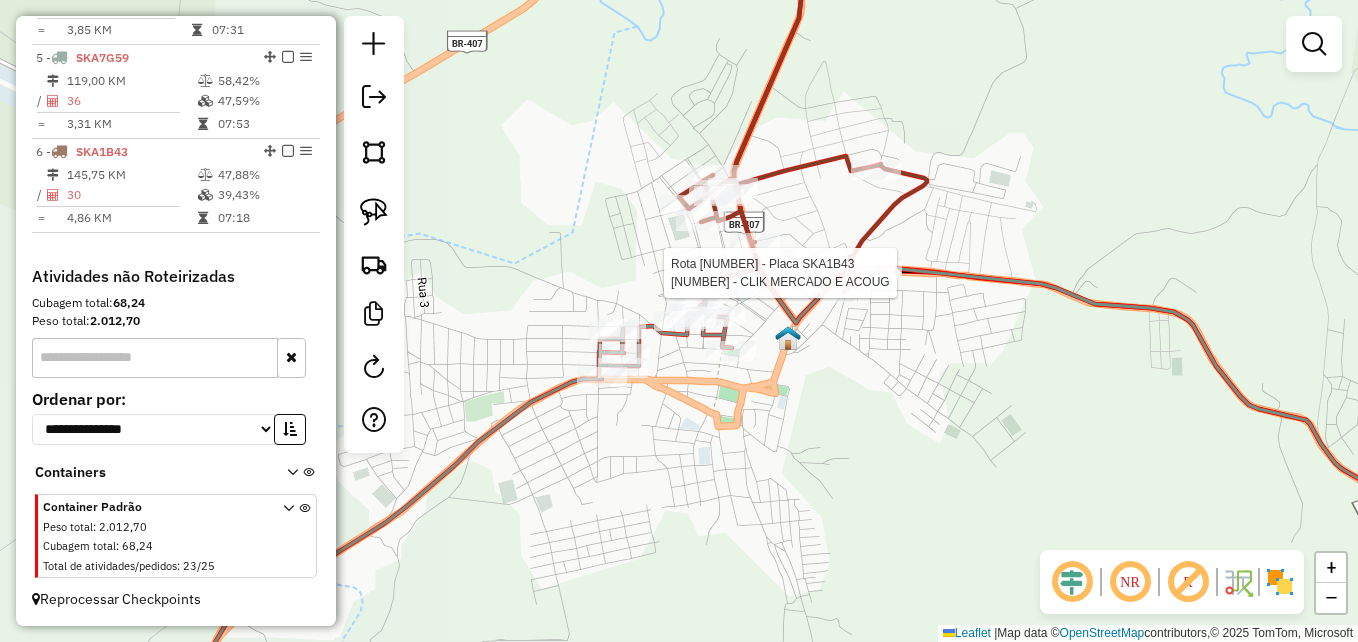 select on "**********" 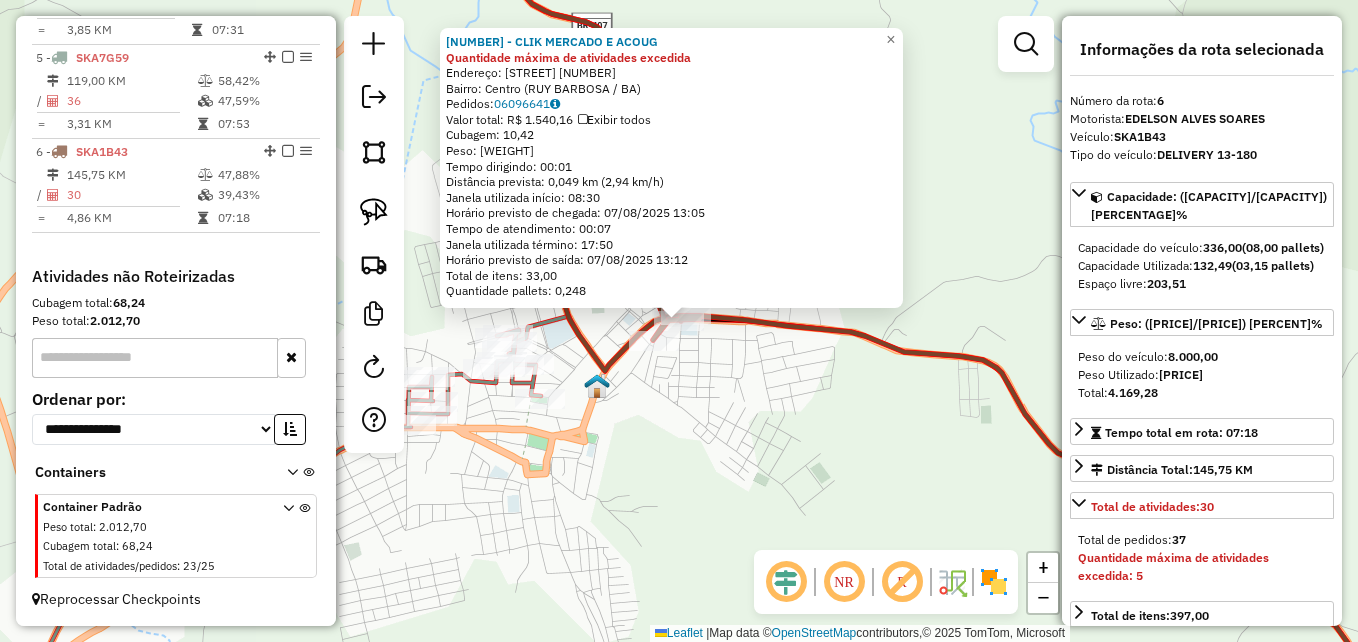 click on "[NUMBER] - [NAME] [NAME] Quantidade máxima de atividades excedida Endereço: Avenida Itaberaba [NUMBER] Bairro: [NAME] ([CITY] / [STATE]) Pedidos: [NUMBER] Valor total: R$ [PRICE] Exibir todos Cubagem: [NUMBER] Peso: [NUMBER] Tempo dirigindo: [TIME] Distância prevista: [NUMBER] km ([NUMBER] km/h) Janela utilizada início: [TIME] Horário previsto de chegada: [DATE] [TIME] Tempo de atendimento: [TIME] Janela utilizada término: [TIME] Horário previsto de saída: [DATE] [TIME] Total de itens: [NUMBER] Quantidade pallets: [NUMBER] × Janela de atendimento Grade de atendimento Capacidade Transportadoras Veículos Cliente Pedidos Rotas Selecione os dias de semana para filtrar as janelas de atendimento Seg Ter Qua Qui Sex Sáb Dom Informe o período da janela de atendimento: De: Até: Filtrar exatamente a janela do cliente Considerar janela de atendimento padrão Selecione os dias de semana para filtrar as grades de atendimento Seg Ter Qua Qui Sex Sáb Dom De: De:" 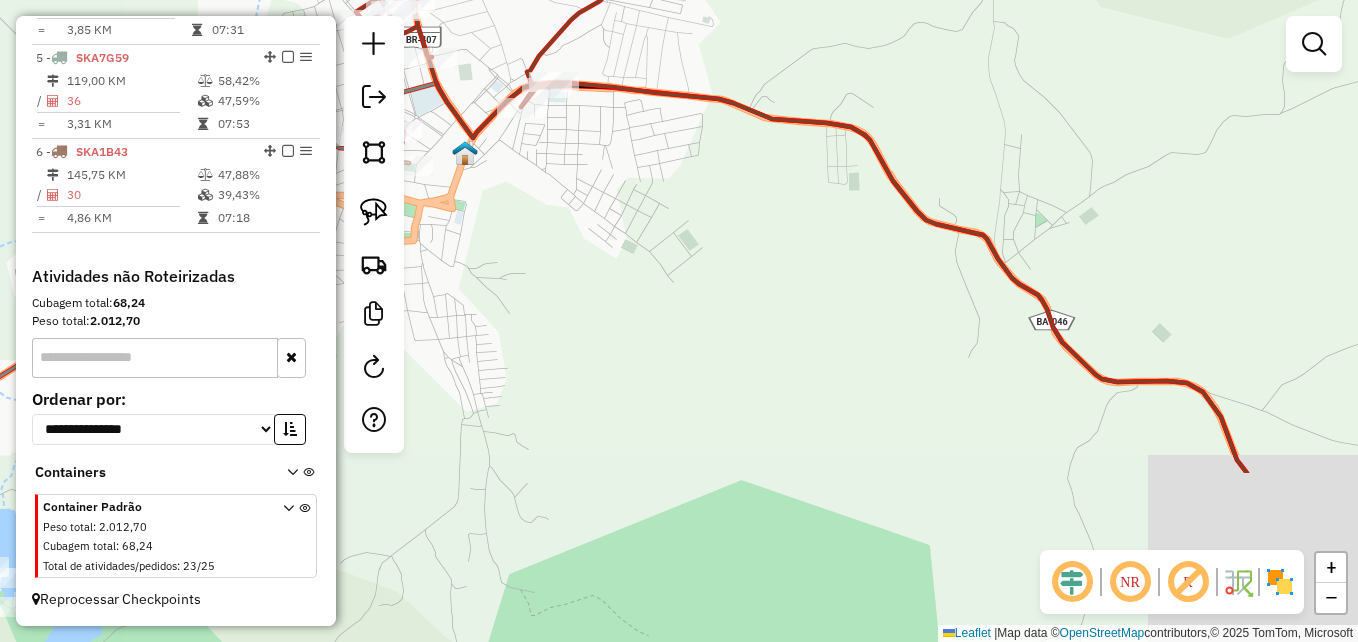 drag, startPoint x: 907, startPoint y: 449, endPoint x: 739, endPoint y: 193, distance: 306.20255 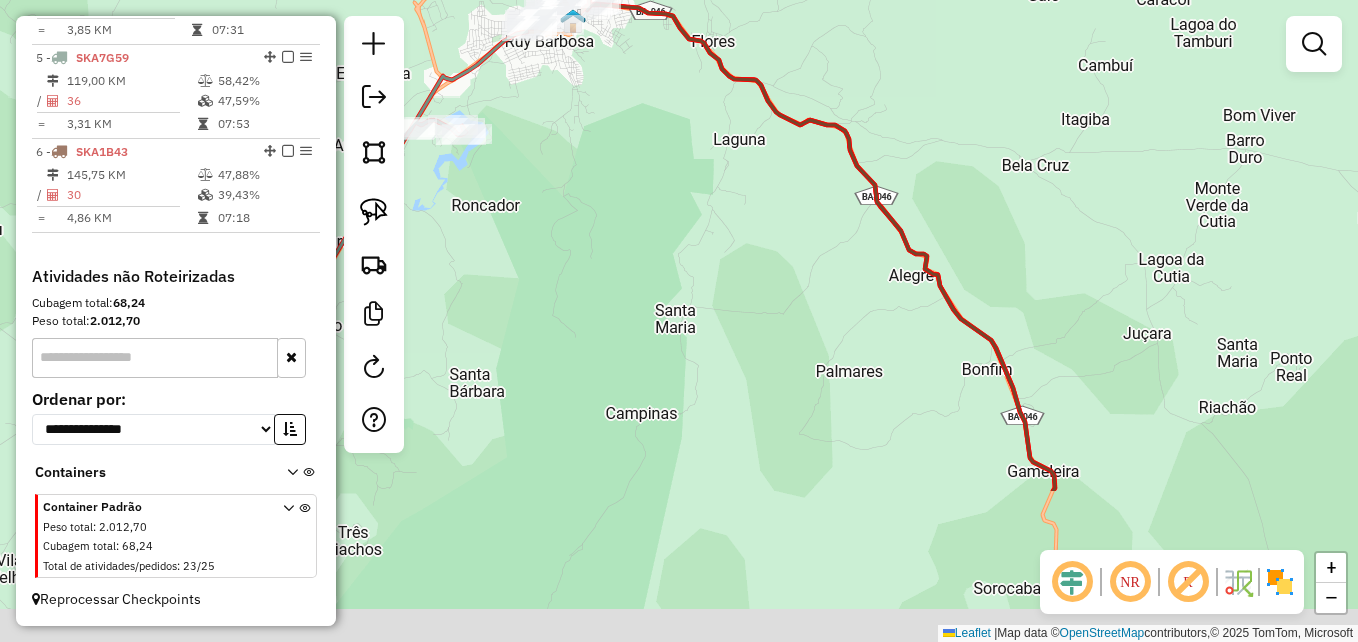 drag, startPoint x: 865, startPoint y: 433, endPoint x: 670, endPoint y: 130, distance: 360.32486 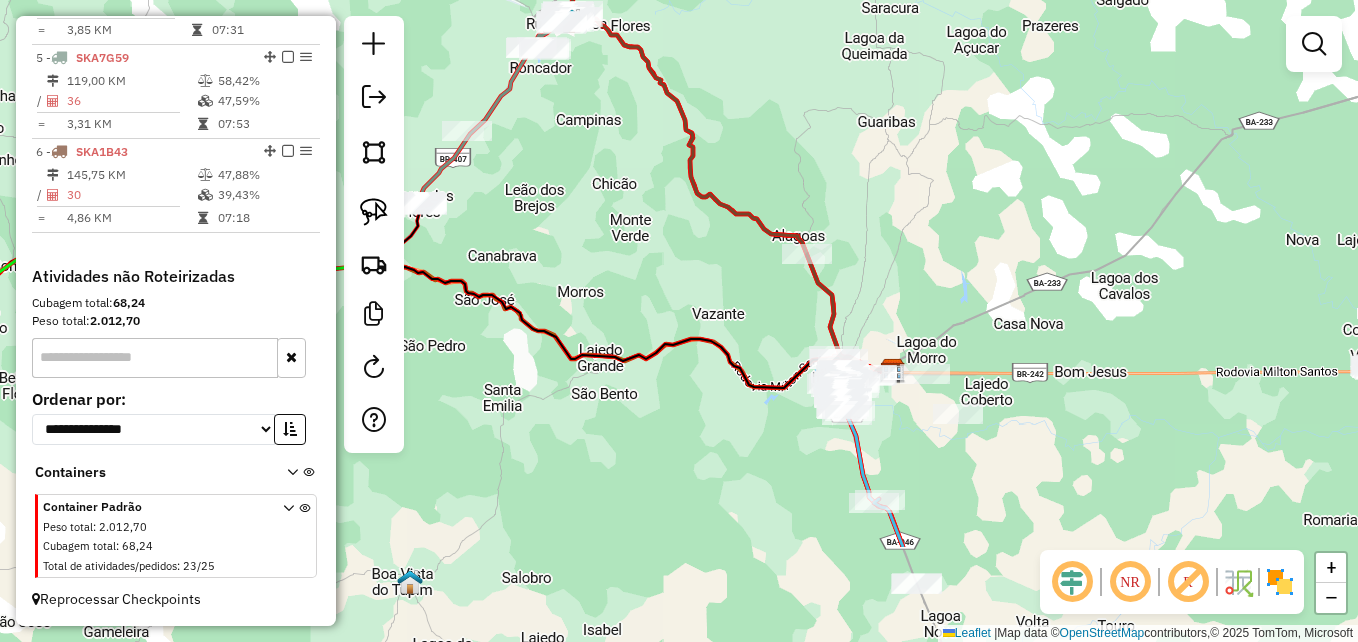 drag, startPoint x: 843, startPoint y: 434, endPoint x: 671, endPoint y: 206, distance: 285.60114 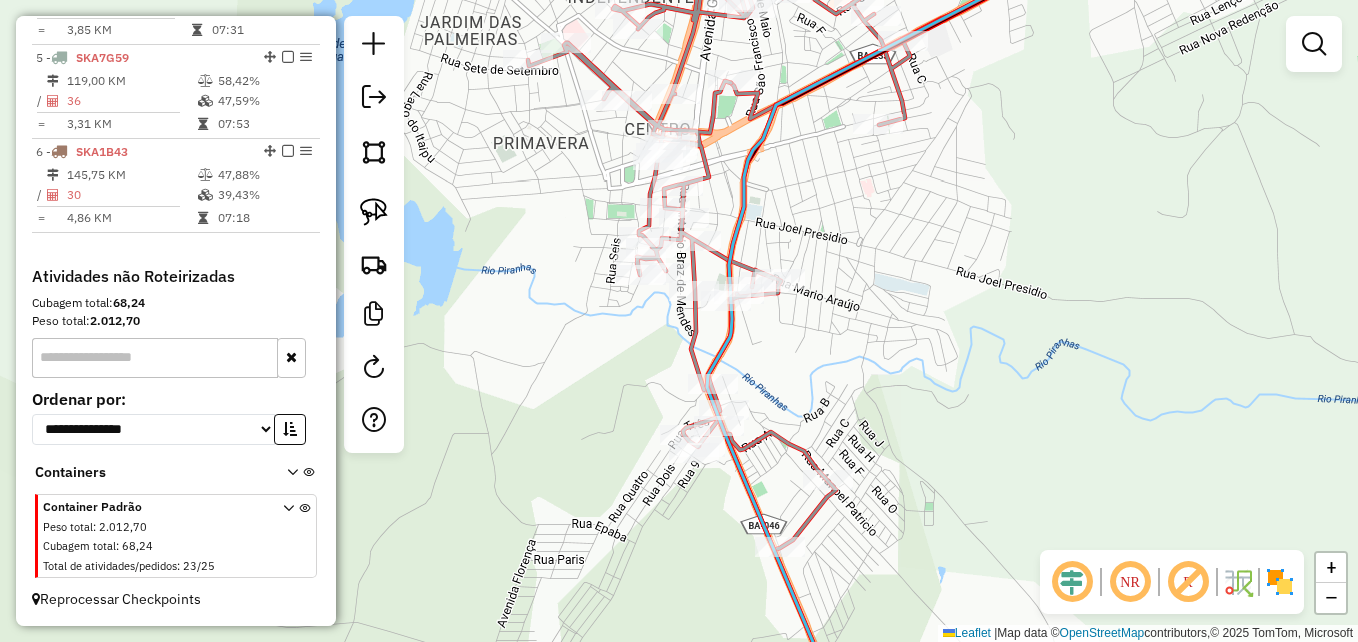 drag, startPoint x: 952, startPoint y: 346, endPoint x: 894, endPoint y: 327, distance: 61.03278 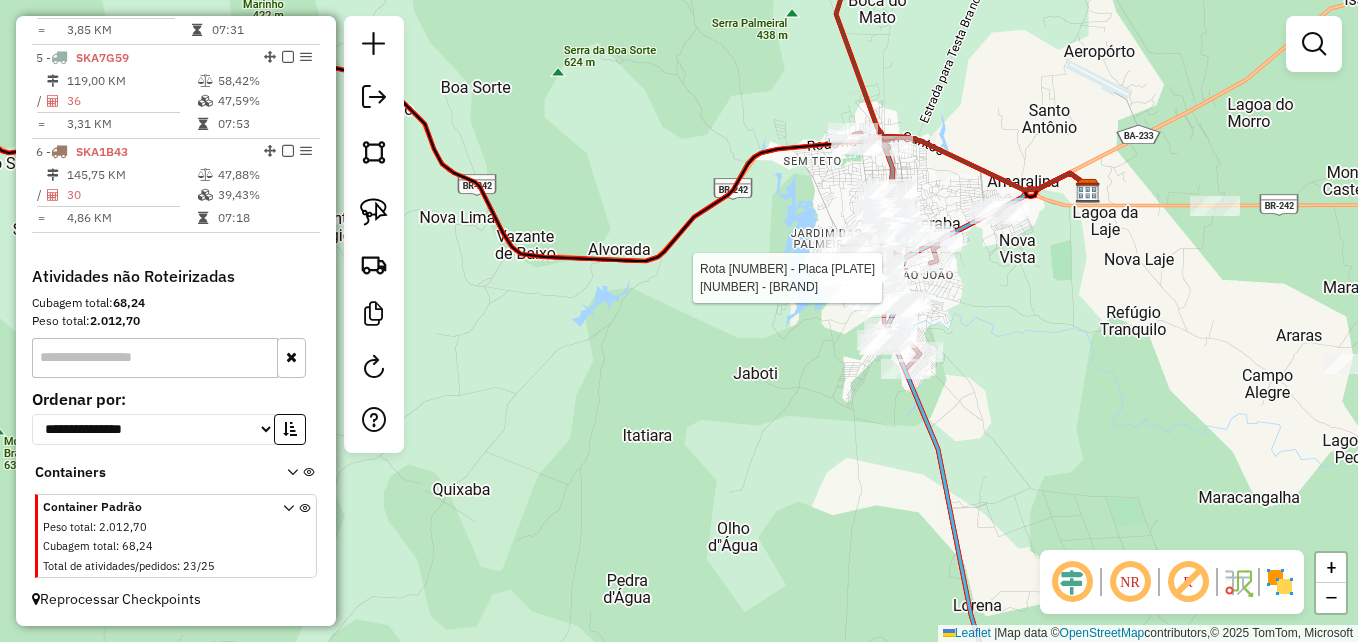 select on "**********" 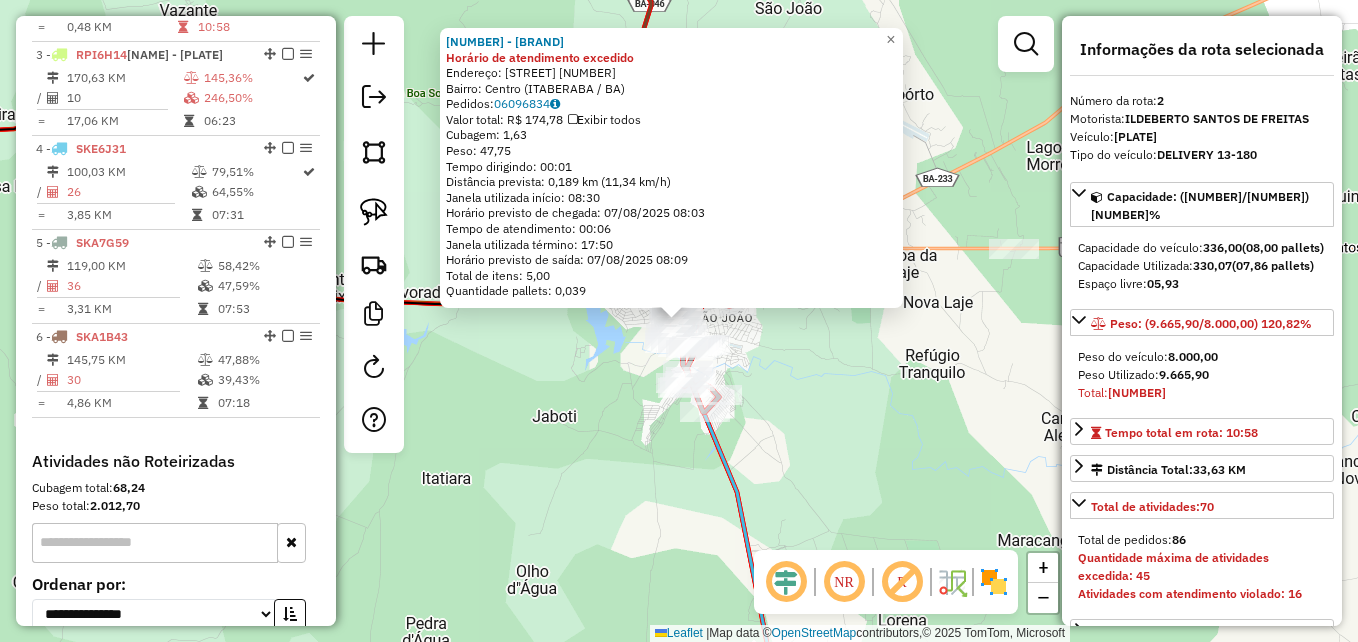 scroll, scrollTop: 844, scrollLeft: 0, axis: vertical 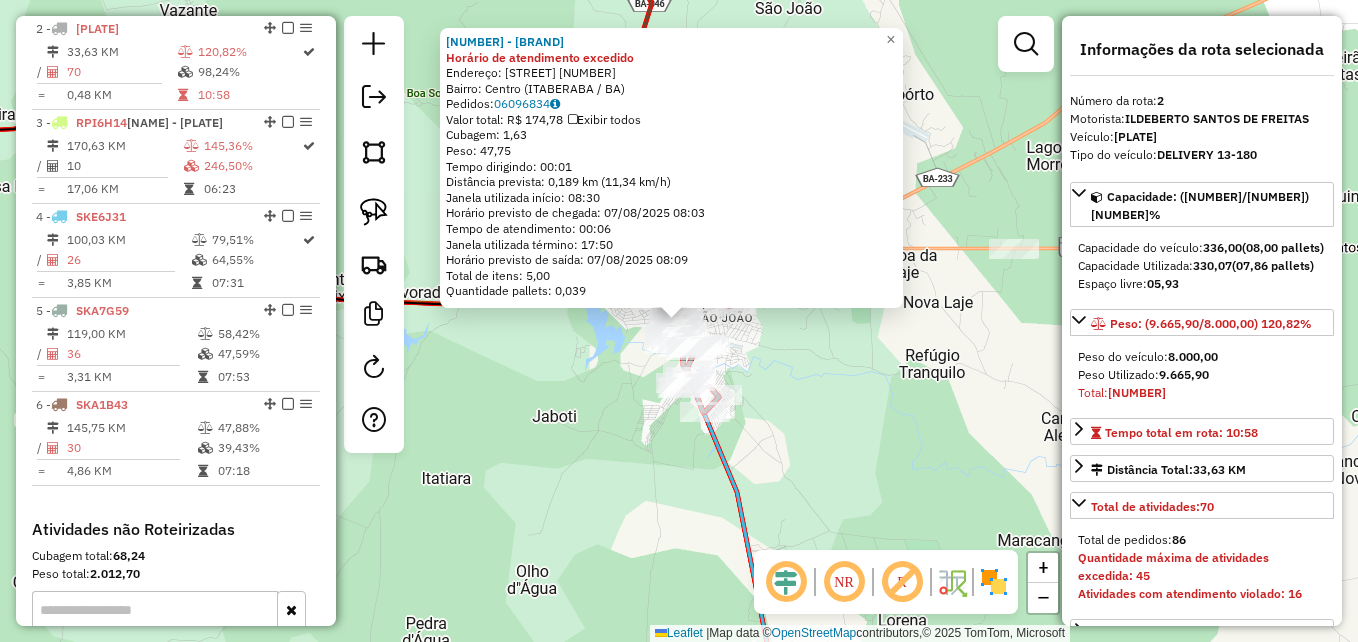 click on "[NUMBER] - [NUMBER] - [NAME] ([NAME] Horário de atendimento excedido  Endereço:  [STREET] [NUMBER]   Bairro: [NAME] ([NAME] / [STATE])   Pedidos:  [NUMBER]   Valor total: [CURRENCY] [NUMBER]   Exibir todos   Cubagem: [NUMBER]  Peso: [NUMBER]  Tempo dirigindo: [TIME]   Distância prevista: [NUMBER] km ([NUMBER] km/h)   Janela utilizada início: [TIME]   Horário previsto de chegada: [DATE] [TIME]   Tempo de atendimento: [TIME]   Janela utilizada término: [TIME]   Horário previsto de saída: [DATE] [TIME]   Total de itens: [NUMBER]   Quantidade pallets: [NUMBER]  × Janela de atendimento Grade de atendimento Capacidade Transportadoras Veículos Cliente Pedidos  Rotas Selecione os dias de semana para filtrar as janelas de atendimento  Seg   Ter   Qua   Qui   Sex   Sáb   Dom  Informe o período da janela de atendimento: De: Até:  Filtrar exatamente a janela do cliente  Considerar janela de atendimento padrão  Selecione os dias de semana para filtrar as grades de atendimento  Seg   Ter   Qua   Qui   Sex   Sáb   Dom   Peso mínimo:   De:  De:" 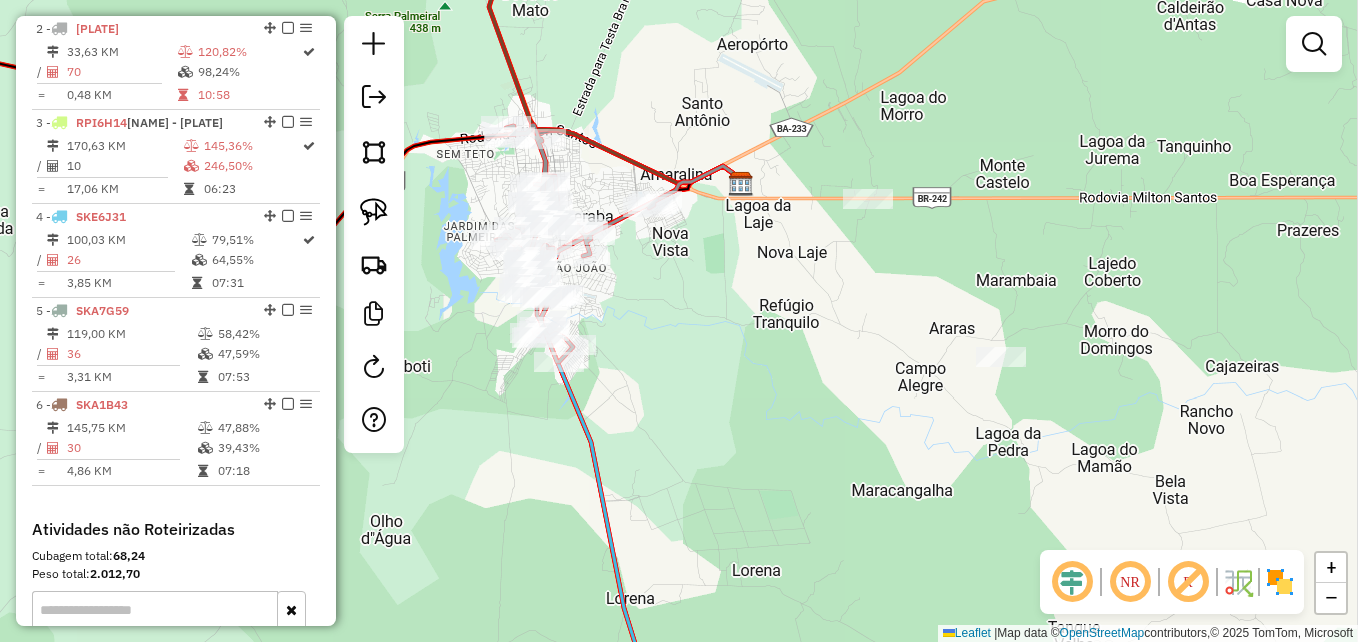 drag, startPoint x: 852, startPoint y: 377, endPoint x: 670, endPoint y: 347, distance: 184.45596 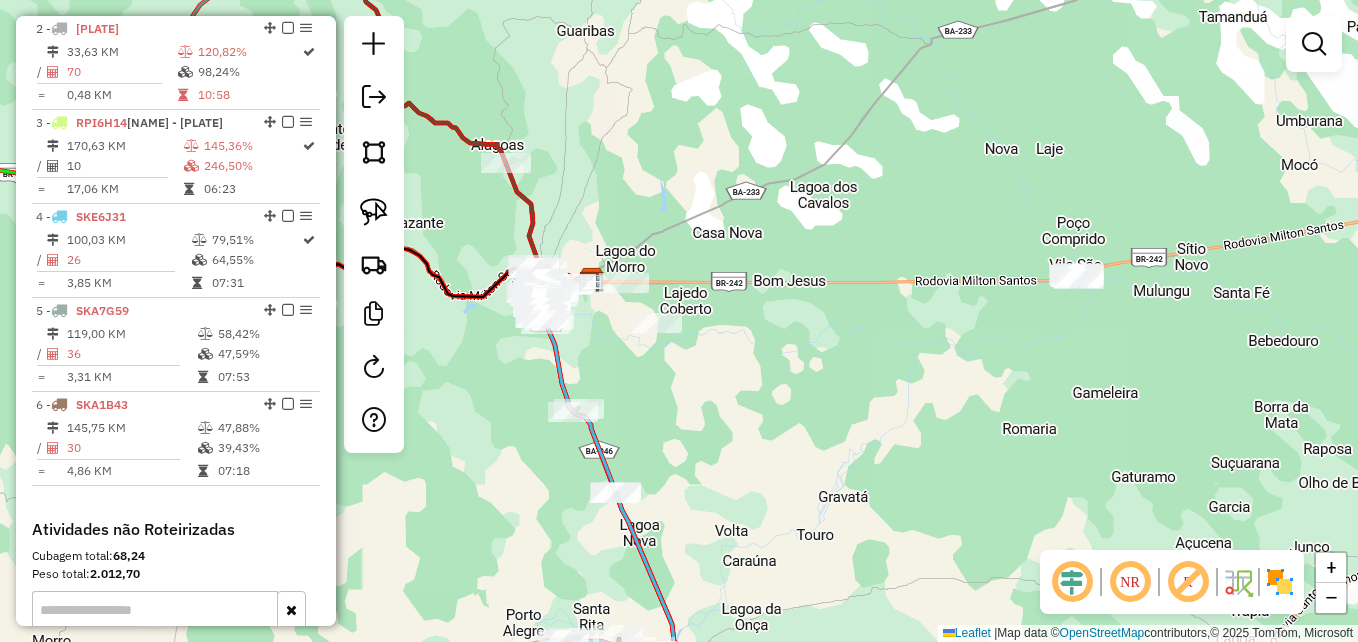 drag, startPoint x: 726, startPoint y: 405, endPoint x: 668, endPoint y: 382, distance: 62.39391 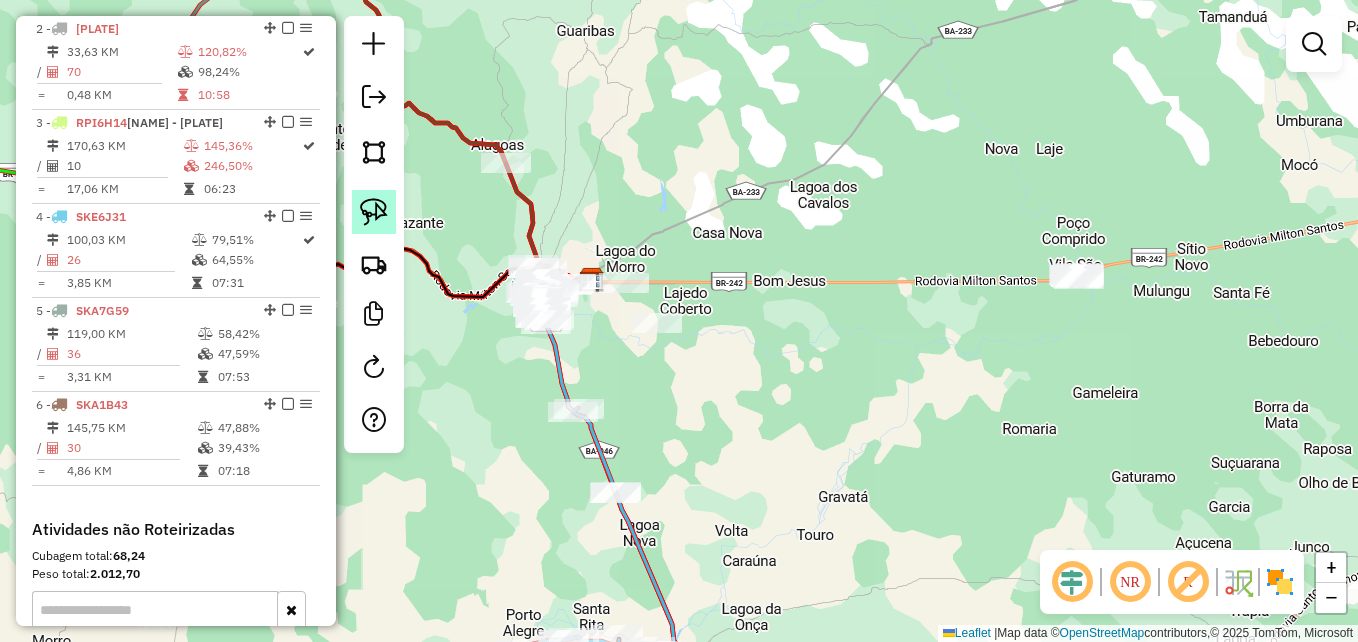click 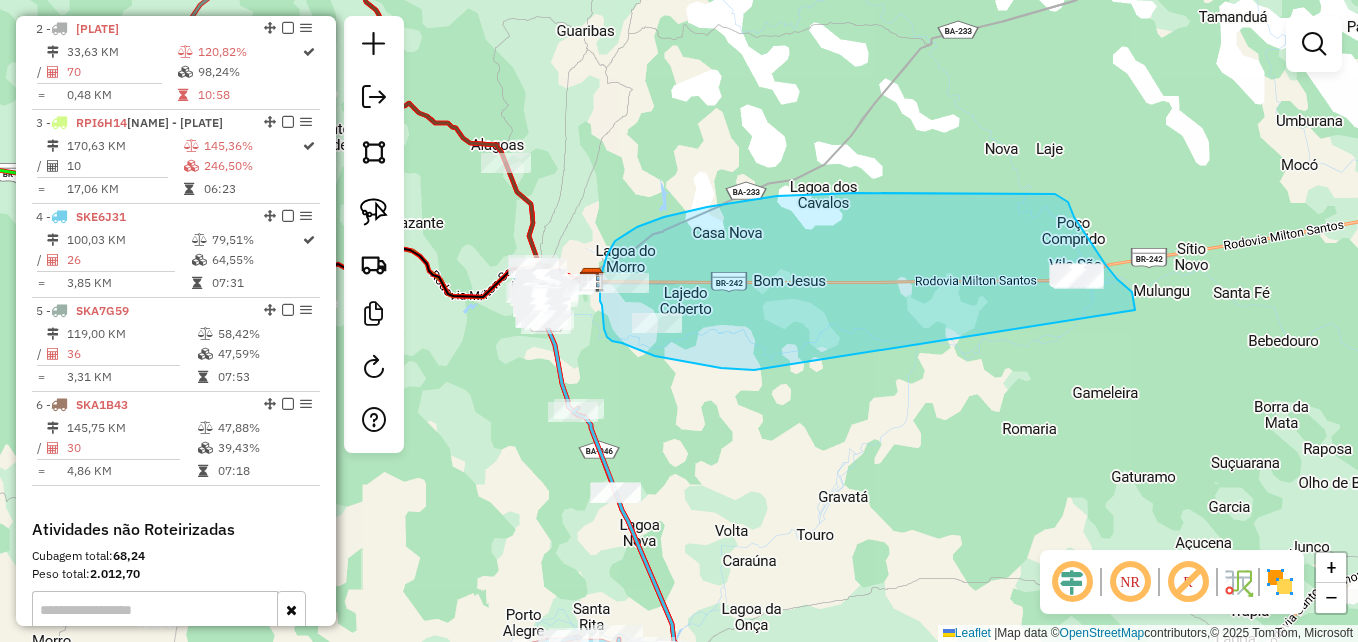 drag, startPoint x: 641, startPoint y: 351, endPoint x: 1135, endPoint y: 310, distance: 495.6985 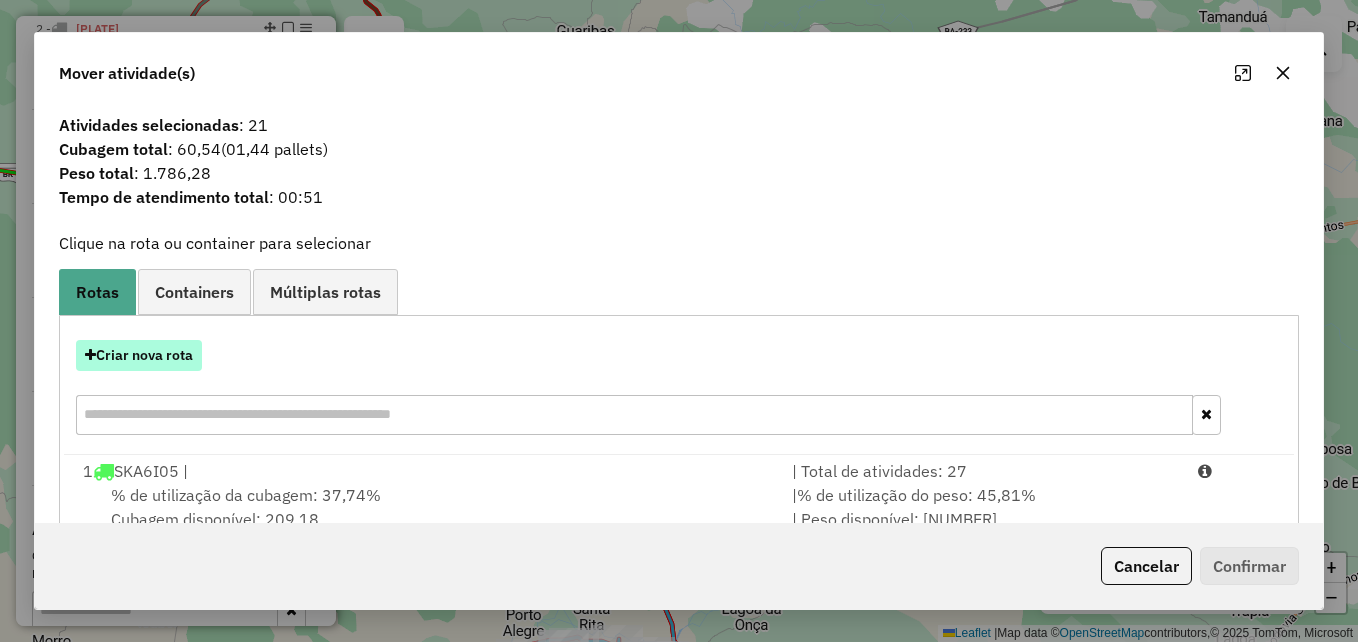 click on "Criar nova rota" at bounding box center (139, 355) 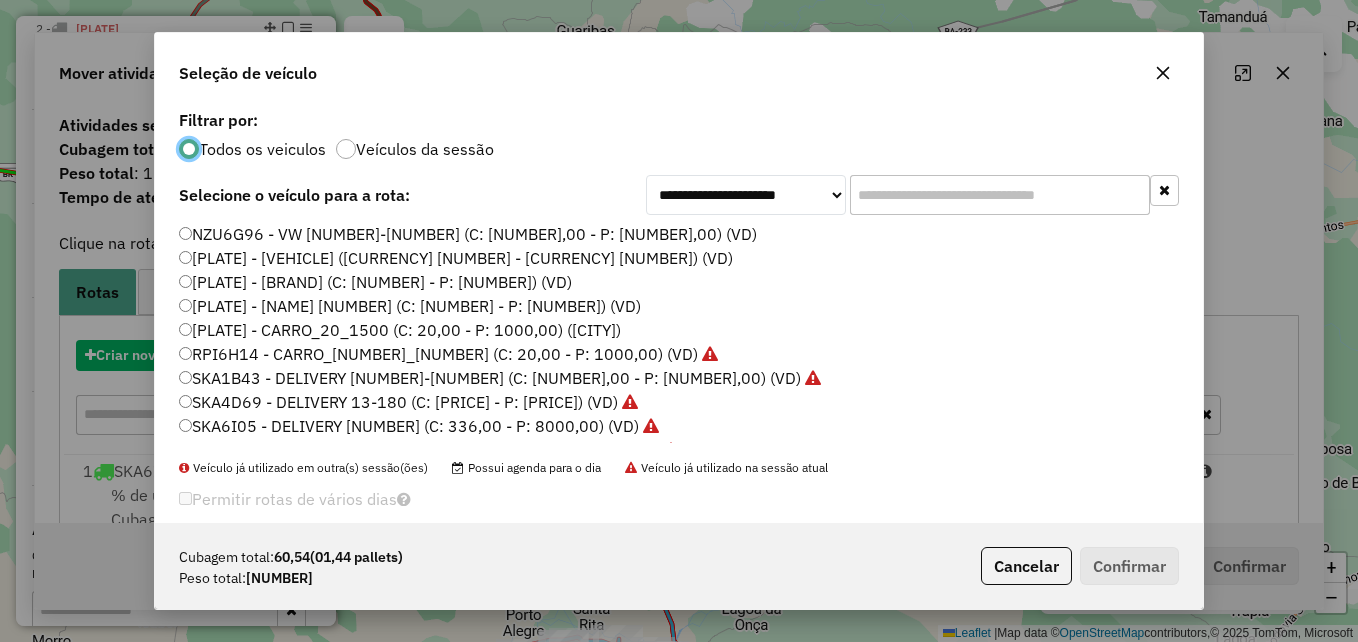 scroll, scrollTop: 11, scrollLeft: 6, axis: both 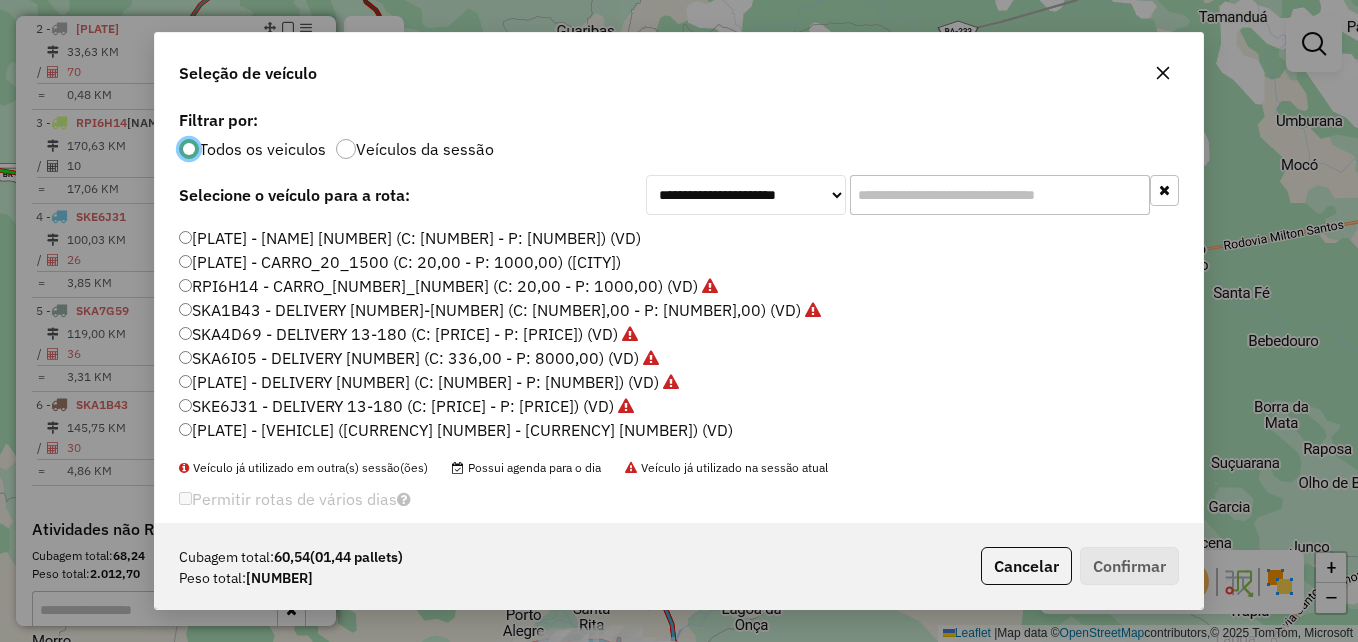 click 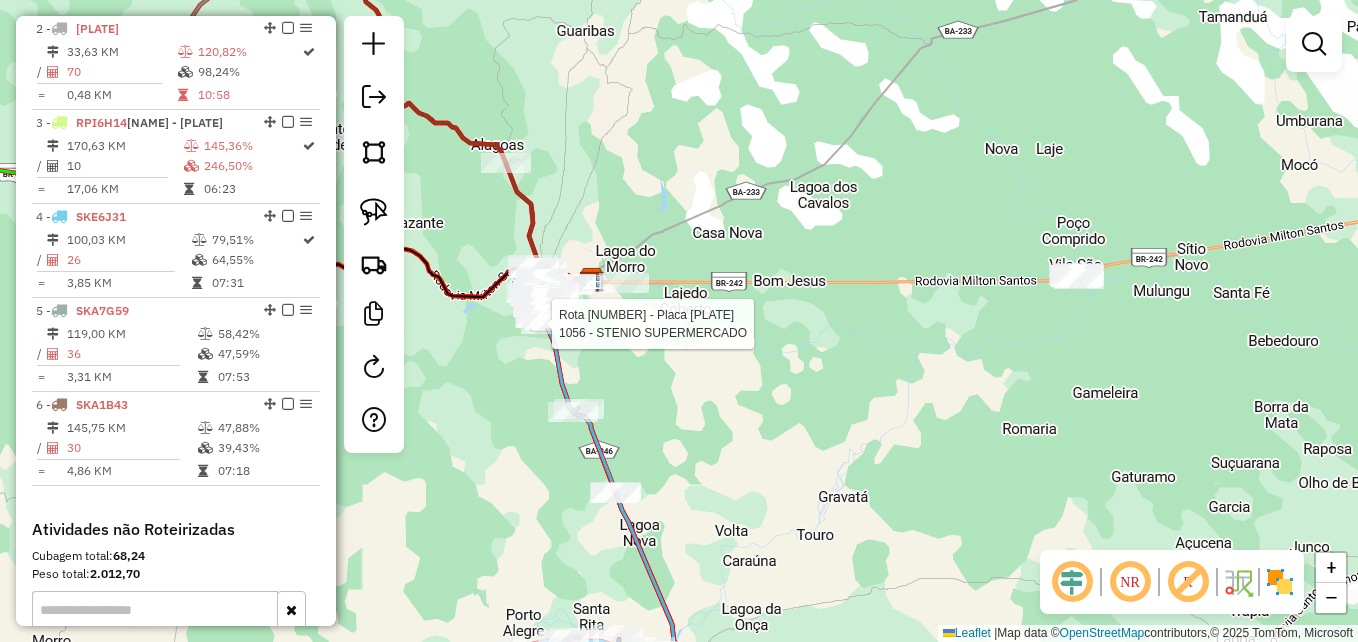 select on "**********" 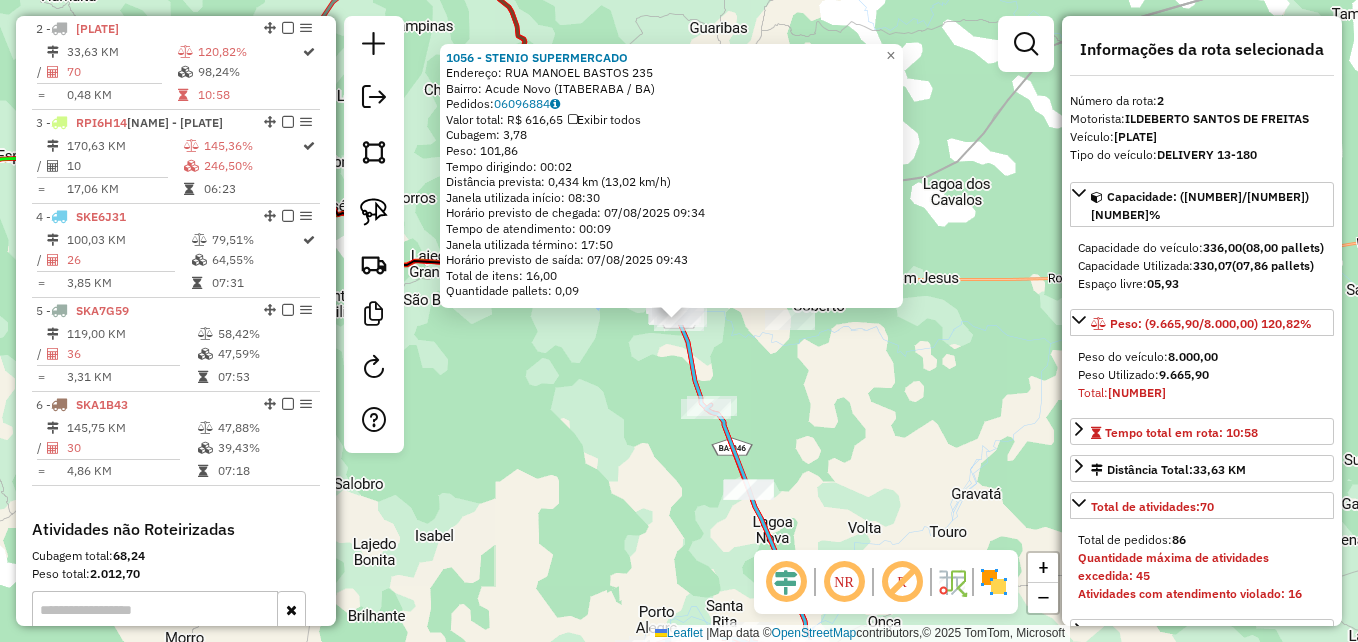 click on "[ORDER_ID] - [BRAND]  Endereço:  [STREET] [NUMBER]   Bairro: [NEIGHBORHOOD] ([CITY] / [STATE])   Pedidos:  [ORDER_ID]   Valor total: R$ [PRICE]   Exibir todos   Cubagem: [CUBAGE]  Peso: [WEIGHT]  Tempo dirigindo: [TIME]   Distância prevista: [DISTANCE] km ([SPEED] km/h)   Janela utilizada início: [TIME]   Horário previsto de chegada: [DATE] [TIME]   Tempo de atendimento: [TIME]   Janela utilizada término: [TIME]   Horário previsto de saída: [DATE] [TIME]   Total de itens: [ITEMS]   Quantidade pallets: [PALLETS]  × Janela de atendimento Grade de atendimento Capacidade Transportadoras Veículos Cliente Pedidos  Rotas Selecione os dias de semana para filtrar as janelas de atendimento  Seg   Ter   Qua   Qui   Sex   Sáb   Dom  Informe o período da janela de atendimento: De: Até:  Filtrar exatamente a janela do cliente  Considerar janela de atendimento padrão  Selecione os dias de semana para filtrar as grades de atendimento  Seg   Ter   Qua   Qui   Sex   Sáb   Dom   Clientes fora do dia de atendimento selecionado De:" 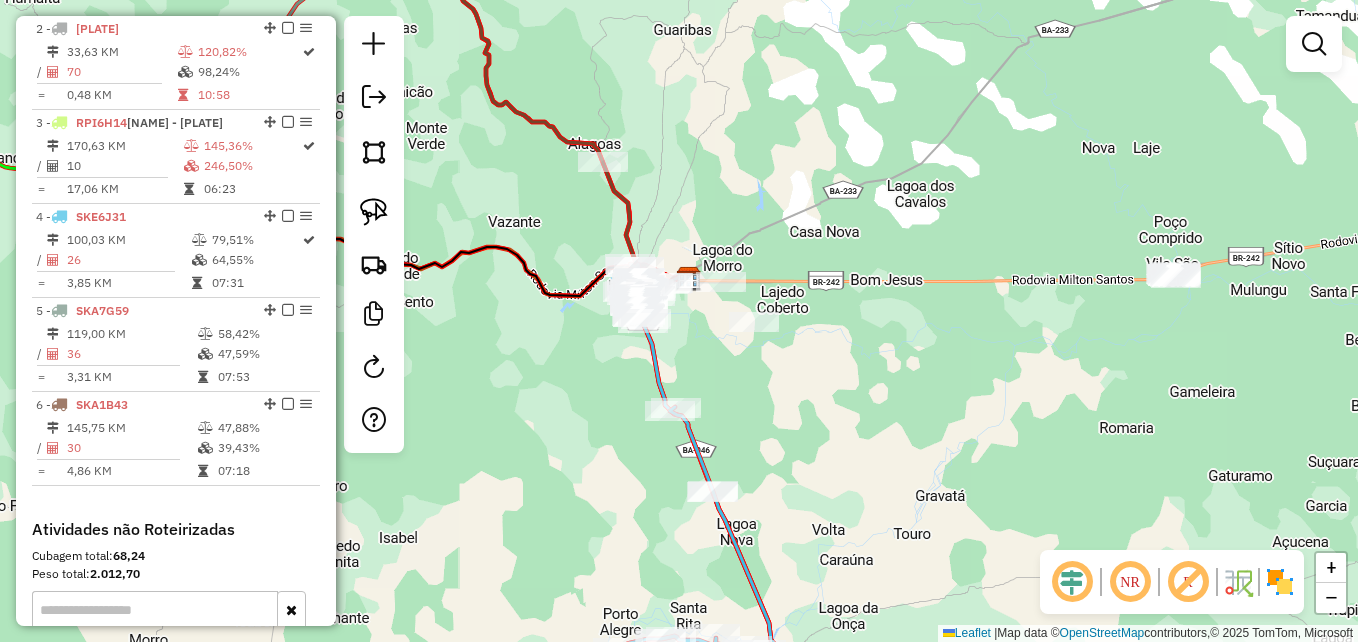 drag, startPoint x: 835, startPoint y: 376, endPoint x: 796, endPoint y: 378, distance: 39.051247 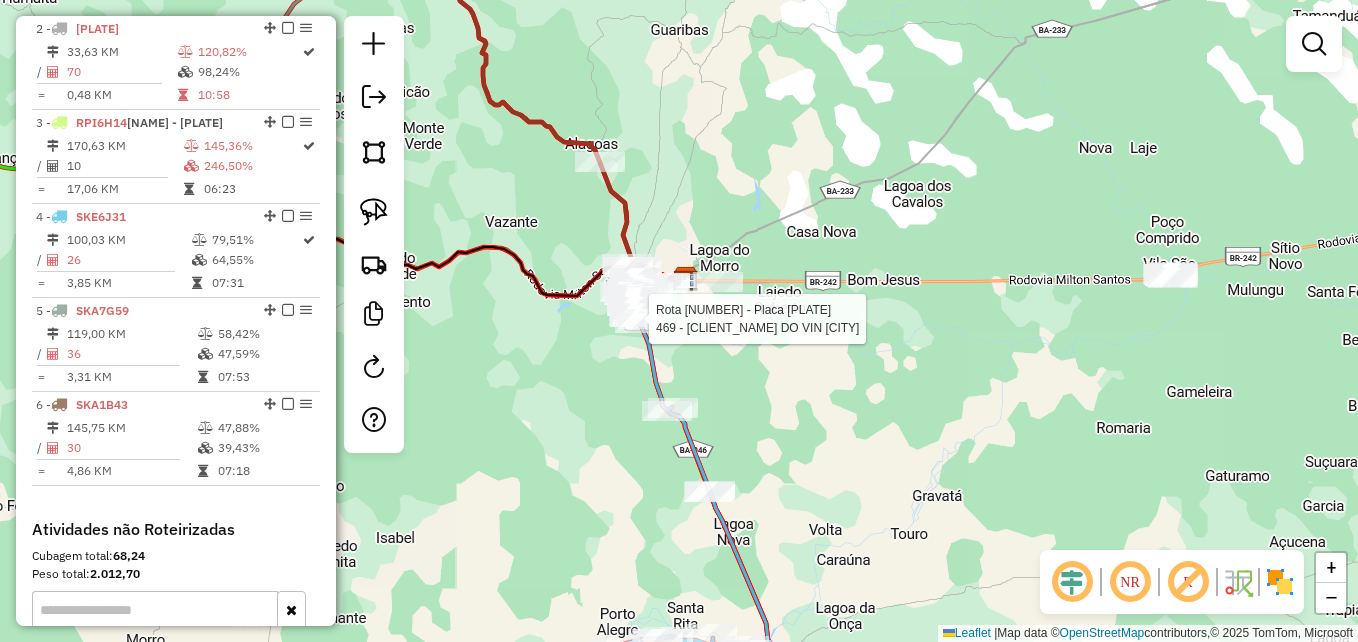 select on "**********" 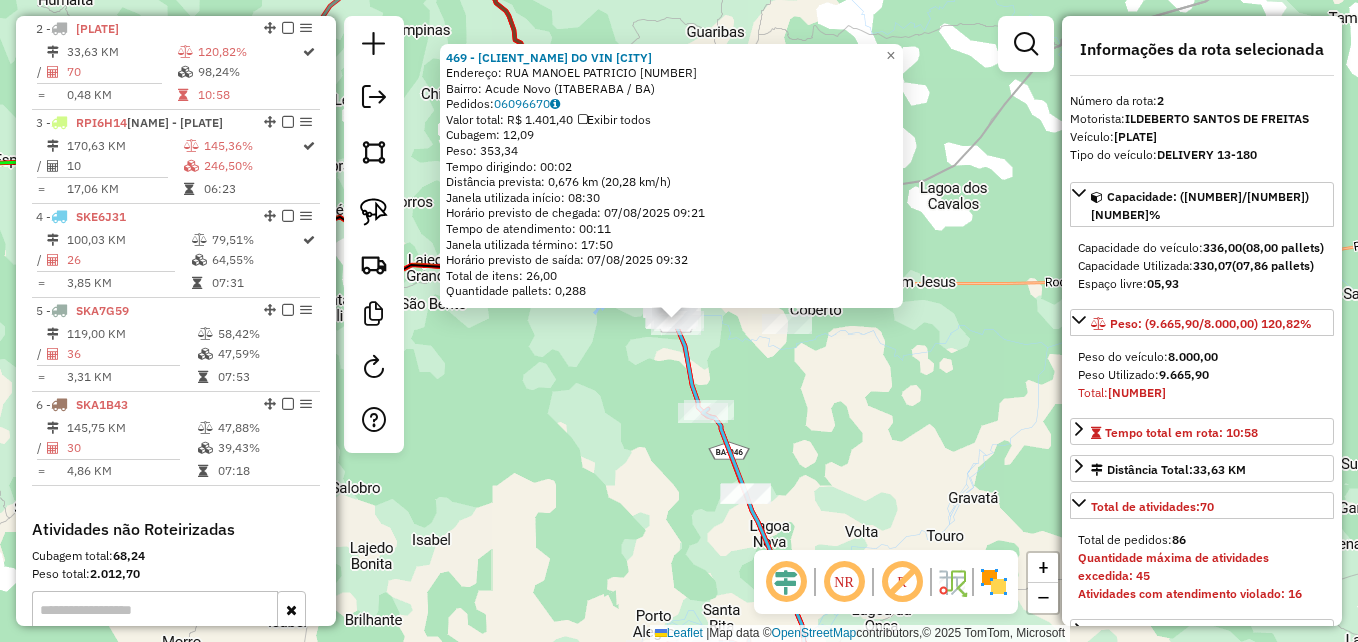 click on "DISTRIBUIDORA DO VIN Endereço: RUA MANOEL PATRICIO [NUMBER] Bairro: Acude Novo ([CITY] / [STATE]) Pedidos: [NUMBER] Valor total: R$ [PRICE] Exibir todos Cubagem: [PRICE] Peso: [PRICE] Tempo dirigindo: [TIME] Distância prevista: [NUMBER] km ([NUMBER] km/h) Janela utilizada início: [TIME] Horário previsto de chegada: [DATE] [TIME] Tempo de atendimento: [TIME] Janela utilizada término: [TIME] Horário previsto de saída: [DATE] [TIME] Total de itens: [NUMBER] Quantidade pallets: [PRICE] × Janela de atendimento Grade de atendimento Capacidade Transportadoras Veículos Cliente Pedidos Rotas Selecione os dias de semana para filtrar as janelas de atendimento Seg Ter Qua Qui Sex Sáb Dom Informe o período da janela de atendimento: De: Até: Filtrar exatamente a janela do cliente Considerar janela de atendimento padrão Selecione os dias de semana para filtrar as grades de atendimento Seg Ter Qua Qui Sex Sáb Dom Peso mínimo: Peso máximo: De: Até:" 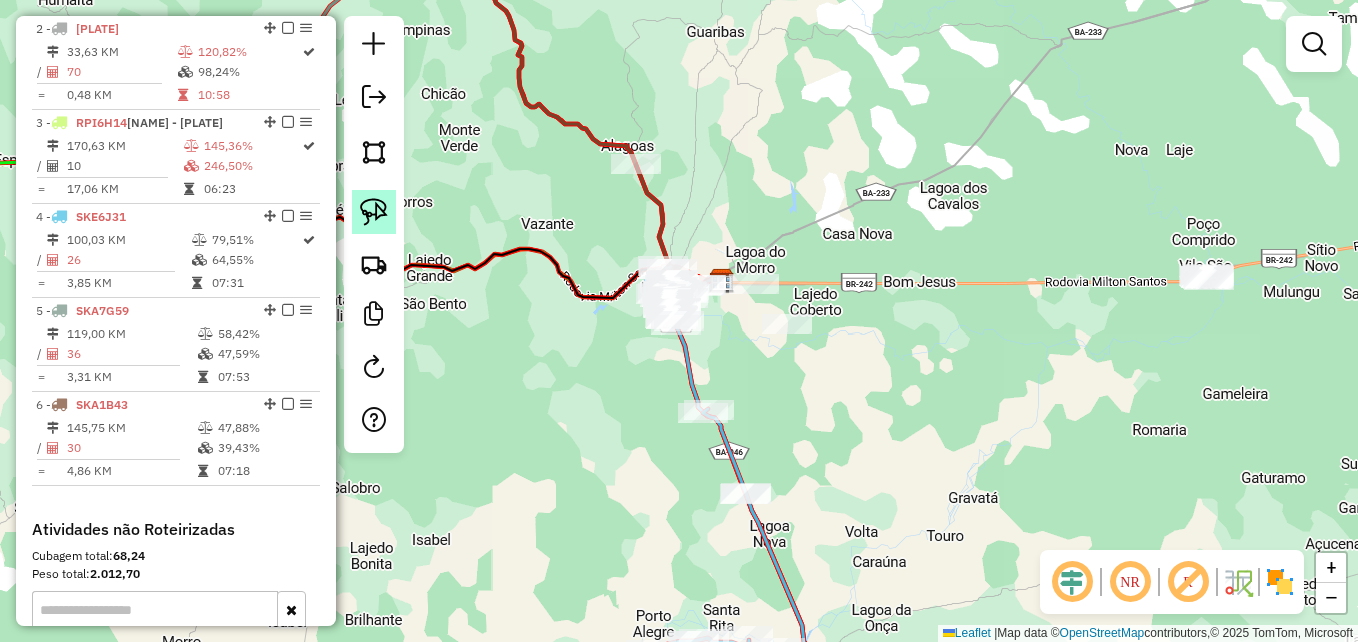 click 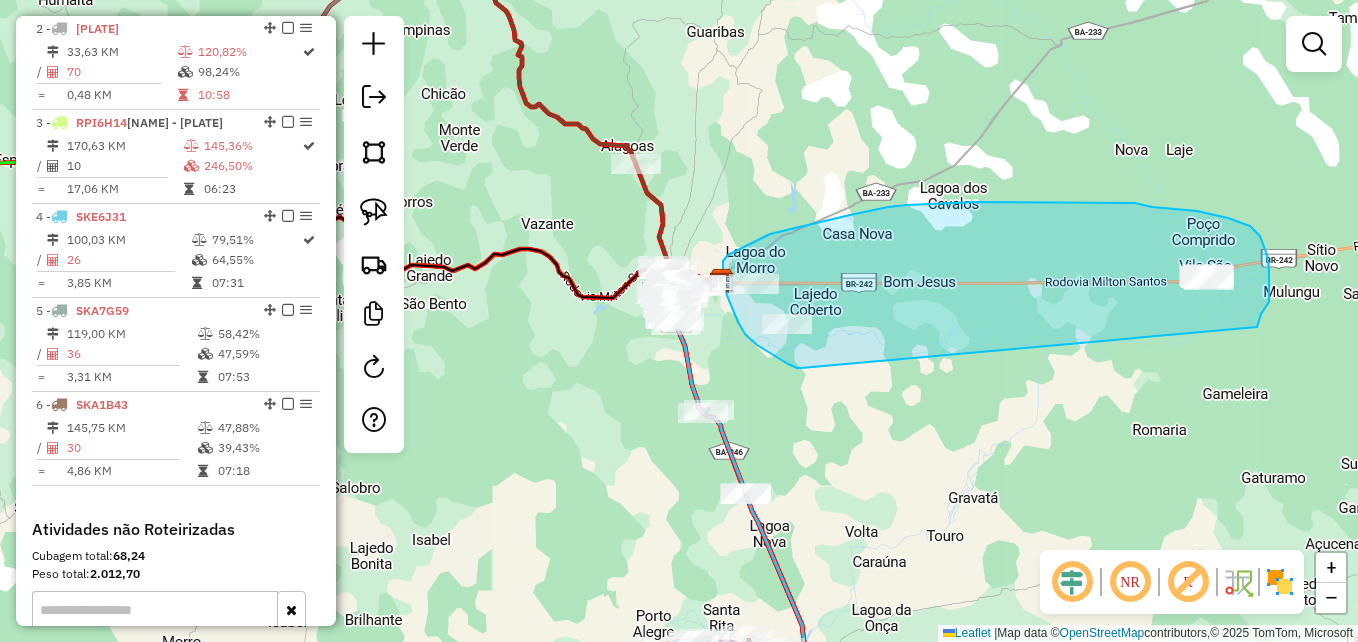 drag, startPoint x: 801, startPoint y: 368, endPoint x: 1257, endPoint y: 327, distance: 457.83948 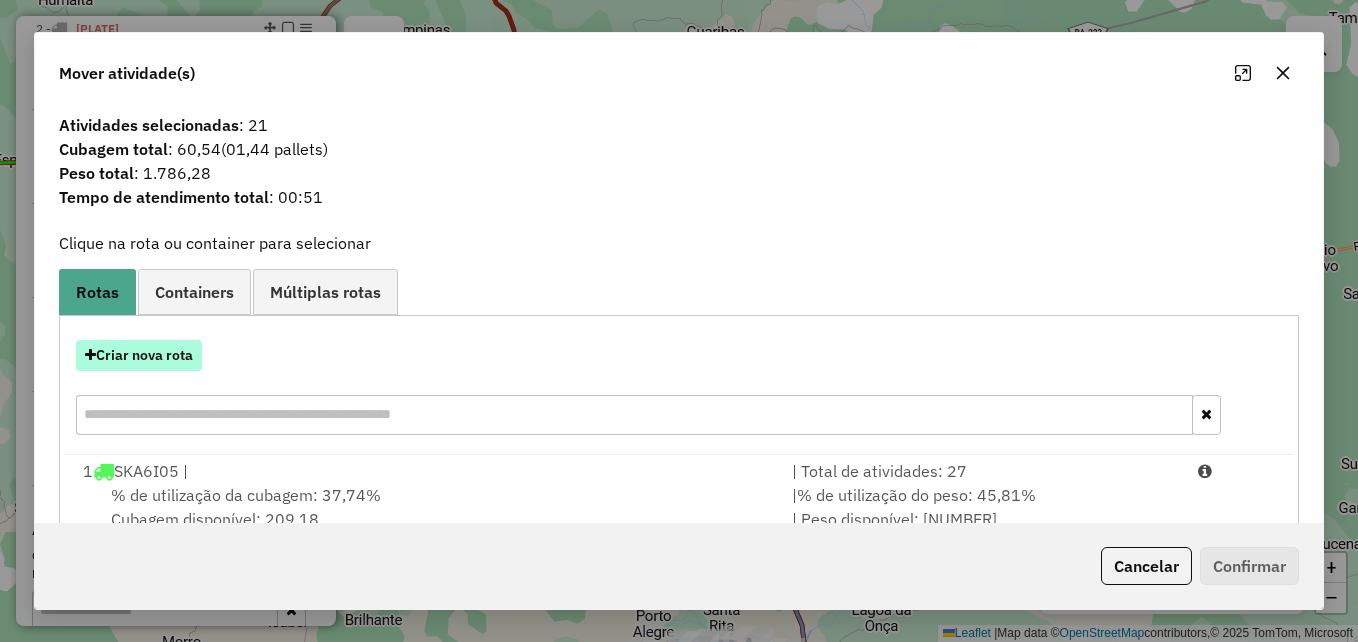 click on "Criar nova rota" at bounding box center [139, 355] 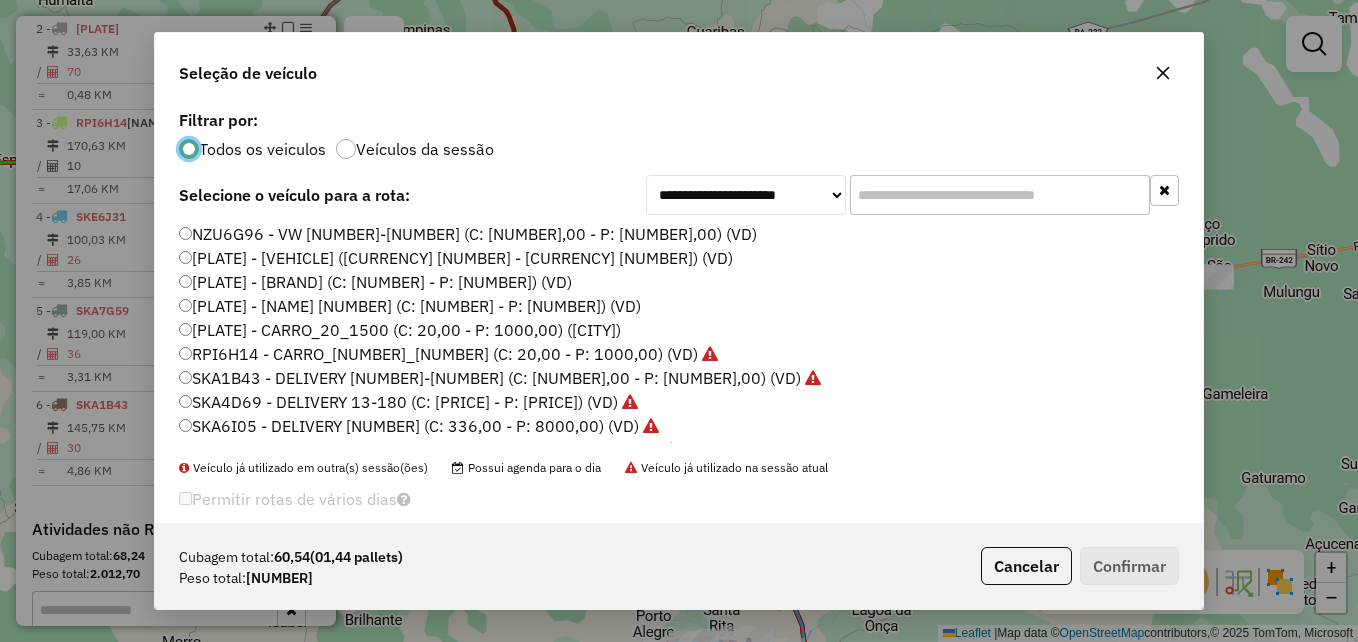 scroll, scrollTop: 11, scrollLeft: 6, axis: both 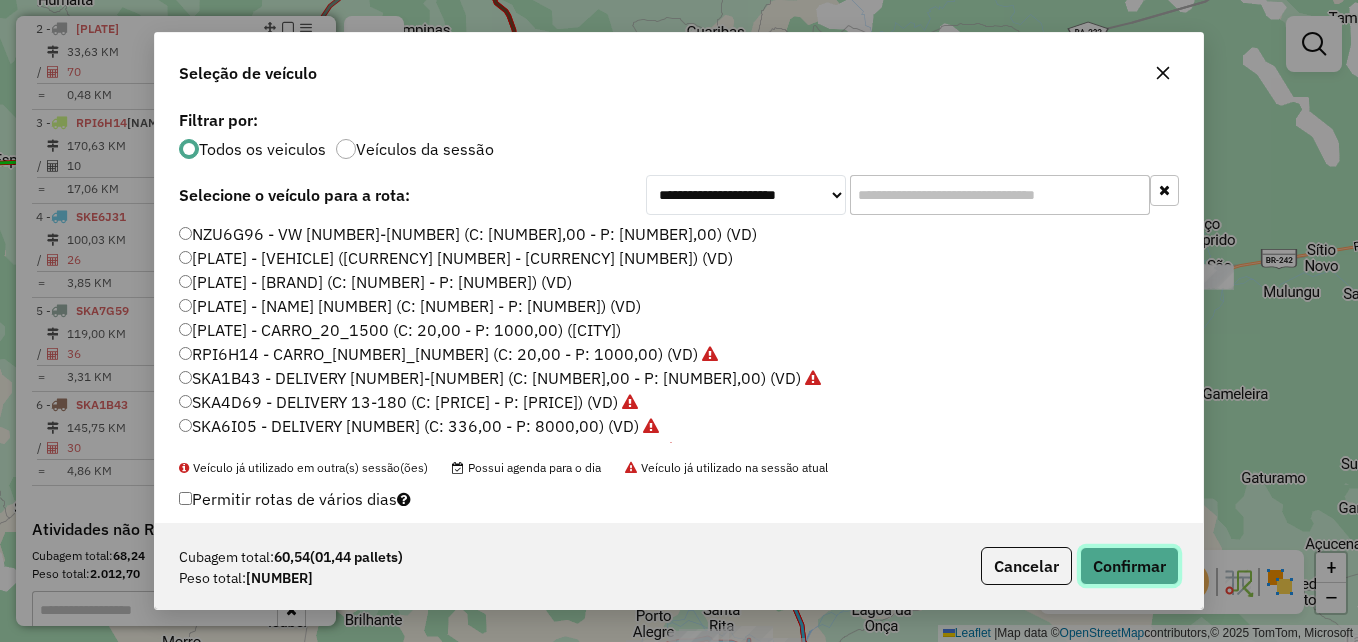 click on "Confirmar" 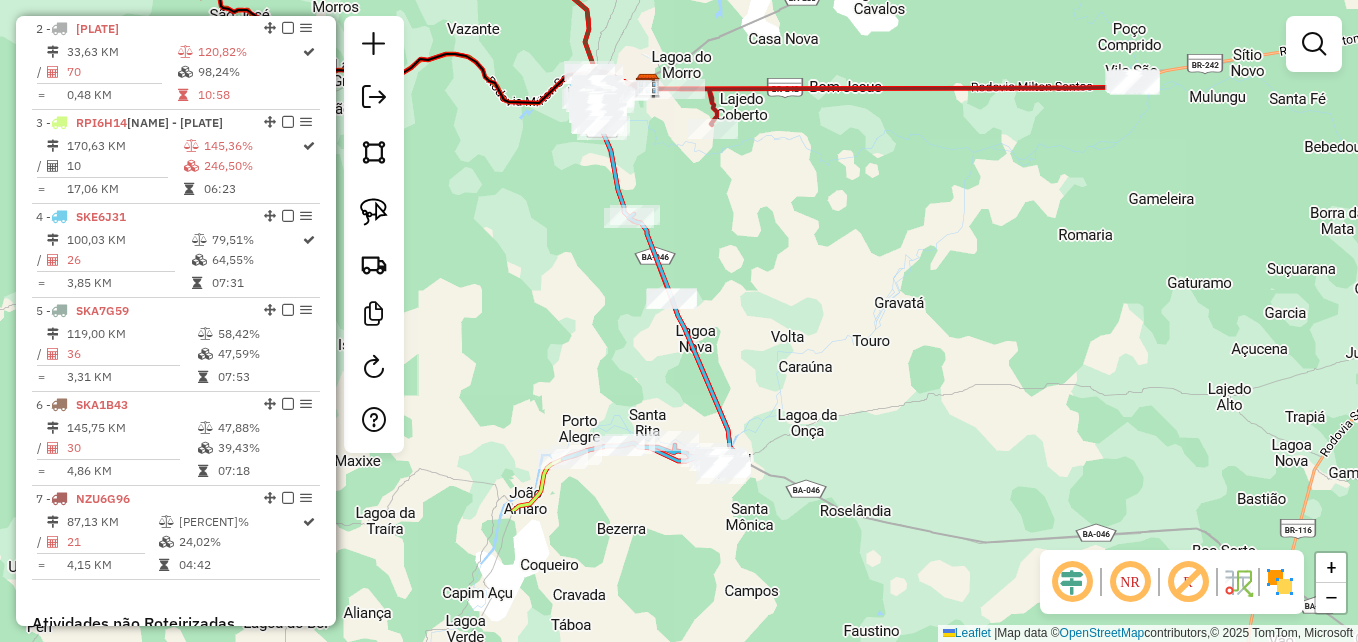 drag, startPoint x: 608, startPoint y: 477, endPoint x: 545, endPoint y: 248, distance: 237.50789 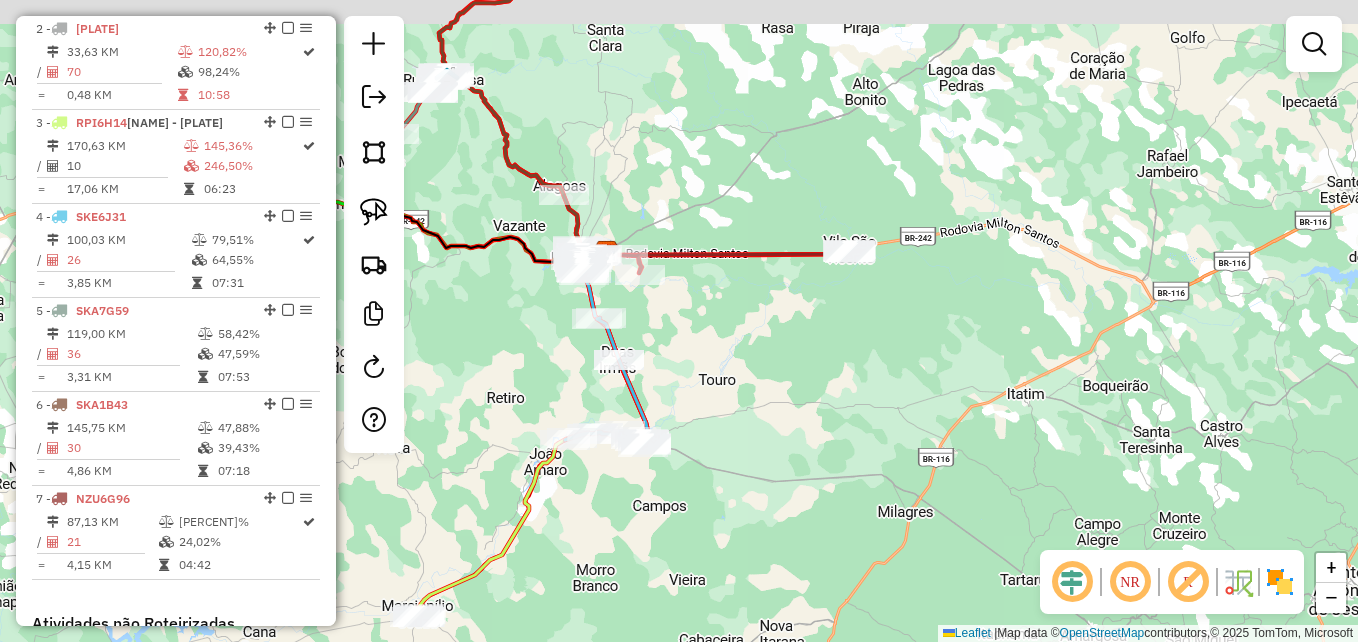drag, startPoint x: 603, startPoint y: 472, endPoint x: 592, endPoint y: 567, distance: 95.63472 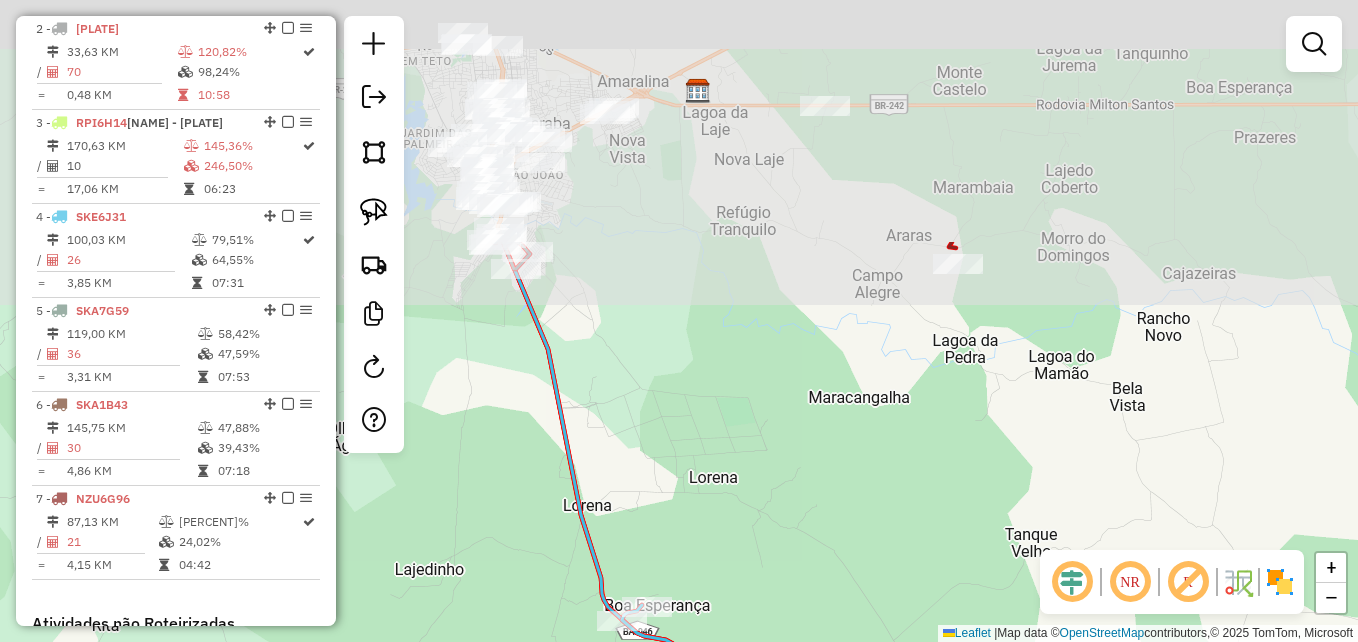 drag, startPoint x: 728, startPoint y: 111, endPoint x: 662, endPoint y: 548, distance: 441.95587 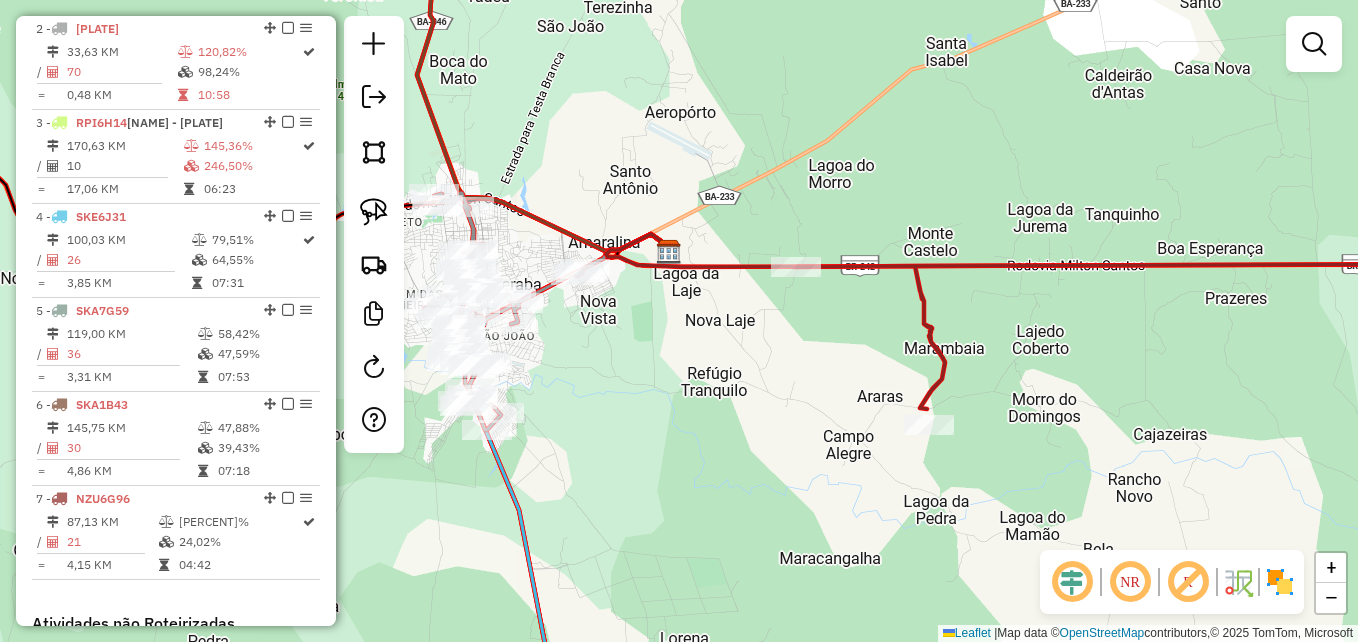 drag, startPoint x: 691, startPoint y: 394, endPoint x: 732, endPoint y: 496, distance: 109.9318 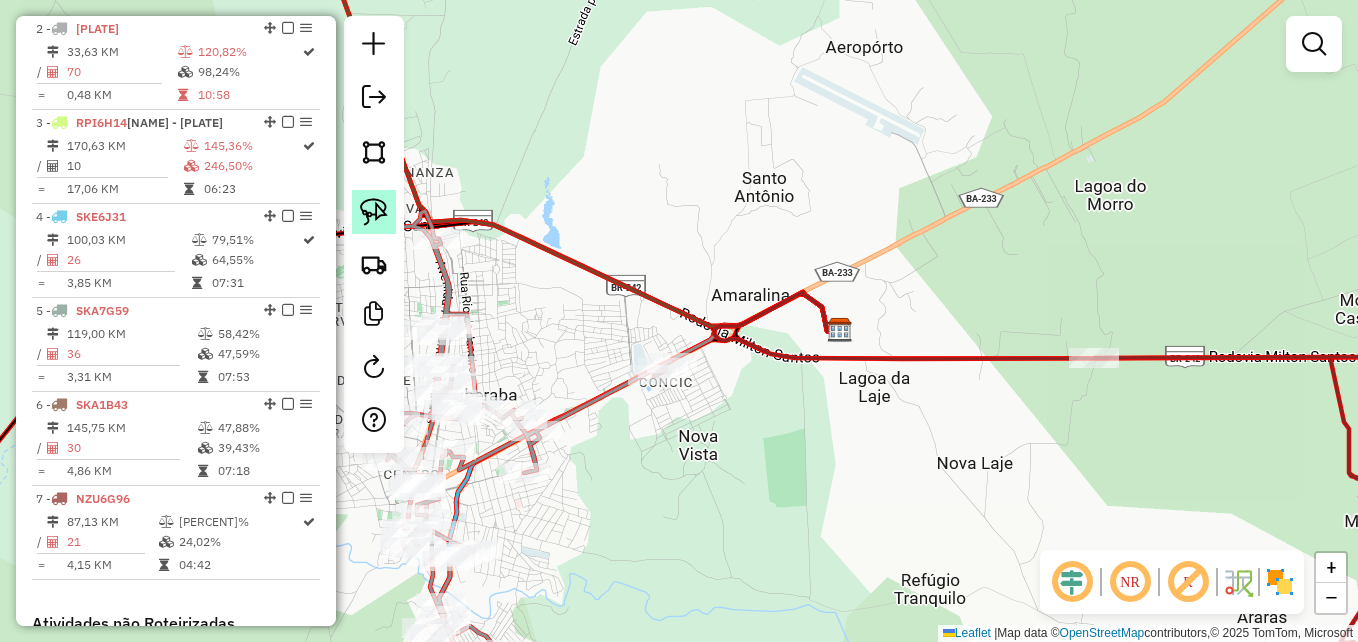 click 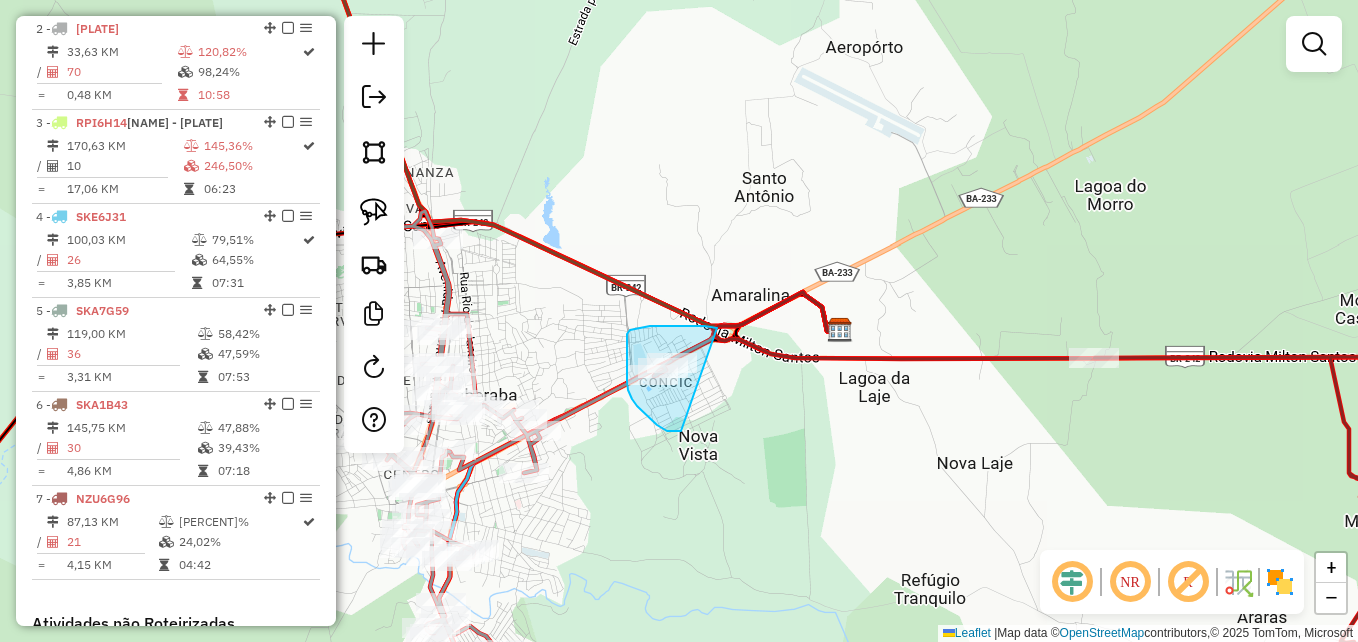 drag, startPoint x: 681, startPoint y: 431, endPoint x: 717, endPoint y: 328, distance: 109.11004 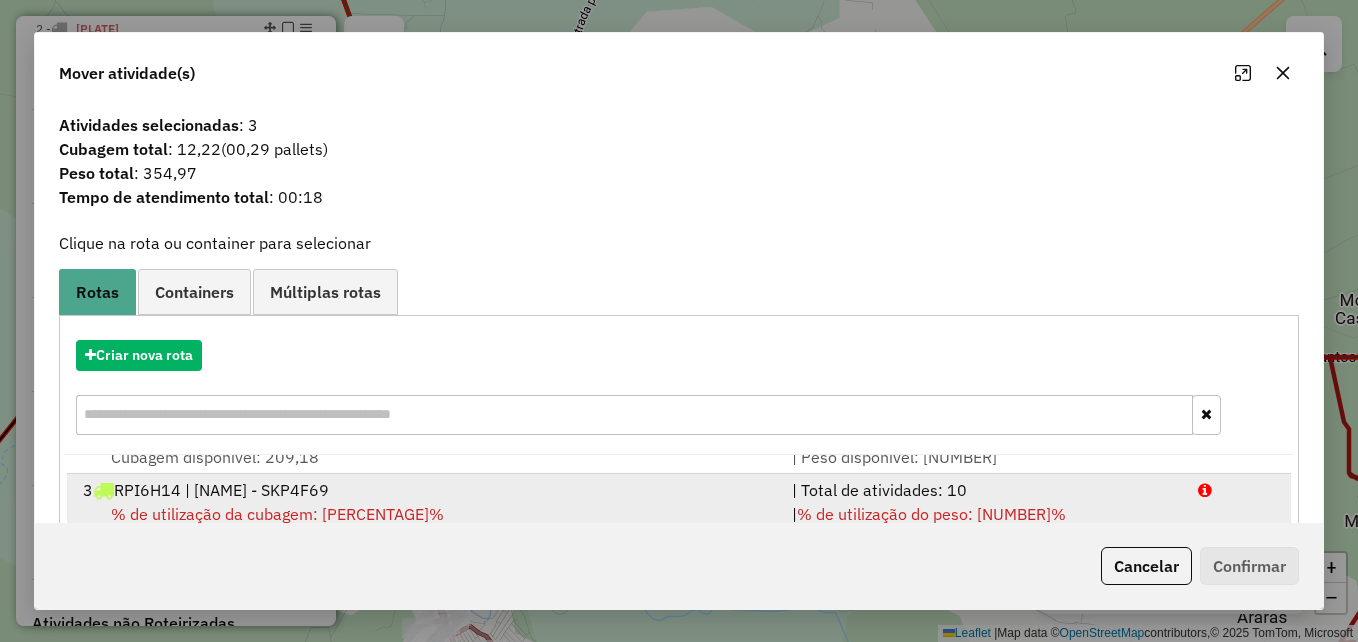 scroll, scrollTop: 86, scrollLeft: 0, axis: vertical 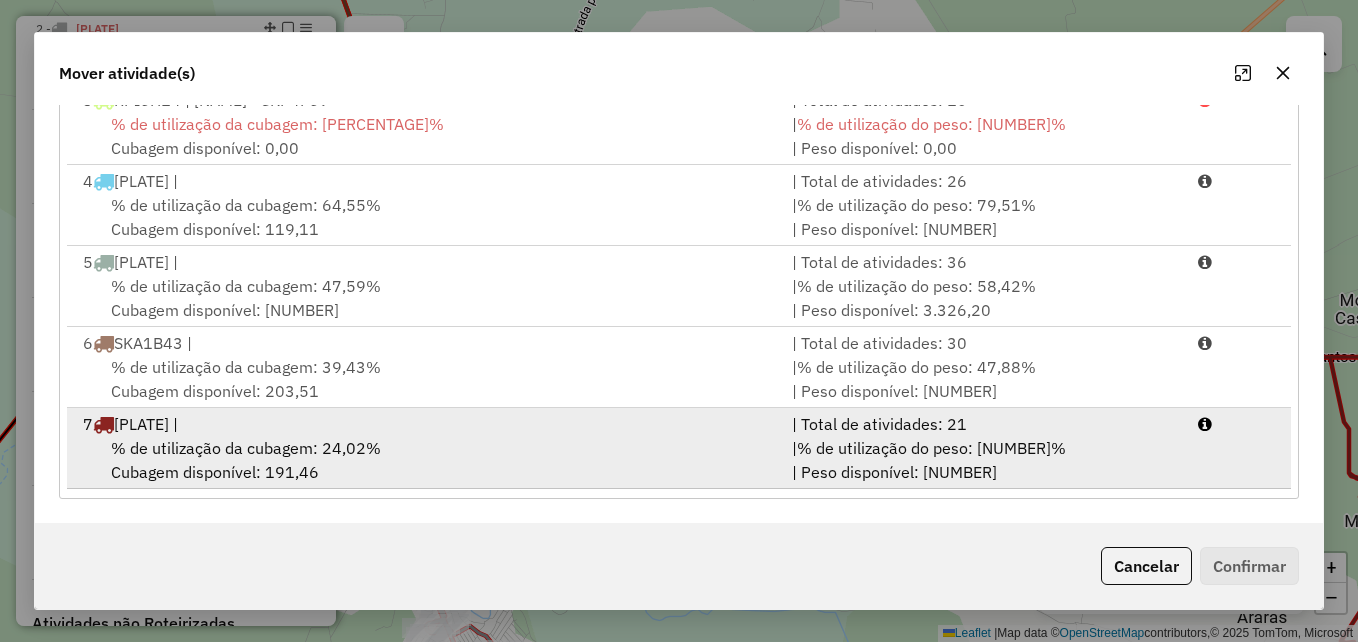 click on "% de utilização da cubagem: 24,02%" at bounding box center (246, 448) 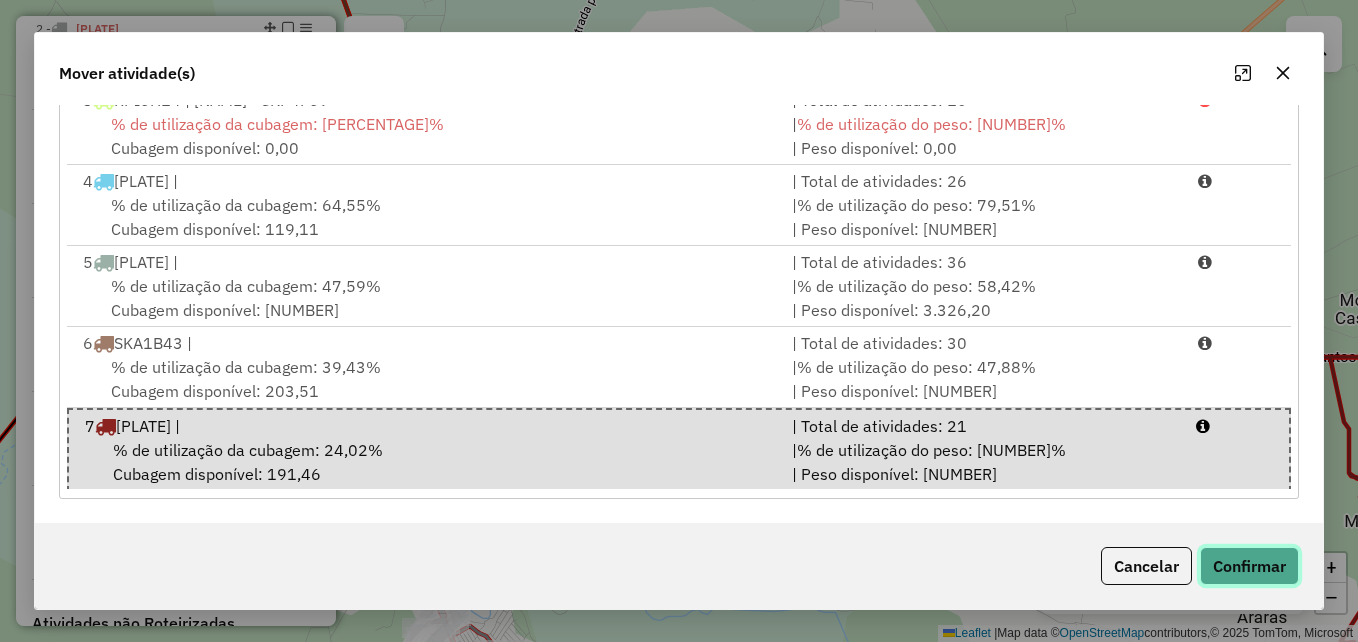click on "Confirmar" 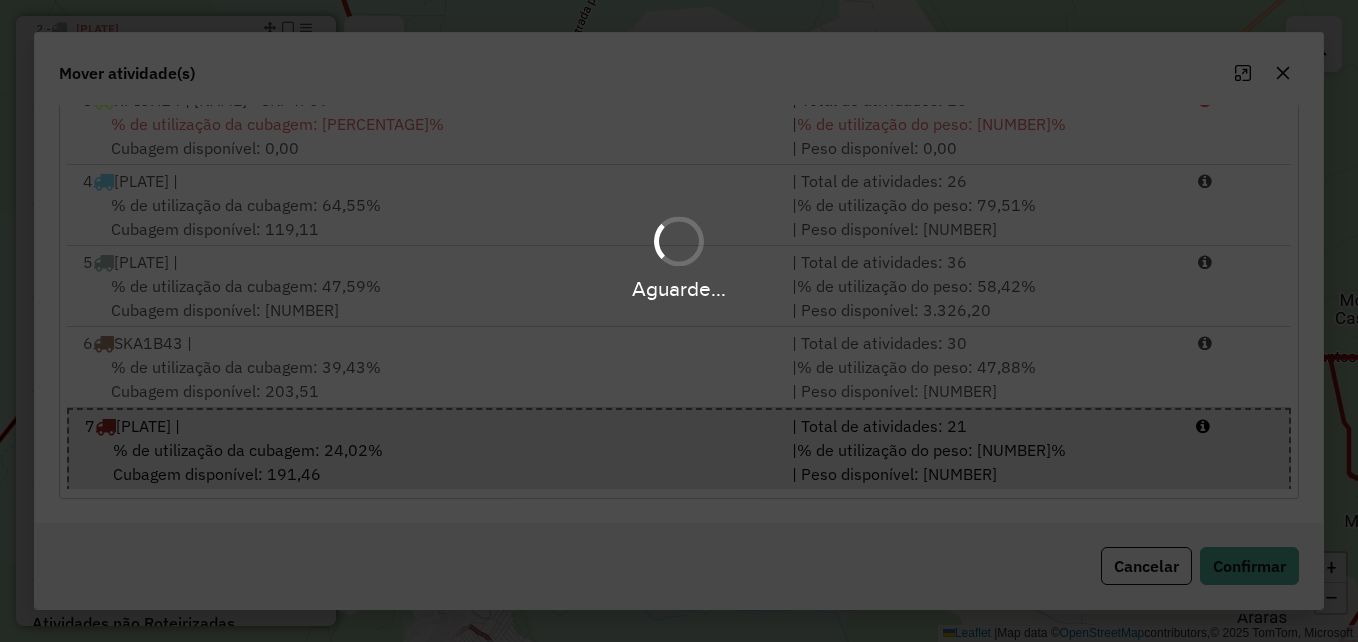scroll, scrollTop: 0, scrollLeft: 0, axis: both 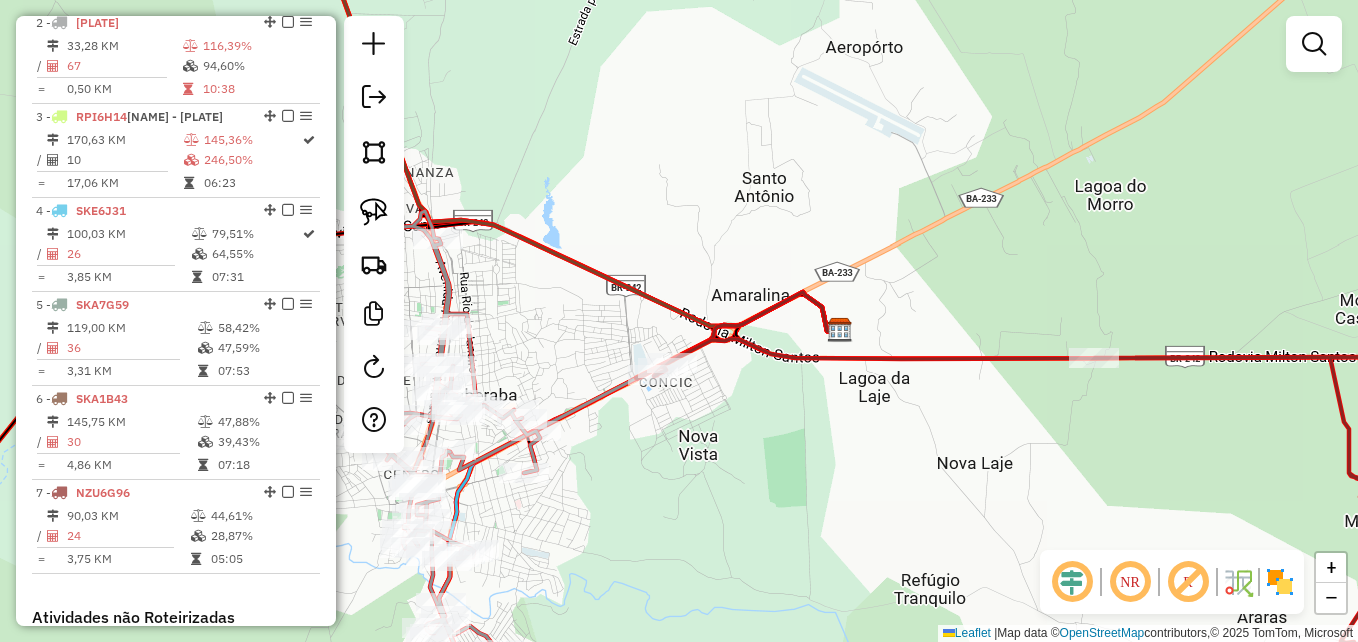 drag, startPoint x: 696, startPoint y: 468, endPoint x: 711, endPoint y: 468, distance: 15 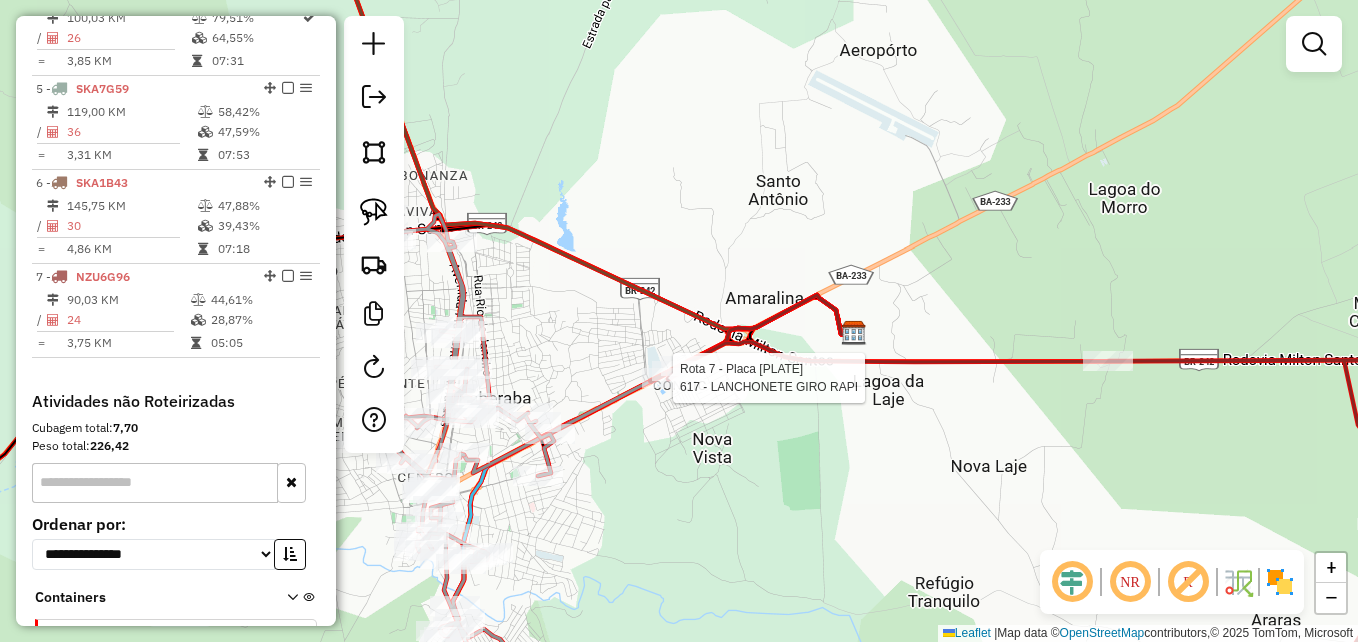 select on "**********" 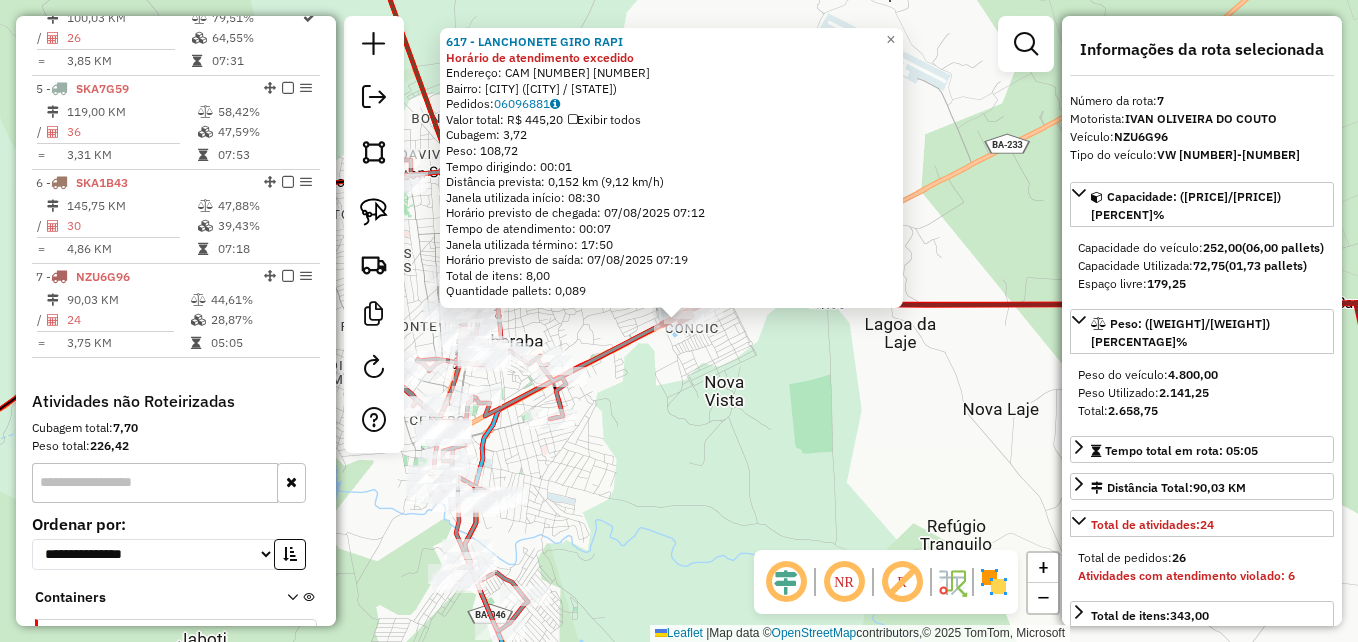 scroll, scrollTop: 1209, scrollLeft: 0, axis: vertical 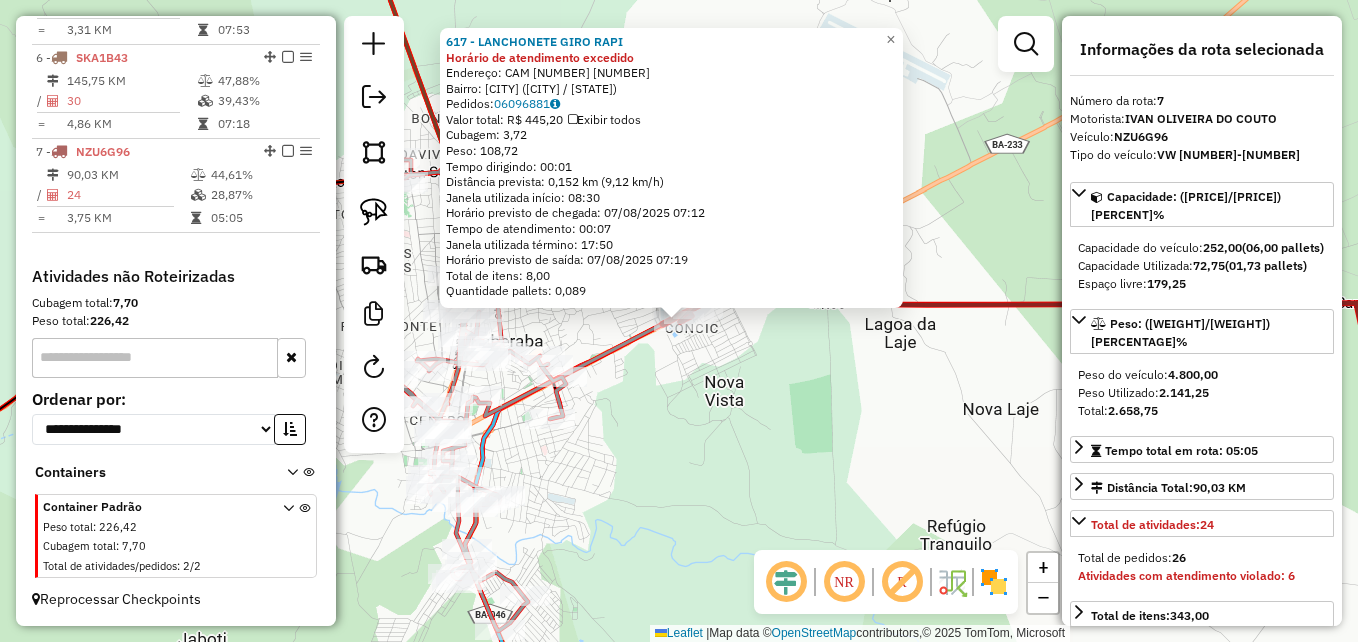 click on "617 - [NAME] [NAME] Horário de atendimento excedido  Endereço:  [STREET] [NUMBER]   Bairro: [NEIGHBORHOOD] ([NEIGHBORHOOD] / [STATE])   Pedidos:  06096881   Valor total: R$ 445,20   Exibir todos   Cubagem: 3,72  Peso: 108,72  Tempo dirigindo: 00:01   Distância prevista: 0,152 km (9,12 km/h)   Janela utilizada início: 08:30   Horário previsto de chegada: 07/08/2025 07:12   Tempo de atendimento: 00:07   Janela utilizada término: 17:50   Horário previsto de saída: 07/08/2025 07:19   Total de itens: 8,00   Quantidade pallets: 0,089  × Janela de atendimento Grade de atendimento Capacidade Transportadoras Veículos Cliente Pedidos  Rotas Selecione os dias de semana para filtrar as janelas de atendimento  Seg   Ter   Qua   Qui   Sex   Sáb   Dom  Informe o período da janela de atendimento: De: Até:  Filtrar exatamente a janela do cliente  Considerar janela de atendimento padrão   Seg   Ter   Qua   Qui   Sex   Sáb   Dom   Peso mínimo:   Peso máximo:   De:" 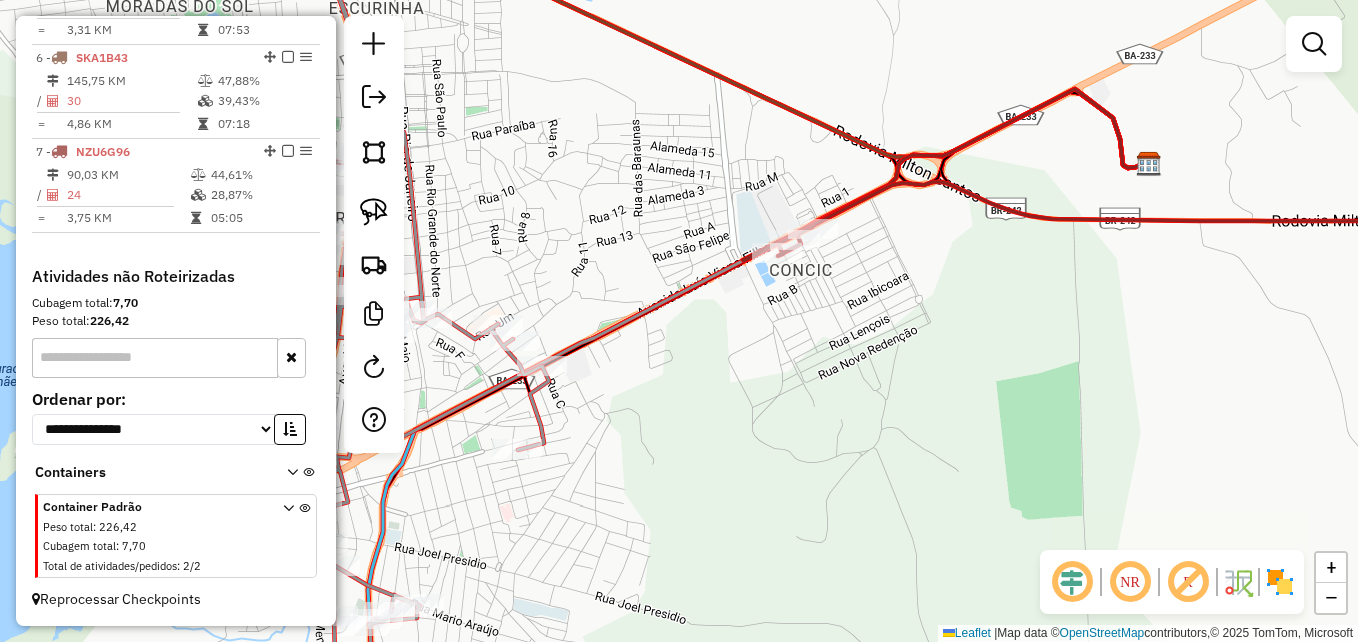 drag, startPoint x: 578, startPoint y: 404, endPoint x: 692, endPoint y: 378, distance: 116.92733 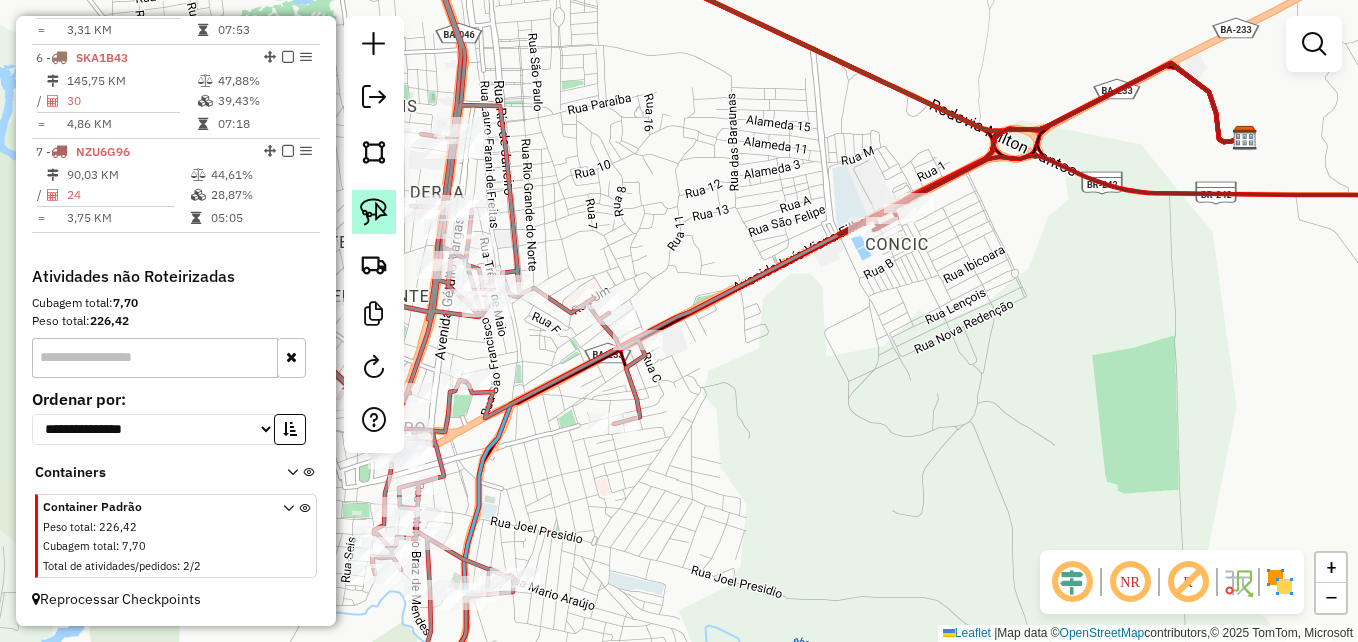 click 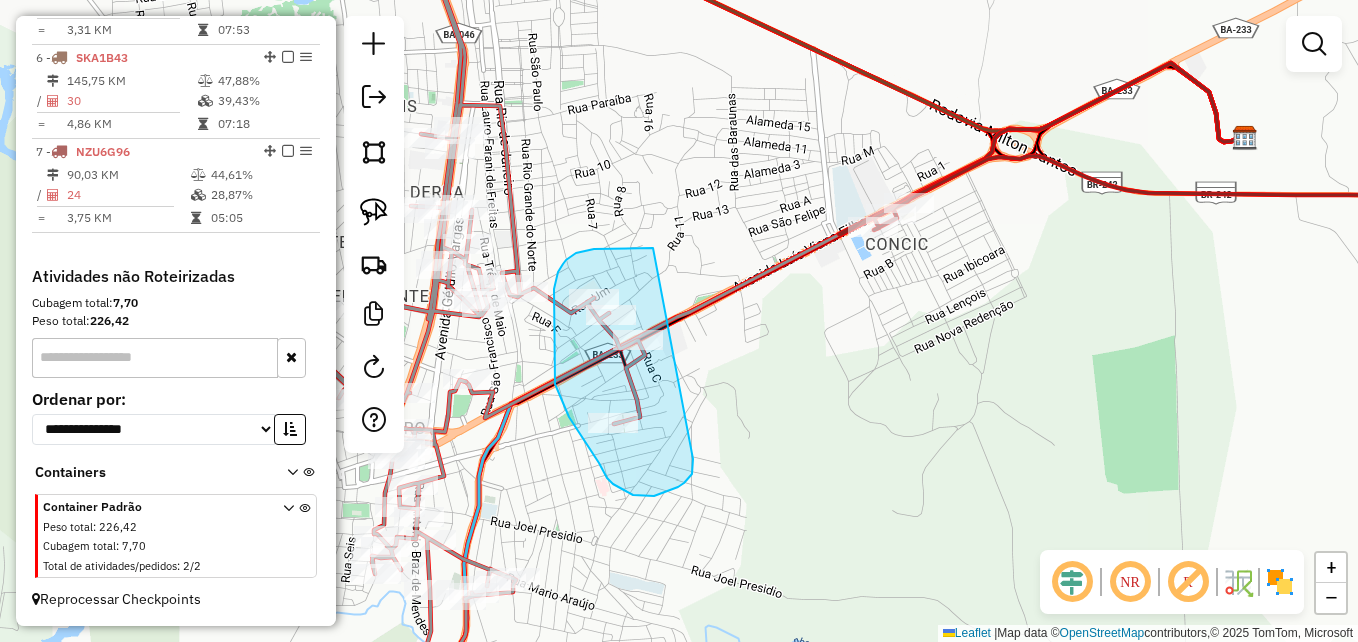 drag, startPoint x: 678, startPoint y: 487, endPoint x: 661, endPoint y: 248, distance: 239.60384 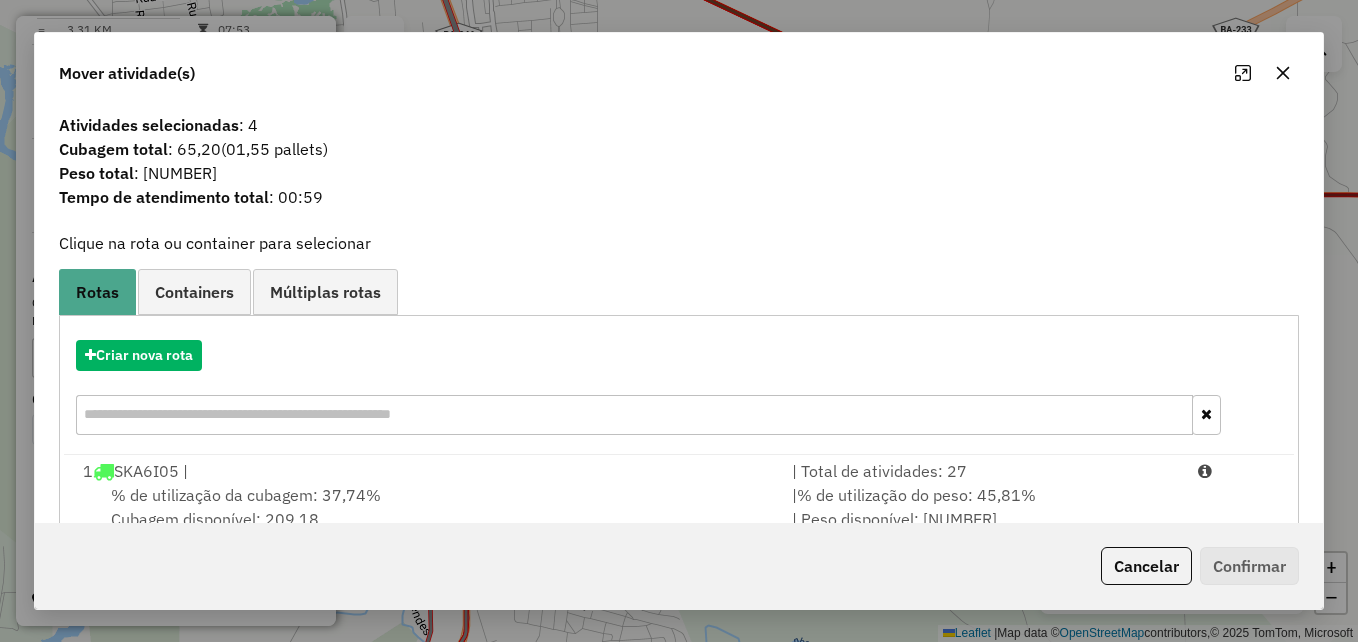 click 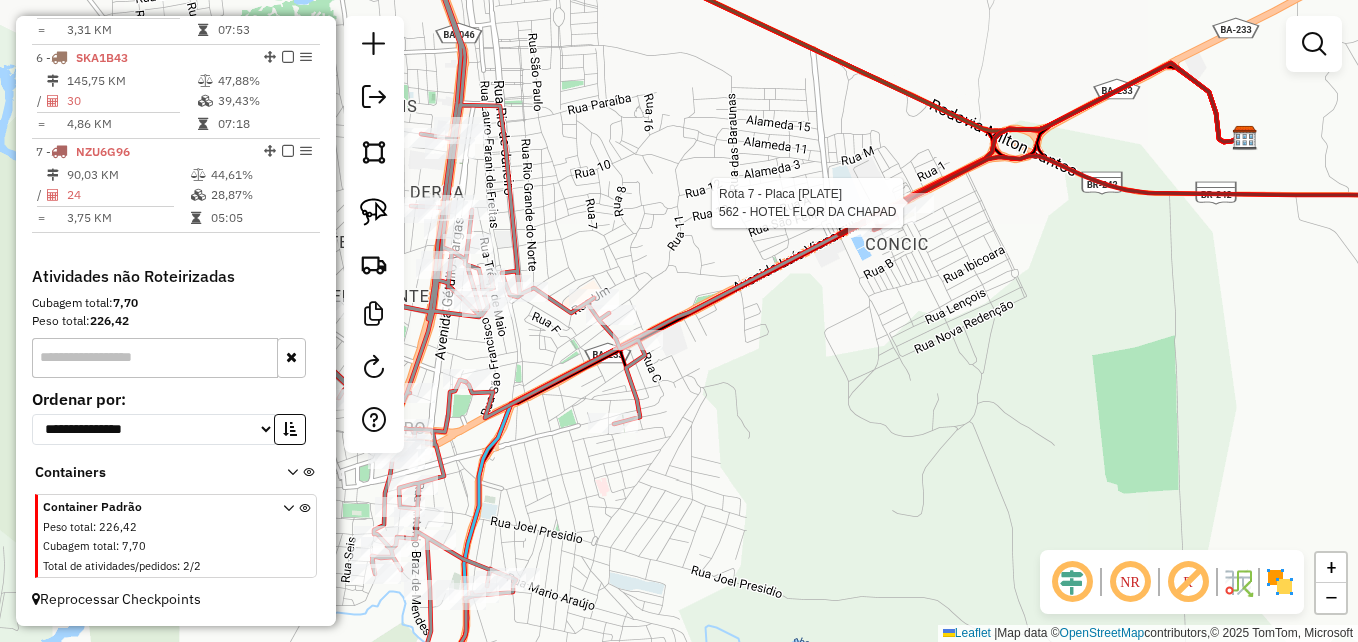 select on "**********" 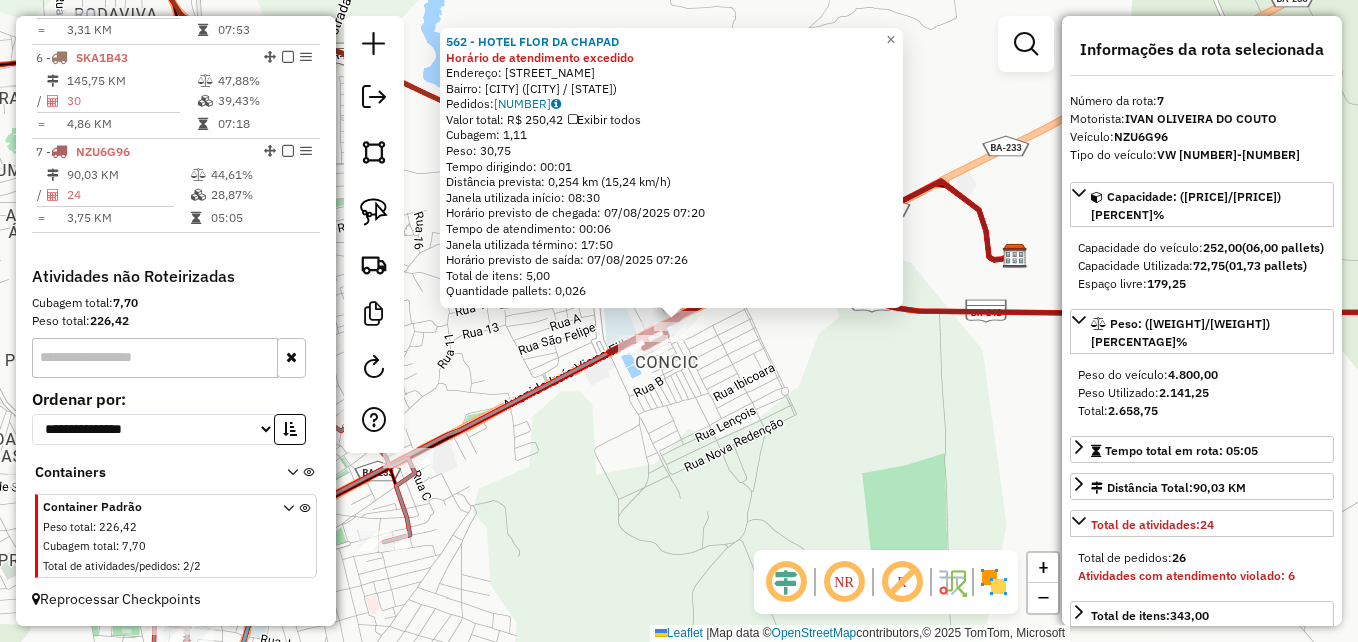 click on "[NUMBER] - HOTEL FLOR DA CHAPAD Horário de atendimento excedido  Endereço:  AVENIDA GOVERNADOR LUIZ VIANA FILHO[NUMBER]   Bairro: Concic ([CITY] / BA)   Pedidos:  [ORDER_ID]   Valor total: R$ 250,42   Exibir todos   Cubagem: 1,11  Peso: 30,75  Tempo dirigindo: 00:01   Distância prevista: 0,254 km (15,24 km/h)   Janela utilizada início: 08:30   Horário previsto de chegada: 07/08/2025 07:20   Tempo de atendimento: 00:06   Janela utilizada término: 17:50   Horário previsto de saída: 07/08/2025 07:26   Total de itens: 5,00   Quantidade pallets: 0,026  × Janela de atendimento Grade de atendimento Capacidade Transportadoras Veículos Cliente Pedidos  Rotas Selecione os dias de semana para filtrar as janelas de atendimento  Seg   Ter   Qua   Qui   Sex   Sáb   Dom  Informe o período da janela de atendimento: De: Até:  Filtrar exatamente a janela do cliente  Considerar janela de atendimento padrão  Selecione os dias de semana para filtrar as grades de atendimento  Seg   Ter   Qua   Qui   Sex   Sáb   Dom   De:  De:" 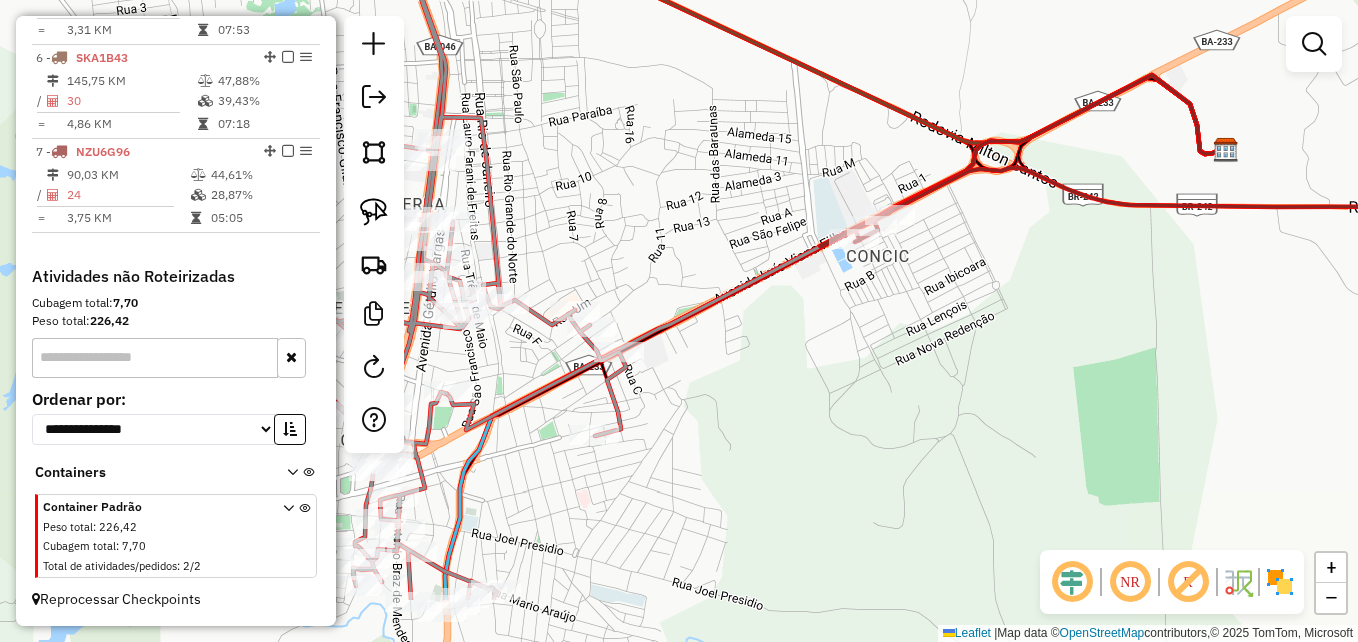 drag, startPoint x: 705, startPoint y: 430, endPoint x: 917, endPoint y: 323, distance: 237.4721 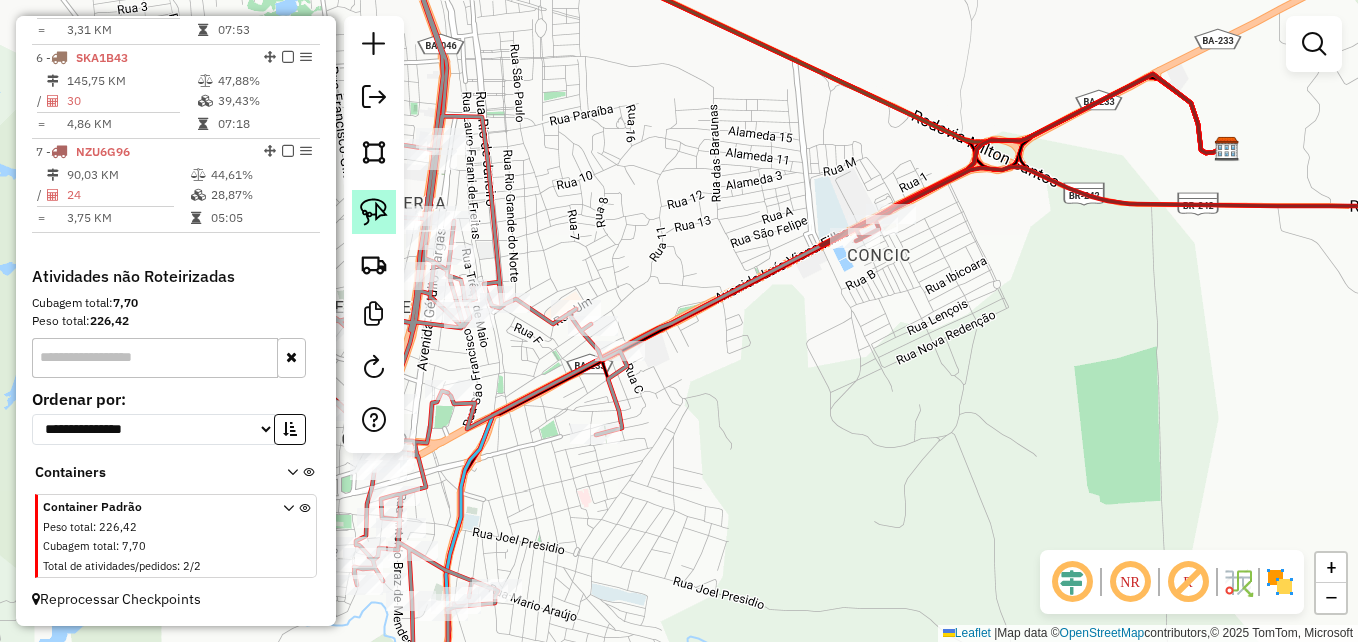 click 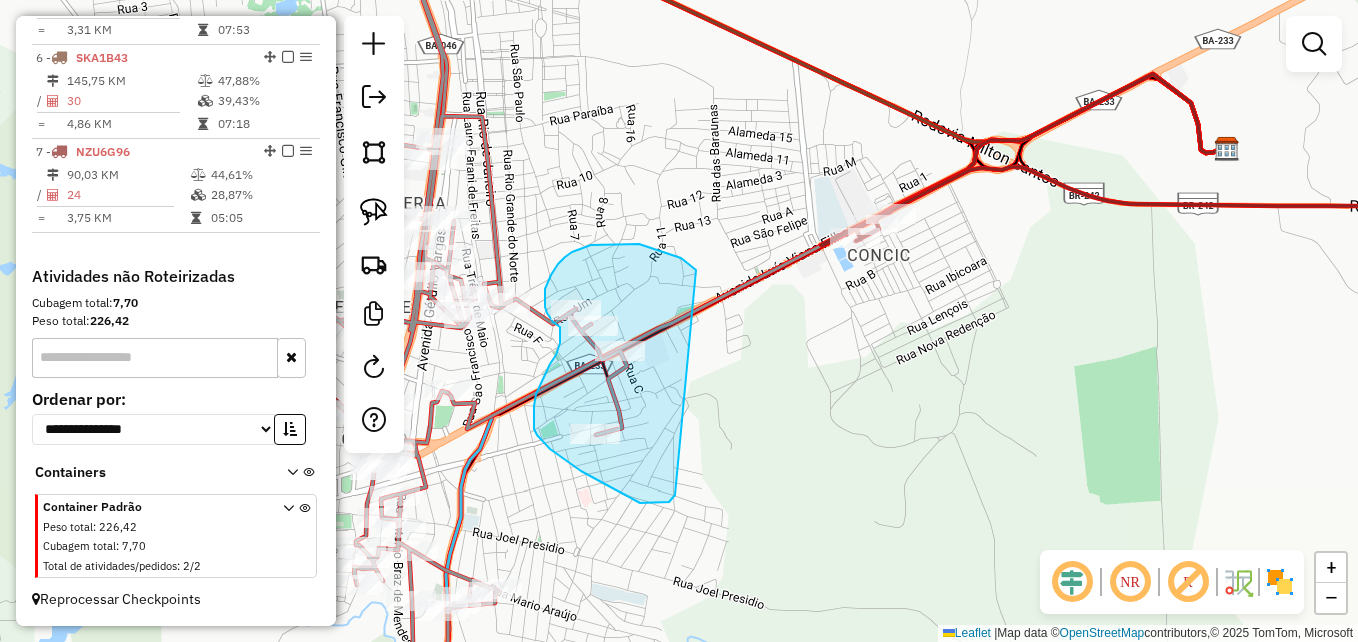 drag, startPoint x: 675, startPoint y: 495, endPoint x: 696, endPoint y: 270, distance: 225.97787 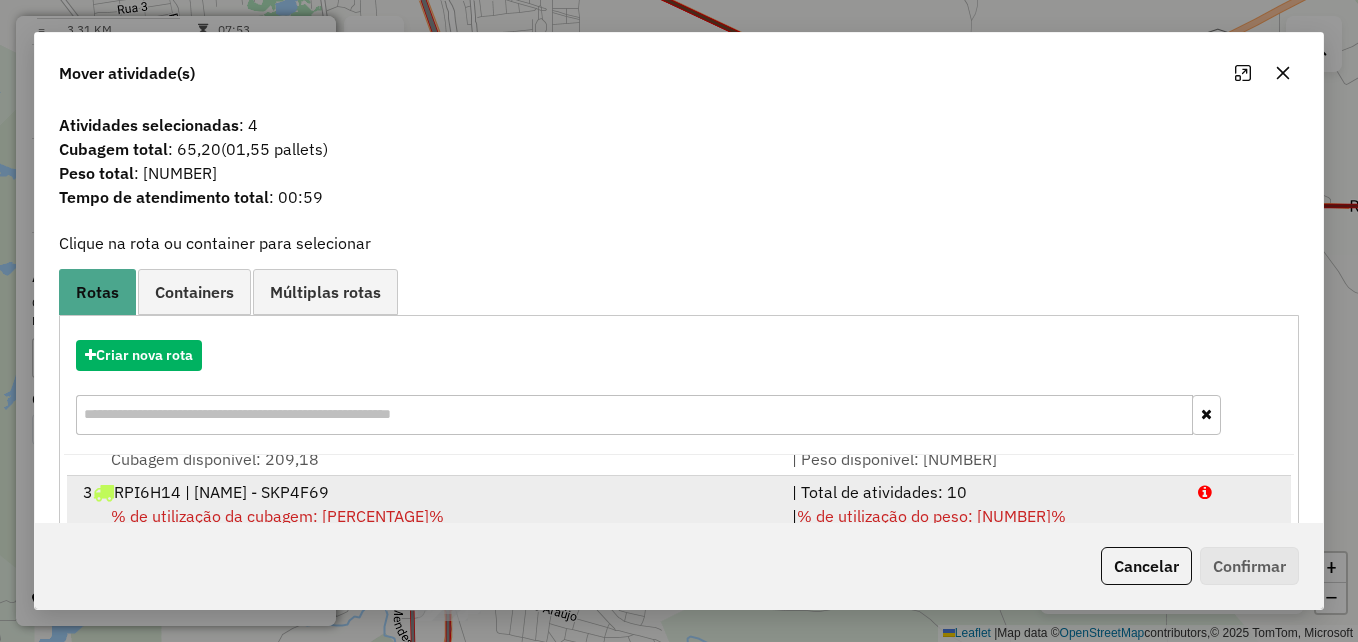 scroll, scrollTop: 86, scrollLeft: 0, axis: vertical 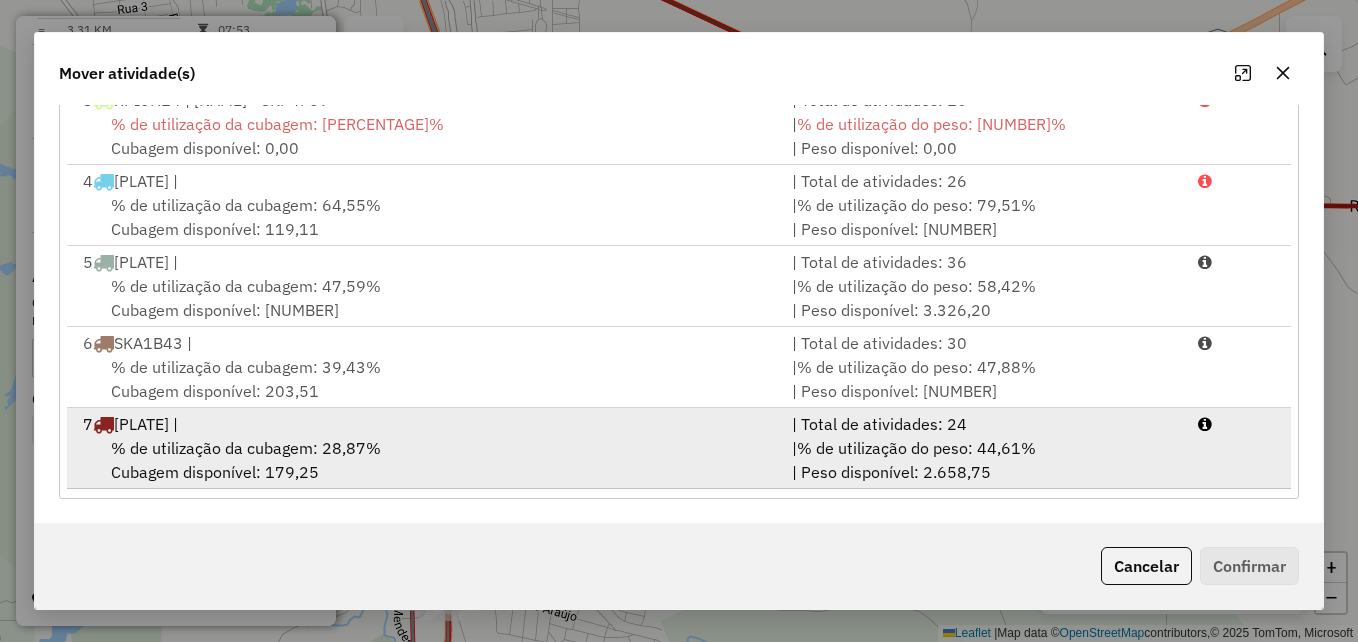 click on "% de utilização da cubagem: [NUMBER]%  Cubagem disponível: [NUMBER]" at bounding box center [425, 460] 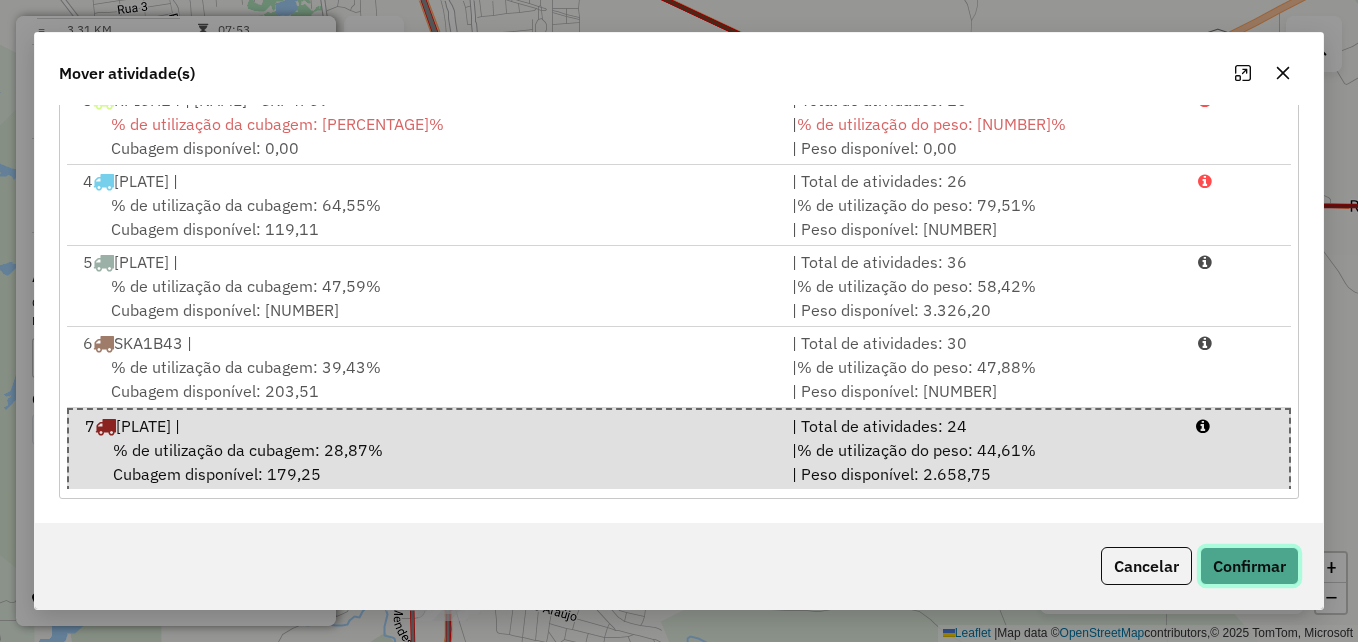 drag, startPoint x: 1260, startPoint y: 558, endPoint x: 1184, endPoint y: 529, distance: 81.34495 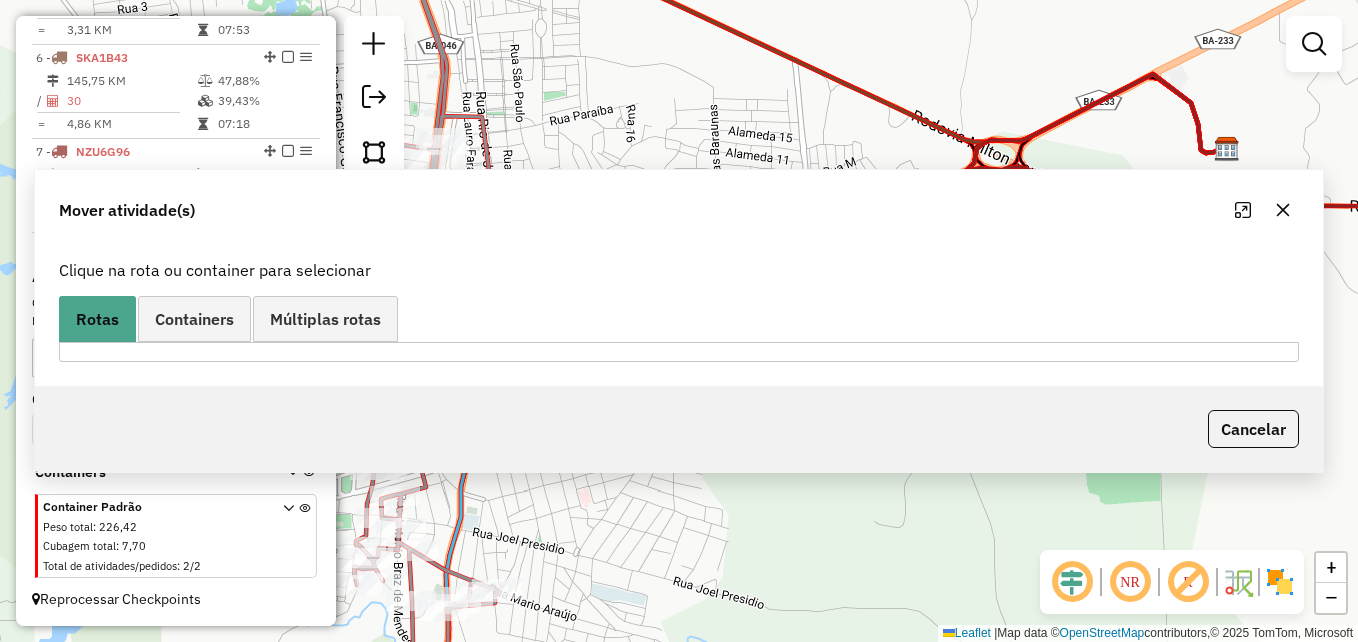 scroll, scrollTop: 0, scrollLeft: 0, axis: both 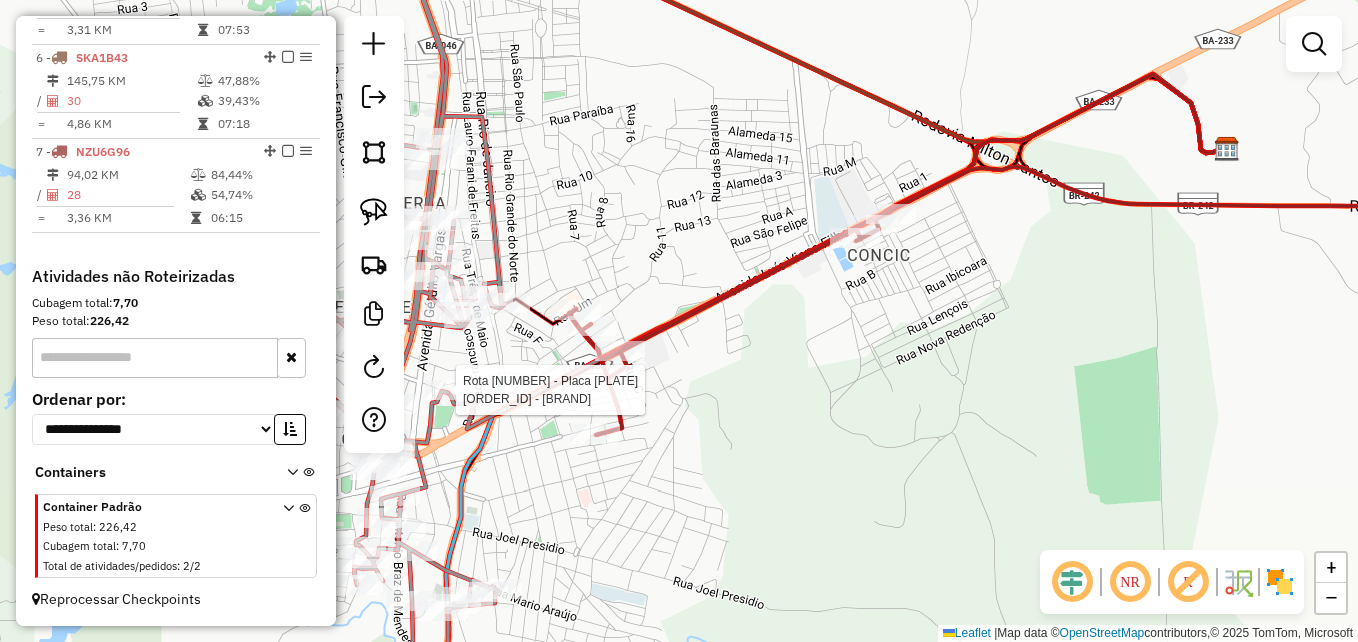 select on "**********" 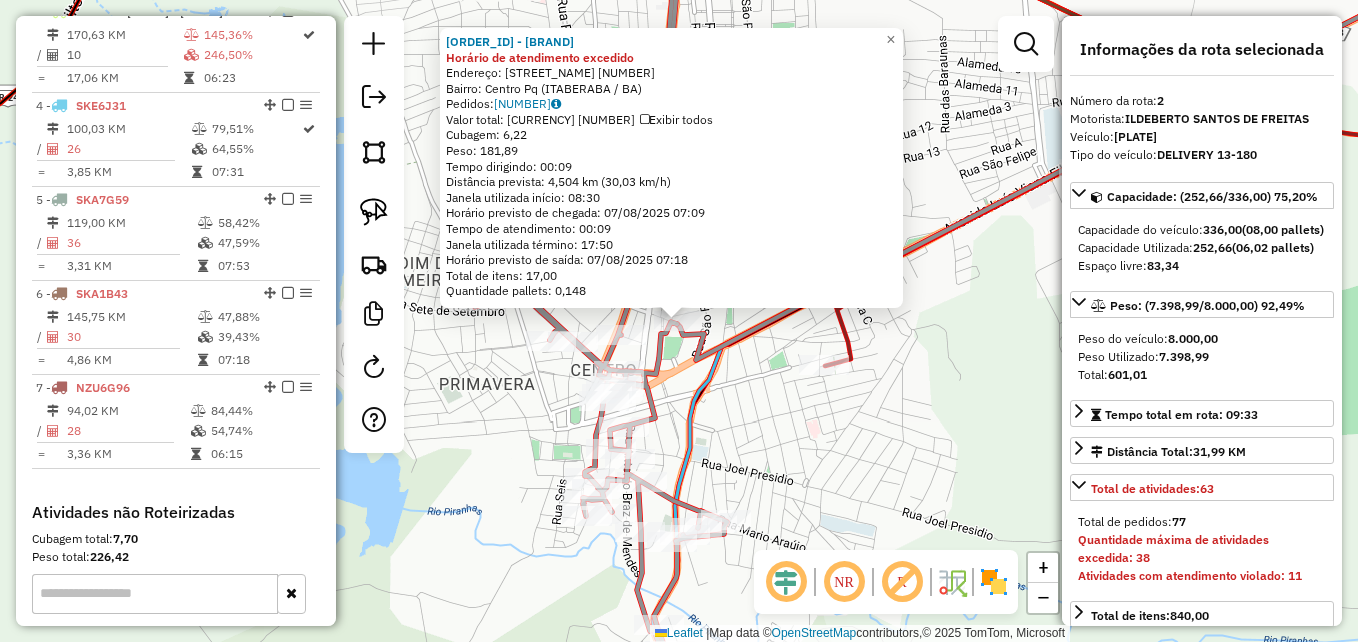 scroll, scrollTop: 844, scrollLeft: 0, axis: vertical 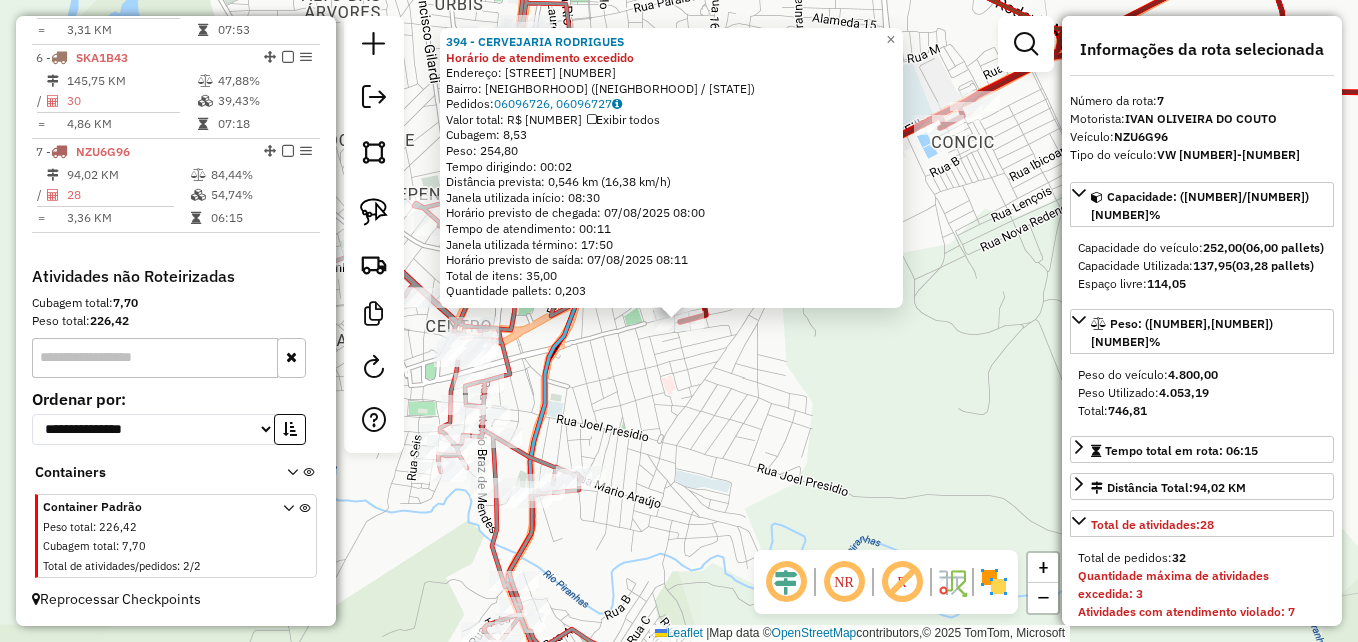 click on "CERVEJARIA RODRIGUES Horário de atendimento excedido Endereço: Av. Rio Branco [NUMBER] Bairro: Sao Joao ([CITY] / [STATE]) Pedidos: [NUMBER], [NUMBER] Valor total: R$ [PRICE] Exibir todos Cubagem: [PRICE] Peso: [PRICE] Tempo dirigindo: [TIME] Distância prevista: [NUMBER] km ([NUMBER] km/h) Janela utilizada início: [TIME] Horário previsto de chegada: [DATE] [TIME] Tempo de atendimento: [TIME] Janela utilizada término: [TIME] Horário previsto de saída: [DATE] [TIME] Total de itens: [NUMBER] Quantidade pallets: [PRICE] × Janela de atendimento Grade de atendimento Capacidade Transportadoras Veículos Cliente Pedidos Rotas Selecione os dias de semana para filtrar as janelas de atendimento Seg Ter Qua Qui Sex Sáb Dom Informe o período da janela de atendimento: De: Até: Filtrar exatamente a janela do cliente Considerar janela de atendimento padrão Selecione os dias de semana para filtrar as grades de atendimento Seg Ter Qua Qui Sex Sáb Dom De: De:" 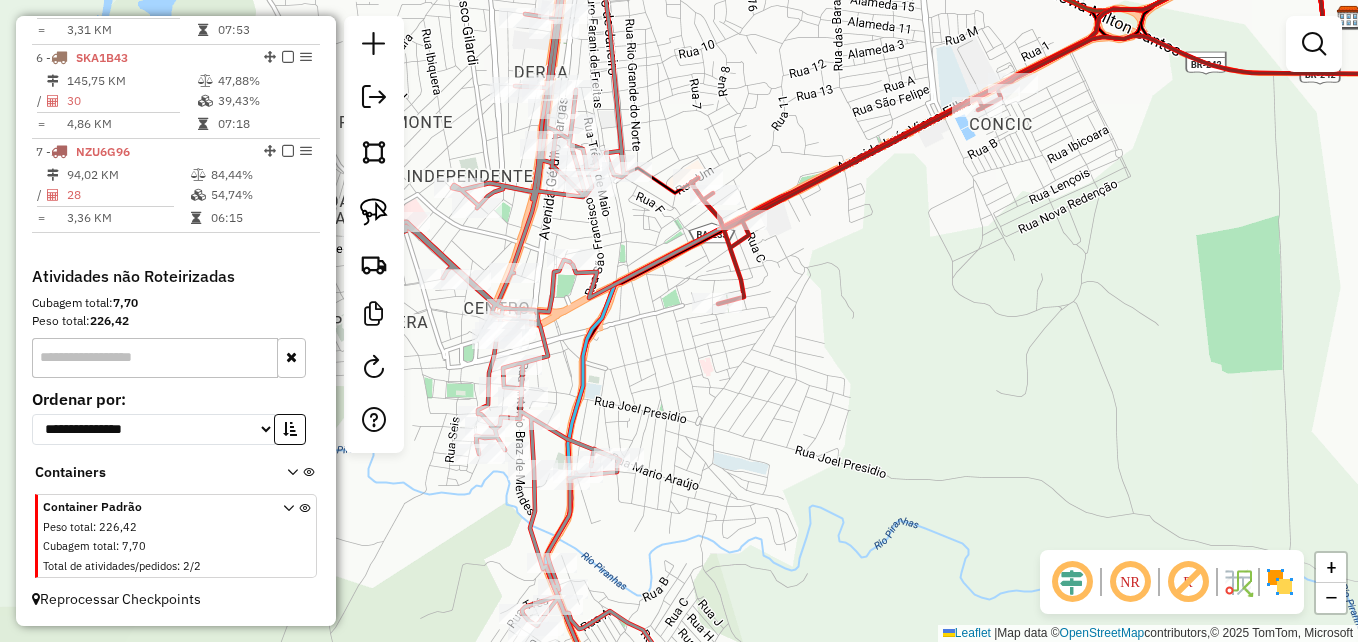 drag, startPoint x: 704, startPoint y: 440, endPoint x: 742, endPoint y: 422, distance: 42.047592 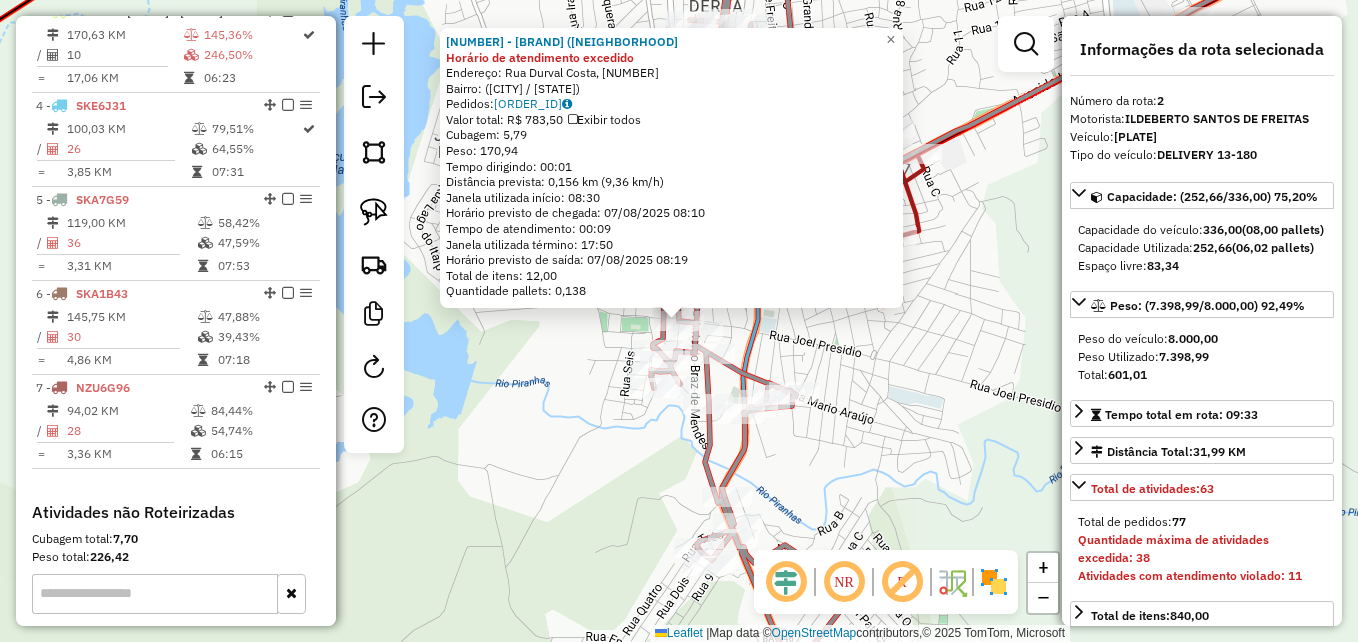 scroll, scrollTop: 844, scrollLeft: 0, axis: vertical 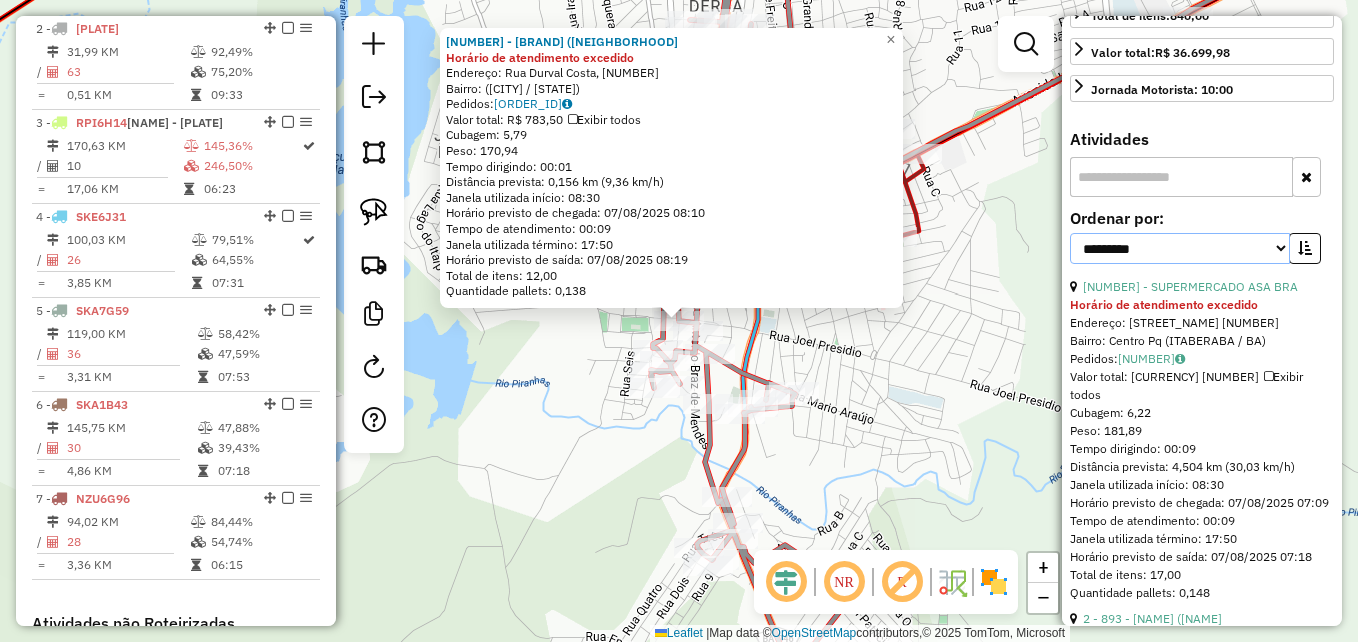 click on "**********" at bounding box center [1180, 248] 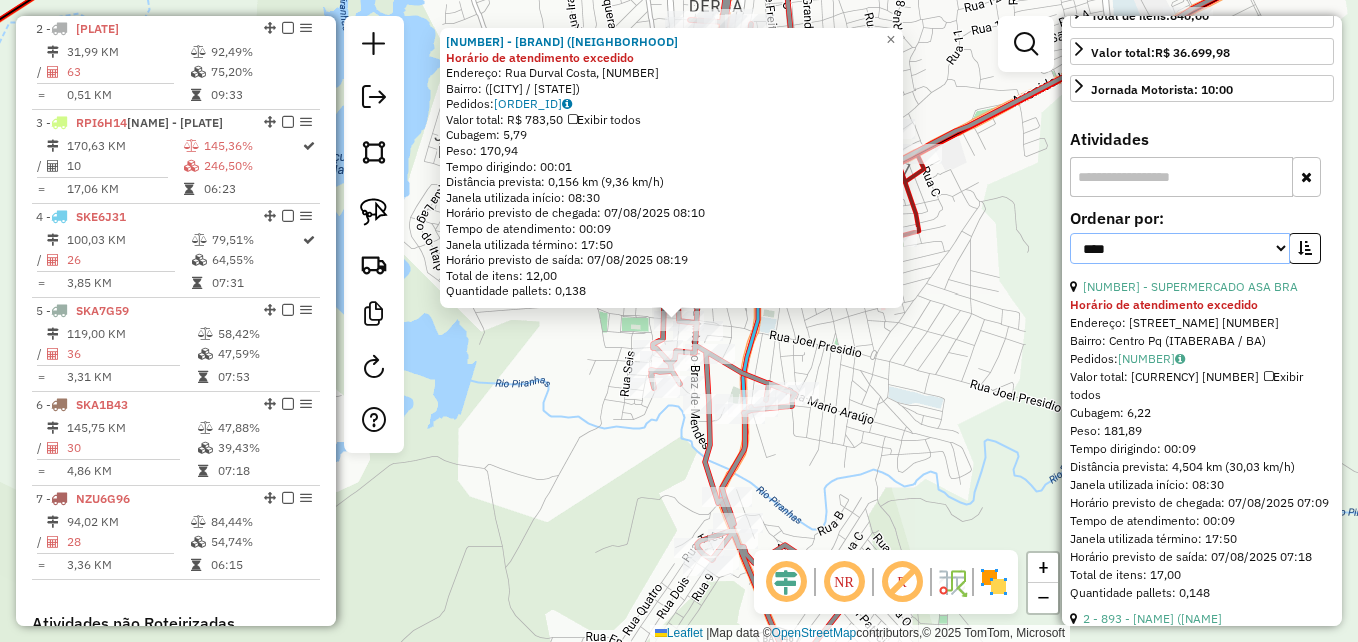 click on "**********" at bounding box center [1180, 248] 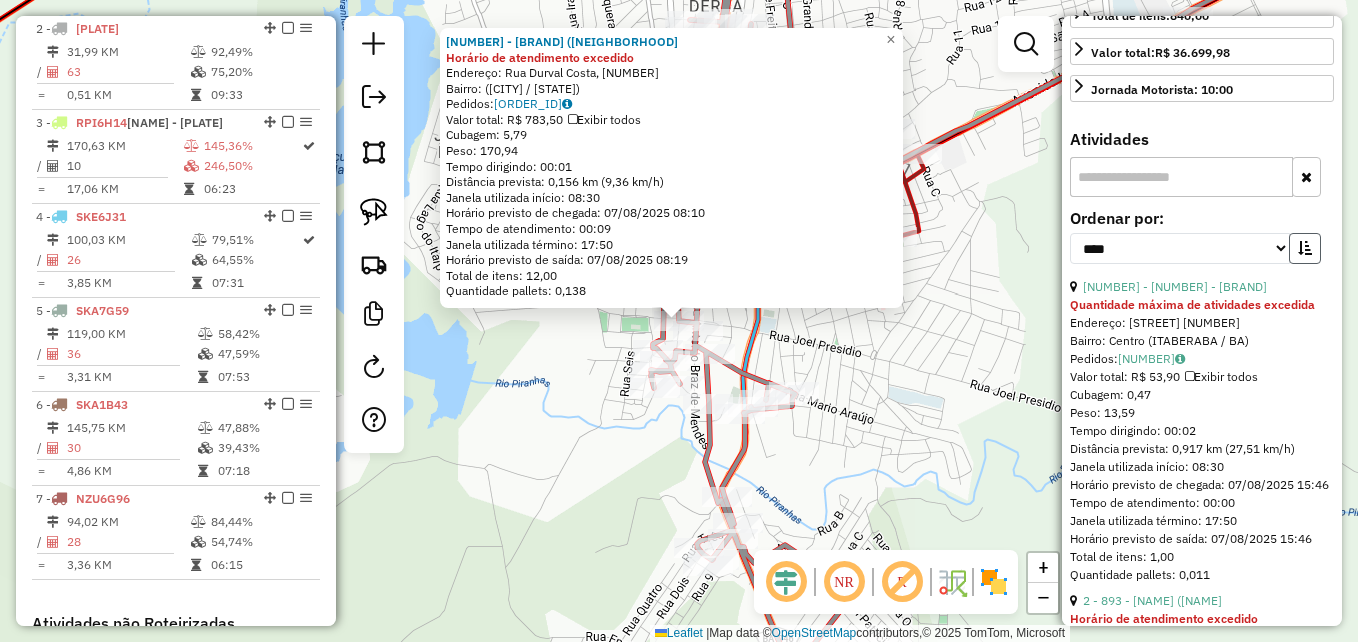 click at bounding box center (1305, 248) 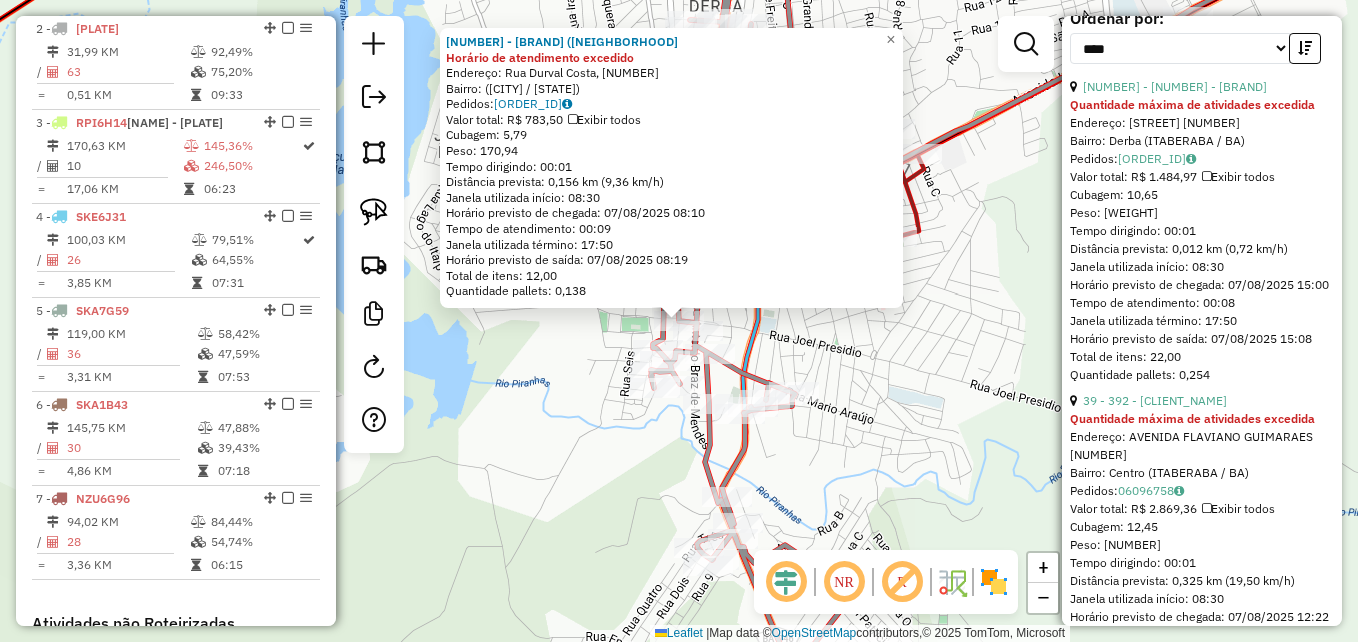 scroll, scrollTop: 900, scrollLeft: 0, axis: vertical 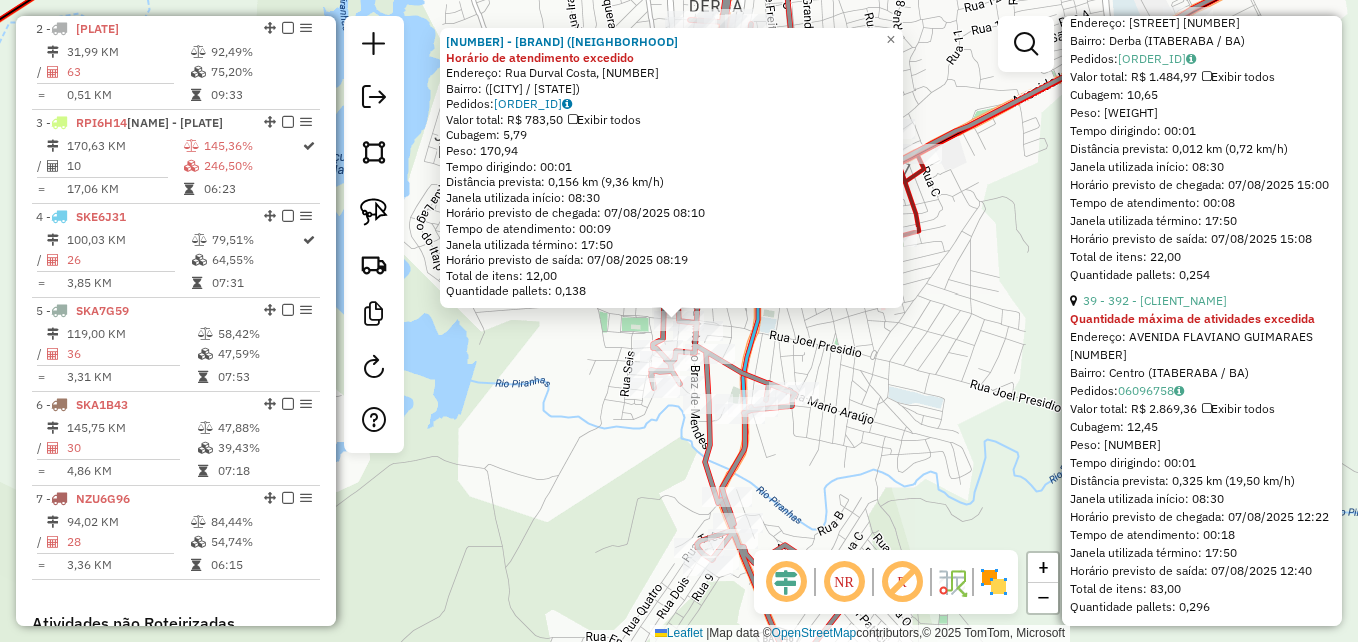 click on "170 - BAR DO DINHO (ORIENT Horário de atendimento excedido  Endereço: Rua Durval Costa, [NUMBER]   Bairro:  ([CITY] / [STATE])   Pedidos:  [ORDER_ID]   Valor total: R$ [PRICE]   Exibir todos   Cubagem: [CUBAGE]  Peso: [WEIGHT]  Tempo dirigindo: [TIME]   Distância prevista: [DISTANCE] km ([SPEED] km/h)   Janela utilizada início: [TIME]   Horário previsto de chegada: [DATE] [TIME]   Tempo de atendimento: [TIME]   Janela utilizada término: [TIME]   Horário previsto de saída: [DATE] [TIME]   Total de itens: [ITEMS]   Quantidade pallets: [PALLETS]  × Janela de atendimento Grade de atendimento Capacidade Transportadoras Veículos Cliente Pedidos  Rotas Selecione os dias de semana para filtrar as janelas de atendimento  Seg   Ter   Qua   Qui   Sex   Sáb   Dom  Informe o período da janela de atendimento: De: Até:  Filtrar exatamente a janela do cliente  Considerar janela de atendimento padrão  Selecione os dias de semana para filtrar as grades de atendimento  Seg   Ter   Qua   Qui   Sex   Sáb   Dom   Peso mínimo:   Peso máximo:" 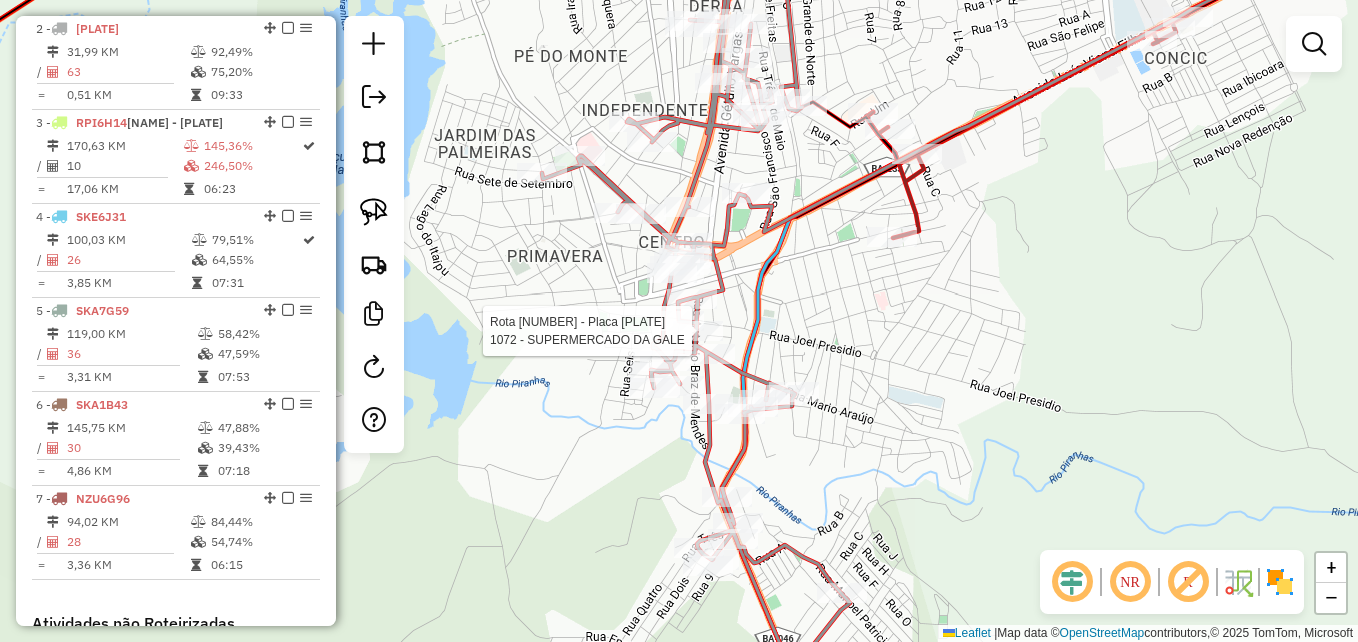select on "*********" 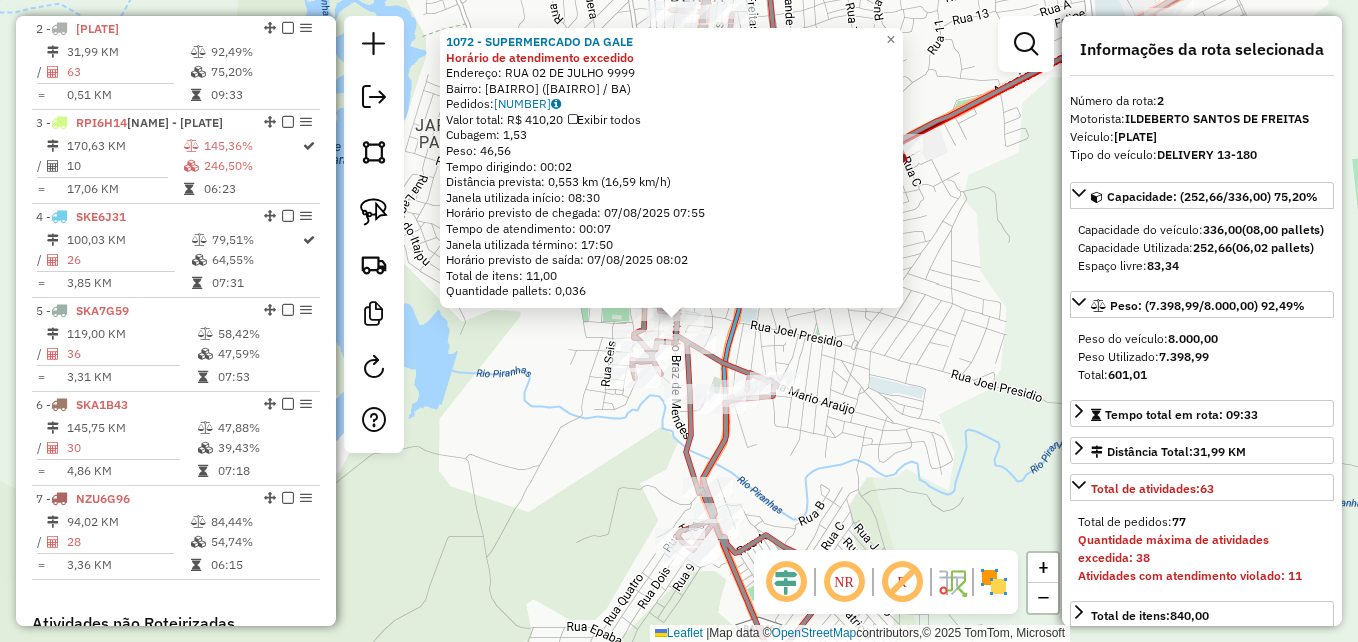 click on "[ORDER_ID] - [BRAND] Horário de atendimento excedido  Endereço:  [STREET] [NUMBER]   Bairro: [NEIGHBORHOOD] ([CITY] / [STATE])   Pedidos:  [ORDER_ID]   Valor total: R$ [PRICE]   Exibir todos   Cubagem: [CUBAGE]  Peso: [WEIGHT]  Tempo dirigindo: [TIME]   Distância prevista: [DISTANCE] km ([SPEED] km/h)   Janela utilizada início: [TIME]   Horário previsto de chegada: [DATE] [TIME]   Tempo de atendimento: [TIME]   Janela utilizada término: [TIME]   Horário previsto de saída: [DATE] [TIME]   Total de itens: [ITEMS]   Quantidade pallets: [PALLETS]  × Janela de atendimento Grade de atendimento Capacidade Transportadoras Veículos Cliente Pedidos  Rotas Selecione os dias de semana para filtrar as janelas de atendimento  Seg   Ter   Qua   Qui   Sex   Sáb   Dom  Informe o período da janela de atendimento: De: Até:  Filtrar exatamente a janela do cliente  Considerar janela de atendimento padrão   Seg   Ter   Qua   Qui   Sex   Sáb   Dom   Peso mínimo:   De:  +" 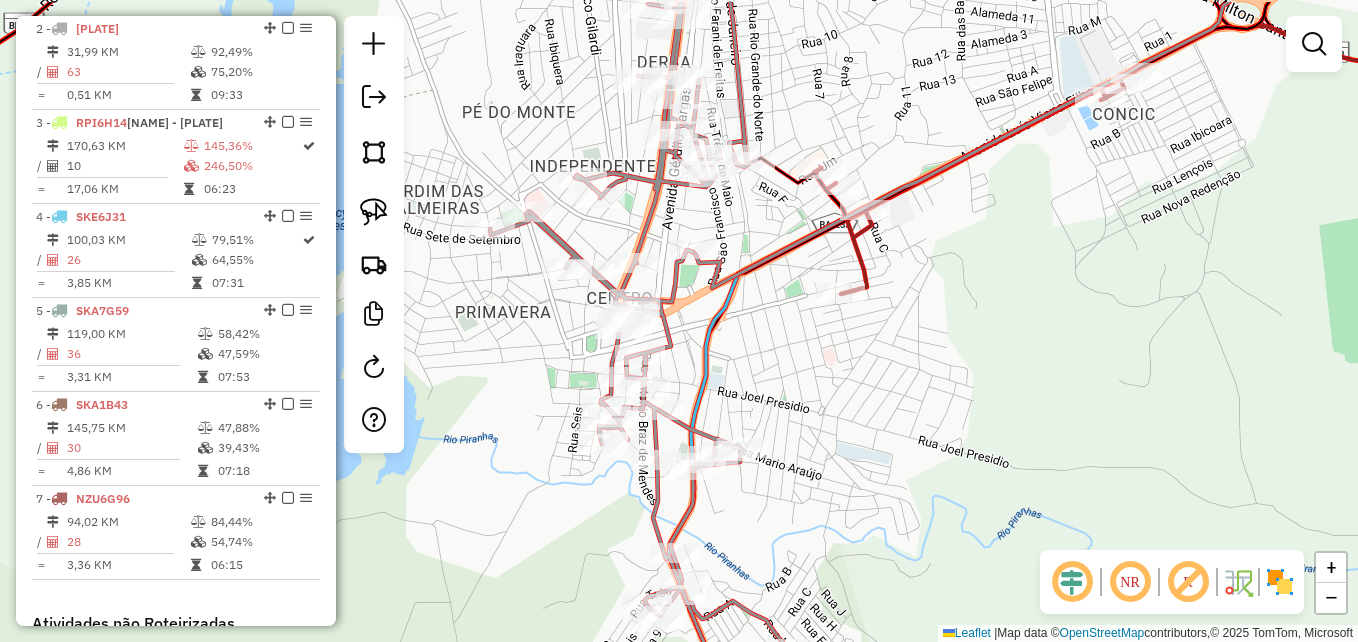 drag, startPoint x: 946, startPoint y: 327, endPoint x: 908, endPoint y: 407, distance: 88.56636 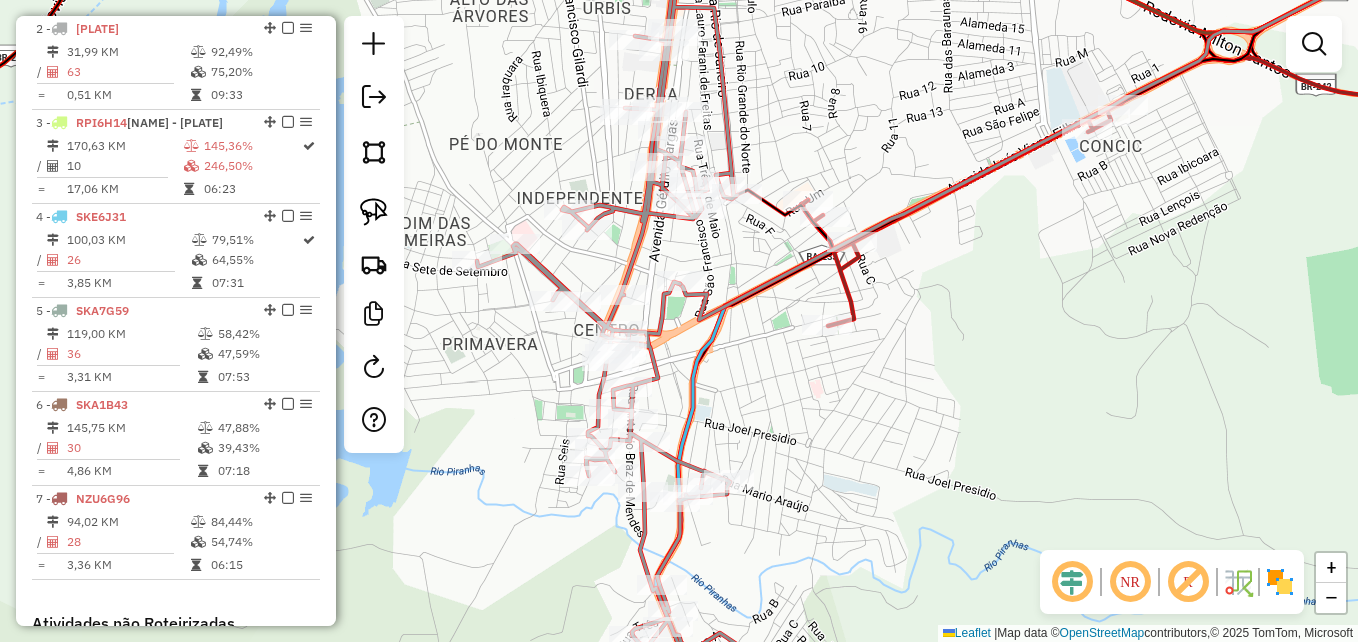 click 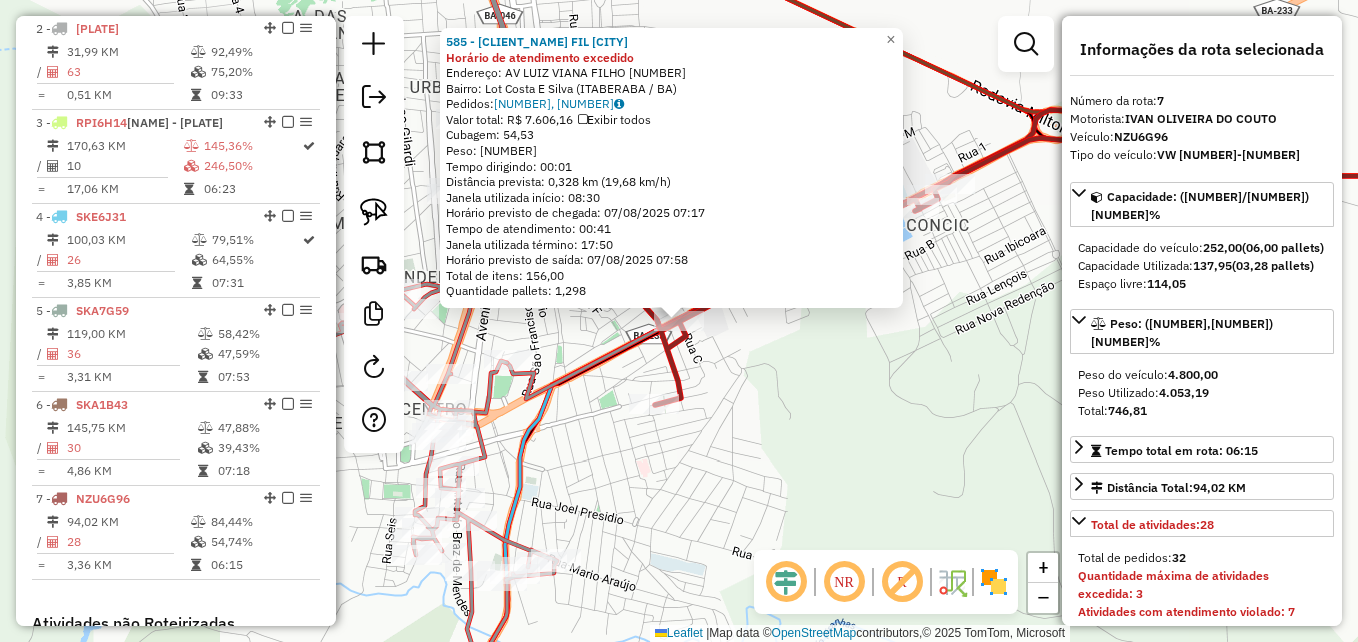 scroll, scrollTop: 1209, scrollLeft: 0, axis: vertical 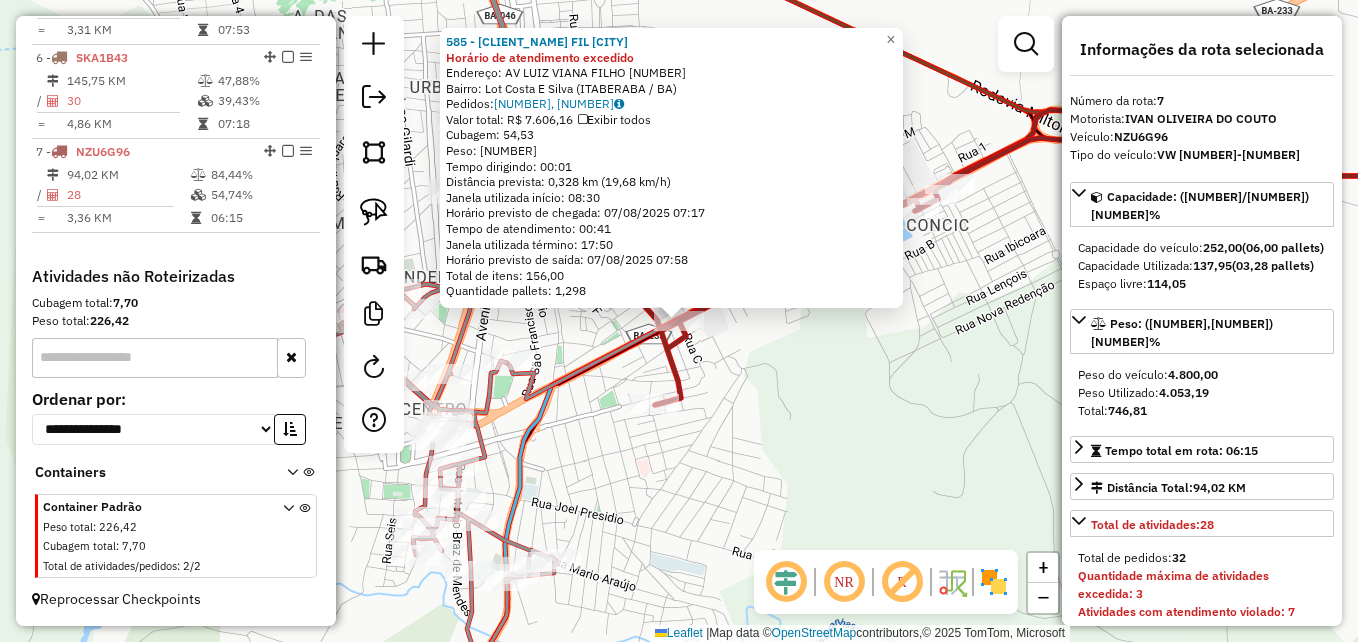 click on "[NUMBER] - JOILSON OLIVEIRA FIL Horário de atendimento excedido  Endereço:  AV LUIZ VIANA FILHO [NUMBER]   Bairro: Lot Costa E Silva ([STATE])   Pedidos:  [NUMBER], [NUMBER]   Valor total: R$ [NUMBER]   Exibir todos   Cubagem: [NUMBER]  Peso: [NUMBER]  Tempo dirigindo: [TIME]   Distância prevista: [NUMBER] km ([NUMBER] km/h)   Janela utilizada início: [TIME]   Horário previsto de chegada: [DATE] [TIME]   Tempo de atendimento: [TIME]   Janela utilizada término: [TIME]   Horário previsto de saída: [DATE] [TIME]   Total de itens: [NUMBER]   Quantidade pallets: [NUMBER]  × Janela de atendimento Grade de atendimento Capacidade Transportadoras Veículos Cliente Pedidos  Rotas Selecione os dias de semana para filtrar as janelas de atendimento  Seg   Ter   Qua   Qui   Sex   Sáb   Dom  Informe o período da janela de atendimento: De: [TIME] Até: [TIME]  Filtrar exatamente a janela do cliente  Considerar janela de atendimento padrão  Selecione os dias de semana para filtrar as grades de atendimento  Seg   Ter   Qua   Qui   Sex   Sáb" 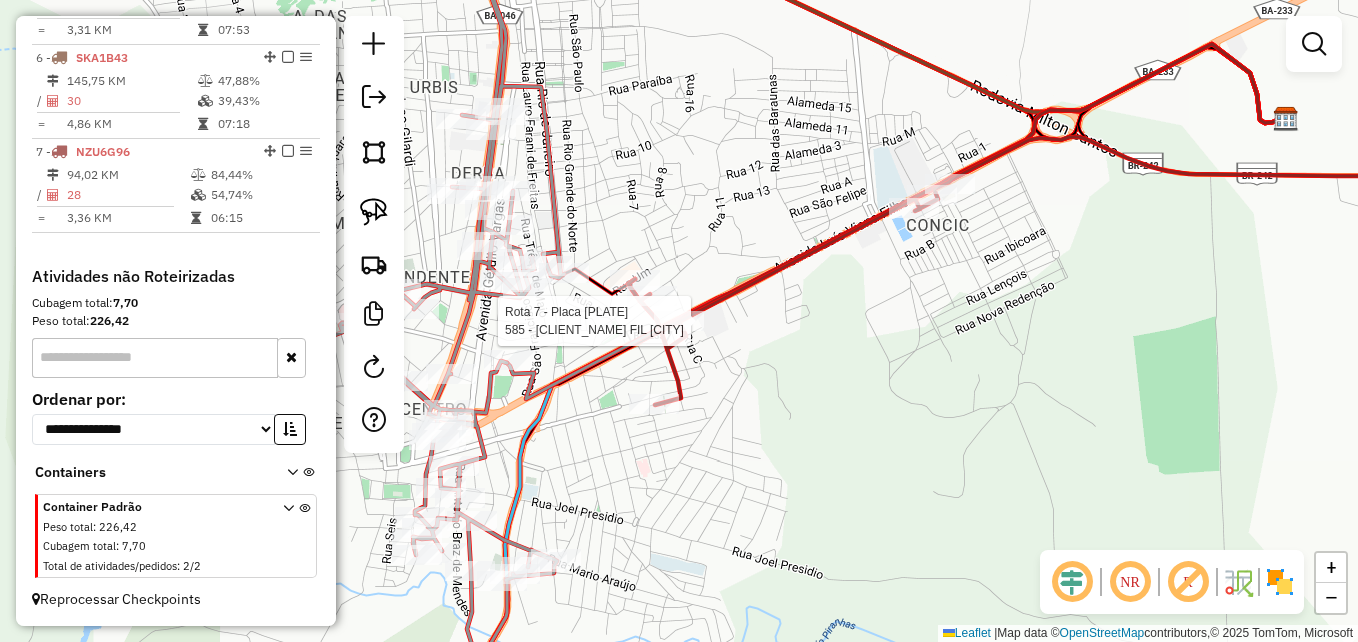 select on "*********" 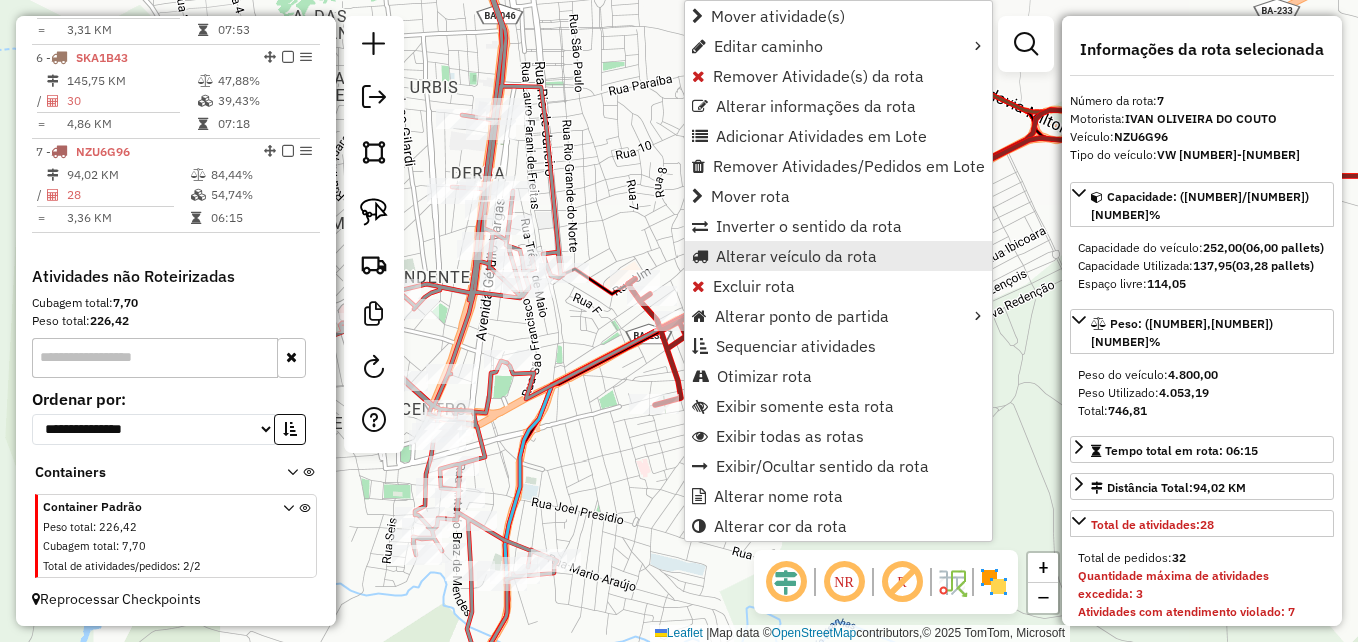click on "Alterar veículo da rota" at bounding box center [796, 256] 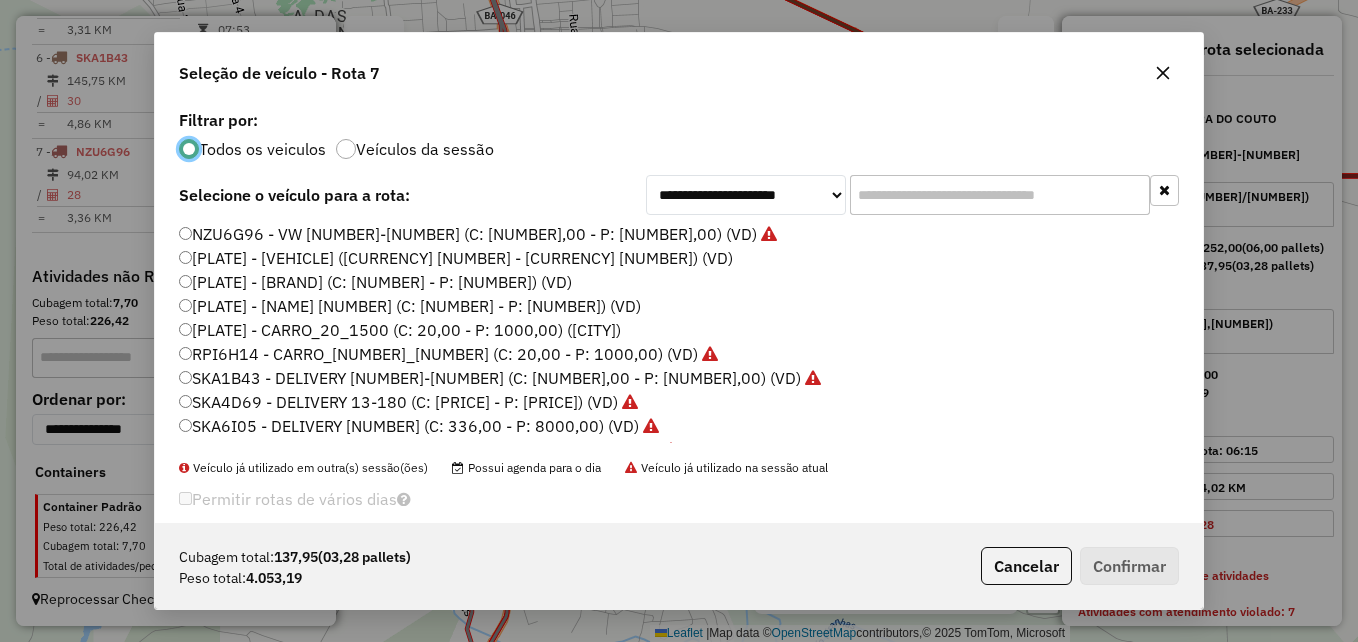 scroll, scrollTop: 11, scrollLeft: 6, axis: both 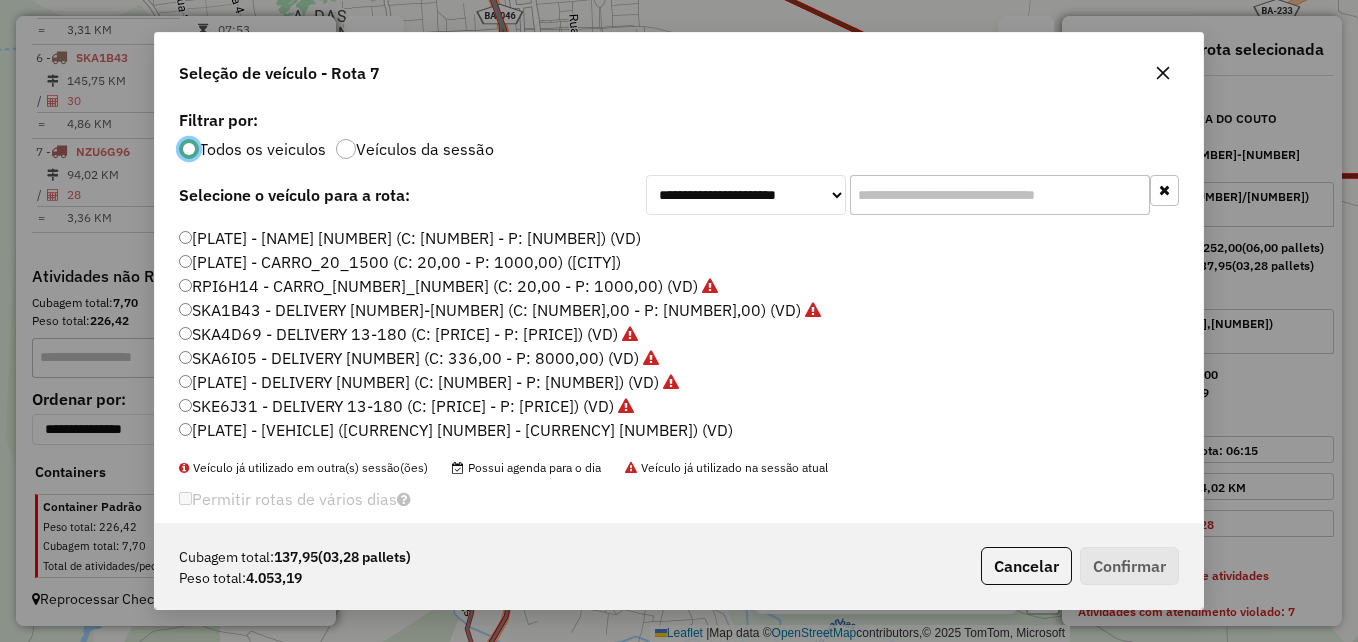 click on "SKA4D69 - DELIVERY 13-180 (C: [PRICE] - P: [PRICE]) (VD)" 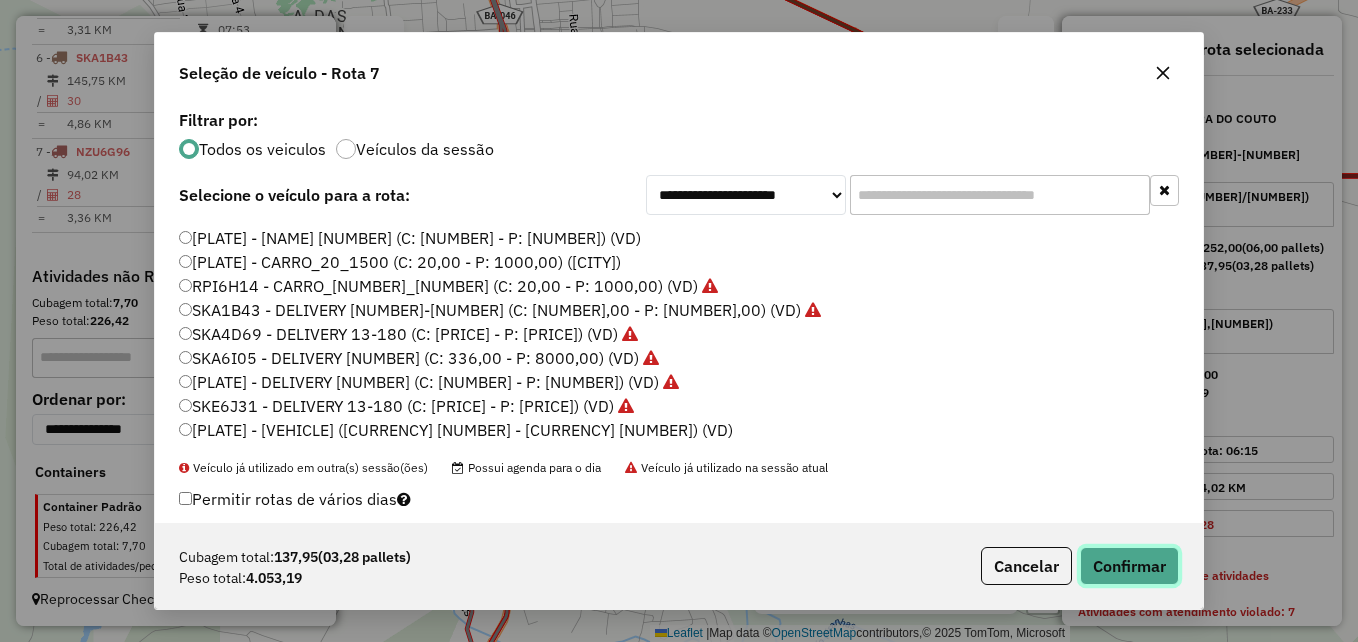 click on "Confirmar" 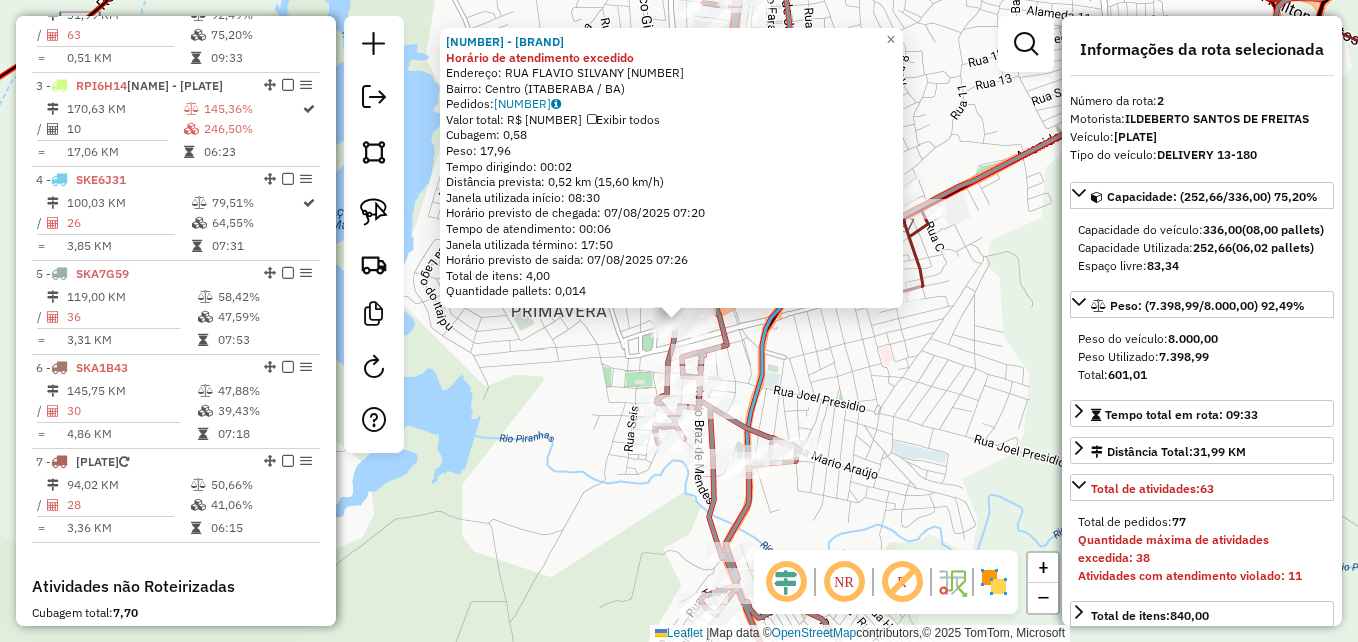 scroll, scrollTop: 844, scrollLeft: 0, axis: vertical 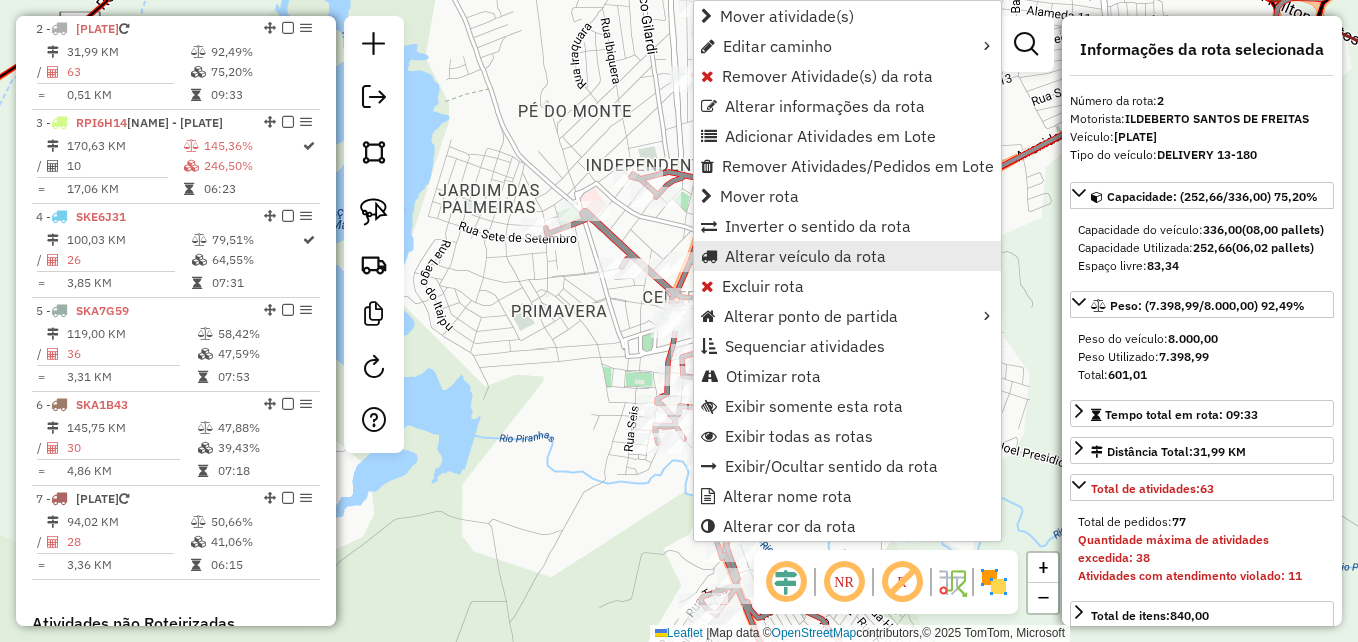 click on "Alterar veículo da rota" at bounding box center (805, 256) 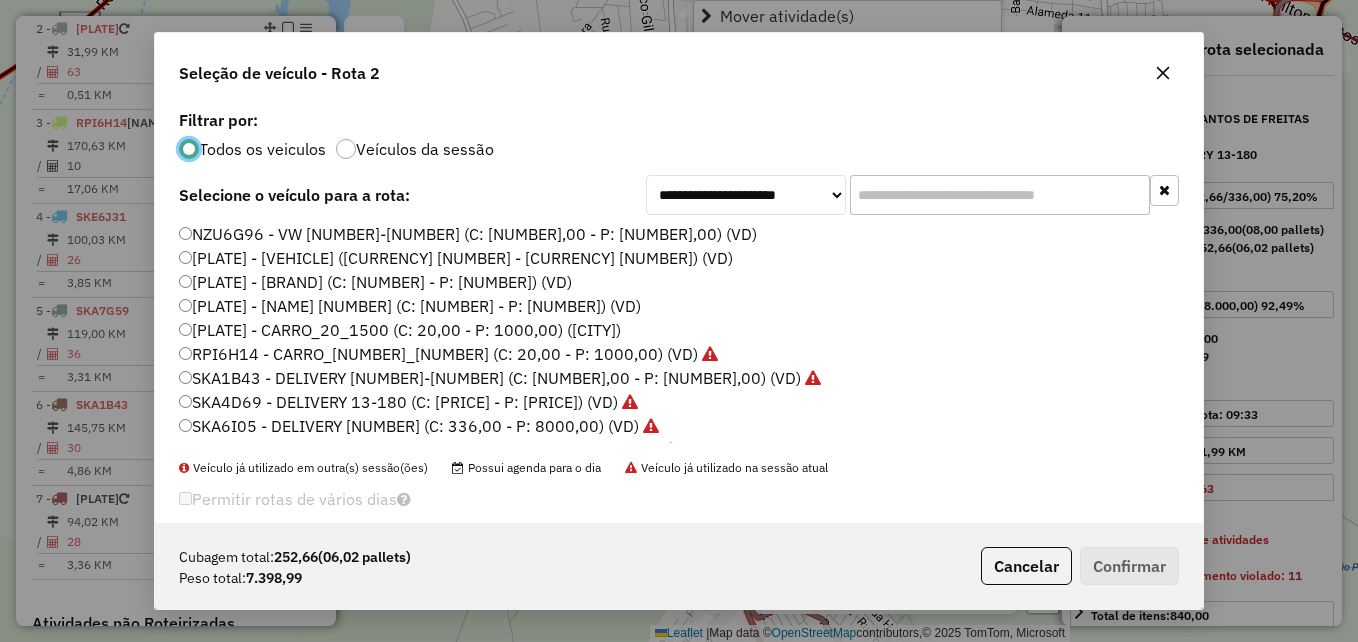 scroll, scrollTop: 11, scrollLeft: 6, axis: both 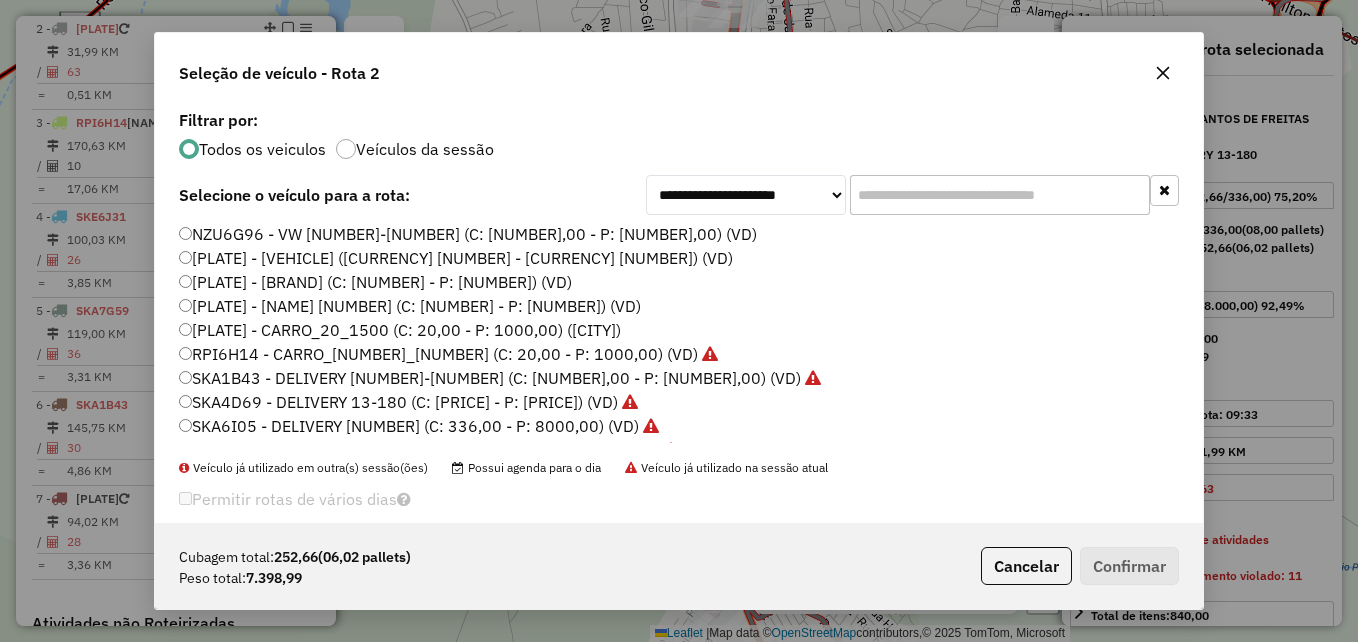 click on "NZU6G96 - VW [NUMBER]-[NUMBER] (C: [NUMBER],00 - P: [NUMBER],00) (VD)" 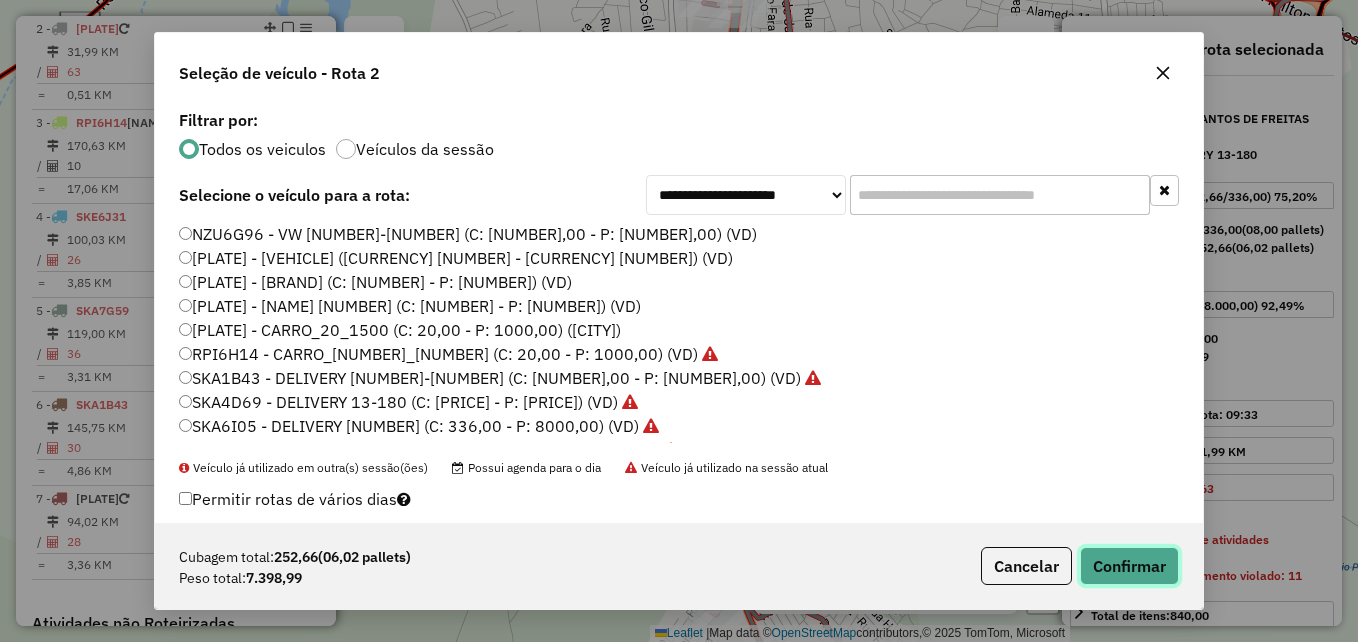 click on "Confirmar" 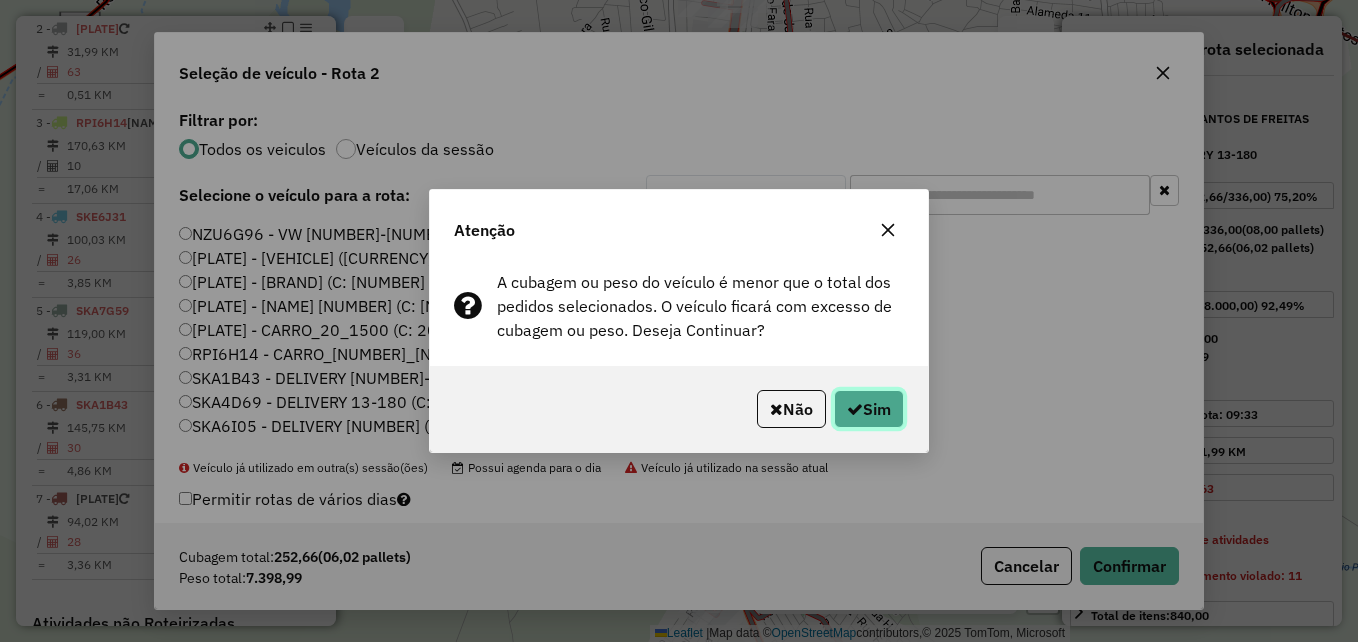 click on "Sim" 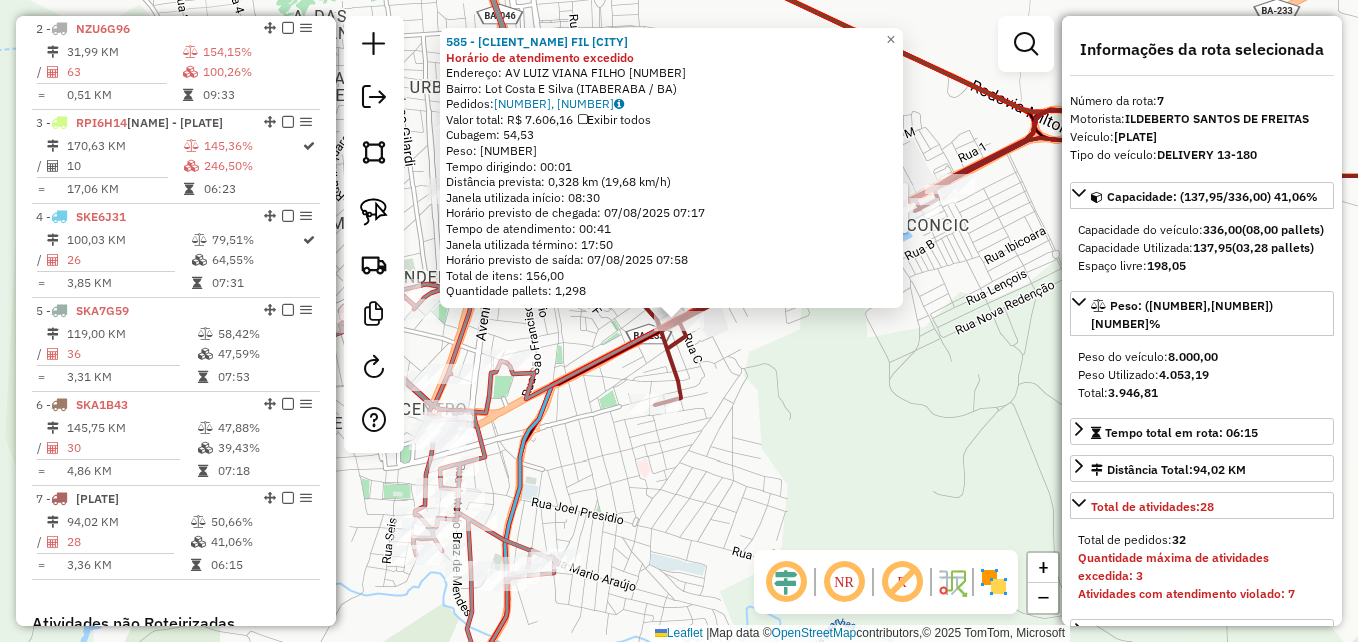 scroll, scrollTop: 1209, scrollLeft: 0, axis: vertical 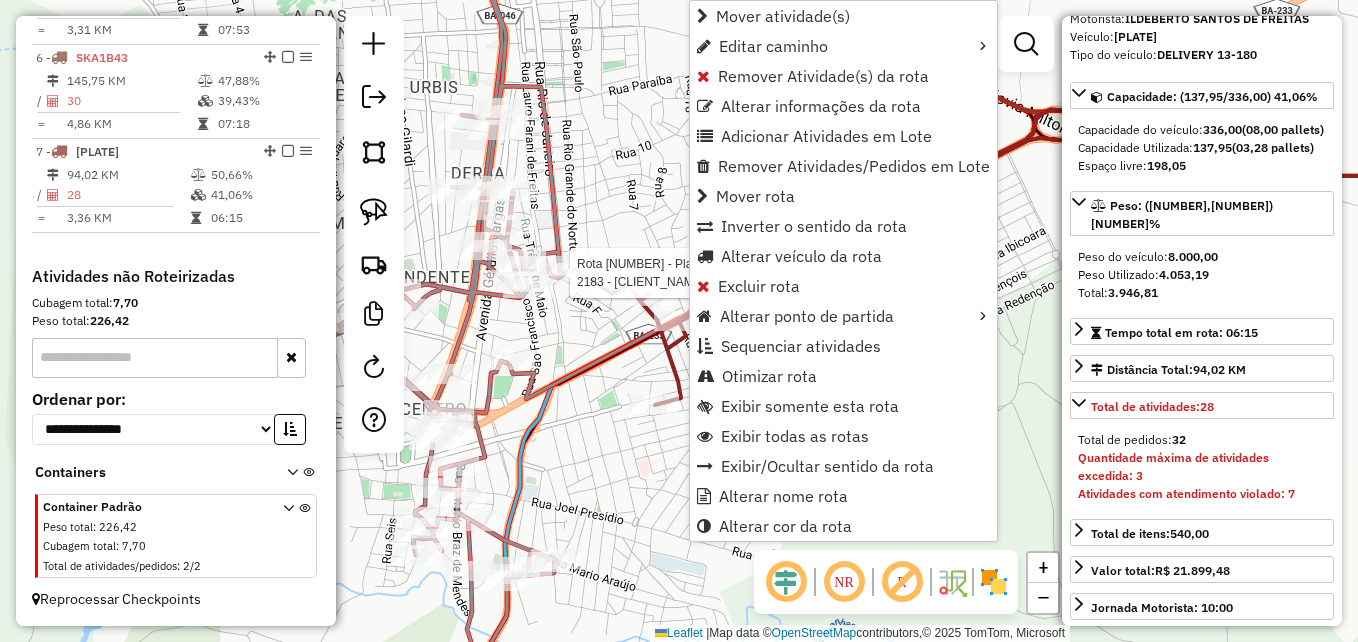 click 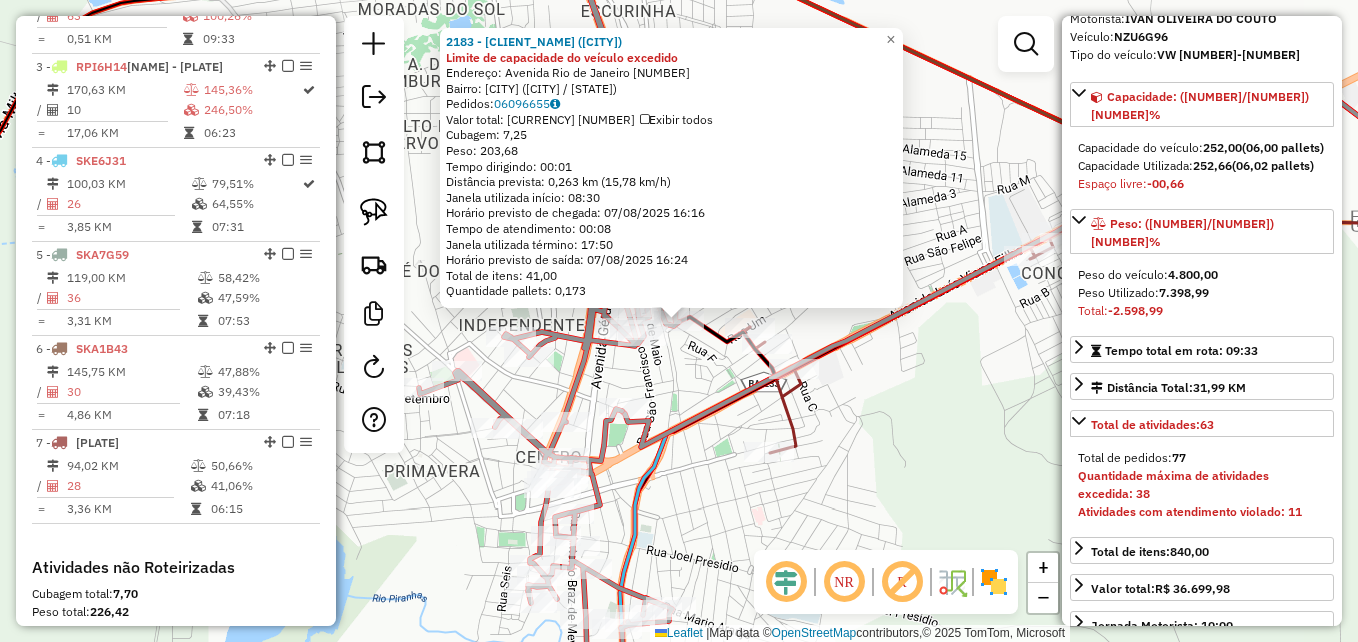 scroll, scrollTop: 844, scrollLeft: 0, axis: vertical 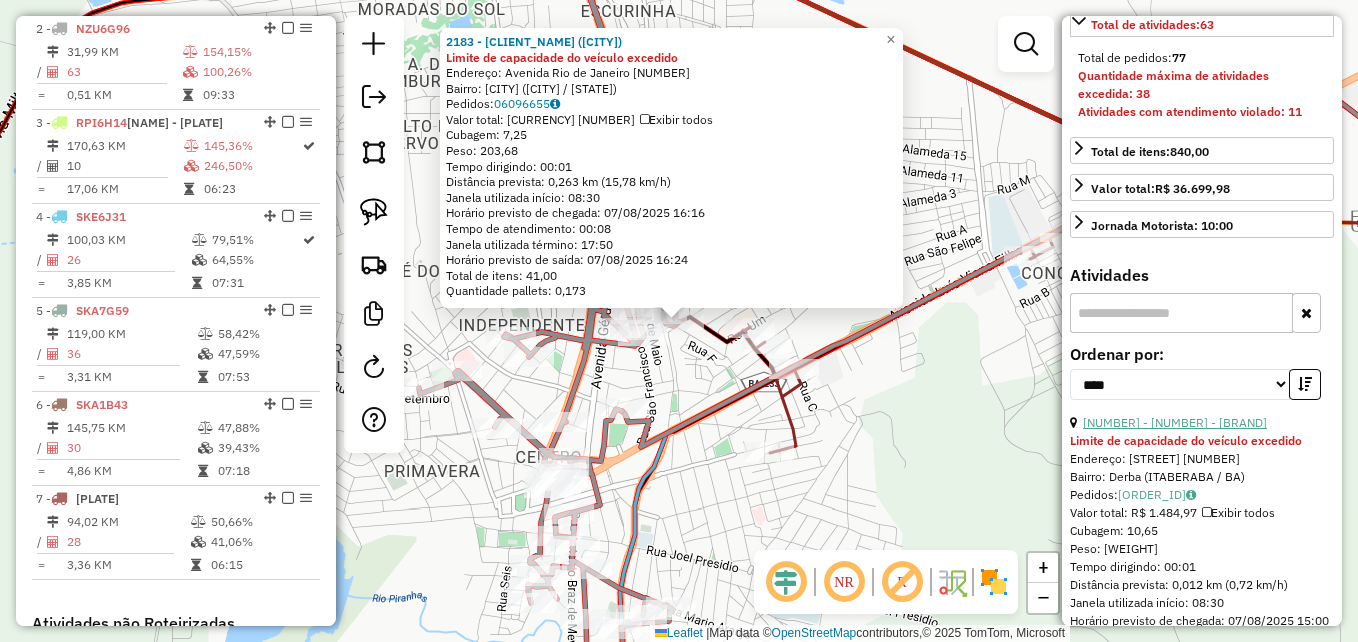 click on "[NUMBER] - [NUMBER] - [BRAND]" at bounding box center [1175, 422] 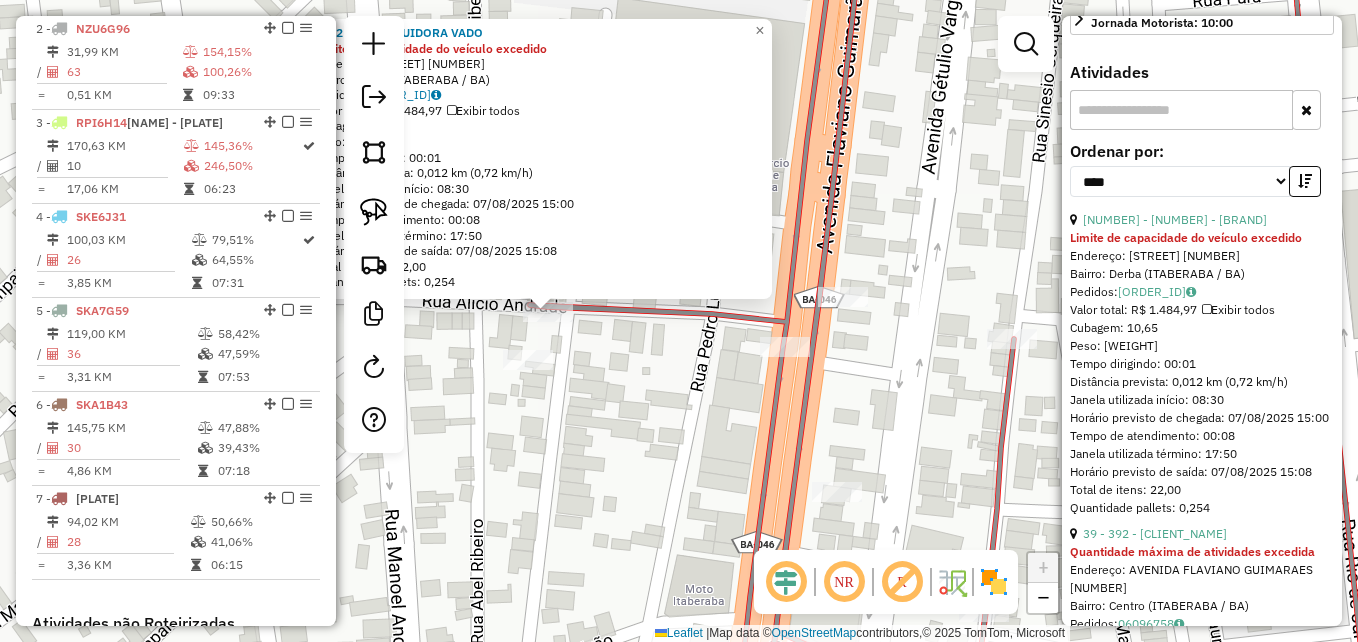 scroll, scrollTop: 800, scrollLeft: 0, axis: vertical 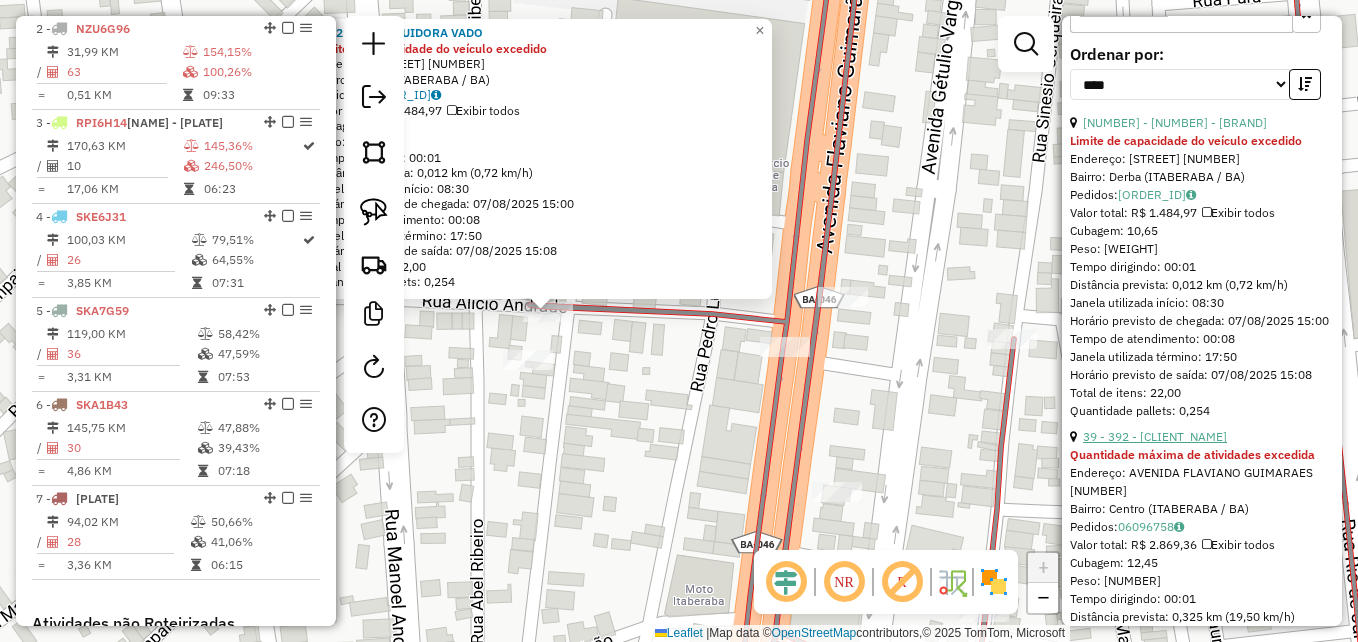 click on "39 - 392 - [CLIENT_NAME]" at bounding box center [1155, 436] 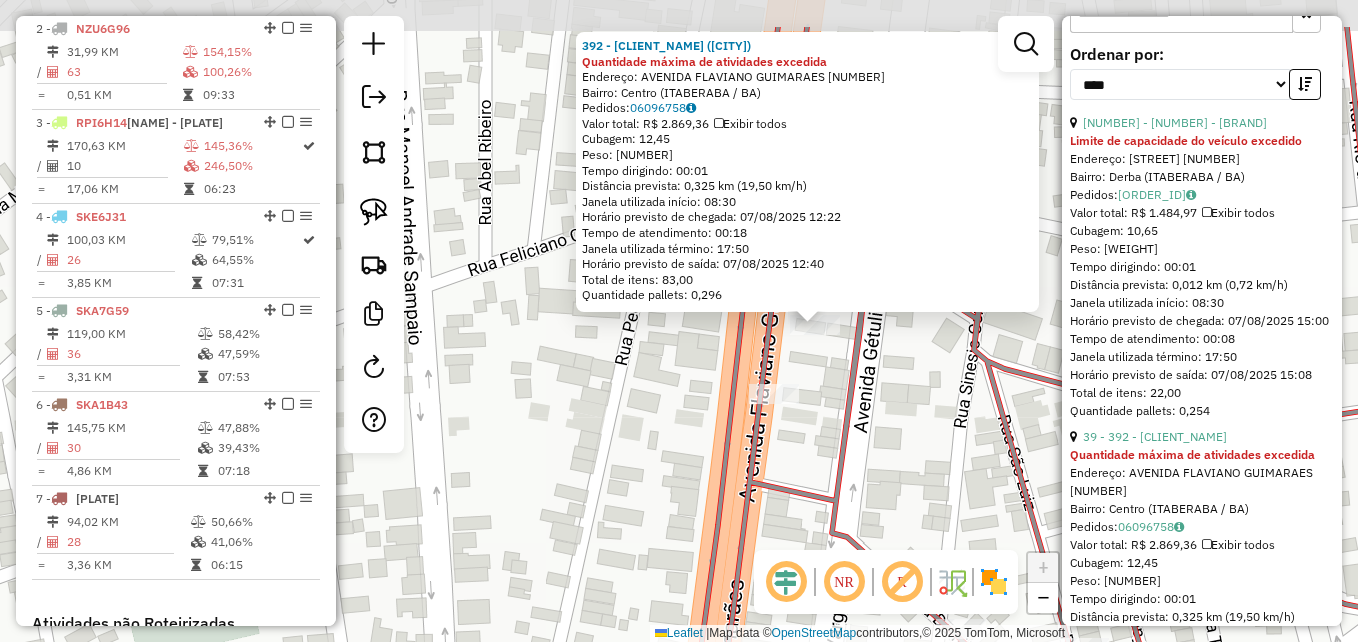 drag, startPoint x: 871, startPoint y: 284, endPoint x: 862, endPoint y: 376, distance: 92.43917 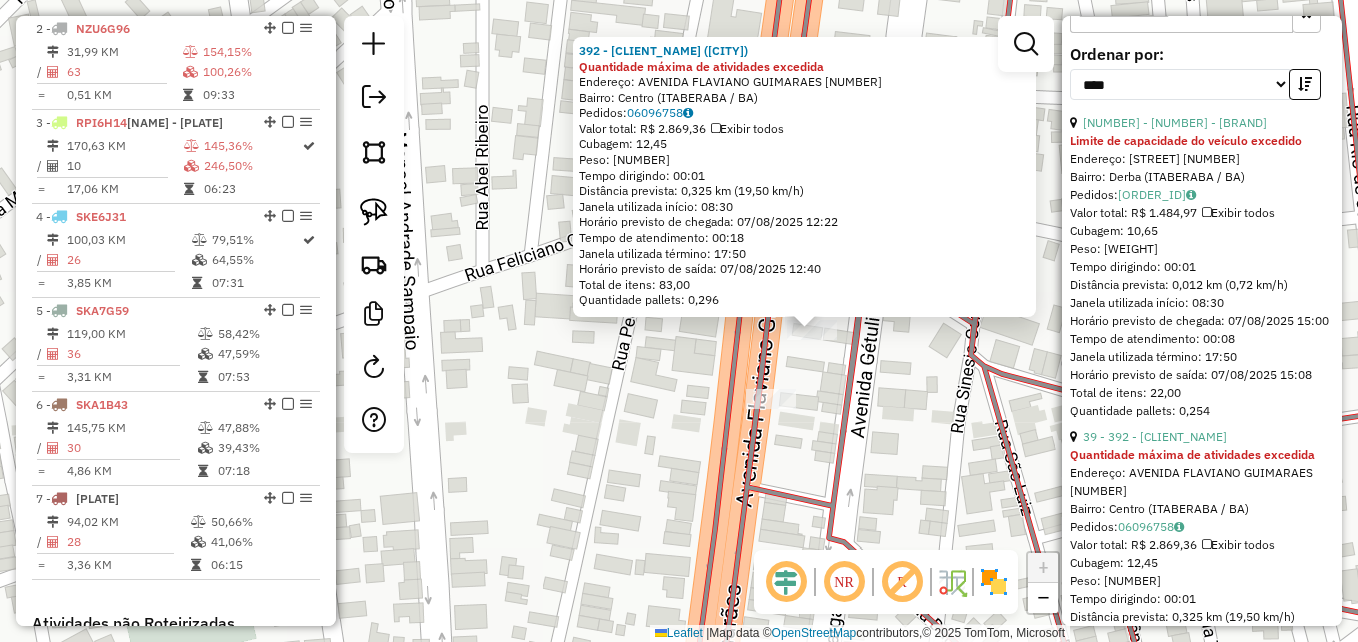 drag, startPoint x: 374, startPoint y: 212, endPoint x: 622, endPoint y: 300, distance: 263.15015 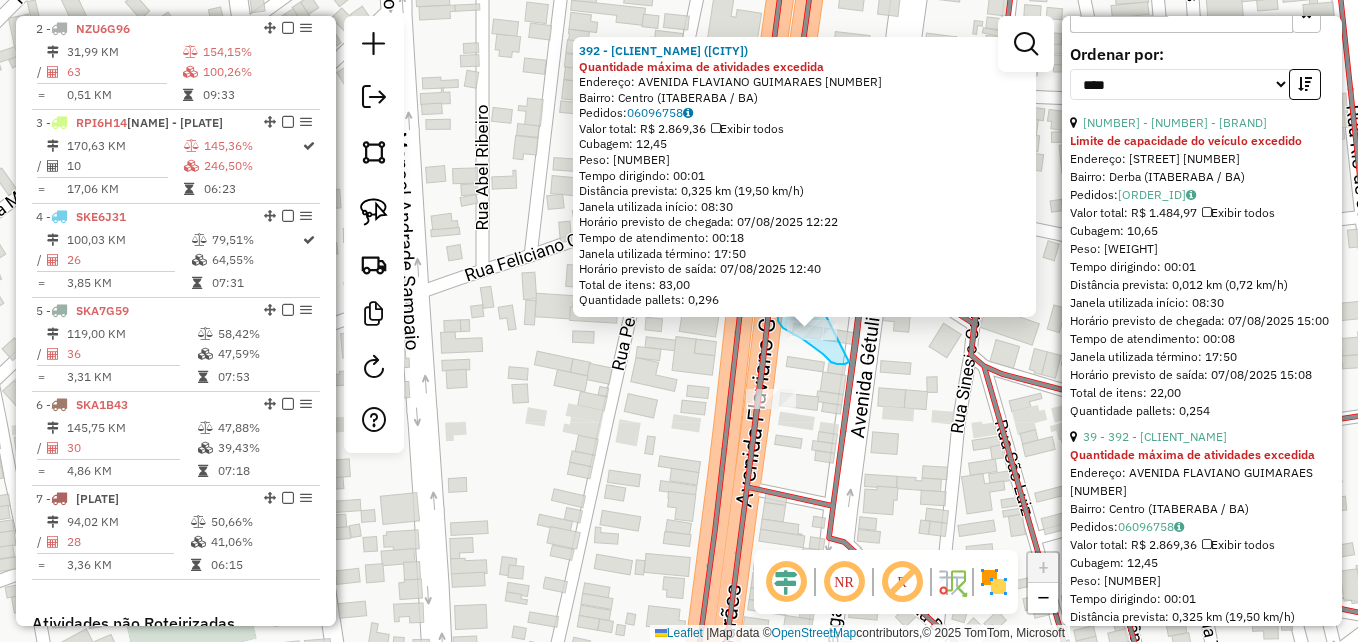 drag, startPoint x: 849, startPoint y: 362, endPoint x: 818, endPoint y: 302, distance: 67.53518 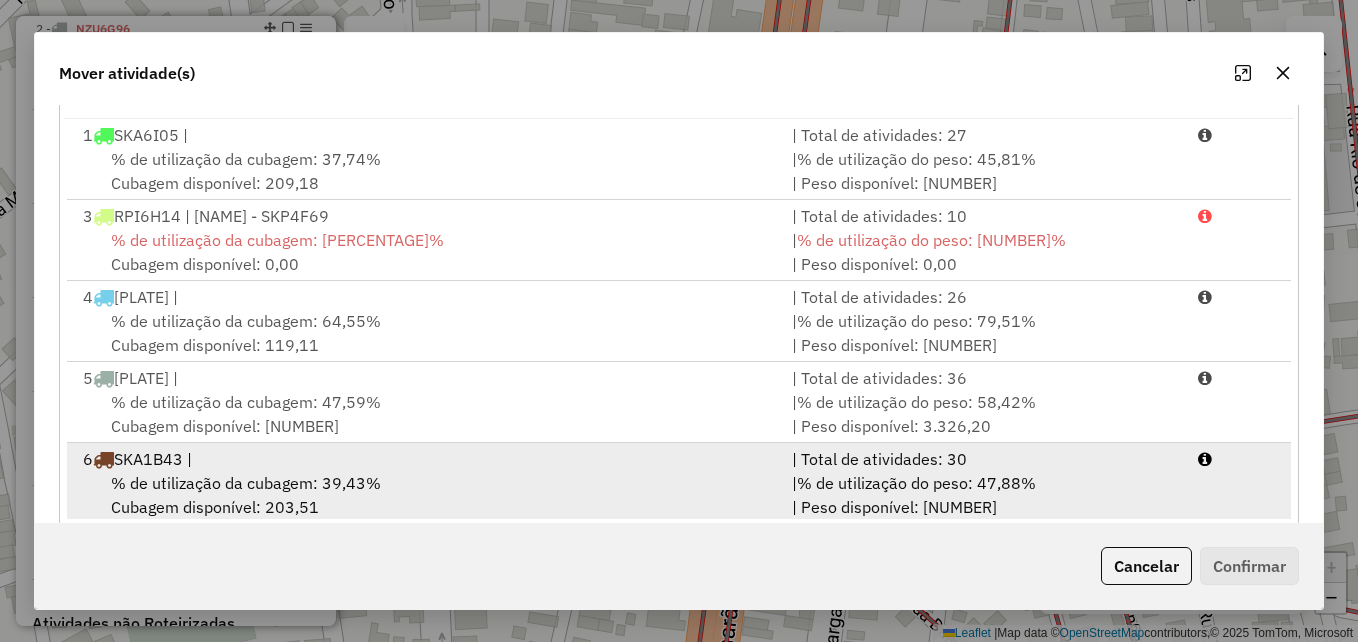 scroll, scrollTop: 366, scrollLeft: 0, axis: vertical 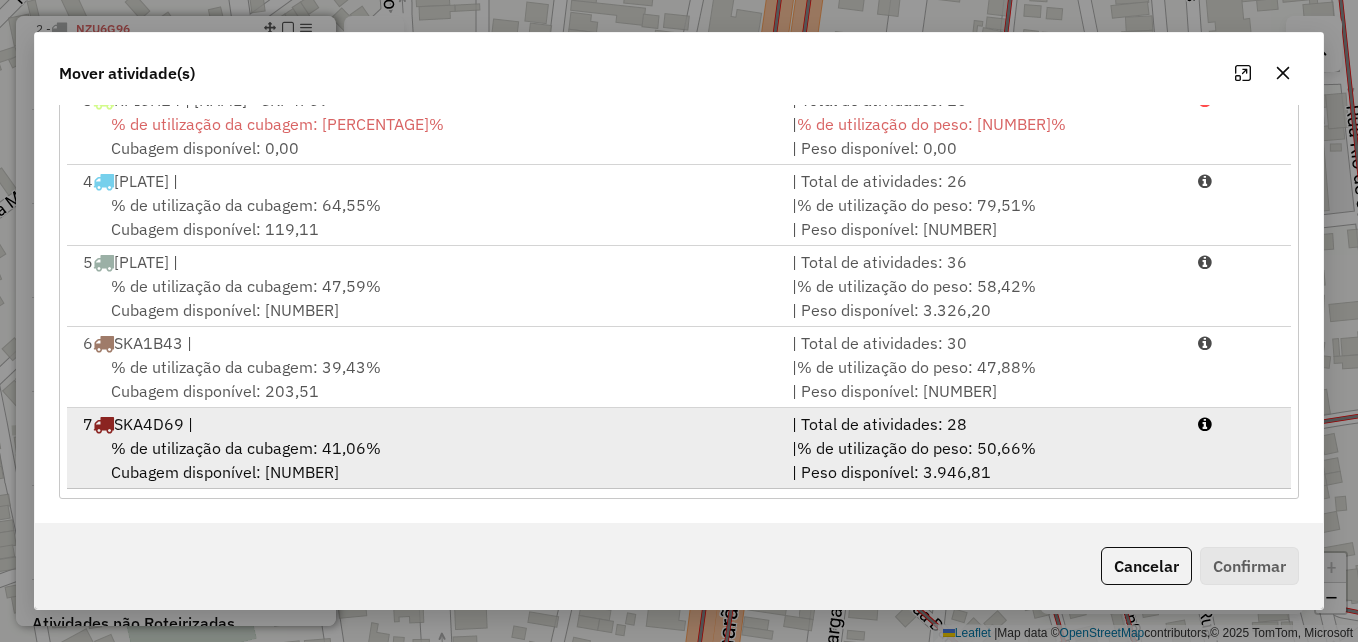 drag, startPoint x: 217, startPoint y: 443, endPoint x: 247, endPoint y: 439, distance: 30.265491 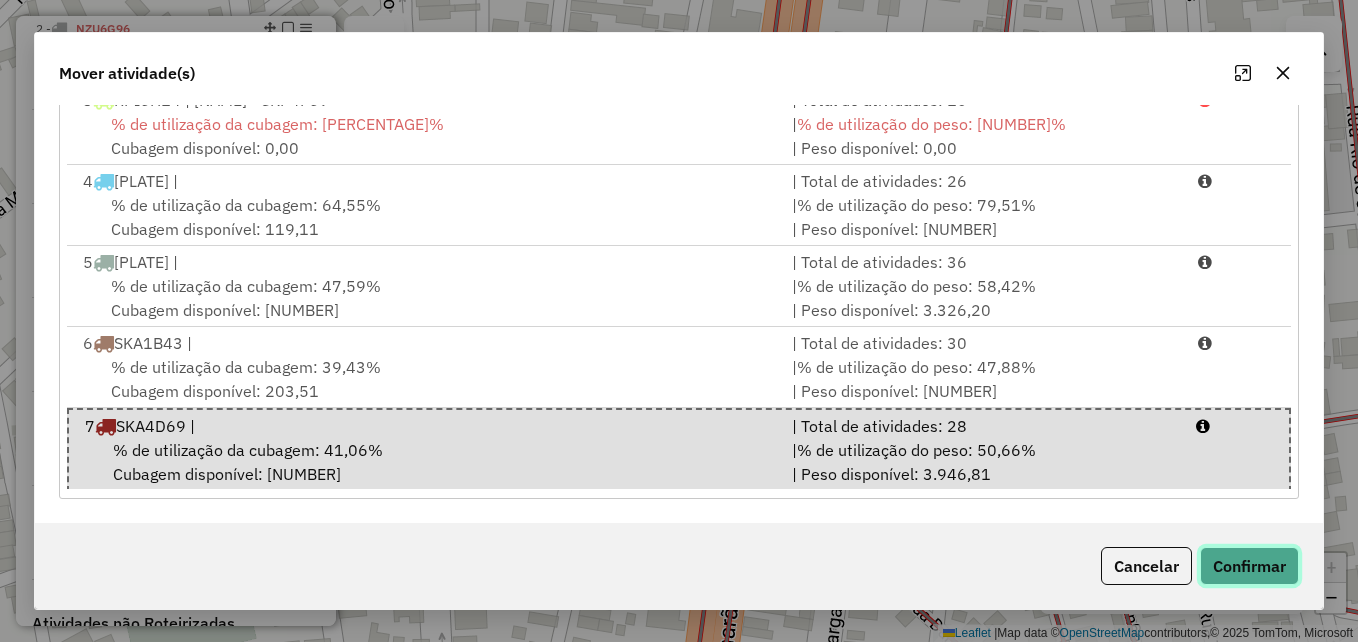 click on "Confirmar" 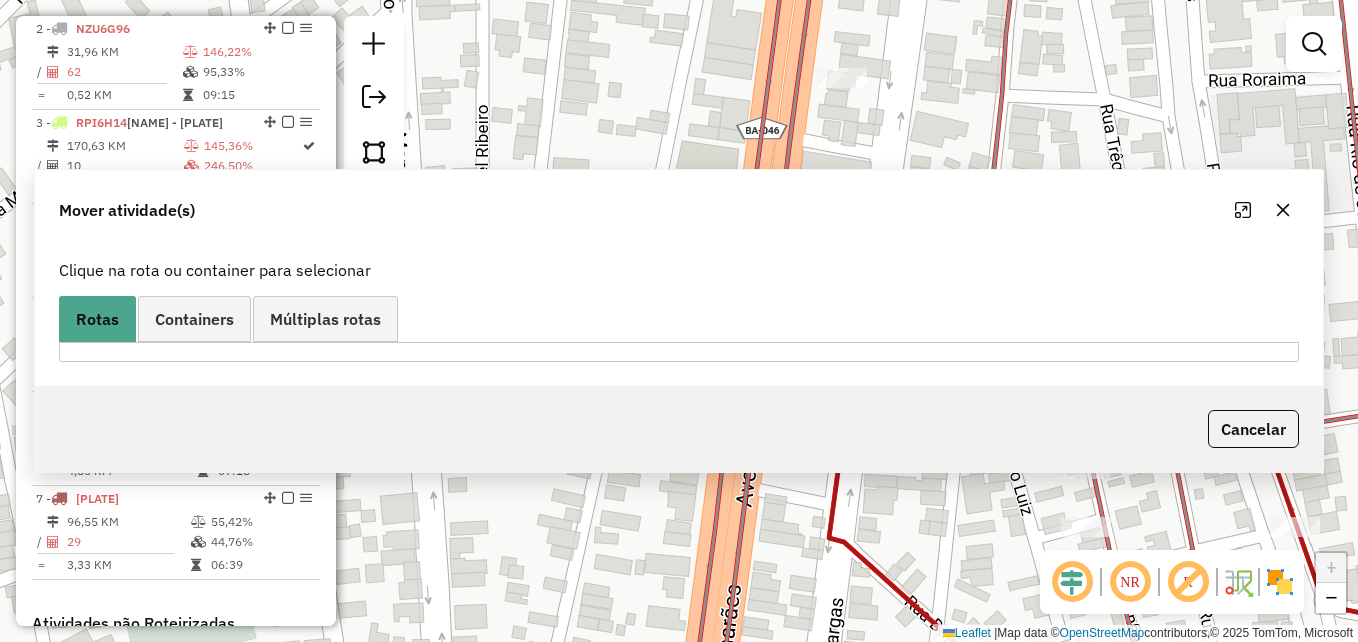 scroll, scrollTop: 0, scrollLeft: 0, axis: both 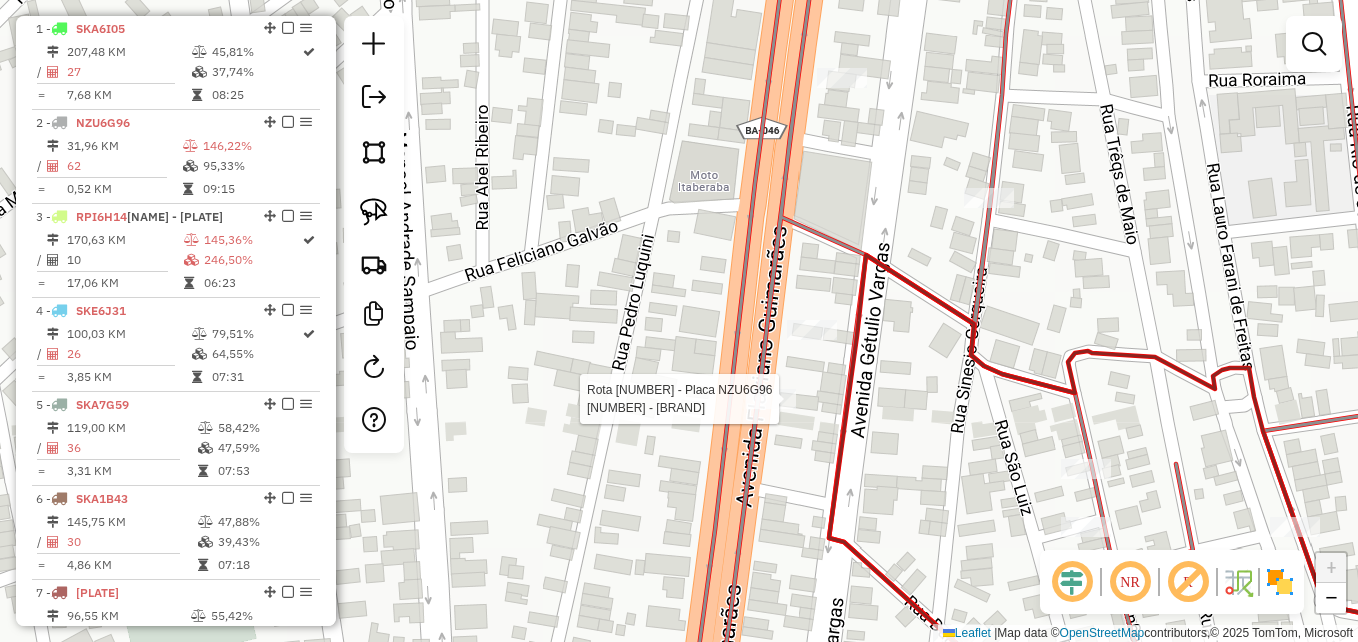 select on "*********" 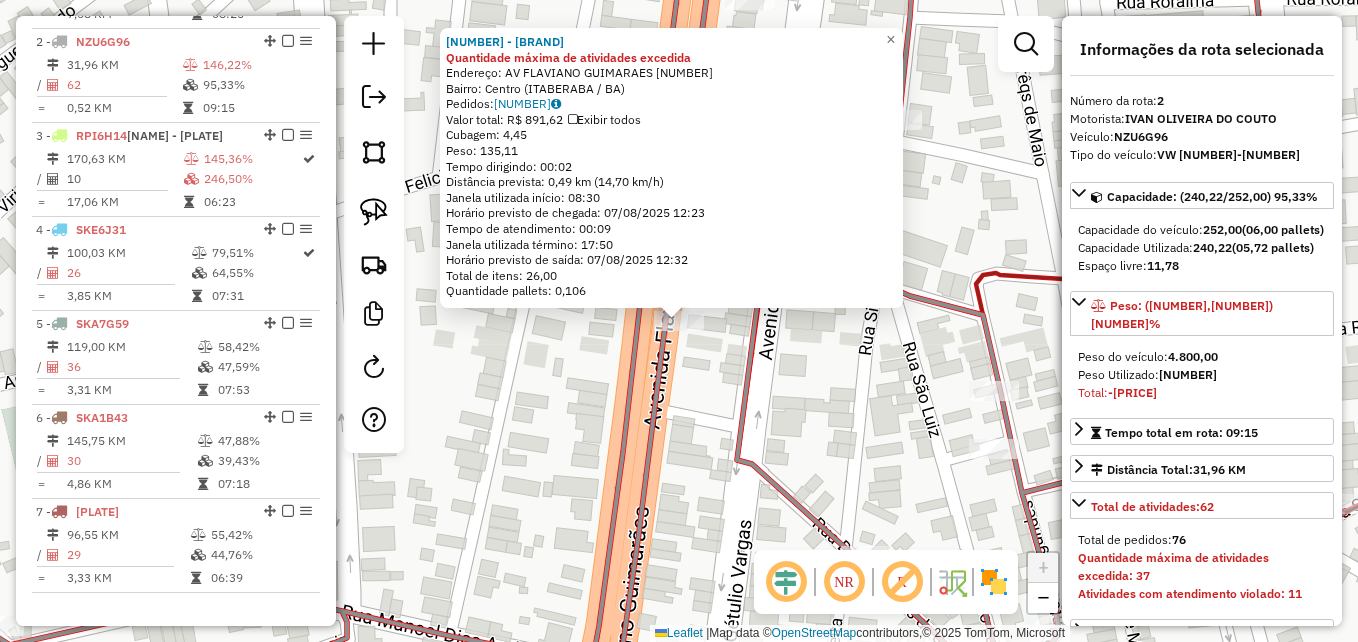 scroll, scrollTop: 844, scrollLeft: 0, axis: vertical 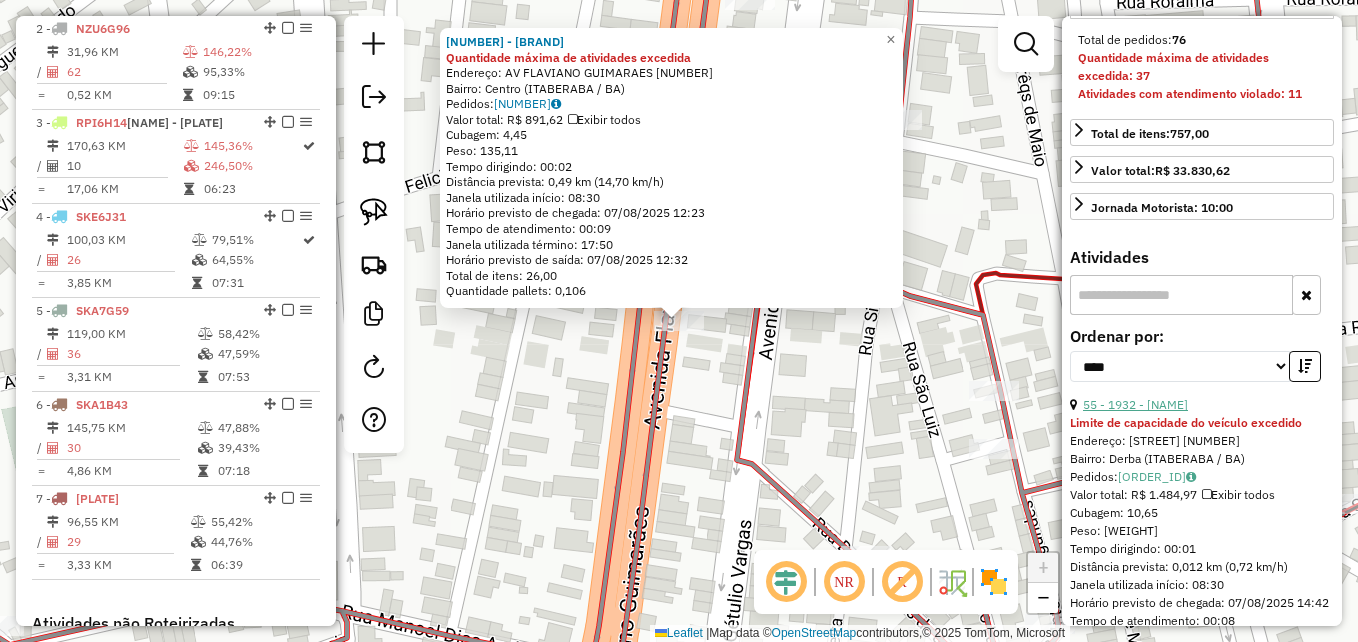 click on "55 - 1932 - [NAME]" at bounding box center (1135, 404) 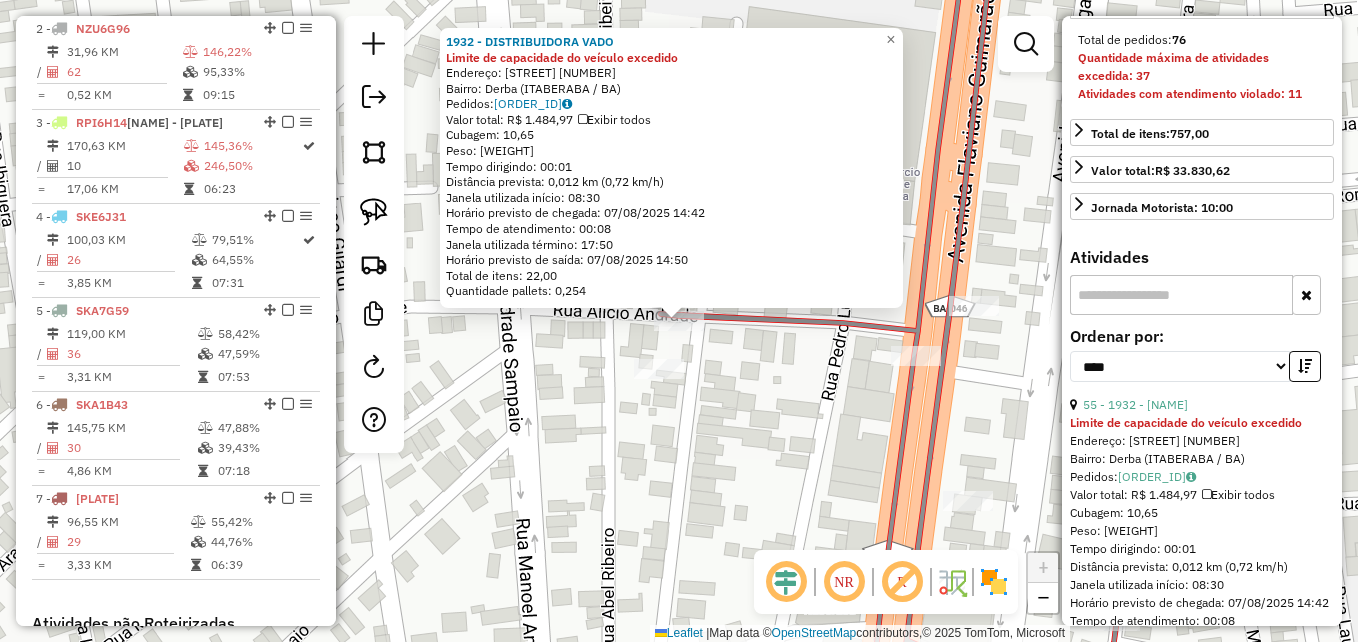 drag, startPoint x: 370, startPoint y: 204, endPoint x: 458, endPoint y: 229, distance: 91.48224 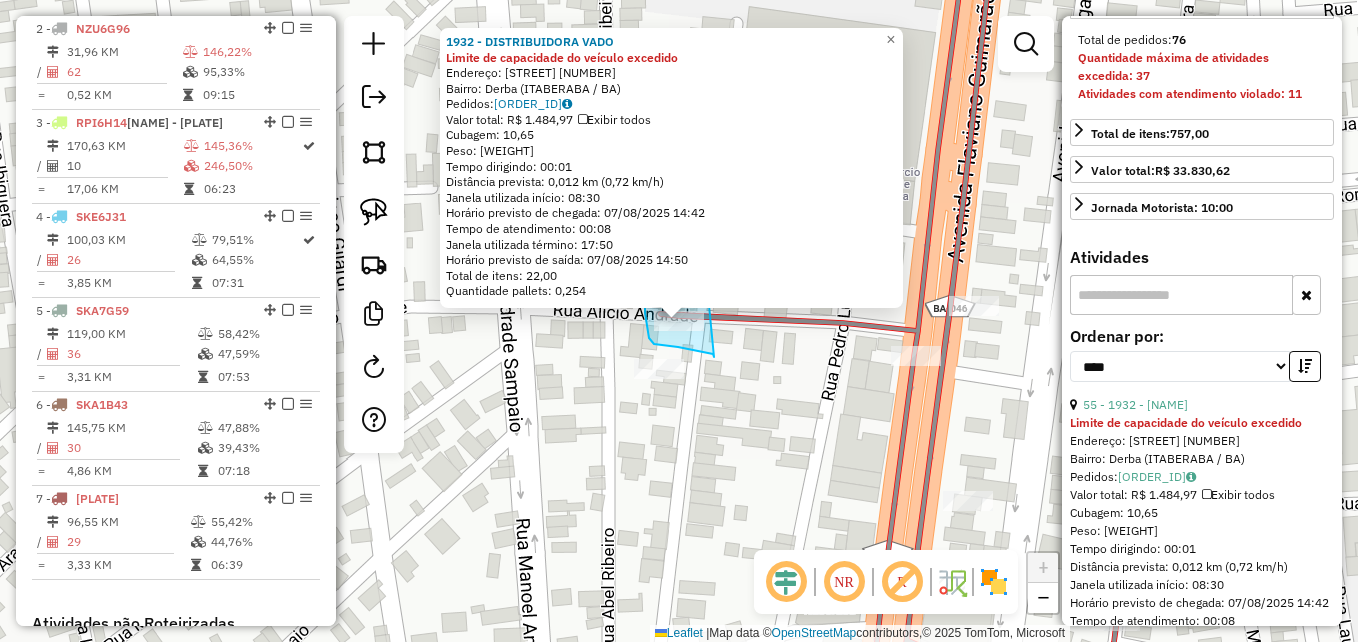 drag, startPoint x: 713, startPoint y: 354, endPoint x: 708, endPoint y: 295, distance: 59.211487 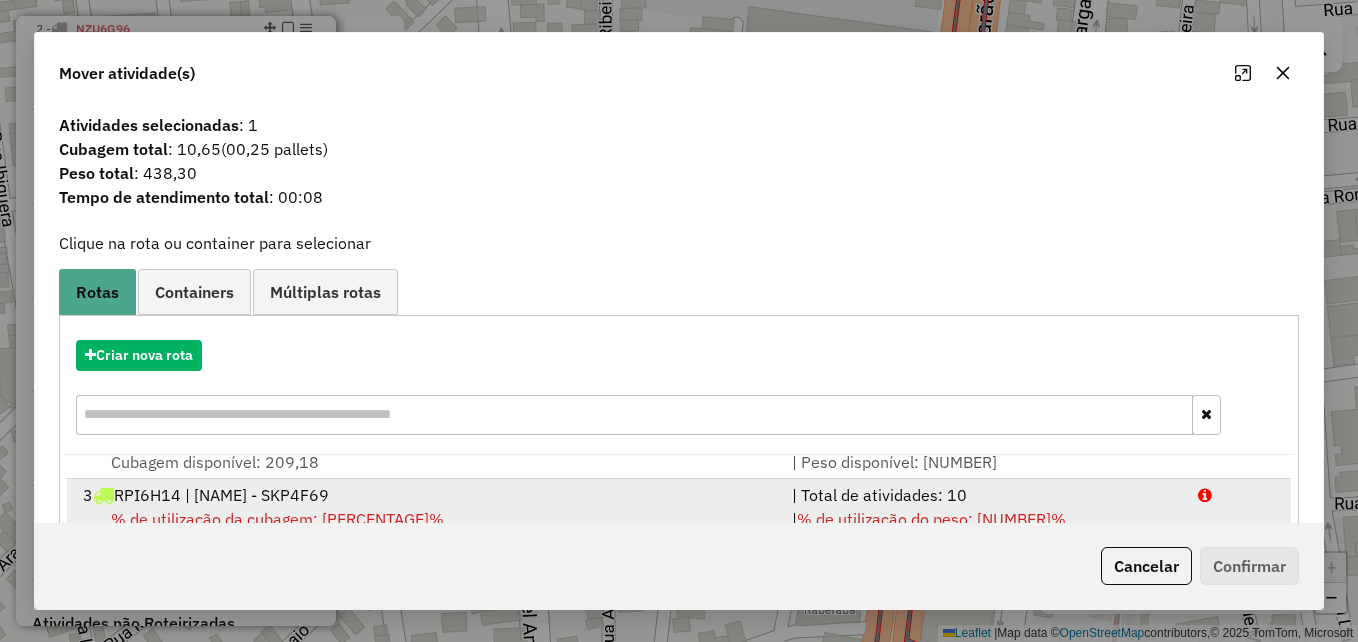 scroll, scrollTop: 86, scrollLeft: 0, axis: vertical 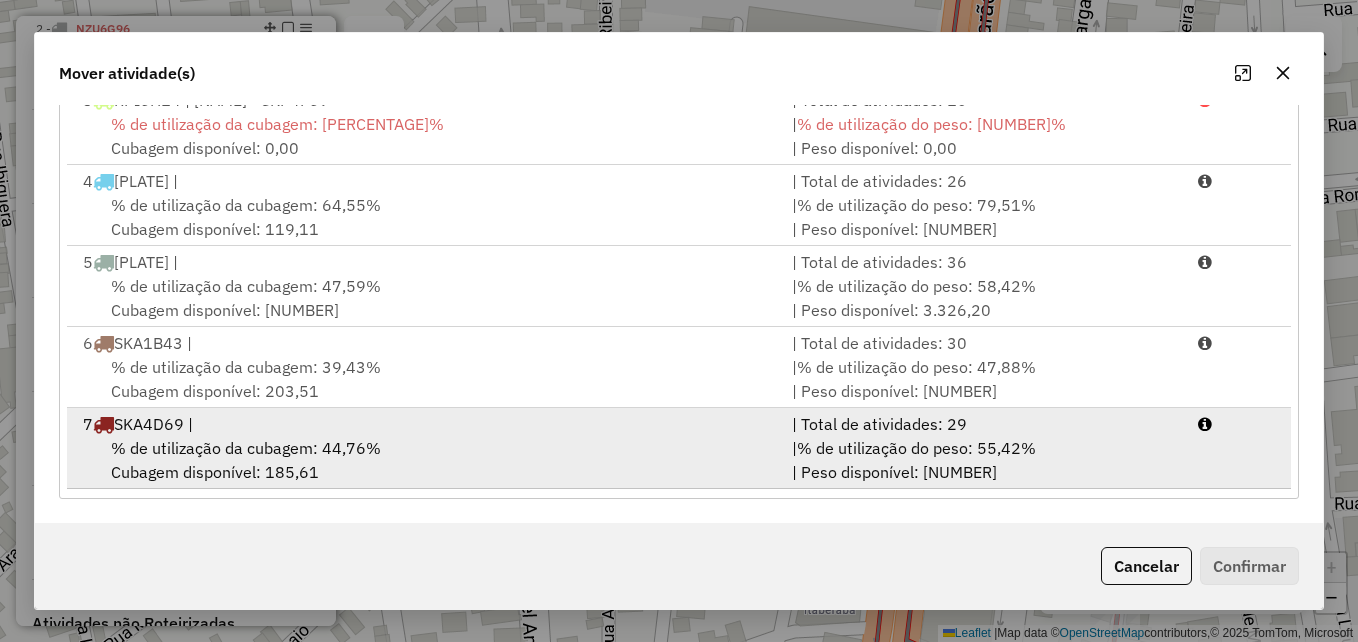 drag, startPoint x: 390, startPoint y: 458, endPoint x: 1128, endPoint y: 454, distance: 738.01086 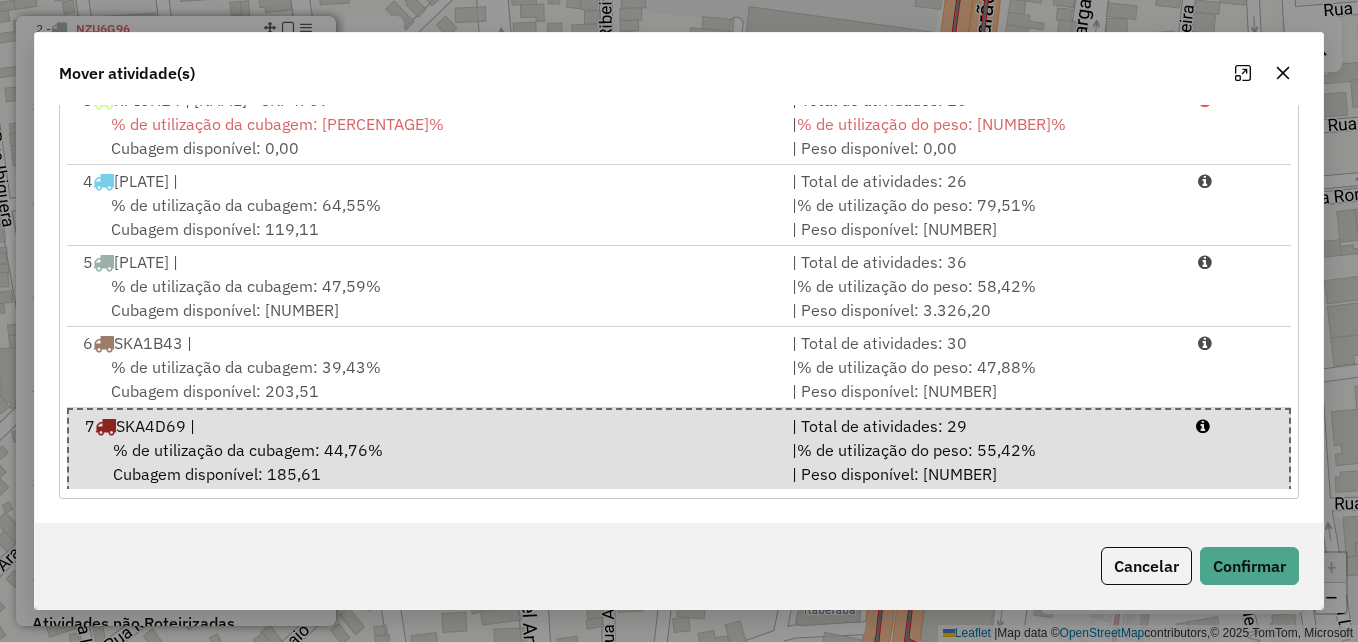 click on "Cancelar   Confirmar" 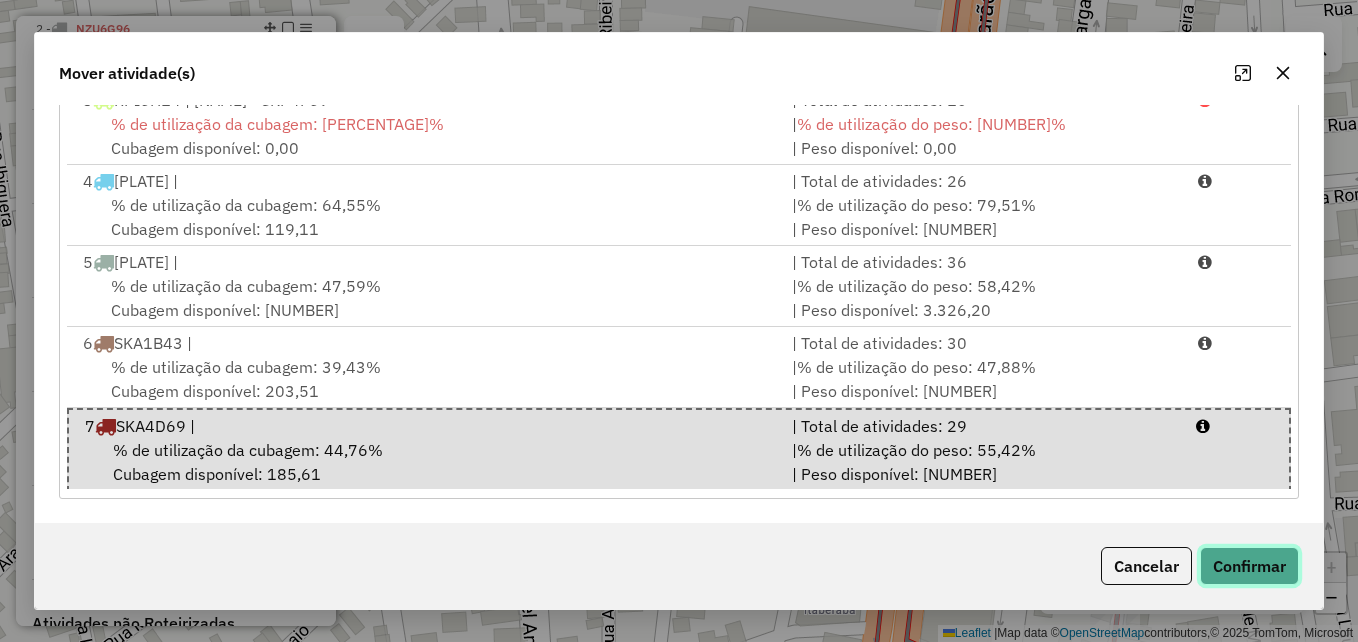 click on "Confirmar" 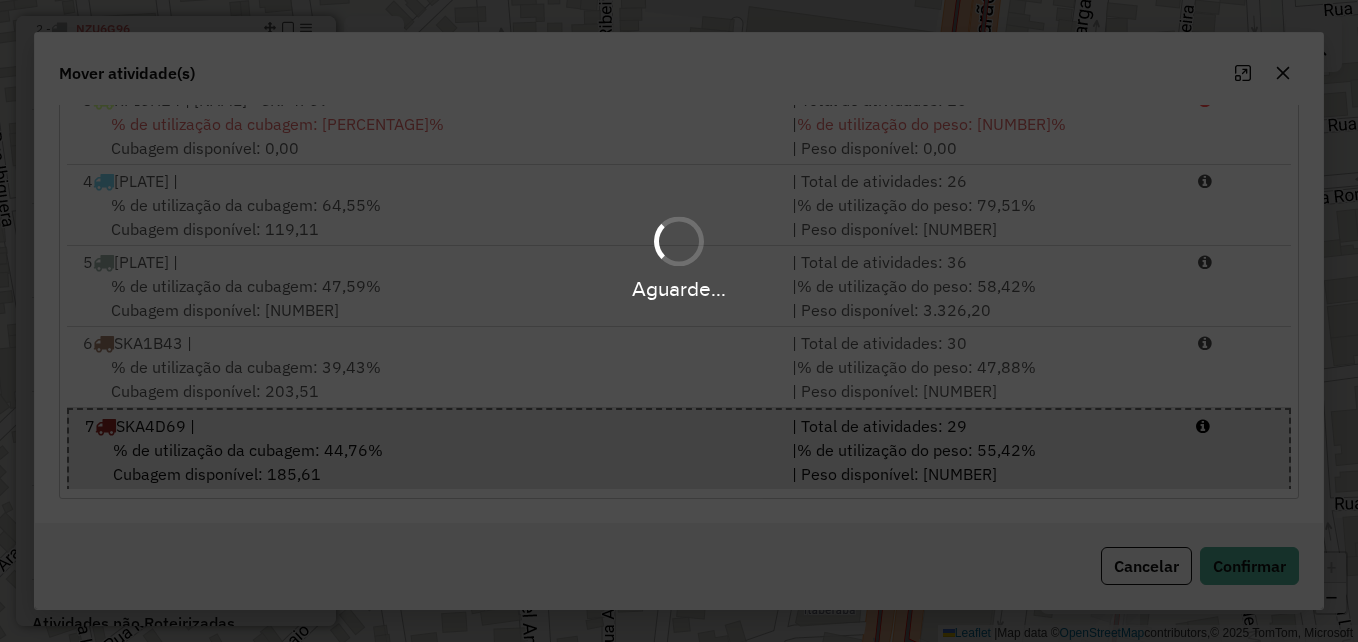 scroll, scrollTop: 0, scrollLeft: 0, axis: both 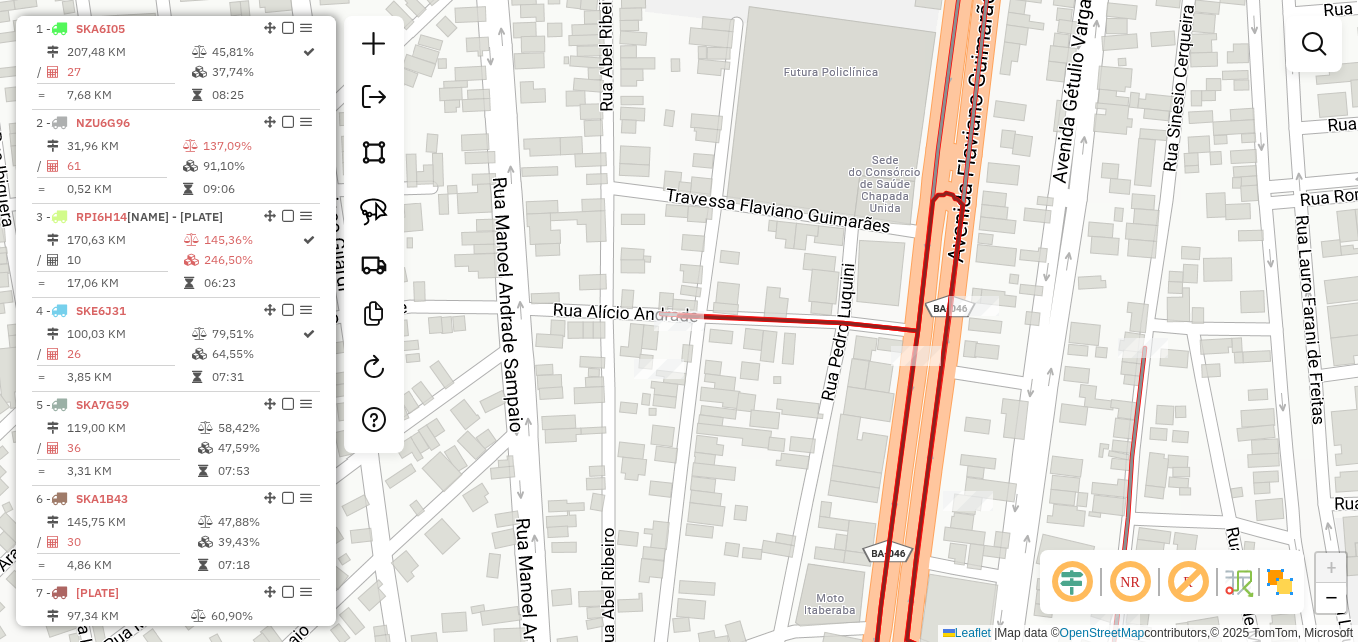 click on "Janela de atendimento Grade de atendimento Capacidade Transportadoras Veículos Cliente Pedidos  Rotas Selecione os dias de semana para filtrar as janelas de atendimento  Seg   Ter   Qua   Qui   Sex   Sáb   Dom  Informe o período da janela de atendimento: De: Até:  Filtrar exatamente a janela do cliente  Considerar janela de atendimento padrão  Selecione os dias de semana para filtrar as grades de atendimento  Seg   Ter   Qua   Qui   Sex   Sáb   Dom   Considerar clientes sem dia de atendimento cadastrado  Clientes fora do dia de atendimento selecionado Filtrar as atividades entre os valores definidos abaixo:  Peso mínimo:   Peso máximo:   Cubagem mínima:   Cubagem máxima:   De:   Até:  Filtrar as atividades entre o tempo de atendimento definido abaixo:  De:   Até:   Considerar capacidade total dos clientes não roteirizados Transportadora: Selecione um ou mais itens Tipo de veículo: Selecione um ou mais itens Veículo: Selecione um ou mais itens Motorista: Selecione um ou mais itens Nome: Rótulo:" 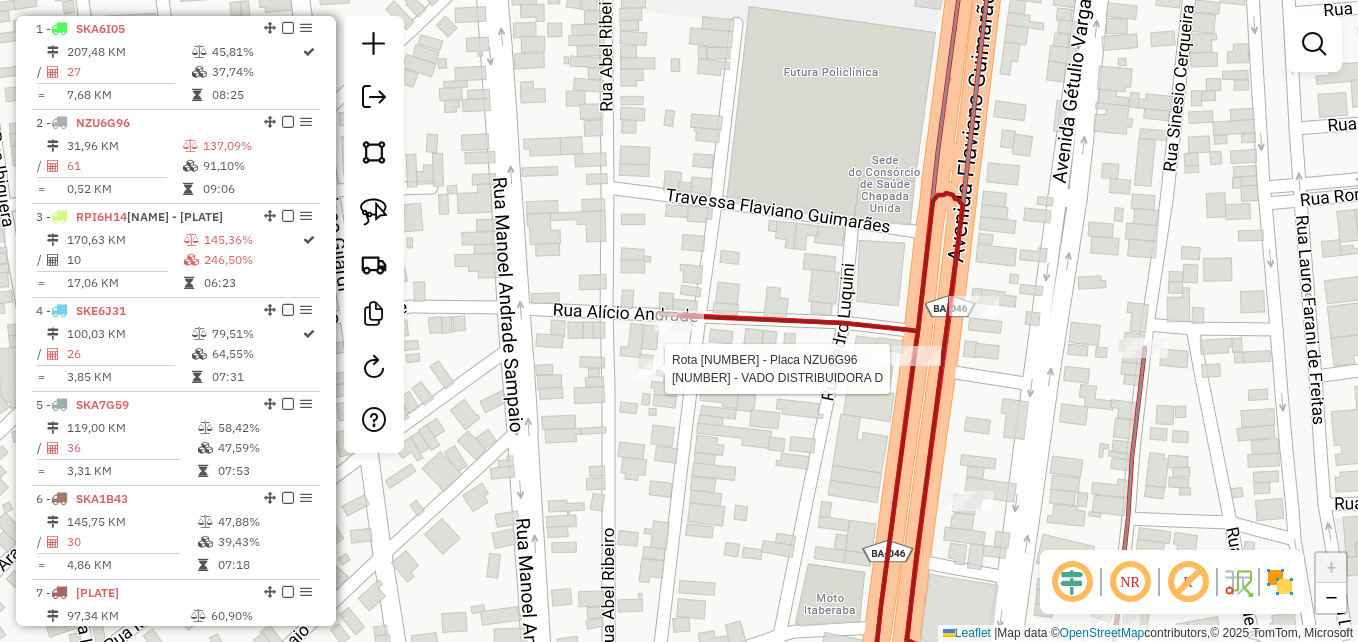 select on "*********" 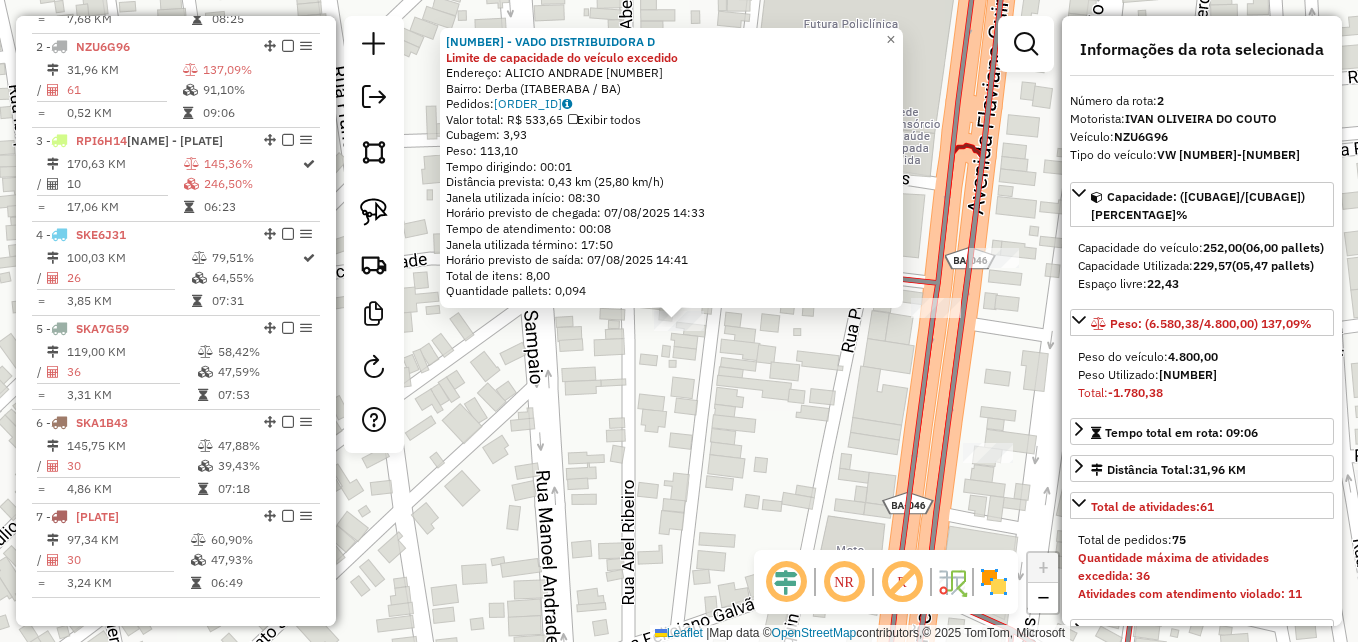 scroll, scrollTop: 844, scrollLeft: 0, axis: vertical 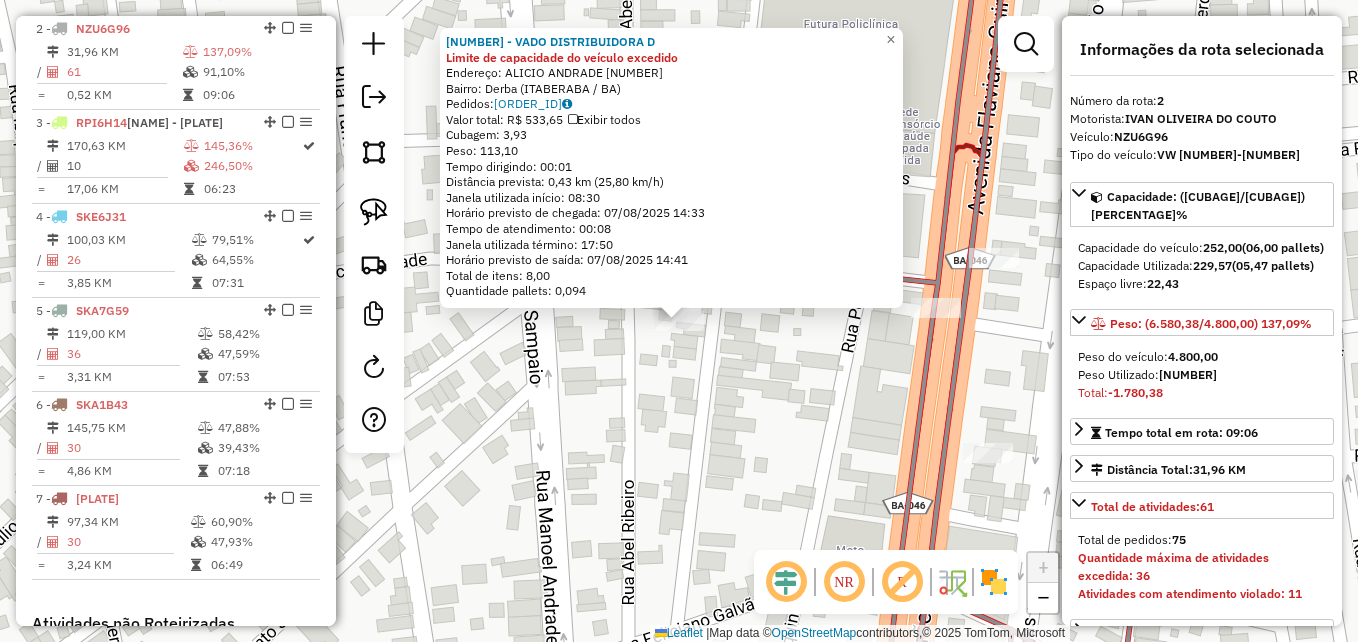click on "[ORDER_ID] - [BRAND] [NEIGHBORHOOD] Limite de capacidade do veículo excedido  Endereço:  [STREET] [NUMBER]   Bairro: [NEIGHBORHOOD] ([CITY] / [STATE])   Pedidos:  [ORDER_ID]   Valor total: R$ [PRICE]   Exibir todos   Cubagem: [CUBAGE]  Peso: [WEIGHT]  Tempo dirigindo: [TIME]   Distância prevista: [DISTANCE] km ([SPEED] km/h)   Janela utilizada início: [TIME]   Horário previsto de chegada: [DATE] [TIME]   Tempo de atendimento: [TIME]   Janela utilizada término: [TIME]   Horário previsto de saída: [DATE] [TIME]   Total de itens: [ITEMS]   Quantidade pallets: [PALLETS]  × Janela de atendimento Grade de atendimento Capacidade Transportadoras Veículos Cliente Pedidos  Rotas Selecione os dias de semana para filtrar as janelas de atendimento  Seg   Ter   Qua   Qui   Sex   Sáb   Dom  Informe o período da janela de atendimento: De: Até:  Filtrar exatamente a janela do cliente  Considerar janela de atendimento padrão  Selecione os dias de semana para filtrar as grades de atendimento  Seg   Ter   Qua   Qui   Sex   Sáb   Dom   Peso mínimo:  De:  +" 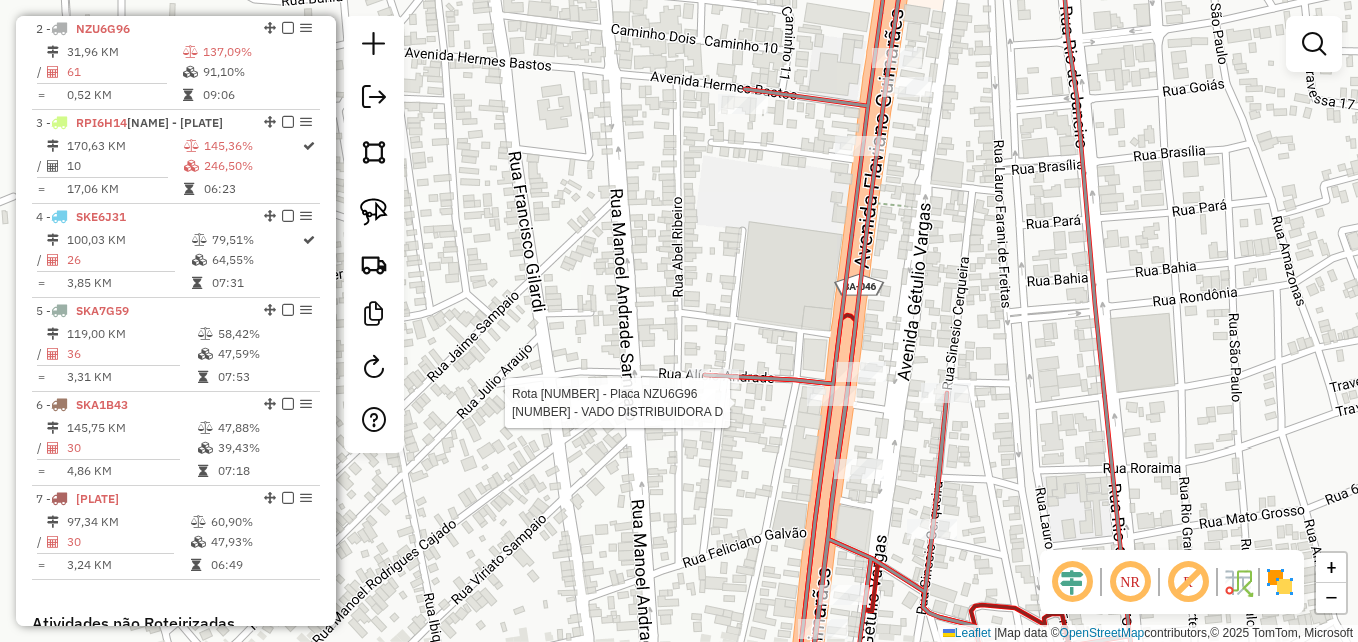 select on "*********" 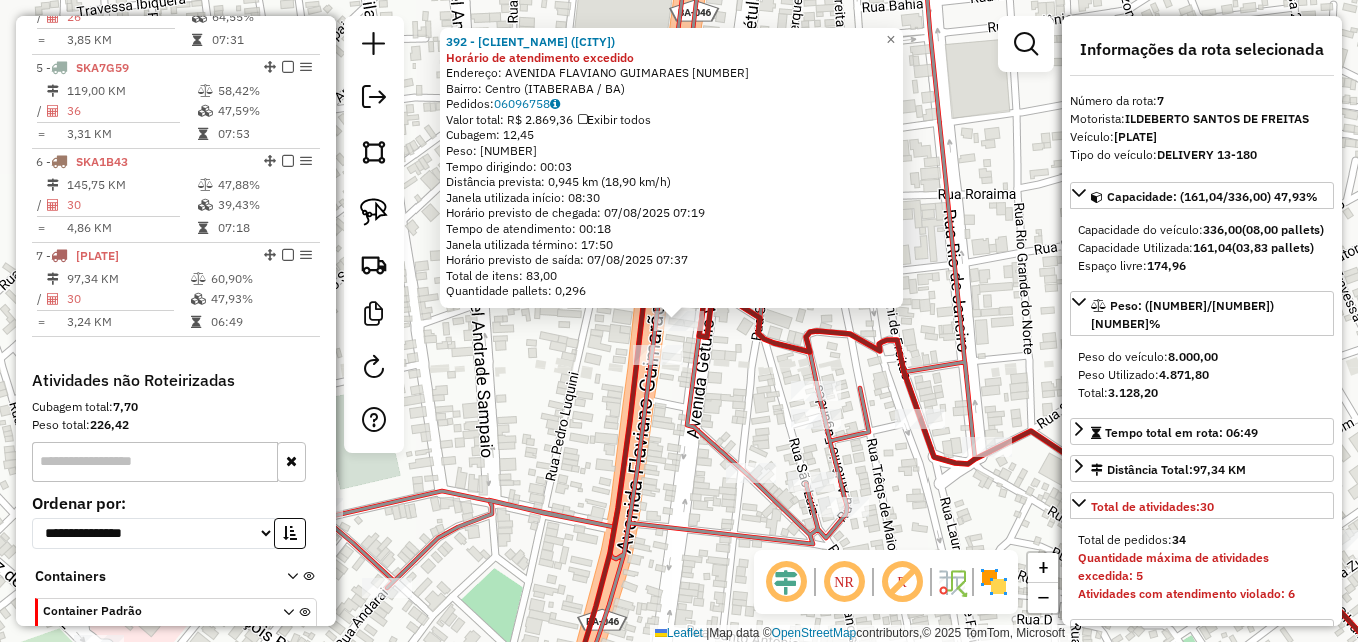 scroll, scrollTop: 1209, scrollLeft: 0, axis: vertical 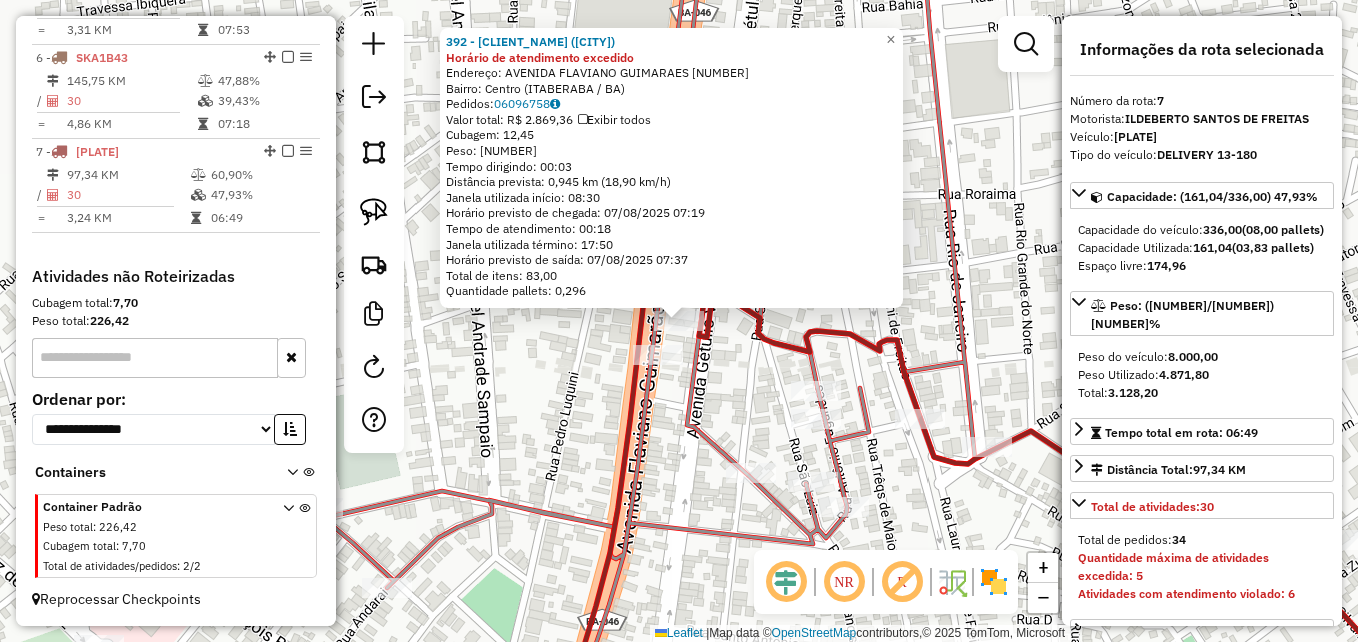 drag, startPoint x: 600, startPoint y: 437, endPoint x: 649, endPoint y: 371, distance: 82.20097 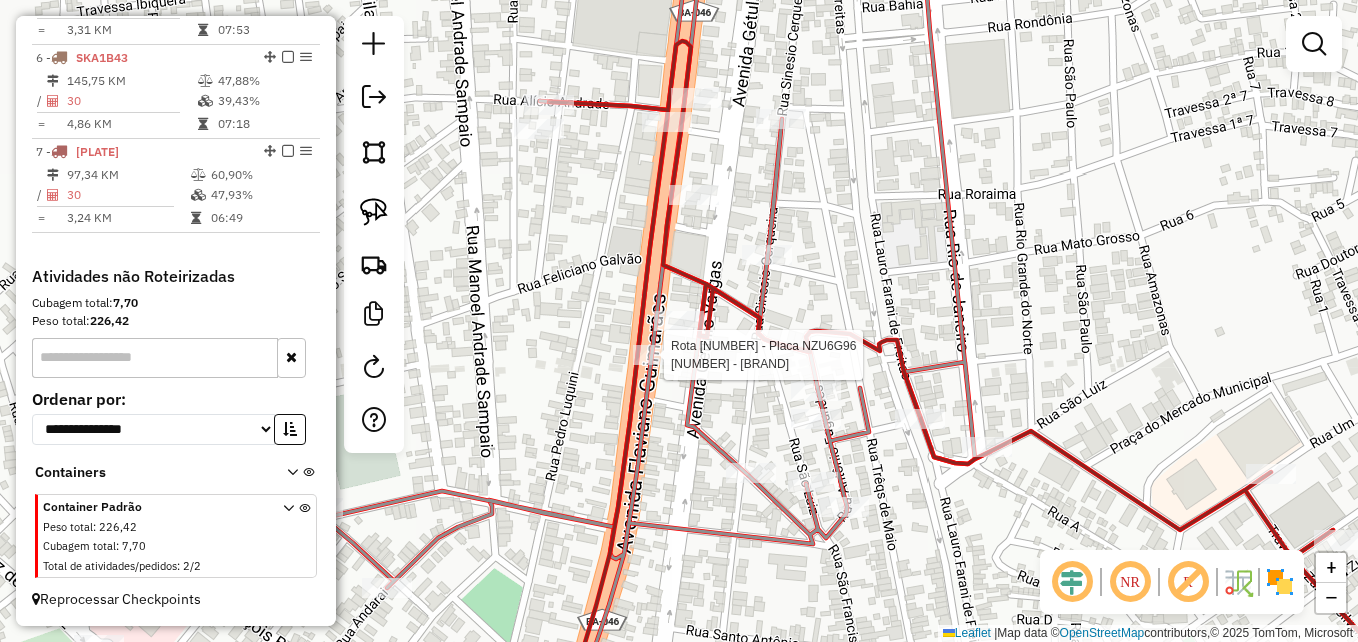 select on "*********" 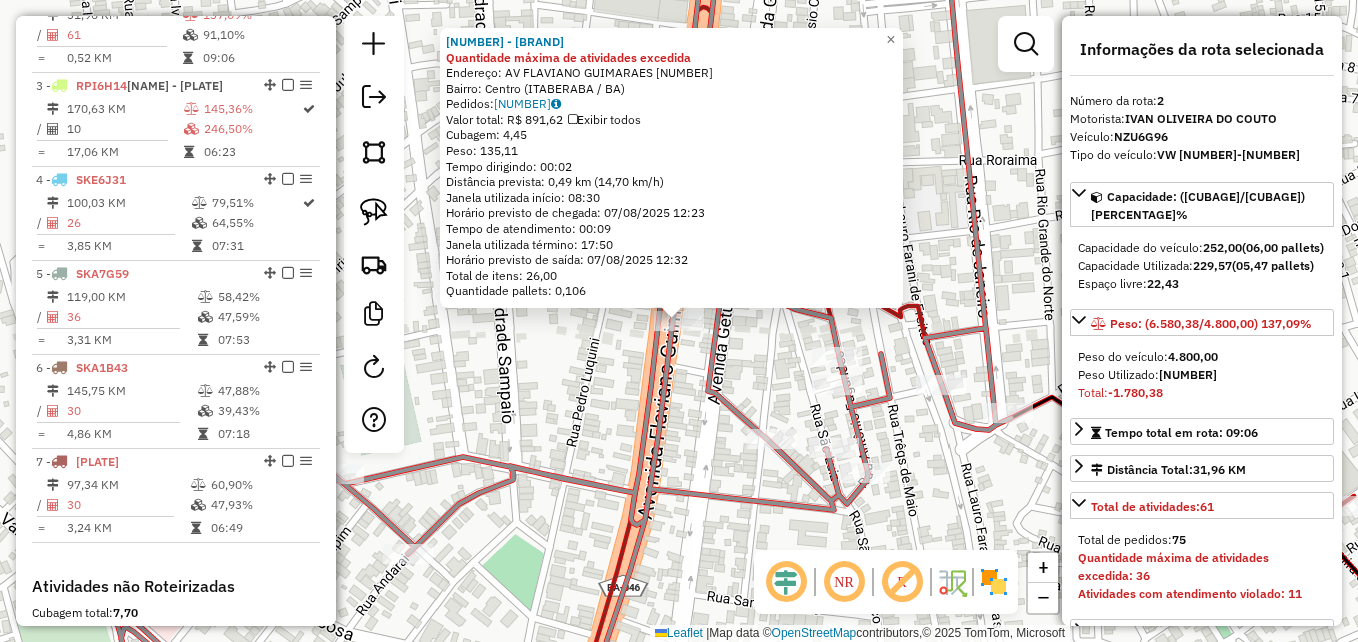 scroll, scrollTop: 844, scrollLeft: 0, axis: vertical 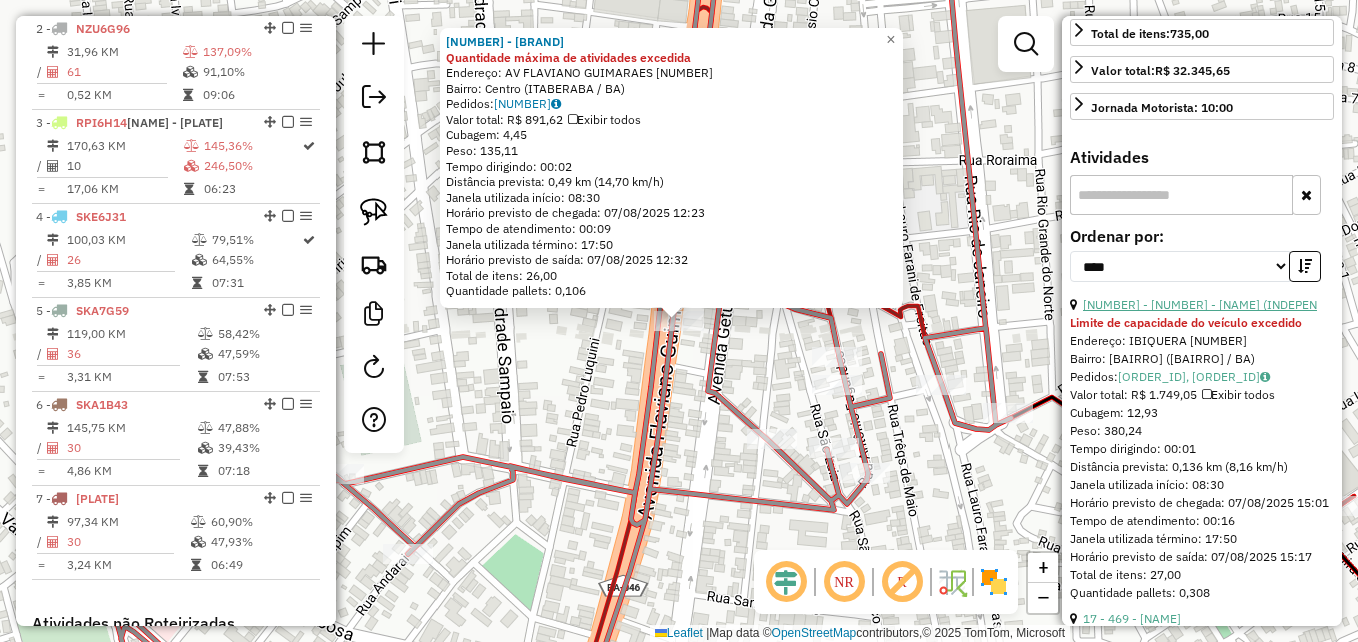 click on "[NUMBER] - [NUMBER] - [NAME] (INDEPEN" at bounding box center (1200, 304) 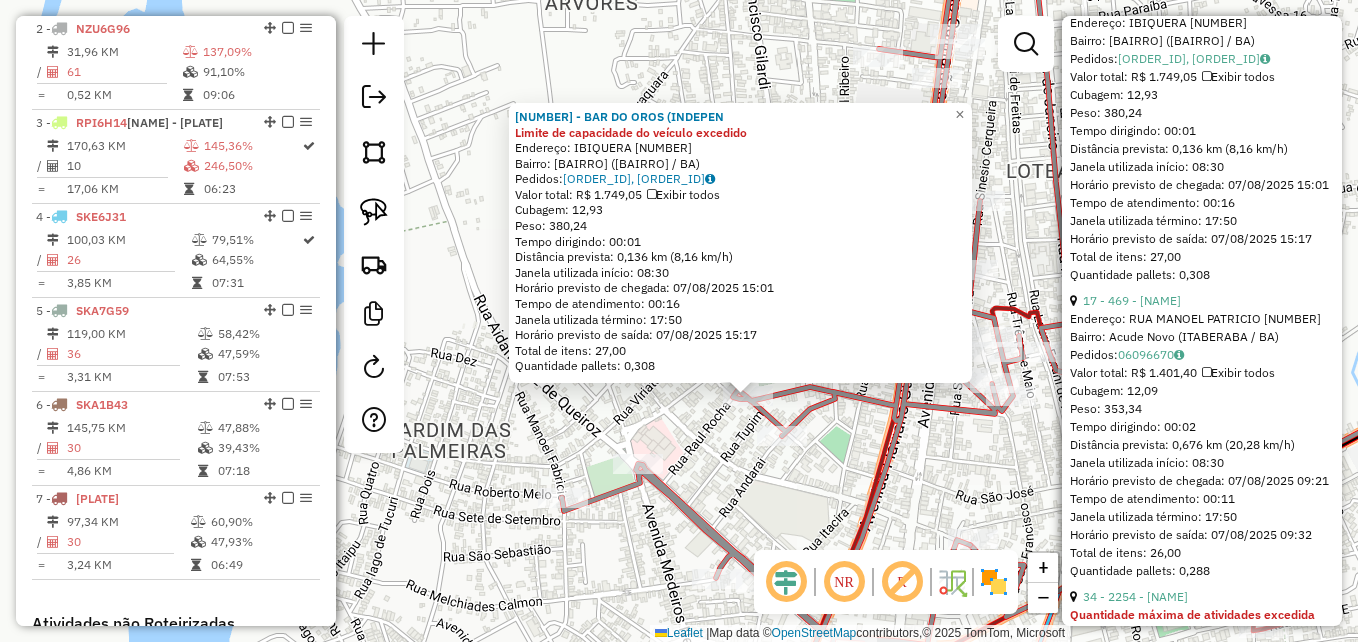 scroll, scrollTop: 1000, scrollLeft: 0, axis: vertical 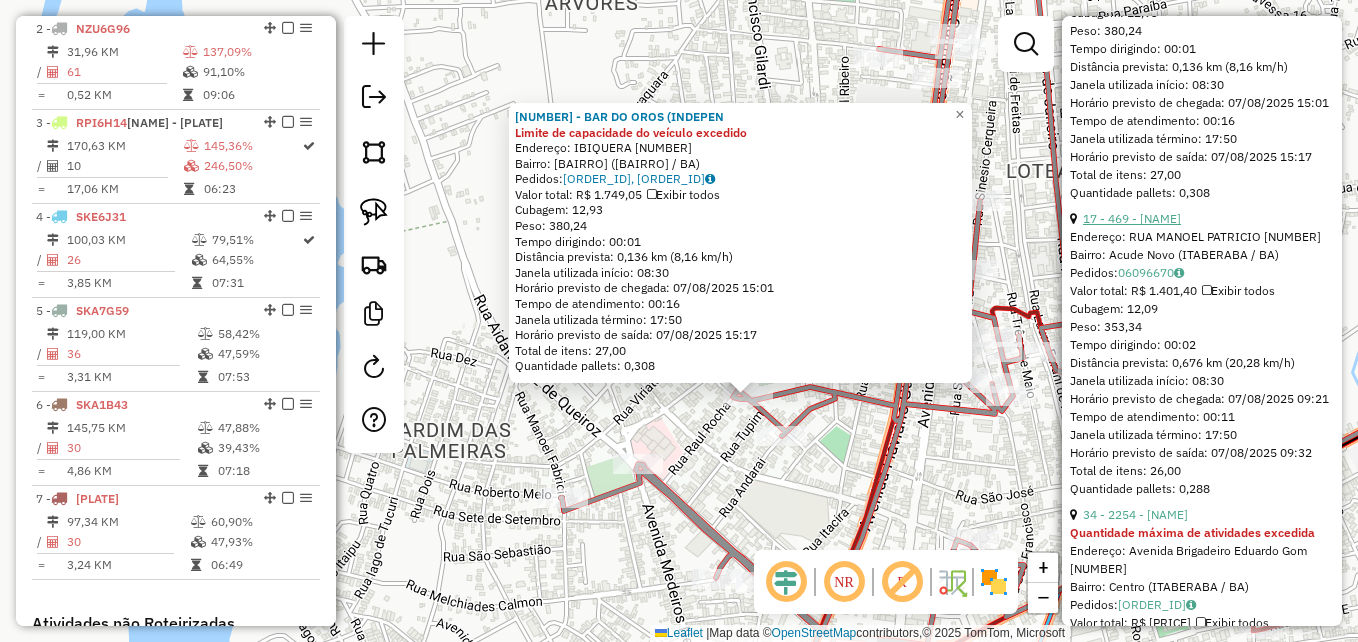click on "17 - 469 - [NAME]" at bounding box center [1132, 218] 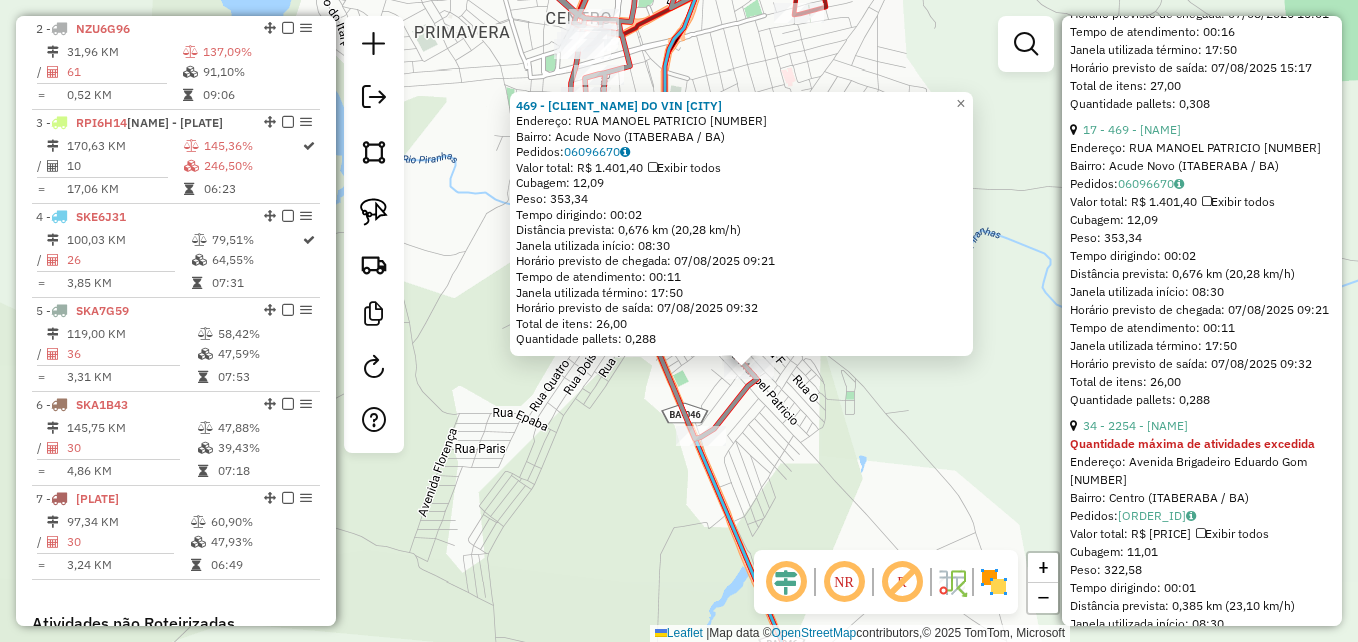 scroll, scrollTop: 1200, scrollLeft: 0, axis: vertical 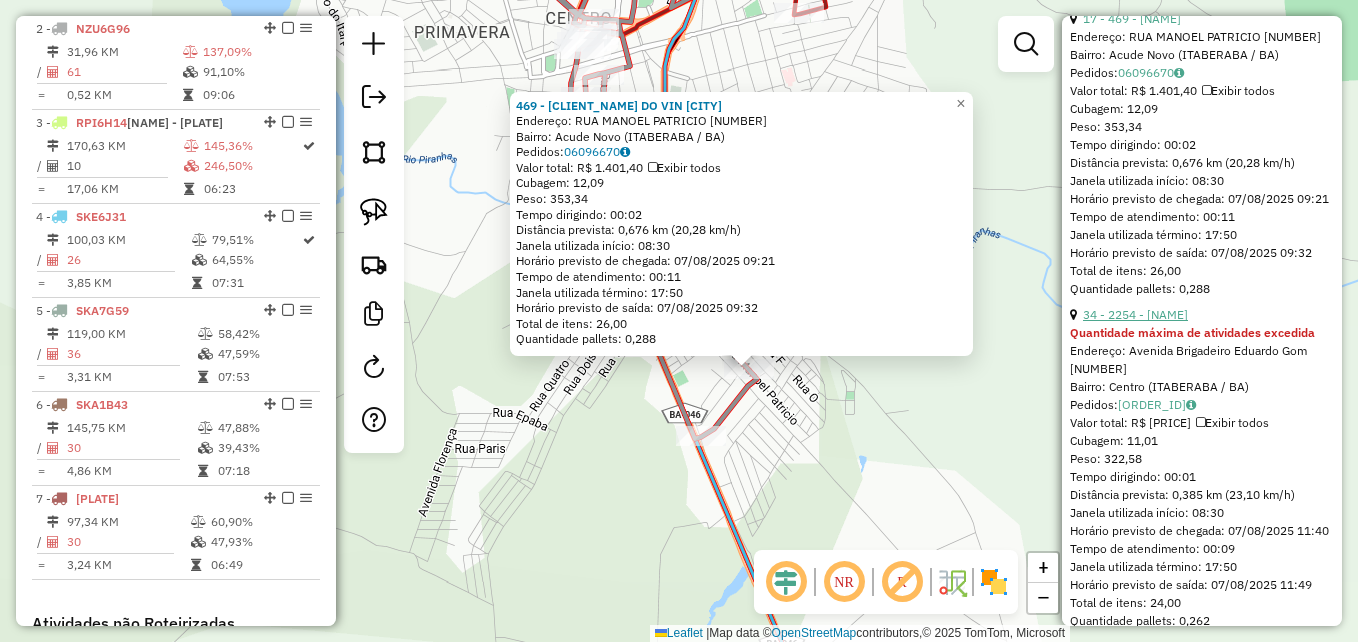 click on "34 - 2254 - [NAME]" at bounding box center (1135, 314) 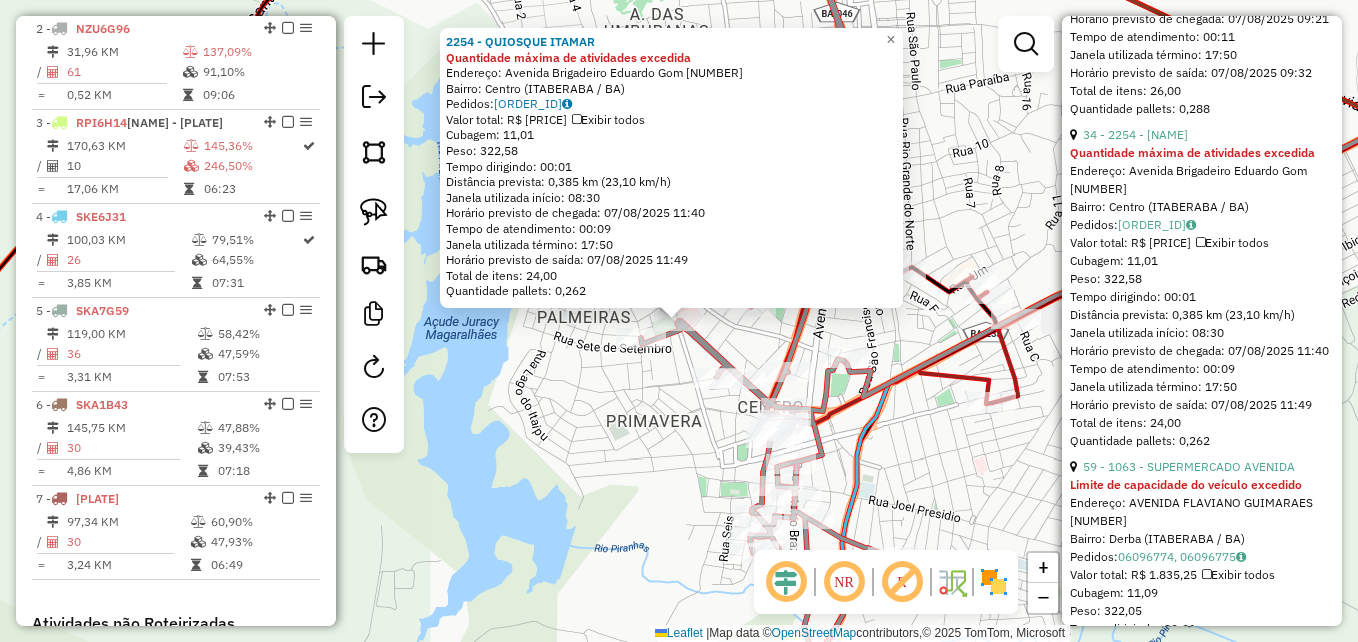 scroll, scrollTop: 1400, scrollLeft: 0, axis: vertical 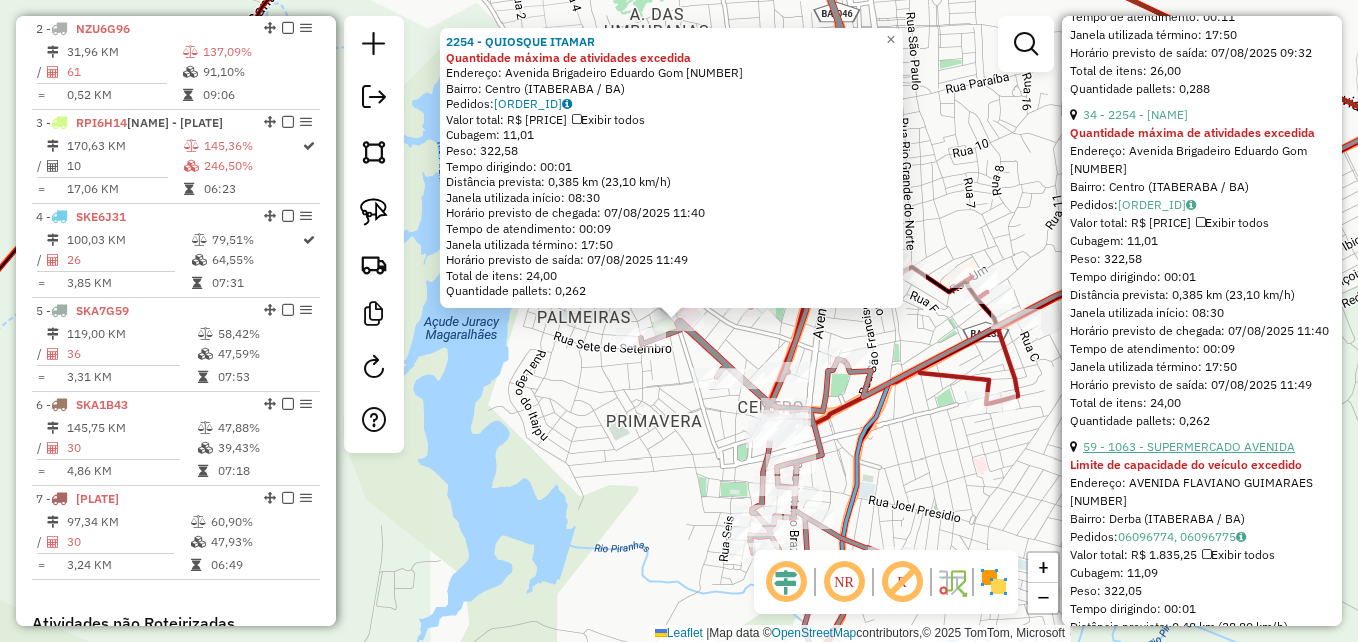 click on "59 - 1063 - SUPERMERCADO AVENIDA" at bounding box center [1189, 446] 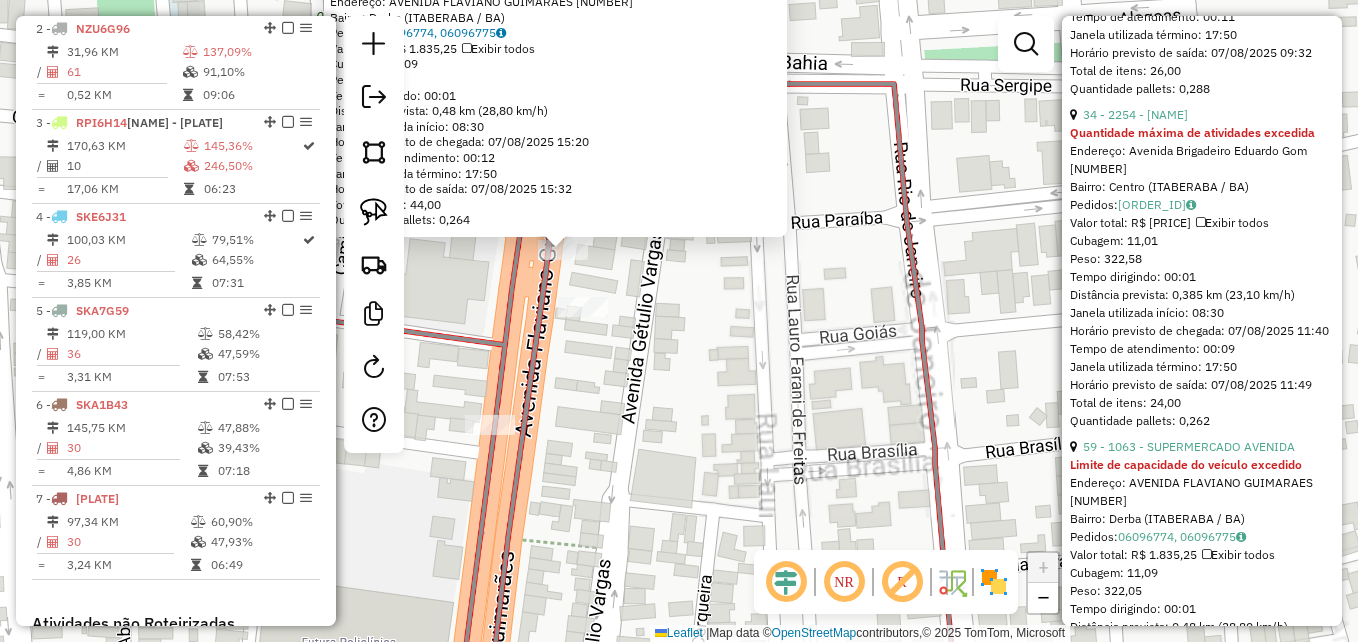 drag, startPoint x: 728, startPoint y: 333, endPoint x: 773, endPoint y: 335, distance: 45.044422 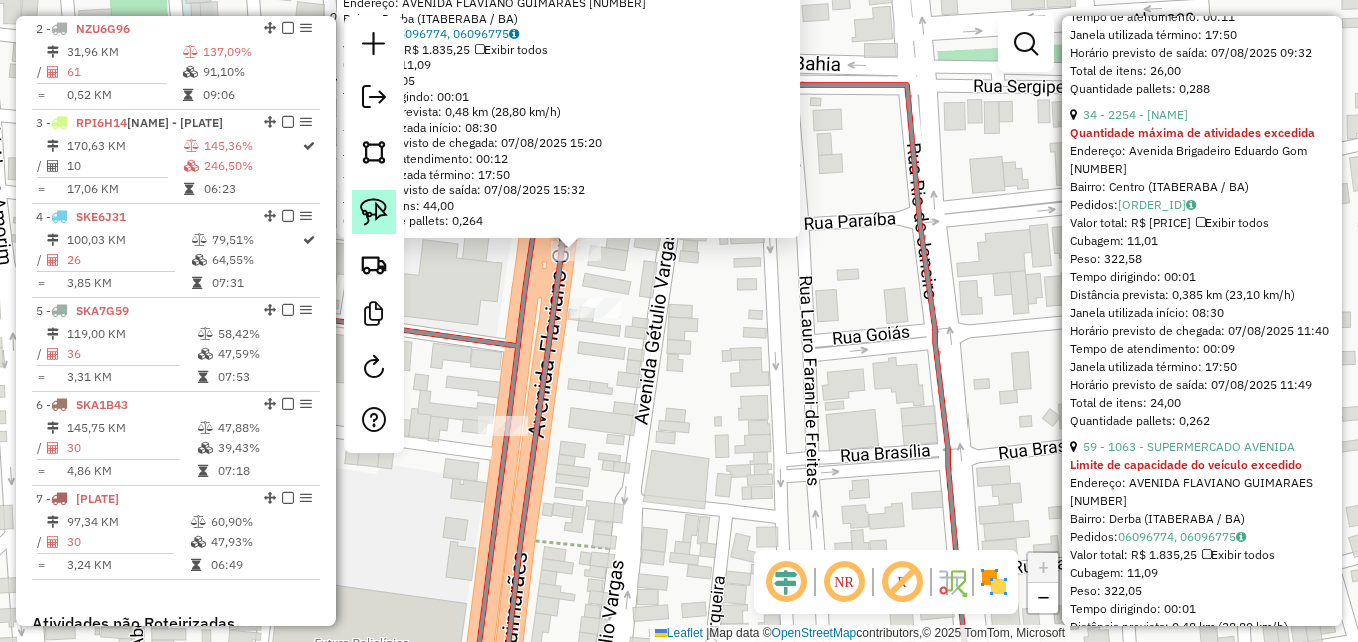 click 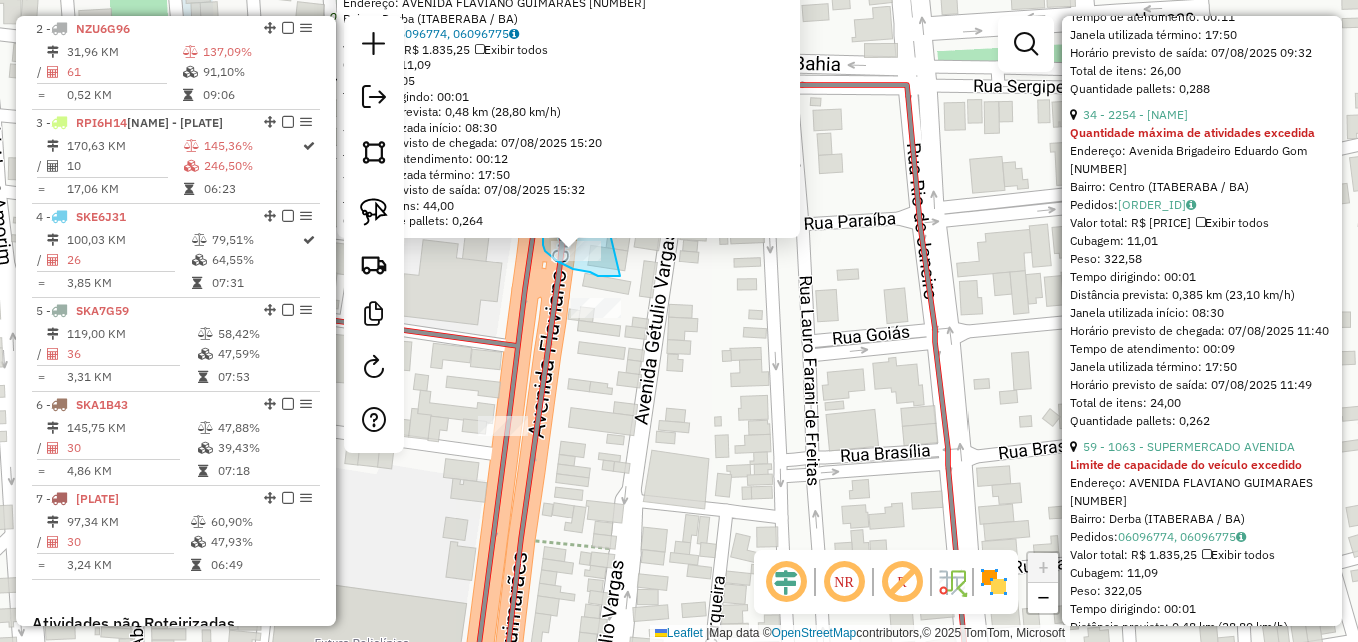 drag, startPoint x: 620, startPoint y: 276, endPoint x: 607, endPoint y: 221, distance: 56.515484 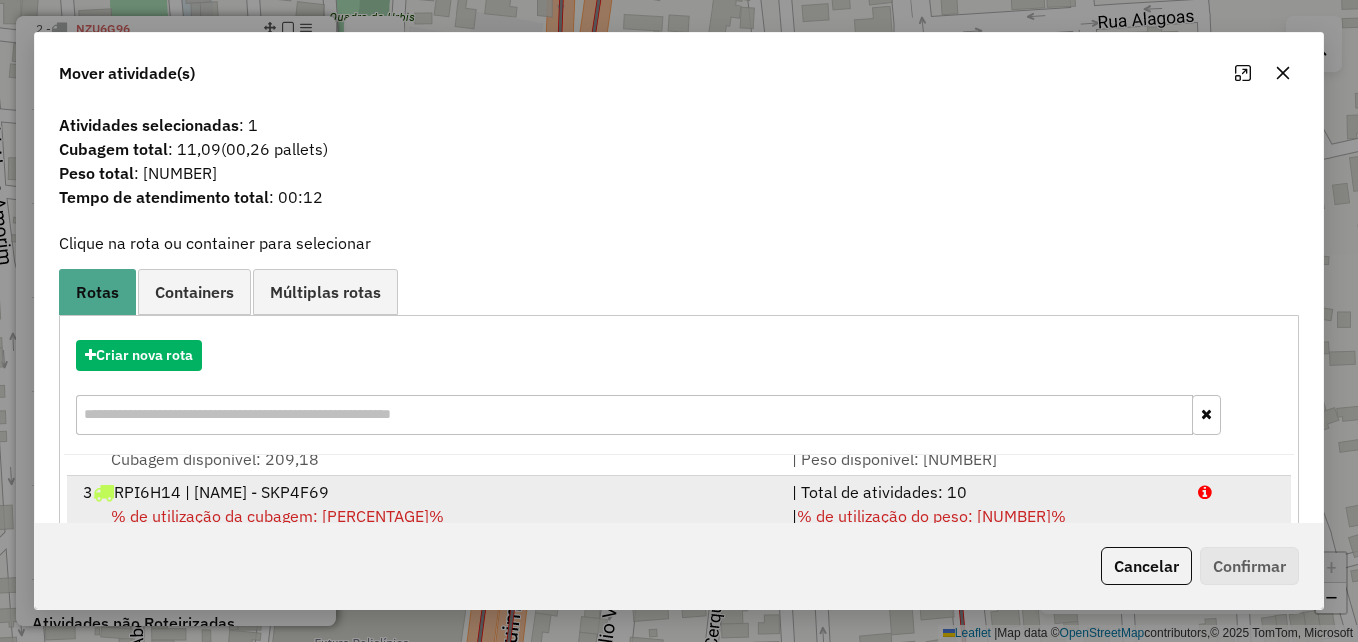 scroll, scrollTop: 86, scrollLeft: 0, axis: vertical 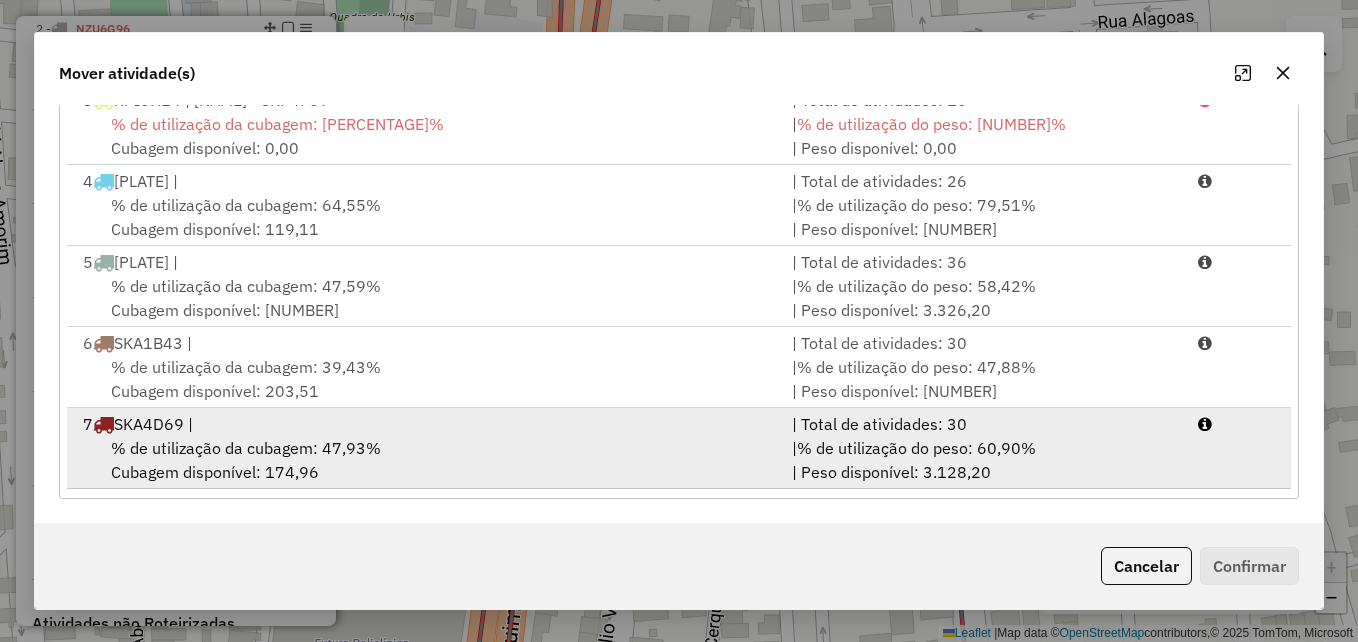 drag, startPoint x: 359, startPoint y: 441, endPoint x: 382, endPoint y: 442, distance: 23.021729 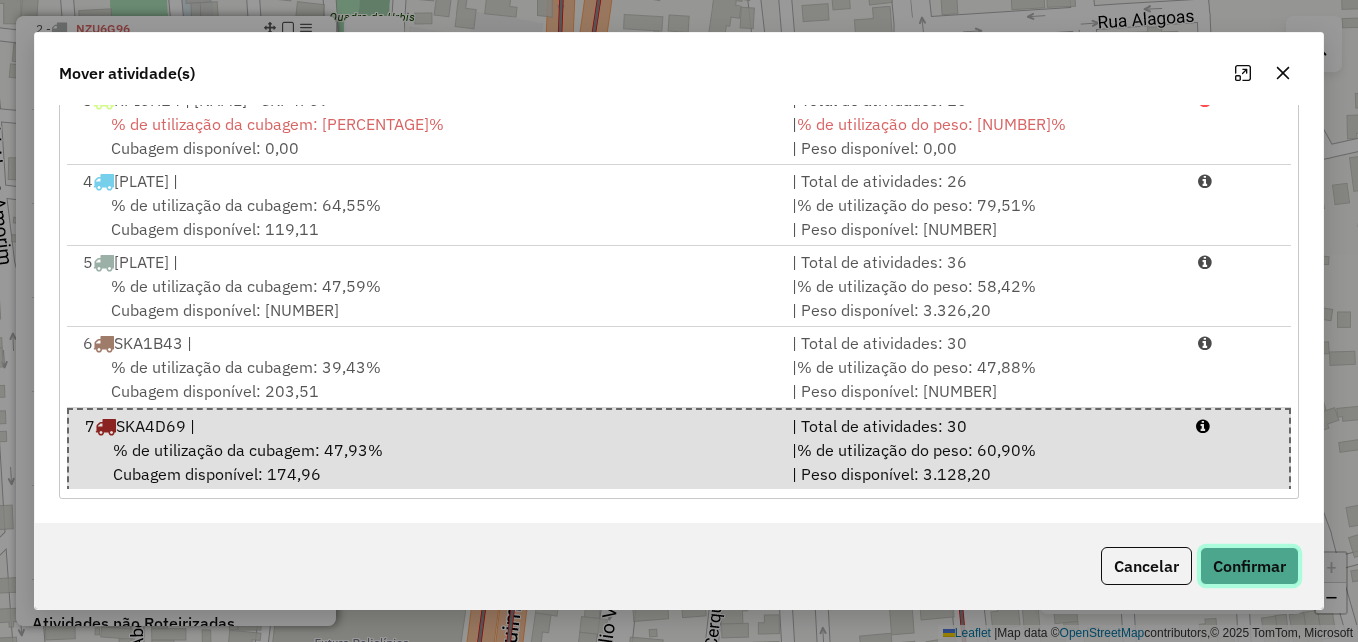 click on "Confirmar" 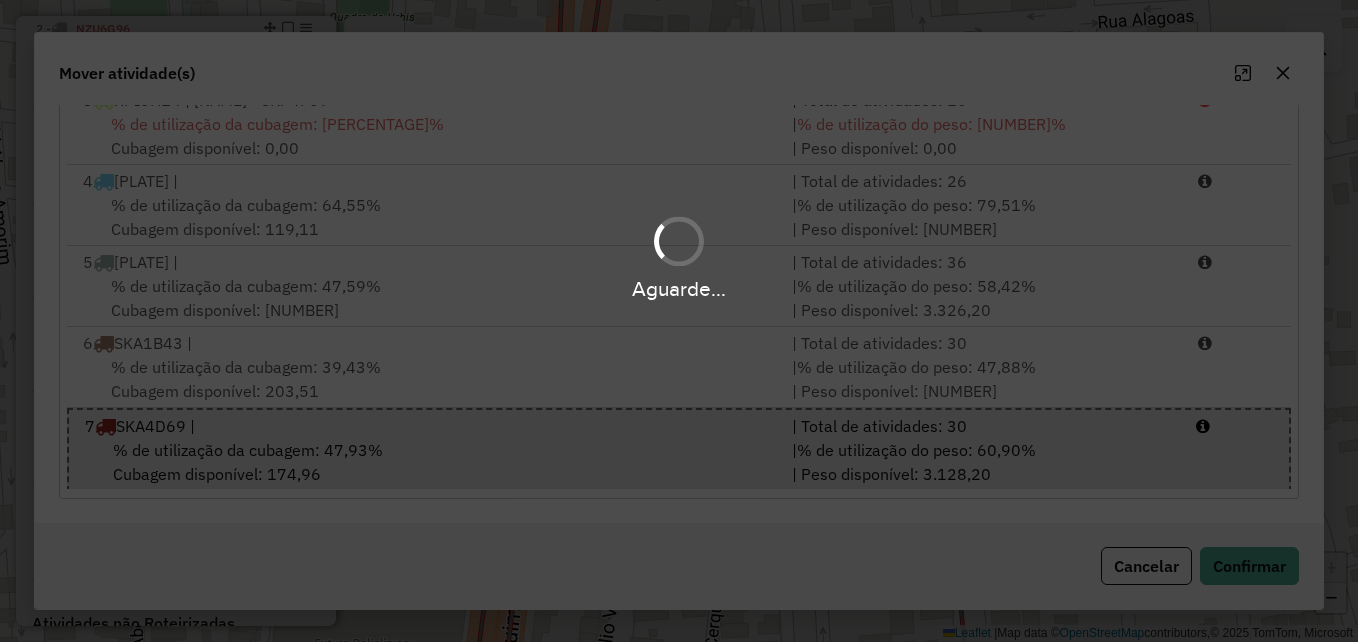 scroll, scrollTop: 0, scrollLeft: 0, axis: both 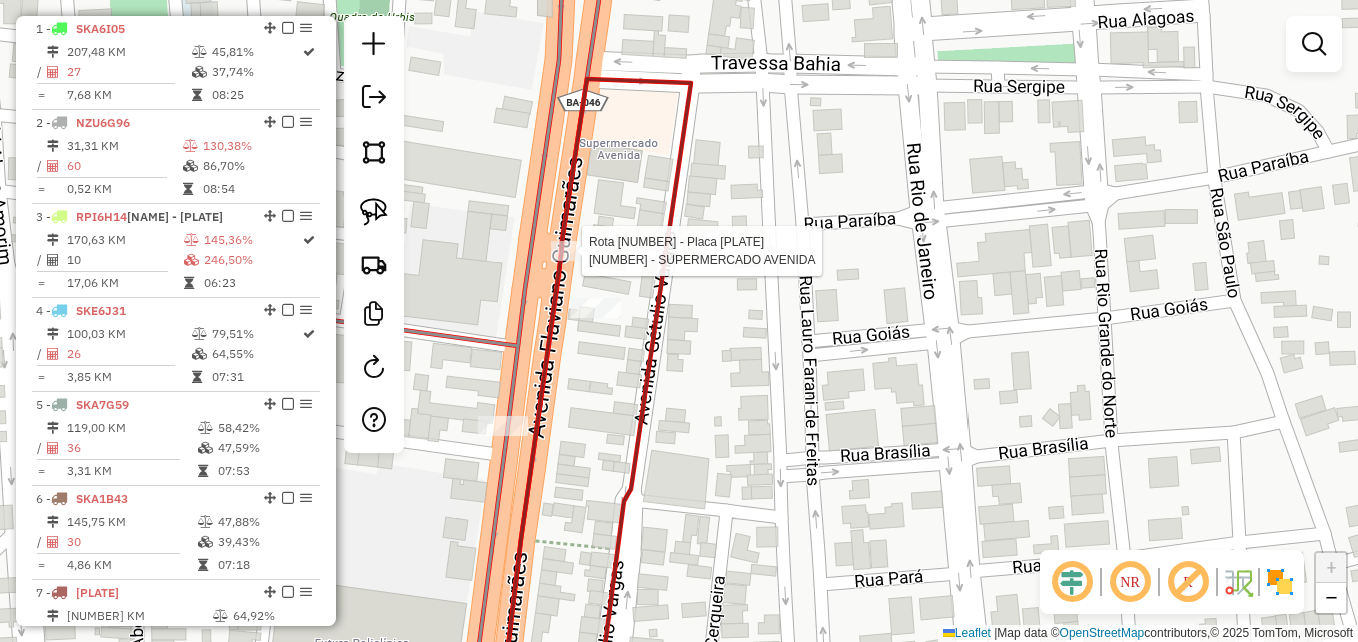 select on "*********" 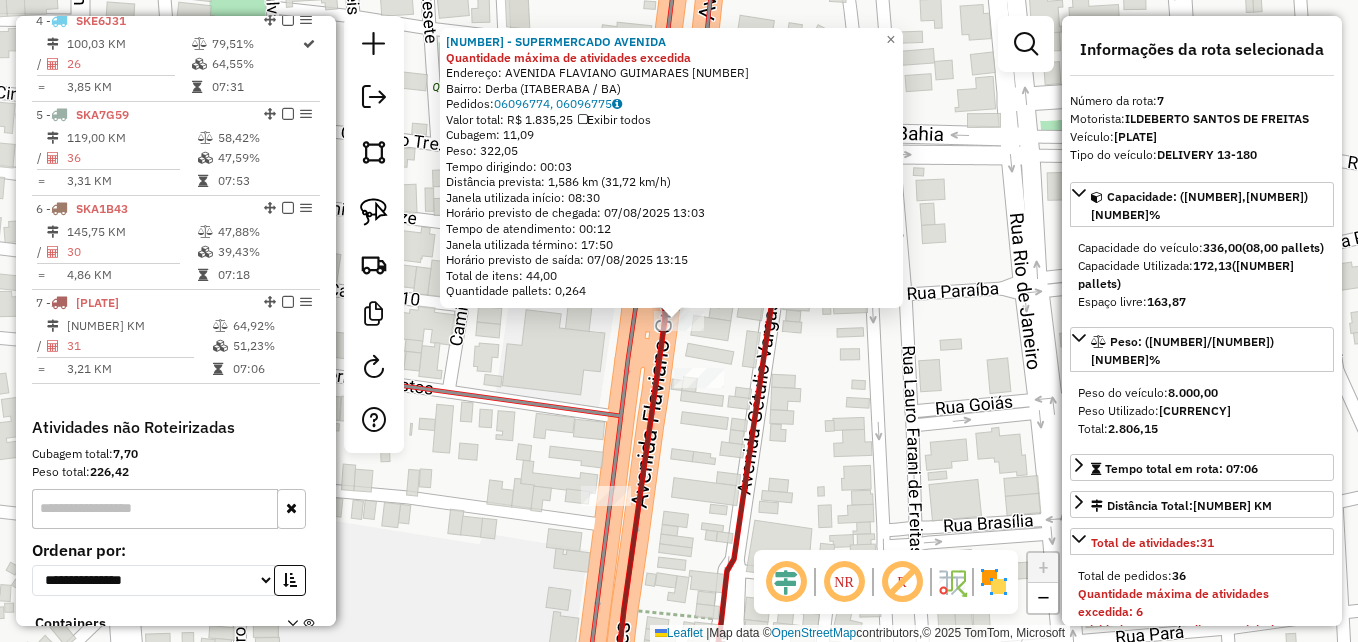 scroll, scrollTop: 1209, scrollLeft: 0, axis: vertical 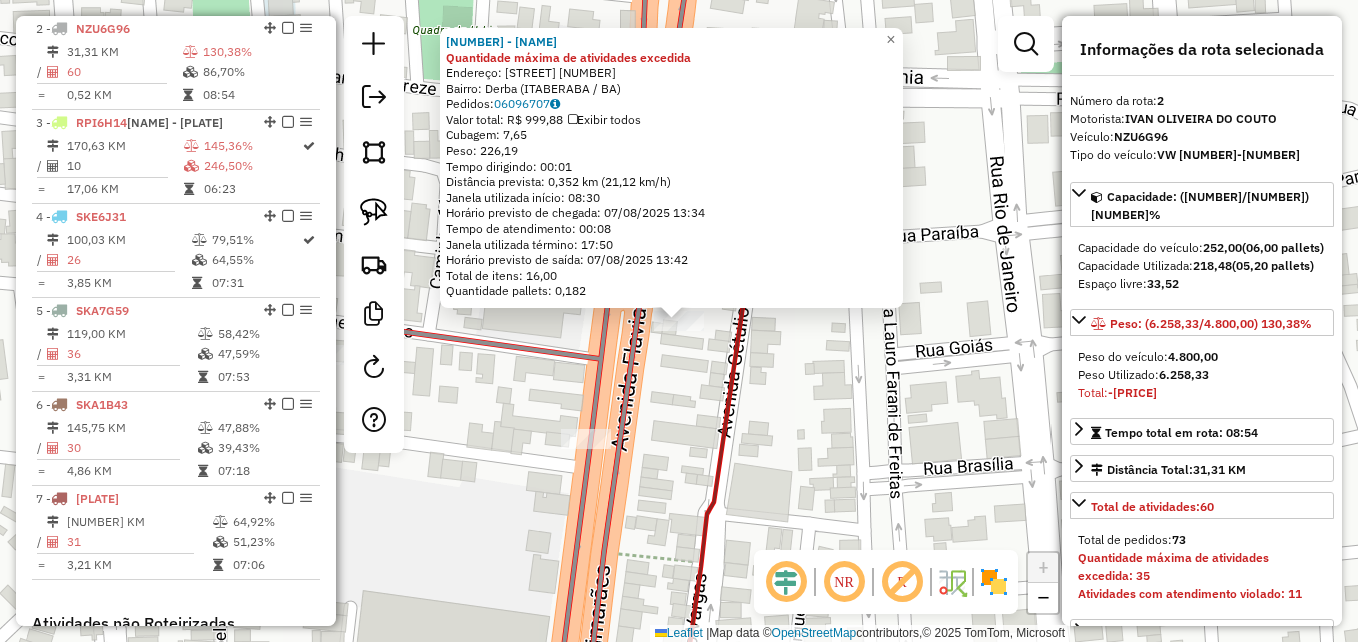 click on "[NUMBER] - [NAME] Quantidade máxima de atividades excedida  Endereço:  [STREET] [NUMBER]   Bairro: [NAME] ([NAME] / [STATE])   Pedidos:  [NUMBER]   Valor total: [CURRENCY] [NUMBER]   Exibir todos   Cubagem: [NUMBER]  Peso: [NUMBER]  Tempo dirigindo: [TIME]   Distância prevista: [NUMBER] km ([NUMBER] km/h)   Janela utilizada início: [TIME]   Horário previsto de chegada: [DATE] [TIME]   Tempo de atendimento: [TIME]   Janela utilizada término: [TIME]   Horário previsto de saída: [DATE] [TIME]   Total de itens: [NUMBER]   Quantidade pallets: [NUMBER]  × Janela de atendimento Grade de atendimento Capacidade Transportadoras Veículos Cliente Pedidos  Rotas Selecione os dias de semana para filtrar as janelas de atendimento  Seg   Ter   Qua   Qui   Sex   Sáb   Dom  Informe o período da janela de atendimento: De: Até:  Filtrar exatamente a janela do cliente  Considerar janela de atendimento padrão  Selecione os dias de semana para filtrar as grades de atendimento  Seg   Ter   Qua   Qui   Sex   Sáb   Dom   Peso mínimo:   De:   Até:" 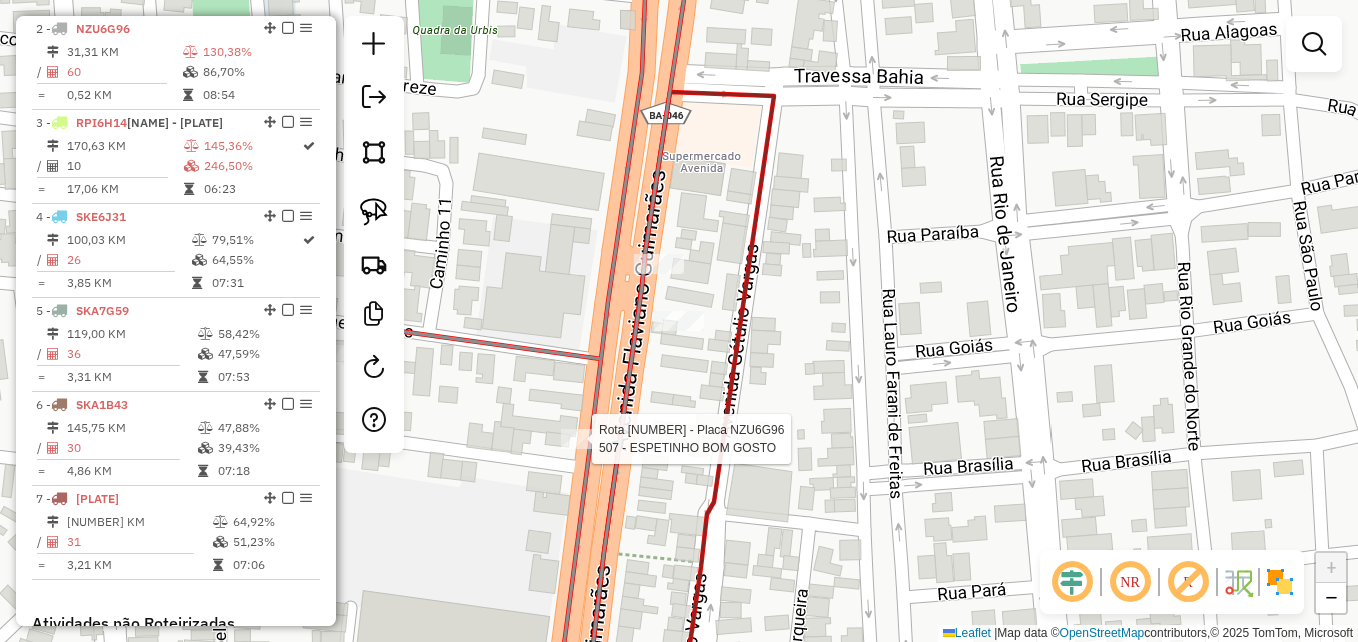 select on "*********" 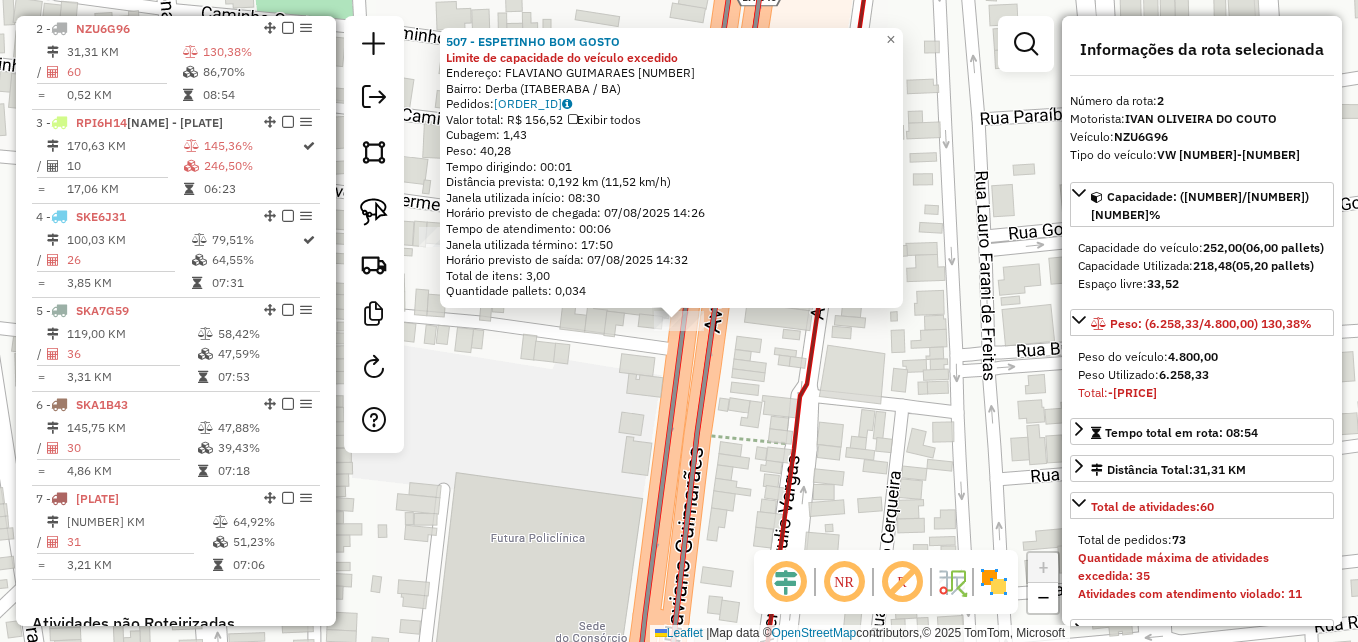 click on "507 - ESPETINHO BOM GOSTO Limite de capacidade do veículo excedido  Endereço:  FLAVIANO GUIMARAES [NUMBER]   Bairro: [CITY] ([CITY] / [STATE])   Pedidos:  [ORDER_ID]   Valor total: R$ [PRICE]   Exibir todos   Cubagem: [CUBAGE]  Peso: [WEIGHT]  Tempo dirigindo: [TIME]   Distância prevista: [DISTANCE] km ([SPEED] km/h)   Janela utilizada início: [TIME]   Horário previsto de chegada: [DATE] [TIME]   Tempo de atendimento: [TIME]   Janela utilizada término: [TIME]   Horário previsto de saída: [DATE] [TIME]   Total de itens: [ITEMS]   Quantidade pallets: [PALLETS]  × Janela de atendimento Grade de atendimento Capacidade Transportadoras Veículos Cliente Pedidos  Rotas Selecione os dias de semana para filtrar as janelas de atendimento  Seg   Ter   Qua   Qui   Sex   Sáb   Dom  Informe o período da janela de atendimento: De: Até:  Filtrar exatamente a janela do cliente  Considerar janela de atendimento padrão  Selecione os dias de semana para filtrar as grades de atendimento  Seg   Ter   Qua   Qui   Sex   Sáb   Dom   Peso mínimo:  +" 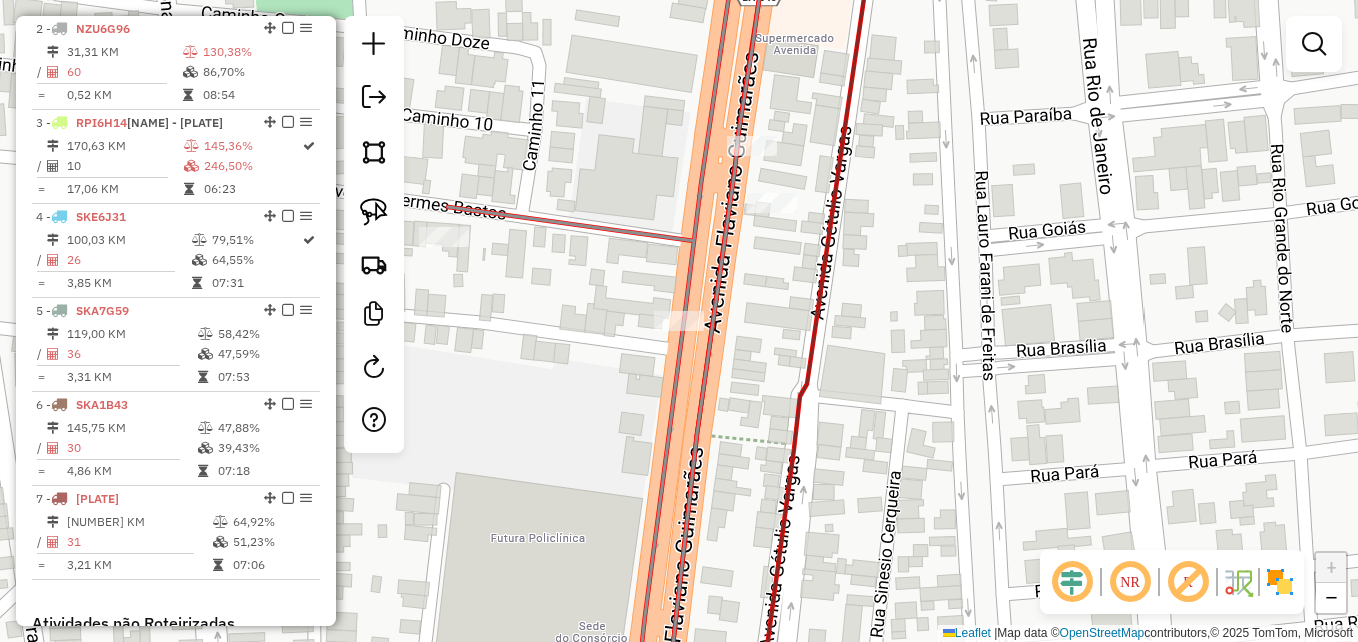 drag, startPoint x: 383, startPoint y: 208, endPoint x: 426, endPoint y: 216, distance: 43.737854 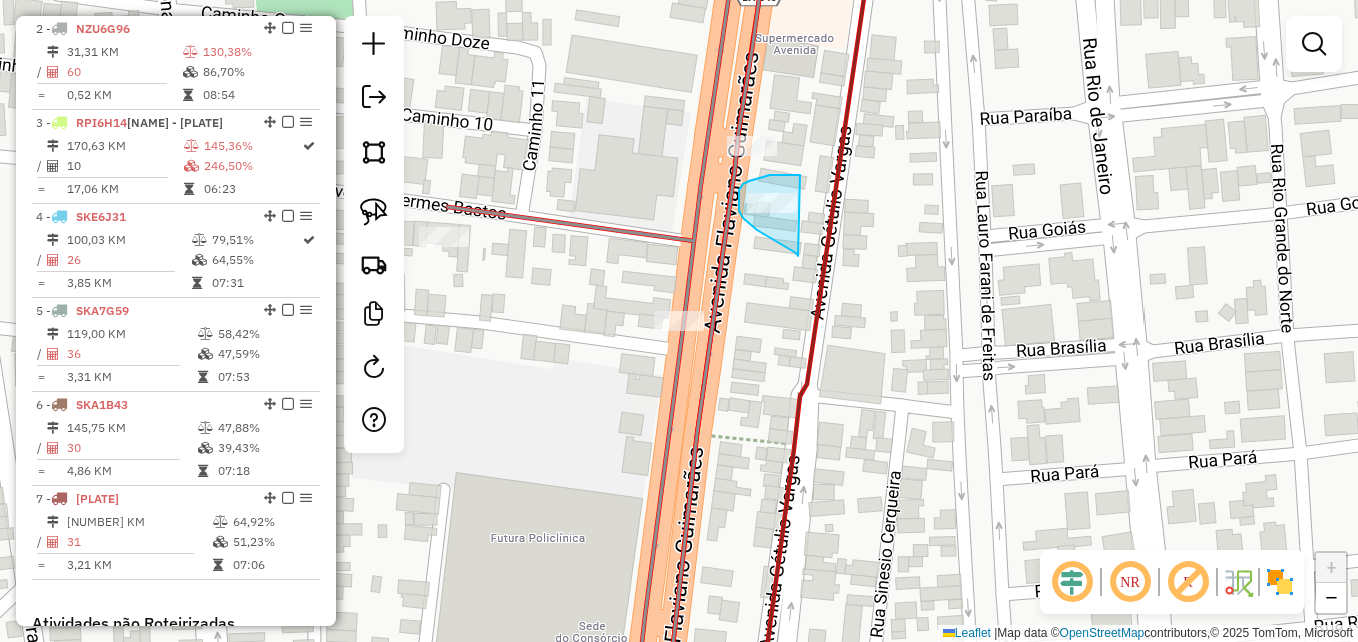 drag, startPoint x: 791, startPoint y: 250, endPoint x: 802, endPoint y: 175, distance: 75.802376 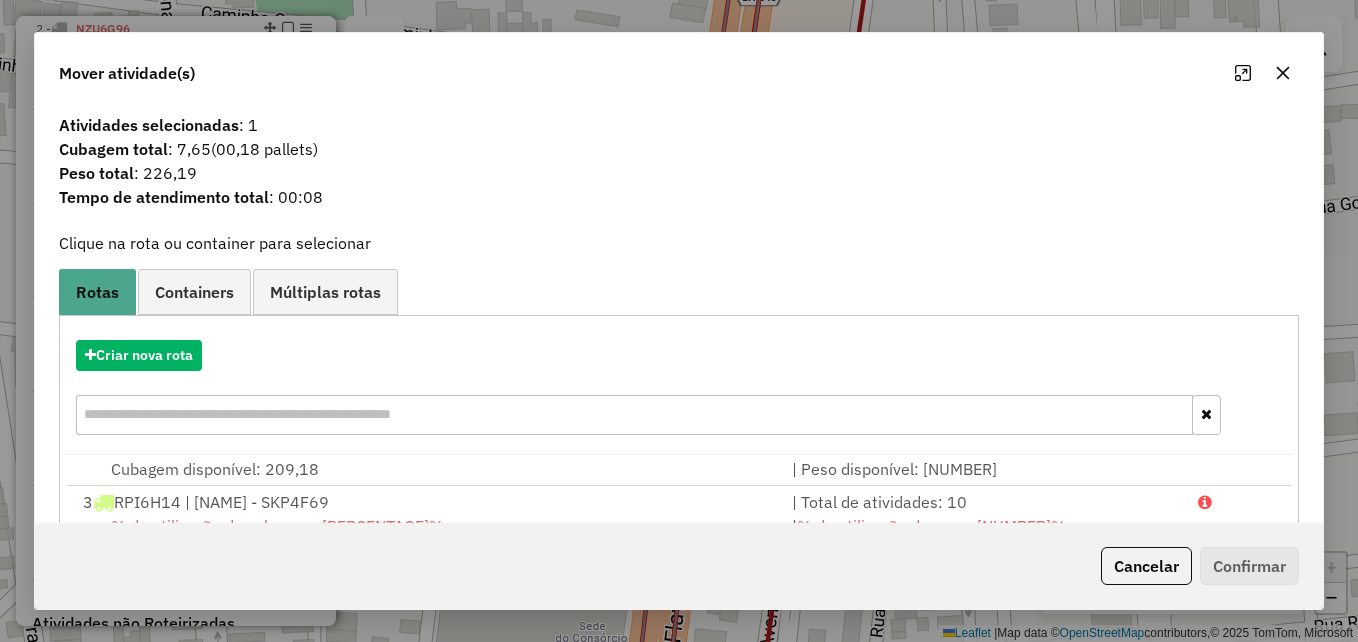 scroll, scrollTop: 86, scrollLeft: 0, axis: vertical 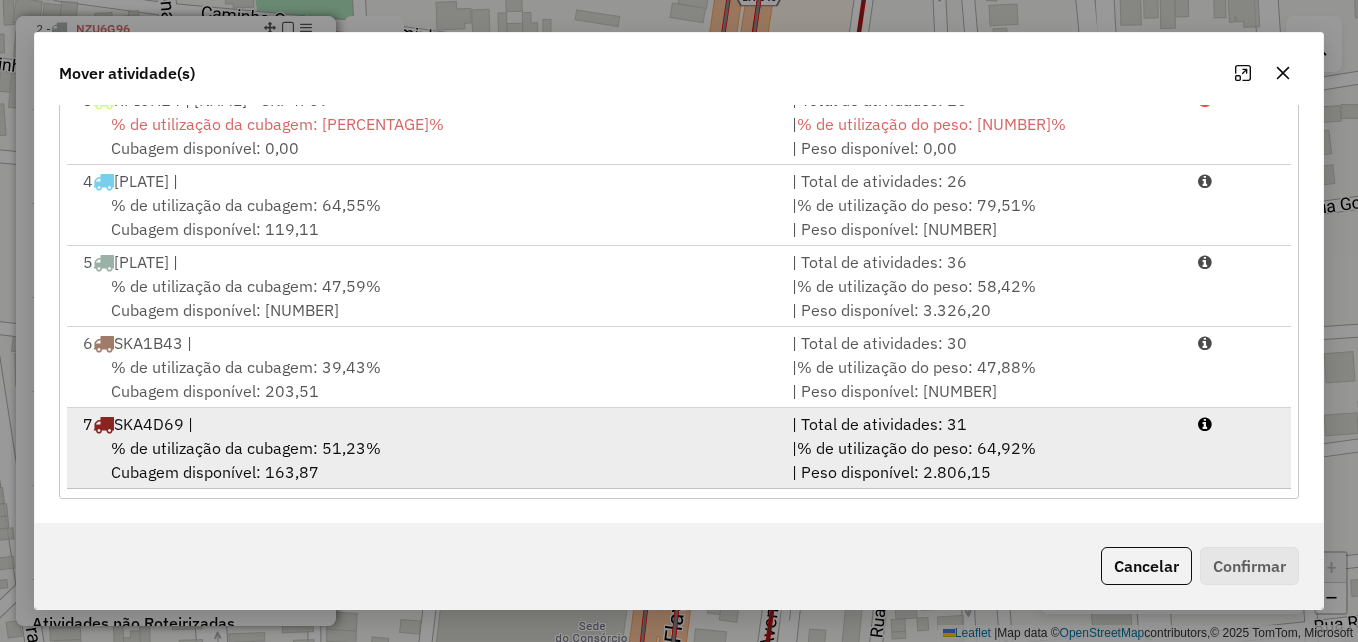 drag, startPoint x: 535, startPoint y: 438, endPoint x: 1233, endPoint y: 529, distance: 703.907 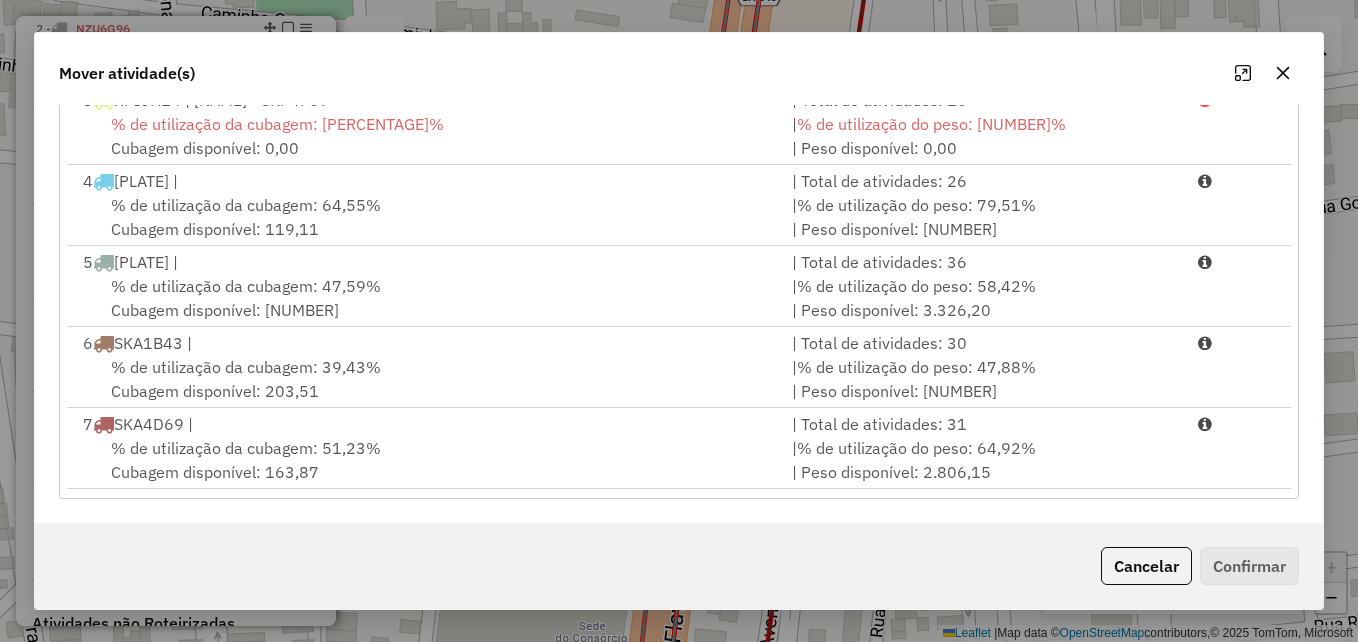 click on "% de utilização da cubagem: [NUMBER]% Cubagem disponível: [NUMBER]" at bounding box center [425, 460] 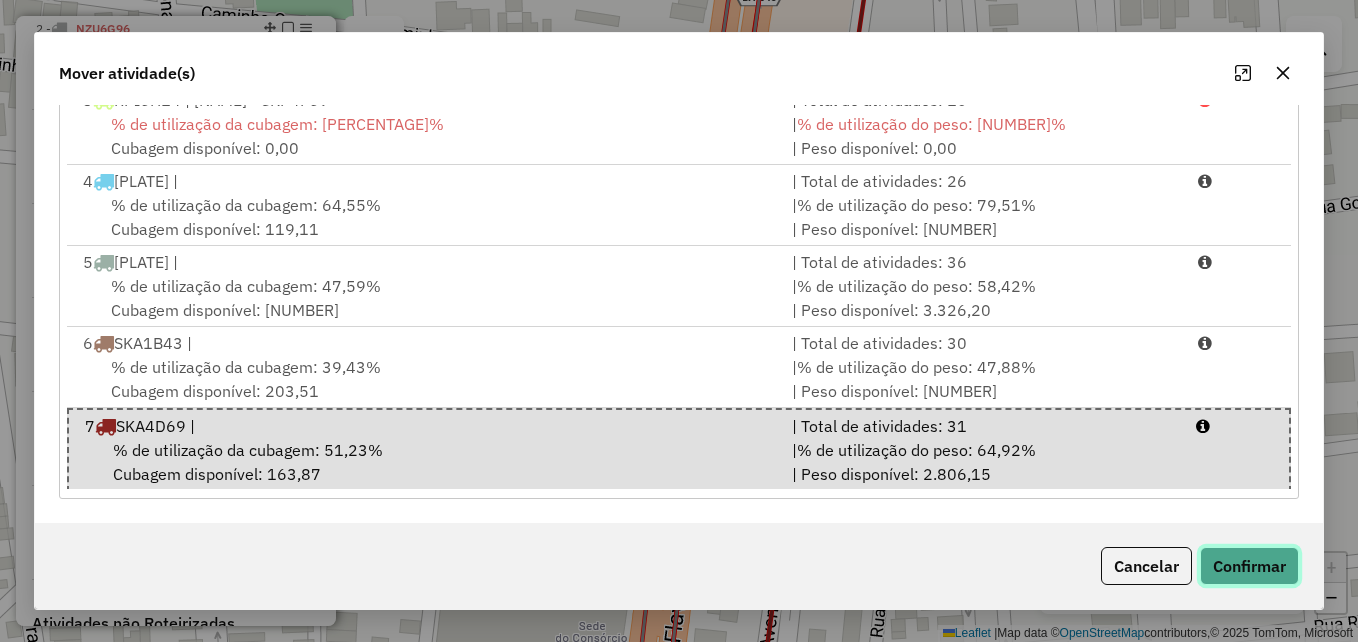 click on "Confirmar" 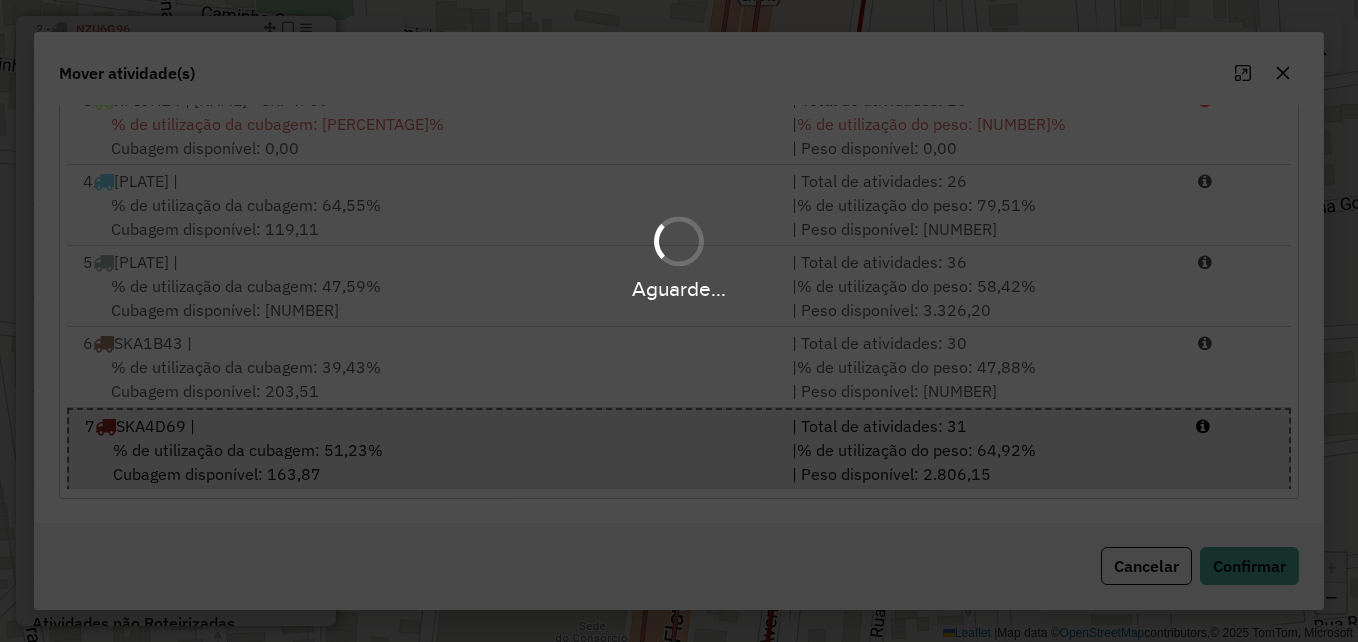 scroll, scrollTop: 0, scrollLeft: 0, axis: both 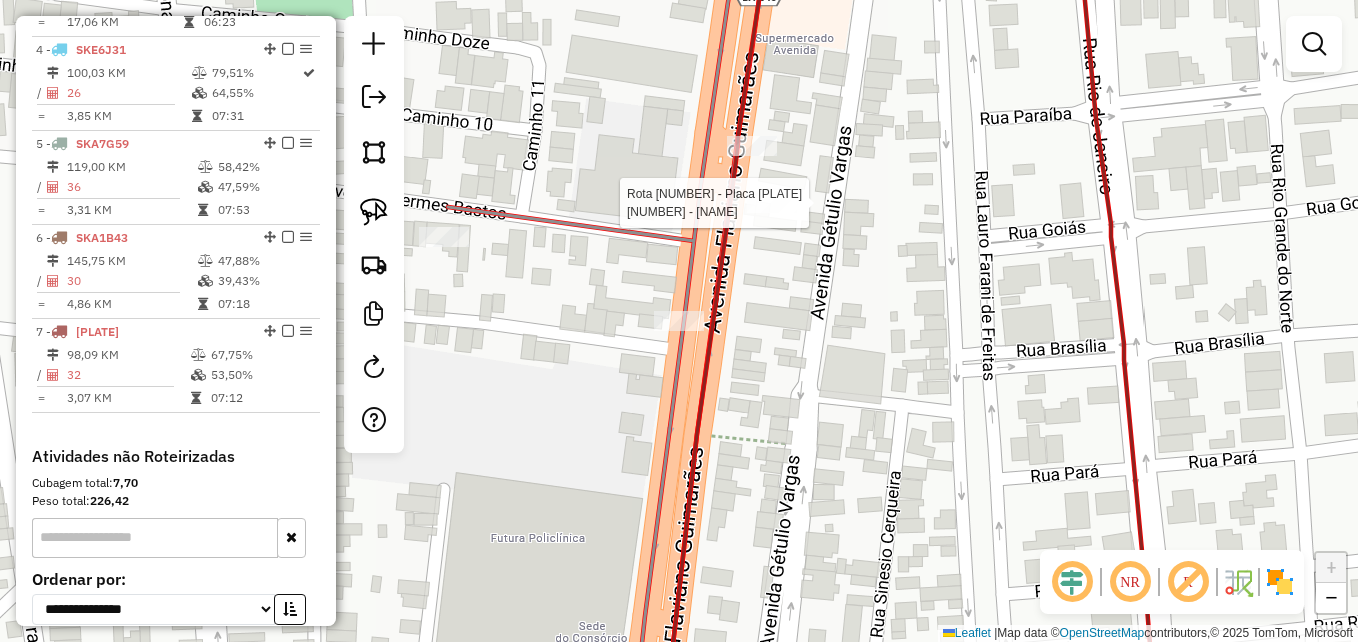 select on "*********" 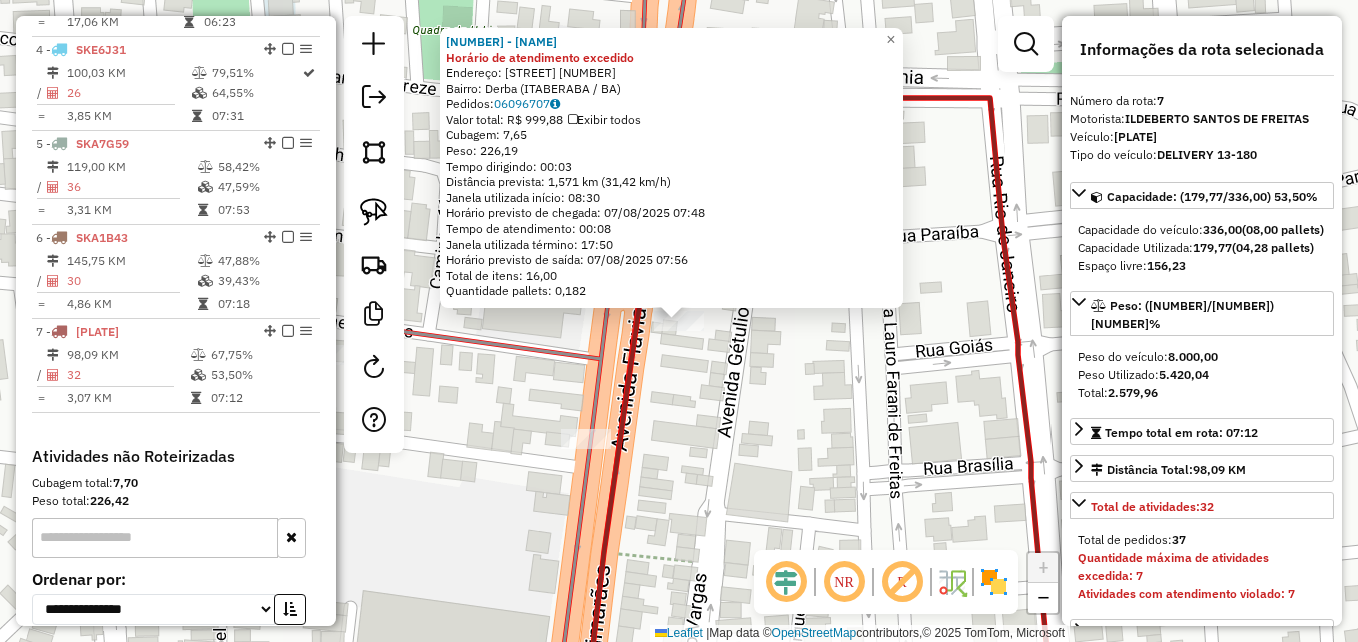 scroll, scrollTop: 1209, scrollLeft: 0, axis: vertical 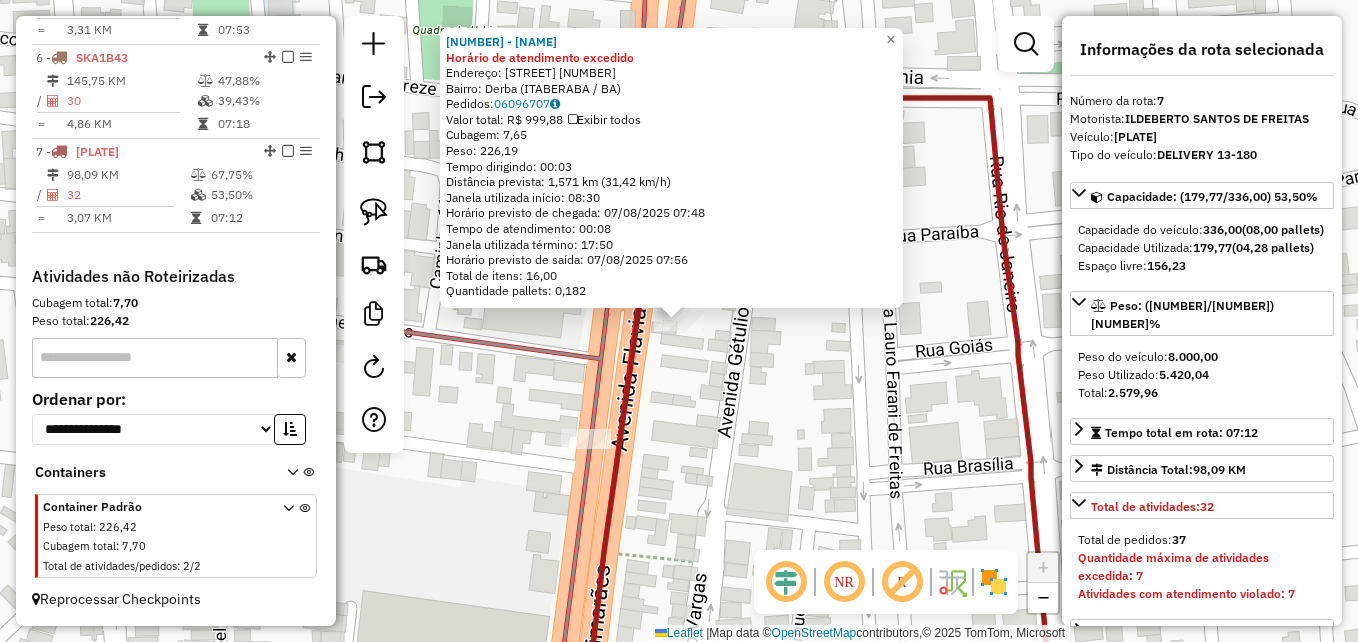 click on "[ORDER_ID] - [BRAND] Horário de atendimento excedido  Endereço:  [STREET] [NUMBER]   Bairro: [NEIGHBORHOOD] ([CITY] / [STATE])   Pedidos:  [ORDER_ID]   Valor total: R$ [PRICE]   Exibir todos   Cubagem: [CUBAGE]  Peso: [WEIGHT]  Tempo dirigindo: [TIME]   Distância prevista: [DISTANCE] km ([SPEED] km/h)   Janela utilizada início: [TIME]   Horário previsto de chegada: [DATE] [TIME]   Tempo de atendimento: [TIME]   Janela utilizada término: [TIME]   Horário previsto de saída: [DATE] [TIME]   Total de itens: [ITEMS]   Quantidade pallets: [PALLETS]  × Janela de atendimento Grade de atendimento Capacidade Transportadoras Veículos Cliente Pedidos  Rotas Selecione os dias de semana para filtrar as janelas de atendimento  Seg   Ter   Qua   Qui   Sex   Sáb   Dom  Informe o período da janela de atendimento: De: Até:  Filtrar exatamente a janela do cliente  Considerar janela de atendimento padrão  Selecione os dias de semana para filtrar as grades de atendimento  Seg   Ter   Qua   Qui   Sex   Sáb   Dom   Peso mínimo:   Peso máximo:   De:  +" 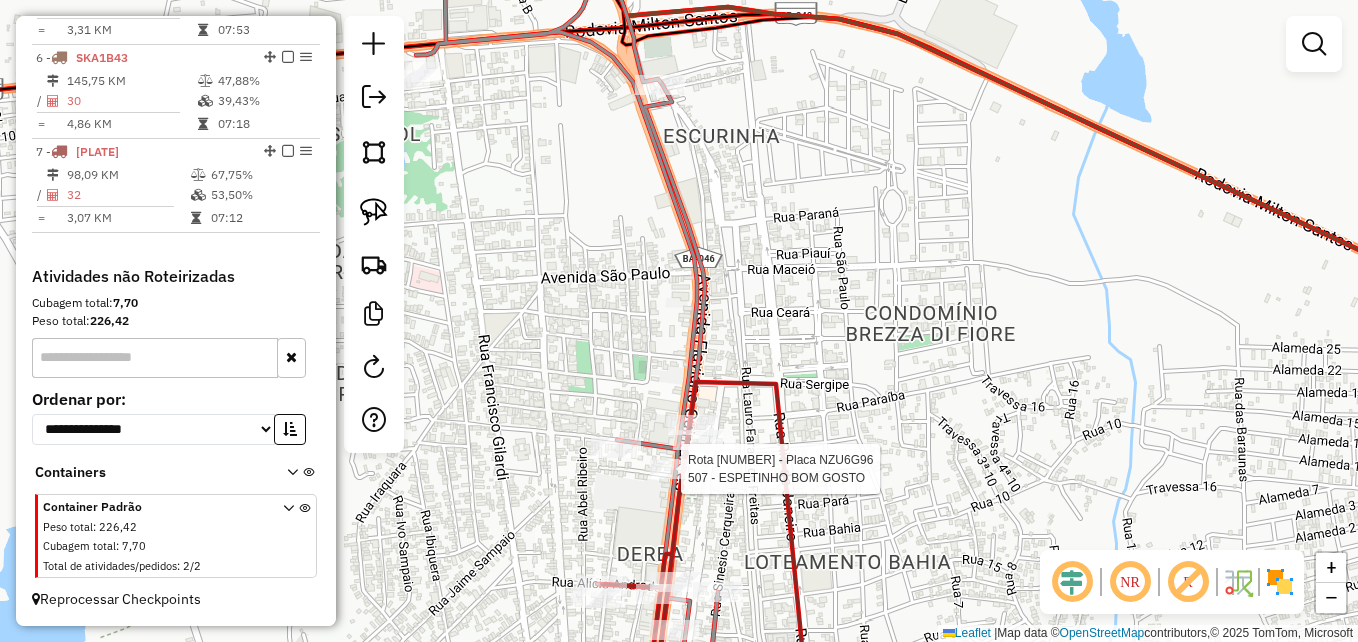 select on "*********" 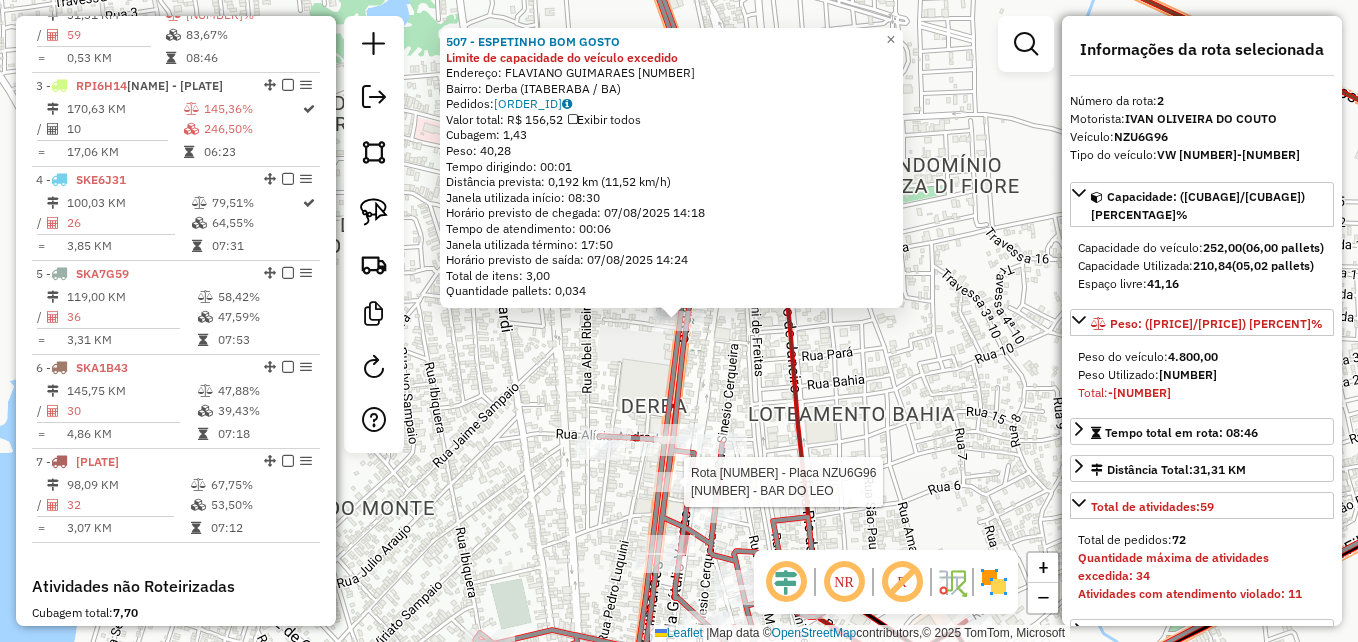 scroll, scrollTop: 844, scrollLeft: 0, axis: vertical 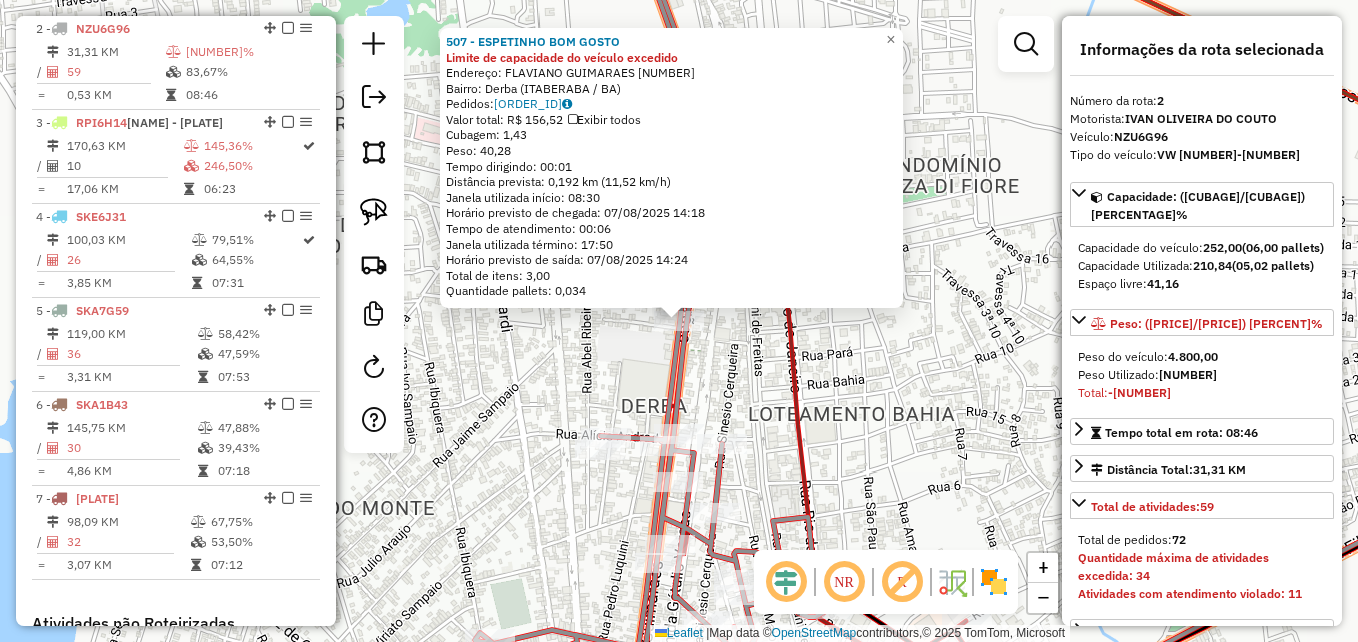 click on "Rota 2 - Placa [PLATE]  507 - ESPETINHO BOM GOSTO 507 - ESPETINHO BOM GOSTO Limite de capacidade do veículo excedido  Endereço:  [STREET_NAME] [NUMBER]   Bairro: Derba ([CITY] / [STATE])   Pedidos:  [ORDER_ID]   Valor total: R$ 156,52   Exibir todos   Cubagem: 1,43  Peso: 40,28  Tempo dirigindo: 00:01   Distância prevista: 0,192 km (11,52 km/h)   Janela utilizada início: 08:30   Horário previsto de chegada: 07/08/2025 14:18   Tempo de atendimento: 00:06   Janela utilizada término: 17:50   Horário previsto de saída: 07/08/2025 14:24   Total de itens: 3,00   Quantidade pallets: 0,034  × Janela de atendimento Grade de atendimento Capacidade Transportadoras Veículos Cliente Pedidos  Rotas Selecione os dias de semana para filtrar as janelas de atendimento  Seg   Ter   Qua   Qui   Sex   Sáb   Dom  Informe o período da janela de atendimento: De: Até:  Filtrar exatamente a janela do cliente  Considerar janela de atendimento padrão  Selecione os dias de semana para filtrar as grades de atendimento  Seg   Ter   Qua   Qui   Sex   Sáb   Dom  De:" 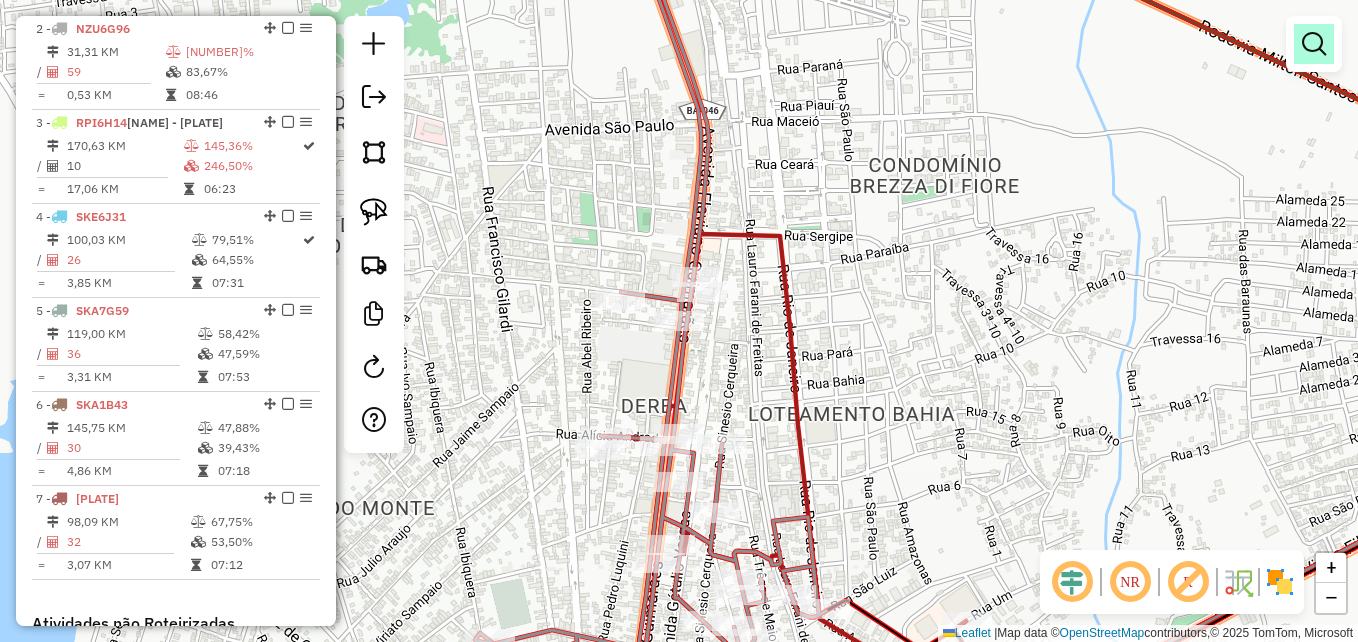 click at bounding box center [1314, 44] 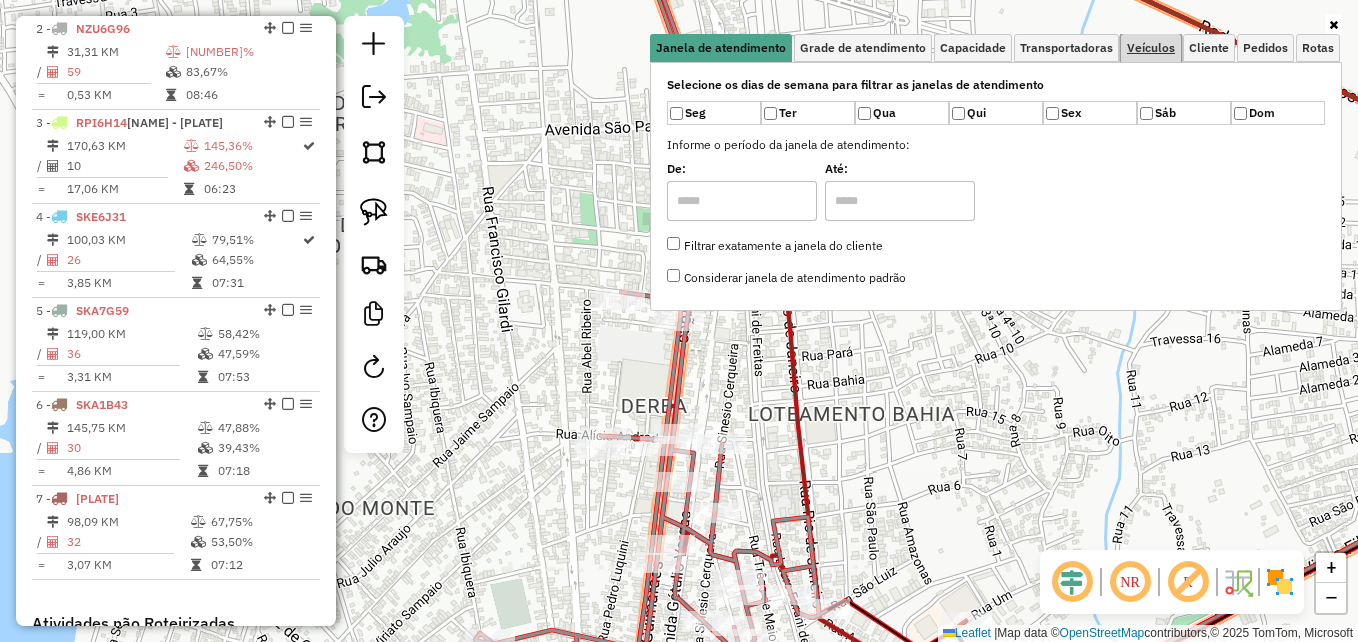 click on "Veículos" at bounding box center (1151, 48) 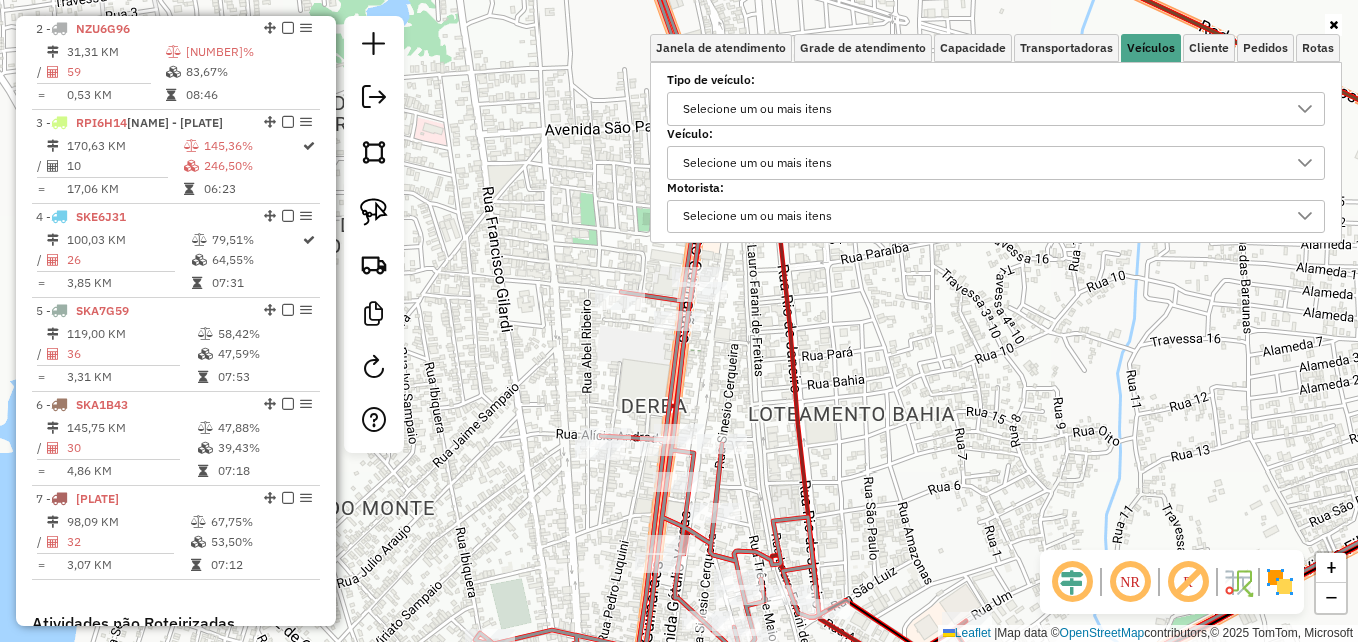 click on "Selecione um ou mais itens" at bounding box center (757, 109) 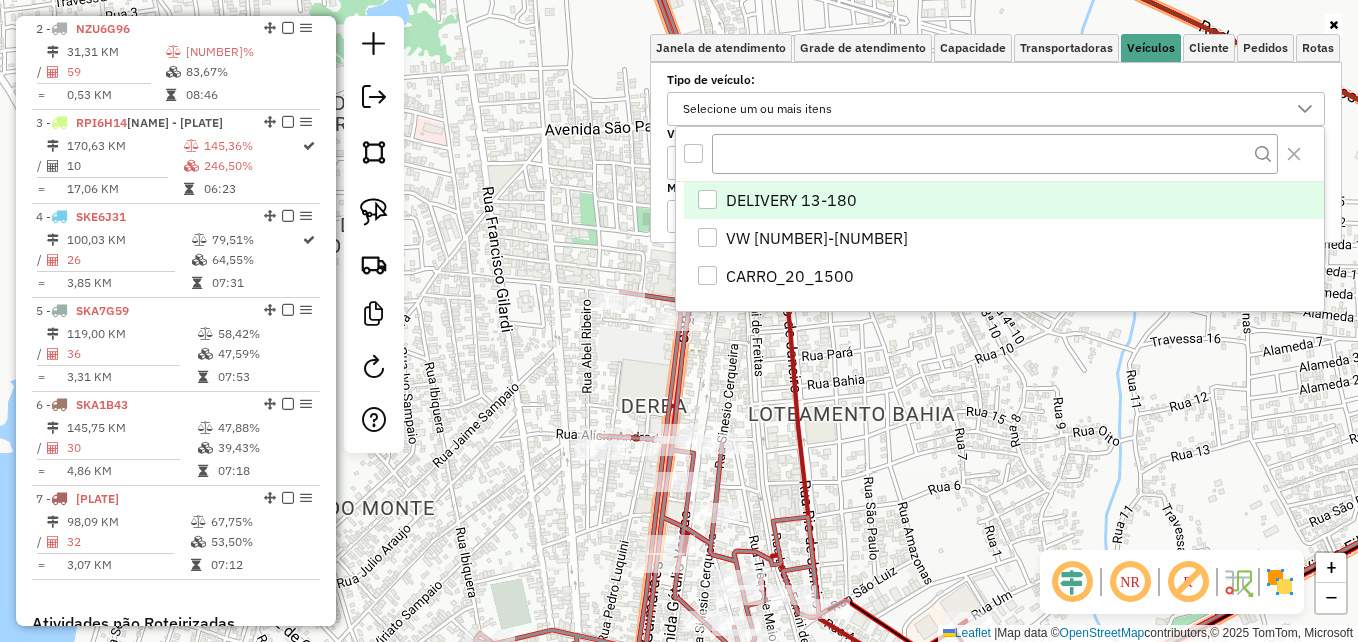 click on "Janela de atendimento Grade de atendimento Capacidade Transportadoras Veículos Cliente Pedidos  Rotas Selecione os dias de semana para filtrar as janelas de atendimento  Seg   Ter   Qua   Qui   Sex   Sáb   Dom  Informe o período da janela de atendimento: De: Até:  Filtrar exatamente a janela do cliente  Considerar janela de atendimento padrão  Selecione os dias de semana para filtrar as grades de atendimento  Seg   Ter   Qua   Qui   Sex   Sáb   Dom   Considerar clientes sem dia de atendimento cadastrado  Clientes fora do dia de atendimento selecionado Filtrar as atividades entre os valores definidos abaixo:  Peso mínimo:   Peso máximo:   Cubagem mínima:   Cubagem máxima:   De:   Até:  Filtrar as atividades entre o tempo de atendimento definido abaixo:  De:   Até:   Considerar capacidade total dos clientes não roteirizados Transportadora: Selecione um ou mais itens Tipo de veículo: Selecione um ou mais itens Veículo: Selecione um ou mais itens Motorista: Selecione um ou mais itens Nome: Rótulo:" 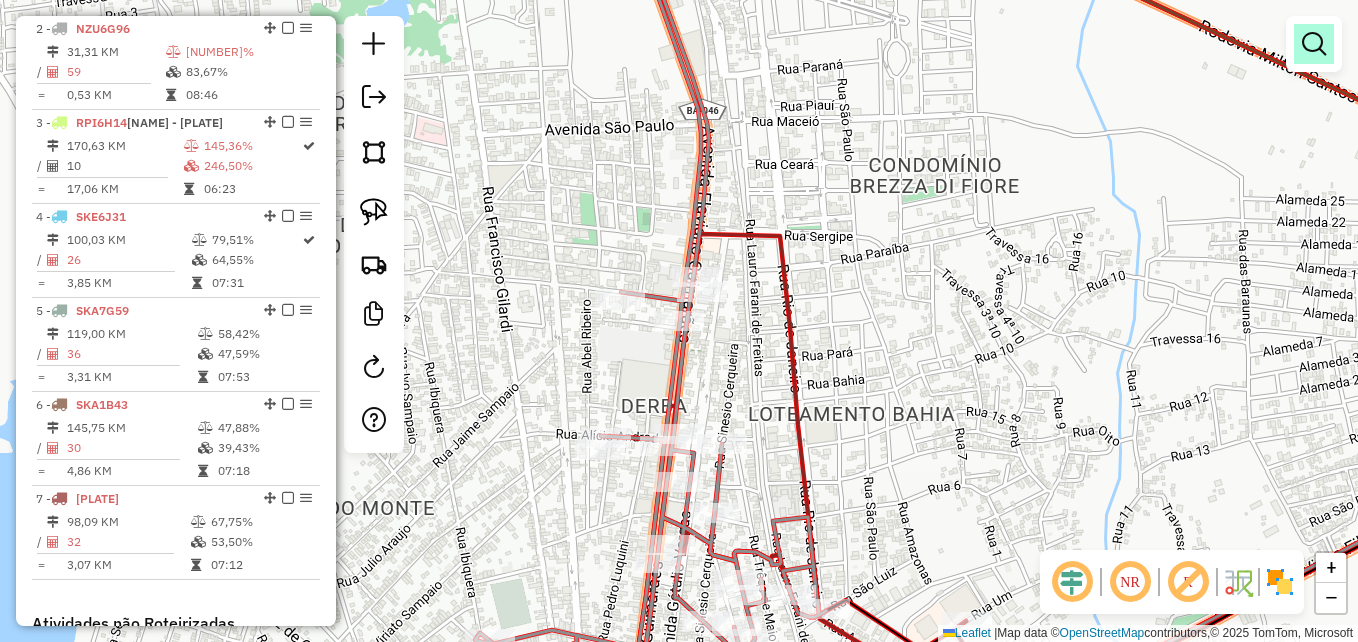 click at bounding box center [1314, 44] 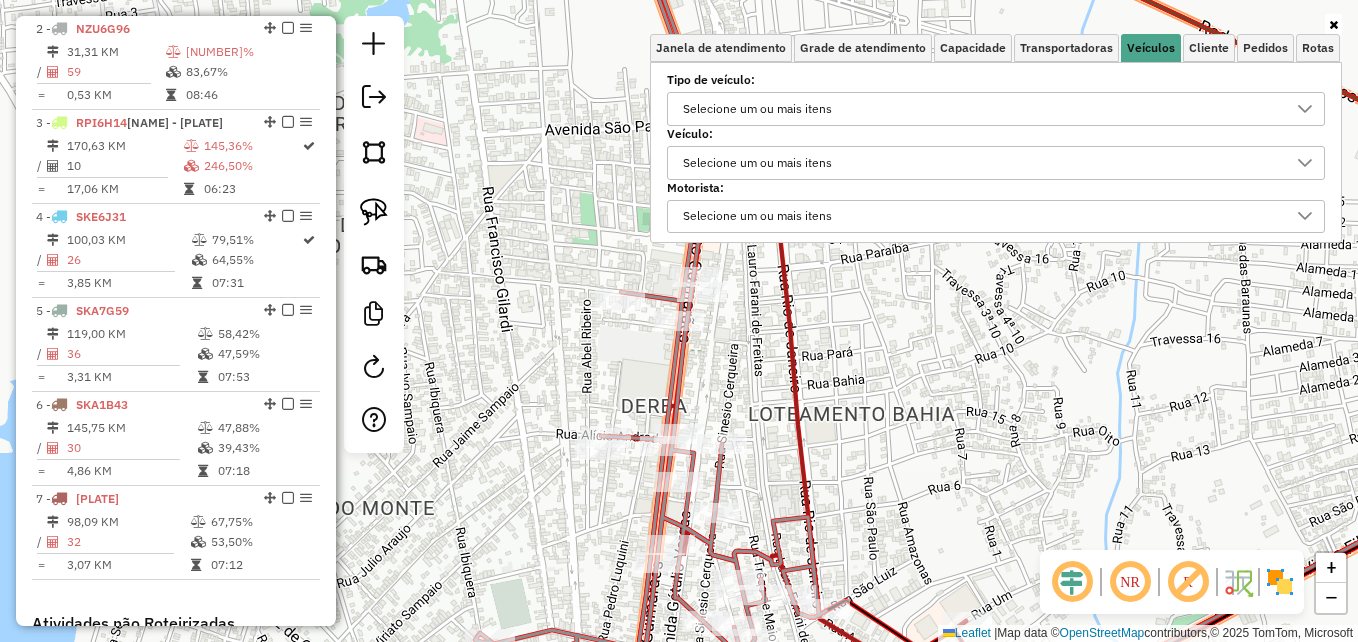 click on "Selecione um ou mais itens" at bounding box center [757, 163] 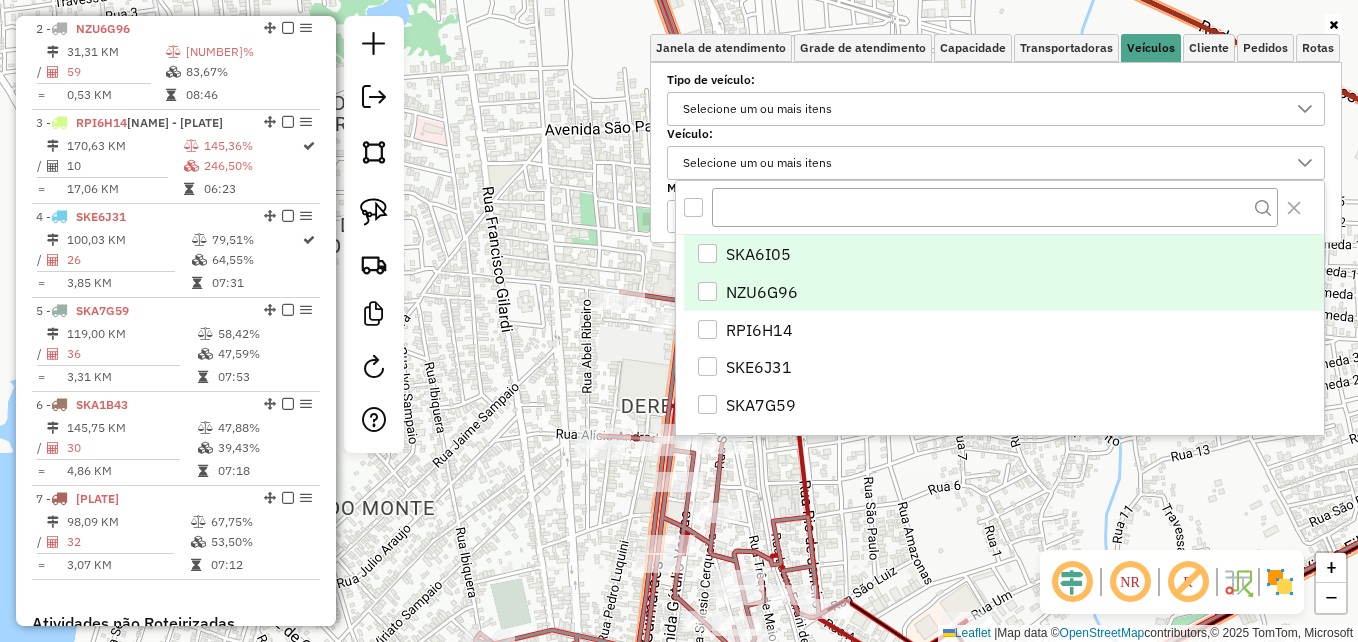 click on "NZU6G96" at bounding box center (762, 292) 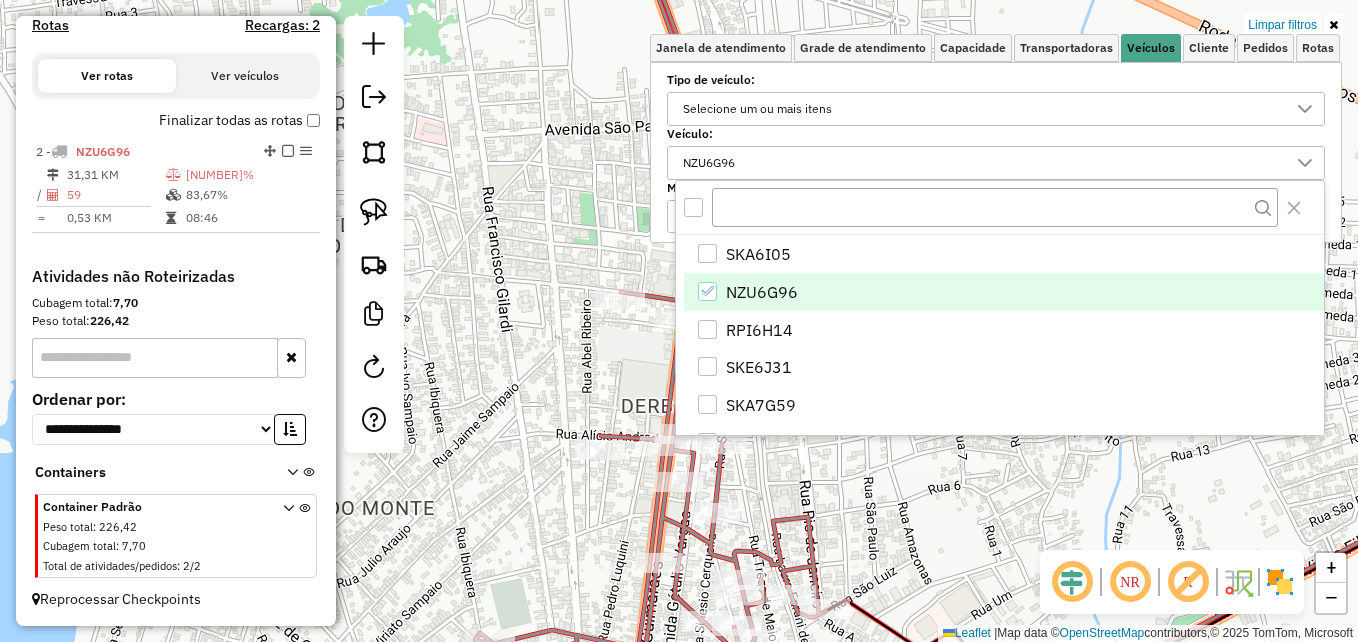 scroll, scrollTop: 627, scrollLeft: 0, axis: vertical 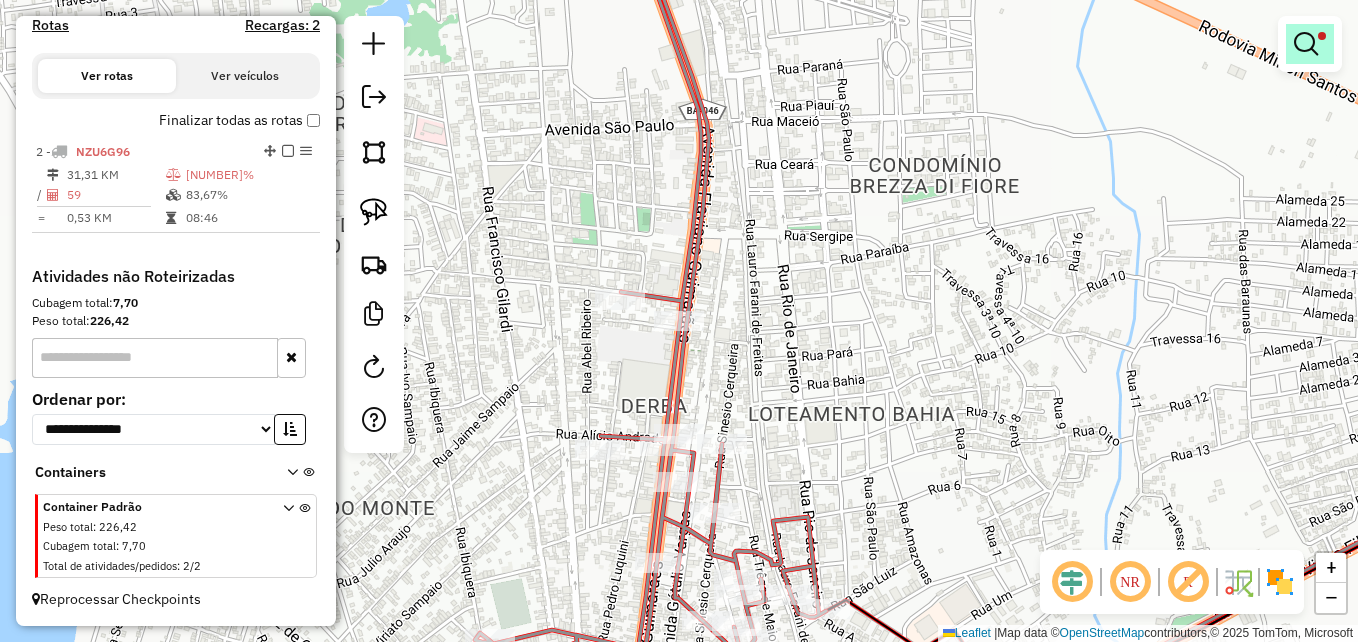 click at bounding box center (1306, 44) 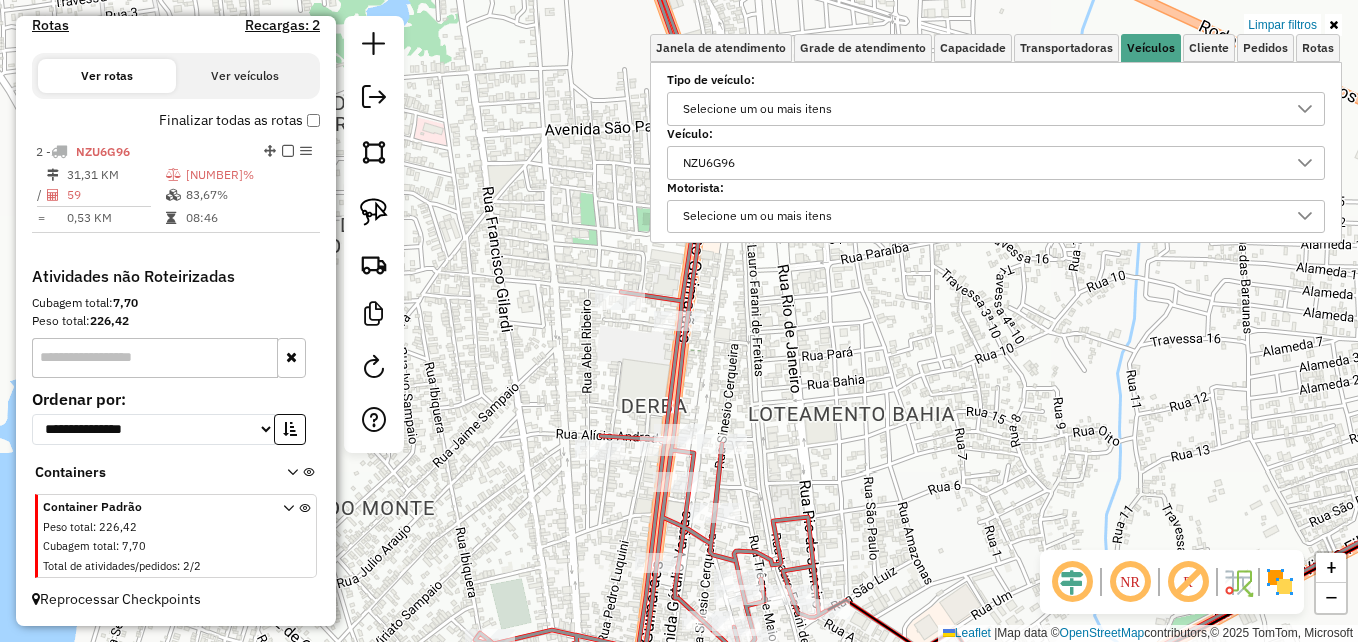 click on "NZU6G96" at bounding box center [981, 163] 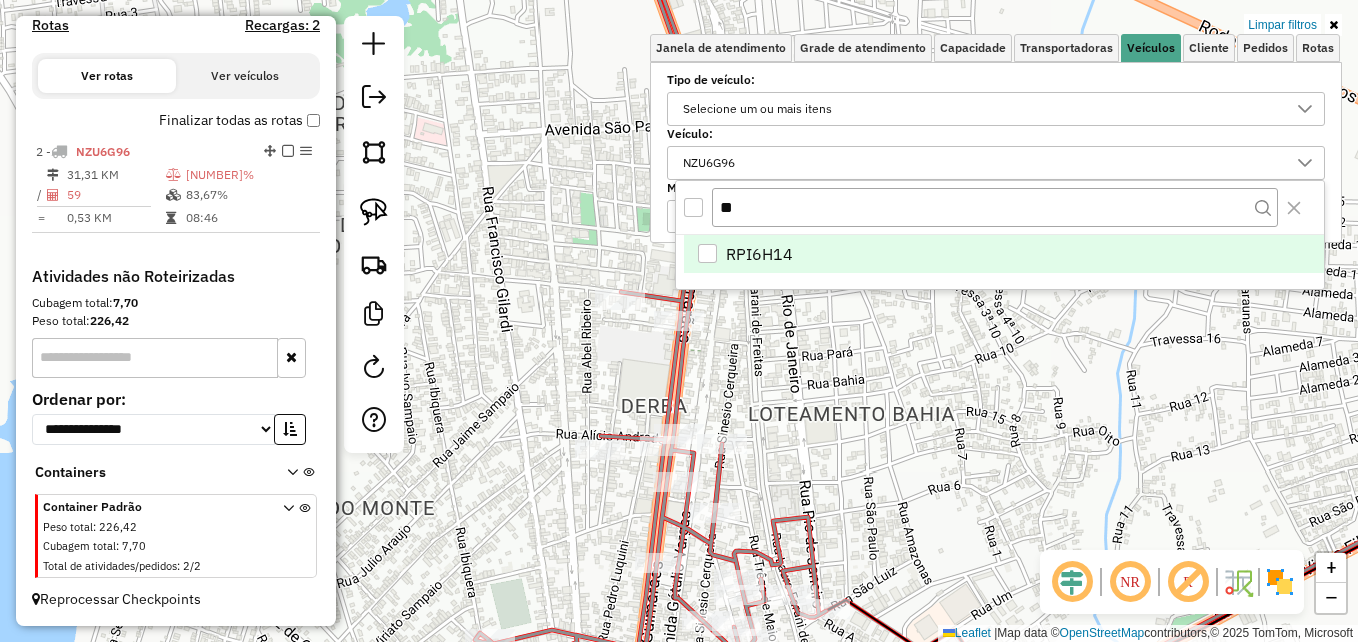 type on "*" 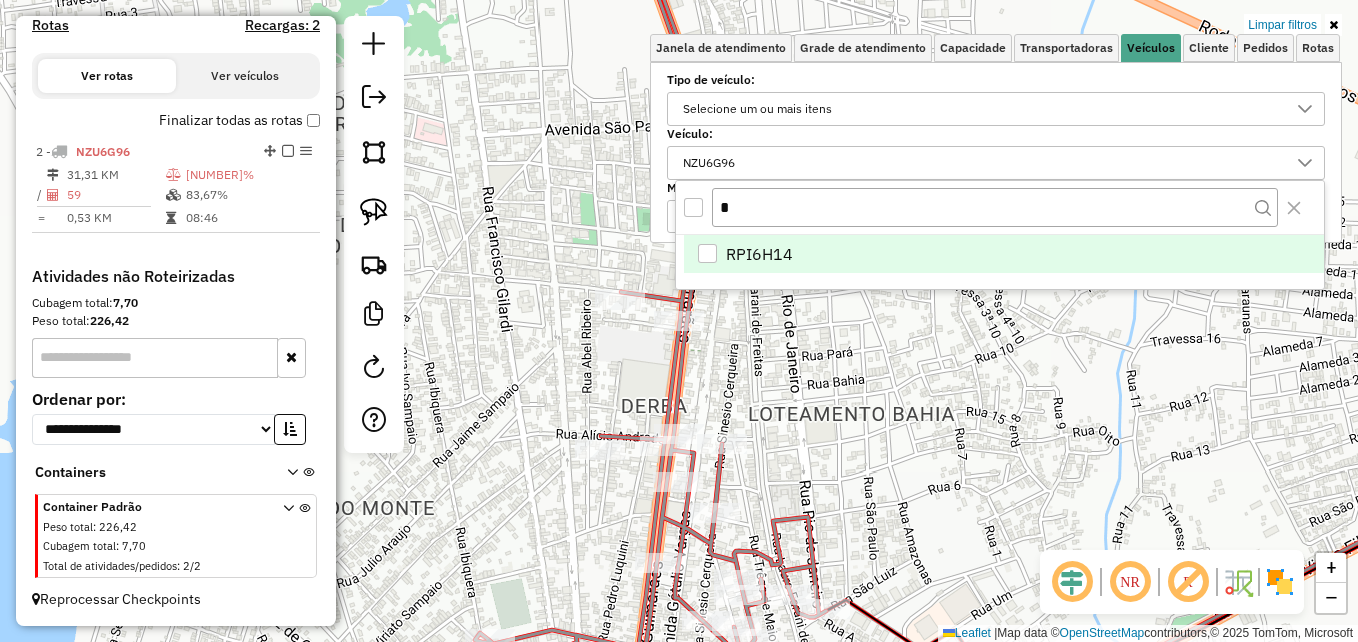 type 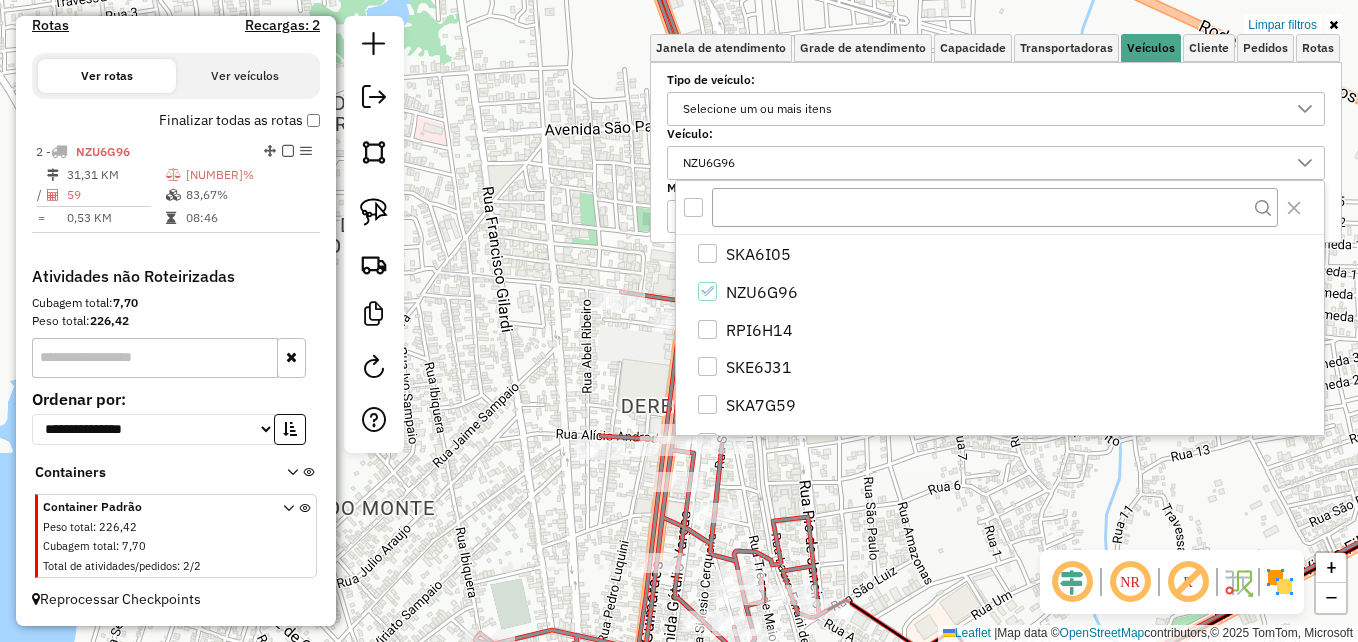 click on "Limpar filtros Janela de atendimento Grade de atendimento Capacidade Transportadoras Veículos Cliente Pedidos  Rotas Selecione os dias de semana para filtrar as janelas de atendimento  Seg   Ter   Qua   Qui   Sex   Sáb   Dom  Informe o período da janela de atendimento: De: Até:  Filtrar exatamente a janela do cliente  Considerar janela de atendimento padrão  Selecione os dias de semana para filtrar as grades de atendimento  Seg   Ter   Qua   Qui   Sex   Sáb   Dom   Considerar clientes sem dia de atendimento cadastrado  Clientes fora do dia de atendimento selecionado Filtrar as atividades entre os valores definidos abaixo:  Peso mínimo:   Peso máximo:   Cubagem mínima:   Cubagem máxima:   De:   Até:  Filtrar as atividades entre o tempo de atendimento definido abaixo:  De:   Até:   Considerar capacidade total dos clientes não roteirizados Transportadora: Selecione um ou mais itens Tipo de veículo: Selecione um ou mais itens Veículo: NZU6G96 Motorista: Selecione um ou mais itens Nome: Rótulo: De:" 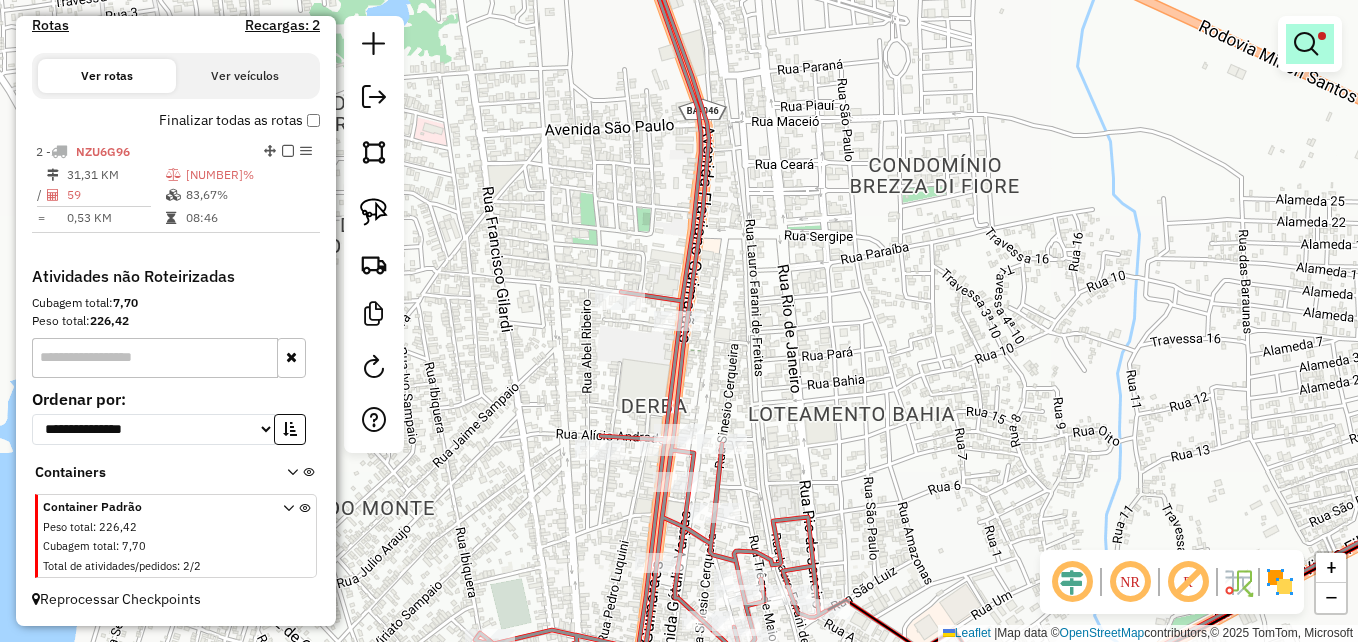 click at bounding box center [1310, 44] 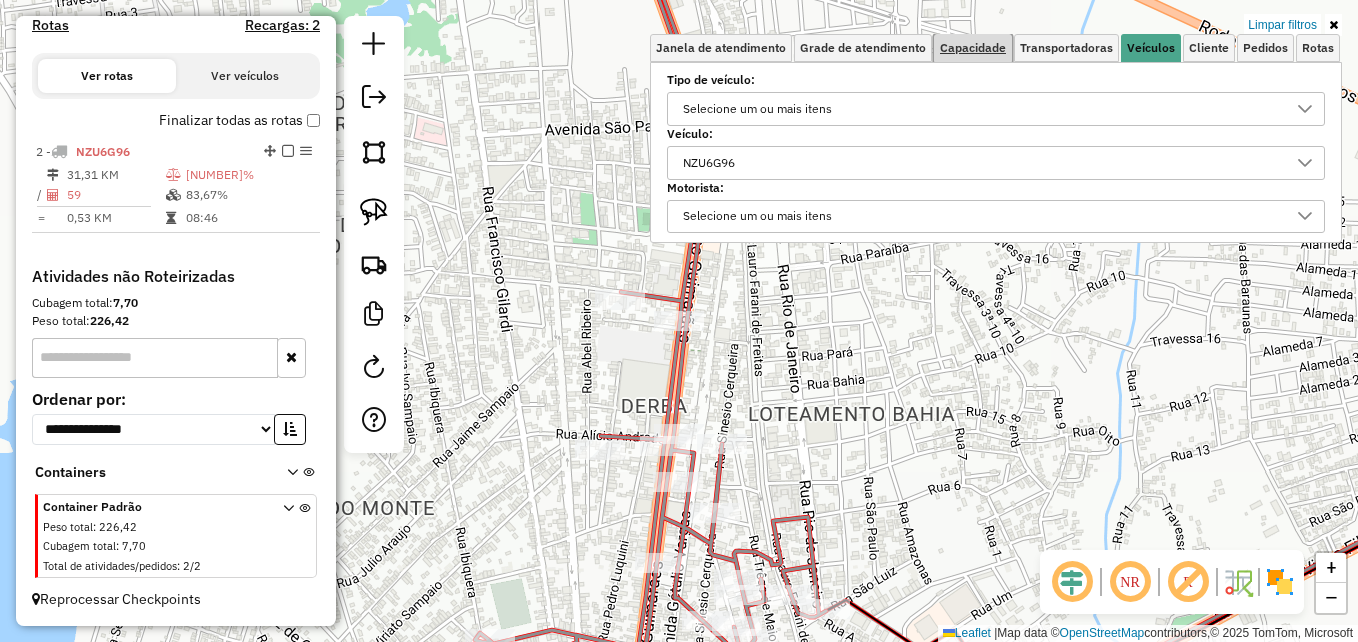 click on "Capacidade" at bounding box center [973, 48] 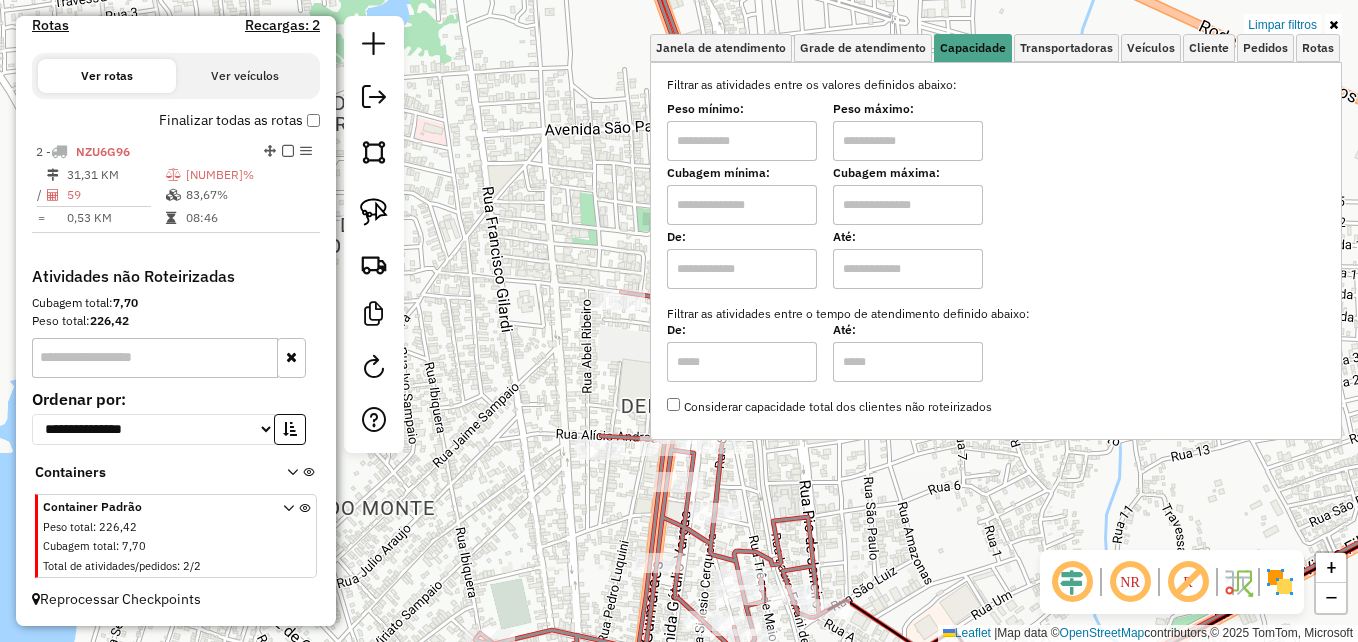 click at bounding box center [742, 141] 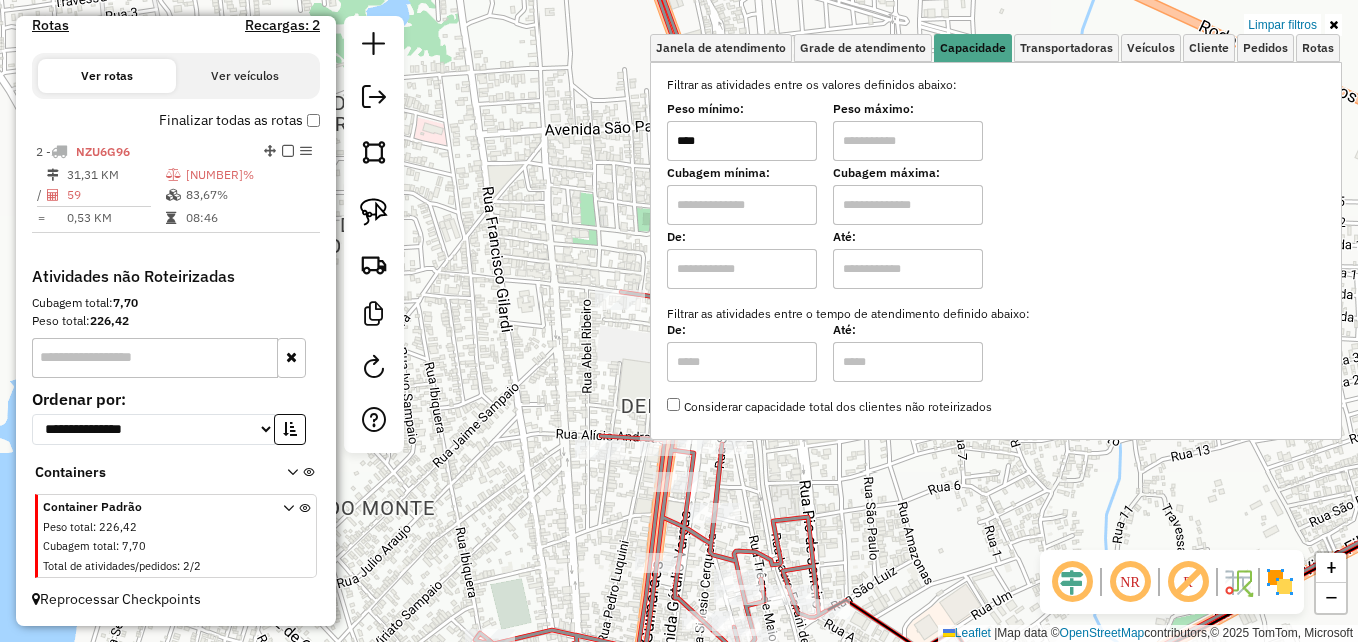 type on "****" 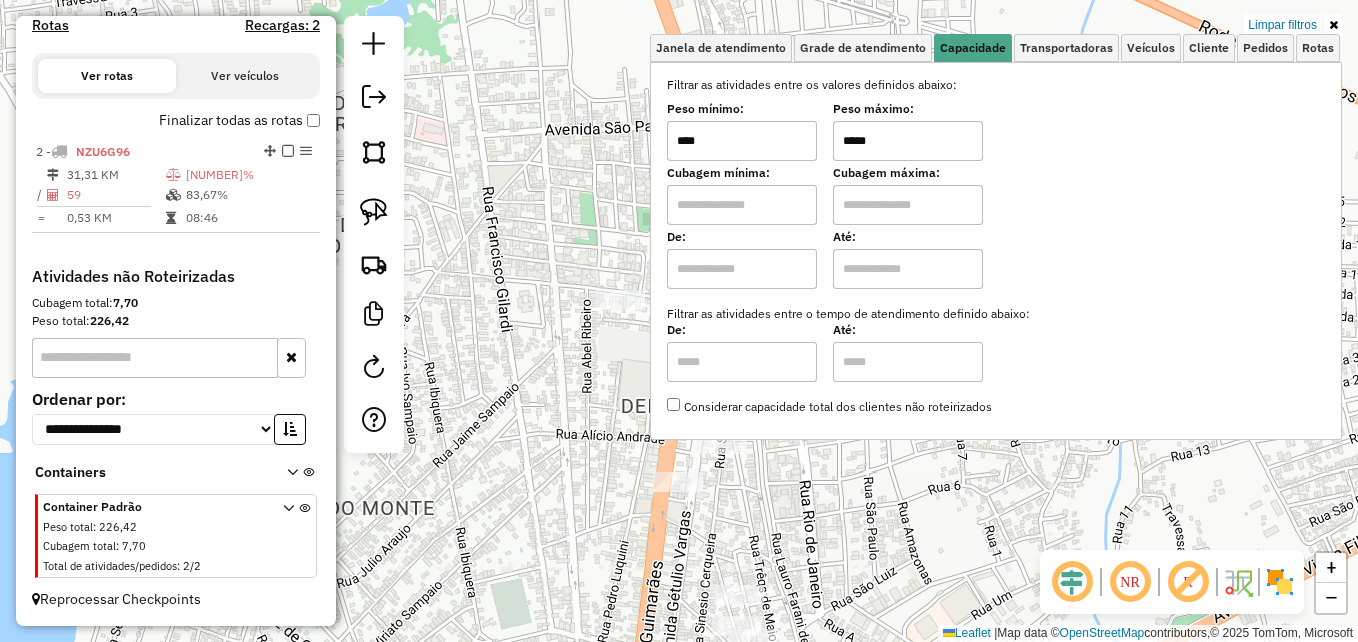 type on "*****" 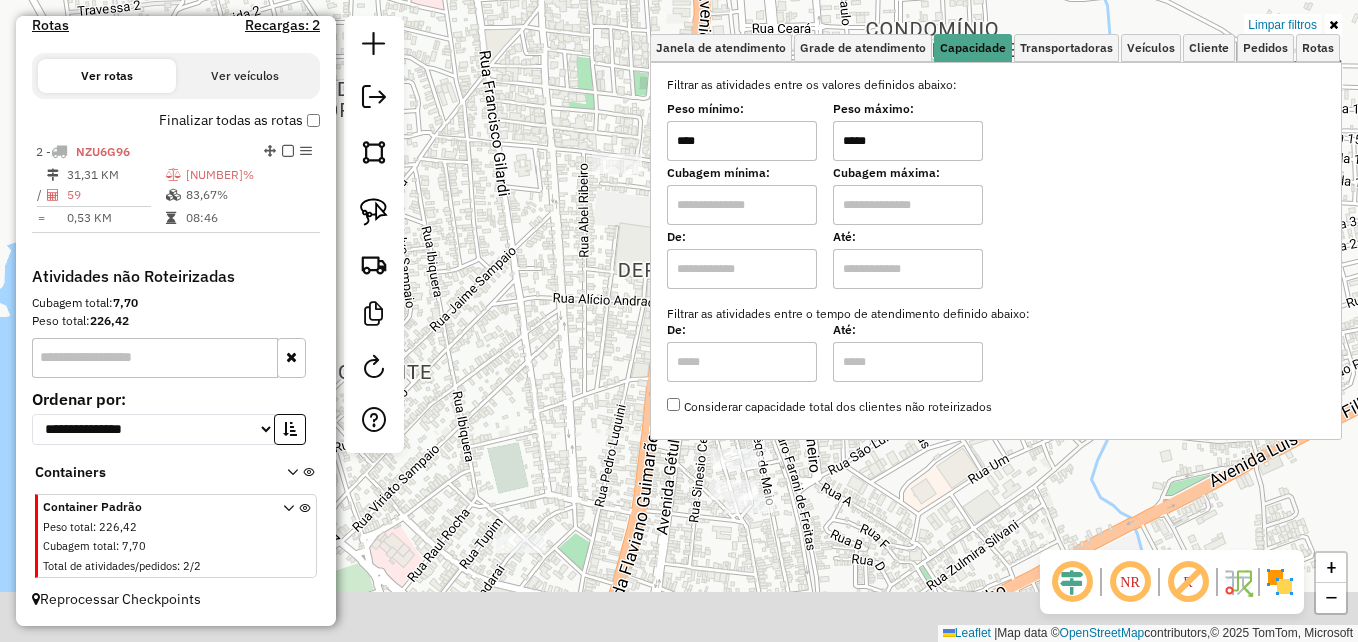 drag, startPoint x: 891, startPoint y: 567, endPoint x: 865, endPoint y: 320, distance: 248.36465 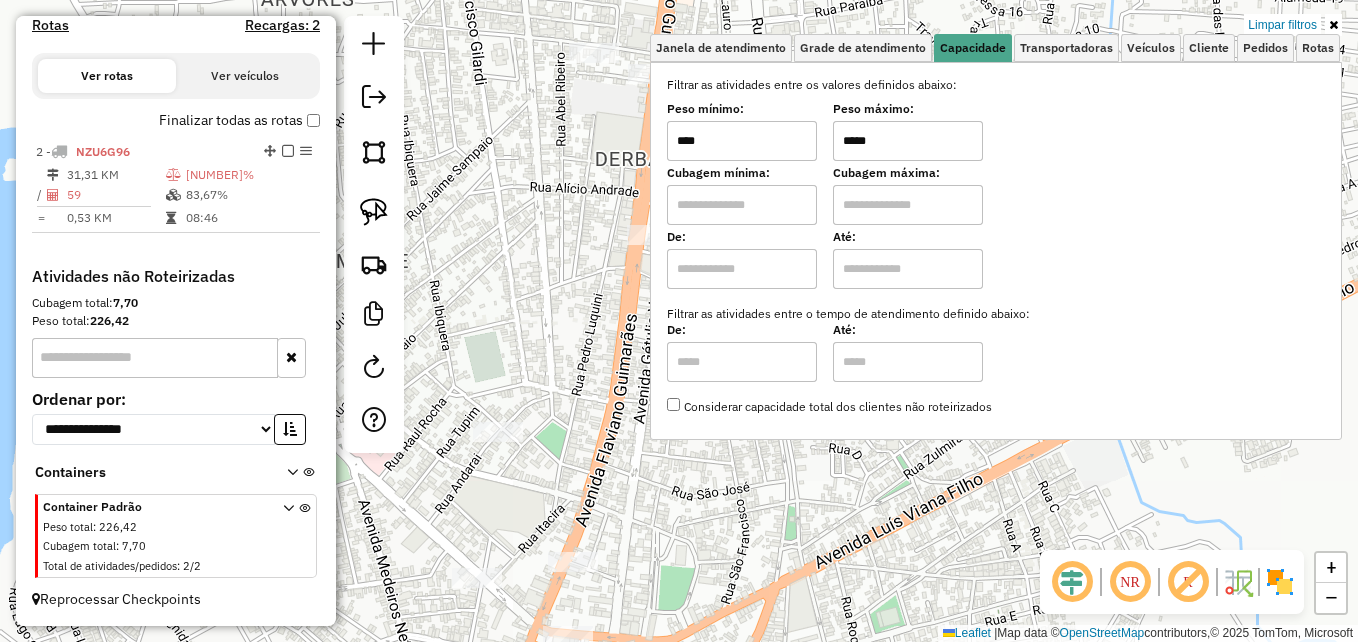 click on "Limpar filtros Janela de atendimento Grade de atendimento Capacidade Transportadoras Veículos Cliente Pedidos Rotas Selecione os dias de semana para filtrar as janelas de atendimento Seg Ter Qua Qui Sex Sáb Dom Informe o período da janela de atendimento: De: Até: Filtrar exatamente a janela do cliente Considerar janela de atendimento padrão Selecione os dias de semana para filtrar as grades de atendimento Seg Ter Qua Qui Sex Sáb Dom Considerar clientes sem dia de atendimento cadastrado Clientes fora do dia de atendimento selecionado Filtrar as atividades entre os valores definidos abaixo: Peso mínimo: **** Peso máximo: ***** Cubagem mínima: Cubagem máxima: De: Até: Filtrar as atividades entre o tempo de atendimento definido abaixo: De: Até: Considerar capacidade total dos clientes não roteirizados Transportadora: Selecione um ou mais itens Tipo de veículo: Selecione um ou mais itens Veículo: [PLATE] Motorista: Selecione um ou mais itens Nome: +" 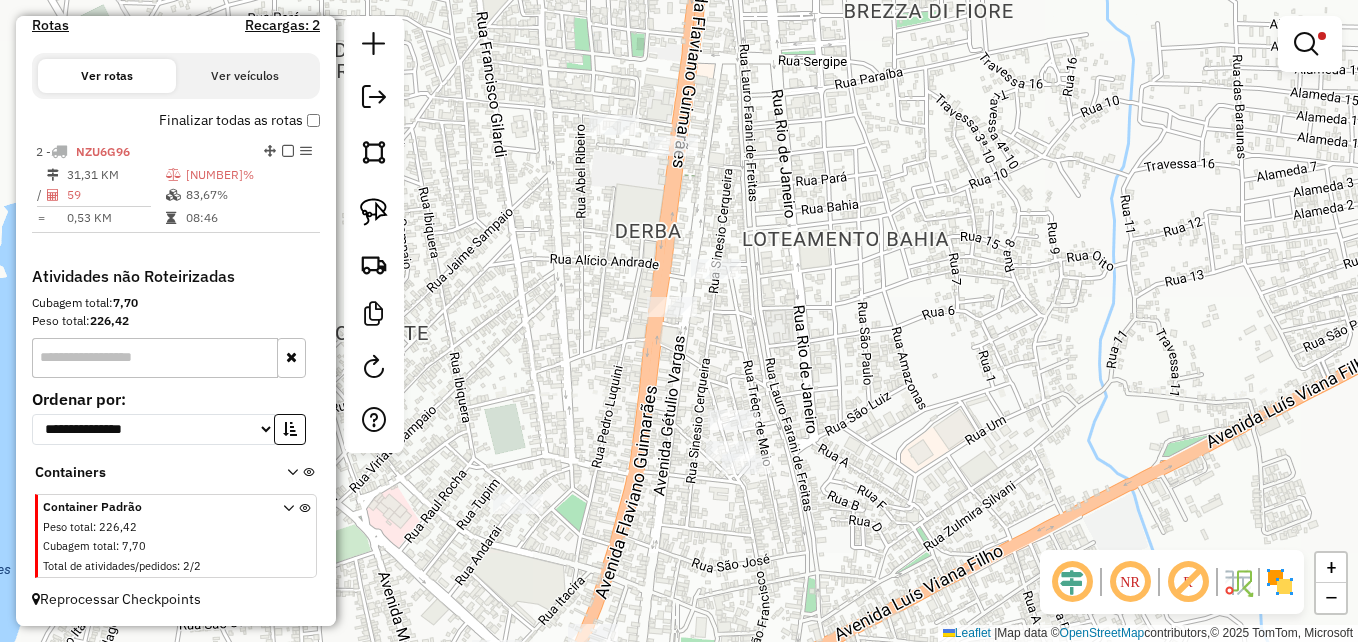 drag, startPoint x: 794, startPoint y: 501, endPoint x: 803, endPoint y: 532, distance: 32.280025 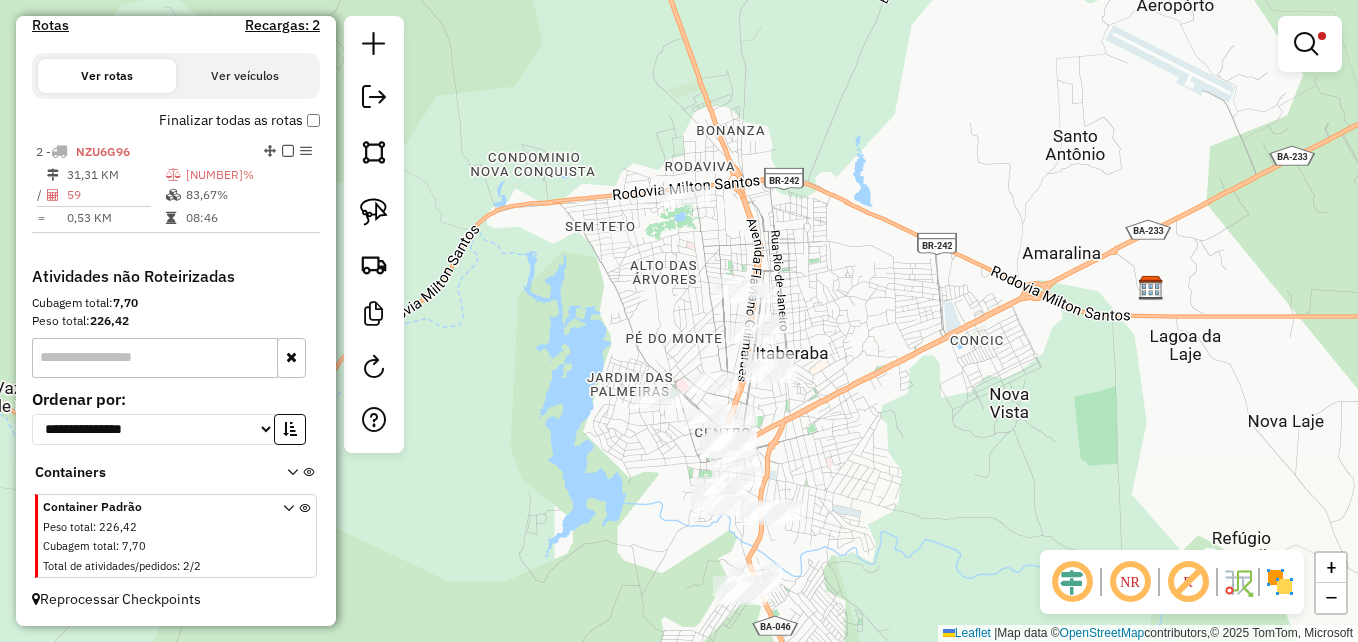 drag, startPoint x: 805, startPoint y: 552, endPoint x: 761, endPoint y: 469, distance: 93.941475 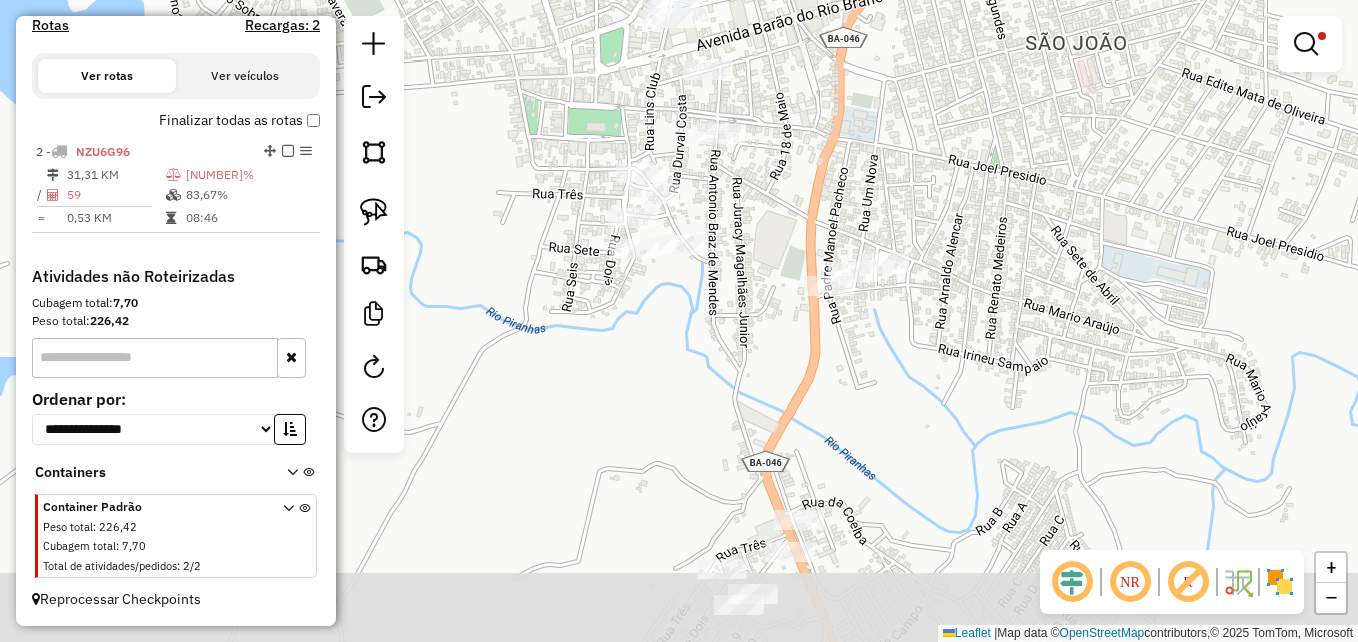 drag, startPoint x: 744, startPoint y: 508, endPoint x: 756, endPoint y: 162, distance: 346.20804 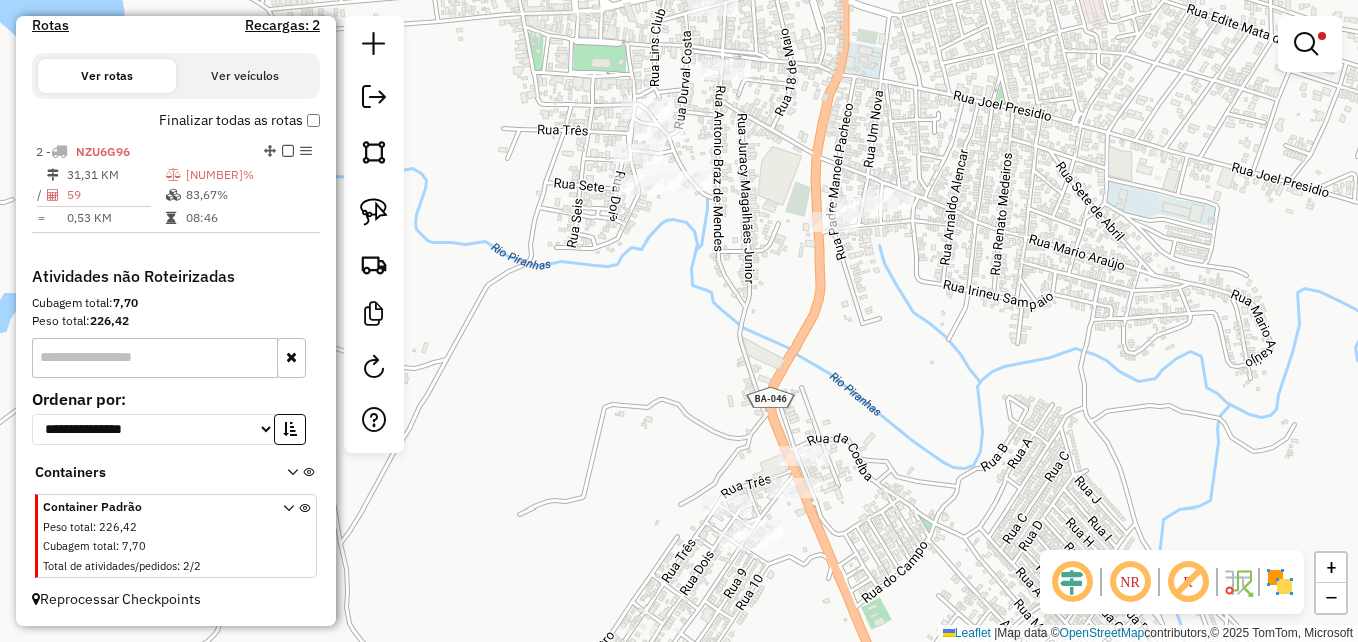 drag, startPoint x: 668, startPoint y: 391, endPoint x: 660, endPoint y: 377, distance: 16.124516 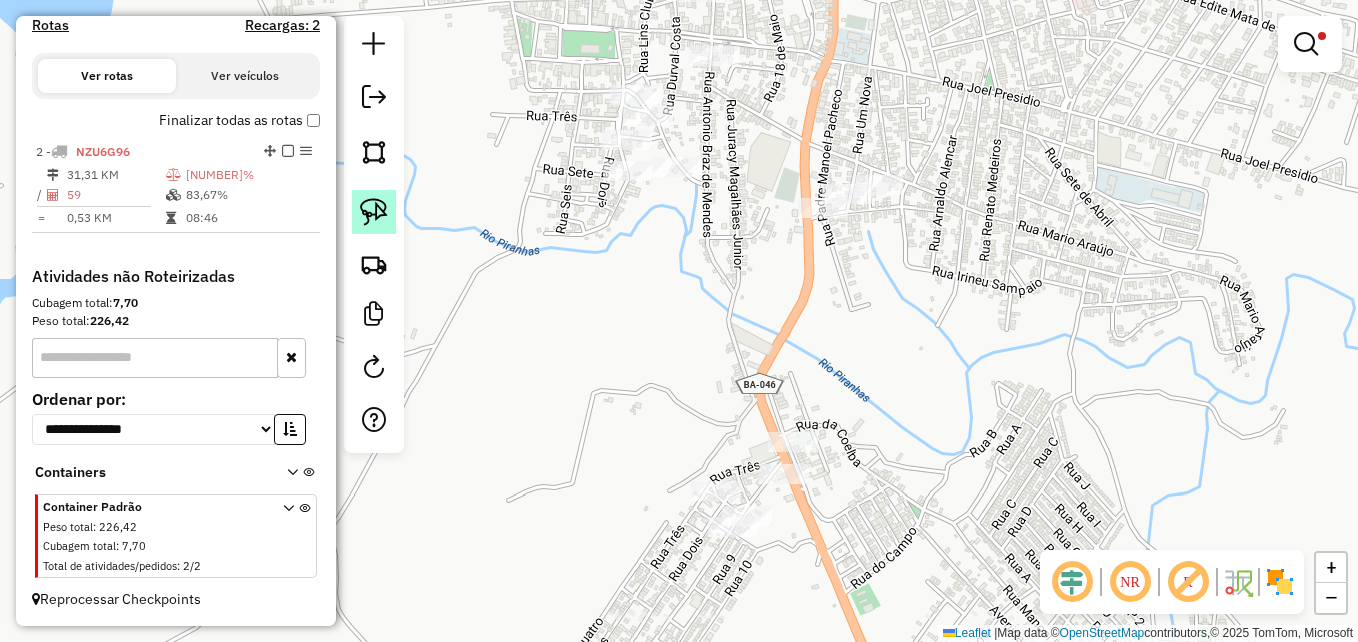 drag, startPoint x: 388, startPoint y: 214, endPoint x: 473, endPoint y: 269, distance: 101.24229 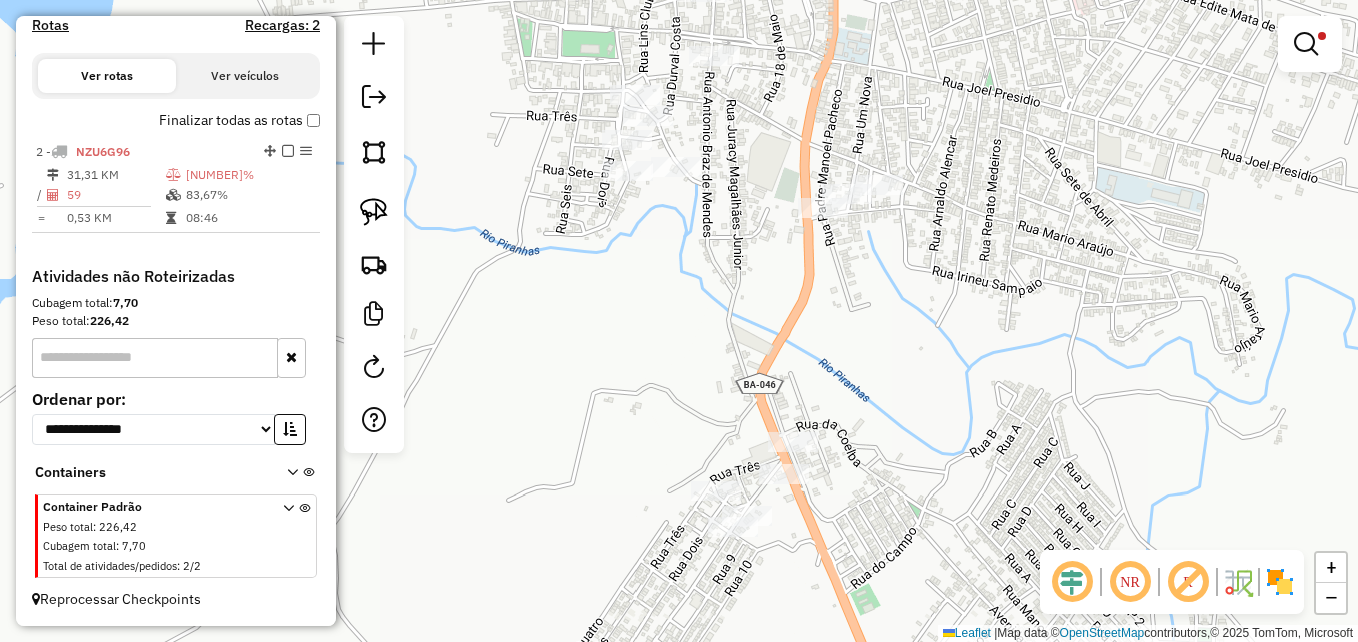 click 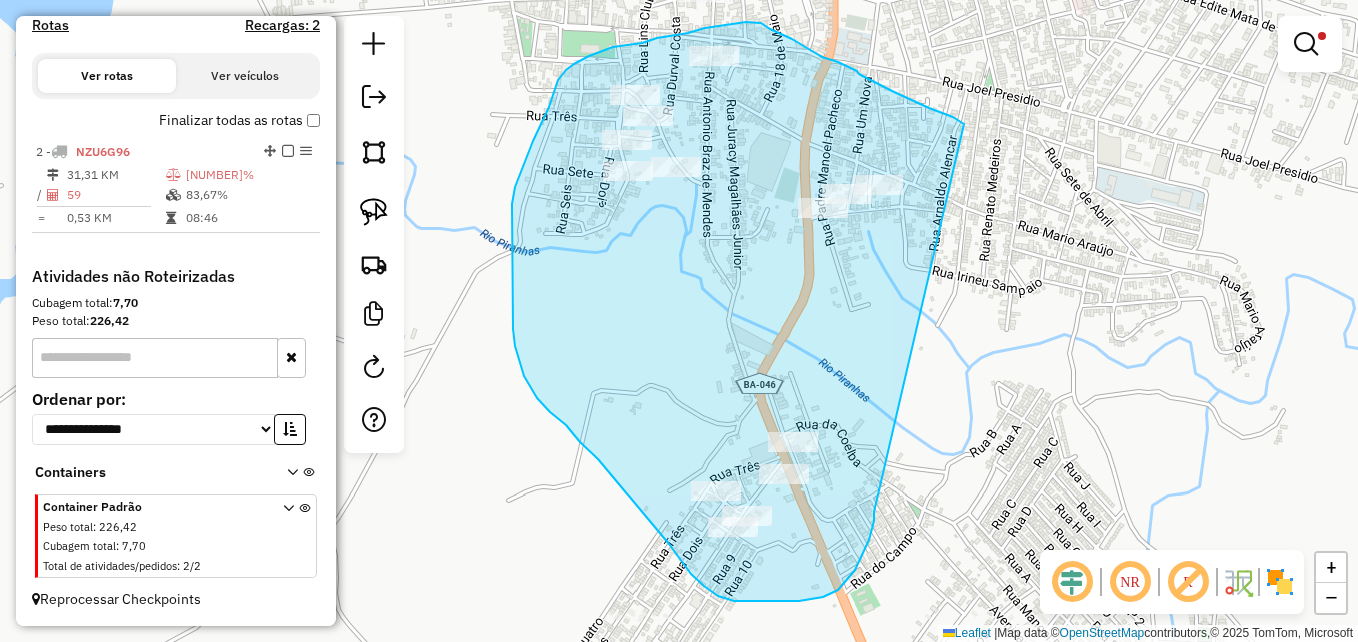 drag, startPoint x: 823, startPoint y: 597, endPoint x: 968, endPoint y: 126, distance: 492.81436 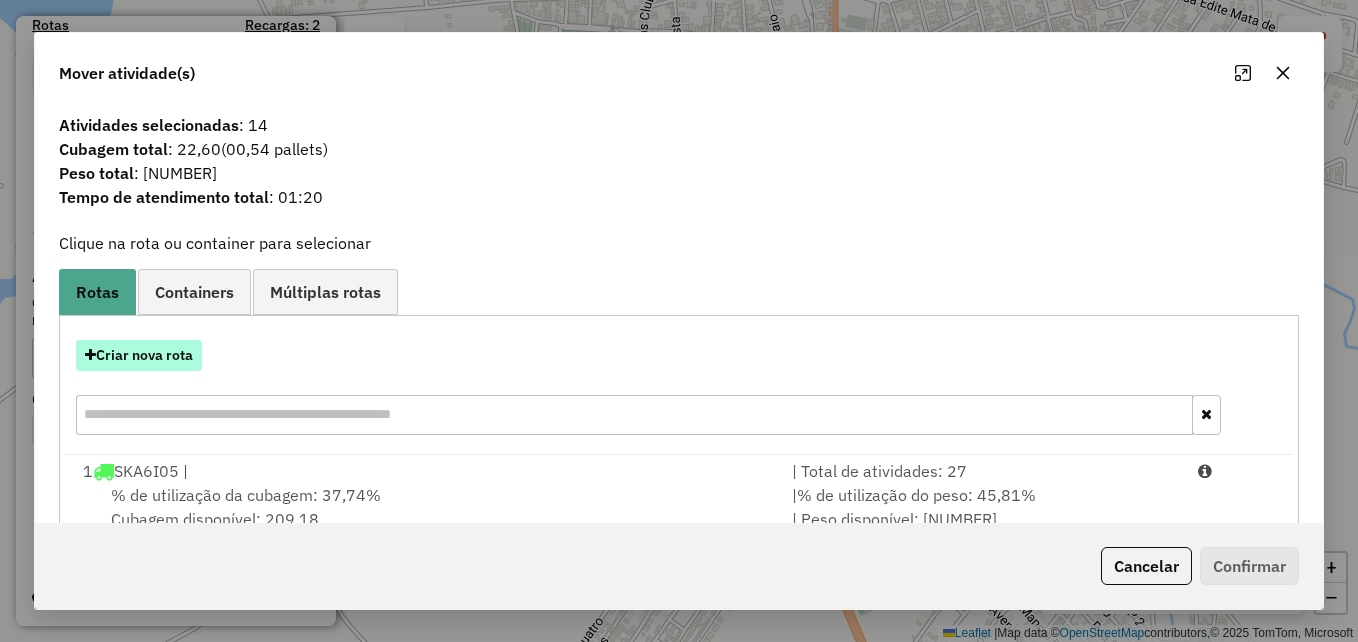 click on "Criar nova rota" at bounding box center (139, 355) 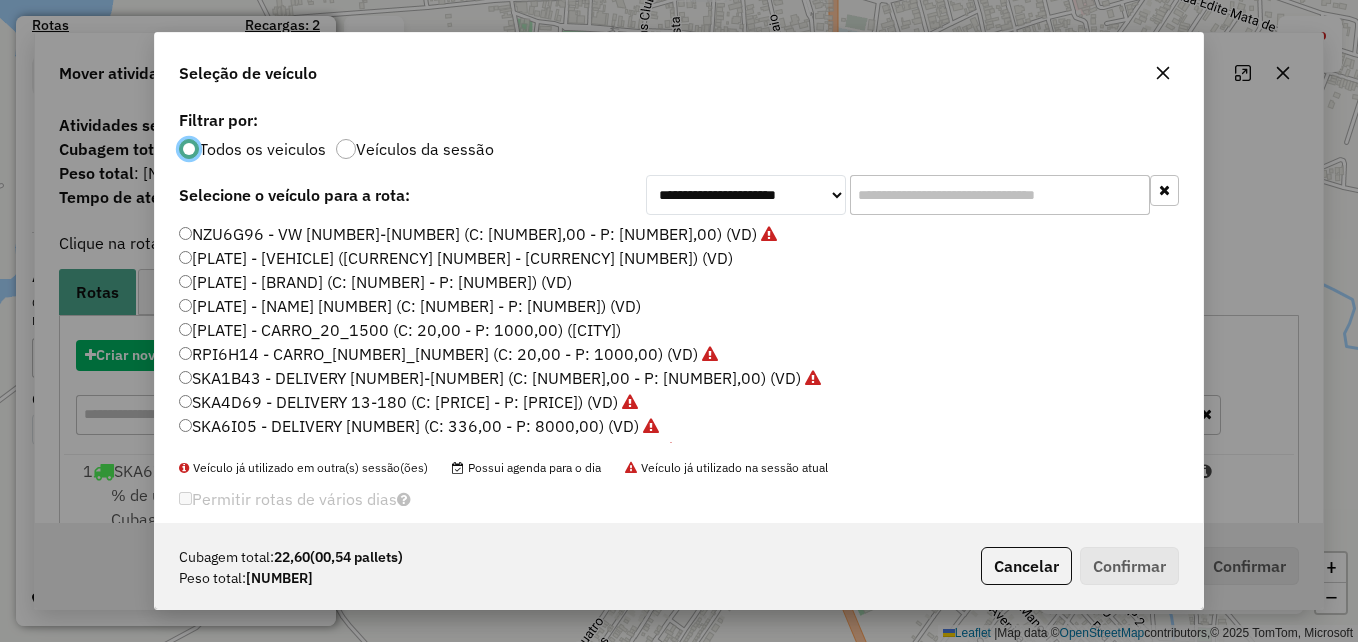 scroll, scrollTop: 11, scrollLeft: 6, axis: both 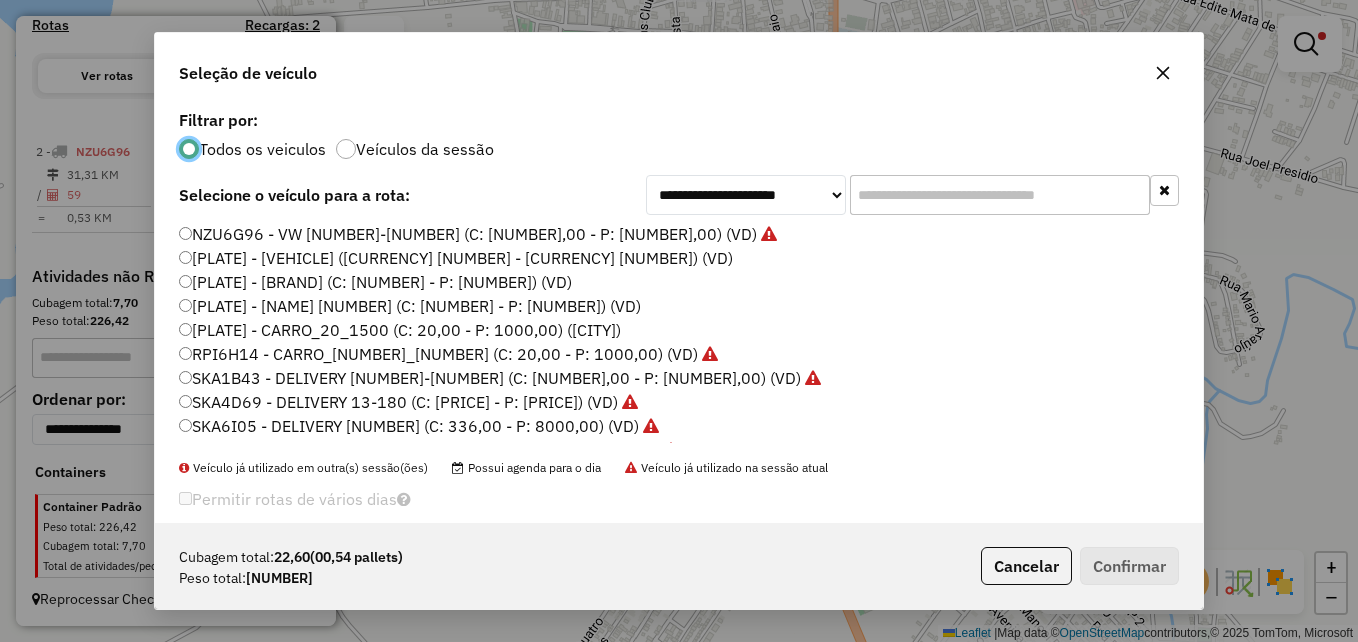 click on "[PLATE] - CARRO_20_1500 (C: 20,00 - P: 1000,00) ([CITY])" 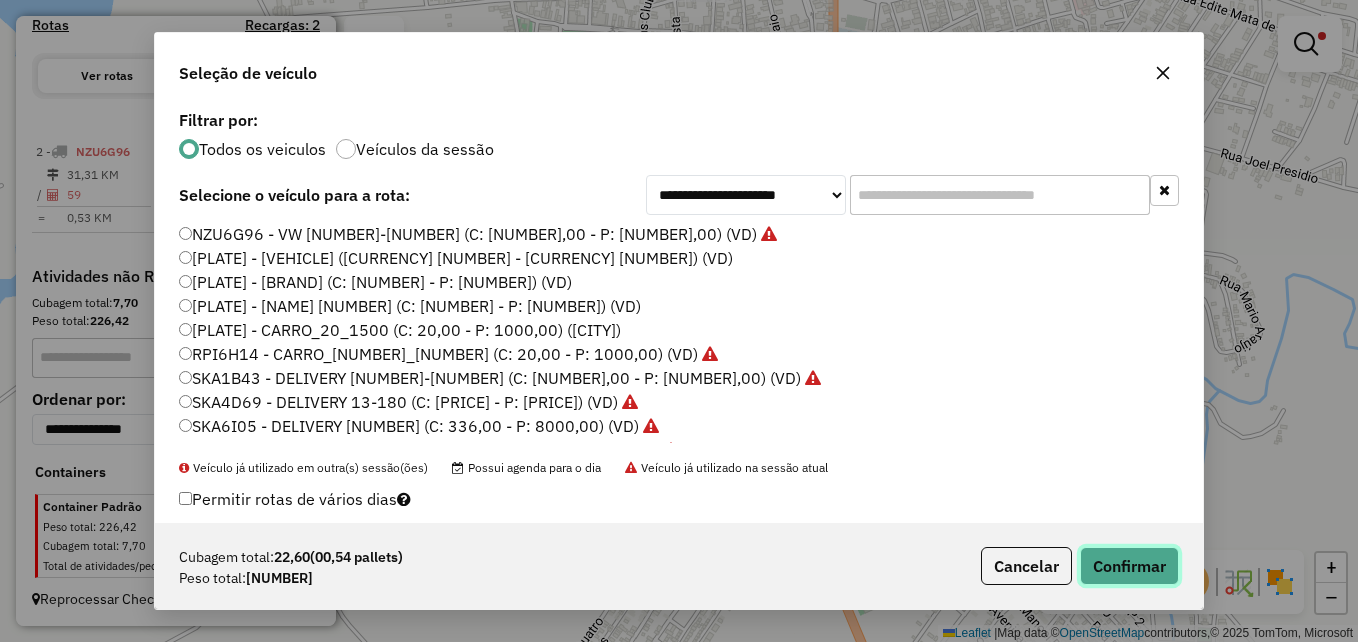 click on "Confirmar" 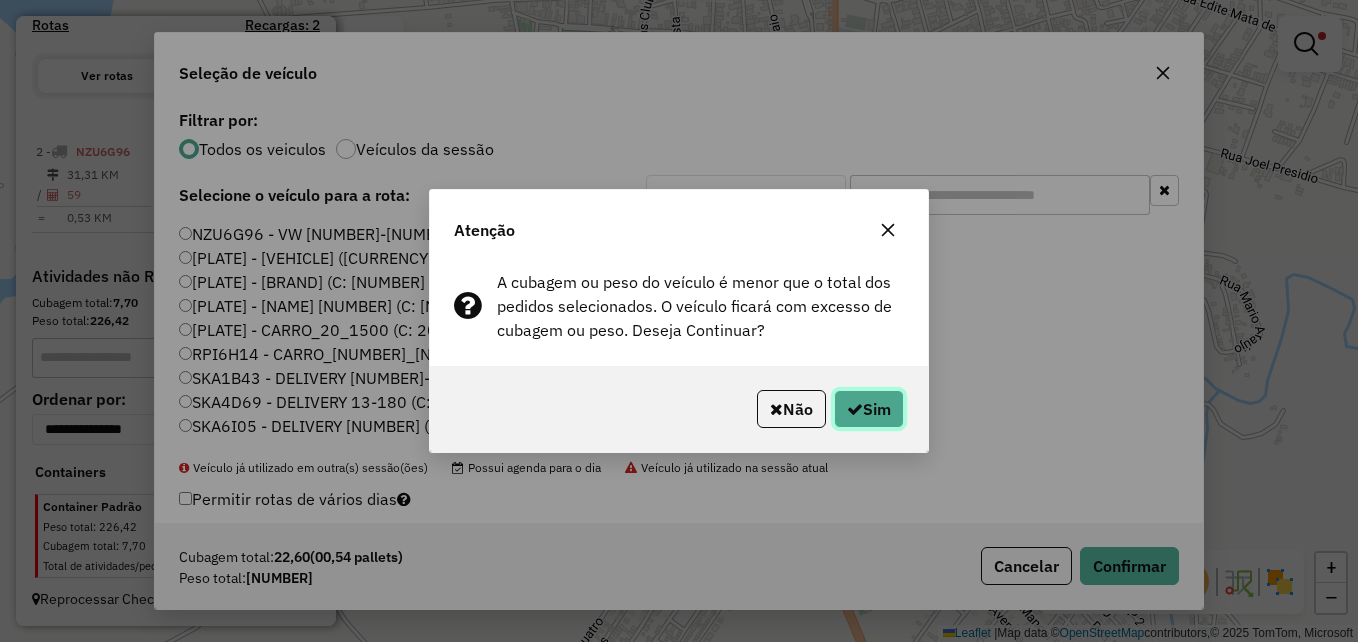 click on "Sim" 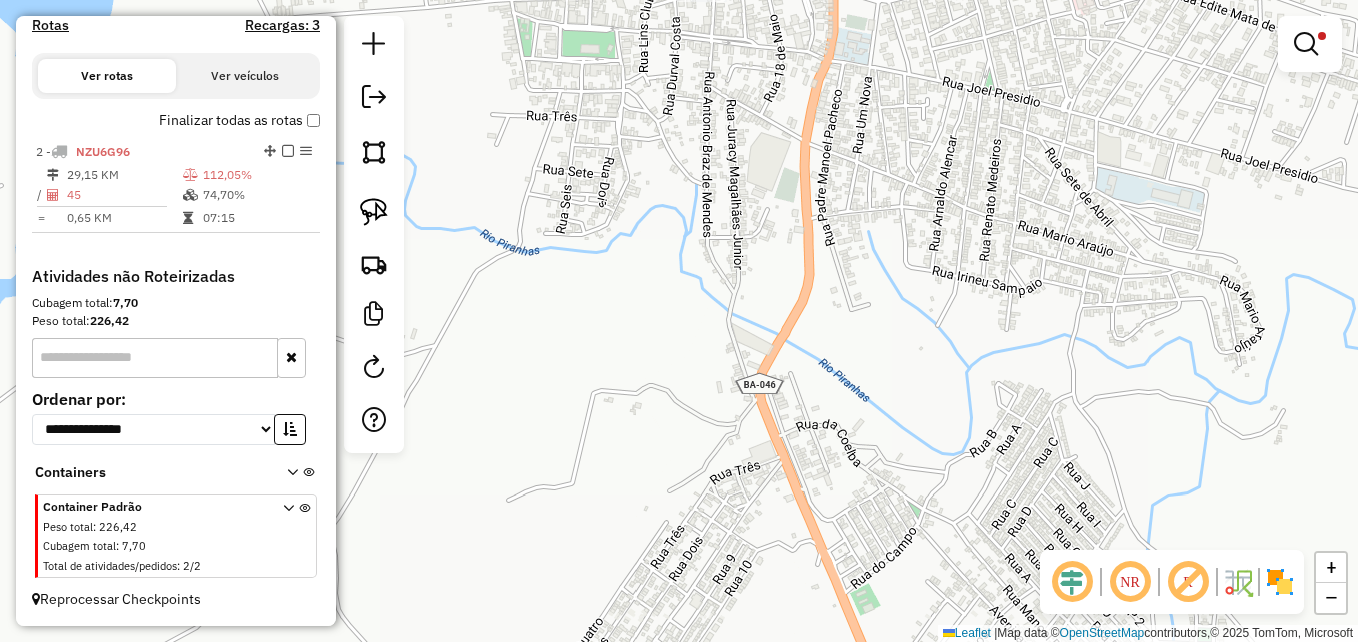 click at bounding box center (1306, 44) 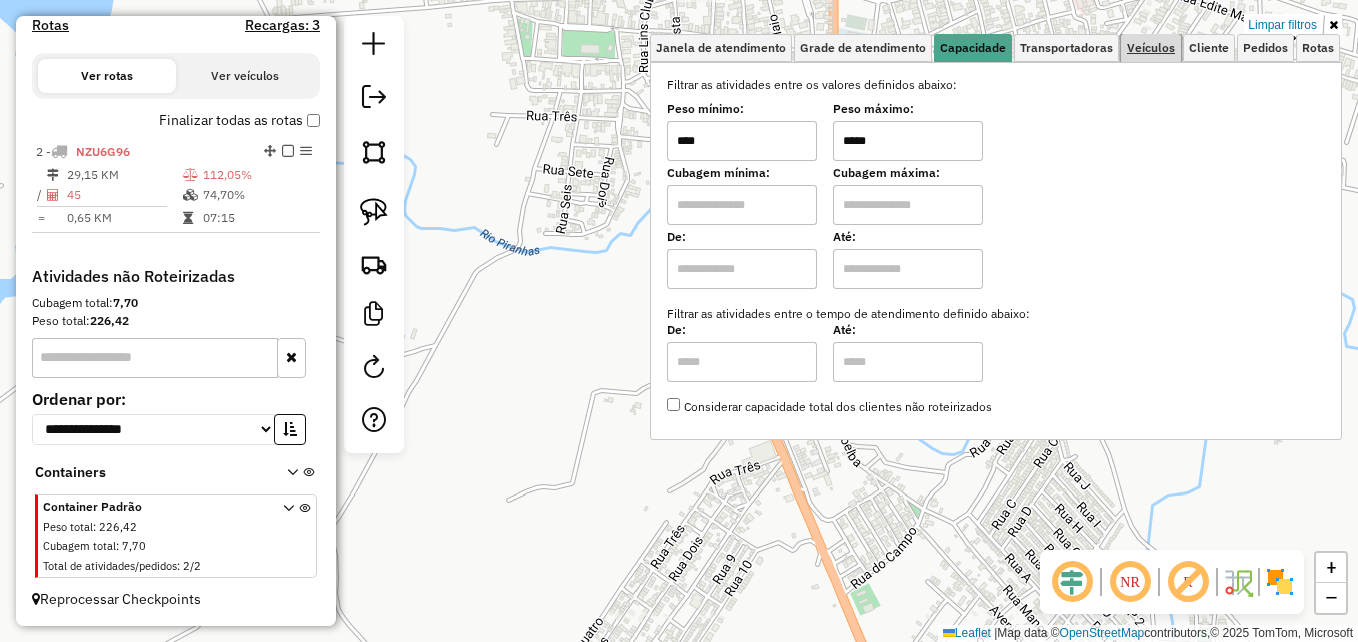 click on "Veículos" at bounding box center [1151, 48] 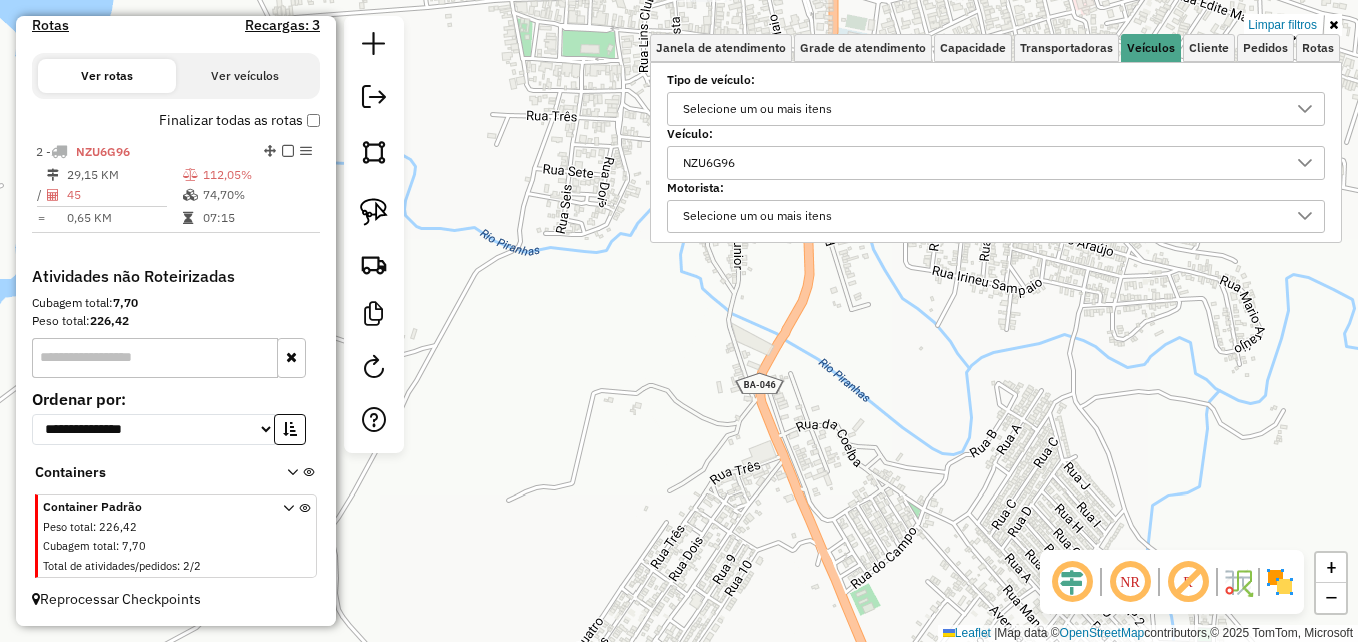 click on "NZU6G96" at bounding box center (709, 163) 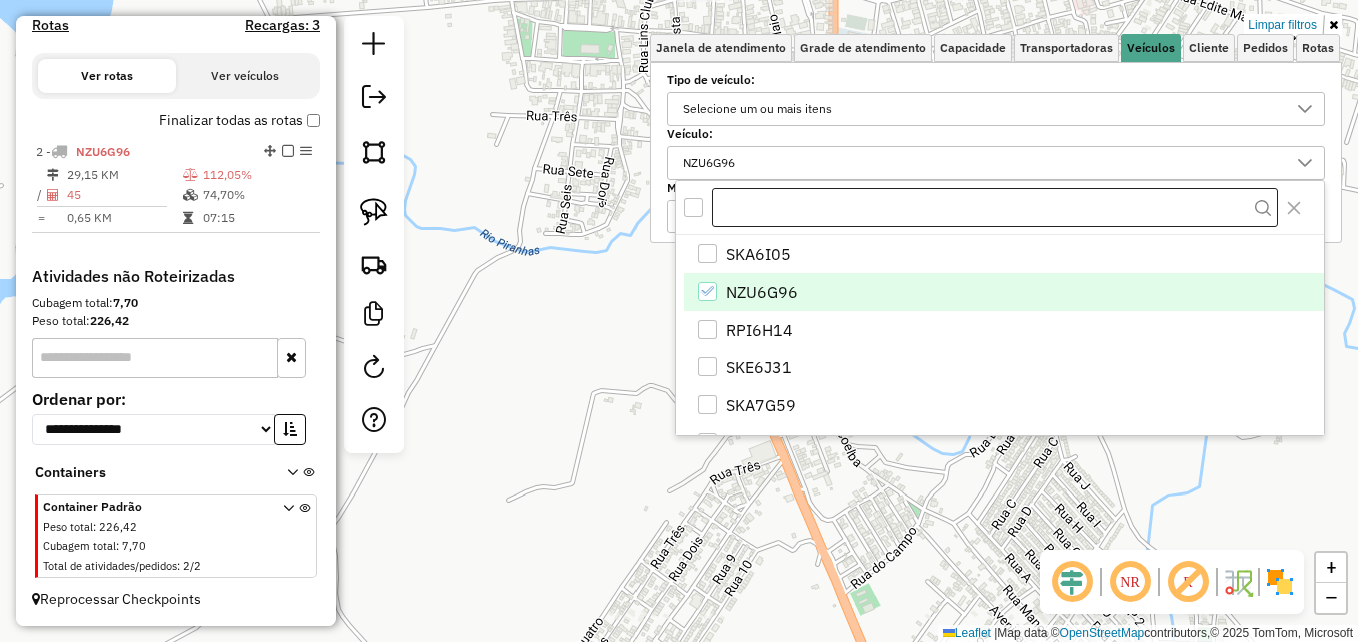 scroll, scrollTop: 12, scrollLeft: 69, axis: both 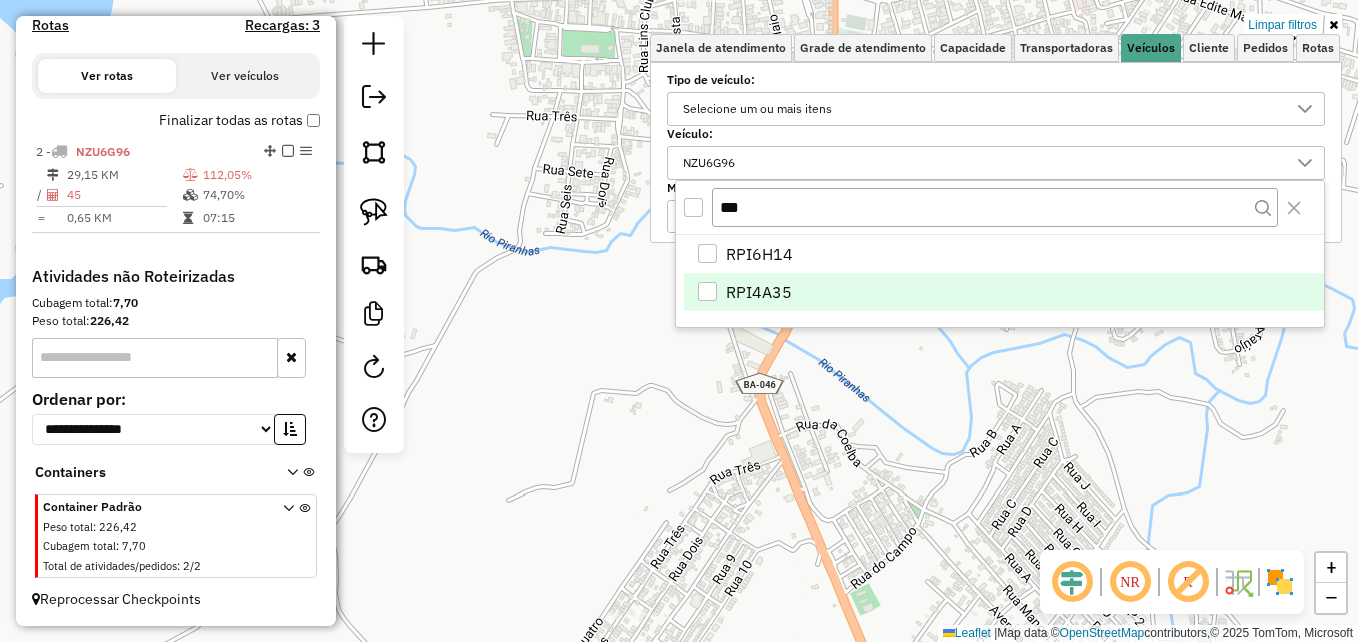type on "***" 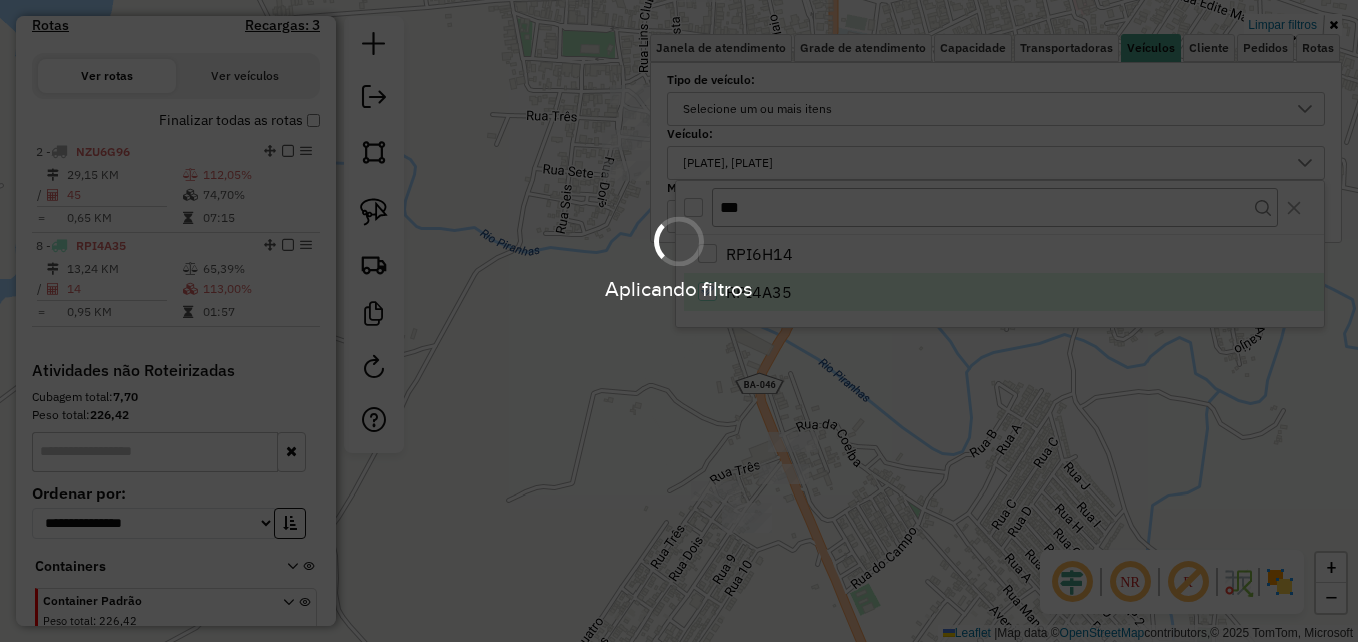 scroll, scrollTop: 656, scrollLeft: 0, axis: vertical 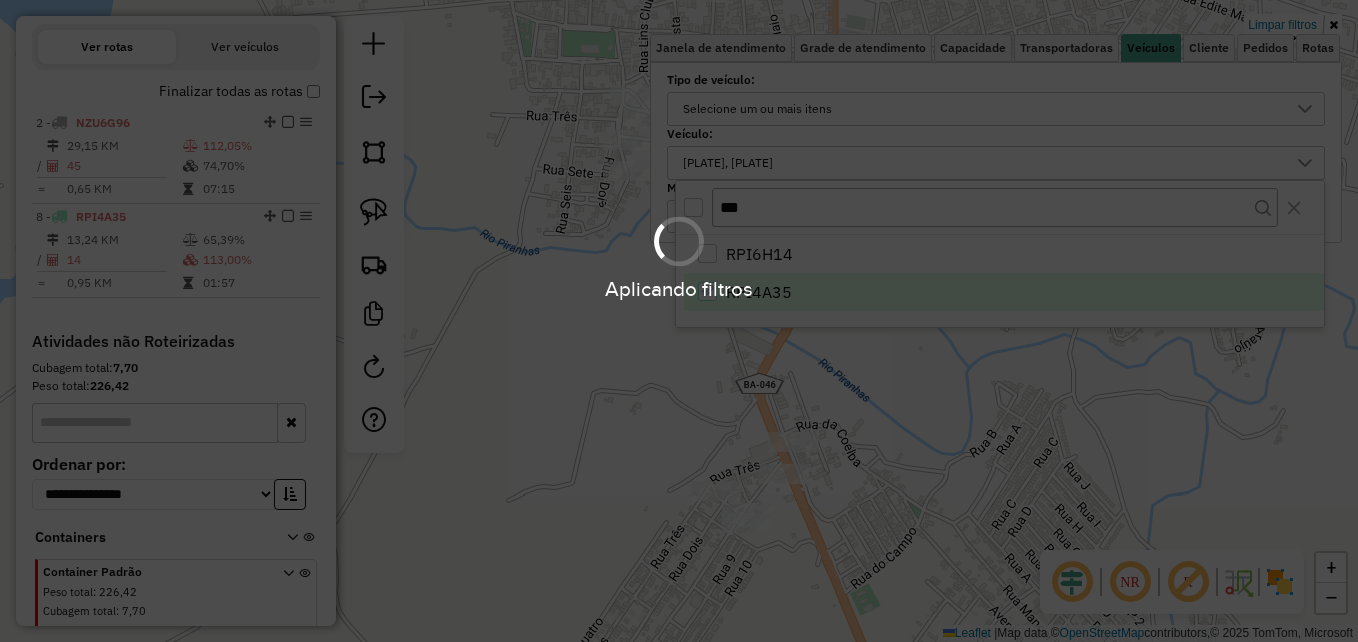 click on "Aplicando filtros" at bounding box center [679, 321] 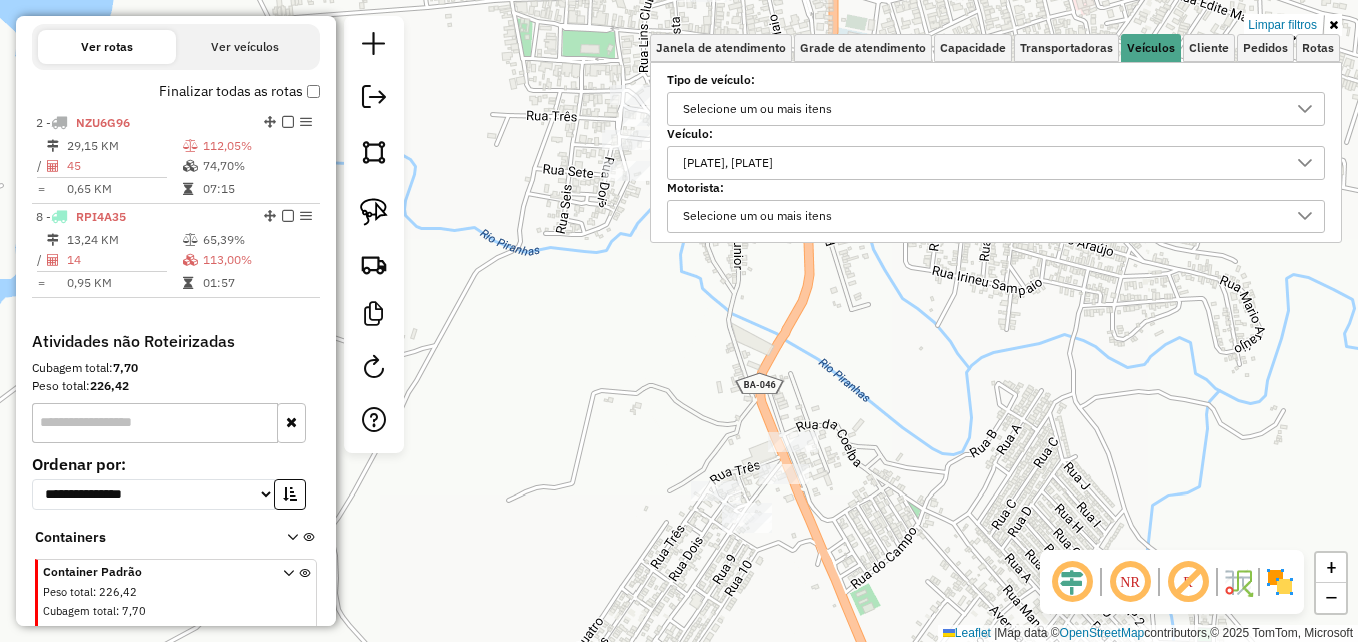 click on "Limpar filtros Janela de atendimento Grade de atendimento Capacidade Transportadoras Veículos Cliente Pedidos  Rotas Selecione os dias de semana para filtrar as janelas de atendimento  Seg   Ter   Qua   Qui   Sex   Sáb   Dom  Informe o período da janela de atendimento: De: Até:  Filtrar exatamente a janela do cliente  Considerar janela de atendimento padrão  Selecione os dias de semana para filtrar as grades de atendimento  Seg   Ter   Qua   Qui   Sex   Sáb   Dom   Considerar clientes sem dia de atendimento cadastrado  Clientes fora do dia de atendimento selecionado Filtrar as atividades entre os valores definidos abaixo:  Peso mínimo:  ****  Peso máximo:  *****  Cubagem mínima:   Cubagem máxima:   De:   Até:  Filtrar as atividades entre o tempo de atendimento definido abaixo:  De:   Até:   Considerar capacidade total dos clientes não roteirizados Transportadora: Selecione um ou mais itens Tipo de veículo: Selecione um ou mais itens Veículo: NZU6G96, RPI4A35 Motorista: Nome: Tipo de cliente: +" 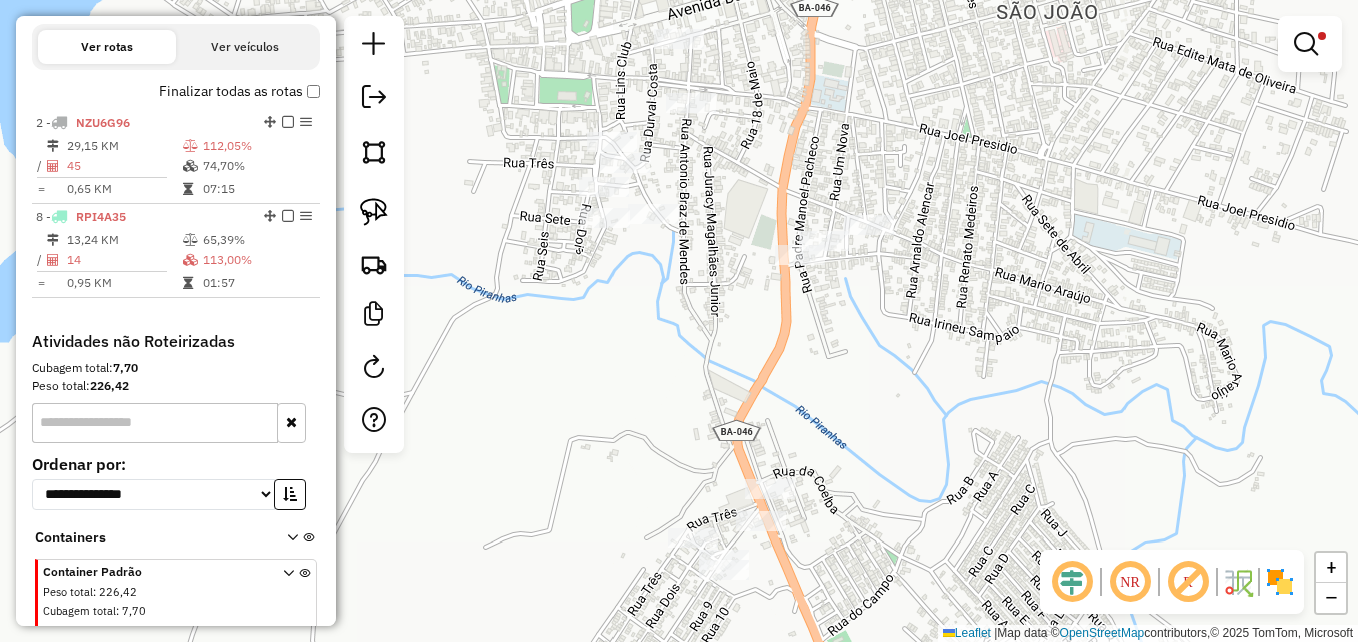 drag, startPoint x: 598, startPoint y: 381, endPoint x: 525, endPoint y: 599, distance: 229.8978 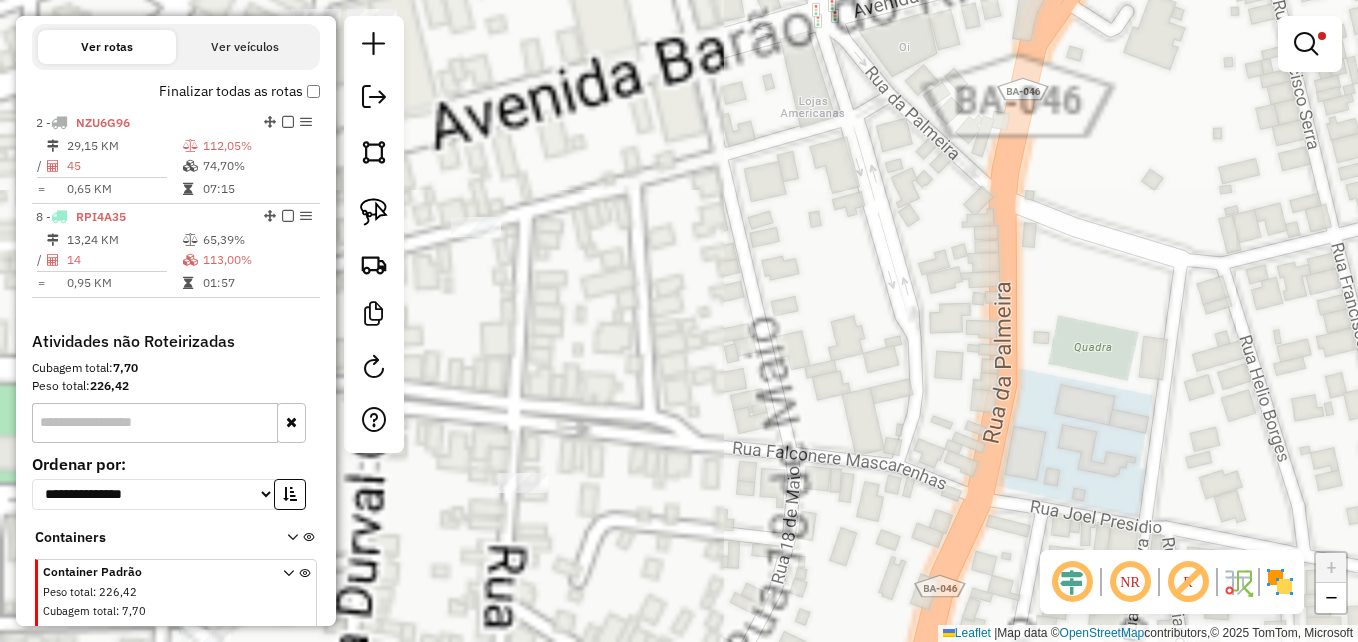click on "Limpar filtros Janela de atendimento Grade de atendimento Capacidade Transportadoras Veículos Cliente Pedidos  Rotas Selecione os dias de semana para filtrar as janelas de atendimento  Seg   Ter   Qua   Qui   Sex   Sáb   Dom  Informe o período da janela de atendimento: De: Até:  Filtrar exatamente a janela do cliente  Considerar janela de atendimento padrão  Selecione os dias de semana para filtrar as grades de atendimento  Seg   Ter   Qua   Qui   Sex   Sáb   Dom   Considerar clientes sem dia de atendimento cadastrado  Clientes fora do dia de atendimento selecionado Filtrar as atividades entre os valores definidos abaixo:  Peso mínimo:  ****  Peso máximo:  *****  Cubagem mínima:   Cubagem máxima:   De:   Até:  Filtrar as atividades entre o tempo de atendimento definido abaixo:  De:   Até:   Considerar capacidade total dos clientes não roteirizados Transportadora: Selecione um ou mais itens Tipo de veículo: Selecione um ou mais itens Veículo: NZU6G96, RPI4A35 Motorista: Nome: Tipo de cliente: +" 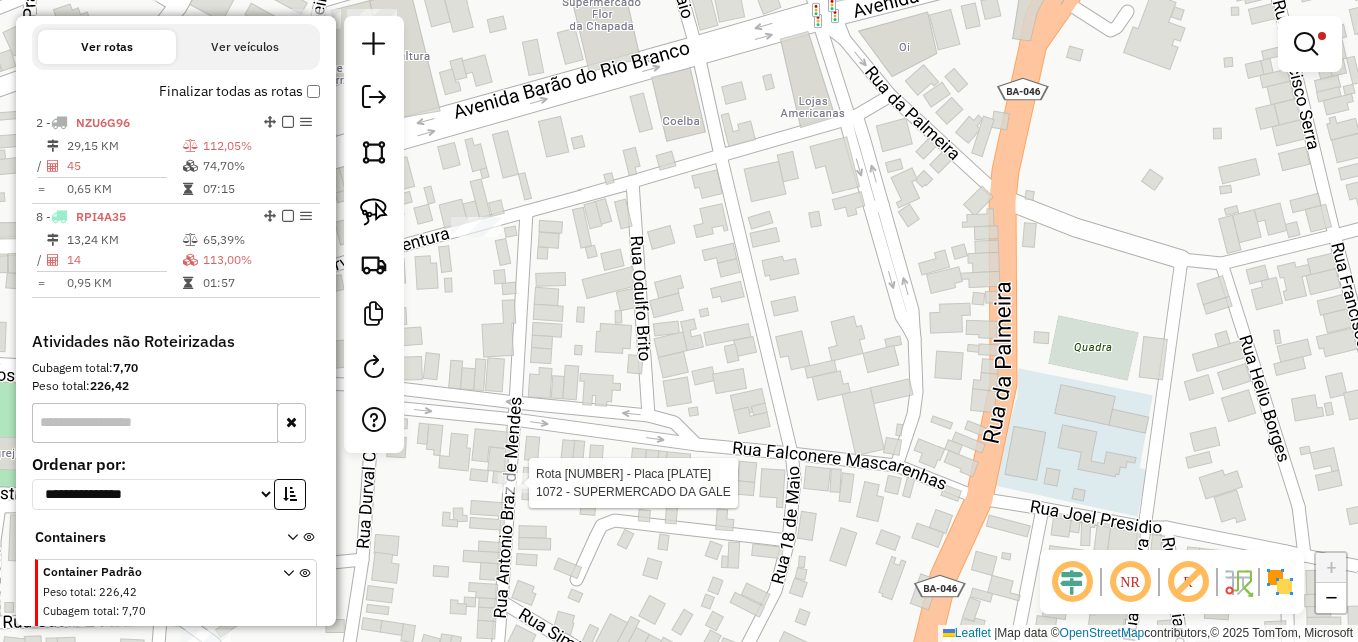 click 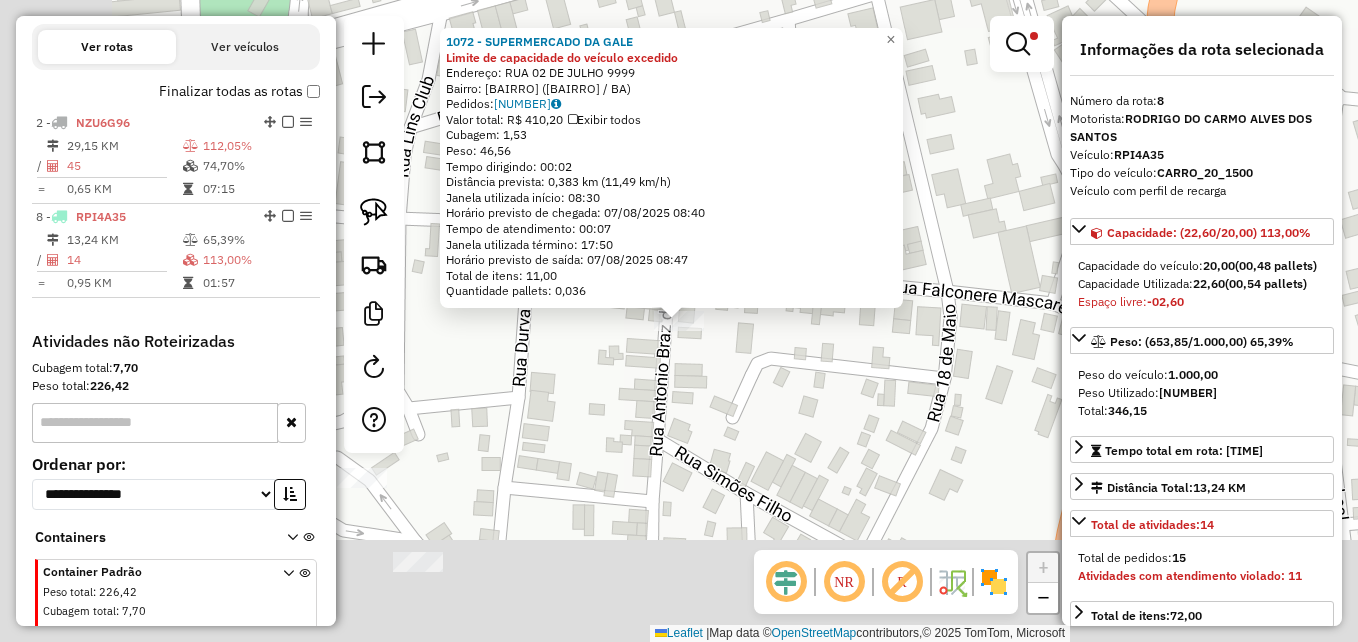 scroll, scrollTop: 721, scrollLeft: 0, axis: vertical 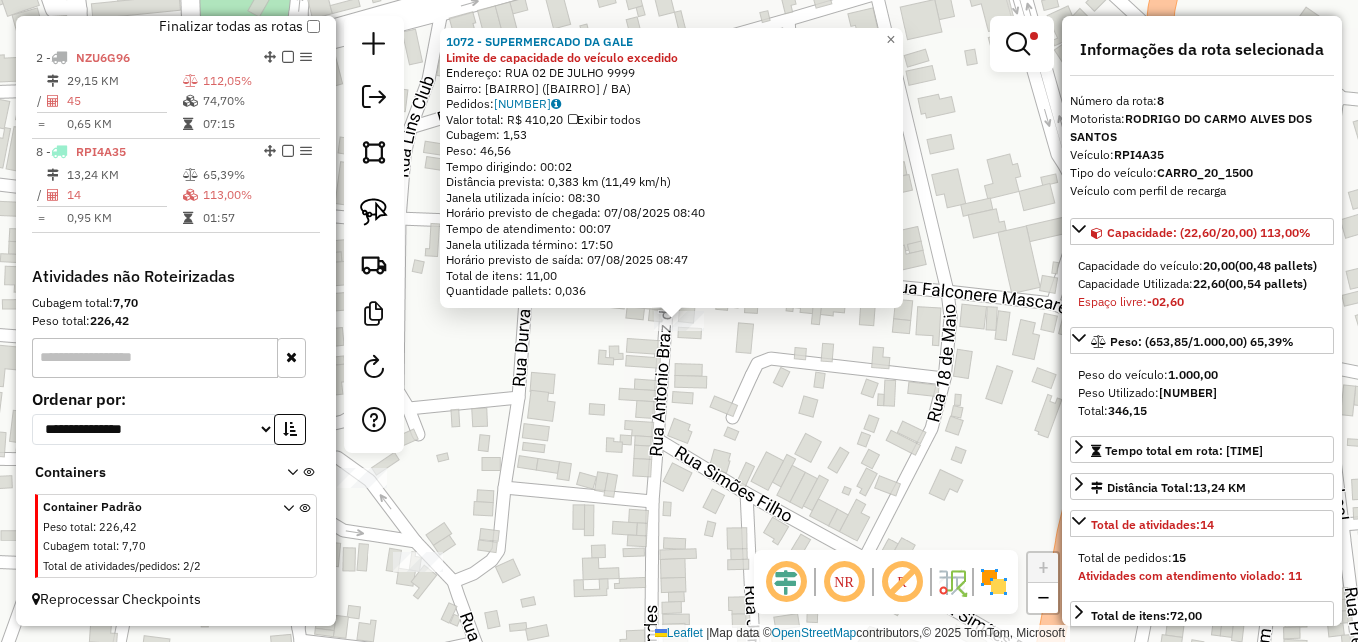click on "BARCHAPADA Limite de capacidade do veículo excedido Endereço: RUA [NUMBER] DE JULHO [NUMBER] Bairro: Oriente ([CITY] / [STATE]) Pedidos: [NUMBER] Valor total: R$ [PRICE] Exibir todos Cubagem: [PRICE] Peso: [PRICE] Tempo dirigindo: [TIME] Distância prevista: [NUMBER] km ([NUMBER] km/h) Janela utilizada início: [TIME] Horário previsto de chegada: [DATE] [TIME] Tempo de atendimento: [TIME] Janela utilizada término: [TIME] Horário previsto de saída: [DATE] [TIME] Total de itens: [NUMBER] Quantidade pallets: [PRICE] × Limpar filtros Janela de atendimento Grade de atendimento Capacidade Transportadoras Veículos Cliente Pedidos Rotas Selecione os dias de semana para filtrar as janelas de atendimento Seg Ter Qua Qui Sex Sáb Dom Informe o período da janela de atendimento: De: Até: Filtrar exatamente a janela do cliente Considerar janela de atendimento padrão Selecione os dias de semana para filtrar as grades de atendimento Seg Ter Qua Qui Sex Sáb Dom" 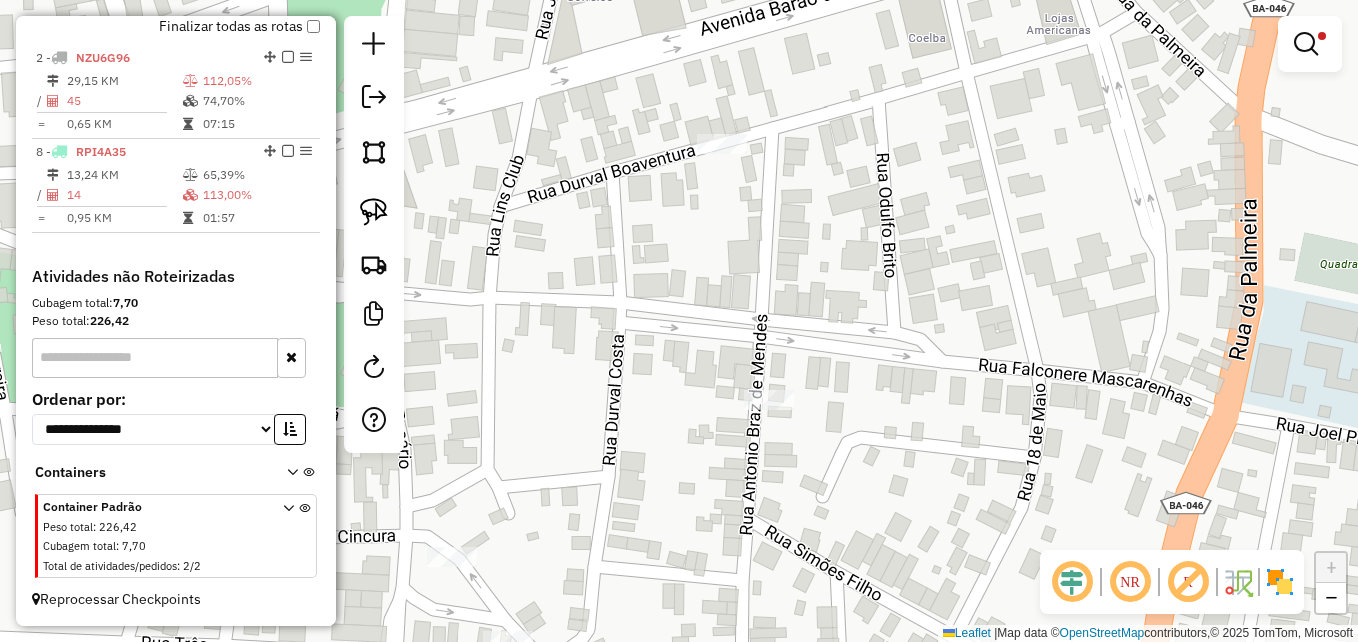 drag, startPoint x: 601, startPoint y: 462, endPoint x: 667, endPoint y: 480, distance: 68.41052 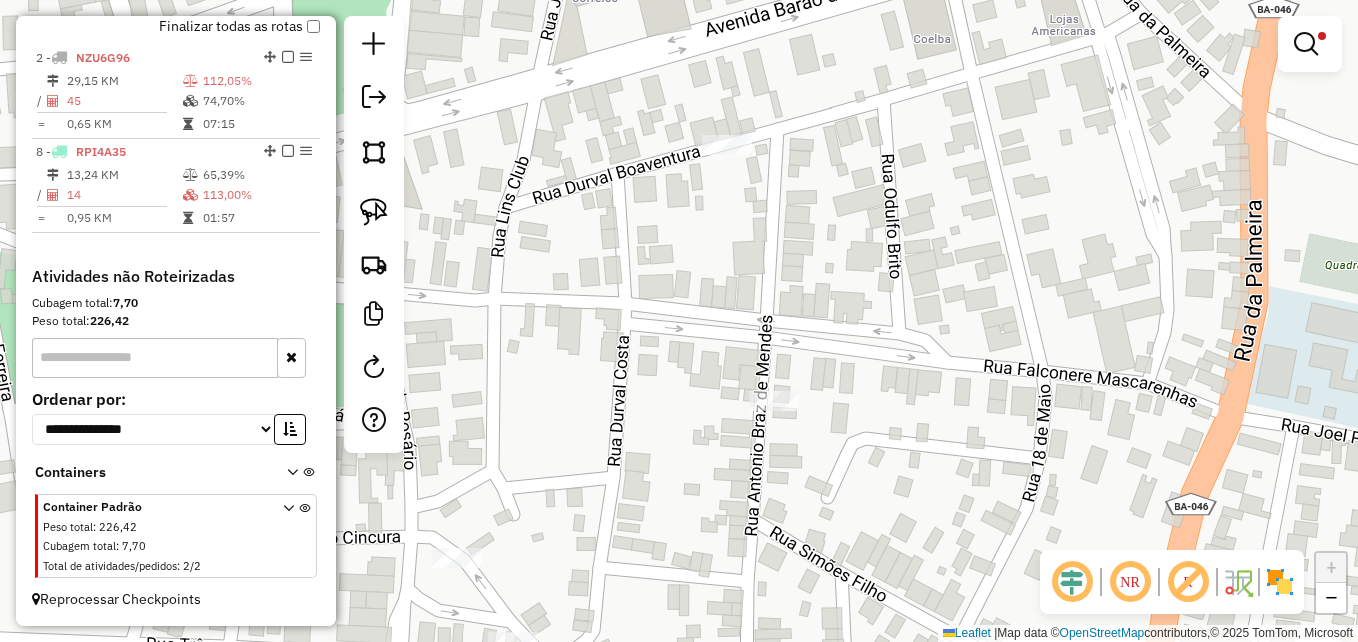 drag, startPoint x: 592, startPoint y: 281, endPoint x: 622, endPoint y: 369, distance: 92.973114 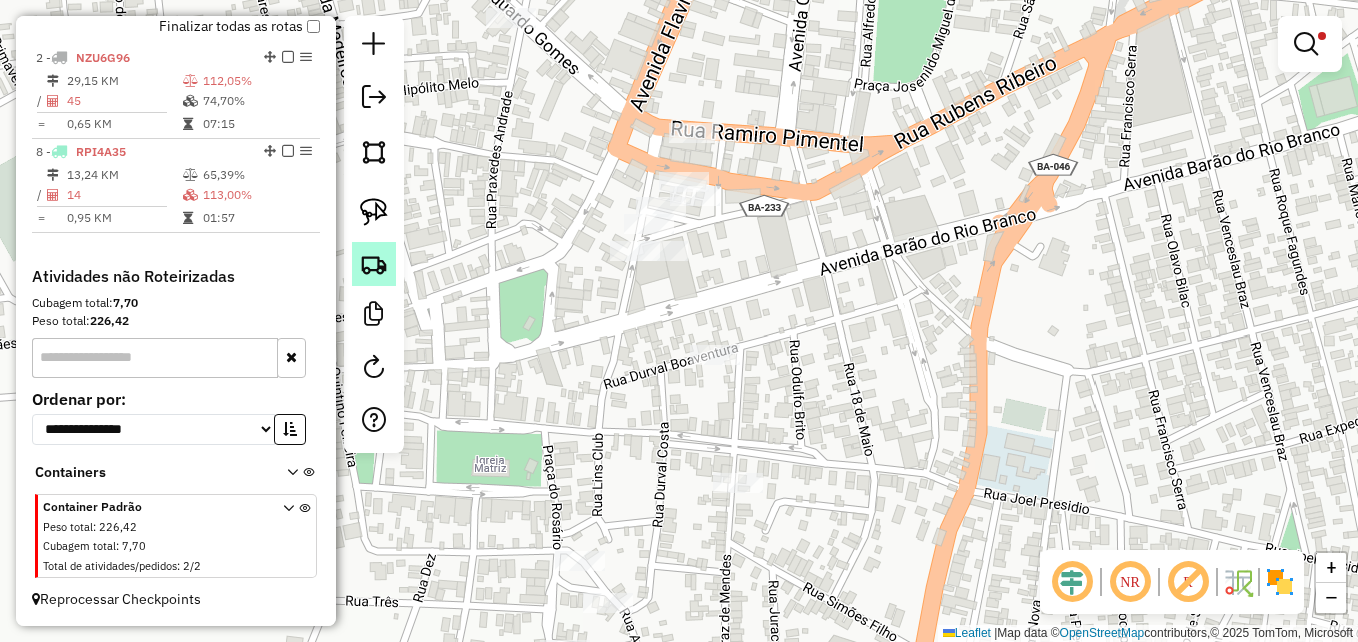 click 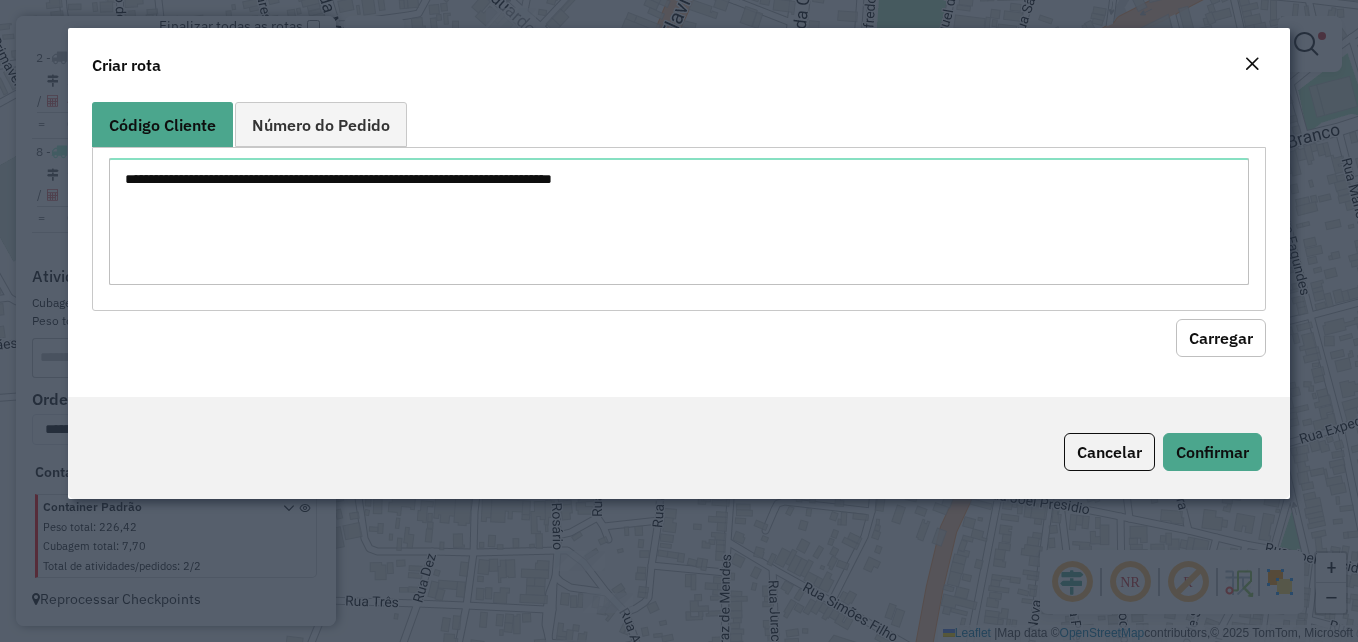 click on "Criar rota" 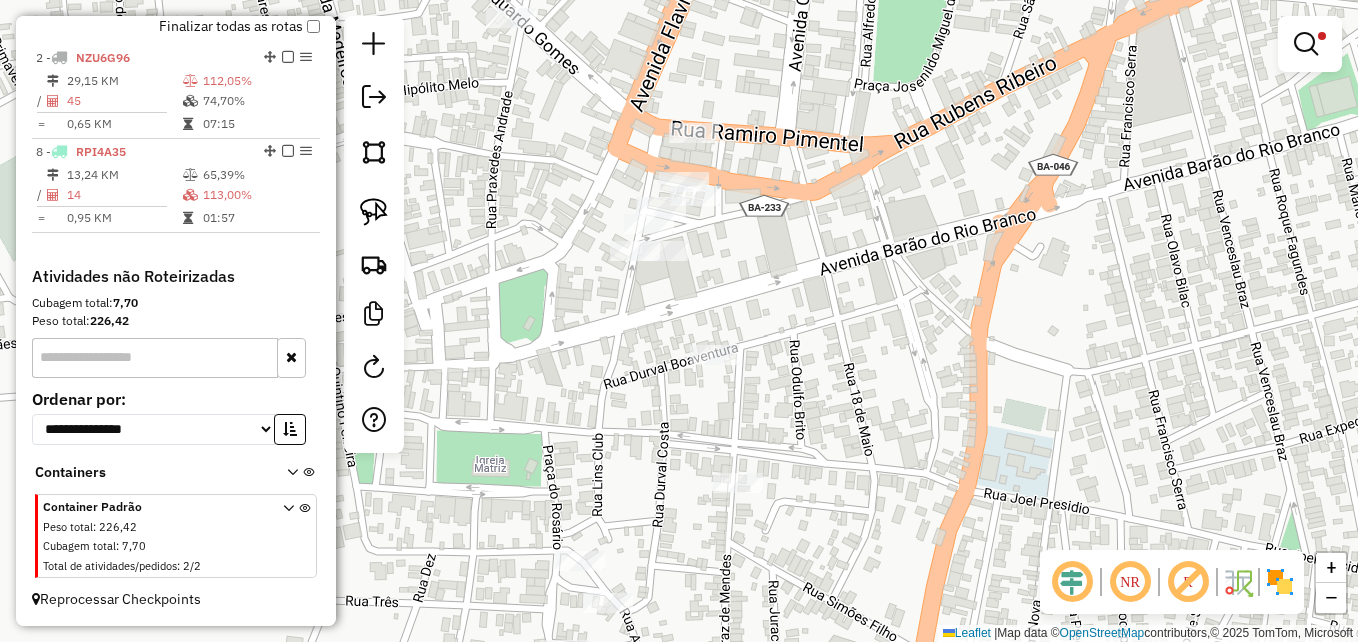 drag, startPoint x: 375, startPoint y: 213, endPoint x: 407, endPoint y: 230, distance: 36.23534 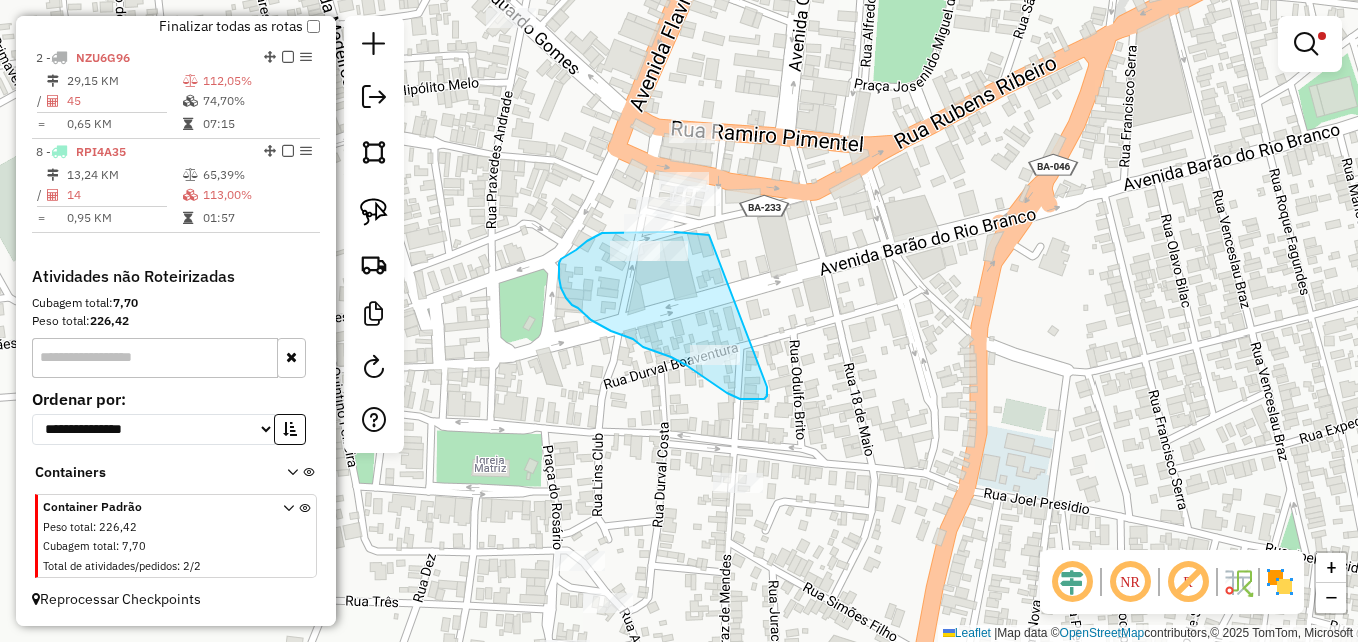 drag, startPoint x: 764, startPoint y: 399, endPoint x: 709, endPoint y: 235, distance: 172.97688 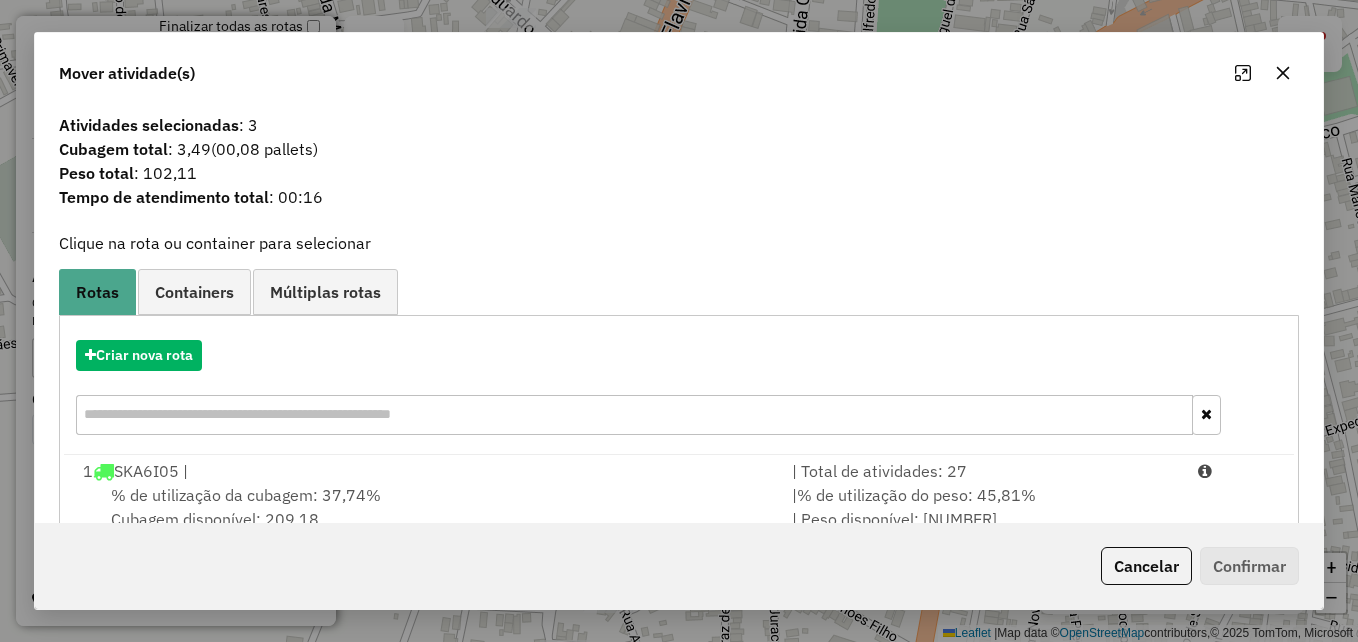 scroll, scrollTop: 167, scrollLeft: 0, axis: vertical 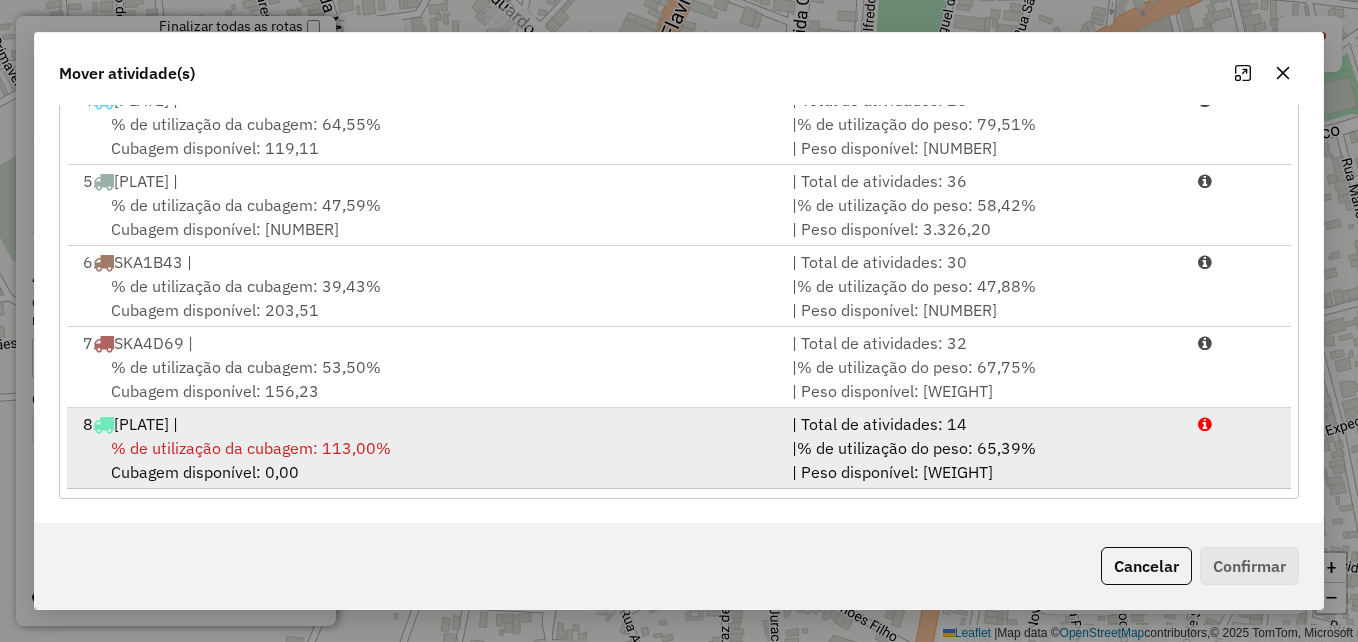 drag, startPoint x: 326, startPoint y: 448, endPoint x: 347, endPoint y: 446, distance: 21.095022 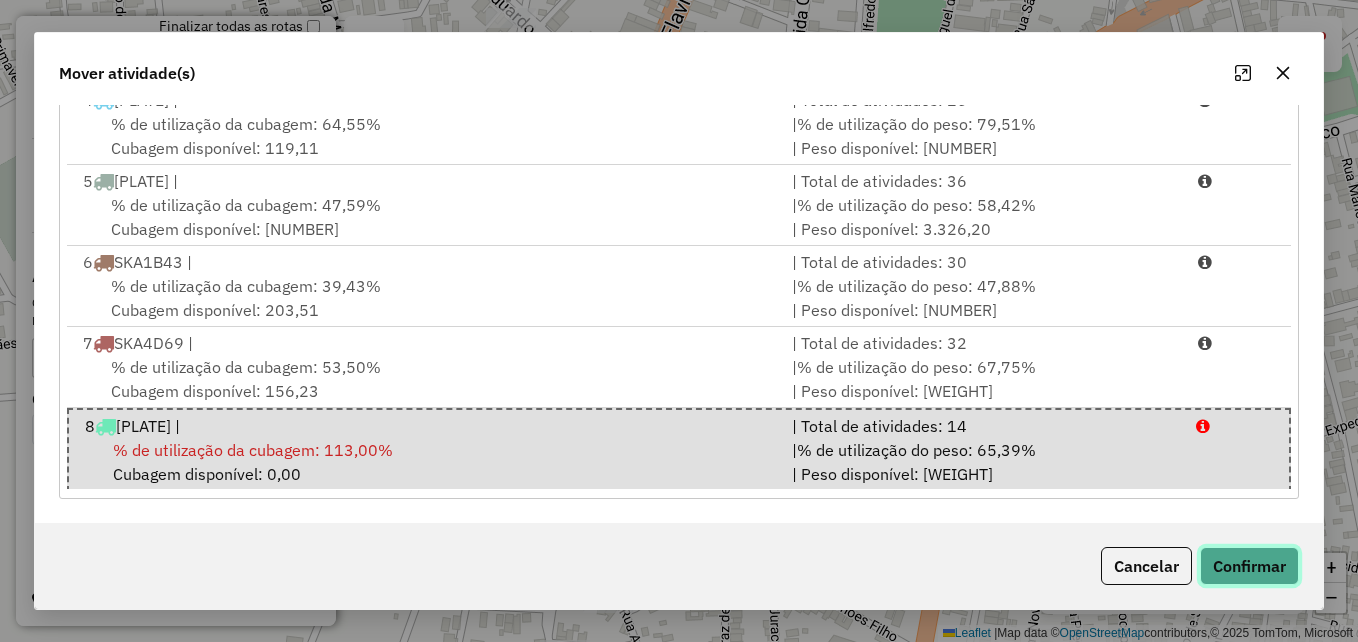 click on "Confirmar" 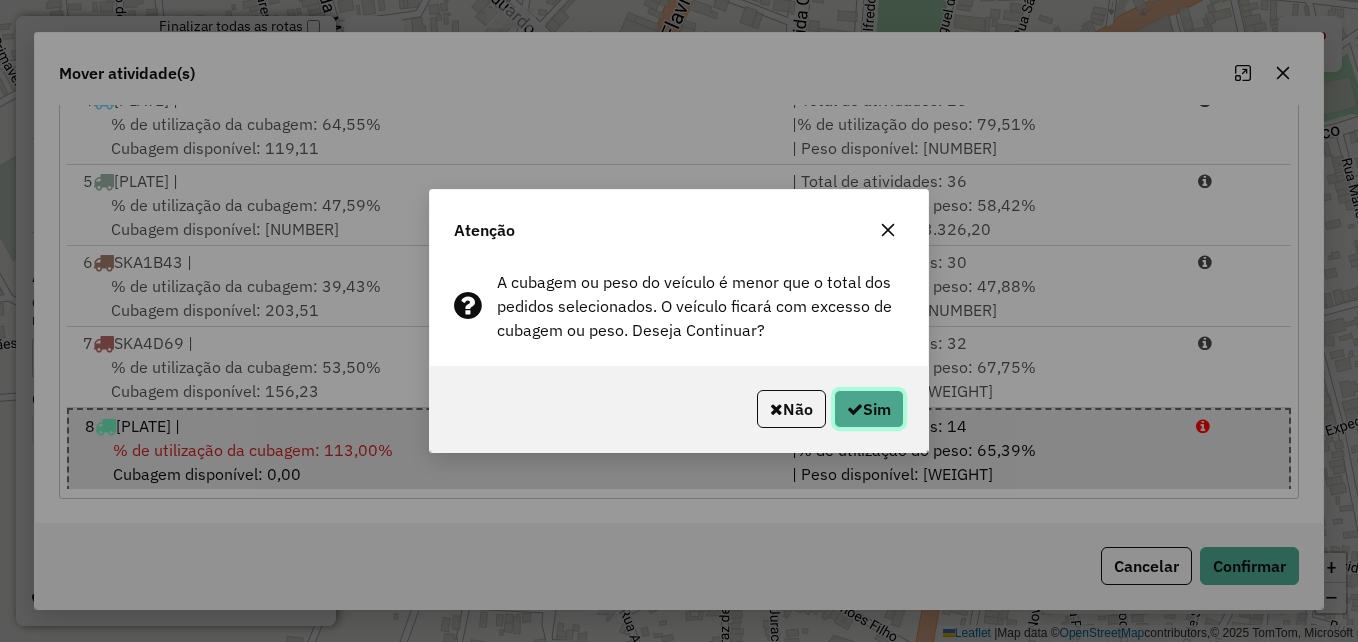 click on "Sim" 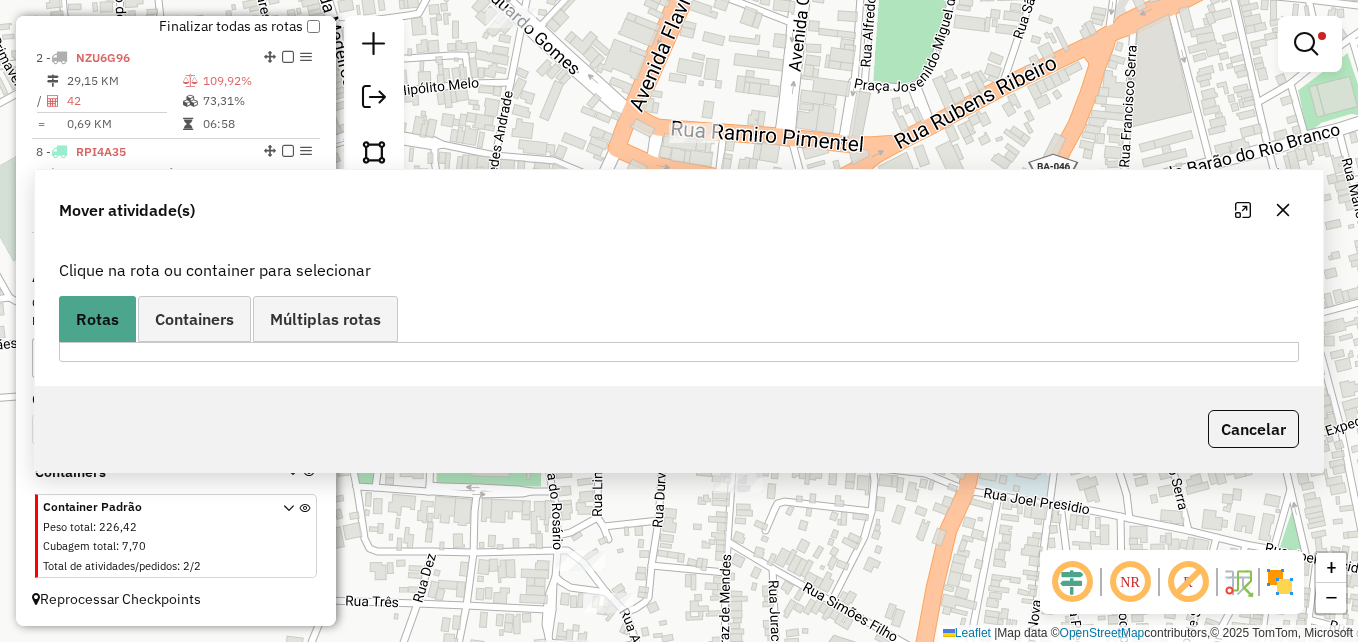 scroll, scrollTop: 0, scrollLeft: 0, axis: both 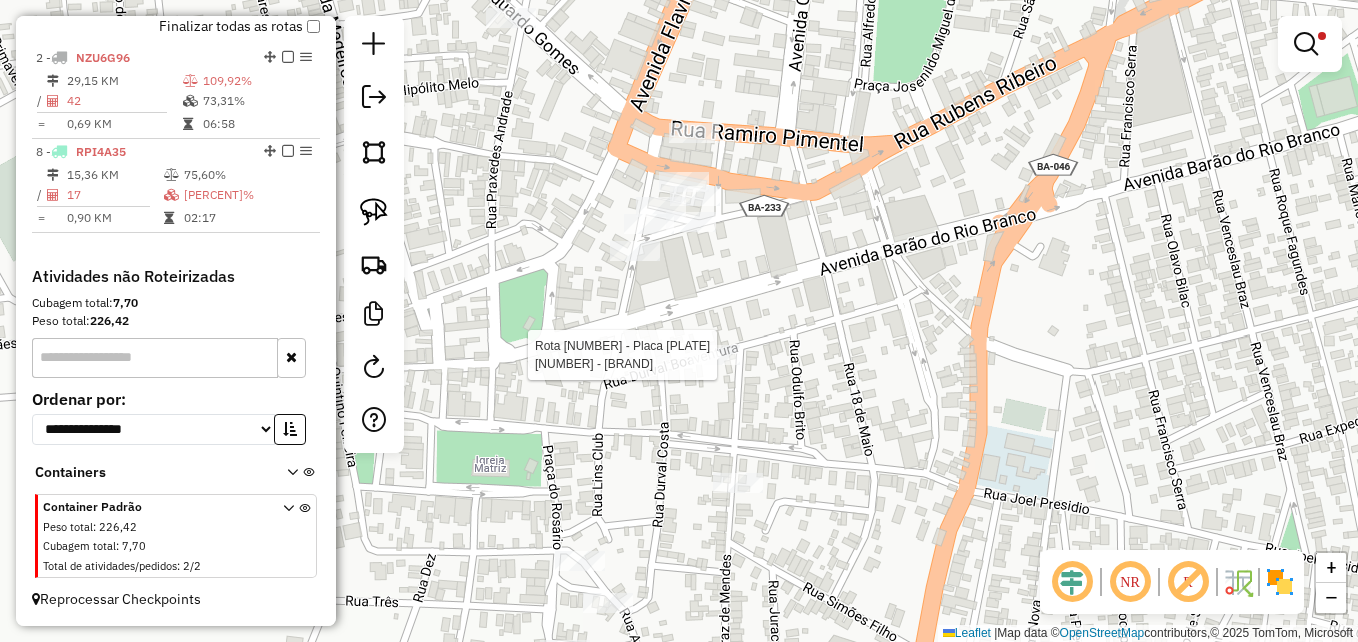 select on "*********" 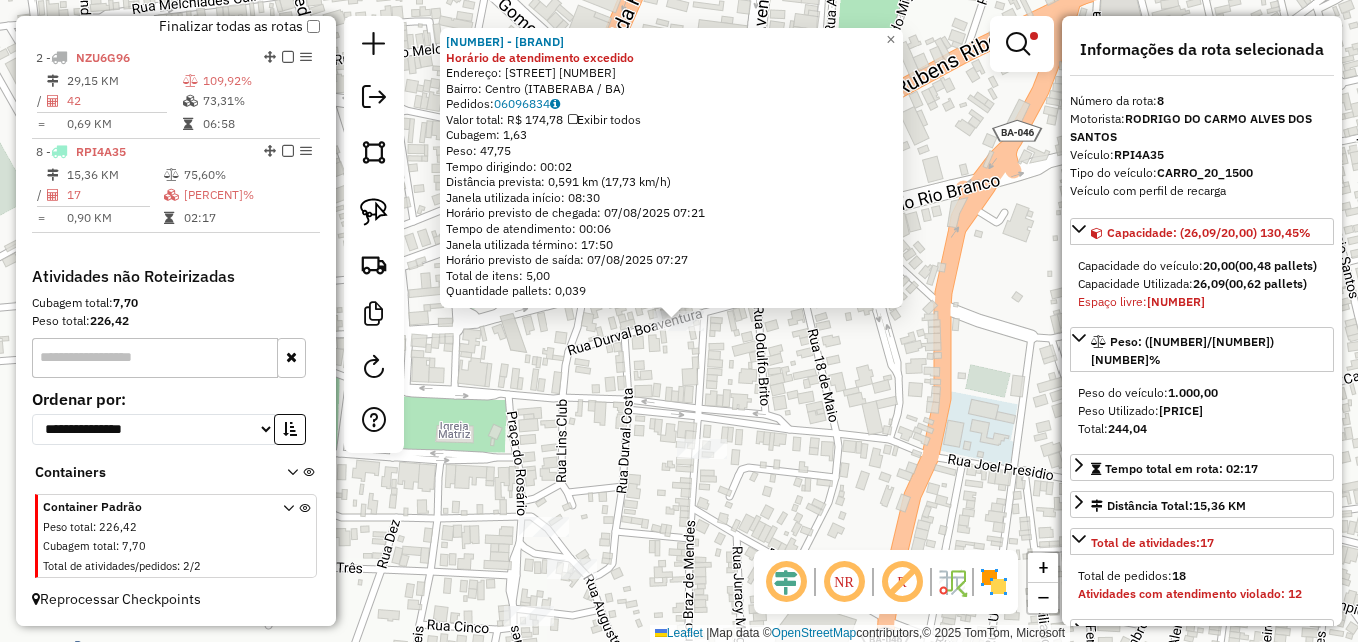 click on "339 - [CLIENT_NAME] (CE [CITY]) Horário de atendimento excedido  Endereço:  [STREET_NAME] [NUMBER]   Bairro: Centro ([CITY] / [STATE])   Pedidos:  [ORDER_ID]   Valor total: R$ 174,78   Exibir todos   Cubagem: 1,63  Peso: 47,75  Tempo dirigindo: 00:02   Distância prevista: 0,591 km (17,73 km/h)   Janela utilizada início: 08:30   Horário previsto de chegada: 07/08/2025 07:21   Tempo de atendimento: 00:06   Janela utilizada término: 17:50   Horário previsto de saída: 07/08/2025 07:27   Total de itens: 5,00   Quantidade pallets: 0,039  × Limpar filtros Janela de atendimento Grade de atendimento Capacidade Transportadoras Veículos Cliente Pedidos  Rotas Selecione os dias de semana para filtrar as janelas de atendimento  Seg   Ter   Qua   Qui   Sex   Sáb   Dom  Informe o período da janela de atendimento: De: Até:  Filtrar exatamente a janela do cliente  Considerar janela de atendimento padrão  Selecione os dias de semana para filtrar as grades de atendimento  Seg   Ter   Qua   Qui   Sex   Sáb   Dom  **** *****" 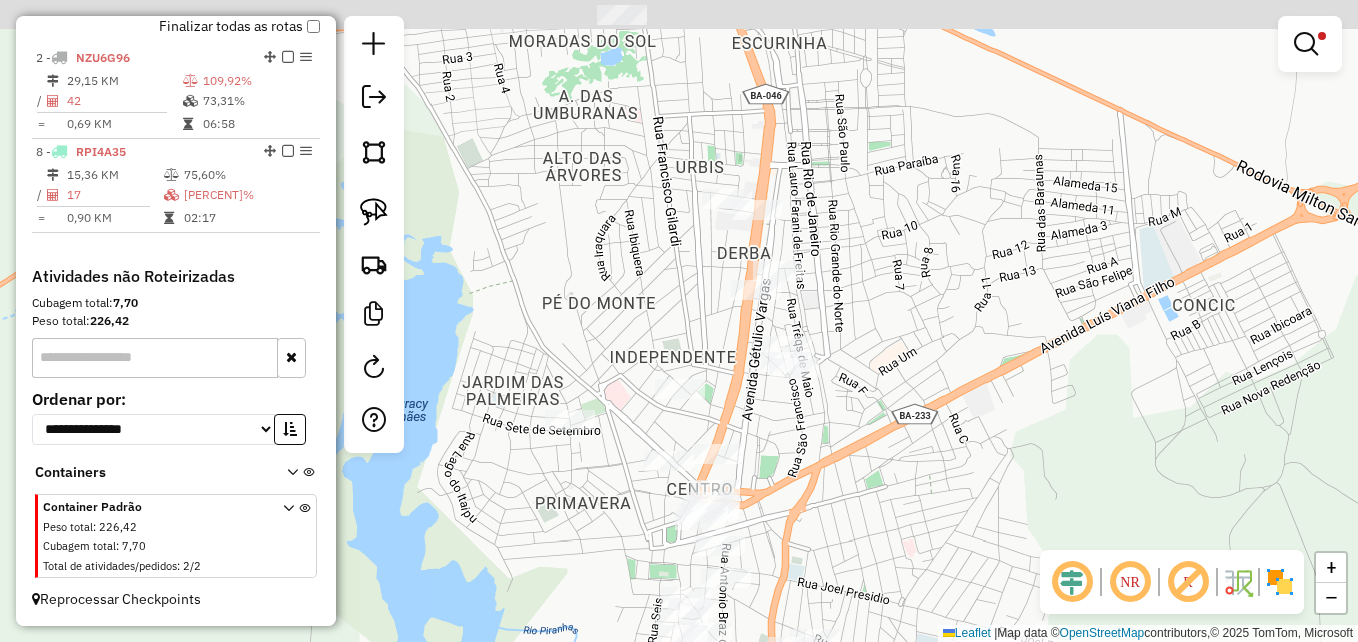 drag, startPoint x: 824, startPoint y: 292, endPoint x: 756, endPoint y: 451, distance: 172.93062 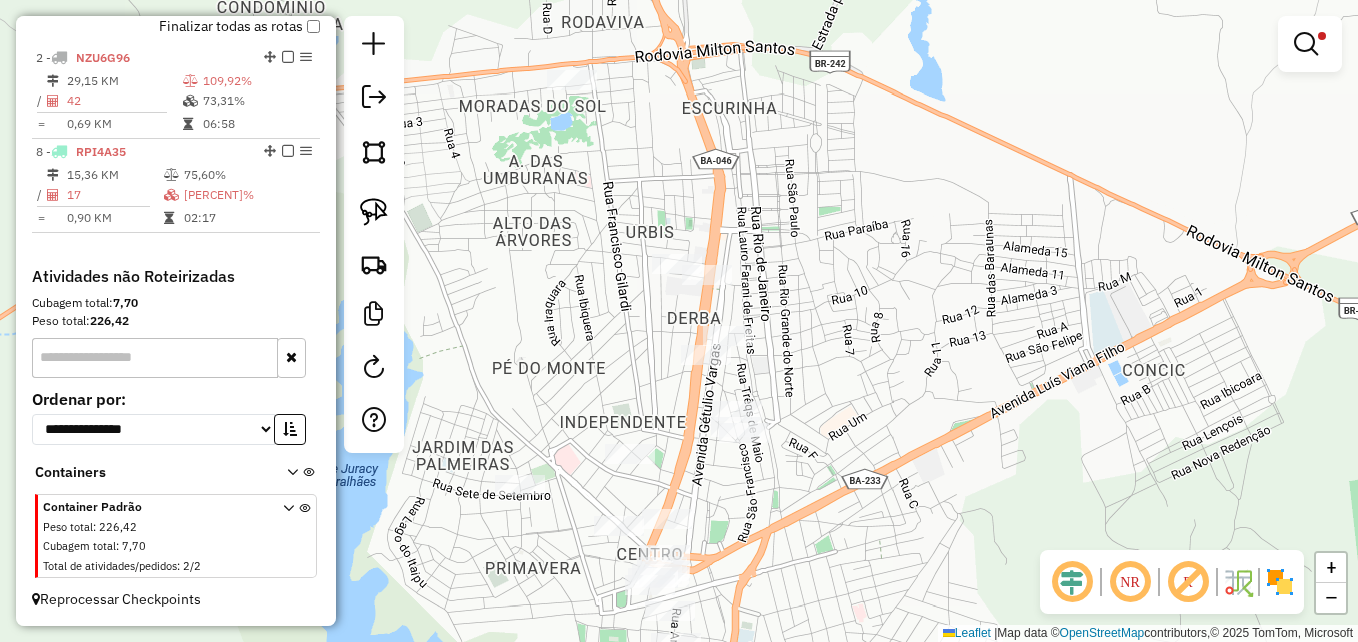 drag, startPoint x: 672, startPoint y: 288, endPoint x: 602, endPoint y: 322, distance: 77.820305 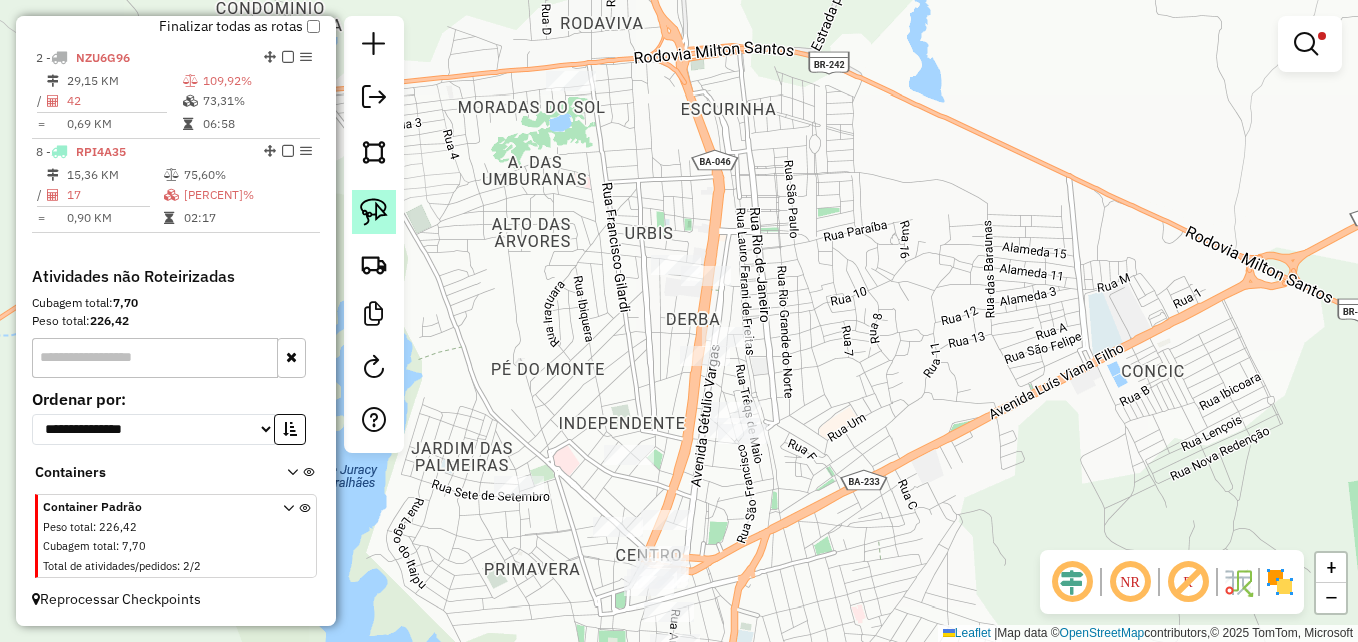 click 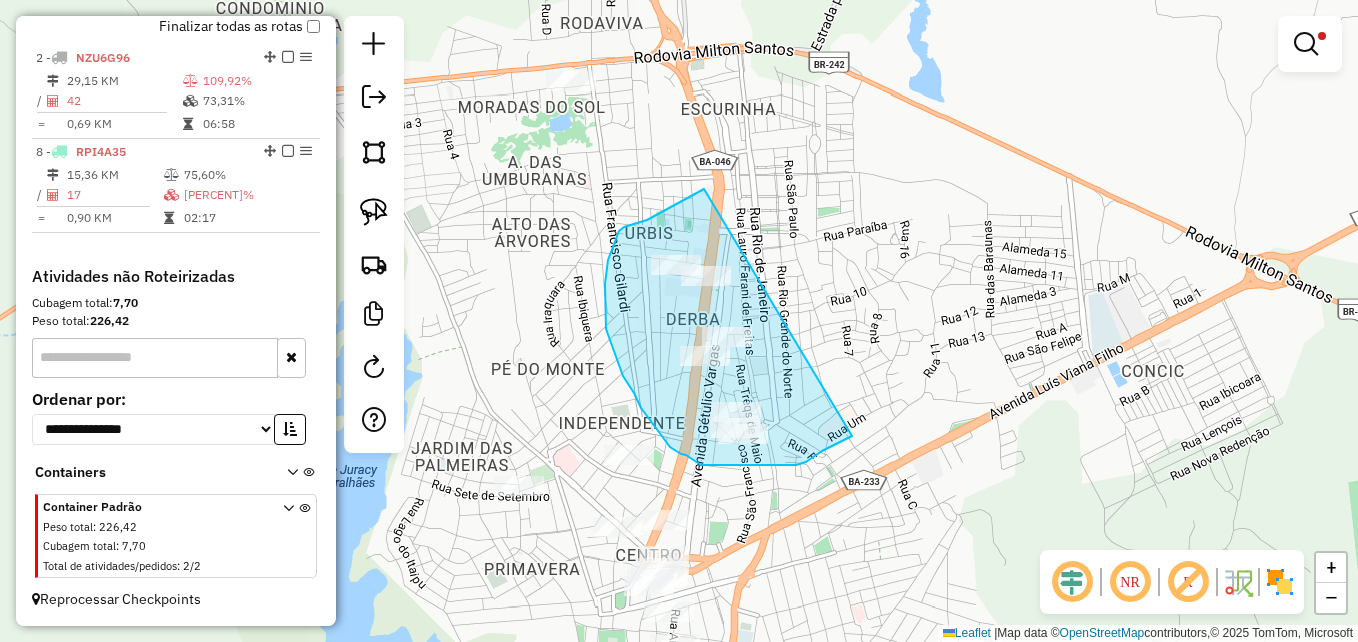drag, startPoint x: 664, startPoint y: 211, endPoint x: 863, endPoint y: 428, distance: 294.43167 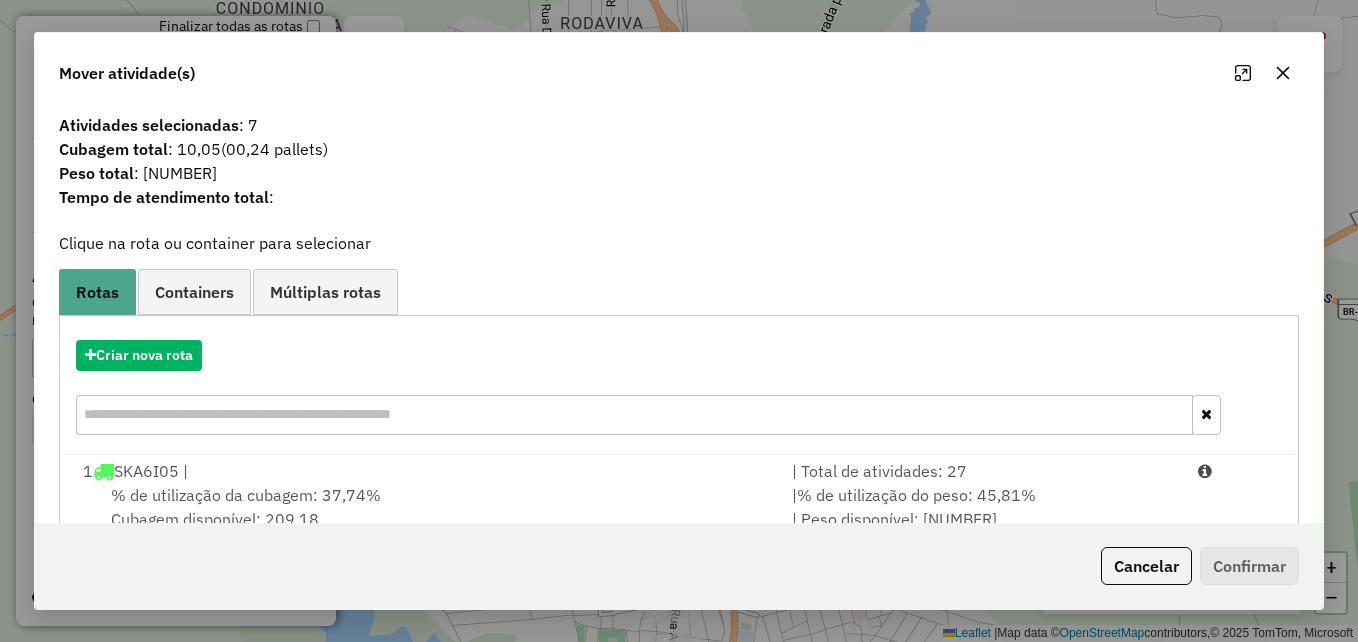click 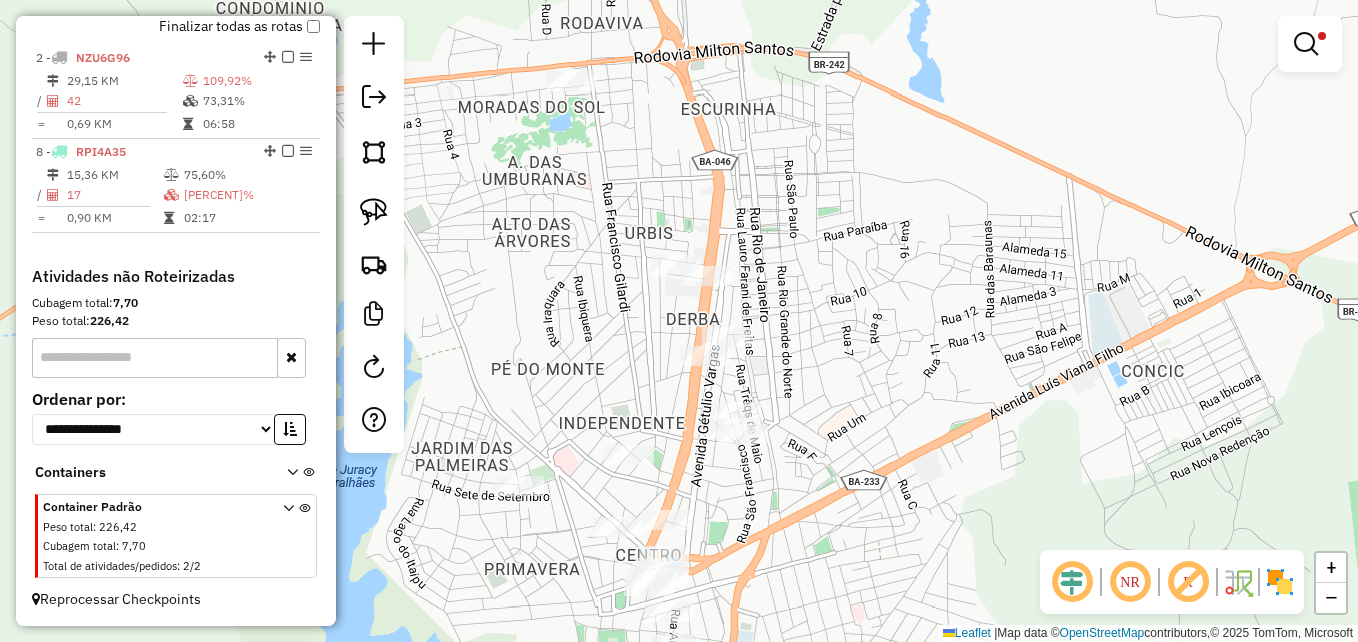 click at bounding box center (1310, 44) 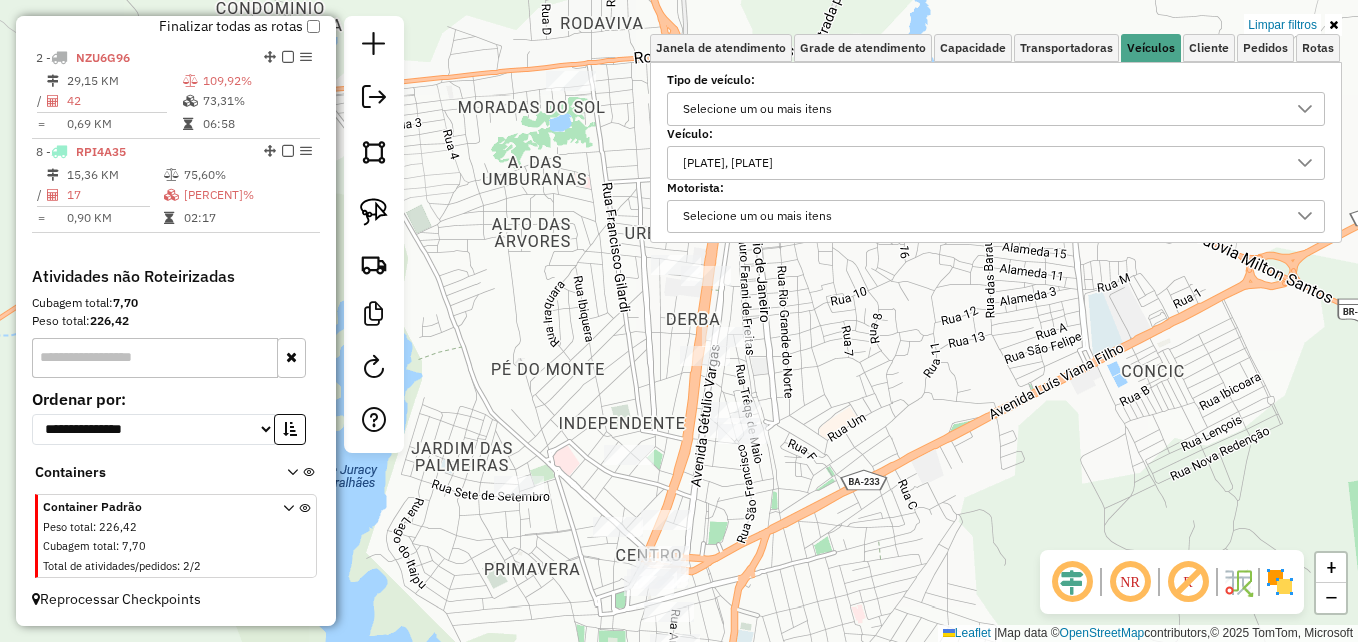 drag, startPoint x: 1296, startPoint y: 29, endPoint x: 1282, endPoint y: 40, distance: 17.804493 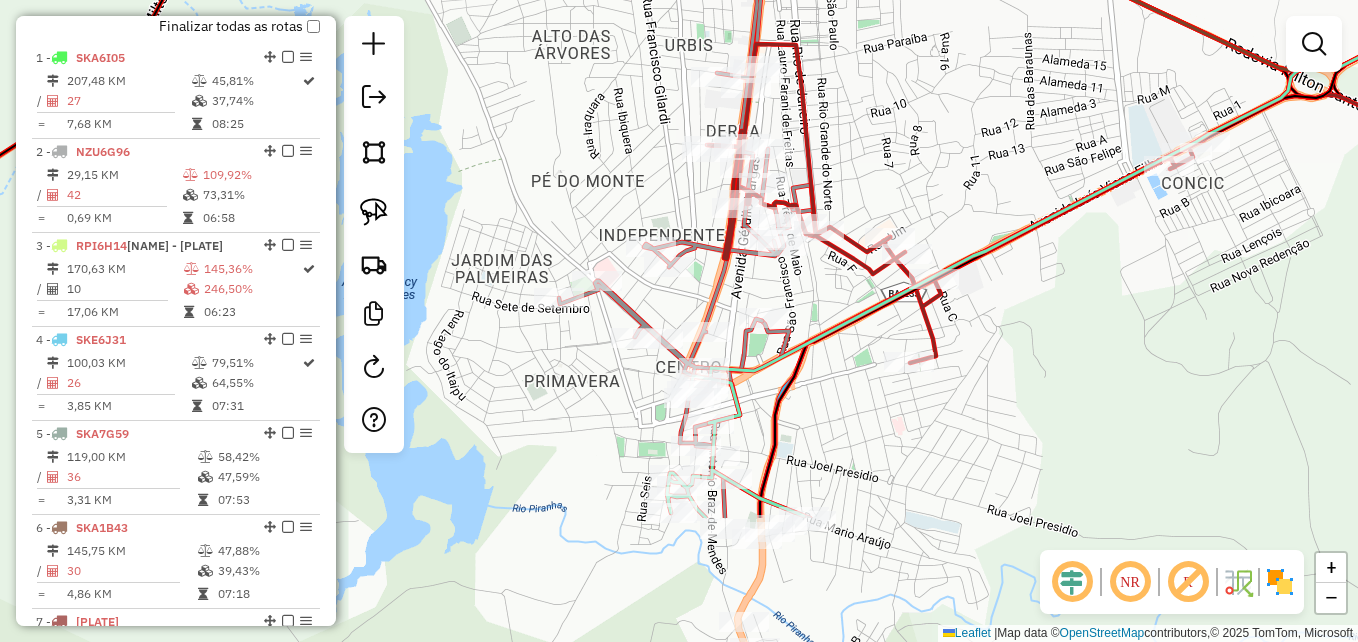 drag, startPoint x: 1014, startPoint y: 474, endPoint x: 1058, endPoint y: 259, distance: 219.45615 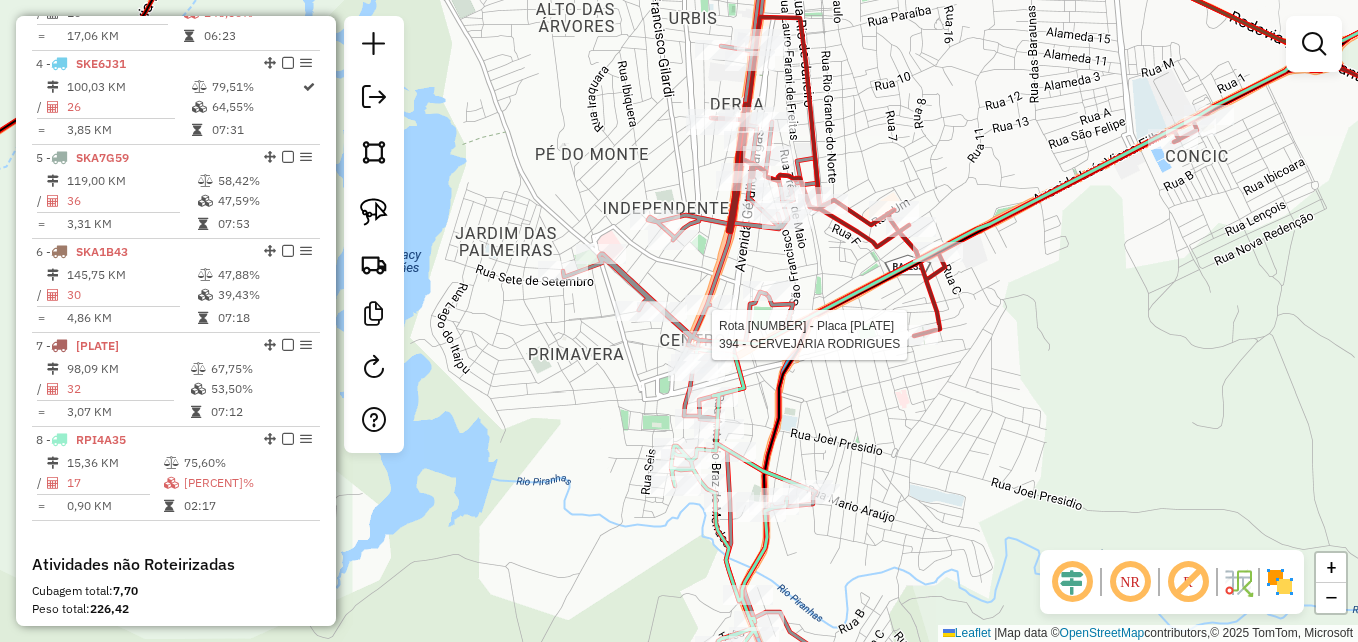 select on "*********" 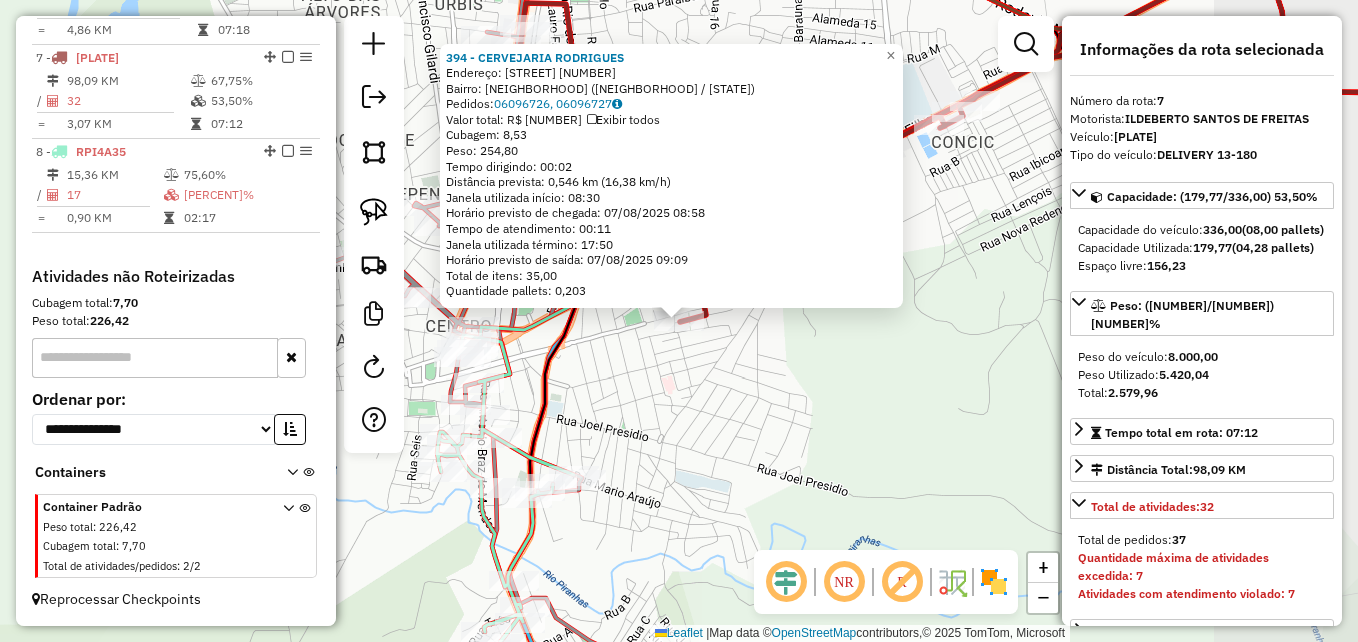 scroll, scrollTop: 1303, scrollLeft: 0, axis: vertical 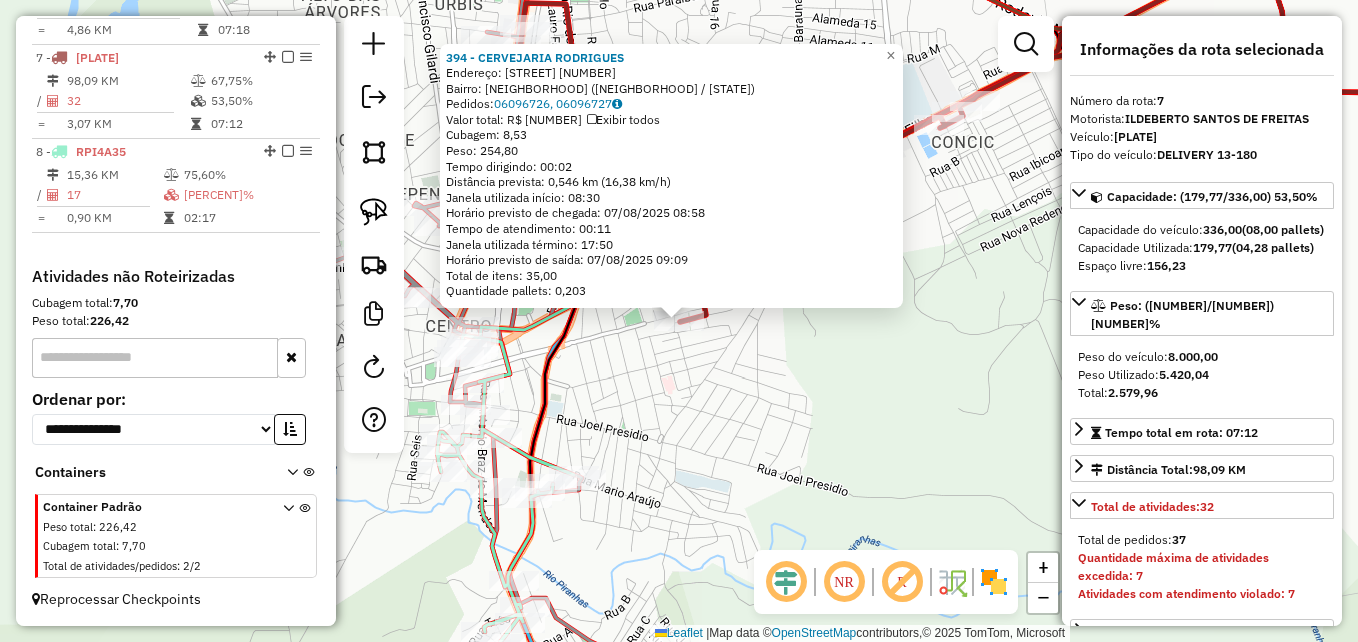 click on "[COMPANY]  Endereço:  Av. Rio Branco [NUMBER]   Bairro: [CITY] ([CITY] / [STATE])   Pedidos:  [ORDER_ID], [ORDER_ID]   Valor total: R$ [PRICE]   Exibir todos   Cubagem: [CUBAGE]  Peso: [WEIGHT]  Tempo dirigindo: [TIME]   Distância prevista: [DISTANCE] km ([SPEED] km/h)   Janela utilizada início: [TIME]   Horário previsto de chegada: [DATE] [TIME]   Tempo de atendimento: [TIME]   Janela utilizada término: [TIME]   Horário previsto de saída: [DATE] [TIME]   Total de itens: [ITEMS]   Quantidade pallets: [PALLETS]  × Janela de atendimento Grade de atendimento Capacidade Transportadoras Veículos Cliente Pedidos  Rotas Selecione os dias de semana para filtrar as janelas de atendimento  Seg   Ter   Qua   Qui   Sex   Sáb   Dom  Informe o período da janela de atendimento: De: Até:  Filtrar exatamente a janela do cliente  Considerar janela de atendimento padrão  Selecione os dias de semana para filtrar as grades de atendimento  Seg   Ter   Qua   Qui   Sex   Sáb   Dom   Peso mínimo:   Peso máximo:   De:   De:" 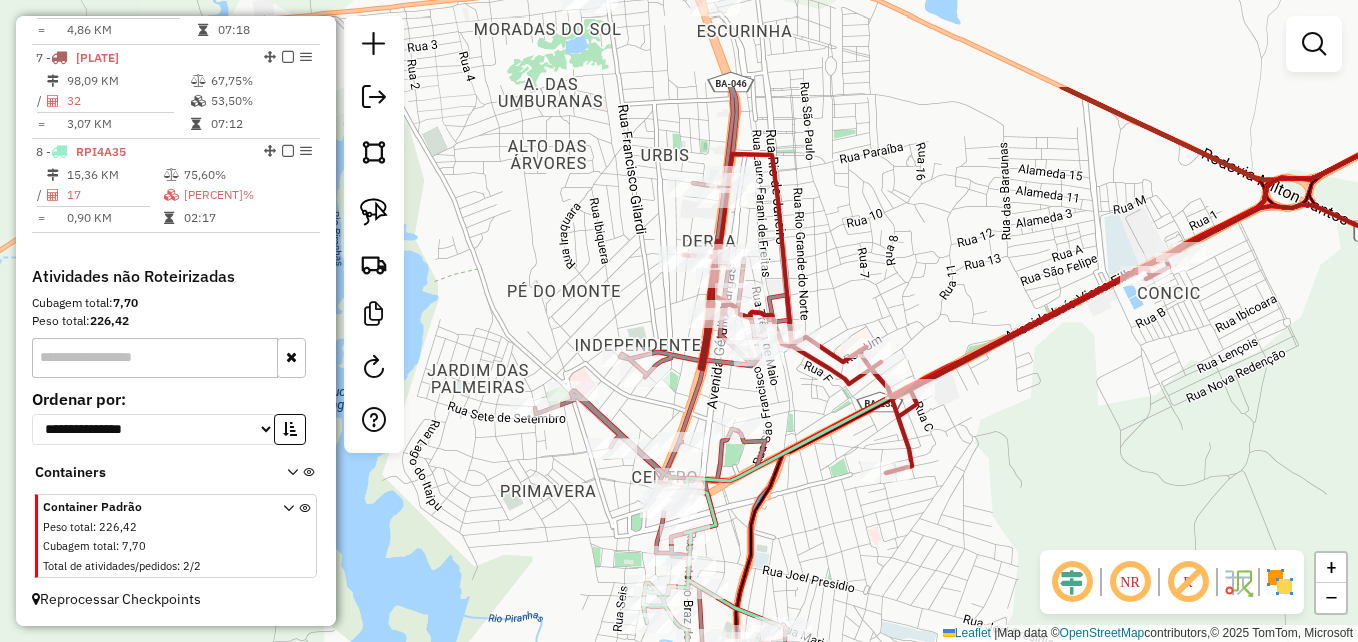 drag, startPoint x: 824, startPoint y: 449, endPoint x: 1001, endPoint y: 613, distance: 241.29857 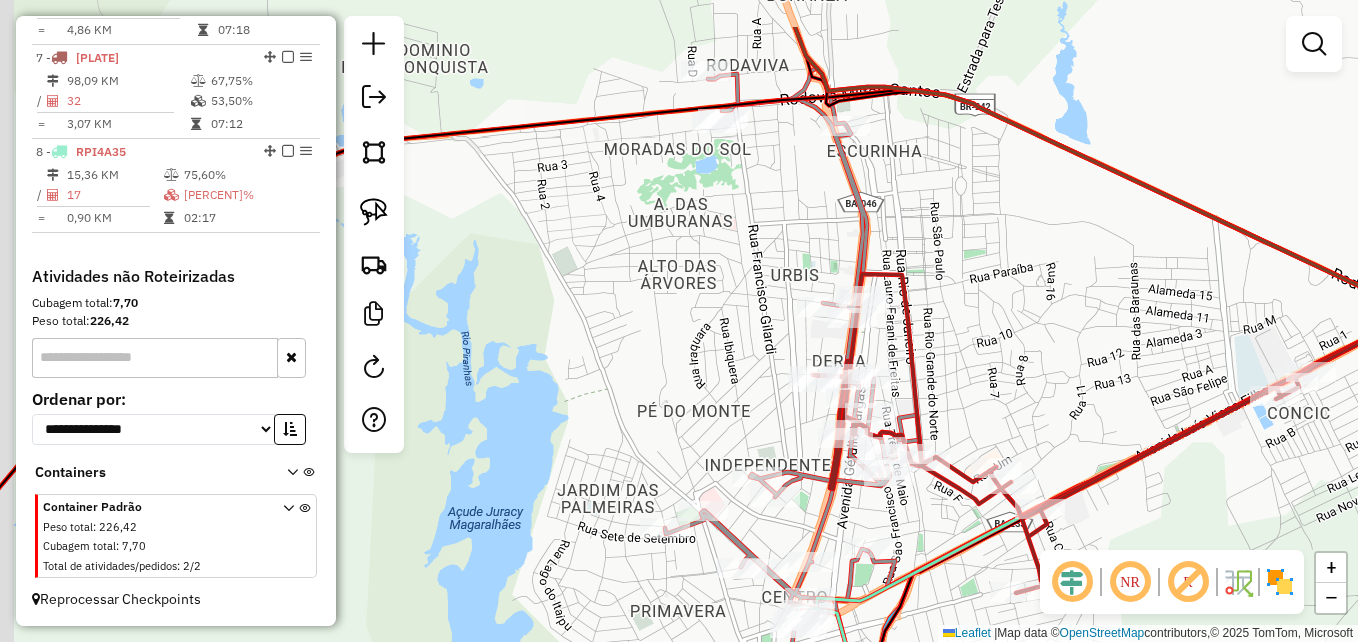 drag, startPoint x: 544, startPoint y: 228, endPoint x: 733, endPoint y: 341, distance: 220.20445 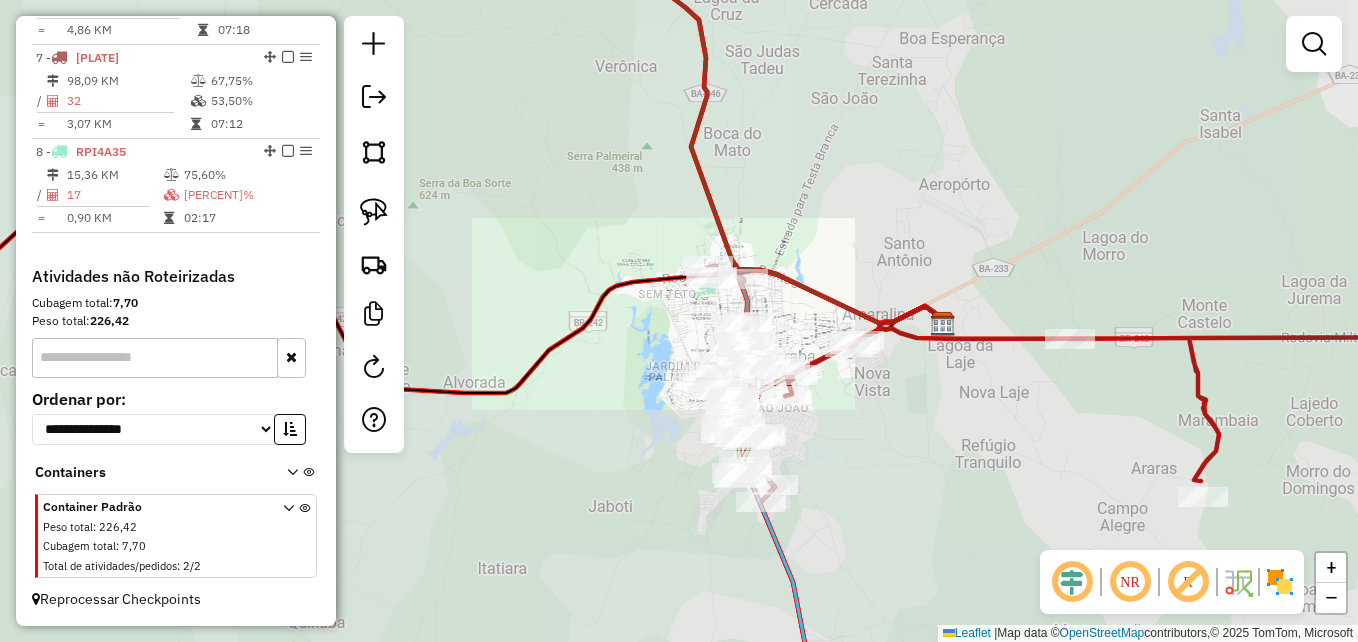 drag, startPoint x: 635, startPoint y: 374, endPoint x: 975, endPoint y: 280, distance: 352.75488 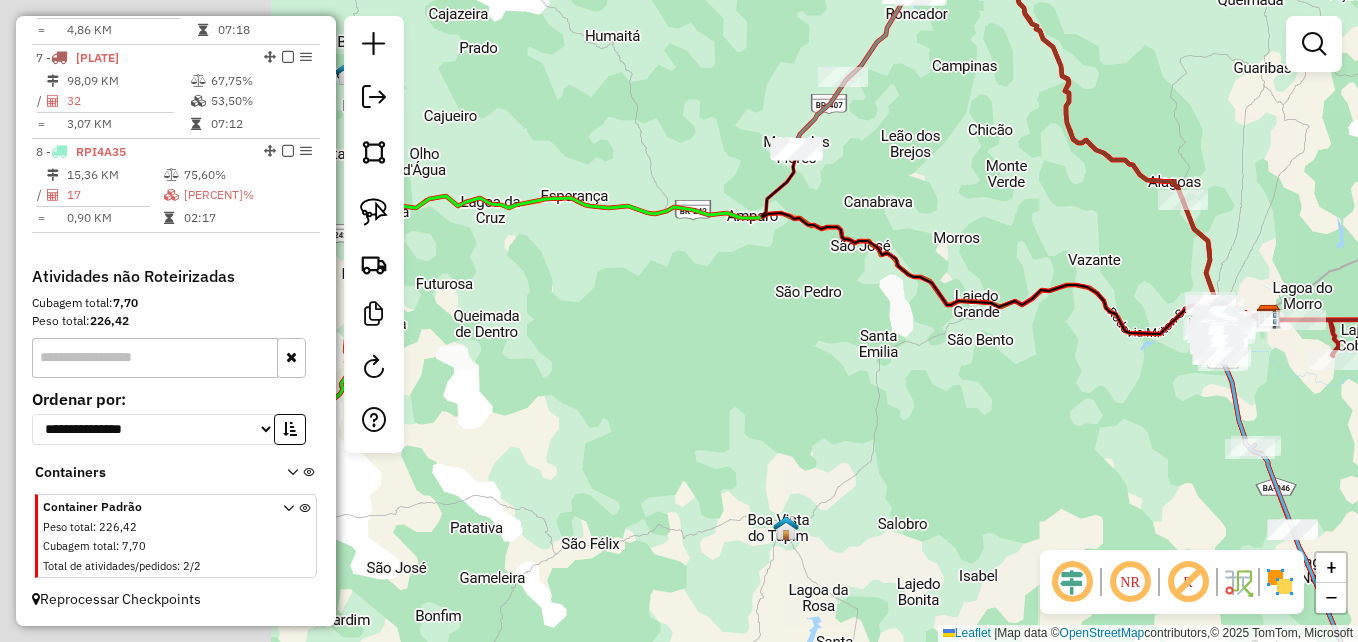 drag, startPoint x: 629, startPoint y: 405, endPoint x: 1066, endPoint y: 404, distance: 437.00113 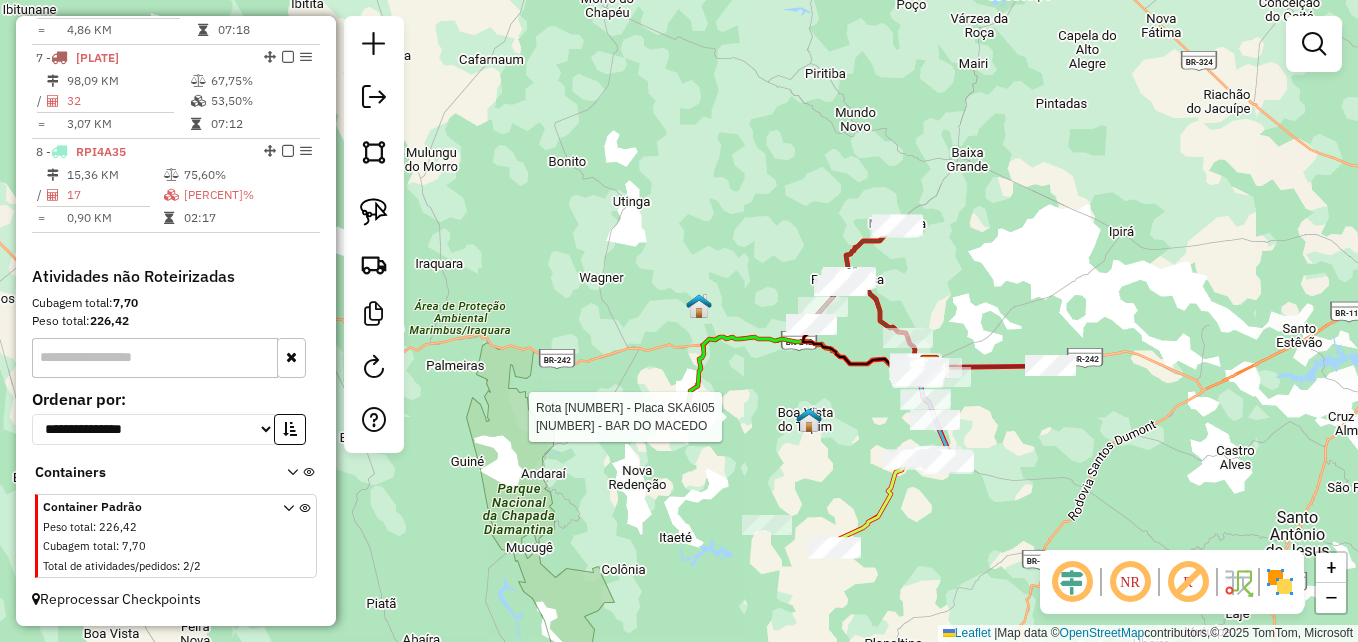 select on "*********" 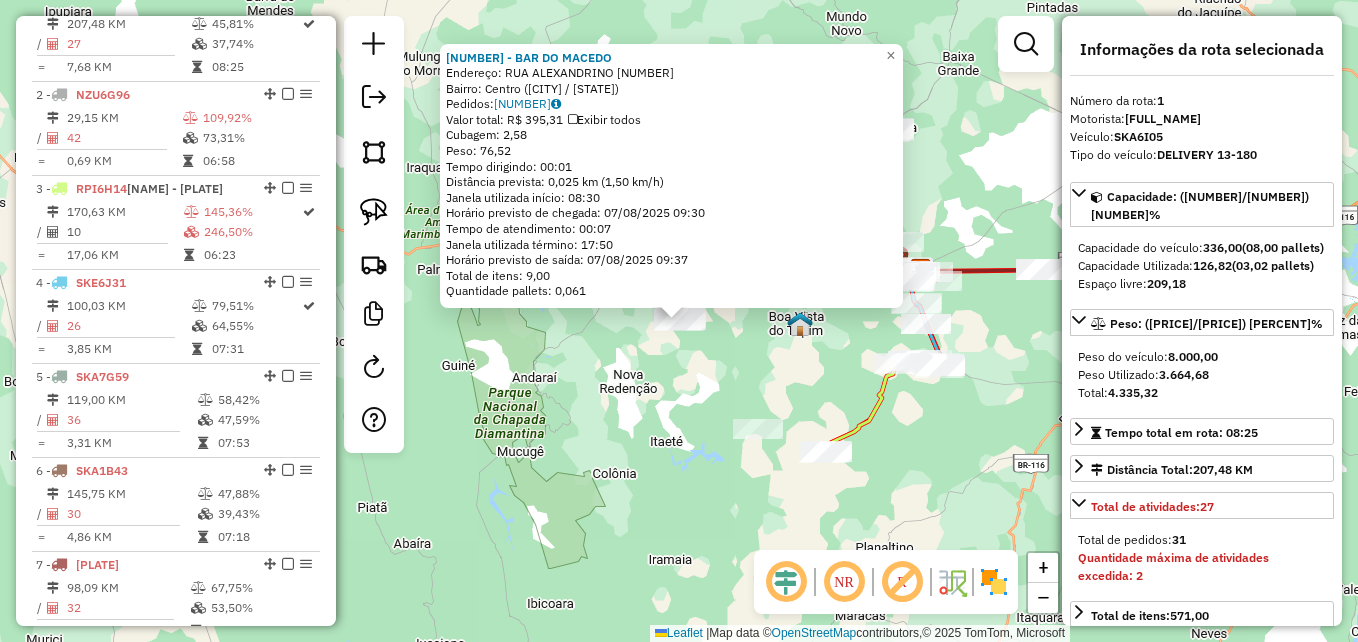 scroll, scrollTop: 750, scrollLeft: 0, axis: vertical 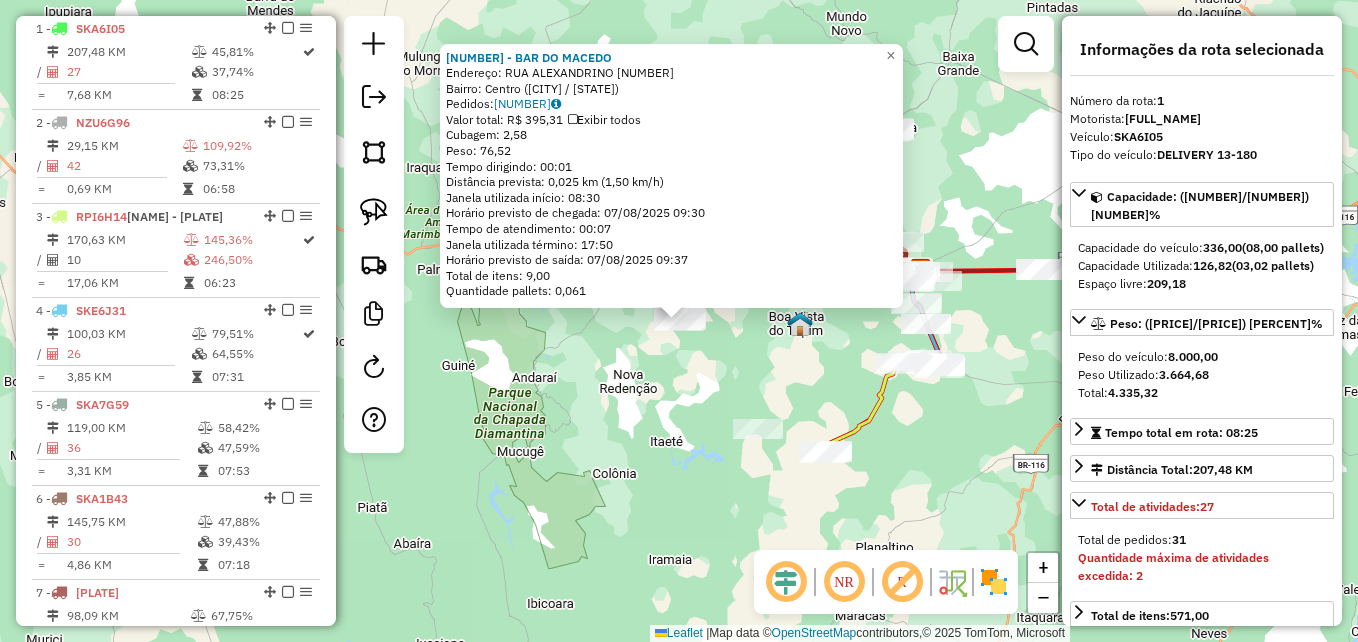 click on "[ORDER_ID] - [BRAND]  Endereço:  [STREET] [NUMBER]   Bairro: [NEIGHBORHOOD] ([CITY] / [STATE])   Pedidos:  [ORDER_ID]   Valor total: R$ [PRICE]   Exibir todos   Cubagem: [CUBAGE]  Peso: [WEIGHT]  Tempo dirigindo: [TIME]   Distância prevista: [DISTANCE] km ([SPEED] km/h)   Janela utilizada início: [TIME]   Horário previsto de chegada: [DATE] [TIME]   Tempo de atendimento: [TIME]   Janela utilizada término: [TIME]   Horário previsto de saída: [DATE] [TIME]   Total de itens: [ITEMS]   Quantidade pallets: [PALLETS]  × Janela de atendimento Grade de atendimento Capacidade Transportadoras Veículos Cliente Pedidos  Rotas Selecione os dias de semana para filtrar as janelas de atendimento  Seg   Ter   Qua   Qui   Sex   Sáb   Dom  Informe o período da janela de atendimento: De: Até:  Filtrar exatamente a janela do cliente  Considerar janela de atendimento padrão  Selecione os dias de semana para filtrar as grades de atendimento  Seg   Ter   Qua   Qui   Sex   Sáb   Dom   Considerar clientes sem dia de atendimento cadastrado  Peso mínimo:" 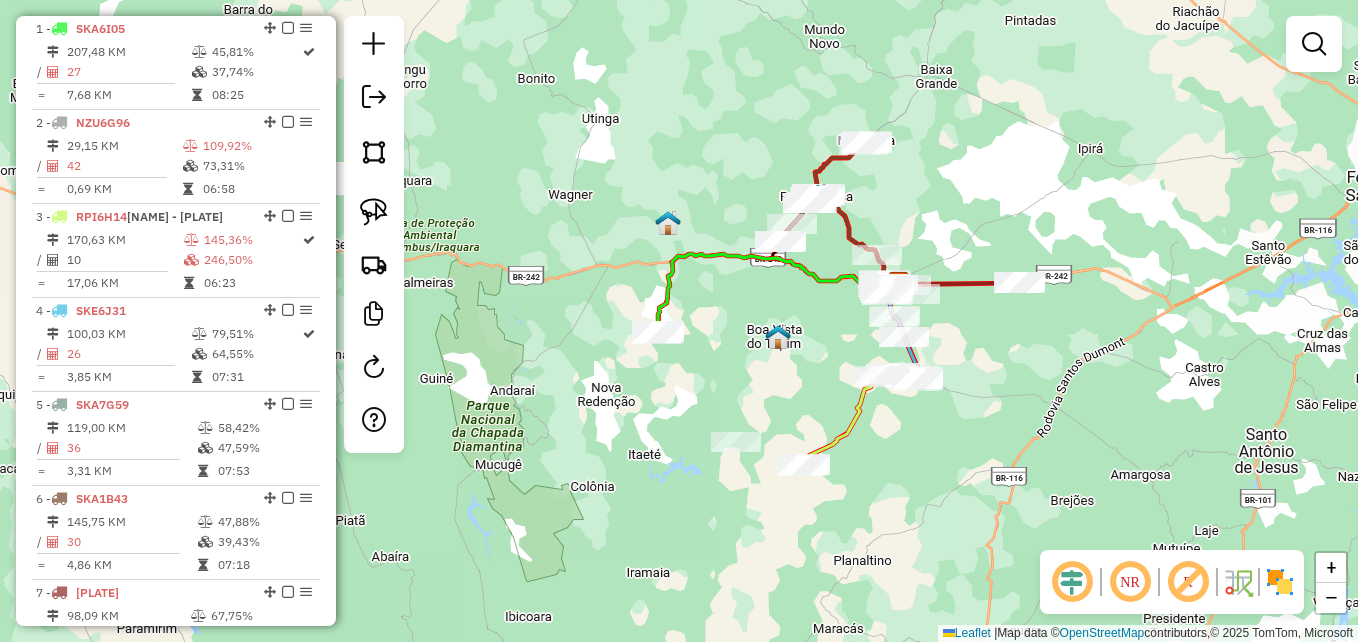 drag, startPoint x: 822, startPoint y: 338, endPoint x: 595, endPoint y: 416, distance: 240.02708 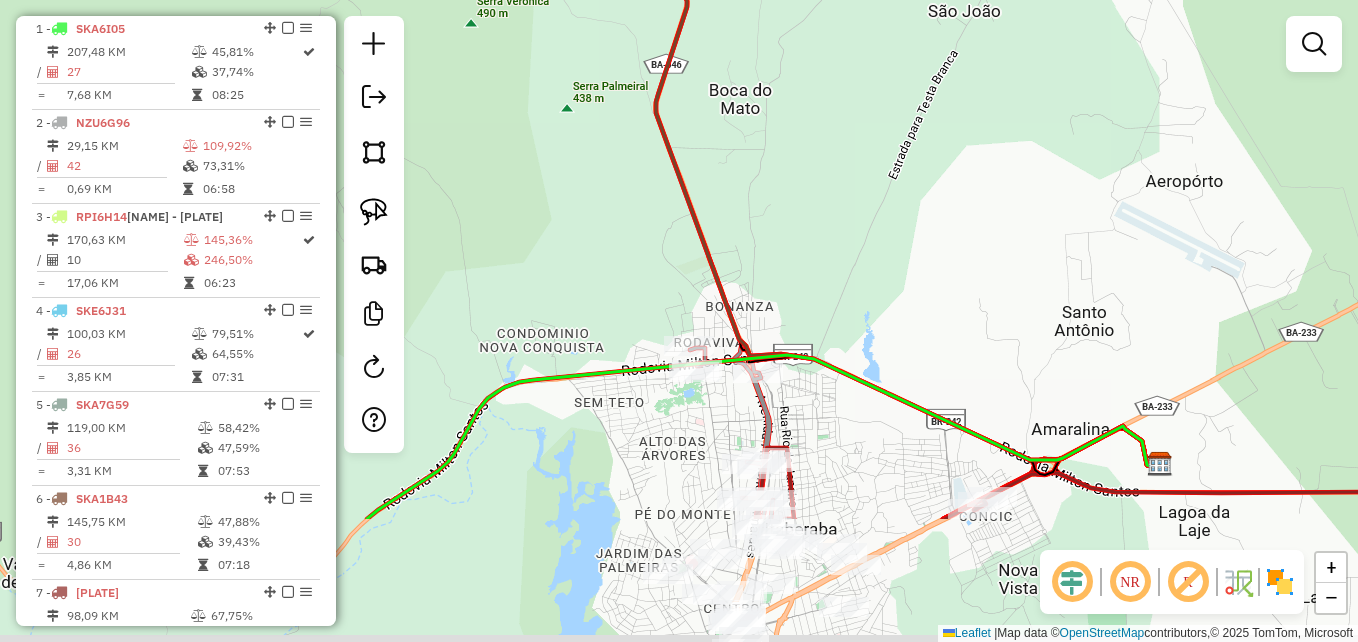 drag, startPoint x: 851, startPoint y: 433, endPoint x: 803, endPoint y: 243, distance: 195.96939 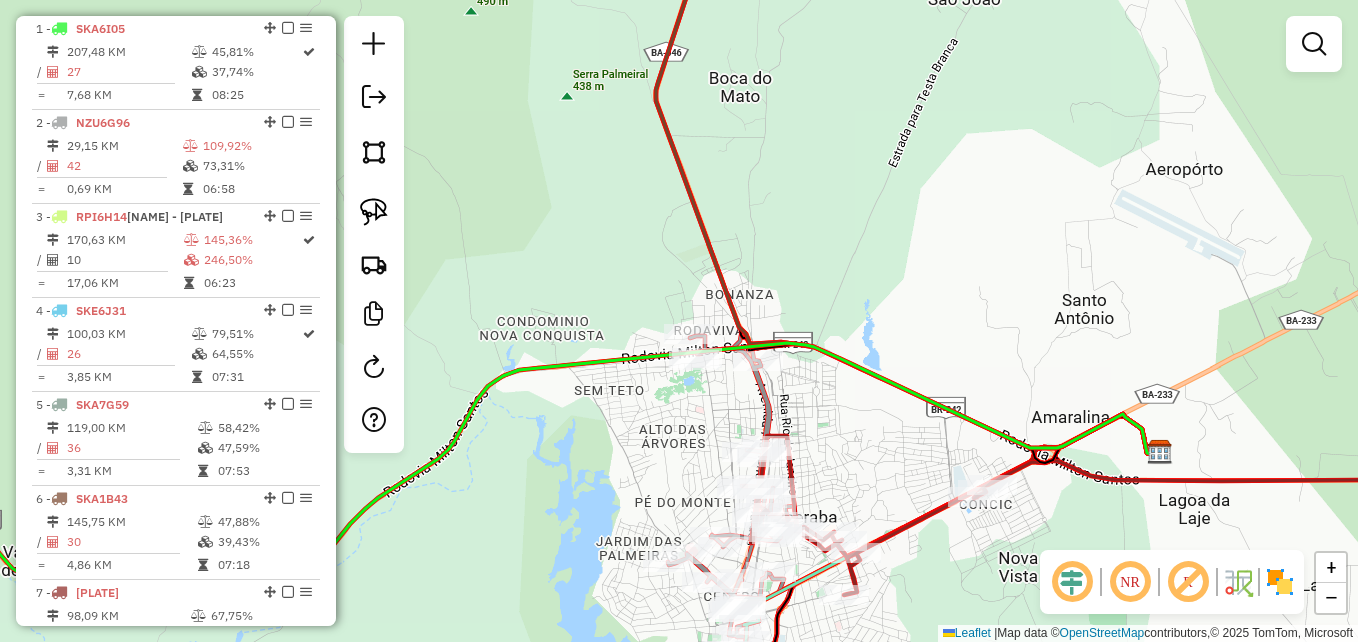 drag, startPoint x: 370, startPoint y: 217, endPoint x: 457, endPoint y: 227, distance: 87.57283 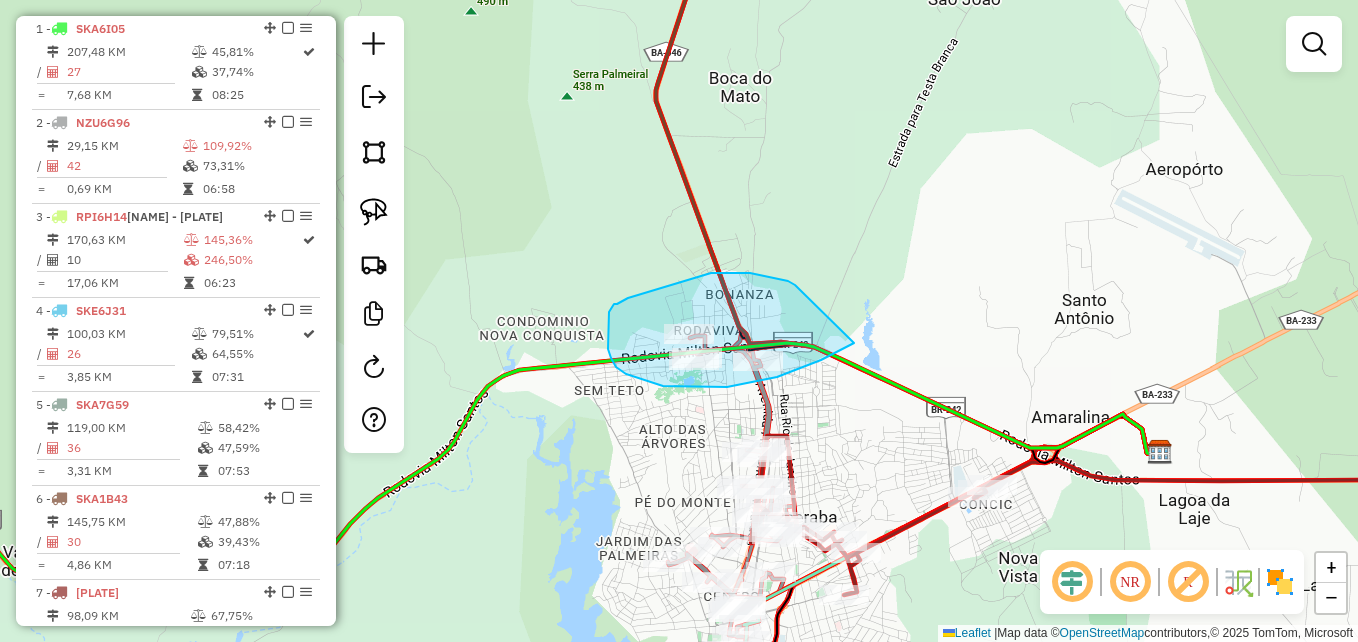 drag, startPoint x: 750, startPoint y: 273, endPoint x: 858, endPoint y: 342, distance: 128.16005 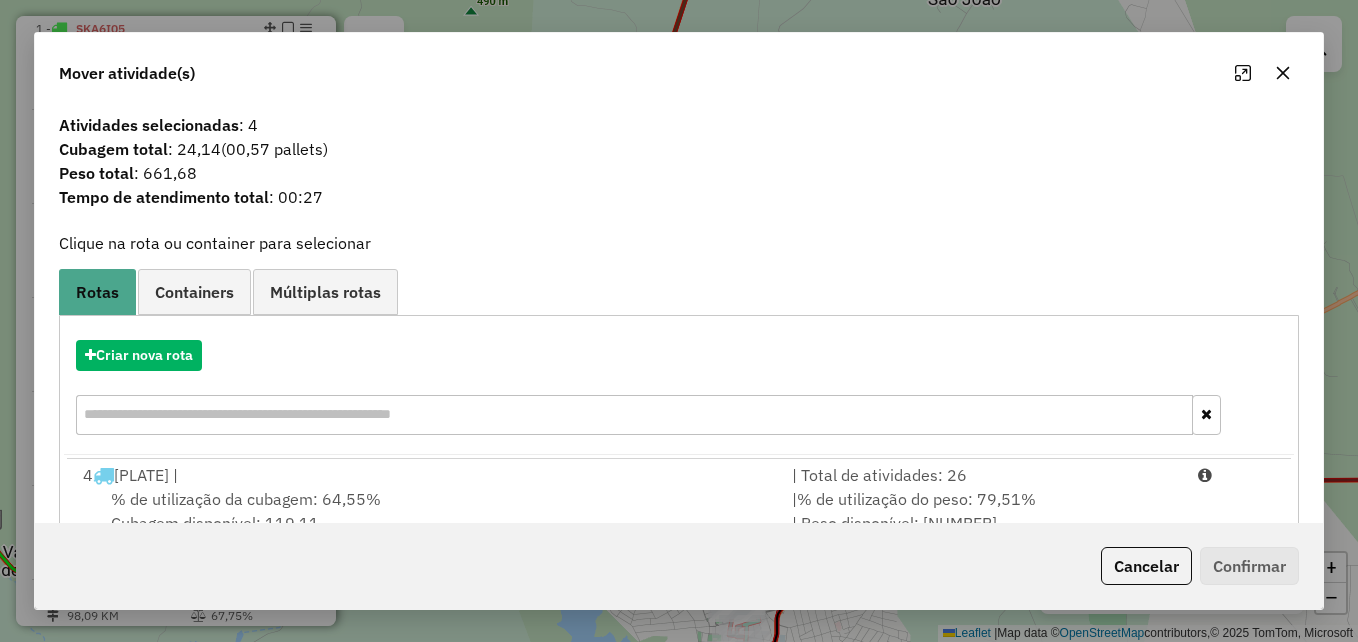 scroll, scrollTop: 167, scrollLeft: 0, axis: vertical 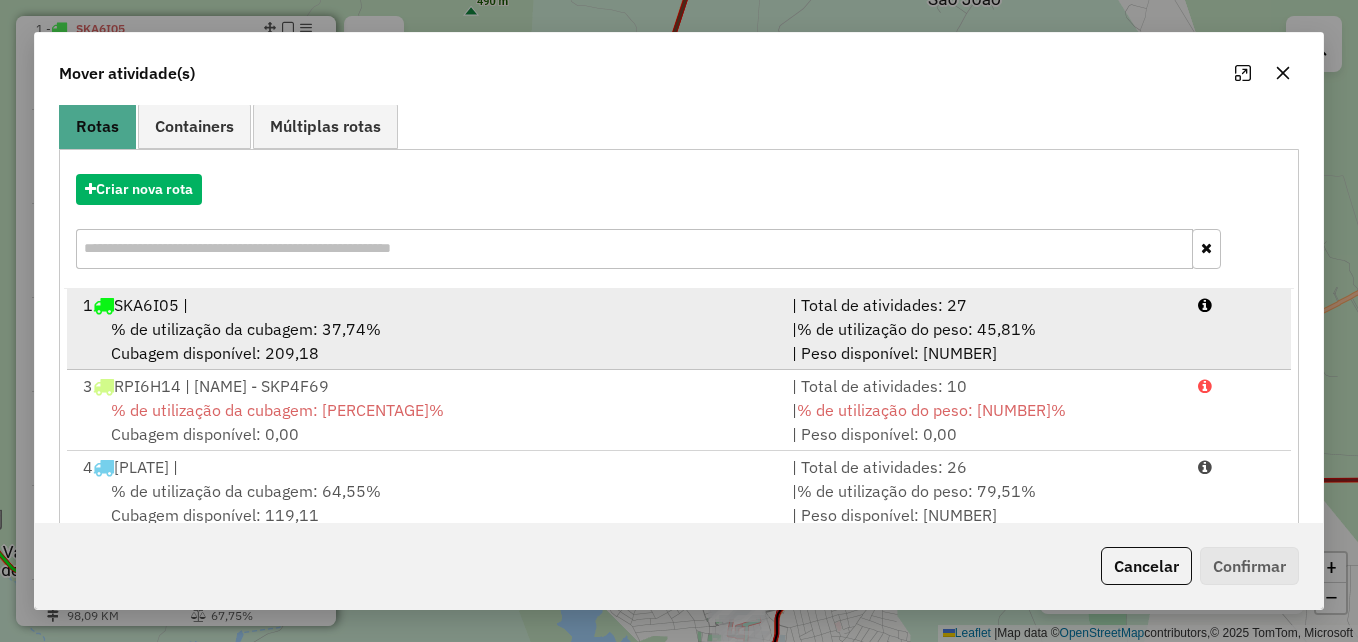 drag, startPoint x: 385, startPoint y: 311, endPoint x: 945, endPoint y: 336, distance: 560.55774 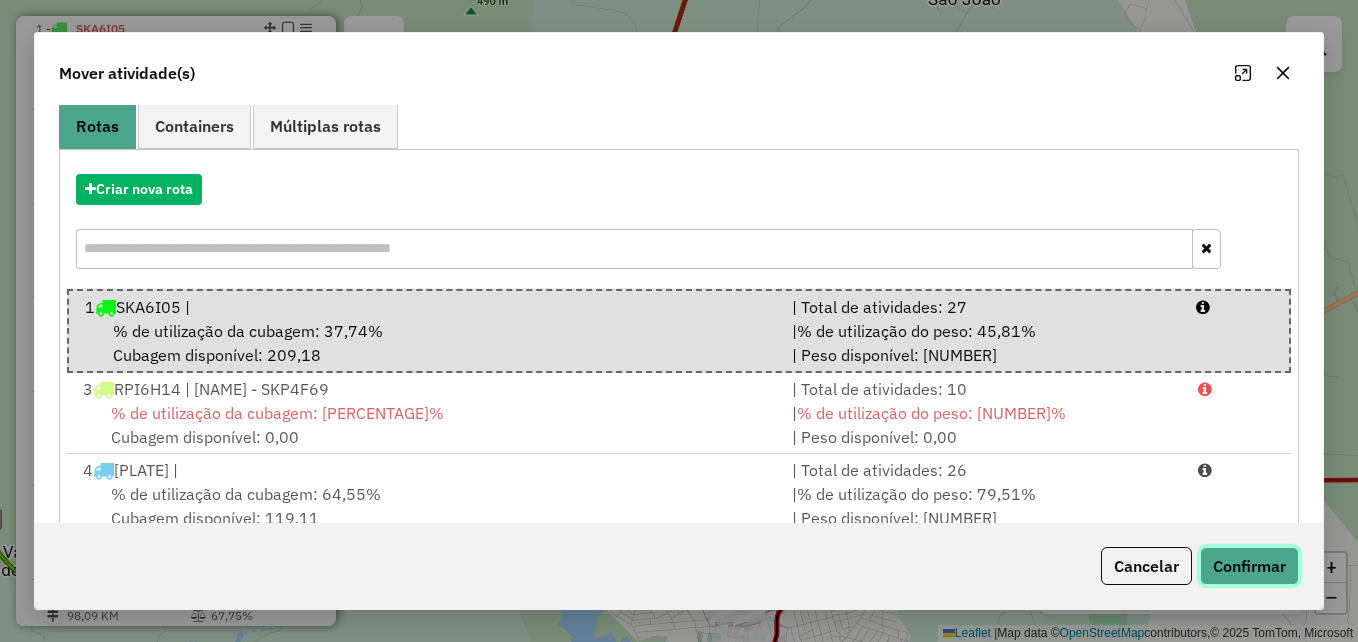 click on "Confirmar" 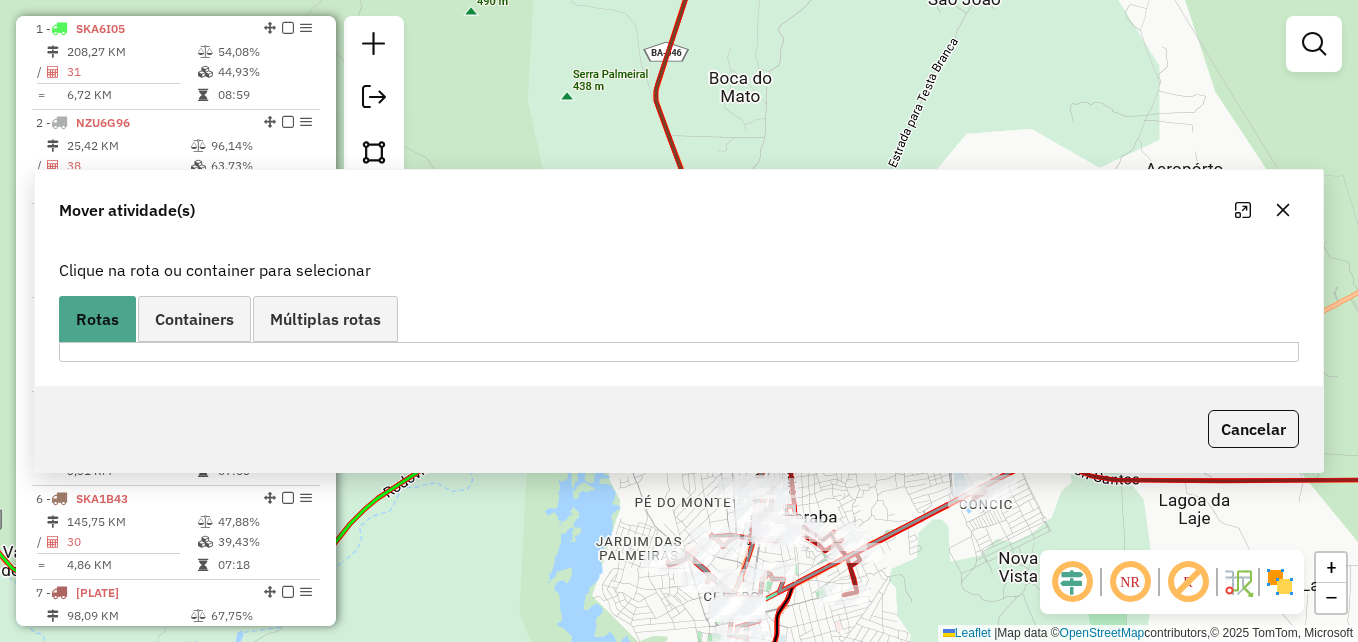 scroll, scrollTop: 0, scrollLeft: 0, axis: both 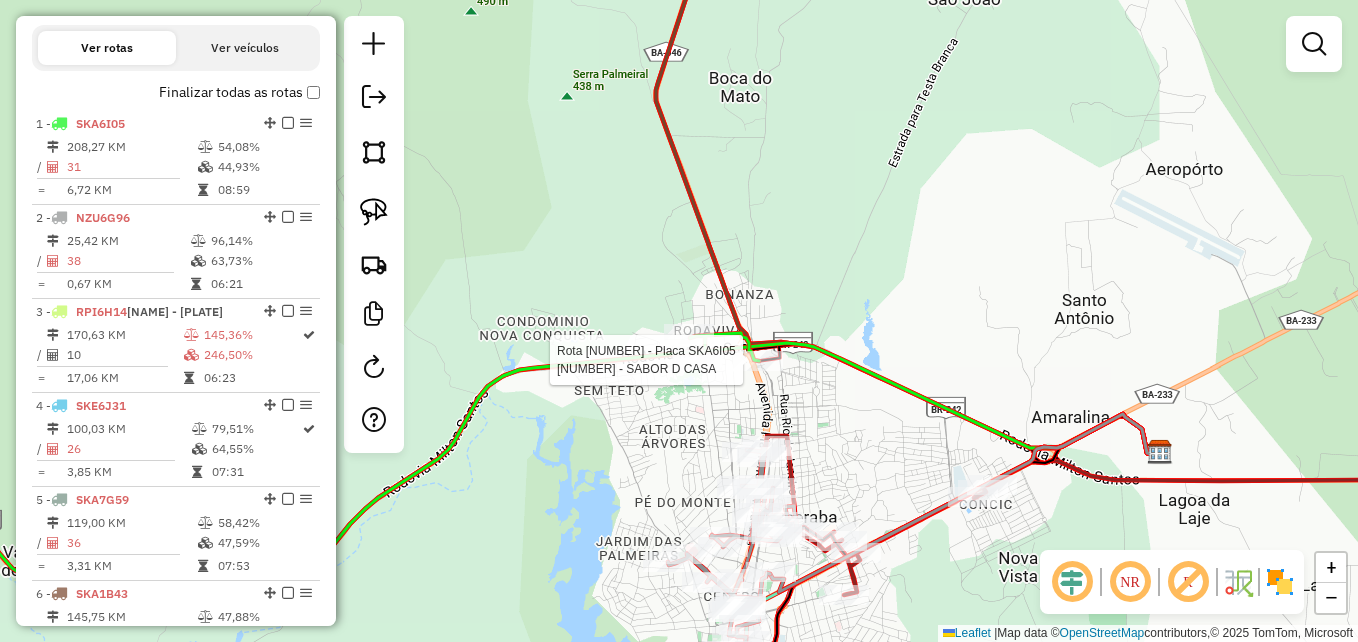 select on "*********" 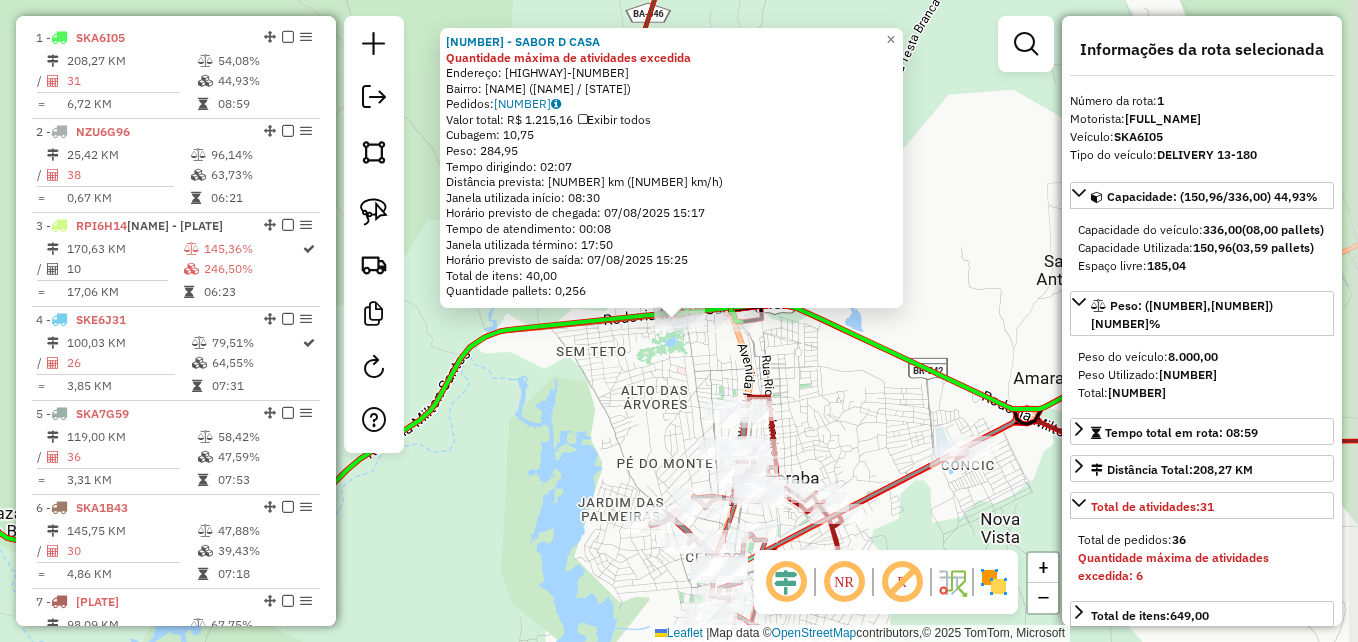 scroll, scrollTop: 750, scrollLeft: 0, axis: vertical 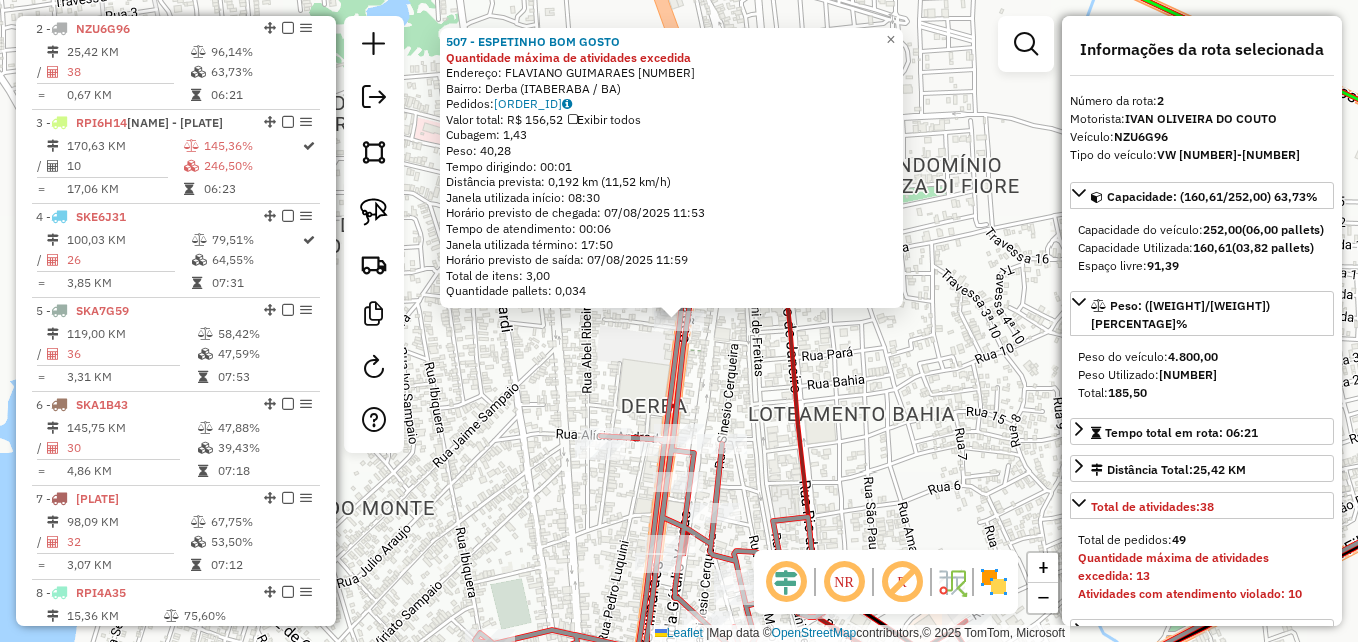 click on "[NUMBER] - [NAME] Quantidade máxima de atividades excedida  Endereço:  [STREET] [NUMBER]   Bairro: [NAME] ([NAME] / [STATE])   Pedidos:  [NUMBER]   Valor total: [CURRENCY] [NUMBER]   Exibir todos   Cubagem: [NUMBER]  Peso: [NUMBER]  Tempo dirigindo: [TIME]   Distância prevista: [NUMBER] km ([NUMBER] km/h)   Janela utilizada início: [TIME]   Horário previsto de chegada: [DATE] [TIME]   Tempo de atendimento: [TIME]   Janela utilizada término: [TIME]   Horário previsto de saída: [DATE] [TIME]   Total de itens: [NUMBER]   Quantidade pallets: [NUMBER]  × Janela de atendimento Grade de atendimento Capacidade Transportadoras Veículos Cliente Pedidos  Rotas Selecione os dias de semana para filtrar as janelas de atendimento  Seg   Ter   Qua   Qui   Sex   Sáb   Dom  Informe o período da janela de atendimento: De: Até:  Filtrar exatamente a janela do cliente  Considerar janela de atendimento padrão  Selecione os dias de semana para filtrar as grades de atendimento  Seg   Ter   Qua   Qui   Sex   Sáb   Dom   Peso mínimo:  +" 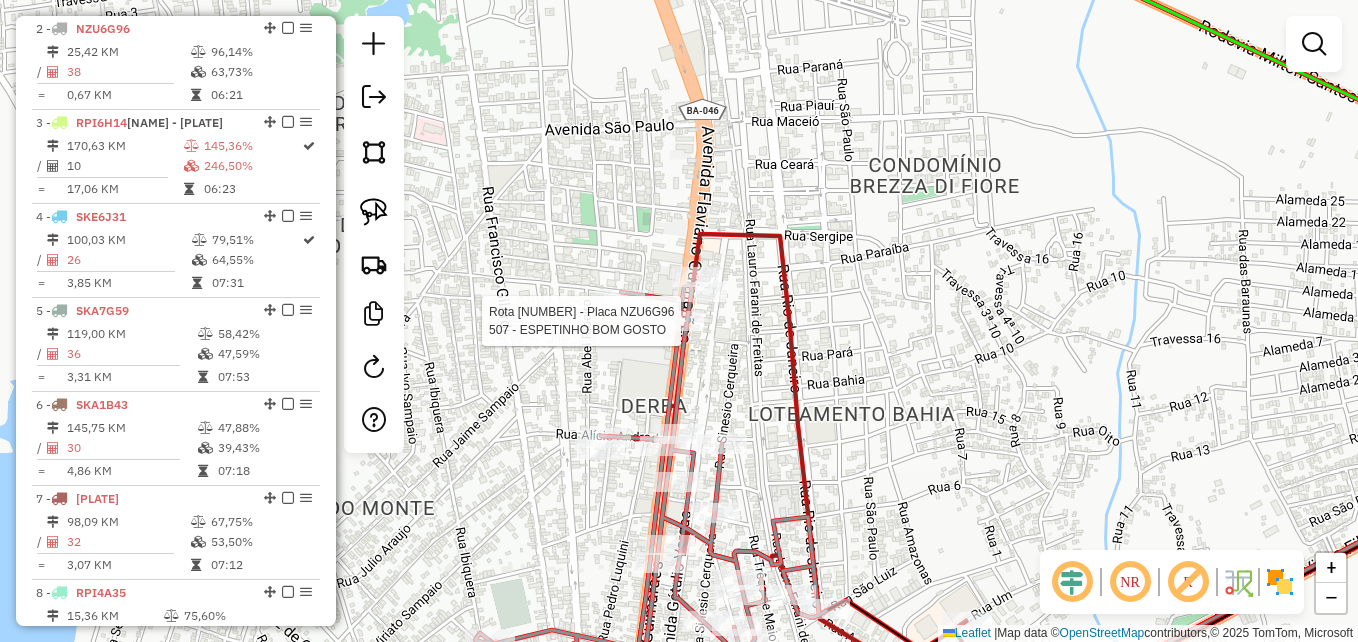 select on "*********" 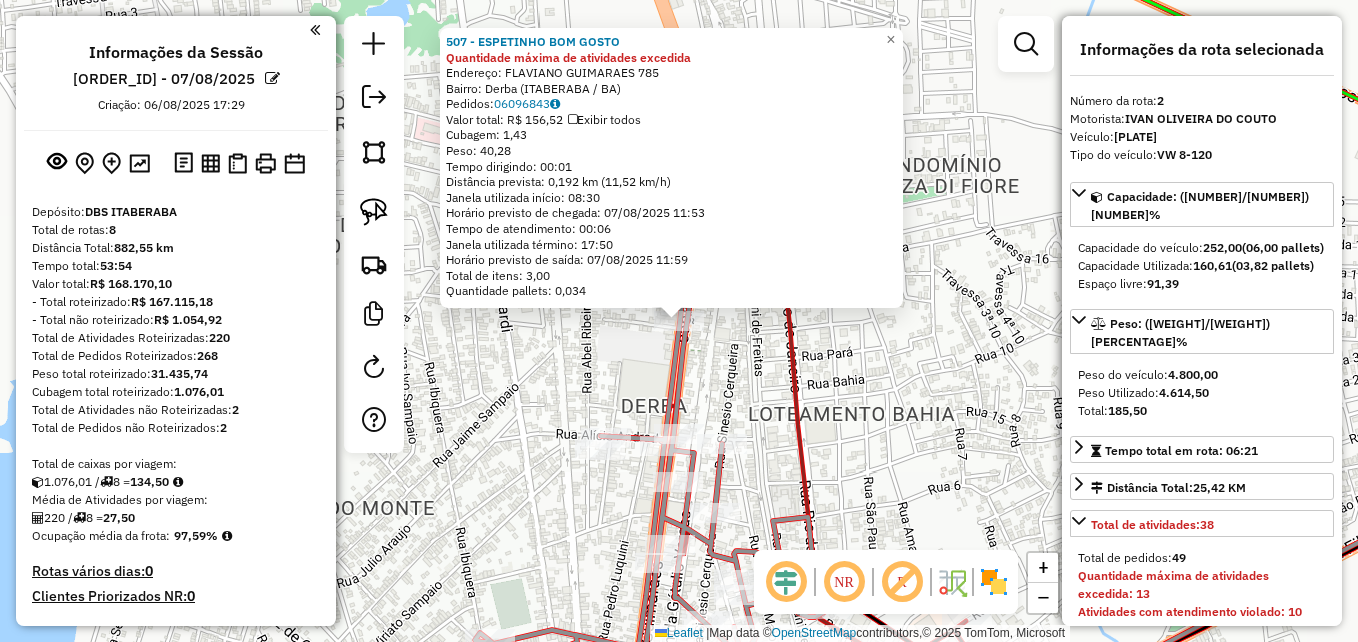 select on "*********" 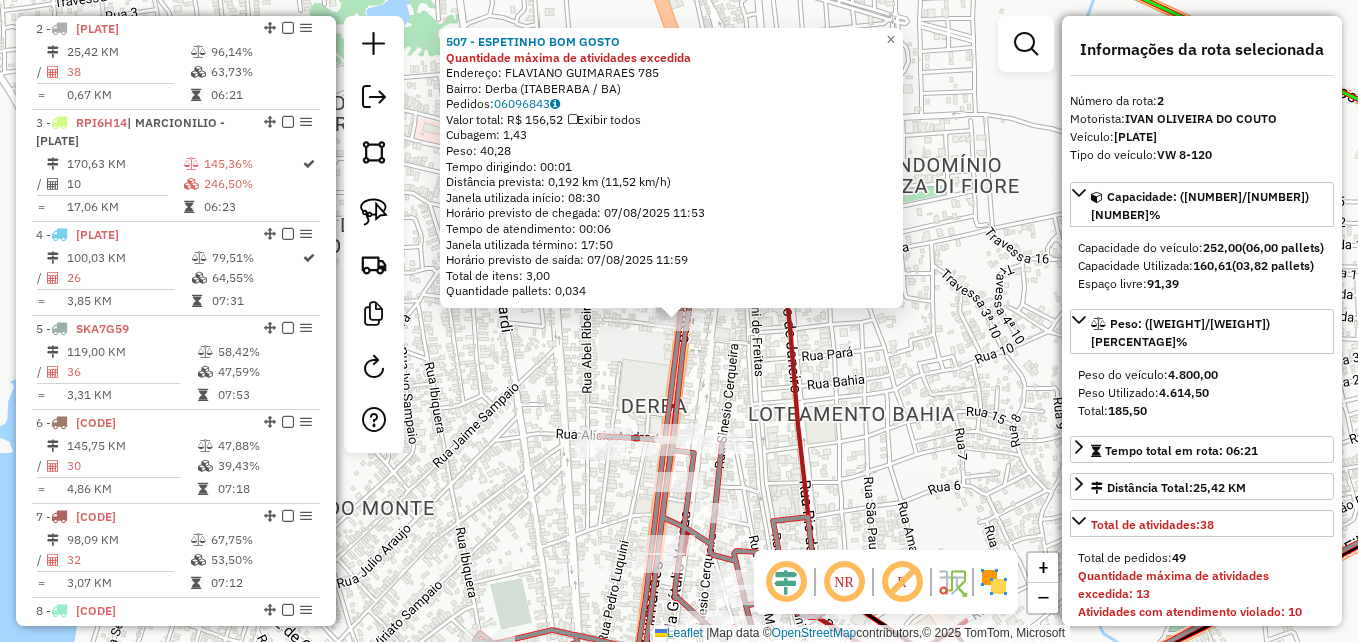 click on "507 - ESPETINHO BOM GOSTO Quantidade máxima de atividades excedida Endereço: FLAVIANO GUIMARAES 785 Bairro: Derba ([CITY] / [STATE]) Pedidos: 06096843 Valor total: R$ 156,52 Exibir todos Cubagem: 1,43 Peso: 40,28 Tempo dirigindo: 00:01 Distância prevista: 0,192 km (11,52 km/h) Janela utilizada início: 08:30 Horário previsto de chegada: 07/08/2025 11:53 Tempo de atendimento: 00:06 Janela utilizada término: 17:50 Horário previsto de saída: 07/08/2025 11:59 Total de itens: 3,00 Quantidade pallets: 0,034 × Janela de atendimento Grade de atendimento Capacidade Transportadoras Veículos Cliente Pedidos Rotas Selecione os dias de semana para filtrar as janelas de atendimento Seg Ter Qua Qui Sex Sáb Dom Informe o período da janela de atendimento: De: Até: Filtrar exatamente a janela do cliente Considerar janela de atendimento padrão Selecione os dias de semana para filtrar as grades de atendimento Seg Ter Qua Qui Sex Sáb Dom Peso mínimo: +" 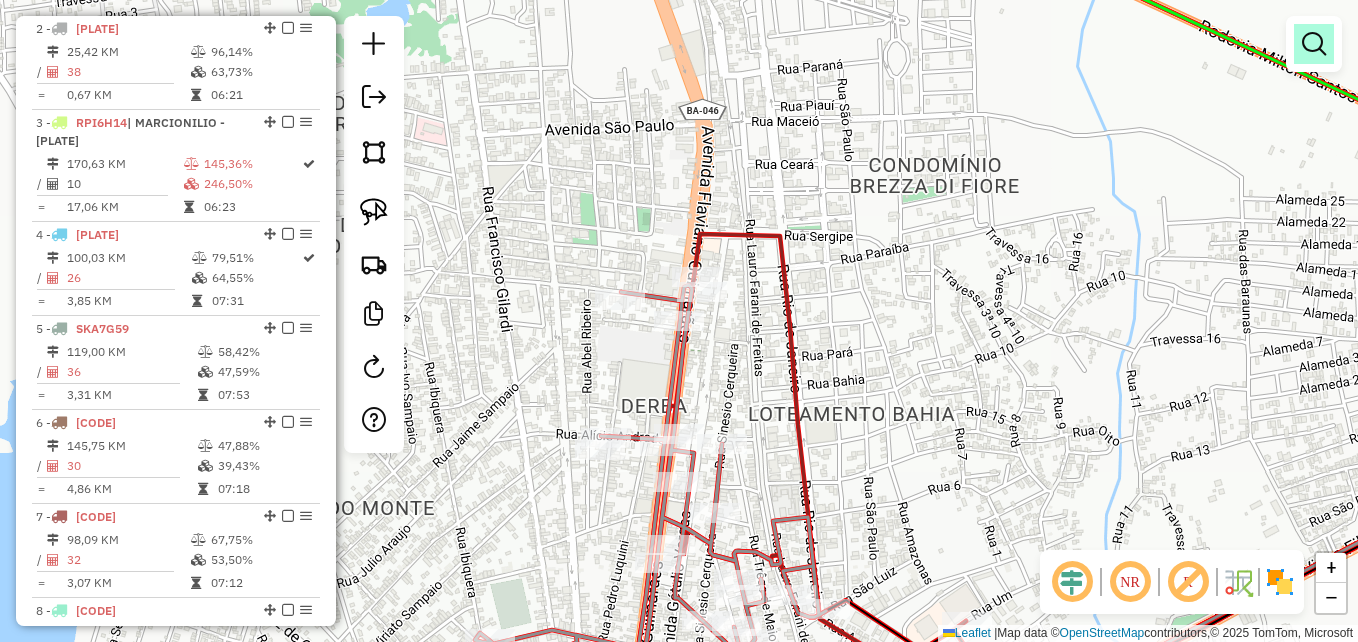 click at bounding box center [1314, 44] 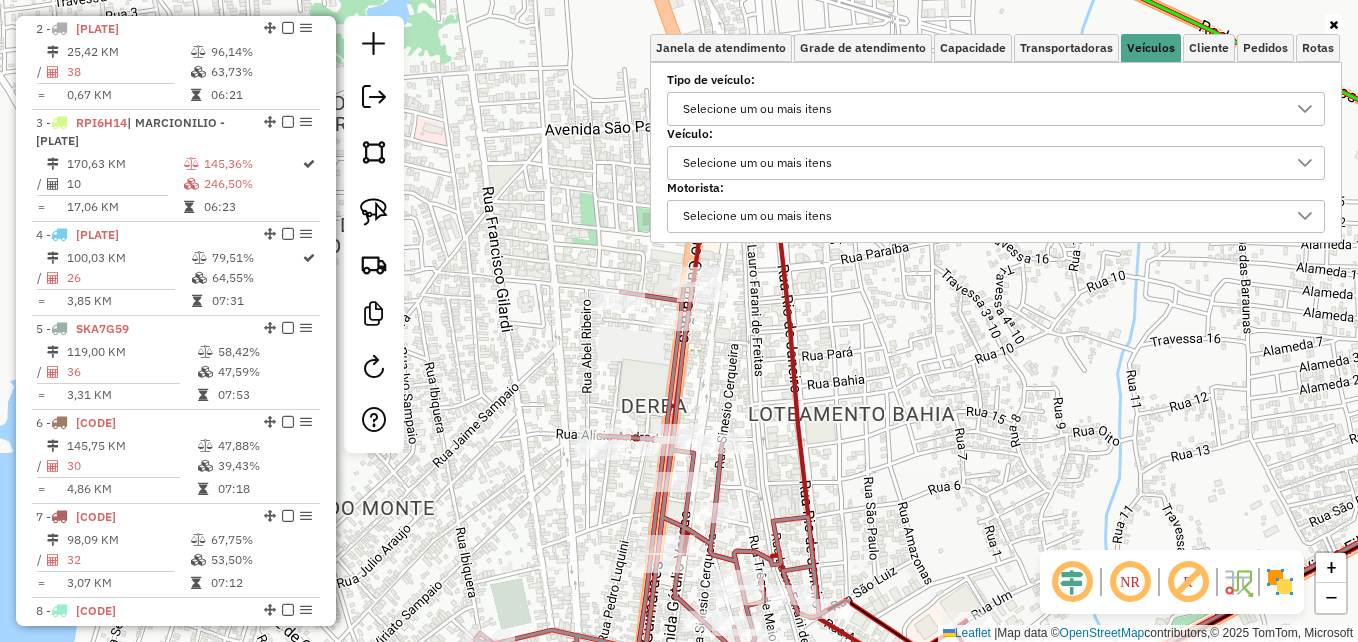click on "Janela de atendimento Grade de atendimento Capacidade Transportadoras Veículos Cliente Pedidos  Rotas Selecione os dias de semana para filtrar as janelas de atendimento  Seg   Ter   Qua   Qui   Sex   Sáb   Dom  Informe o período da janela de atendimento: De: Até:  Filtrar exatamente a janela do cliente  Considerar janela de atendimento padrão  Selecione os dias de semana para filtrar as grades de atendimento  Seg   Ter   Qua   Qui   Sex   Sáb   Dom   Considerar clientes sem dia de atendimento cadastrado  Clientes fora do dia de atendimento selecionado Filtrar as atividades entre os valores definidos abaixo:  Peso mínimo:   Peso máximo:   Cubagem mínima:   Cubagem máxima:   De:   Até:  Filtrar as atividades entre o tempo de atendimento definido abaixo:  De:   Até:   Considerar capacidade total dos clientes não roteirizados Transportadora: Selecione um ou mais itens Tipo de veículo: Selecione um ou mais itens Veículo: Selecione um ou mais itens Motorista: Selecione um ou mais itens Nome: Rótulo:" 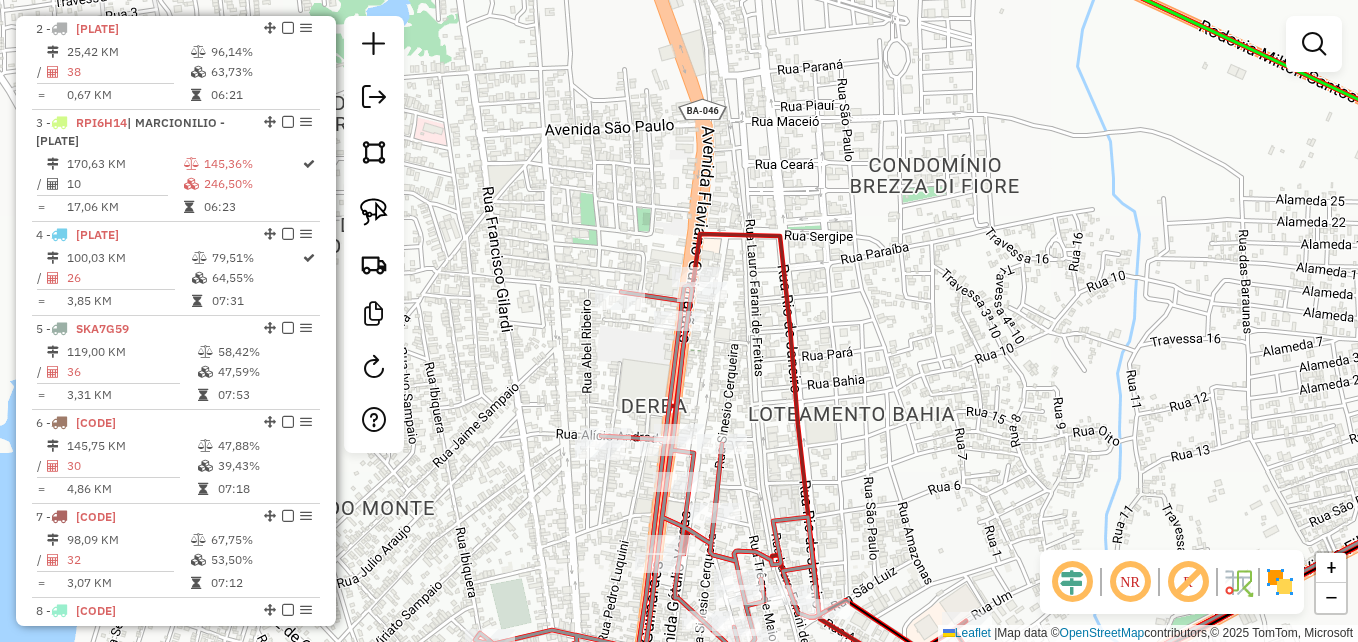 drag, startPoint x: 906, startPoint y: 508, endPoint x: 928, endPoint y: 146, distance: 362.66788 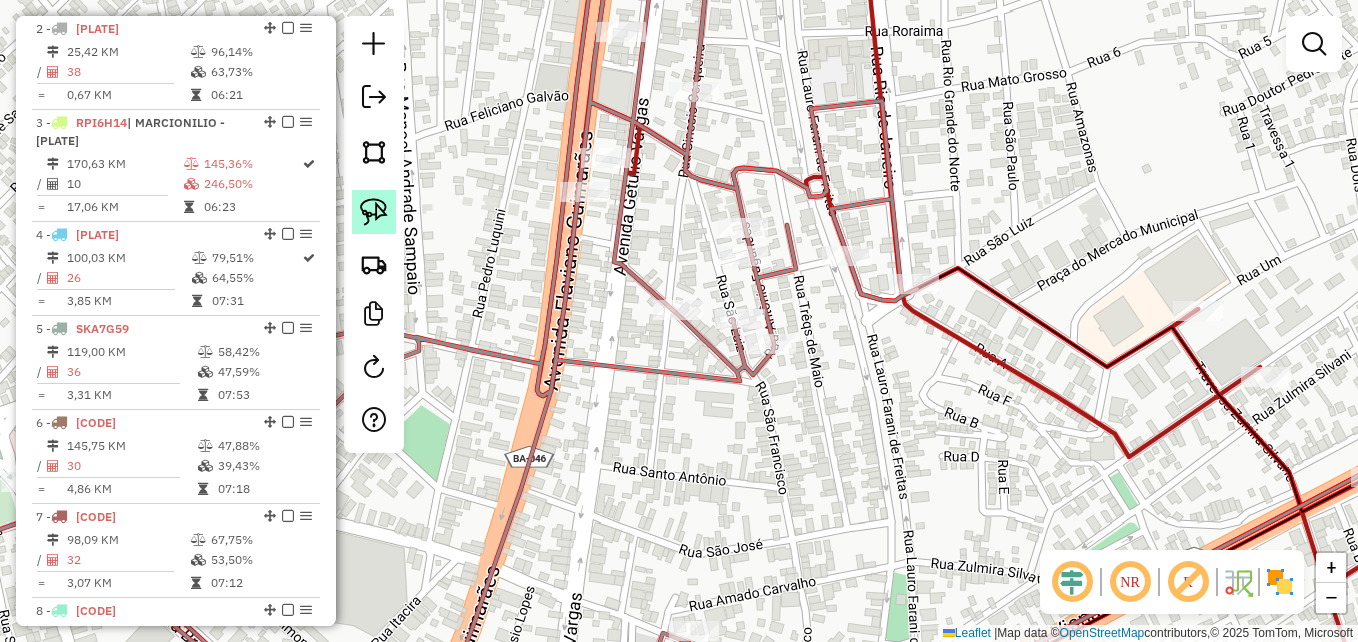 click 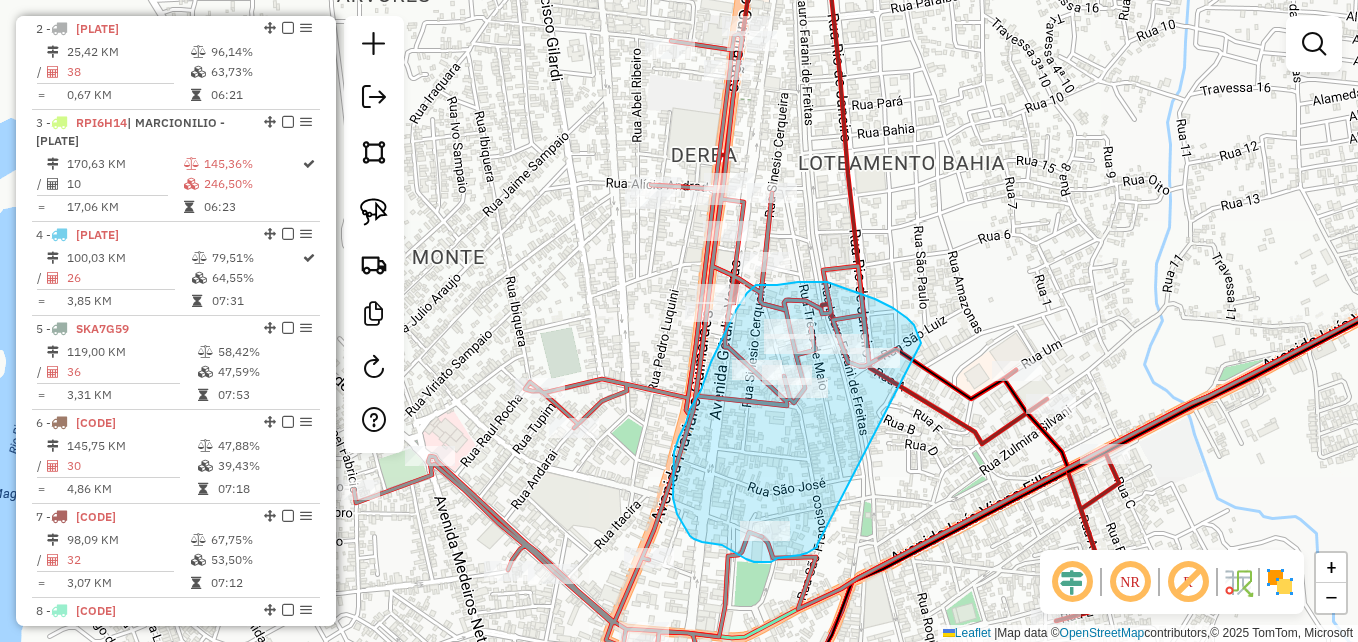 drag, startPoint x: 817, startPoint y: 545, endPoint x: 920, endPoint y: 344, distance: 225.85393 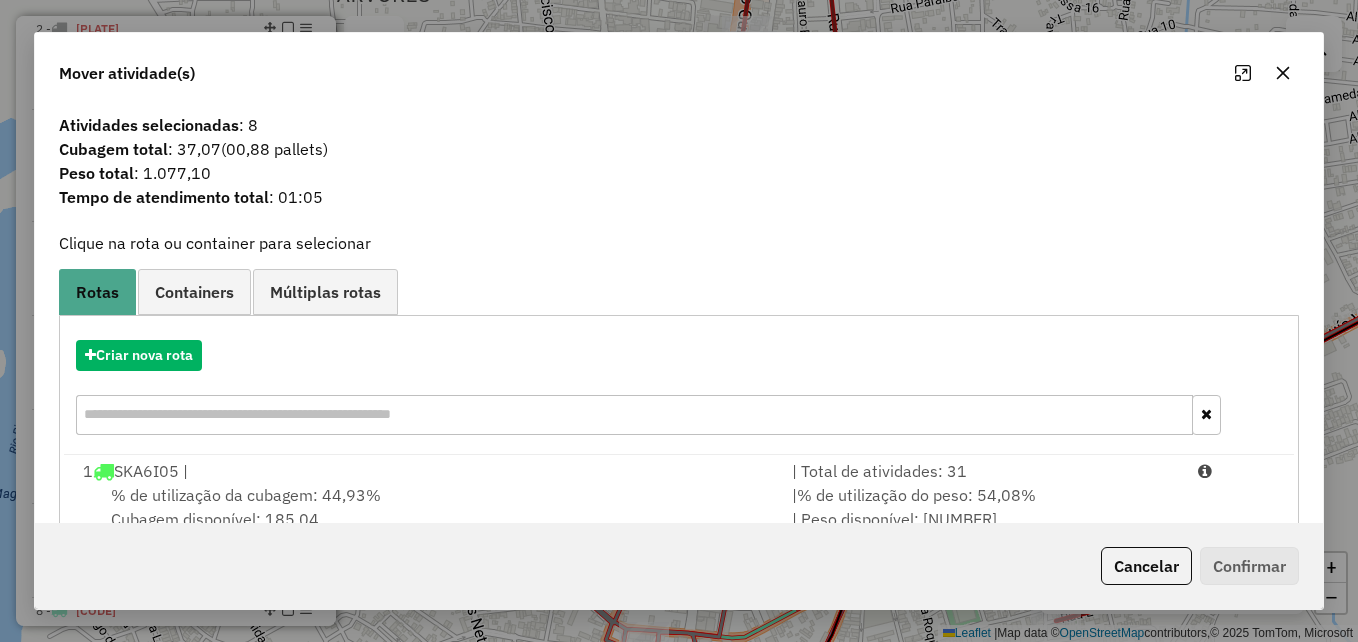 drag, startPoint x: 1293, startPoint y: 76, endPoint x: 1184, endPoint y: 122, distance: 118.308914 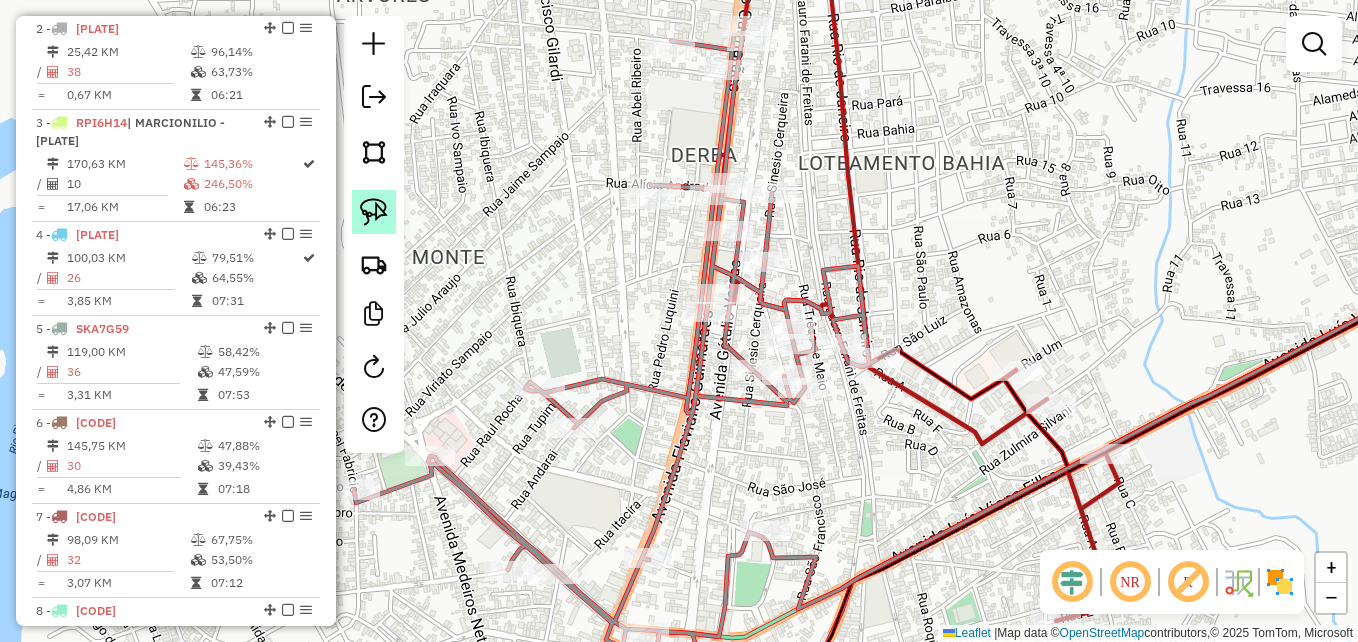 click 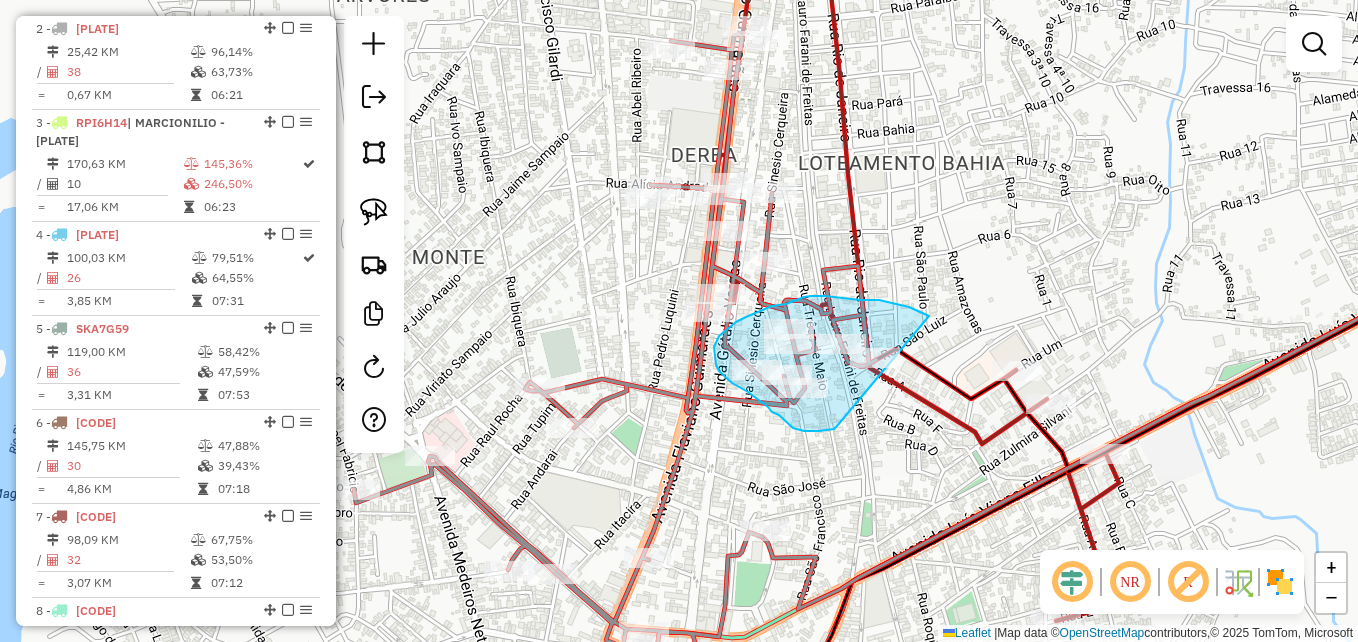 drag, startPoint x: 796, startPoint y: 429, endPoint x: 929, endPoint y: 316, distance: 174.5222 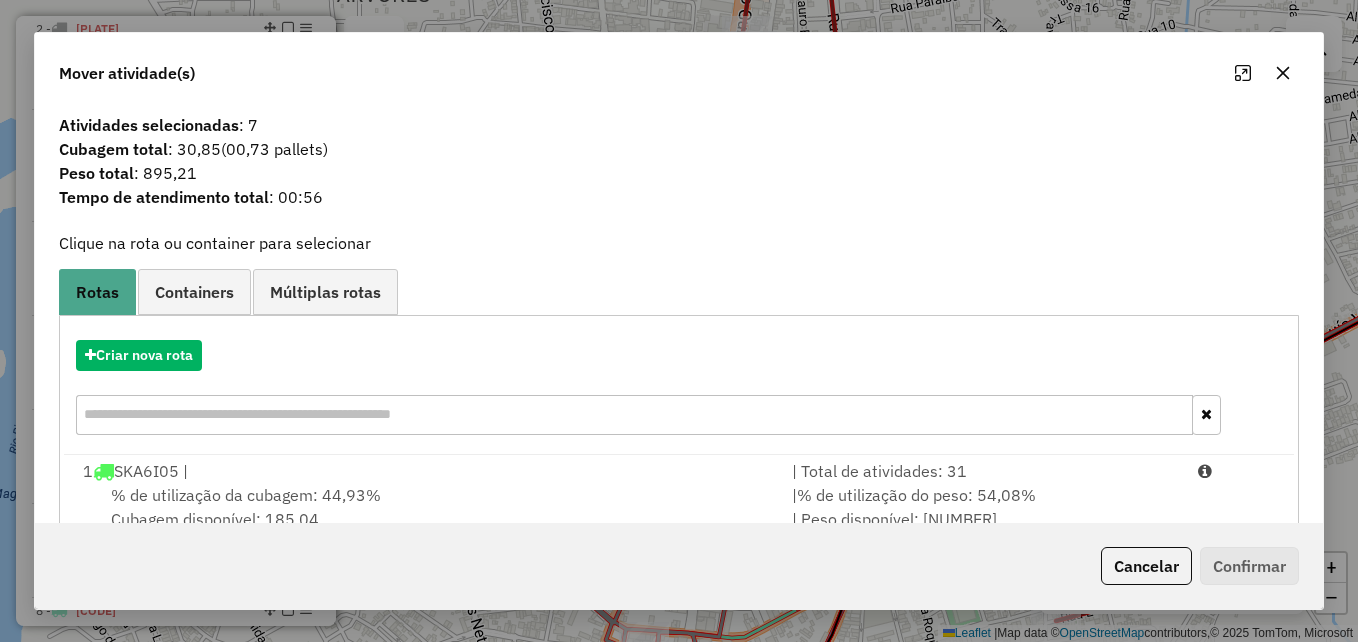 drag, startPoint x: 1287, startPoint y: 70, endPoint x: 1183, endPoint y: 122, distance: 116.275536 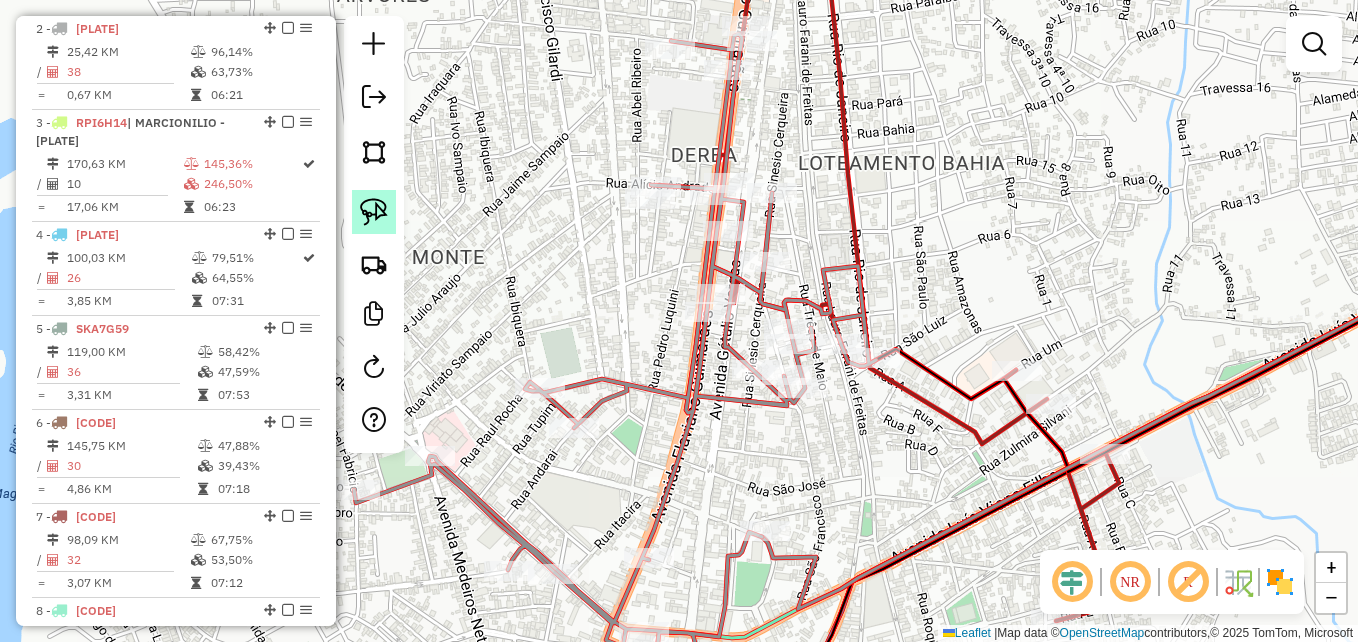 drag, startPoint x: 377, startPoint y: 217, endPoint x: 388, endPoint y: 219, distance: 11.18034 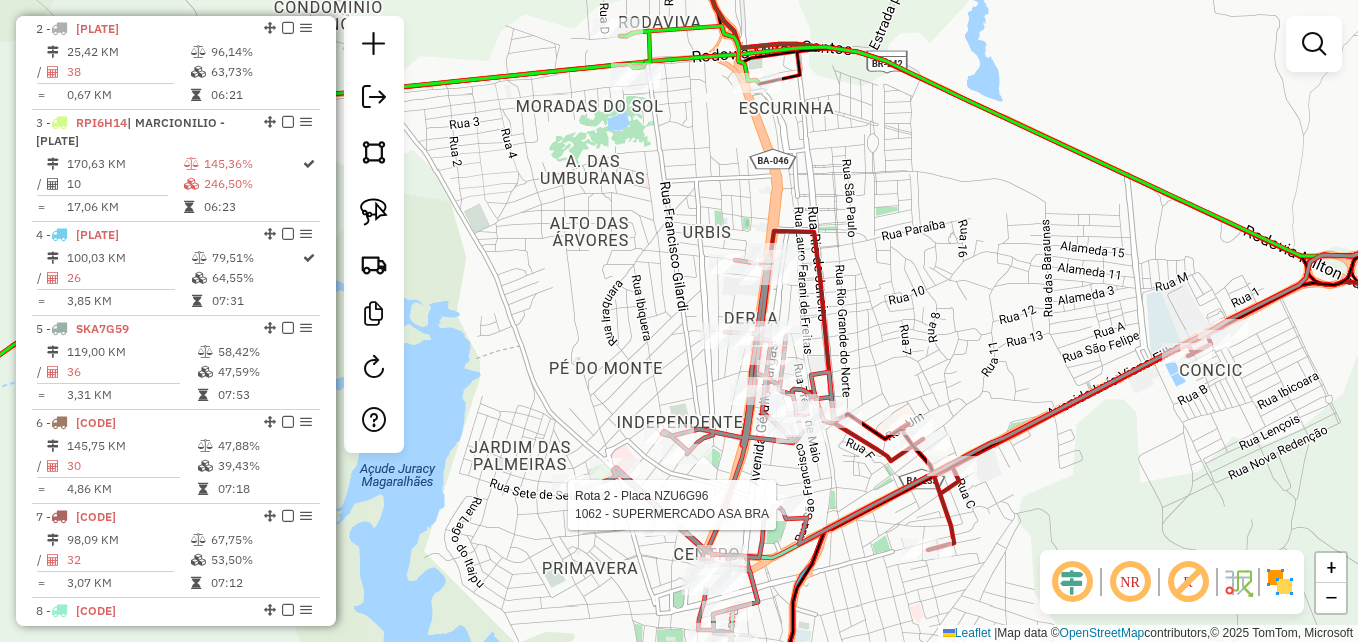 select on "*********" 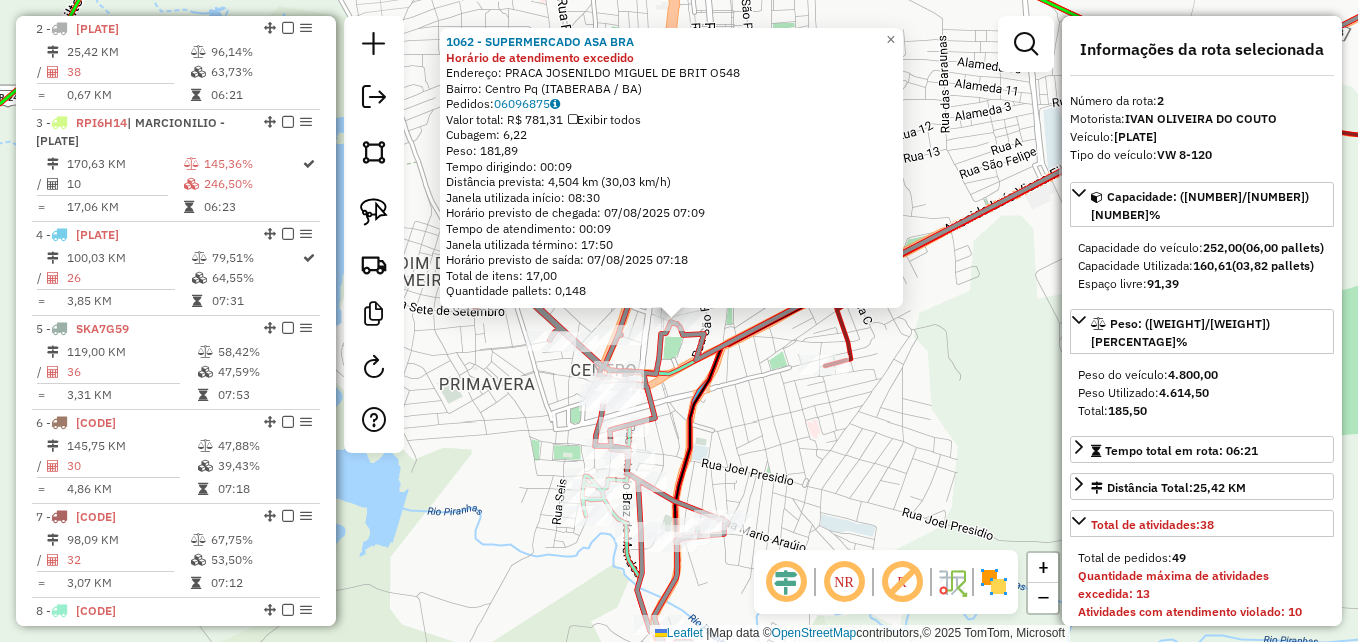 click on "1062 - SUPERMERCADO ASA BRA Horário de atendimento excedido  Endereço:  PRACA JOSENILDO MIGUEL DE BRIT O548   Bairro: Centro Pq (ITABERABA / BA)   Pedidos:  06096875   Valor total: R$ 781,31   Exibir todos   Cubagem: 6,22  Peso: 181,89  Tempo dirigindo: 00:09   Distância prevista: 4,504 km (30,03 km/h)   Janela utilizada início: 08:30   Horário previsto de chegada: 07/08/2025 07:09   Tempo de atendimento: 00:09   Janela utilizada término: 17:50   Horário previsto de saída: 07/08/2025 07:18   Total de itens: 17,00   Quantidade pallets: 0,148  × Janela de atendimento Grade de atendimento Capacidade Transportadoras Veículos Cliente Pedidos  Rotas Selecione os dias de semana para filtrar as janelas de atendimento  Seg   Ter   Qua   Qui   Sex   Sáb   Dom  Informe o período da janela de atendimento: De: Até:  Filtrar exatamente a janela do cliente  Considerar janela de atendimento padrão  Selecione os dias de semana para filtrar as grades de atendimento  Seg   Ter   Qua   Qui   Sex   Sáb   Dom   De:" 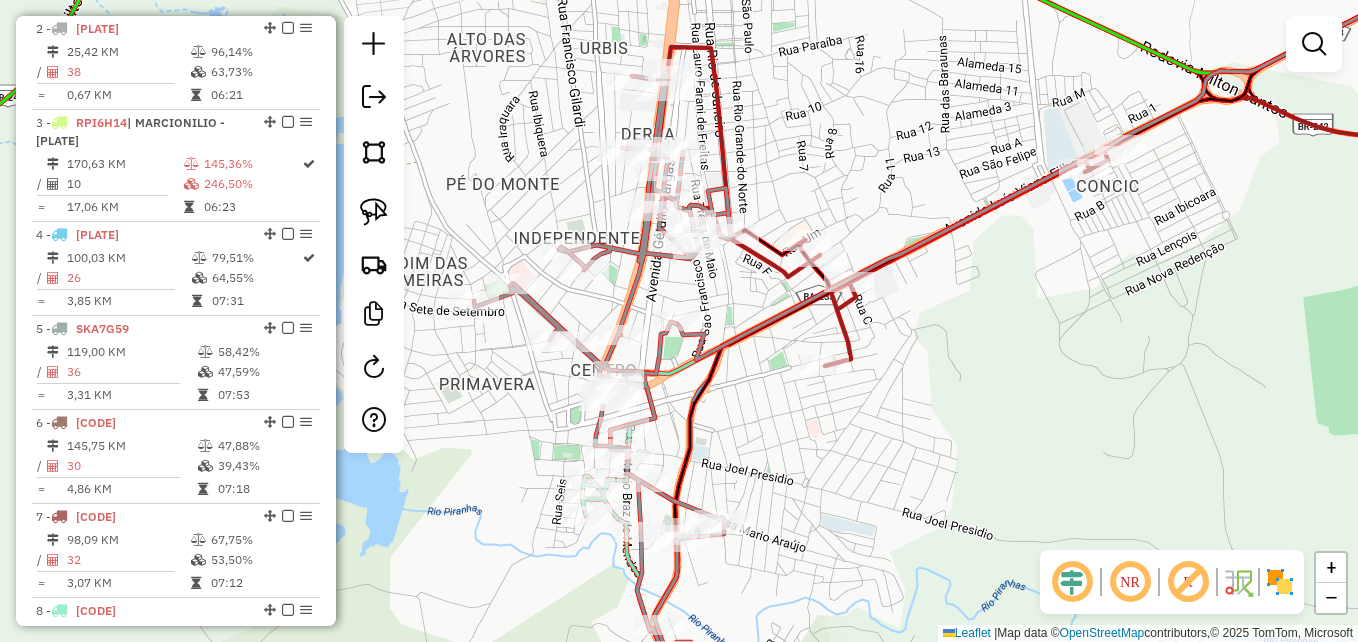 drag, startPoint x: 765, startPoint y: 390, endPoint x: 756, endPoint y: 497, distance: 107.37784 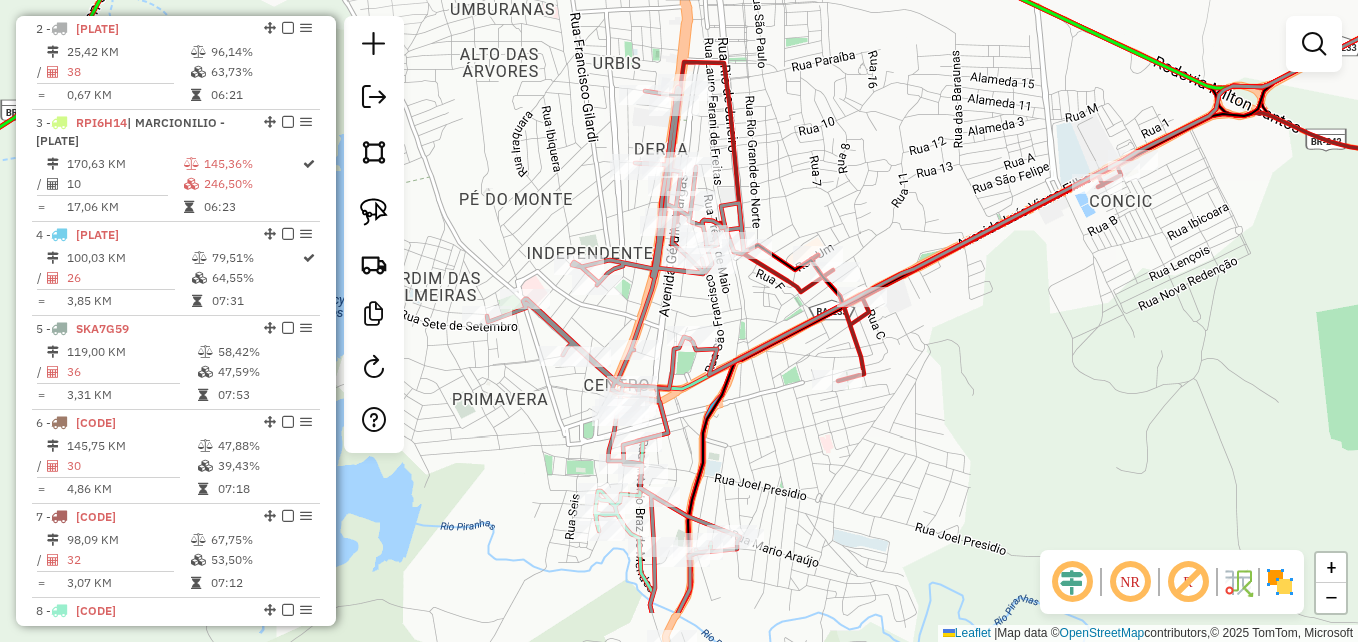 drag, startPoint x: 758, startPoint y: 458, endPoint x: 809, endPoint y: 191, distance: 271.82715 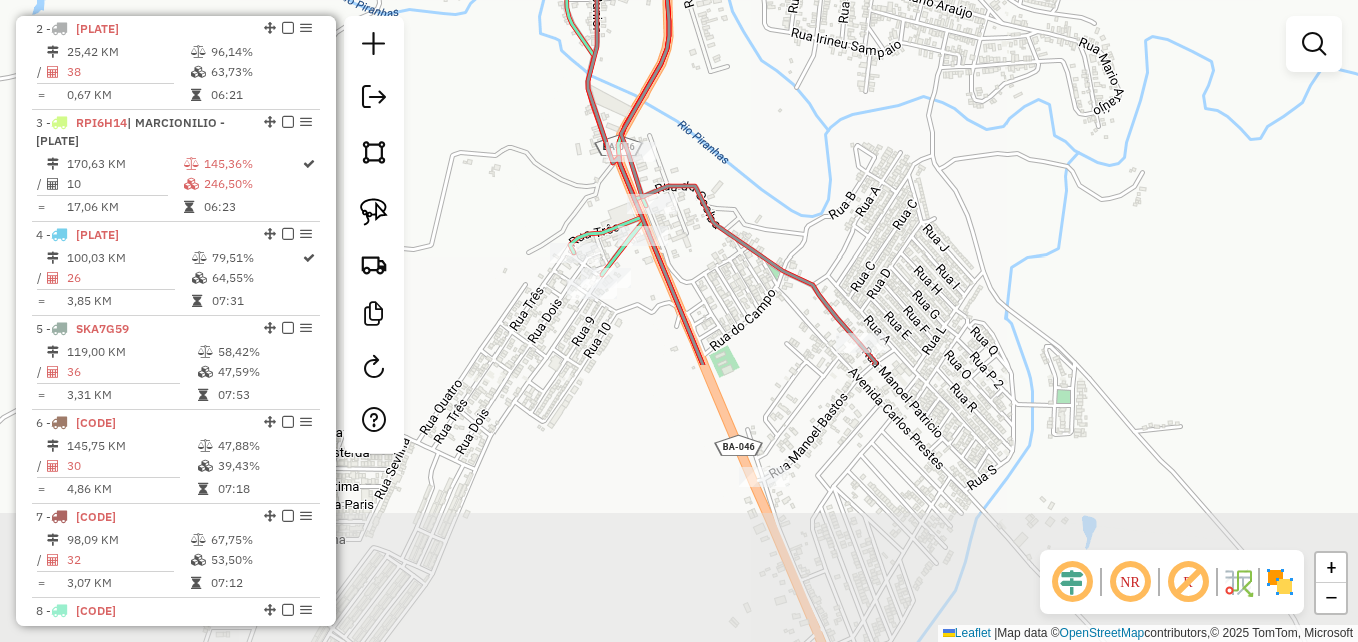 drag, startPoint x: 806, startPoint y: 436, endPoint x: 789, endPoint y: 172, distance: 264.54678 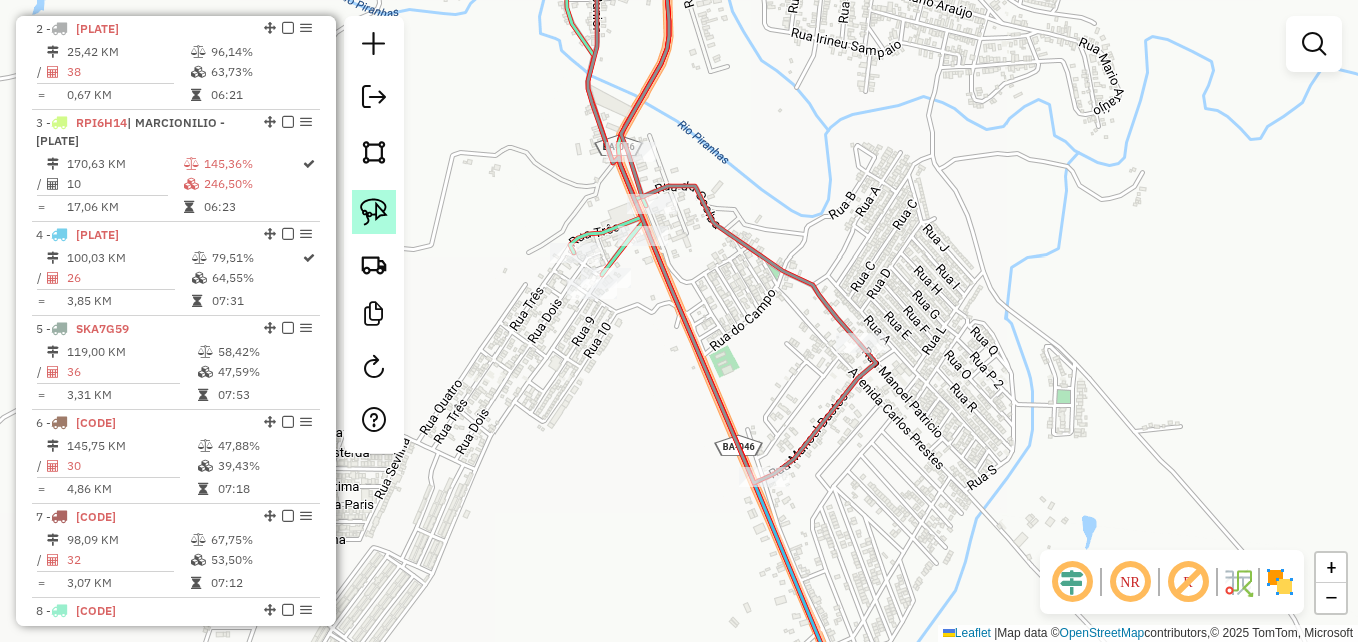 click 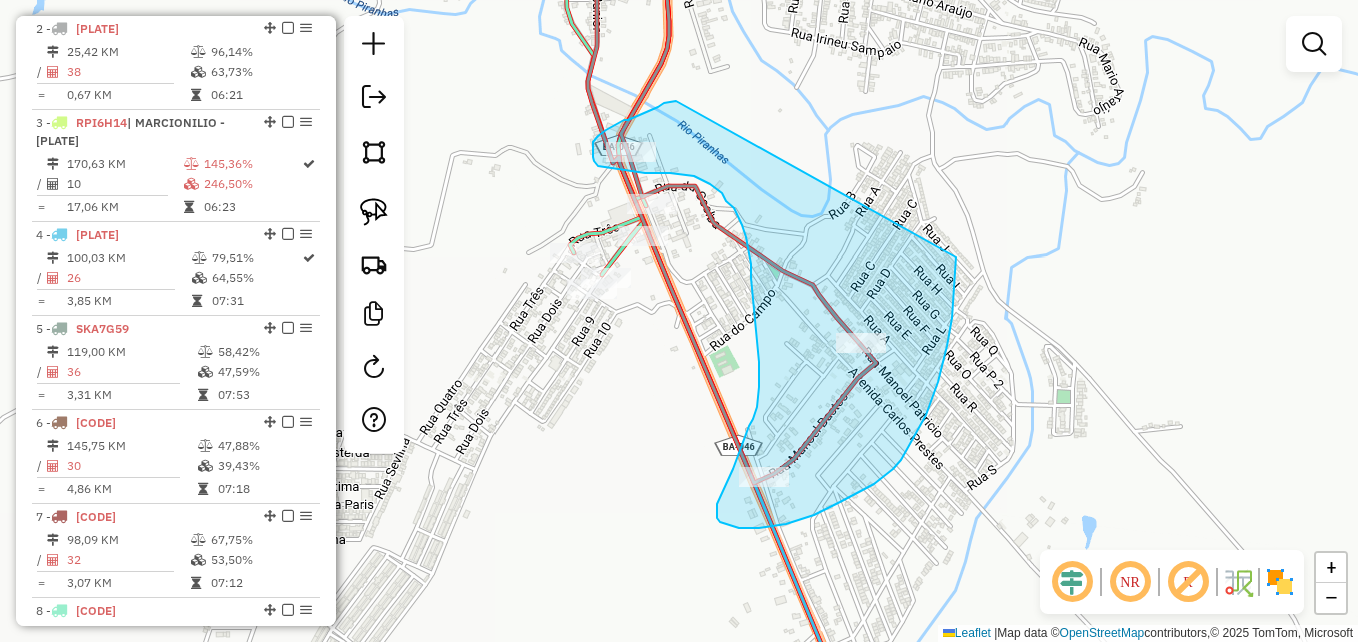 drag, startPoint x: 647, startPoint y: 111, endPoint x: 956, endPoint y: 257, distance: 341.75577 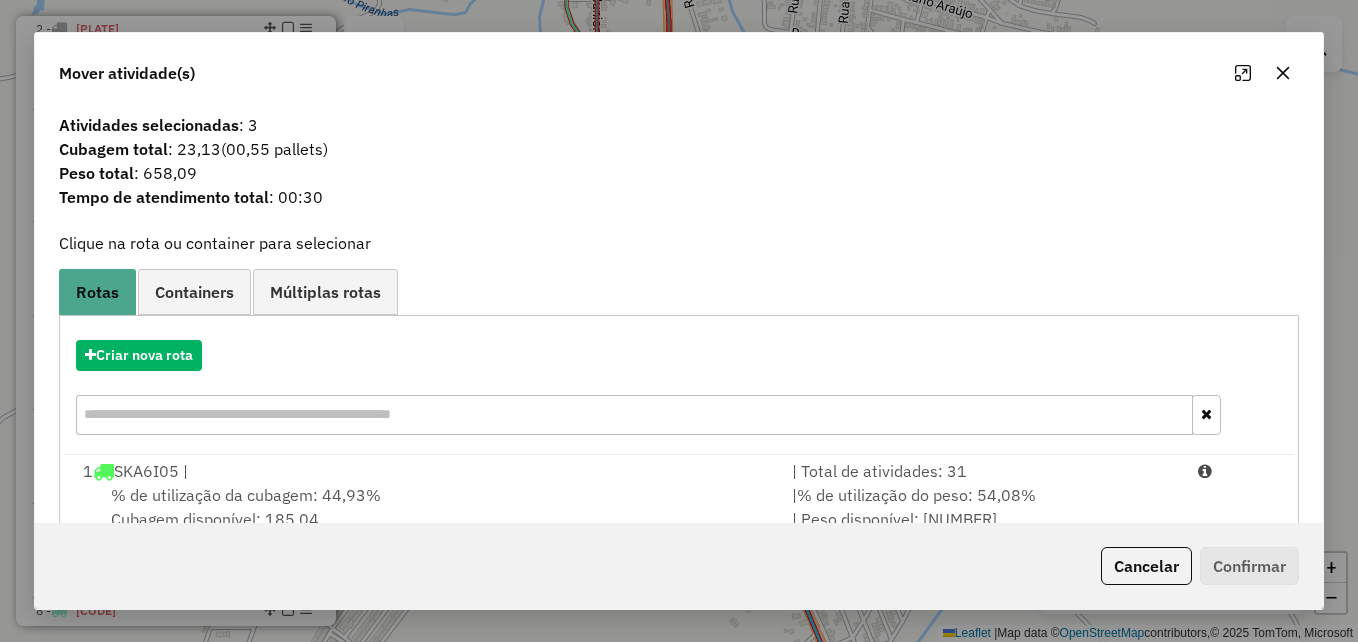 drag, startPoint x: 1294, startPoint y: 74, endPoint x: 1157, endPoint y: 149, distance: 156.18579 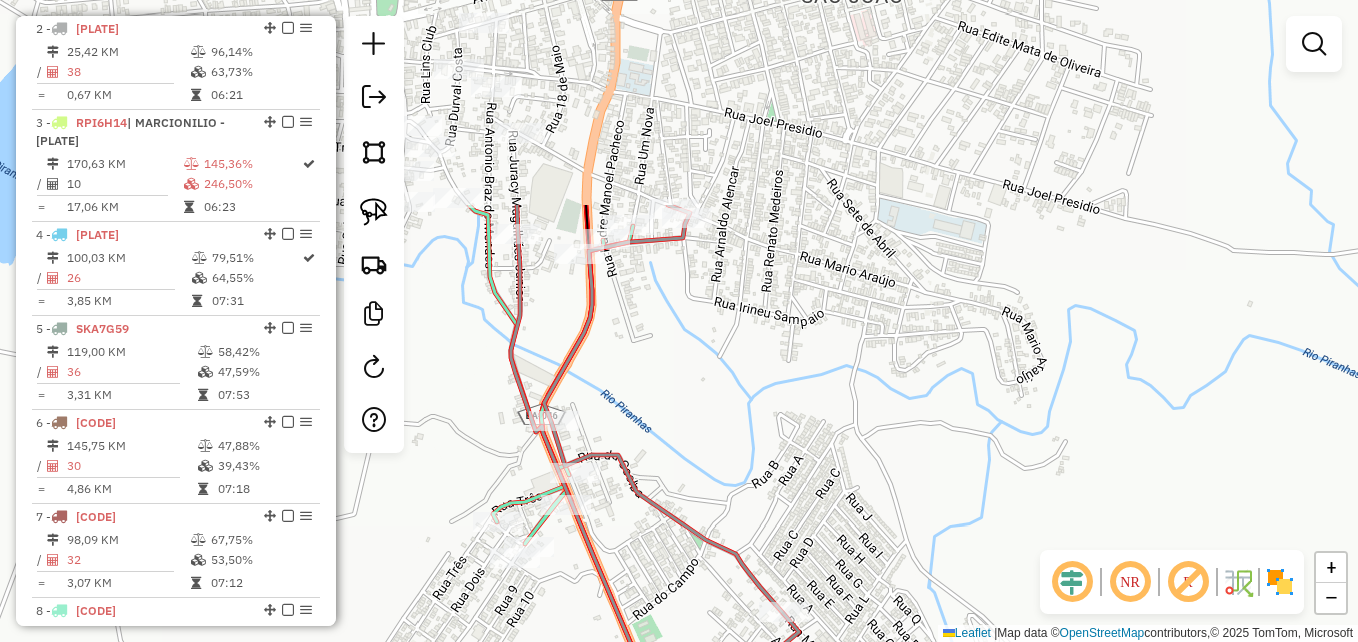 drag, startPoint x: 959, startPoint y: 390, endPoint x: 903, endPoint y: 488, distance: 112.871605 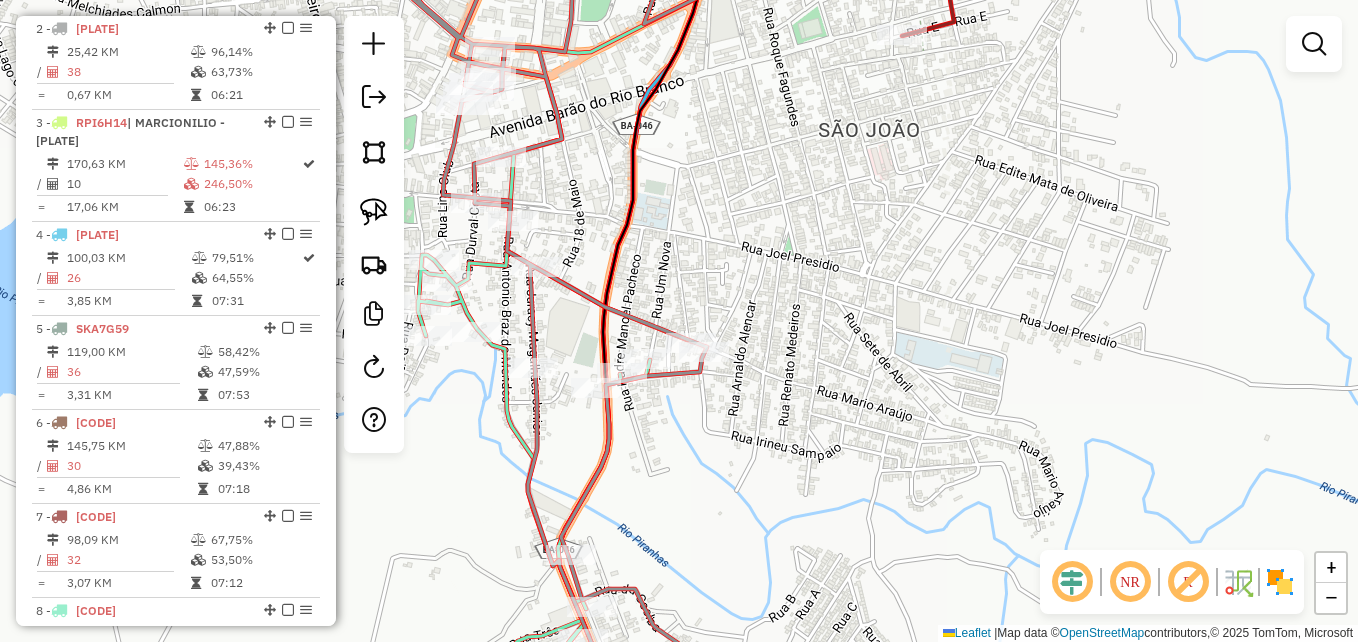 drag, startPoint x: 824, startPoint y: 419, endPoint x: 877, endPoint y: 508, distance: 103.58572 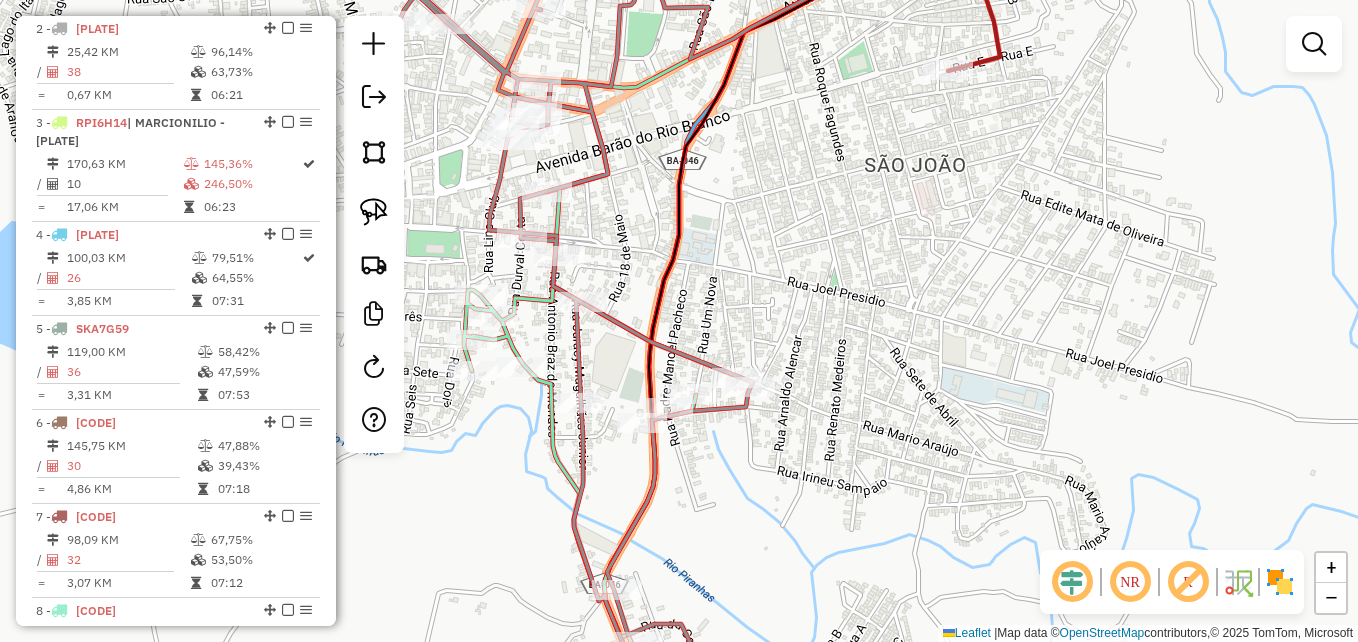 drag, startPoint x: 816, startPoint y: 420, endPoint x: 836, endPoint y: 425, distance: 20.615528 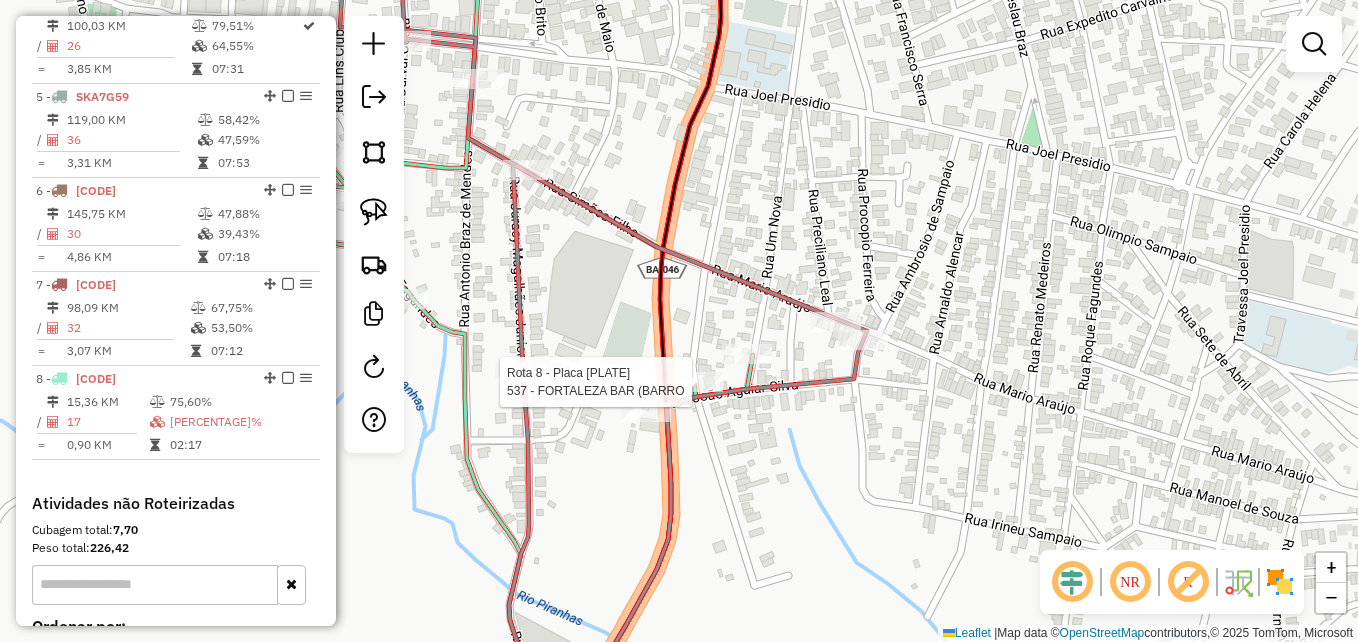 select on "*********" 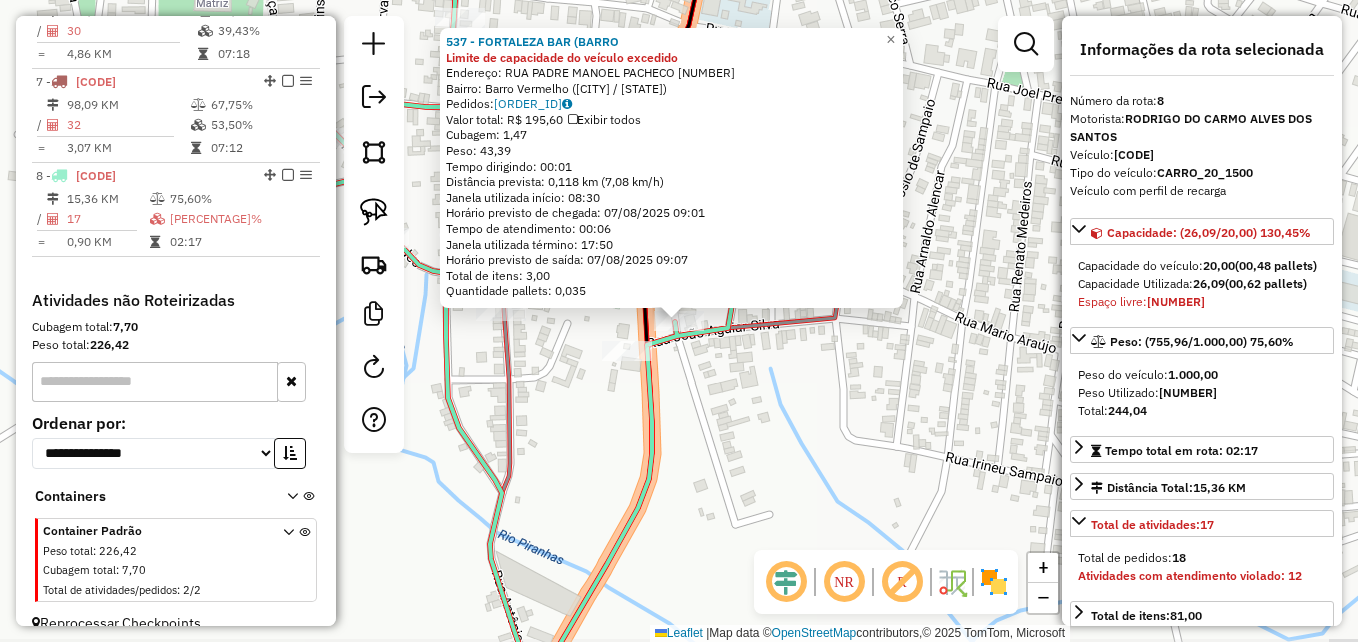 scroll, scrollTop: 1303, scrollLeft: 0, axis: vertical 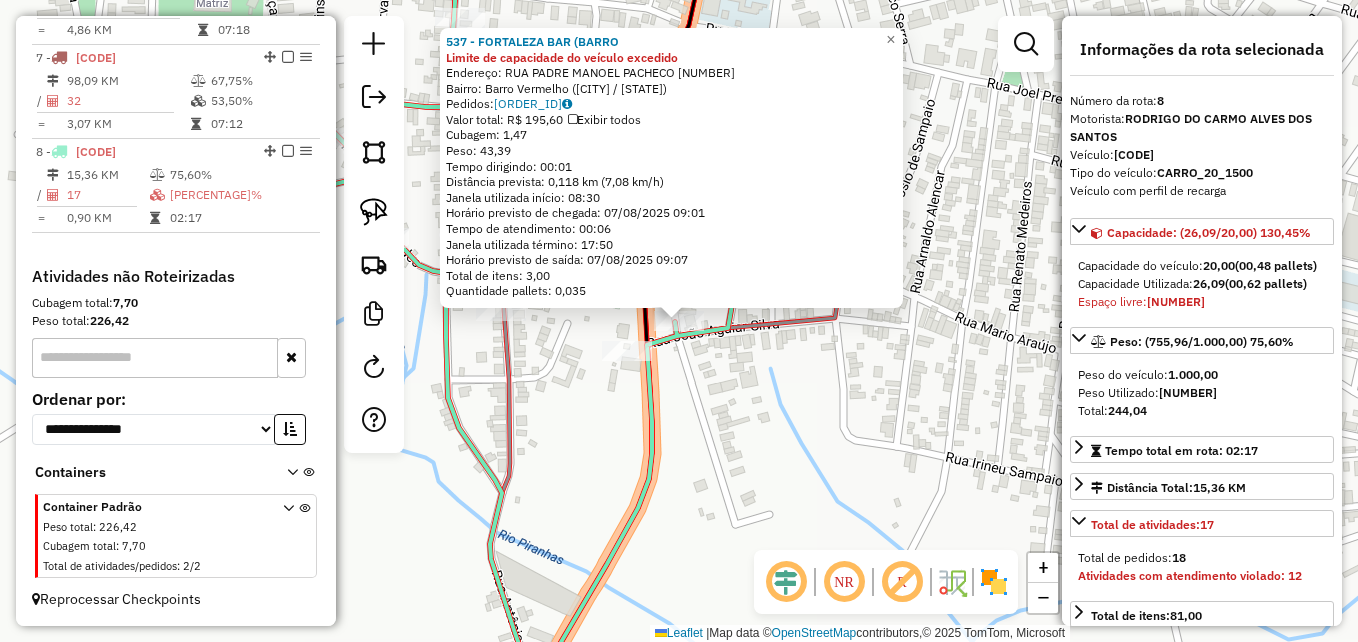 click on "537 - FORTALEZA BAR (BARRO Limite de capacidade do veículo excedido  Endereço:  RUA PADRE MANOEL PACHECO 591   Bairro: Barro Vermelho (ITABERABA / BA)   Pedidos:  06096624   Valor total: R$ 195,60   Exibir todos   Cubagem: 1,47  Peso: 43,39  Tempo dirigindo: 00:01   Distância prevista: 0,118 km (7,08 km/h)   Janela utilizada início: 08:30   Horário previsto de chegada: 07/08/2025 09:01   Tempo de atendimento: 00:06   Janela utilizada término: 17:50   Horário previsto de saída: 07/08/2025 09:07   Total de itens: 3,00   Quantidade pallets: 0,035  × Janela de atendimento Grade de atendimento Capacidade Transportadoras Veículos Cliente Pedidos  Rotas Selecione os dias de semana para filtrar as janelas de atendimento  Seg   Ter   Qua   Qui   Sex   Sáb   Dom  Informe o período da janela de atendimento: De: Até:  Filtrar exatamente a janela do cliente  Considerar janela de atendimento padrão  Selecione os dias de semana para filtrar as grades de atendimento  Seg   Ter   Qua   Qui   Sex   Sáb   Dom  +" 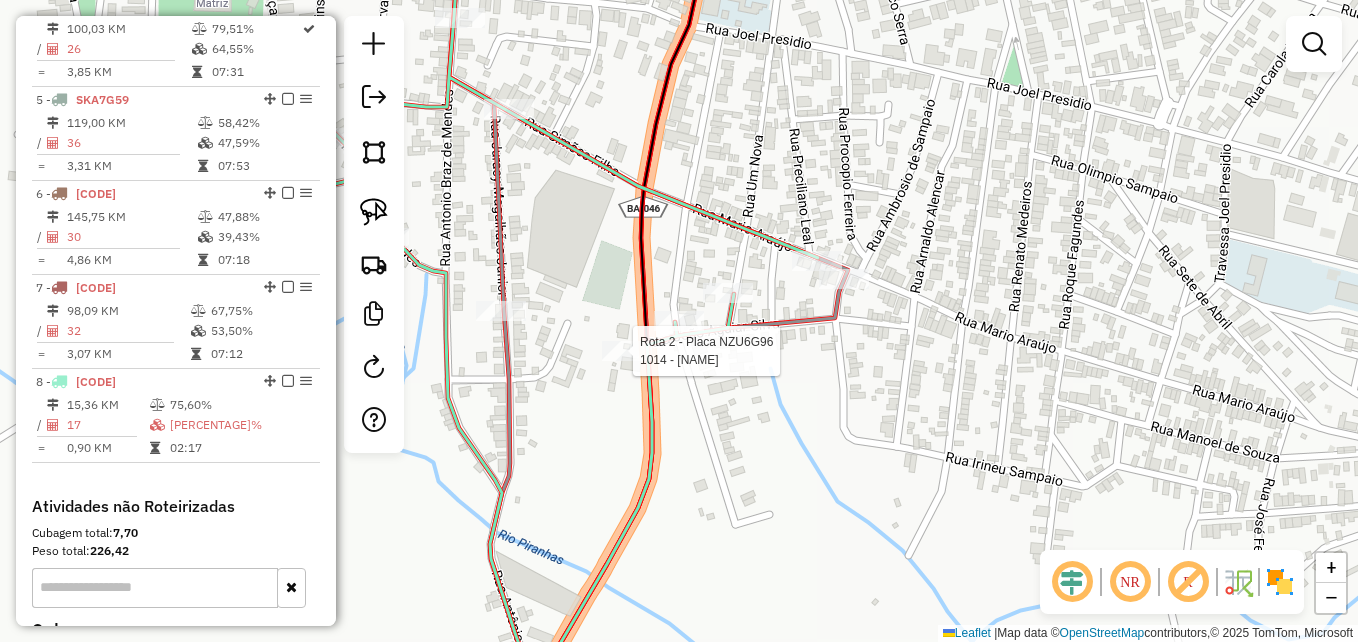 select on "*********" 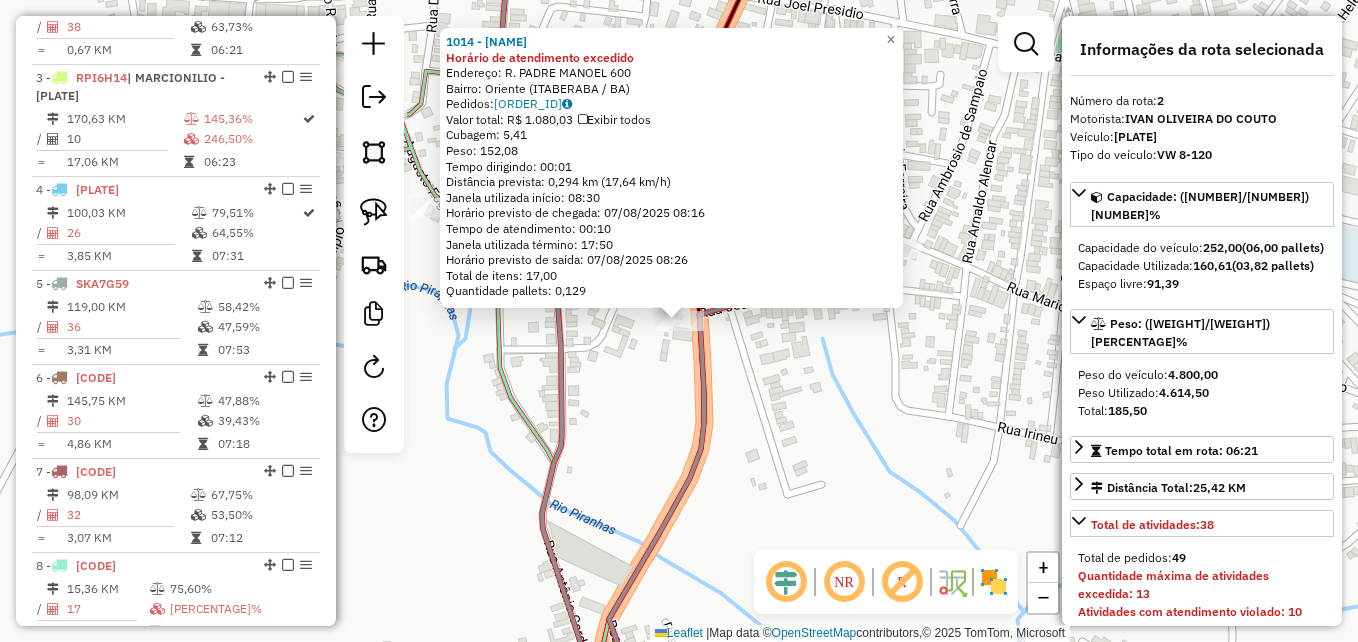 scroll, scrollTop: 844, scrollLeft: 0, axis: vertical 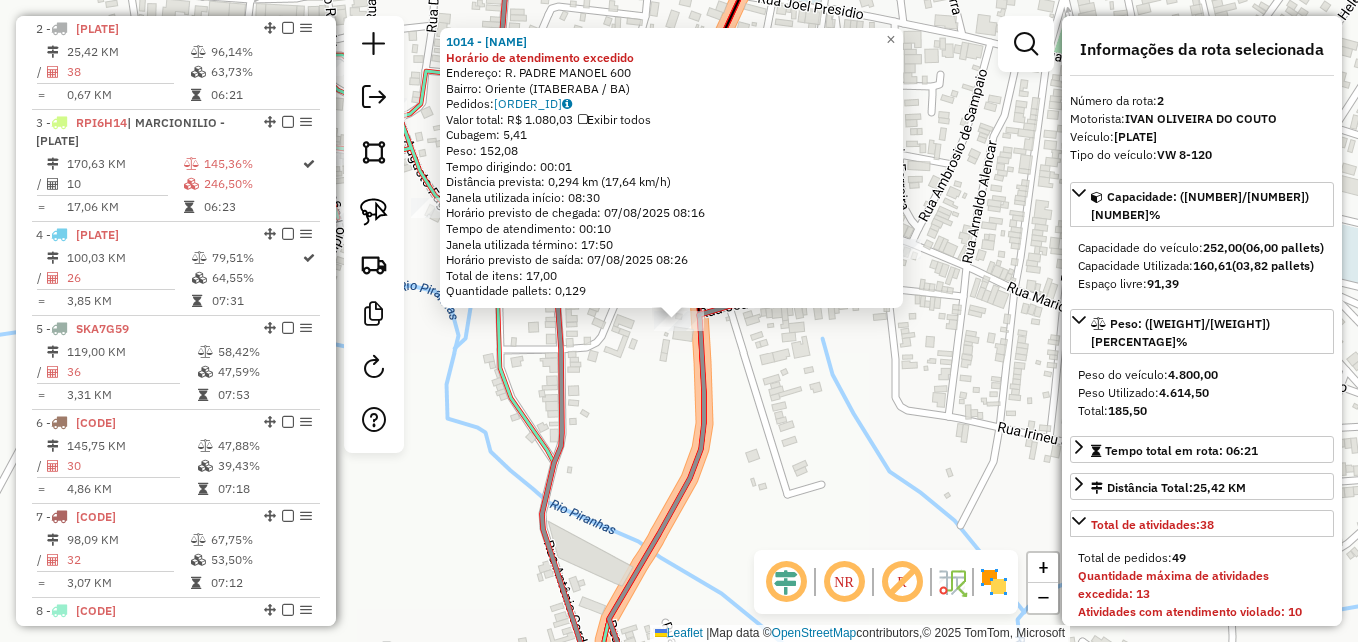 click on "1014 - RESTAURANTE E PESTIC Horário de atendimento excedido  Endereço:  R. PADRE MANOEL 600   Bairro: Oriente (ITABERABA / BA)   Pedidos:  06096720   Valor total: R$ 1.080,03   Exibir todos   Cubagem: 5,41  Peso: 152,08  Tempo dirigindo: 00:01   Distância prevista: 0,294 km (17,64 km/h)   Janela utilizada início: 08:30   Horário previsto de chegada: 07/08/2025 08:16   Tempo de atendimento: 00:10   Janela utilizada término: 17:50   Horário previsto de saída: 07/08/2025 08:26   Total de itens: 17,00   Quantidade pallets: 0,129  × Janela de atendimento Grade de atendimento Capacidade Transportadoras Veículos Cliente Pedidos  Rotas Selecione os dias de semana para filtrar as janelas de atendimento  Seg   Ter   Qua   Qui   Sex   Sáb   Dom  Informe o período da janela de atendimento: De: Até:  Filtrar exatamente a janela do cliente  Considerar janela de atendimento padrão  Selecione os dias de semana para filtrar as grades de atendimento  Seg   Ter   Qua   Qui   Sex   Sáb   Dom   Peso mínimo:   De:" 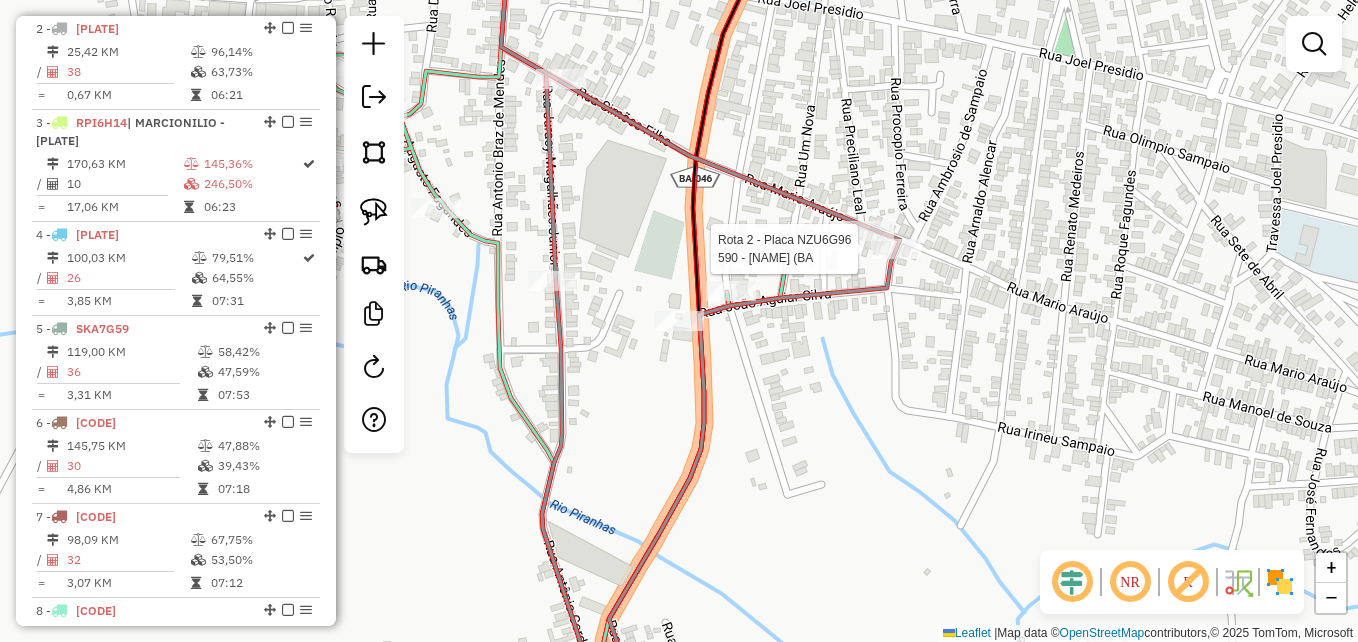 select on "*********" 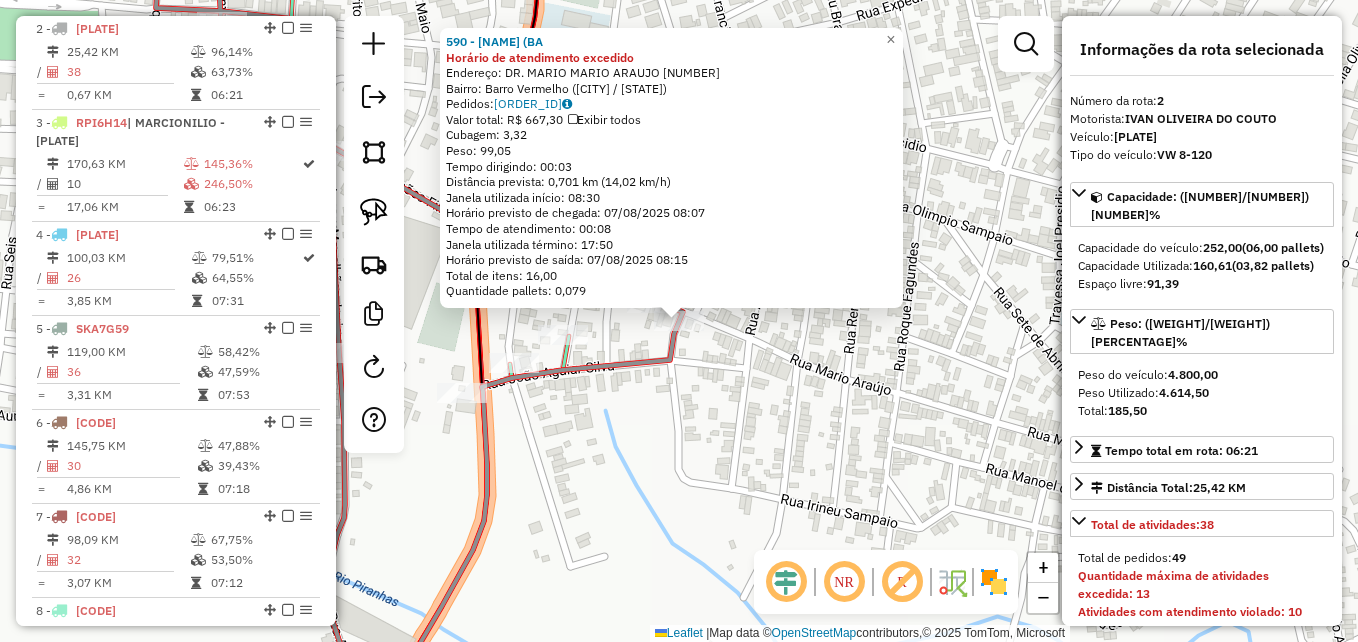click on "590 - JS DISTRIBUIDORA (BA Horário de atendimento excedido  Endereço:  DR. MARIO MARIO ARAUJO 195   Bairro: Barro Vermelho (ITABERABA / BA)   Pedidos:  06096625   Valor total: R$ 667,30   Exibir todos   Cubagem: 3,32  Peso: 99,05  Tempo dirigindo: 00:03   Distância prevista: 0,701 km (14,02 km/h)   Janela utilizada início: 08:30   Horário previsto de chegada: 07/08/2025 08:07   Tempo de atendimento: 00:08   Janela utilizada término: 17:50   Horário previsto de saída: 07/08/2025 08:15   Total de itens: 16,00   Quantidade pallets: 0,079  × Janela de atendimento Grade de atendimento Capacidade Transportadoras Veículos Cliente Pedidos  Rotas Selecione os dias de semana para filtrar as janelas de atendimento  Seg   Ter   Qua   Qui   Sex   Sáb   Dom  Informe o período da janela de atendimento: De: Até:  Filtrar exatamente a janela do cliente  Considerar janela de atendimento padrão  Selecione os dias de semana para filtrar as grades de atendimento  Seg   Ter   Qua   Qui   Sex   Sáb   Dom   De:   De:" 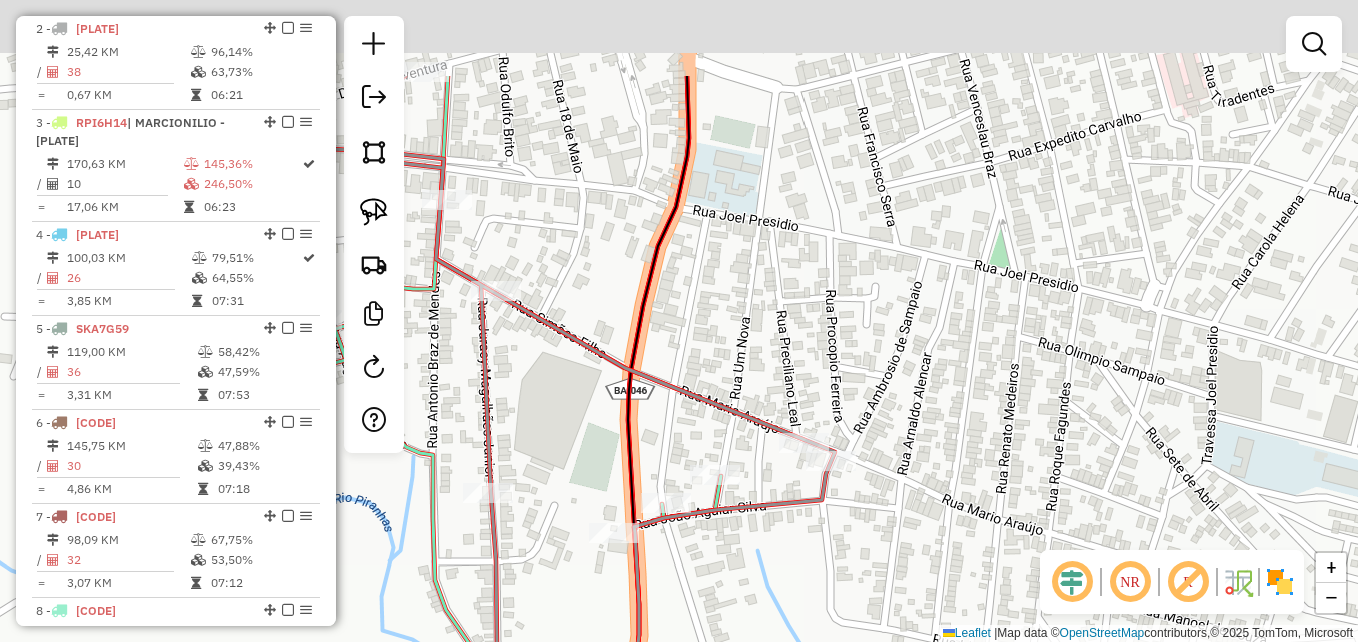 drag, startPoint x: 610, startPoint y: 447, endPoint x: 802, endPoint y: 615, distance: 255.1235 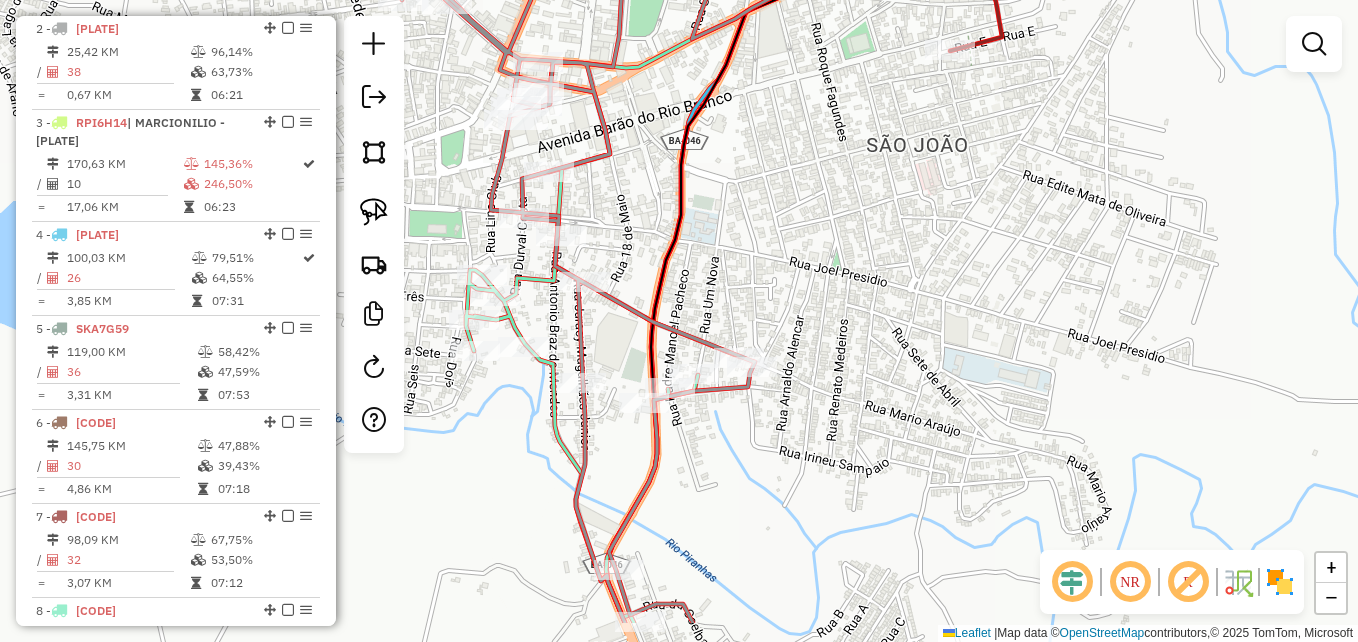 drag, startPoint x: 705, startPoint y: 348, endPoint x: 692, endPoint y: 340, distance: 15.264338 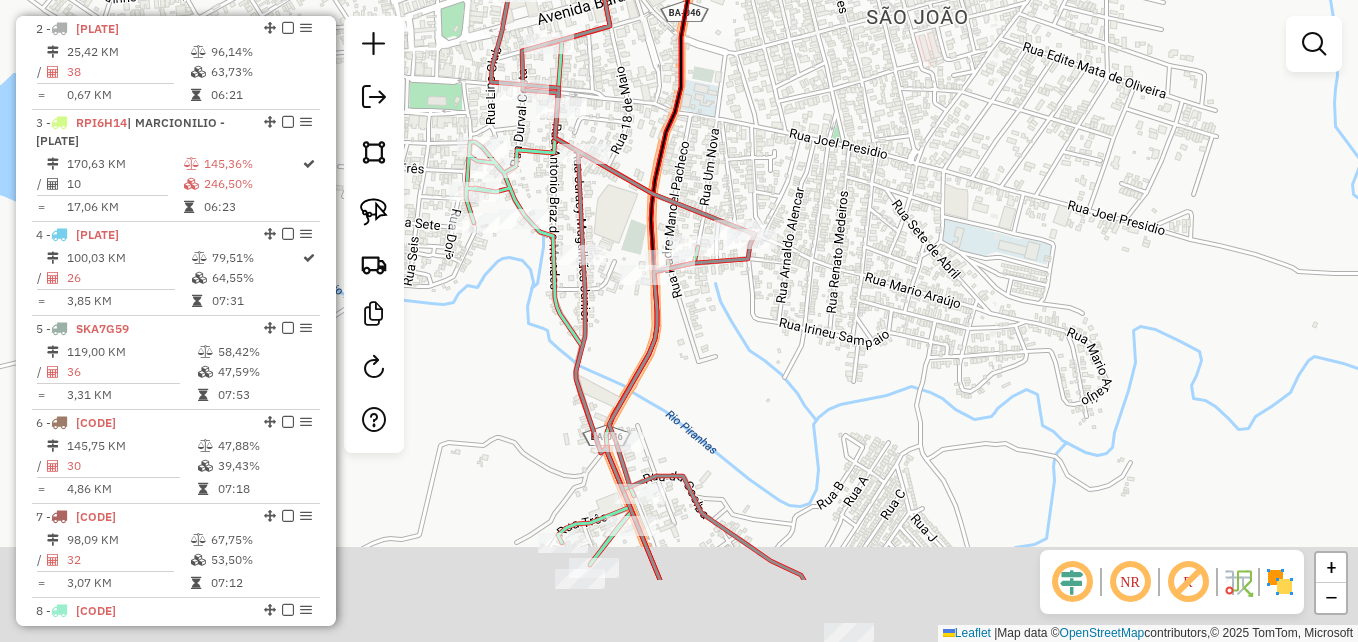 drag, startPoint x: 678, startPoint y: 505, endPoint x: 678, endPoint y: 347, distance: 158 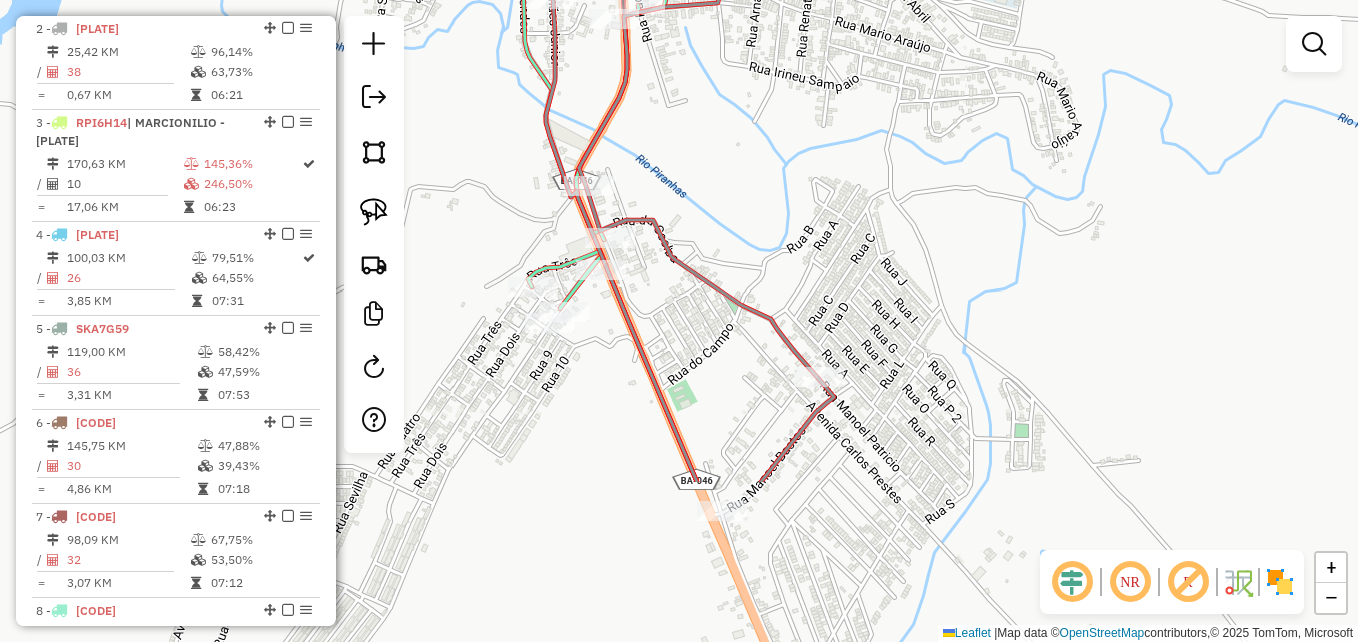drag, startPoint x: 702, startPoint y: 424, endPoint x: 672, endPoint y: 203, distance: 223.0269 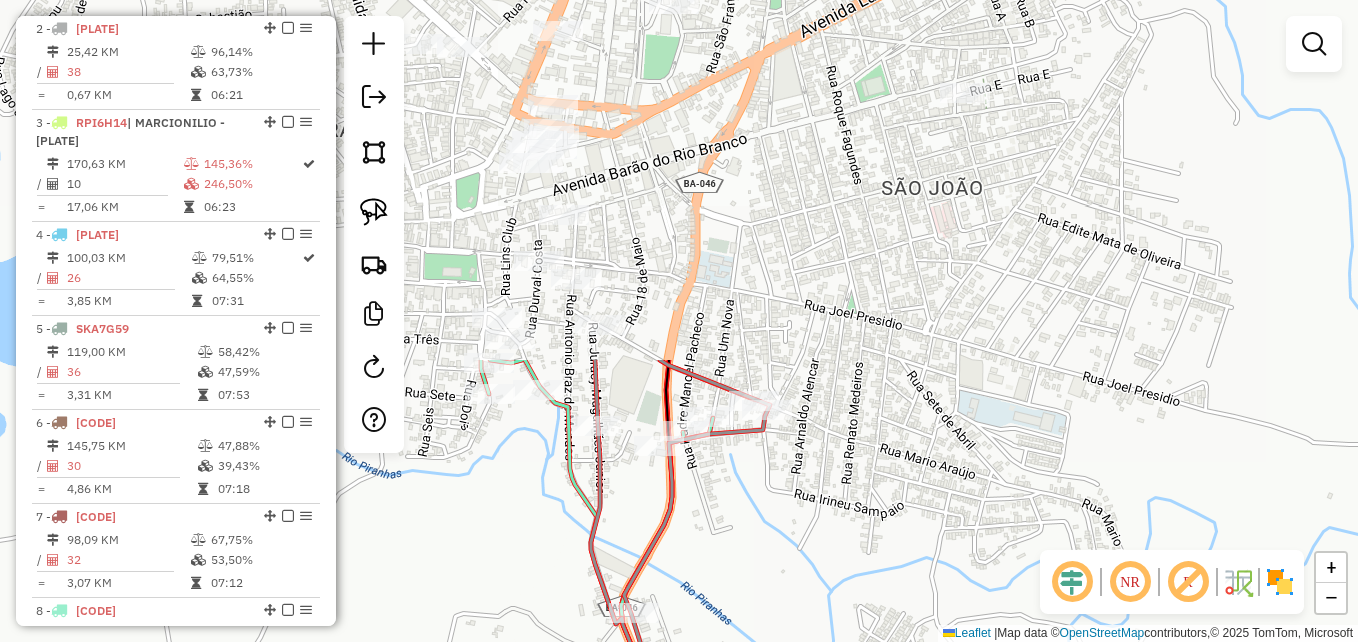 drag, startPoint x: 676, startPoint y: 194, endPoint x: 713, endPoint y: 472, distance: 280.45142 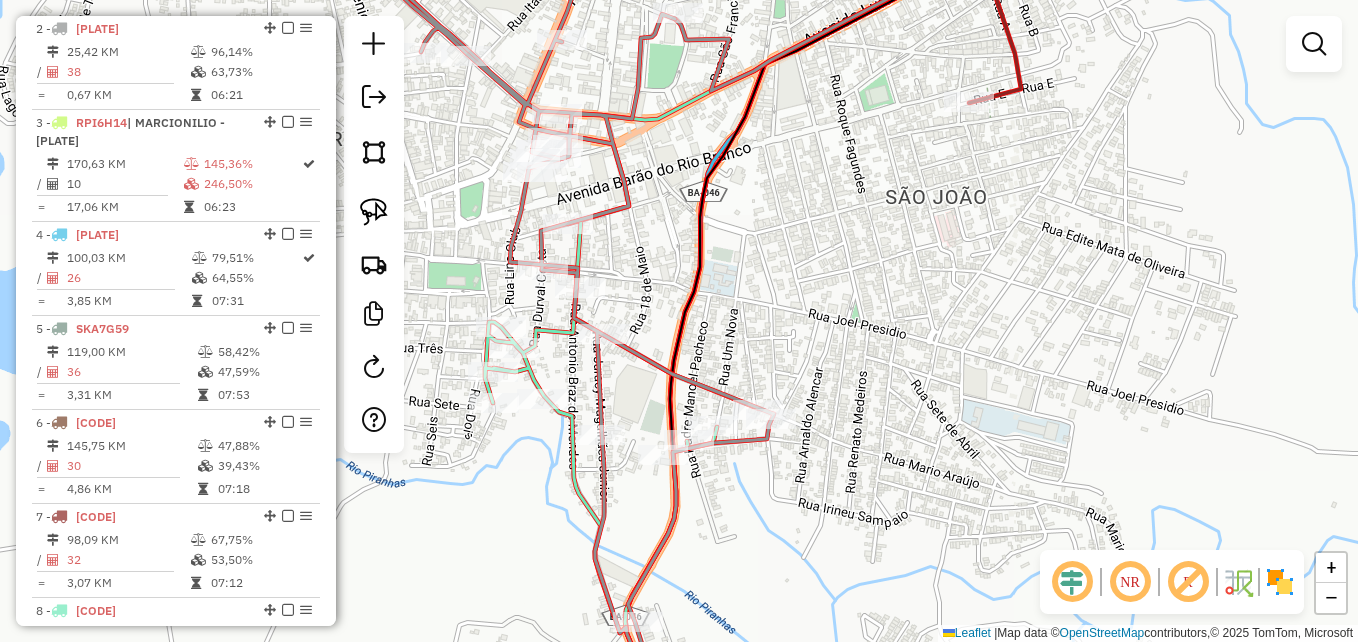 drag, startPoint x: 692, startPoint y: 190, endPoint x: 772, endPoint y: 402, distance: 226.59215 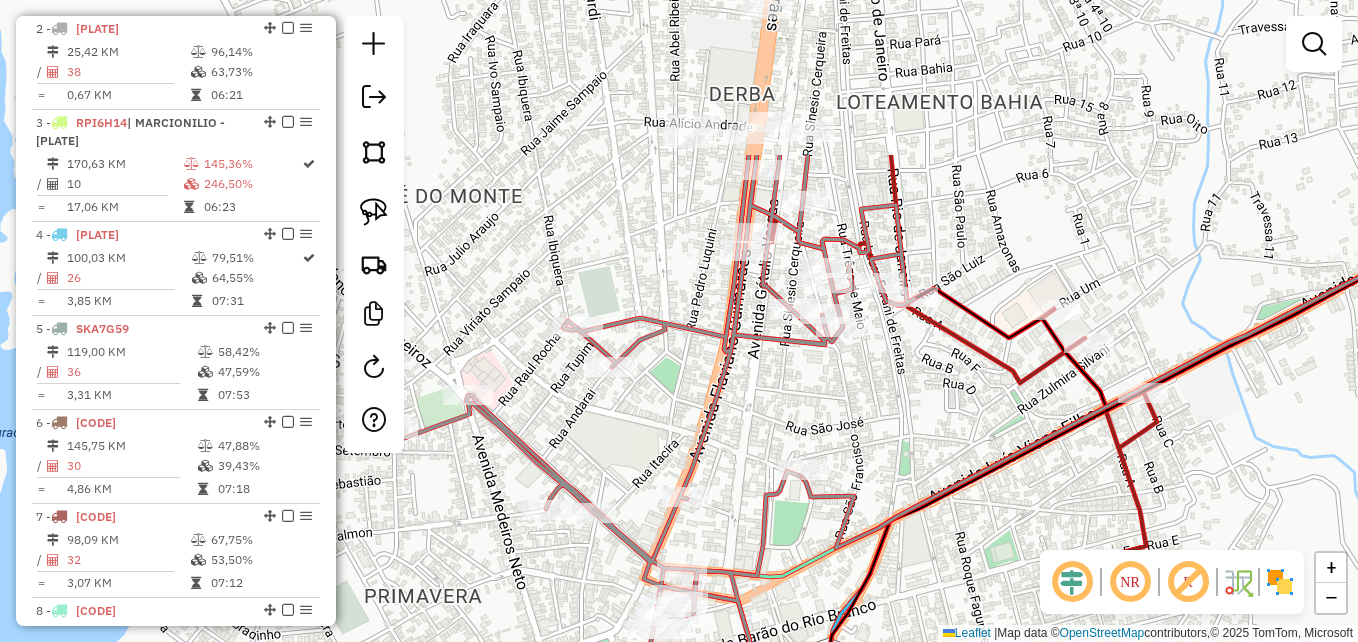drag, startPoint x: 732, startPoint y: 371, endPoint x: 753, endPoint y: 543, distance: 173.27724 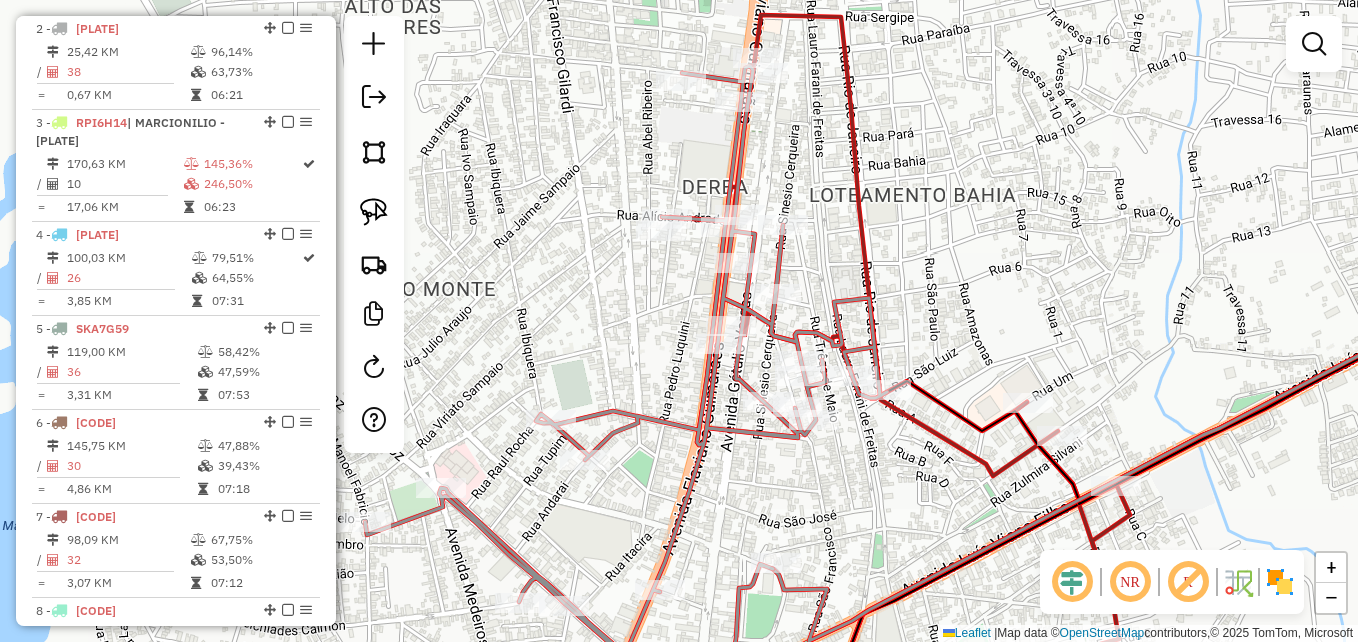 drag, startPoint x: 797, startPoint y: 408, endPoint x: 766, endPoint y: 481, distance: 79.30952 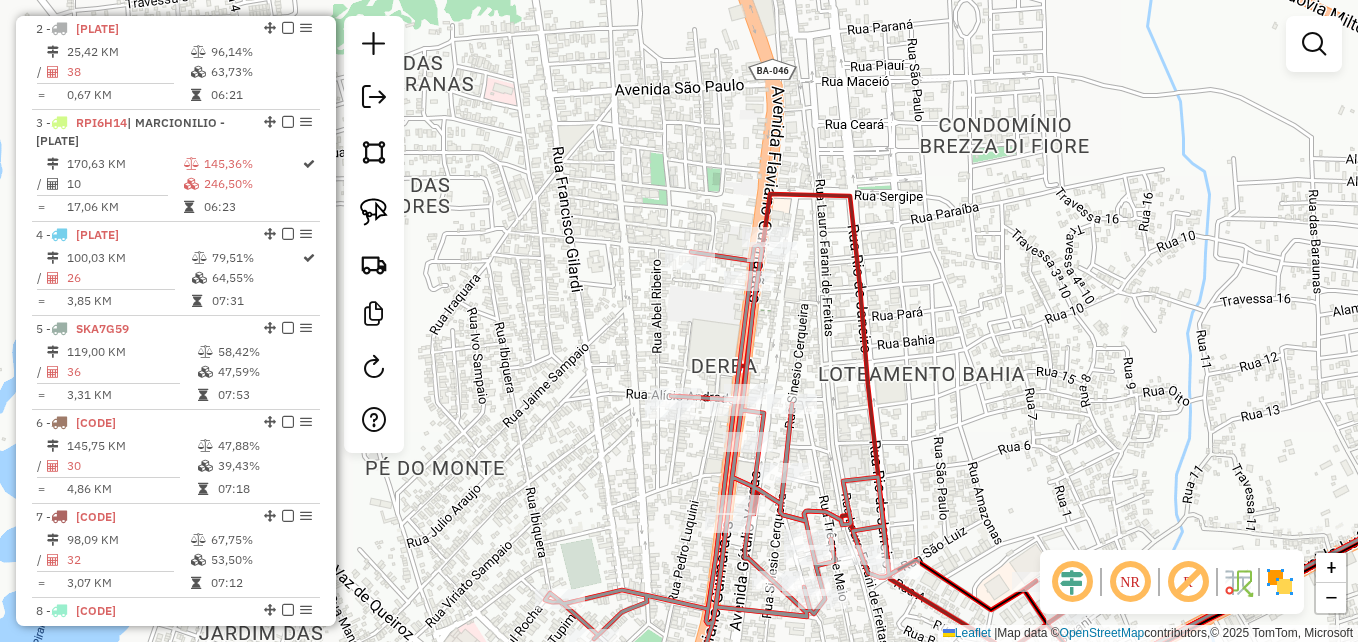 drag, startPoint x: 842, startPoint y: 60, endPoint x: 870, endPoint y: 110, distance: 57.306194 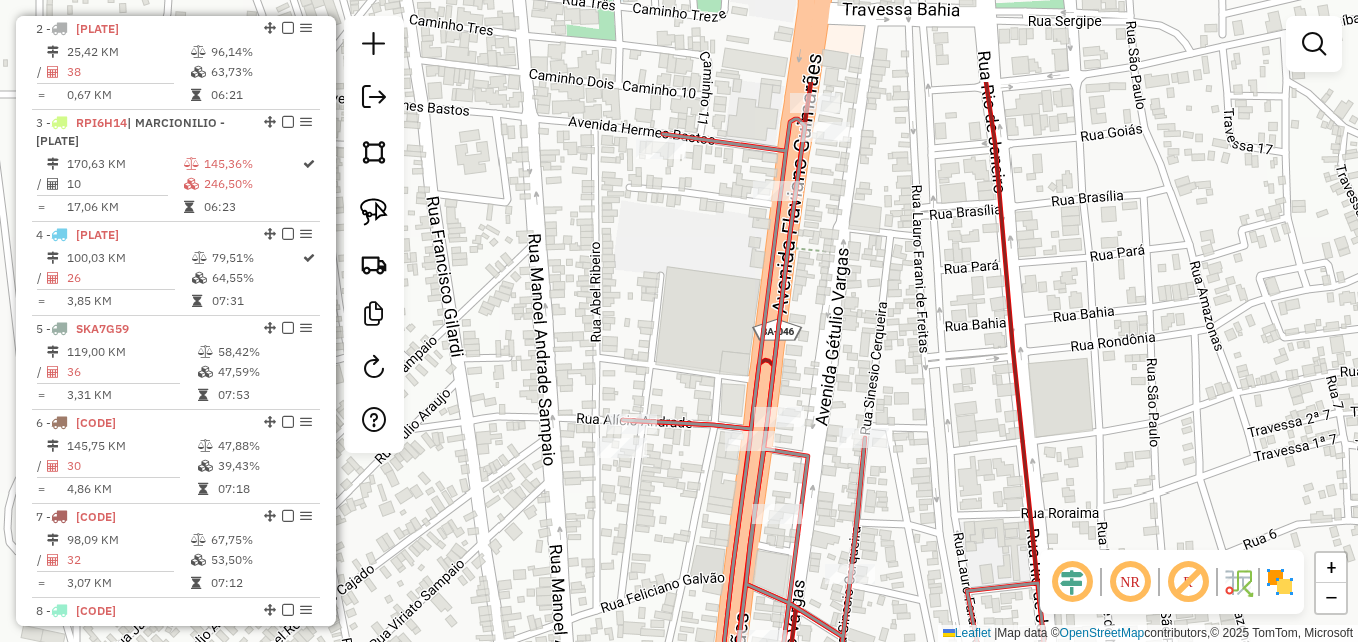 drag, startPoint x: 753, startPoint y: 153, endPoint x: 720, endPoint y: 291, distance: 141.89081 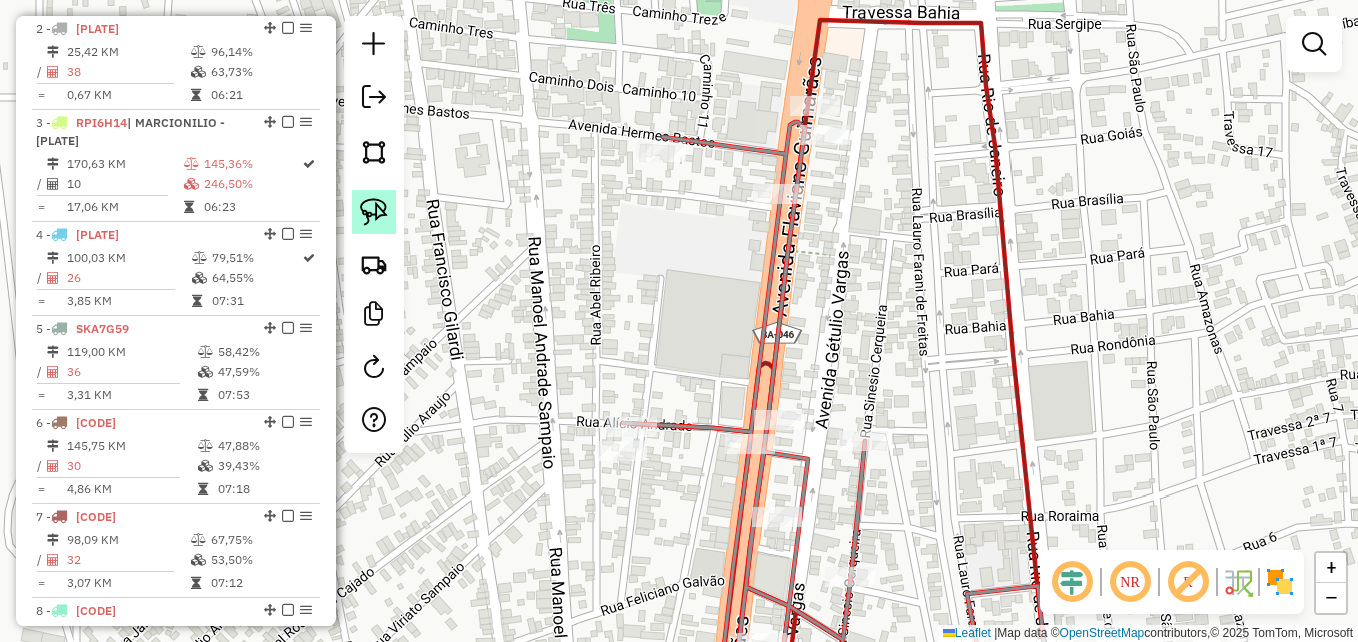 click 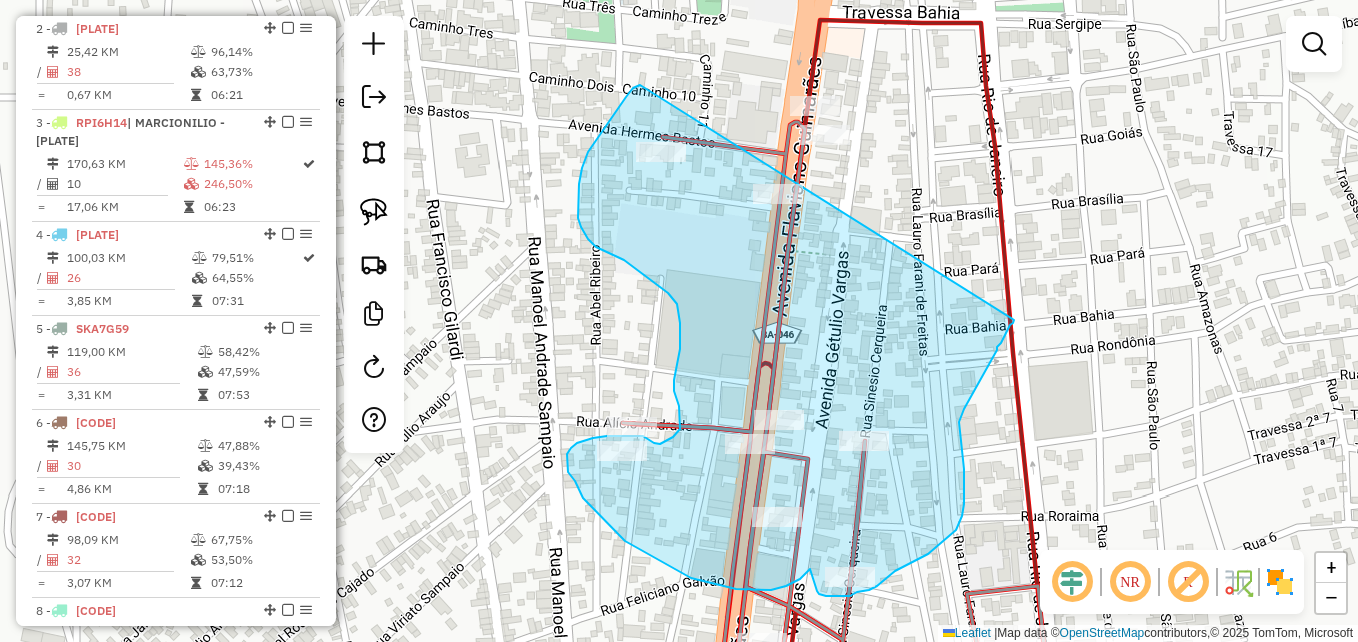 drag, startPoint x: 633, startPoint y: 88, endPoint x: 1017, endPoint y: 316, distance: 446.58707 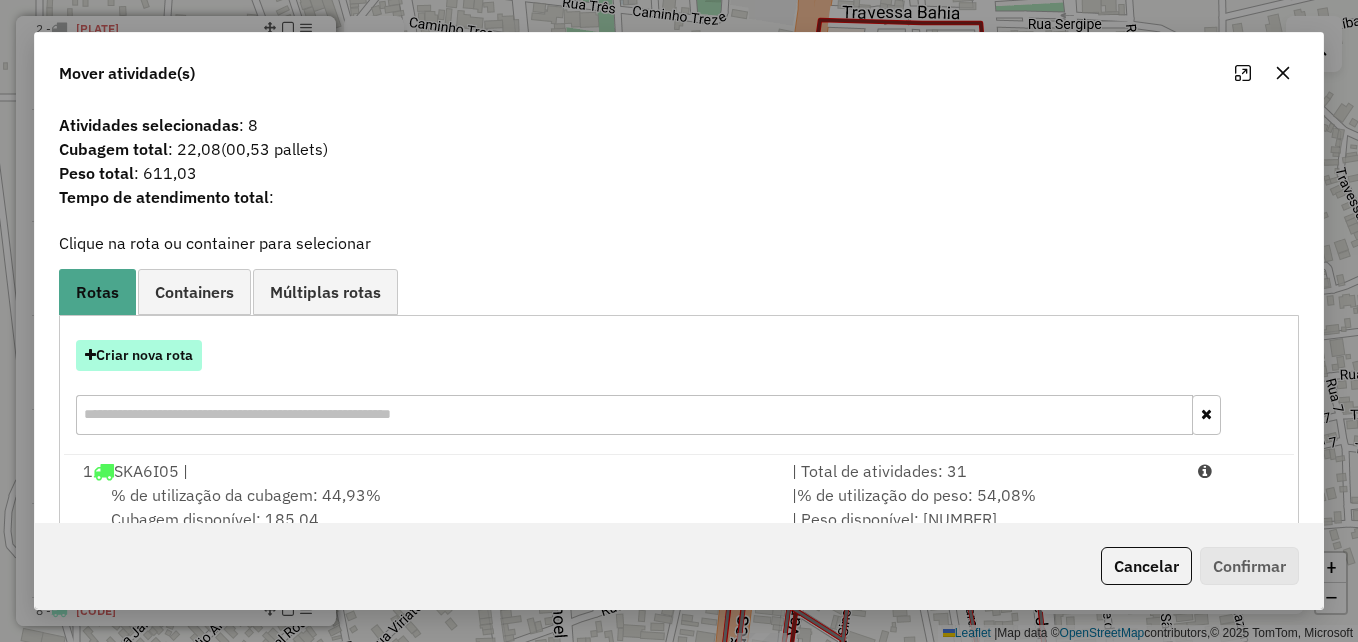 click on "Criar nova rota" at bounding box center (139, 355) 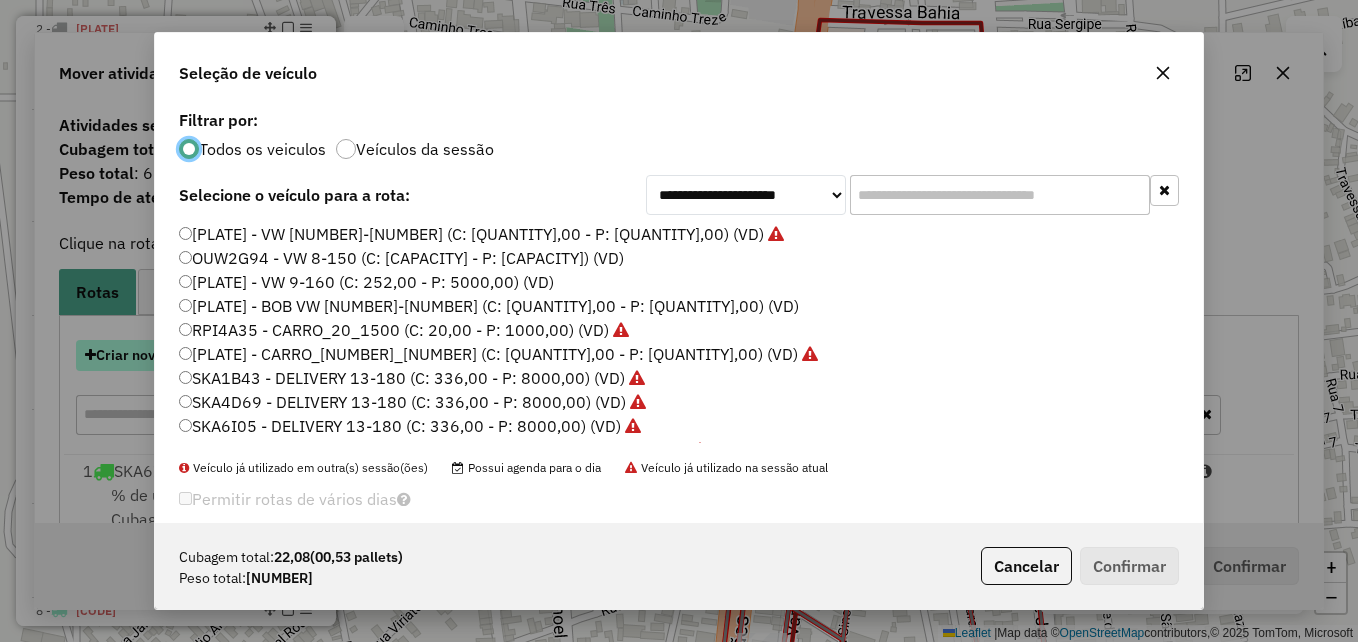 scroll, scrollTop: 11, scrollLeft: 6, axis: both 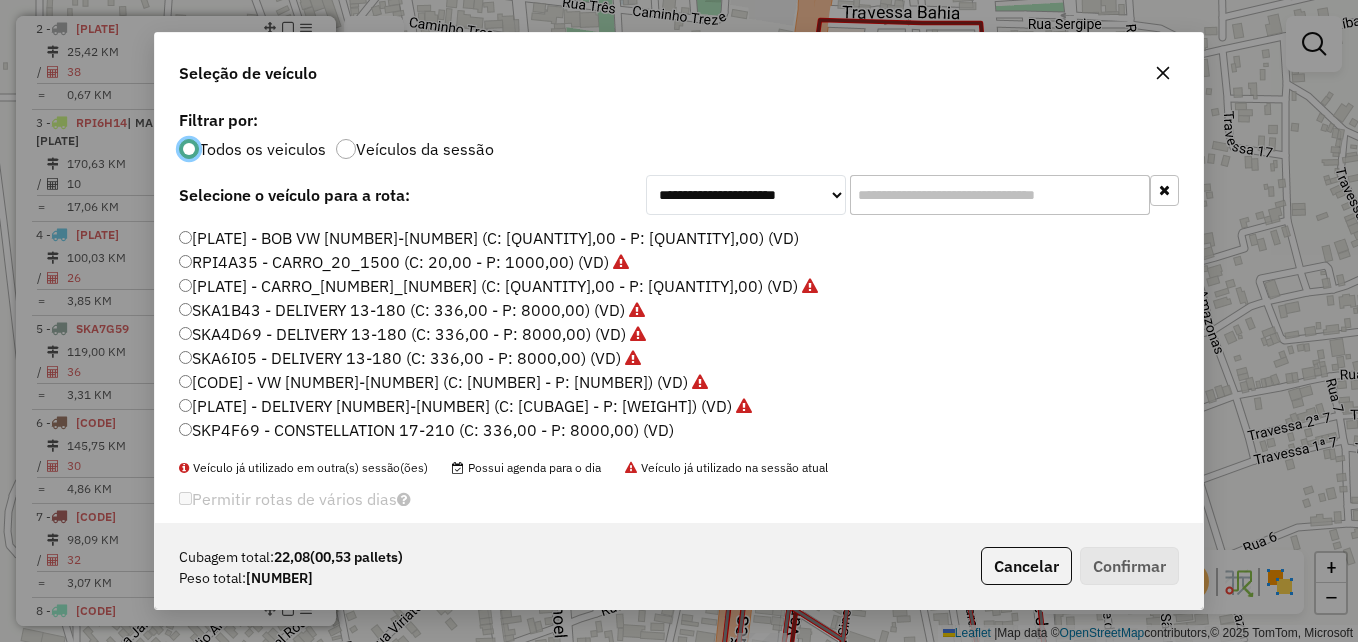 click on "[PLATE] - CARRO_20_1500 (C: 20,00 - P: 1000,00) ([CITY])" 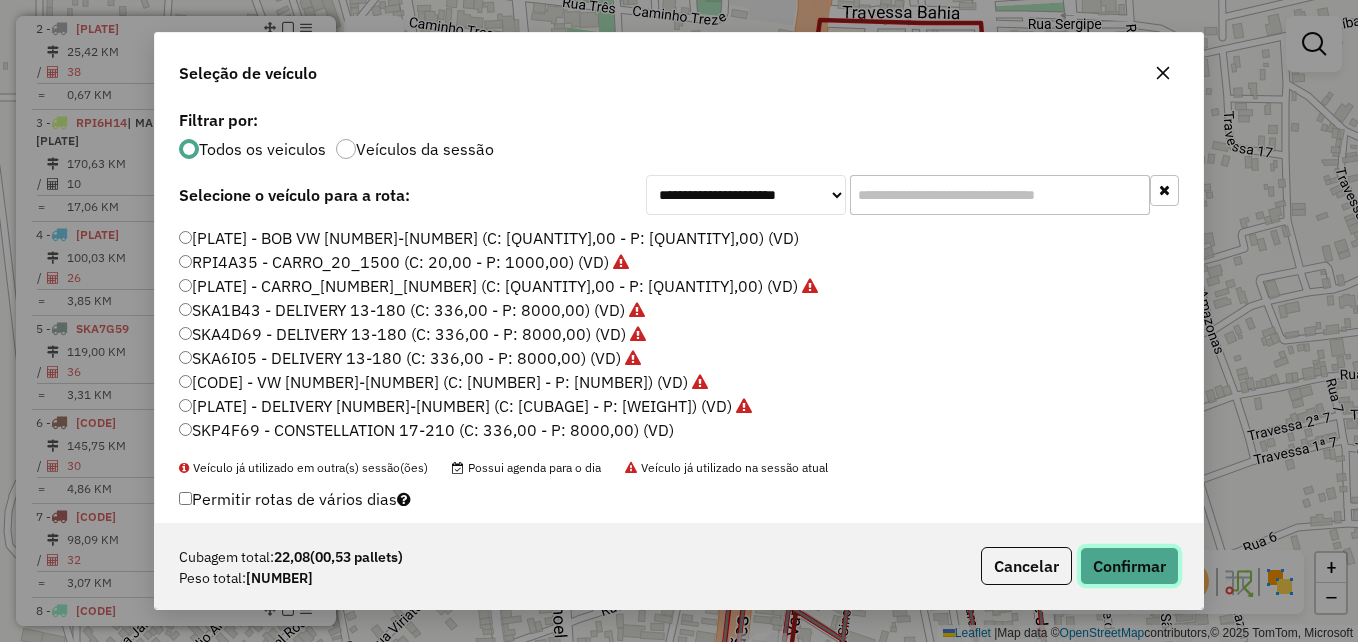 click on "Confirmar" 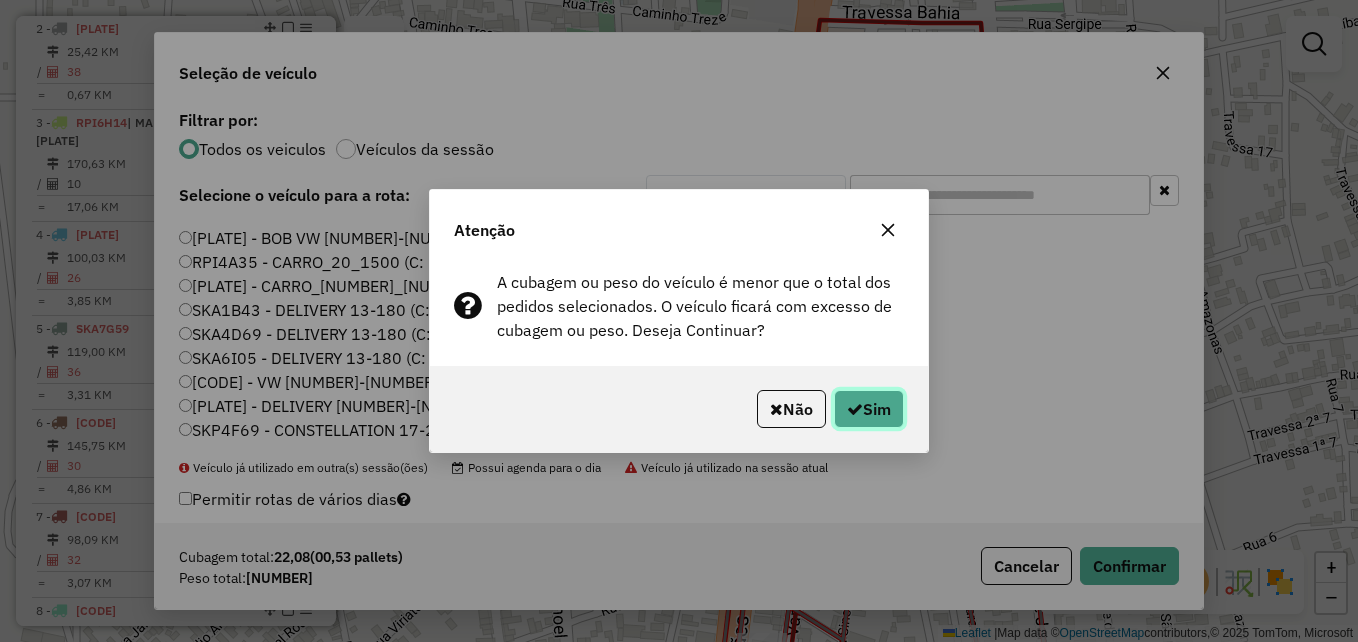 click on "Sim" 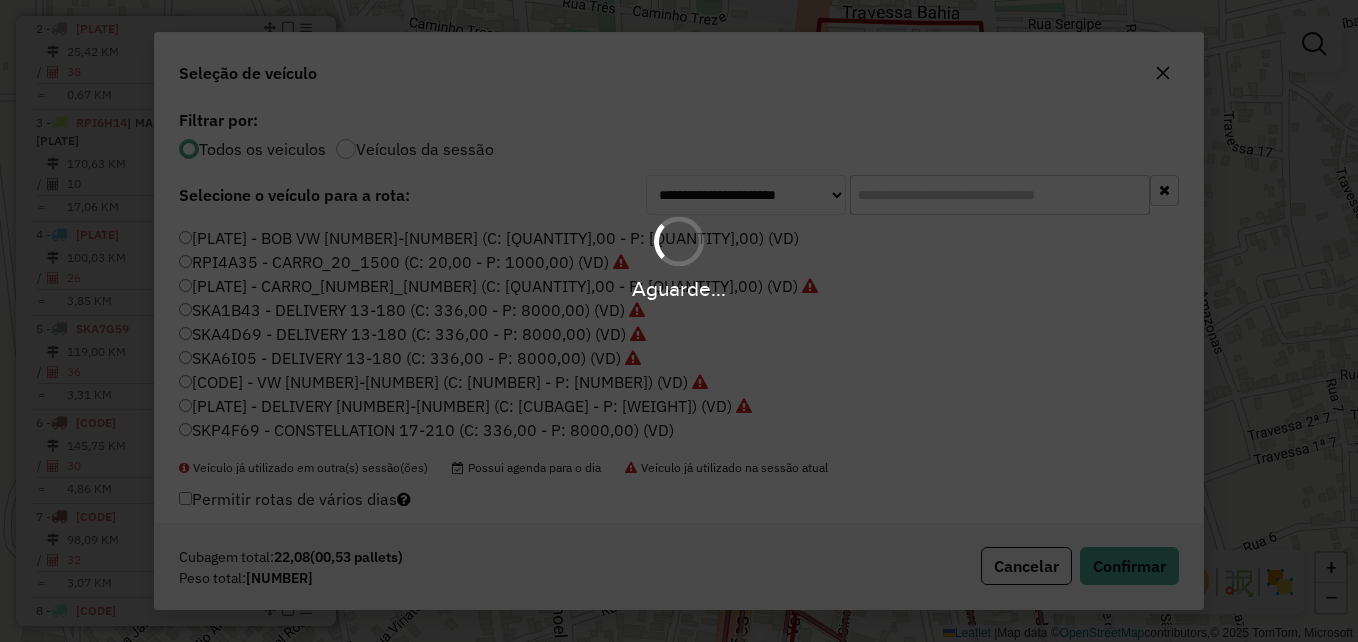 scroll, scrollTop: 750, scrollLeft: 0, axis: vertical 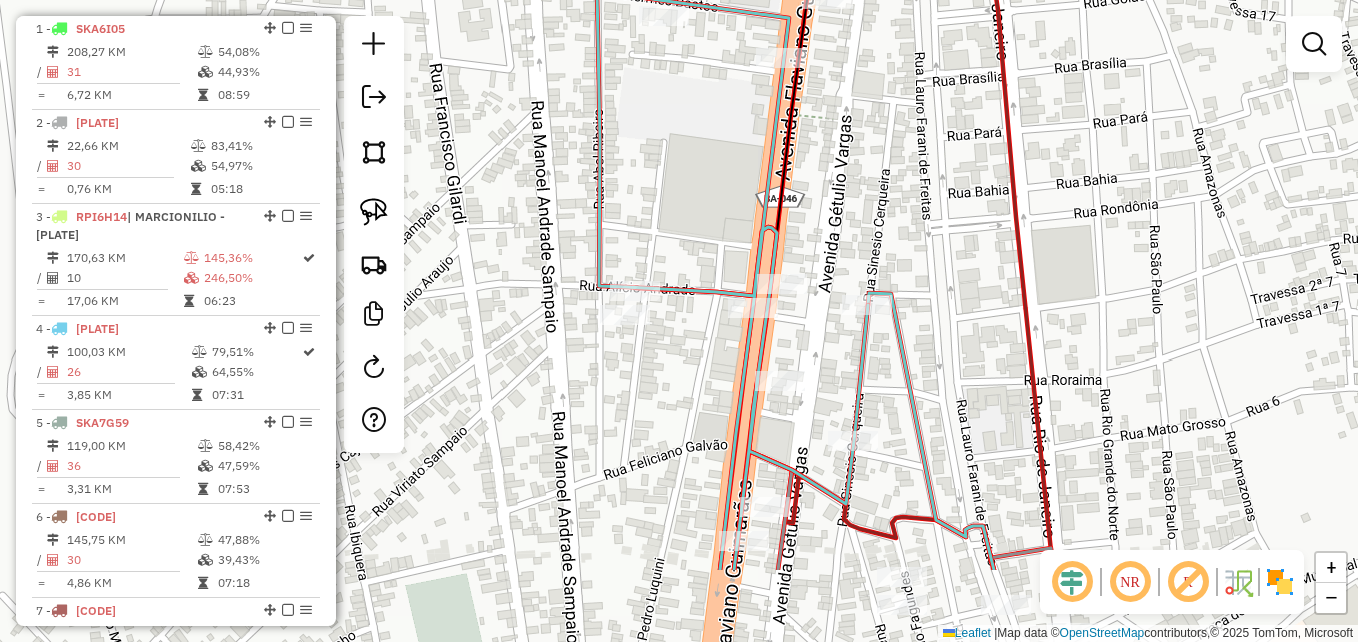 drag, startPoint x: 819, startPoint y: 385, endPoint x: 821, endPoint y: 292, distance: 93.0215 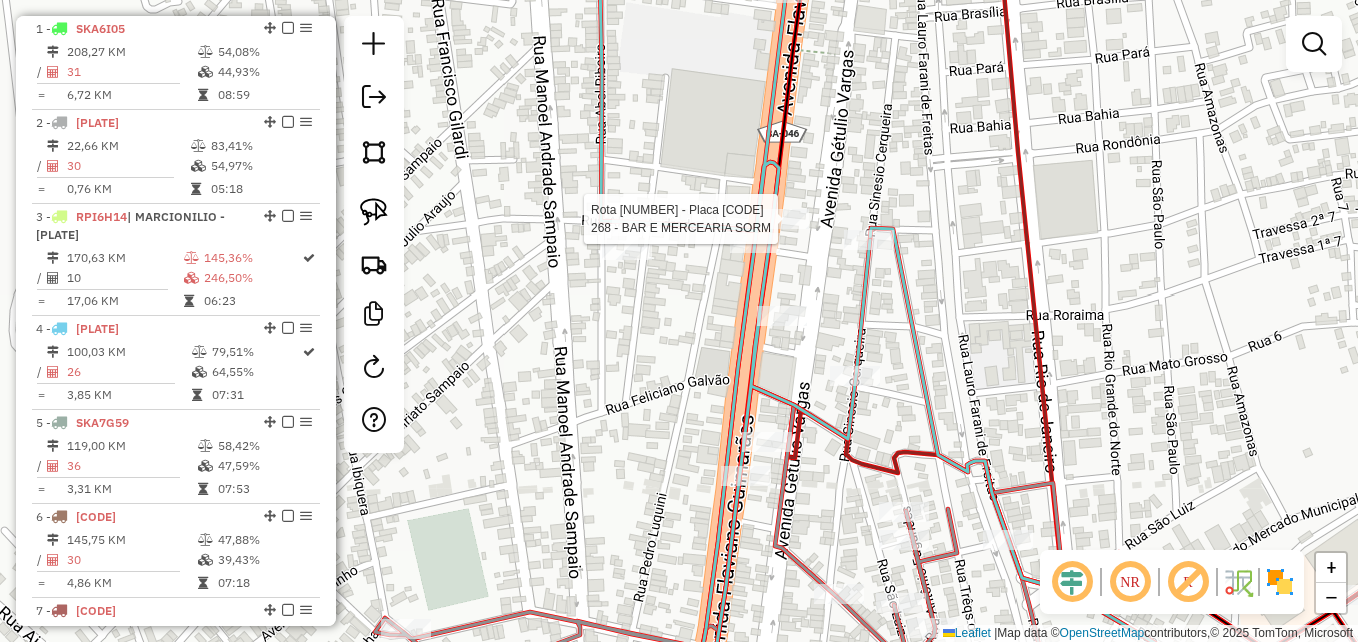 select on "*********" 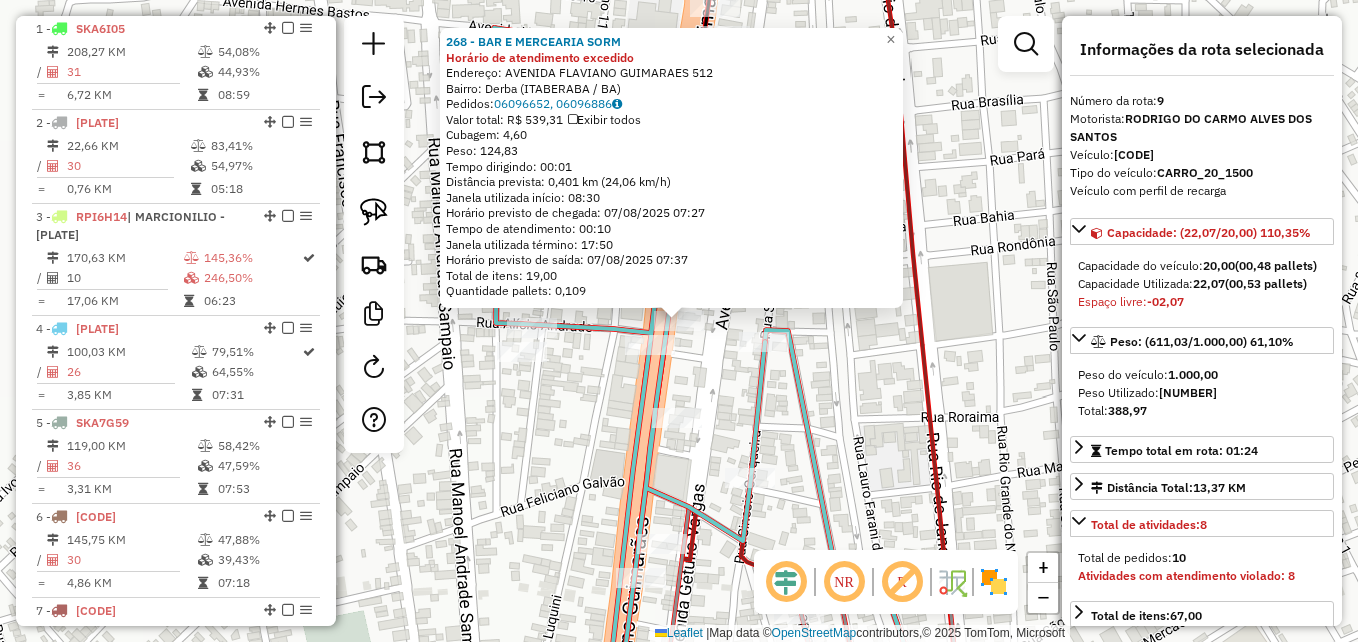 scroll, scrollTop: 1397, scrollLeft: 0, axis: vertical 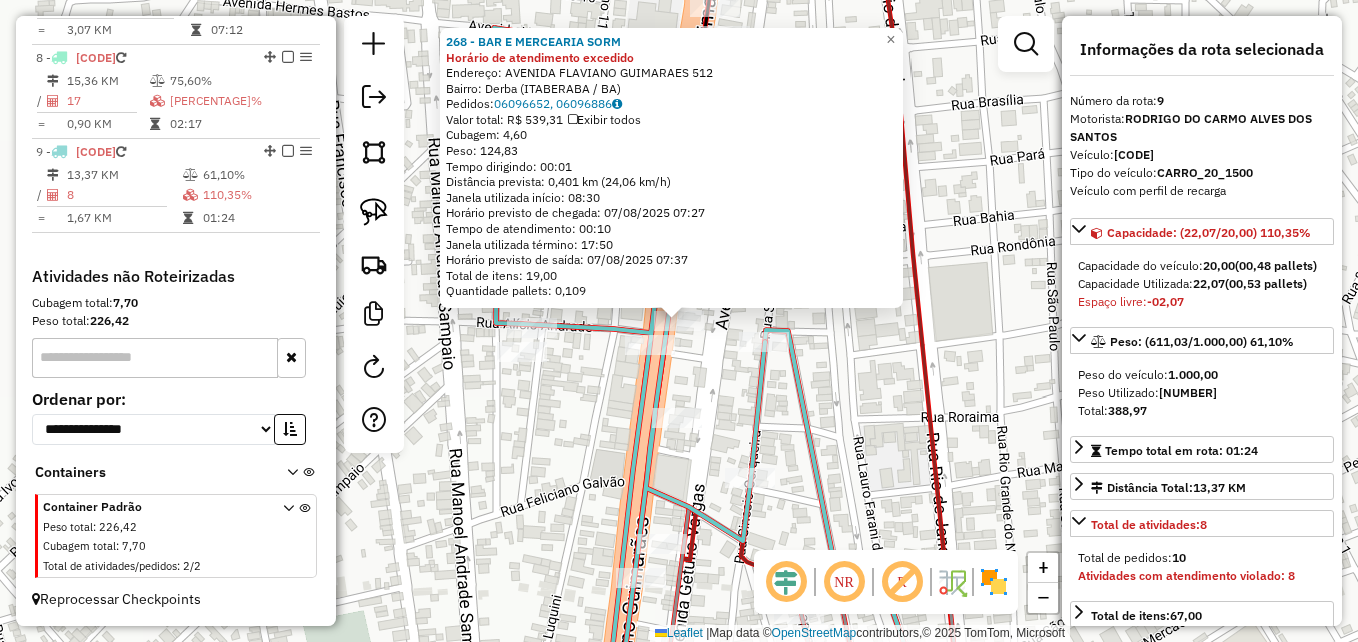 click on "268 - BAR E MERCEARIA SORM Horário de atendimento excedido  Endereço:  AVENIDA FLAVIANO GUIMARAES 512   Bairro: Derba (ITABERABA / BA)   Pedidos:  06096652, 06096886   Valor total: R$ 539,31   Exibir todos   Cubagem: 4,60  Peso: 124,83  Tempo dirigindo: 00:01   Distância prevista: 0,401 km (24,06 km/h)   Janela utilizada início: 08:30   Horário previsto de chegada: 07/08/2025 07:27   Tempo de atendimento: 00:10   Janela utilizada término: 17:50   Horário previsto de saída: 07/08/2025 07:37   Total de itens: 19,00   Quantidade pallets: 0,109  × Janela de atendimento Grade de atendimento Capacidade Transportadoras Veículos Cliente Pedidos  Rotas Selecione os dias de semana para filtrar as janelas de atendimento  Seg   Ter   Qua   Qui   Sex   Sáb   Dom  Informe o período da janela de atendimento: De: Até:  Filtrar exatamente a janela do cliente  Considerar janela de atendimento padrão  Selecione os dias de semana para filtrar as grades de atendimento  Seg   Ter   Qua   Qui   Sex   Sáb   Dom   De:" 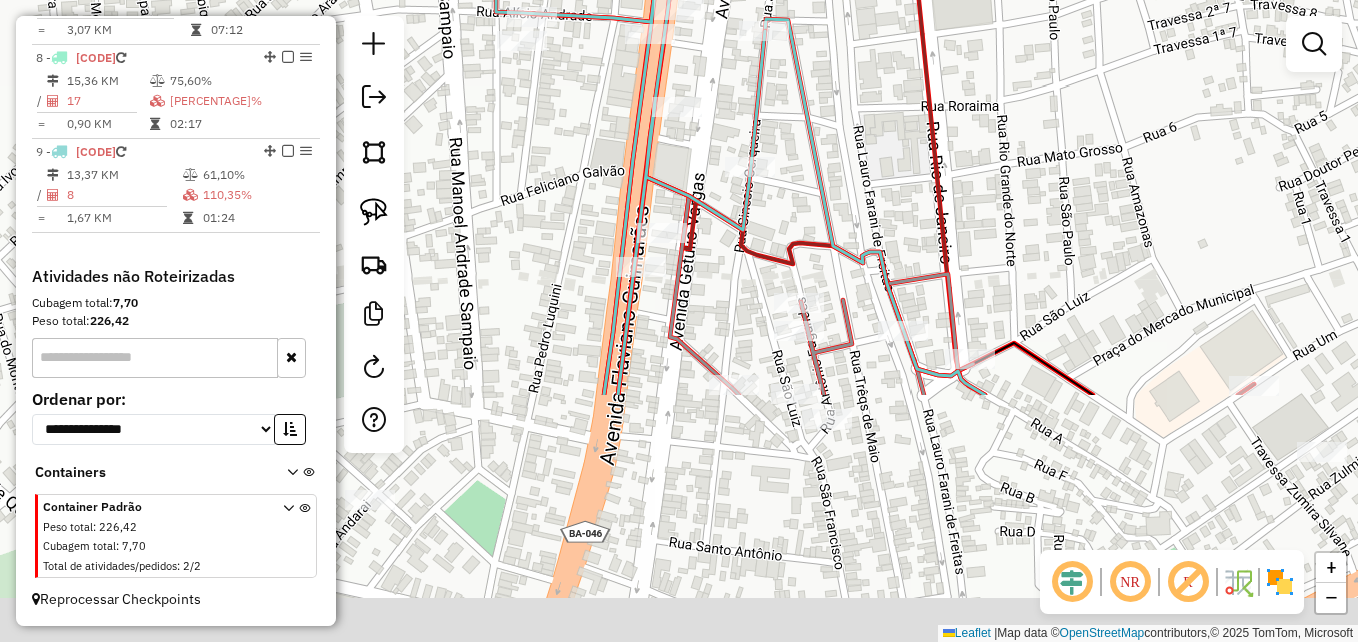 drag, startPoint x: 891, startPoint y: 241, endPoint x: 891, endPoint y: 120, distance: 121 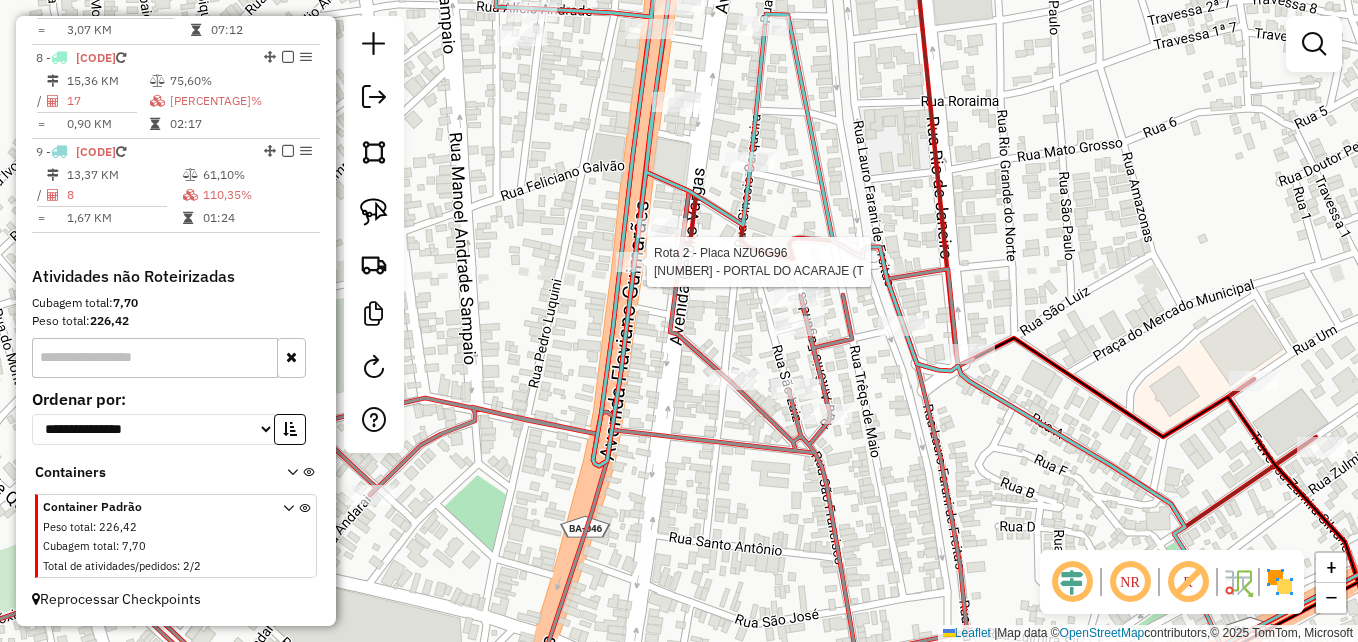select on "*********" 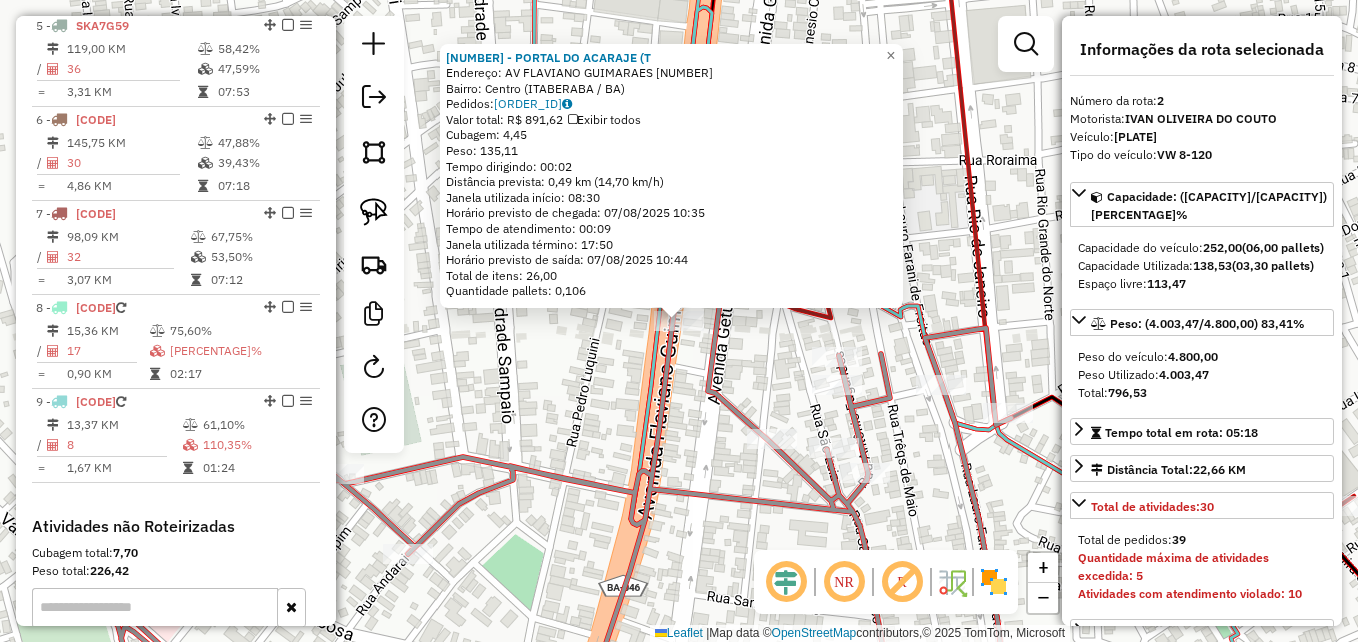 scroll, scrollTop: 844, scrollLeft: 0, axis: vertical 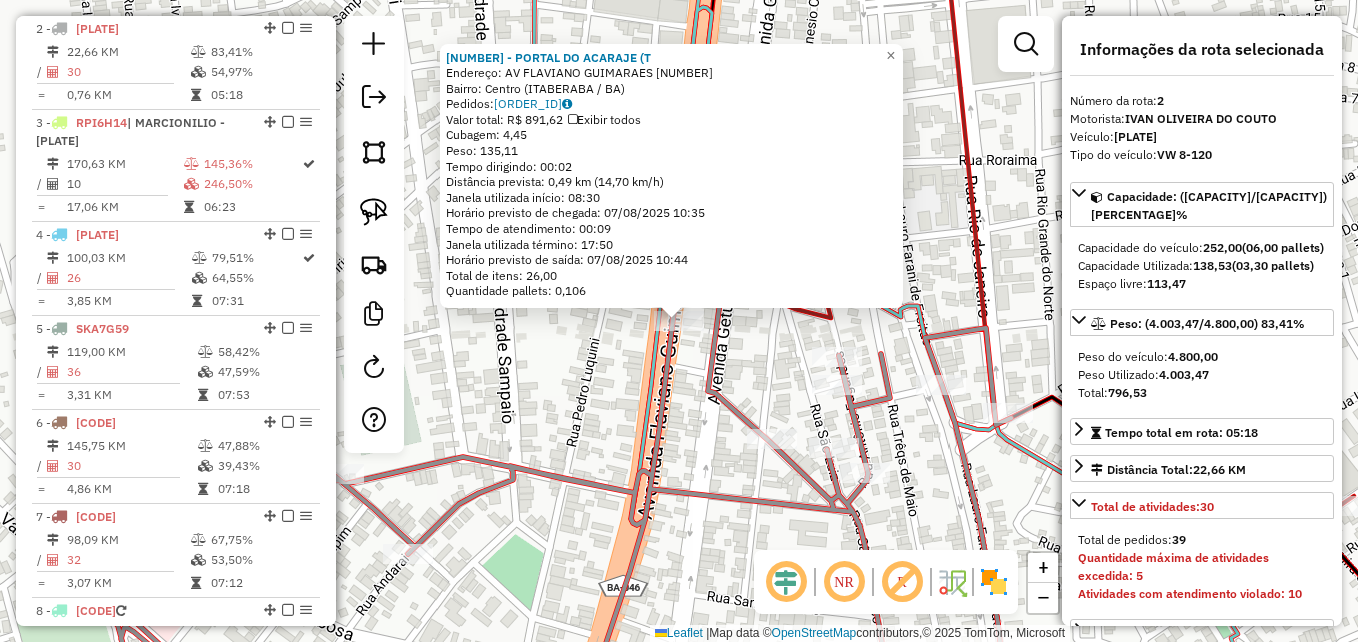 click on "954 - PORTAL DO ACARAJE (T  Endereço:  AV FLAVIANO GUIMARAES 170   Bairro: Centro (ITABERABA / BA)   Pedidos:  06096820   Valor total: R$ 891,62   Exibir todos   Cubagem: 4,45  Peso: 135,11  Tempo dirigindo: 00:02   Distância prevista: 0,49 km (14,70 km/h)   Janela utilizada início: 08:30   Horário previsto de chegada: 07/08/2025 10:35   Tempo de atendimento: 00:09   Janela utilizada término: 17:50   Horário previsto de saída: 07/08/2025 10:44   Total de itens: 26,00   Quantidade pallets: 0,106  × Janela de atendimento Grade de atendimento Capacidade Transportadoras Veículos Cliente Pedidos  Rotas Selecione os dias de semana para filtrar as janelas de atendimento  Seg   Ter   Qua   Qui   Sex   Sáb   Dom  Informe o período da janela de atendimento: De: Até:  Filtrar exatamente a janela do cliente  Considerar janela de atendimento padrão  Selecione os dias de semana para filtrar as grades de atendimento  Seg   Ter   Qua   Qui   Sex   Sáb   Dom   Clientes fora do dia de atendimento selecionado De:" 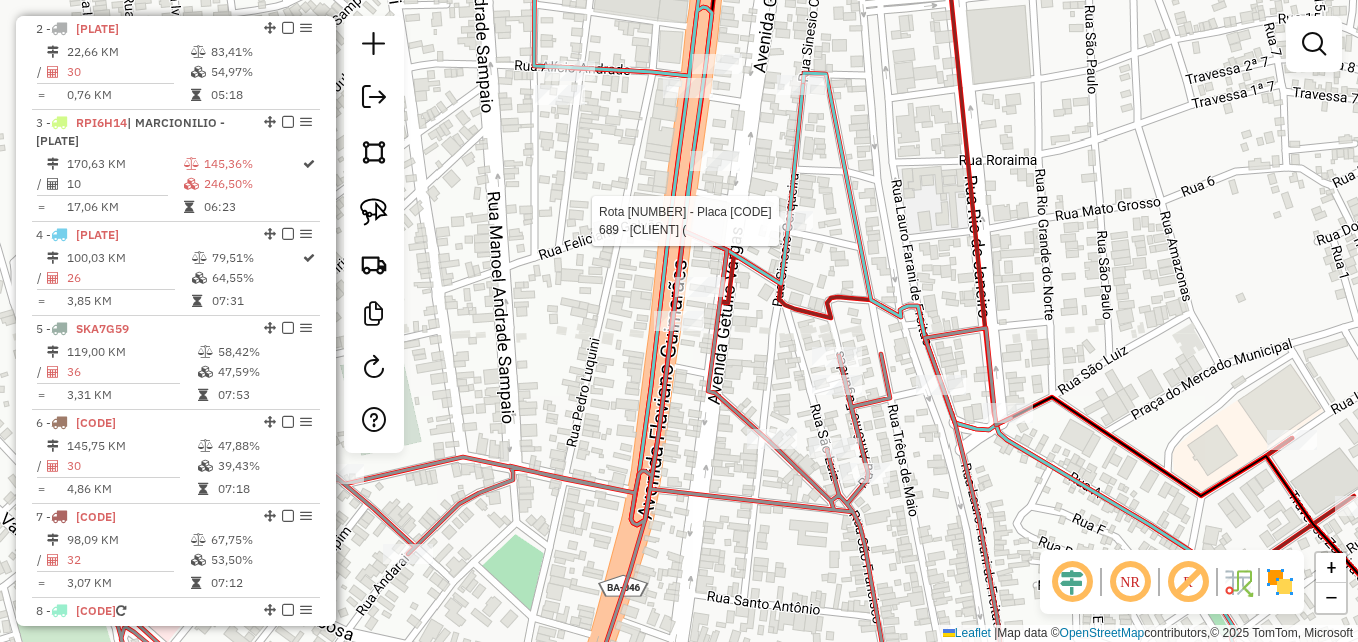 select on "*********" 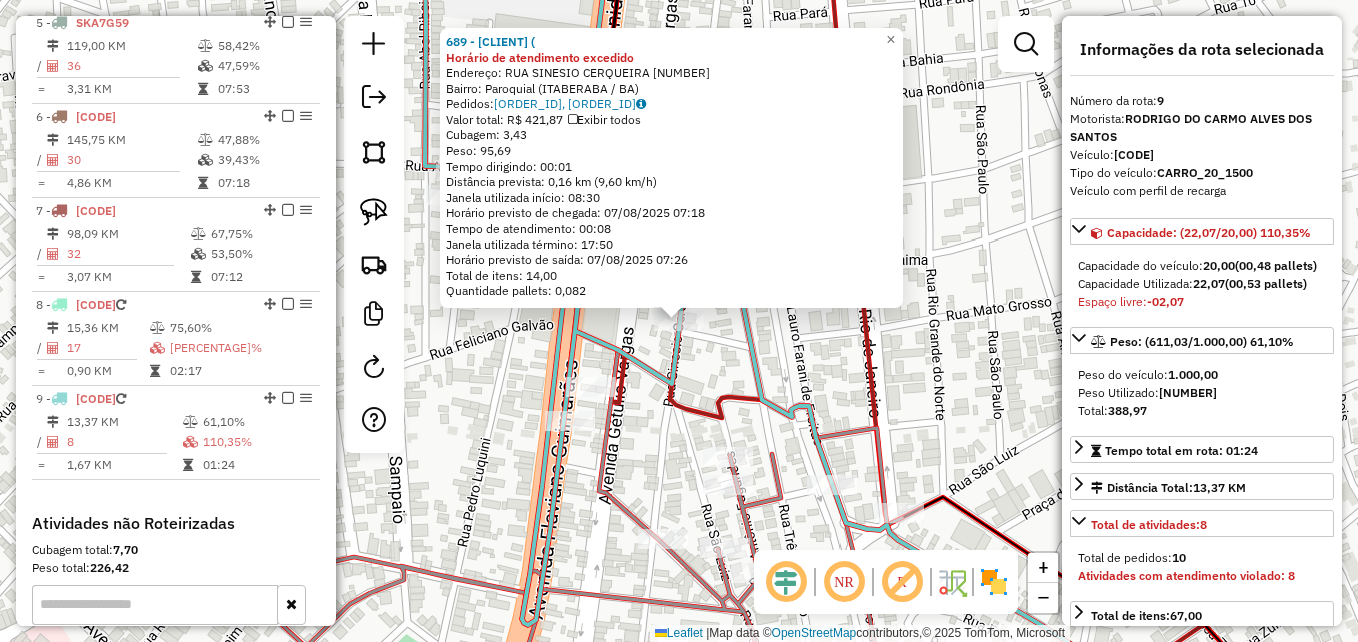 scroll, scrollTop: 1397, scrollLeft: 0, axis: vertical 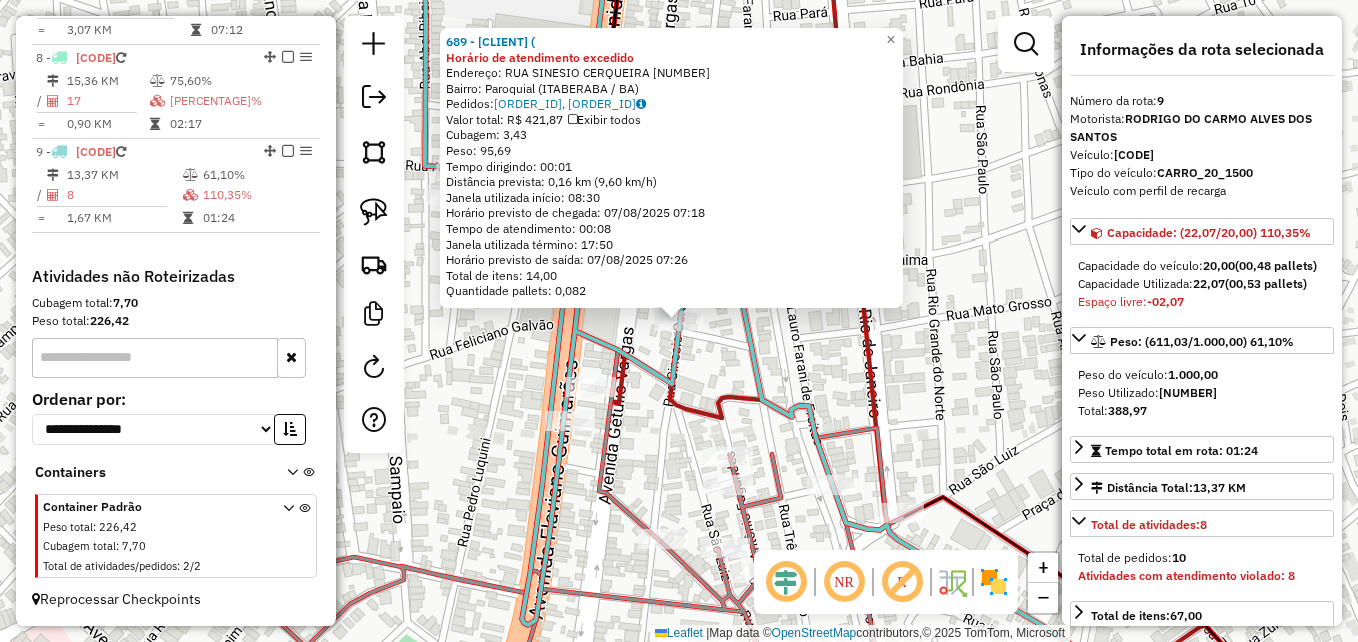 click on "689 - MERCADINHO DO MIRO ( Horário de atendimento excedido  Endereço:  RUA SINESIO CERQUEIRA 527   Bairro: Paroquial (ITABERABA / BA)   Pedidos:  06096716, 06096717   Valor total: R$ 421,87   Exibir todos   Cubagem: 3,43  Peso: 95,69  Tempo dirigindo: 00:01   Distância prevista: 0,16 km (9,60 km/h)   Janela utilizada início: 08:30   Horário previsto de chegada: 07/08/2025 07:18   Tempo de atendimento: 00:08   Janela utilizada término: 17:50   Horário previsto de saída: 07/08/2025 07:26   Total de itens: 14,00   Quantidade pallets: 0,082  × Janela de atendimento Grade de atendimento Capacidade Transportadoras Veículos Cliente Pedidos  Rotas Selecione os dias de semana para filtrar as janelas de atendimento  Seg   Ter   Qua   Qui   Sex   Sáb   Dom  Informe o período da janela de atendimento: De: Até:  Filtrar exatamente a janela do cliente  Considerar janela de atendimento padrão  Selecione os dias de semana para filtrar as grades de atendimento  Seg   Ter   Qua   Qui   Sex   Sáb   Dom   De:  De:" 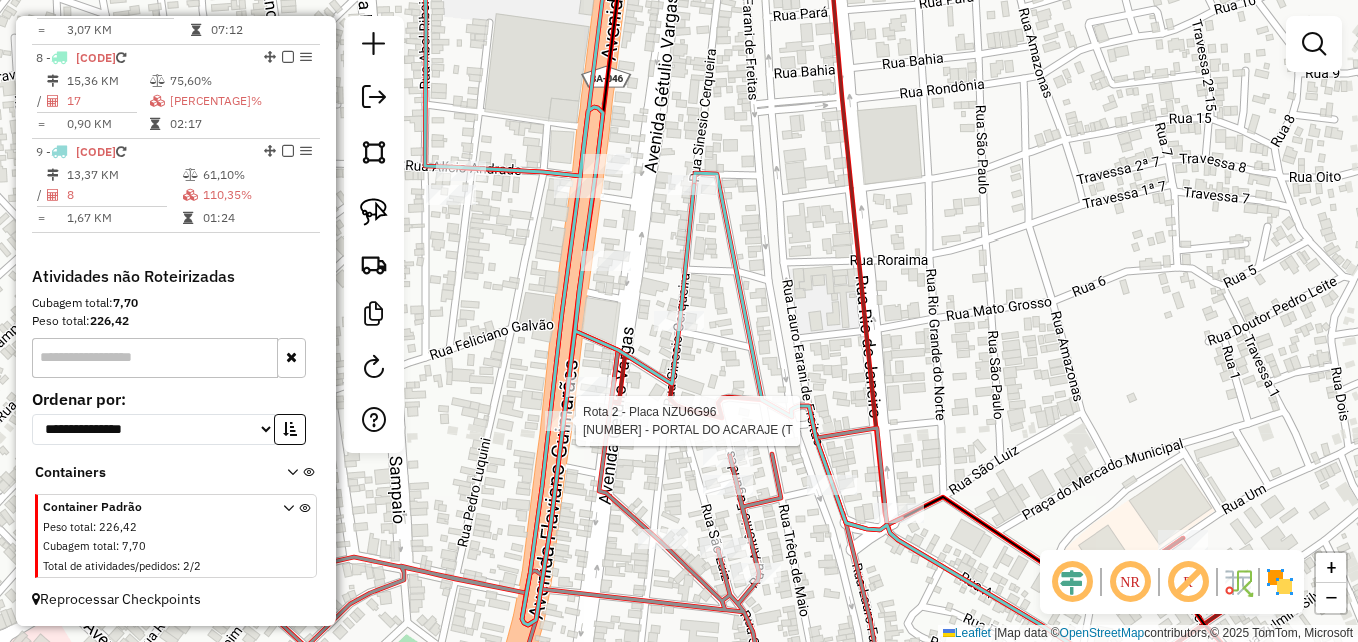 select on "*********" 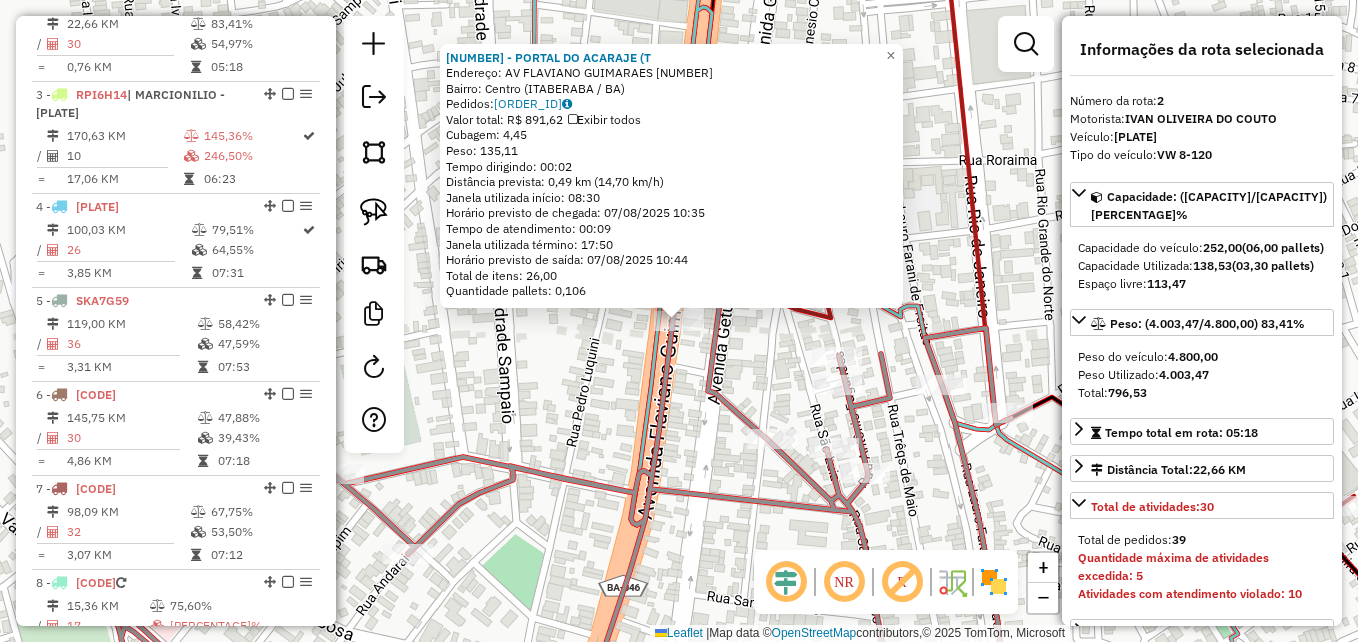 scroll, scrollTop: 844, scrollLeft: 0, axis: vertical 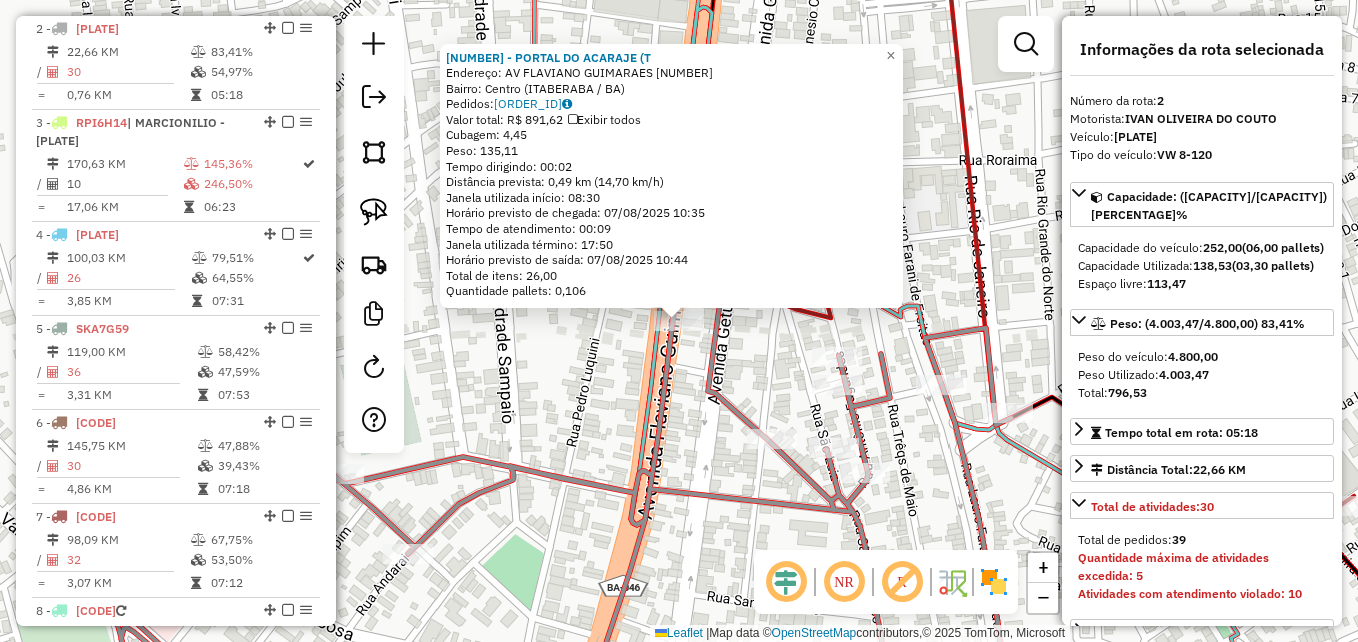 click 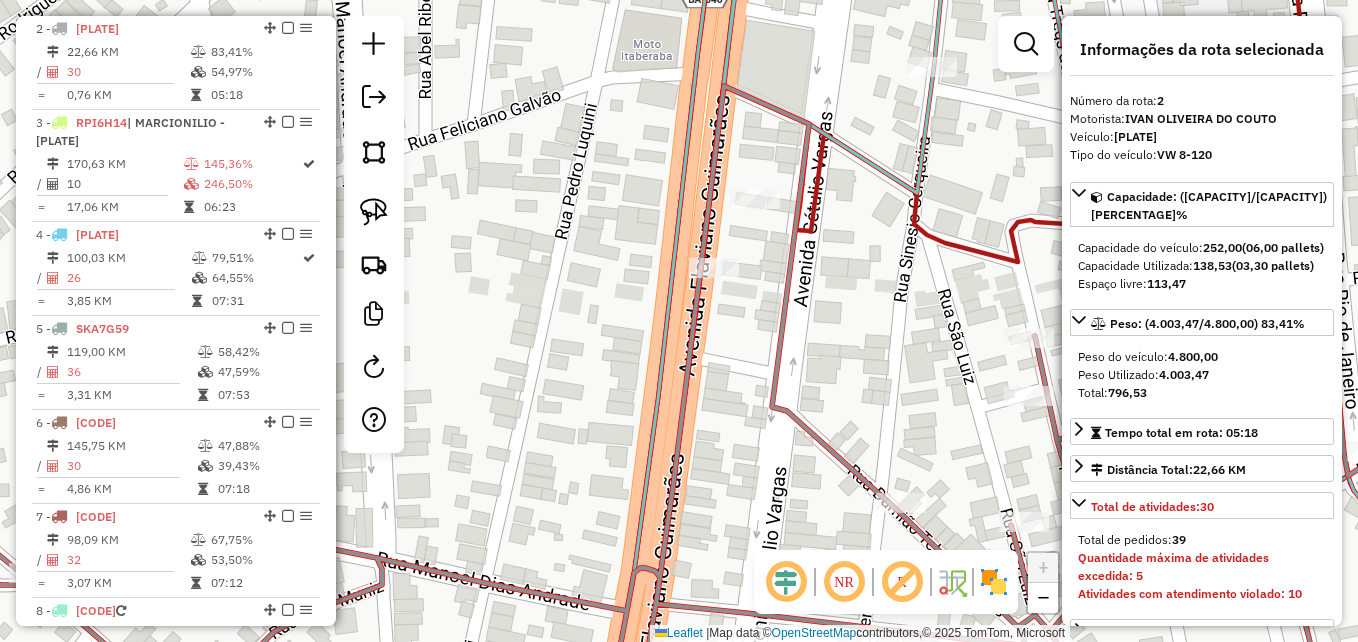 drag, startPoint x: 375, startPoint y: 211, endPoint x: 547, endPoint y: 274, distance: 183.17477 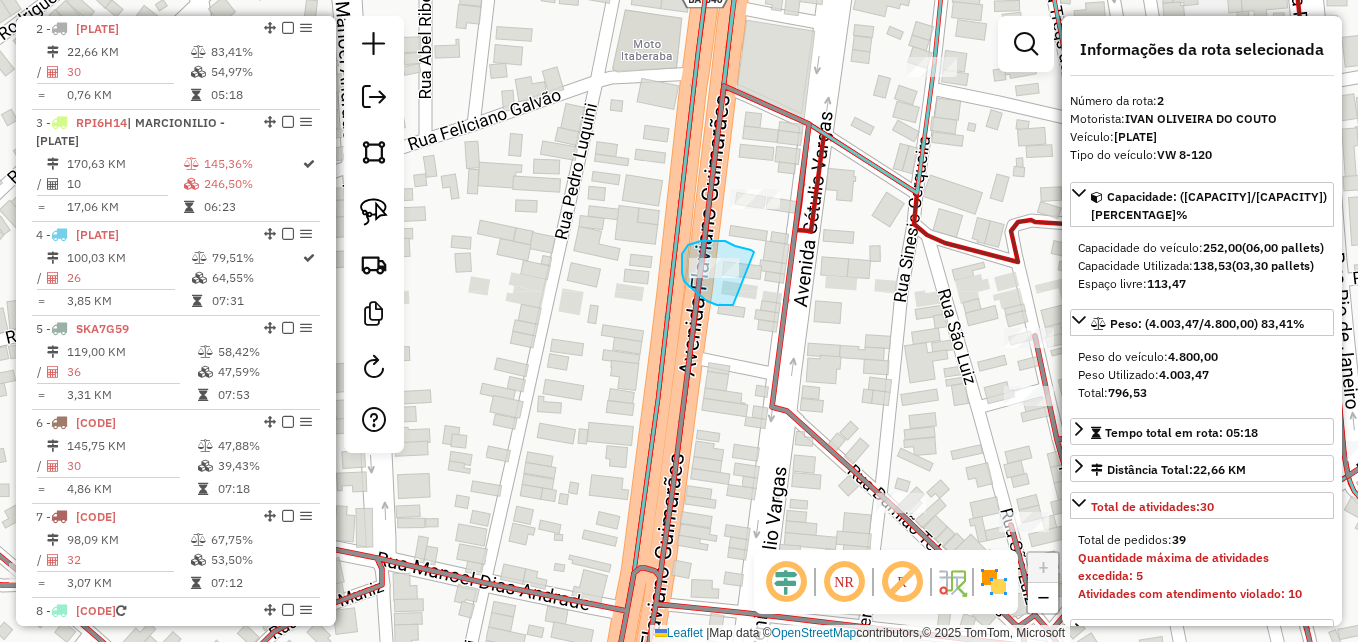 drag, startPoint x: 733, startPoint y: 305, endPoint x: 754, endPoint y: 252, distance: 57.00877 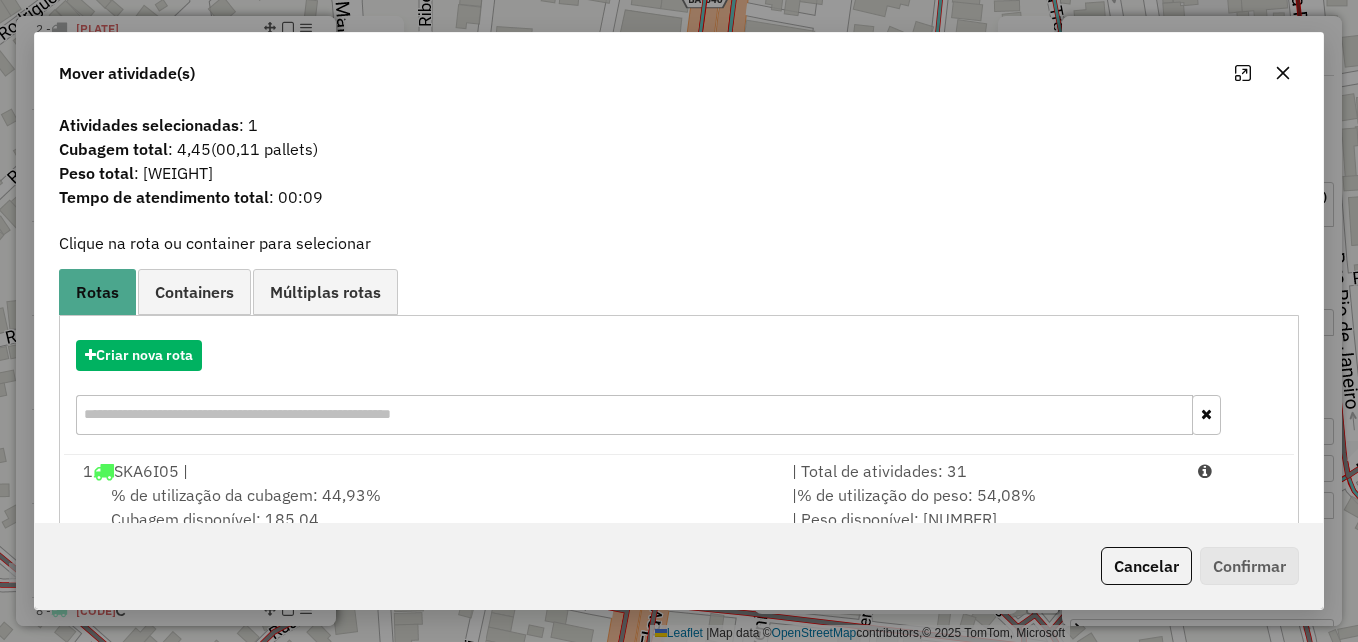 scroll, scrollTop: 248, scrollLeft: 0, axis: vertical 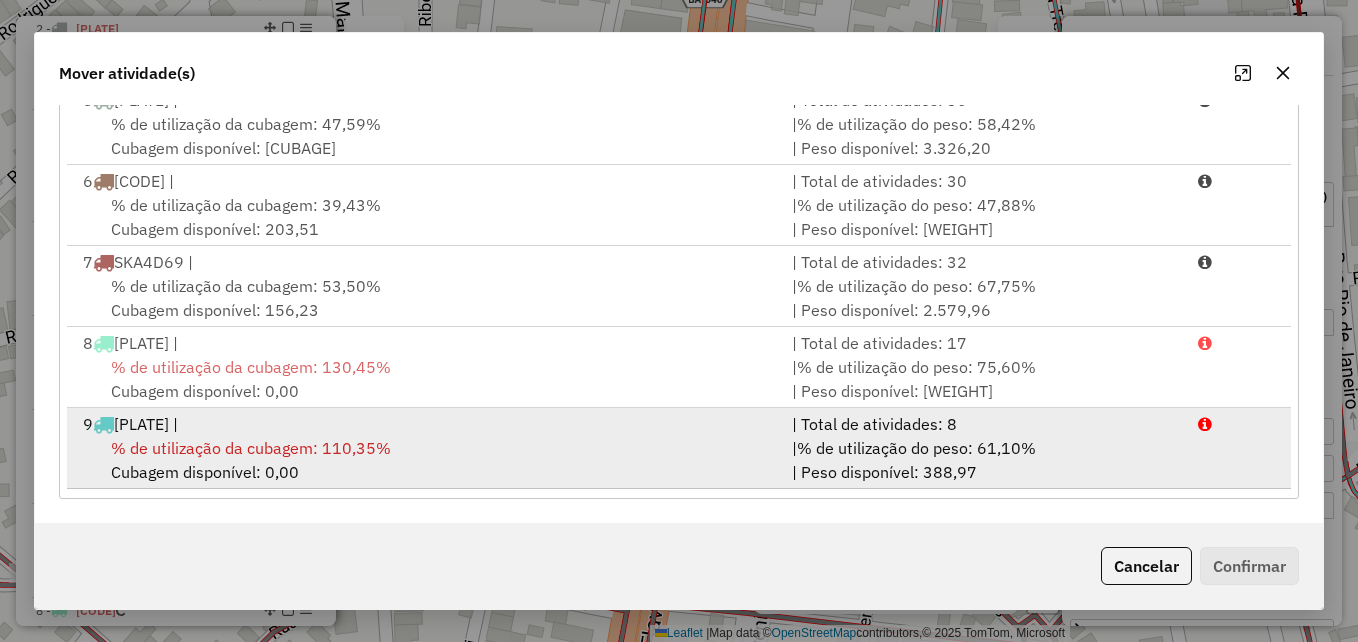 drag, startPoint x: 509, startPoint y: 435, endPoint x: 1149, endPoint y: 490, distance: 642.35895 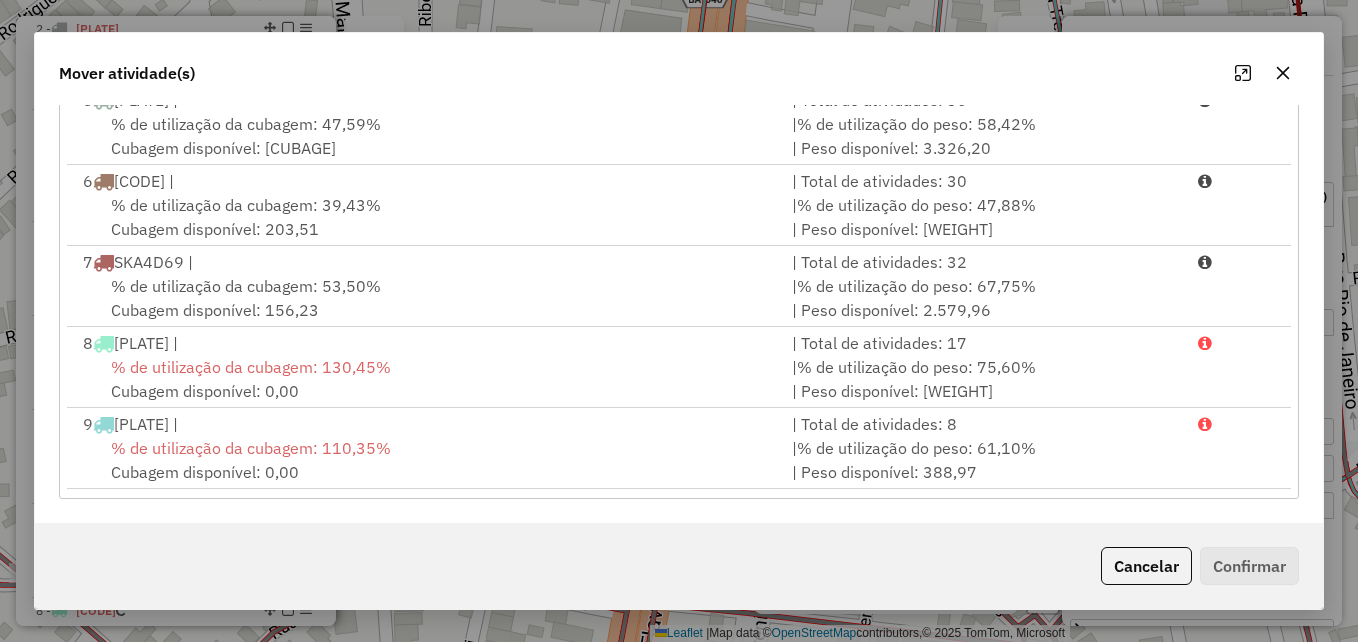 click on "% de utilização da cubagem: 110,35%  Cubagem disponível: 0,00" at bounding box center [425, 460] 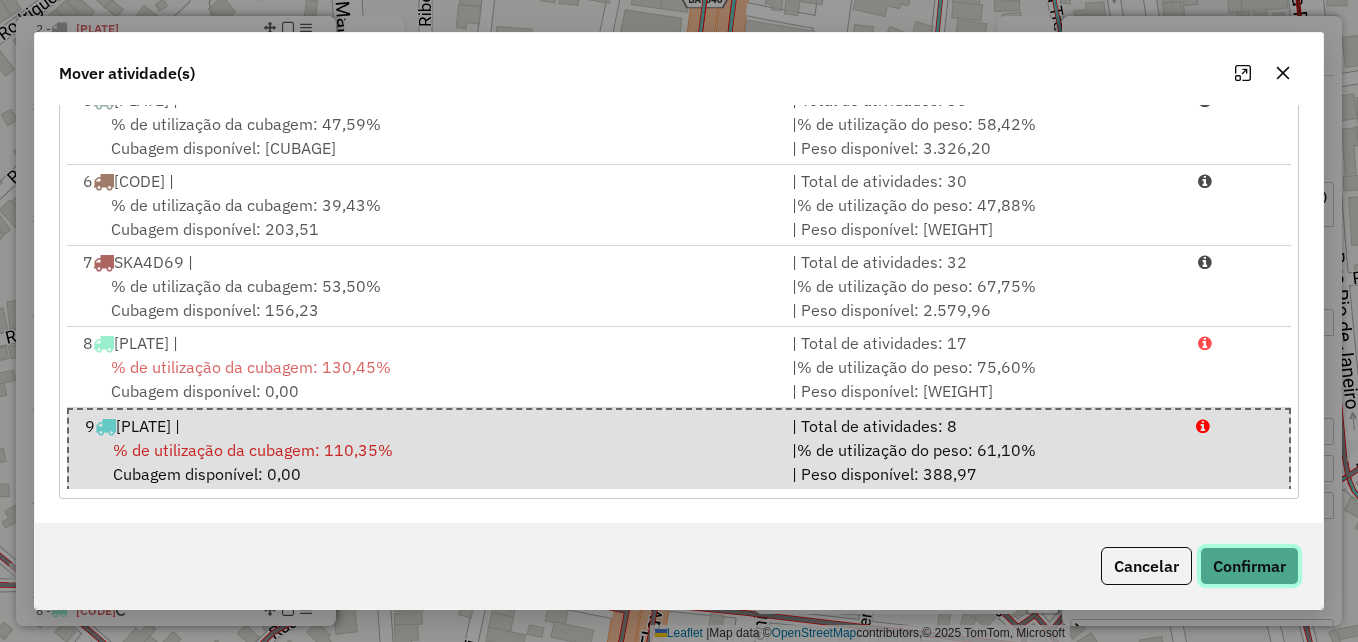 click on "Confirmar" 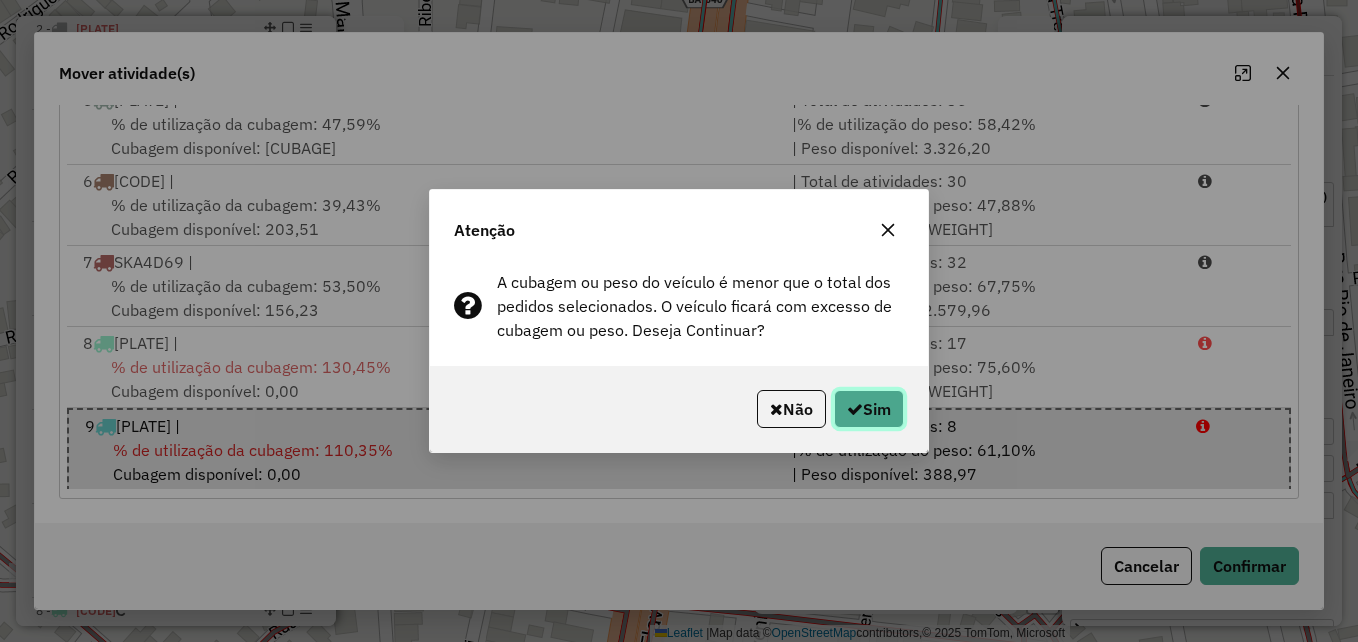 click on "Sim" 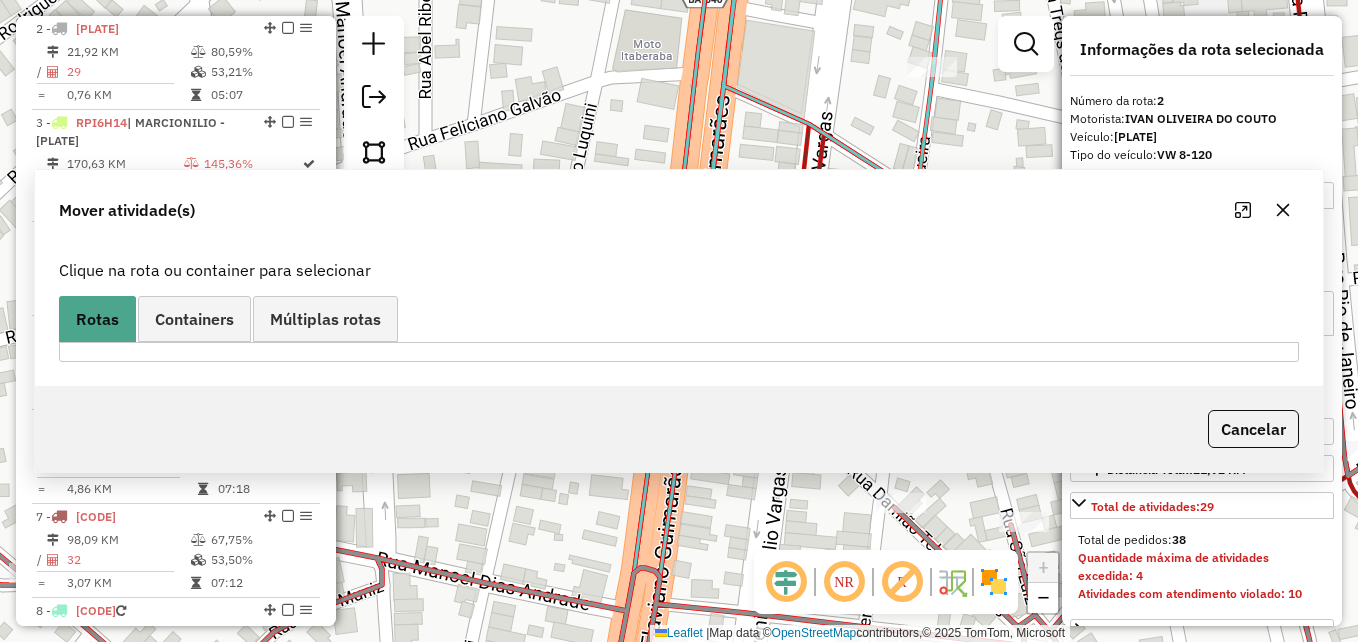 scroll, scrollTop: 0, scrollLeft: 0, axis: both 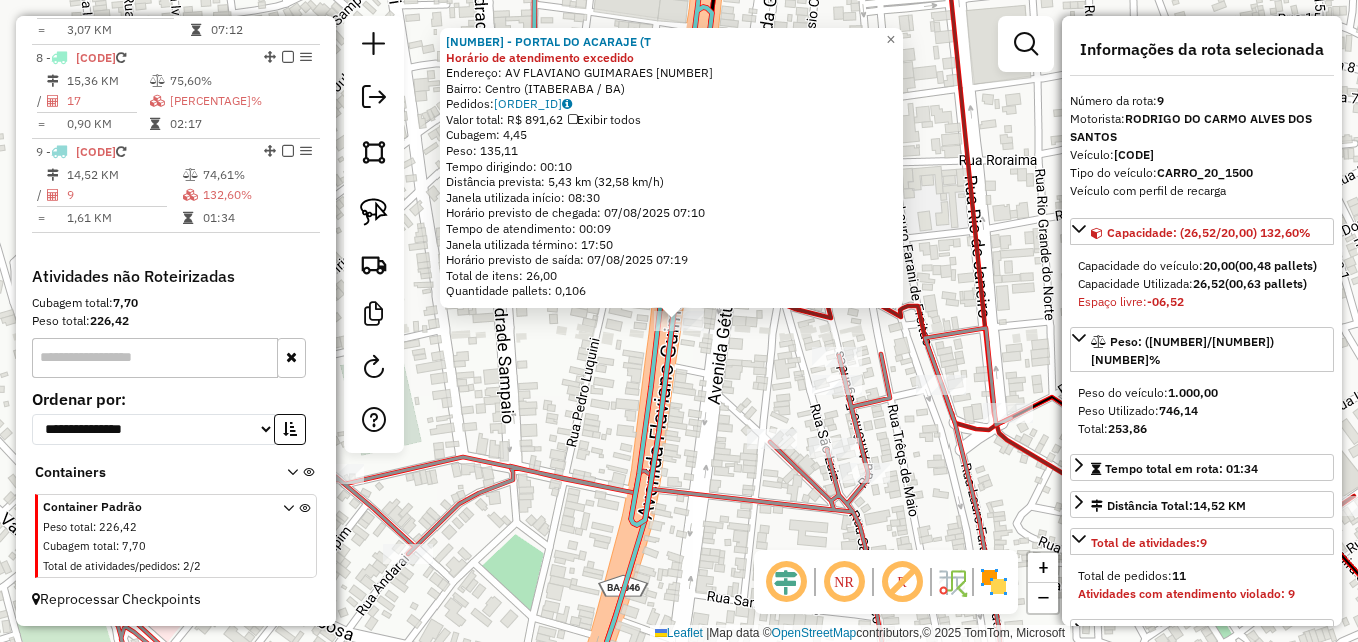 click on "954 - PORTAL DO ACARAJE (T Horário de atendimento excedido  Endereço:  AV FLAVIANO GUIMARAES 170   Bairro: Centro (ITABERABA / BA)   Pedidos:  06096820   Valor total: R$ 891,62   Exibir todos   Cubagem: 4,45  Peso: 135,11  Tempo dirigindo: 00:10   Distância prevista: 5,43 km (32,58 km/h)   Janela utilizada início: 08:30   Horário previsto de chegada: 07/08/2025 07:10   Tempo de atendimento: 00:09   Janela utilizada término: 17:50   Horário previsto de saída: 07/08/2025 07:19   Total de itens: 26,00   Quantidade pallets: 0,106  × Janela de atendimento Grade de atendimento Capacidade Transportadoras Veículos Cliente Pedidos  Rotas Selecione os dias de semana para filtrar as janelas de atendimento  Seg   Ter   Qua   Qui   Sex   Sáb   Dom  Informe o período da janela de atendimento: De: Até:  Filtrar exatamente a janela do cliente  Considerar janela de atendimento padrão  Selecione os dias de semana para filtrar as grades de atendimento  Seg   Ter   Qua   Qui   Sex   Sáb   Dom   Peso mínimo:  De:" 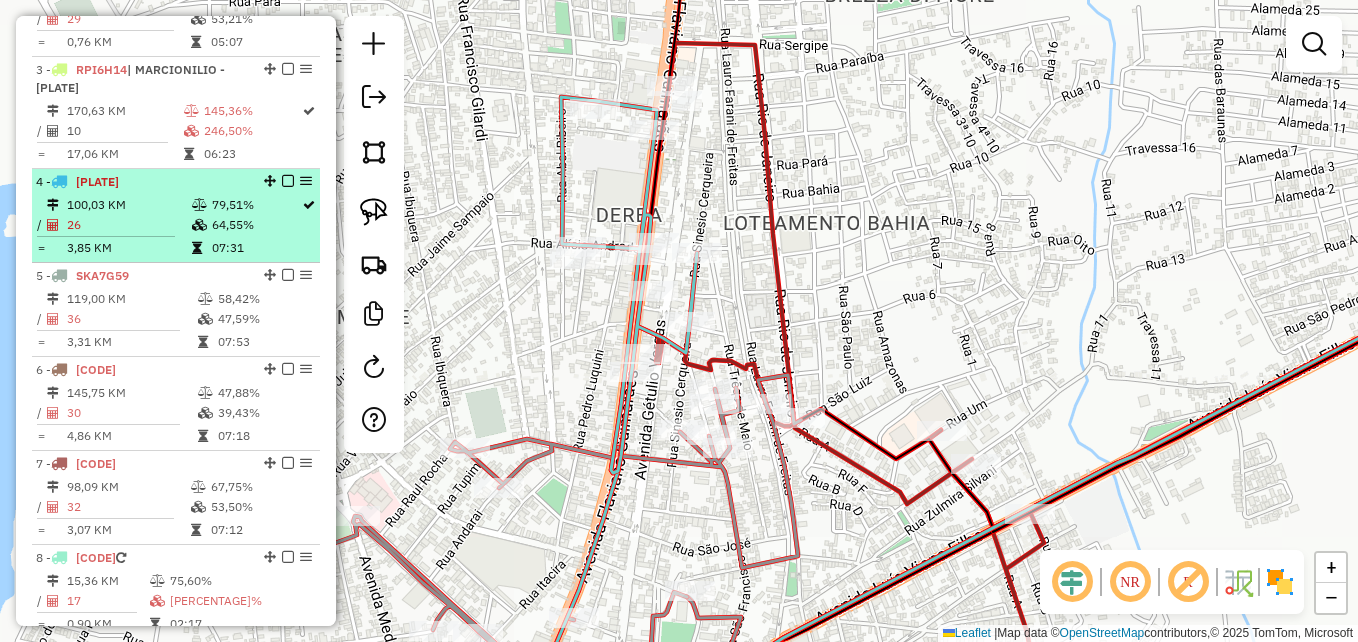 scroll, scrollTop: 497, scrollLeft: 0, axis: vertical 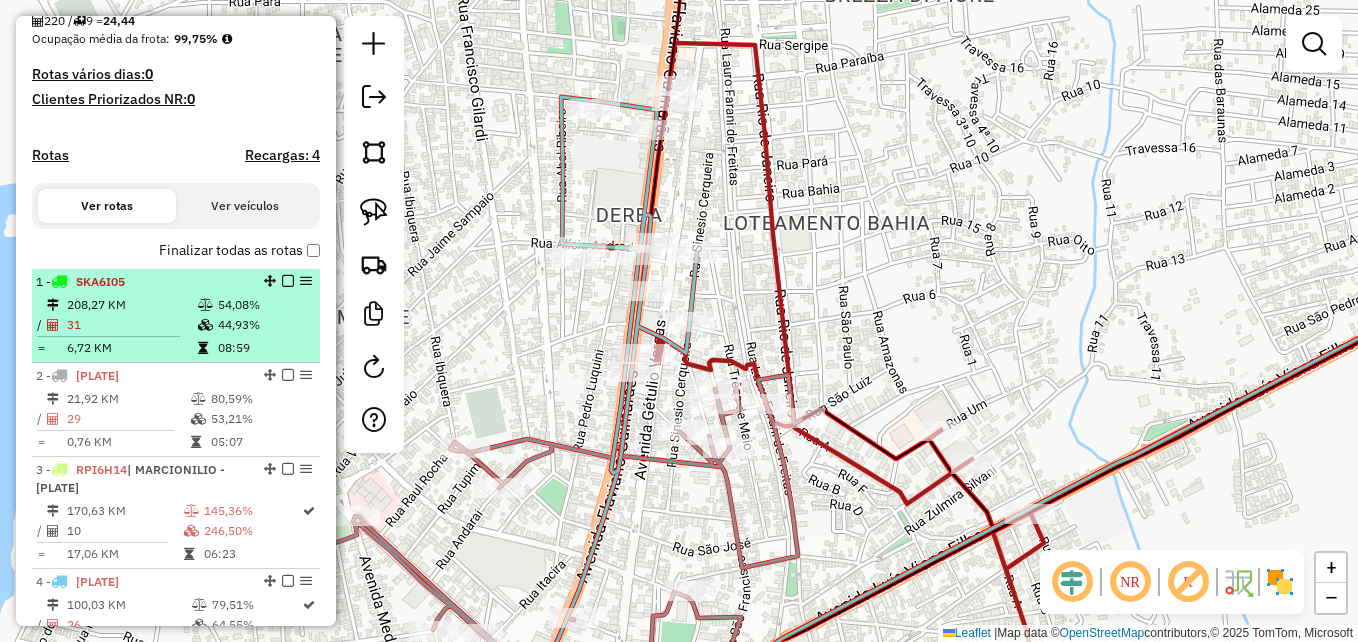 click on "208,27 KM" at bounding box center [131, 305] 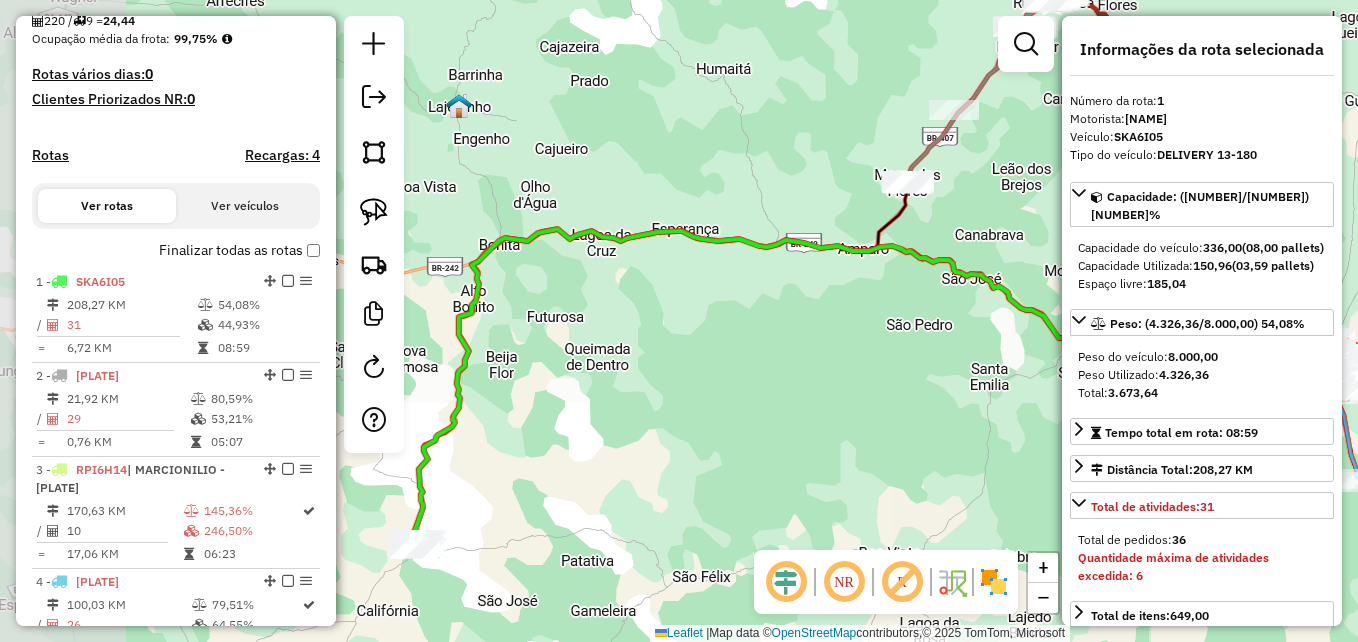 drag, startPoint x: 483, startPoint y: 312, endPoint x: 618, endPoint y: 215, distance: 166.23477 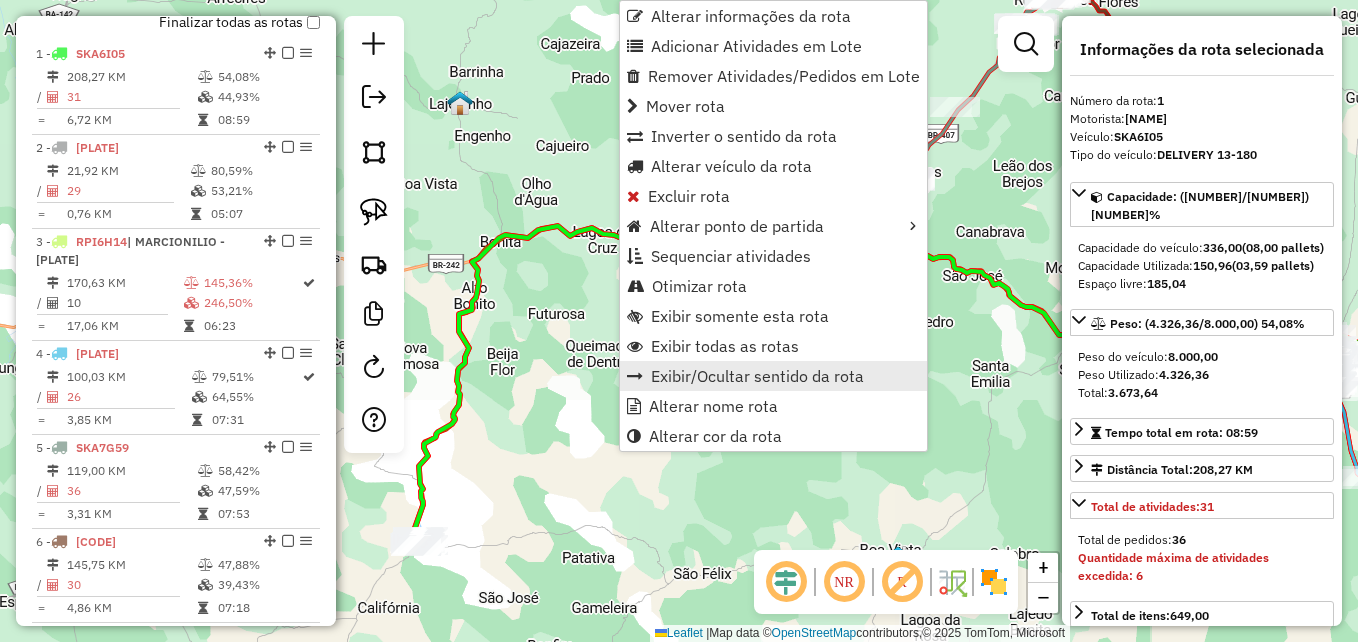 scroll, scrollTop: 750, scrollLeft: 0, axis: vertical 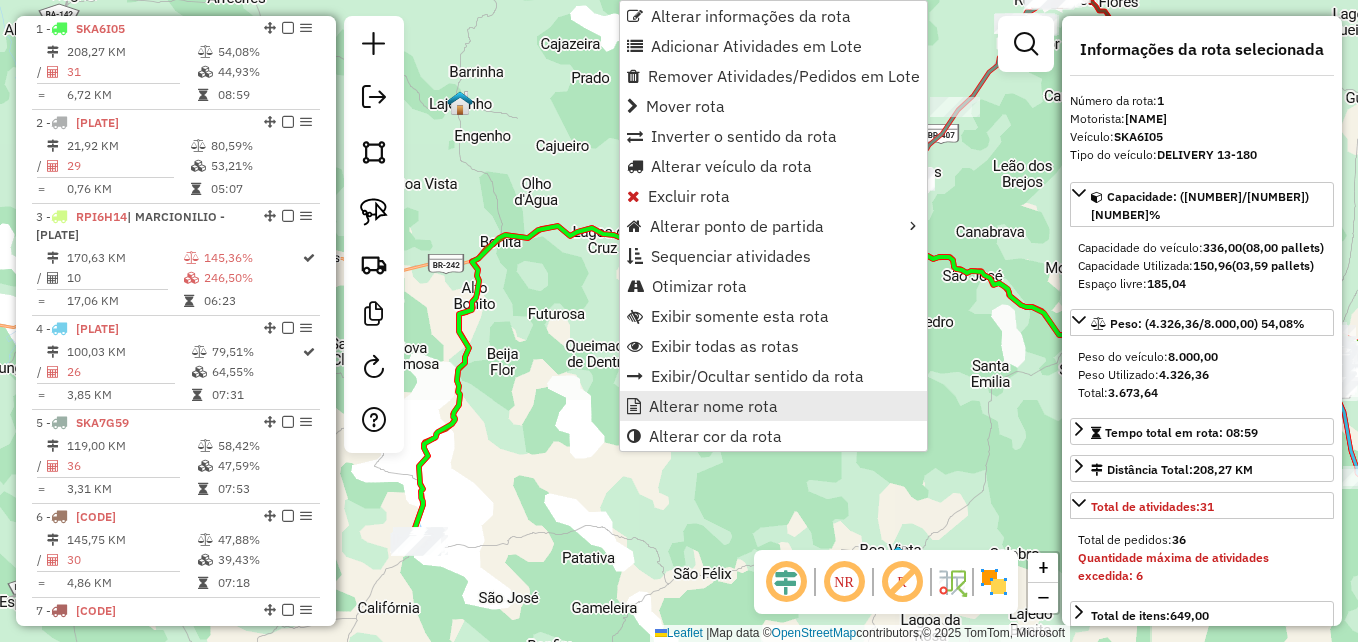 click on "Alterar nome rota" at bounding box center (773, 406) 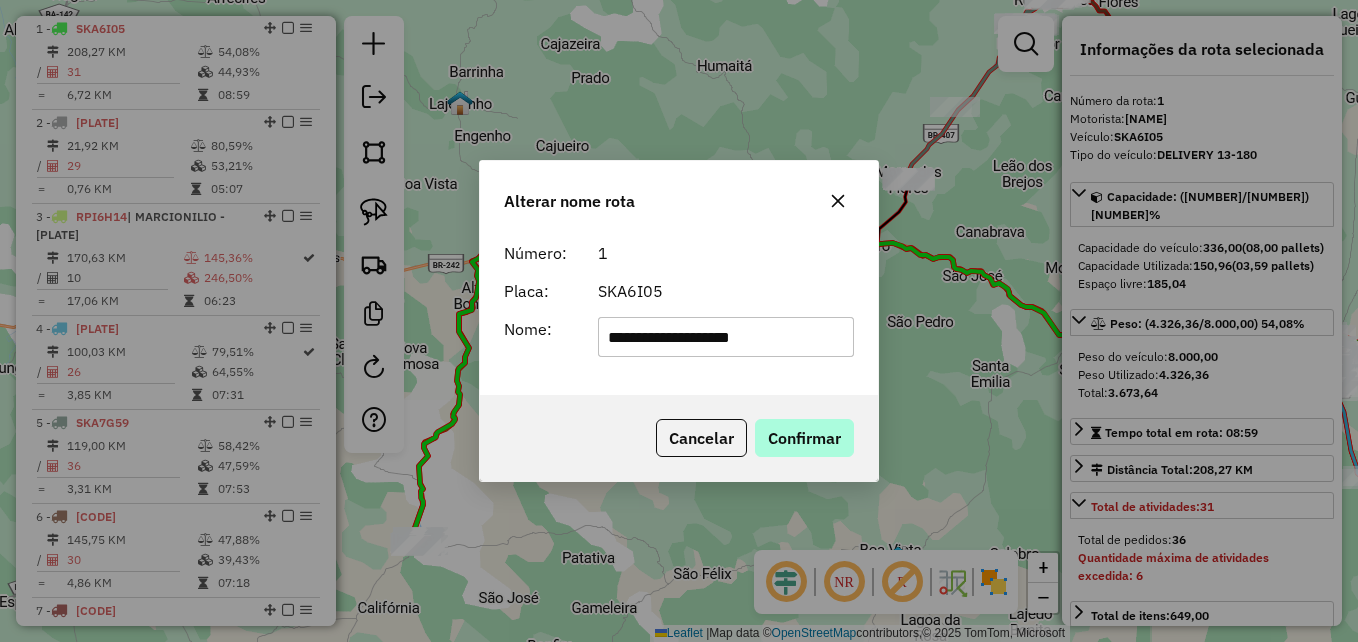 type on "**********" 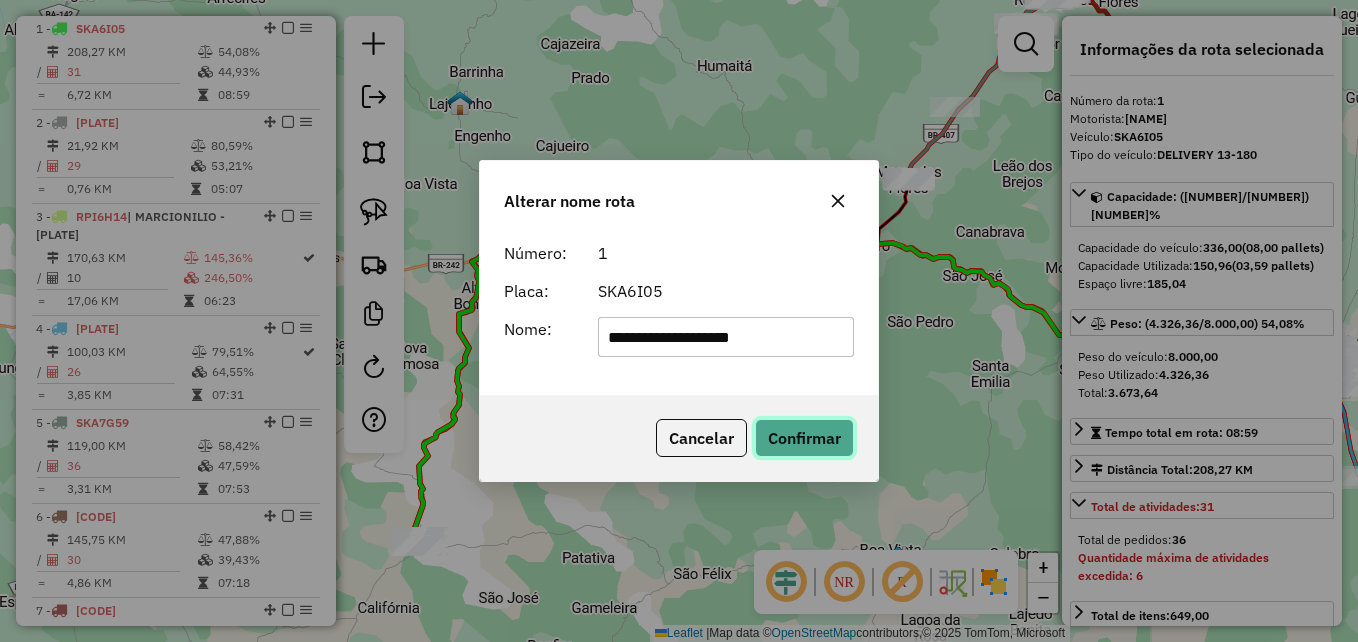 click on "Confirmar" 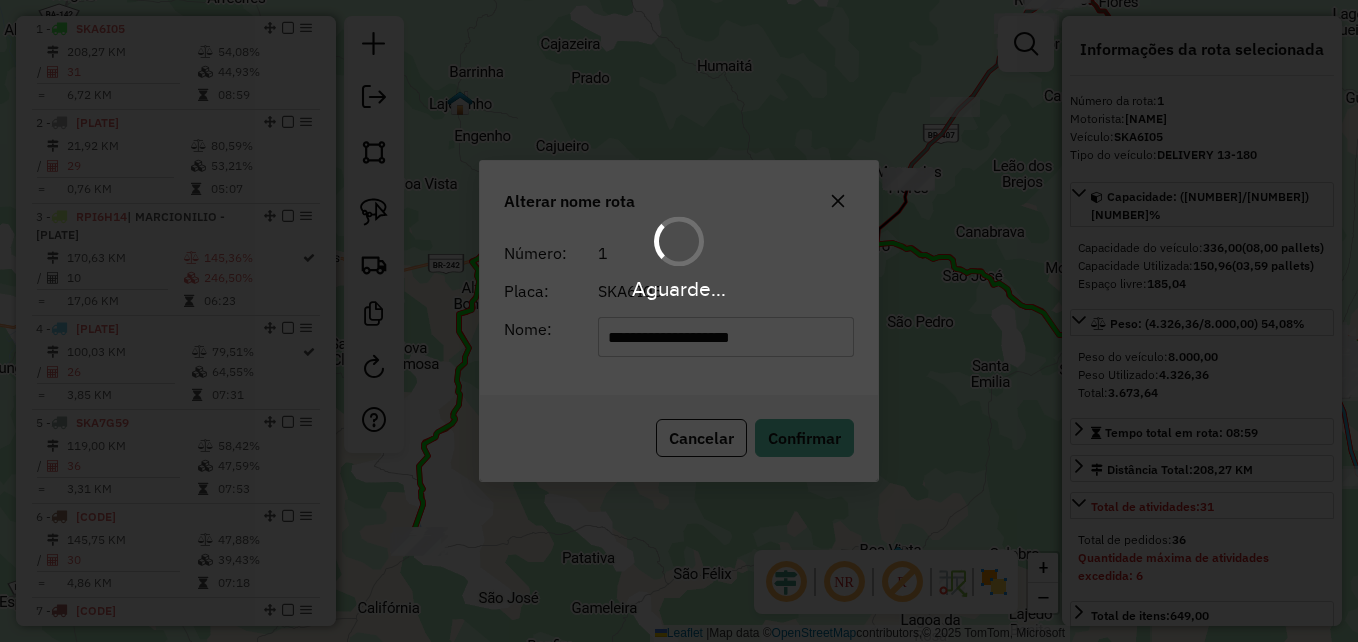 type 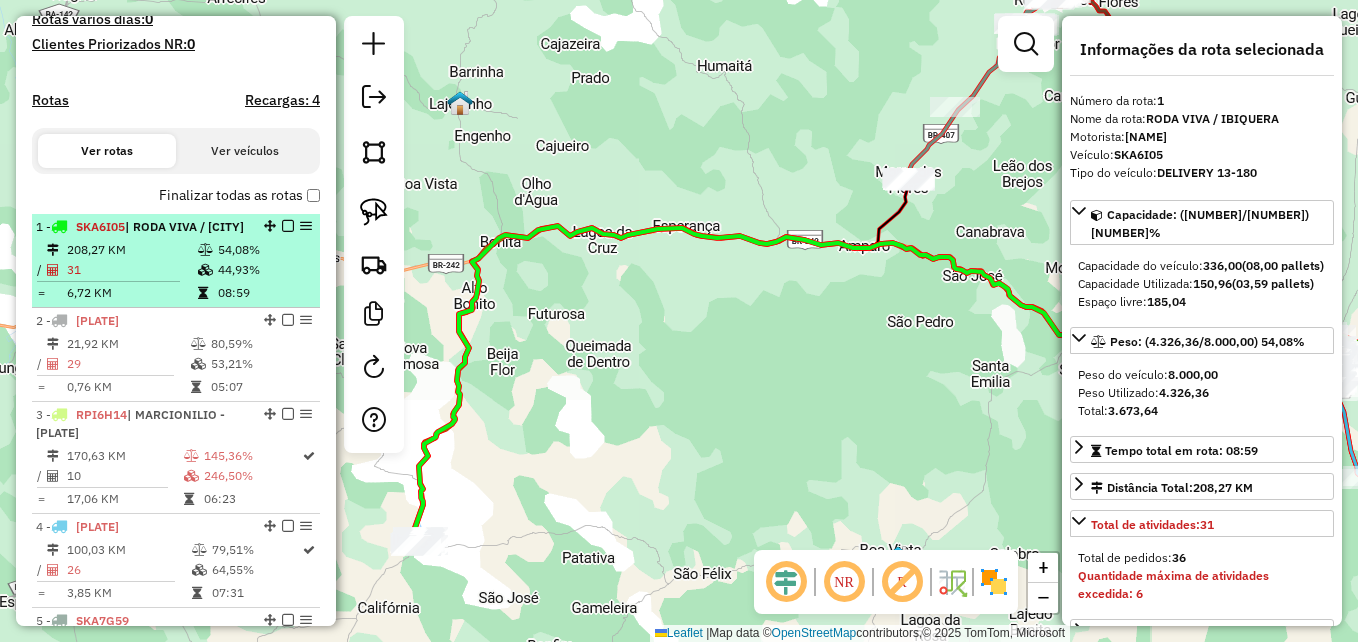 scroll, scrollTop: 550, scrollLeft: 0, axis: vertical 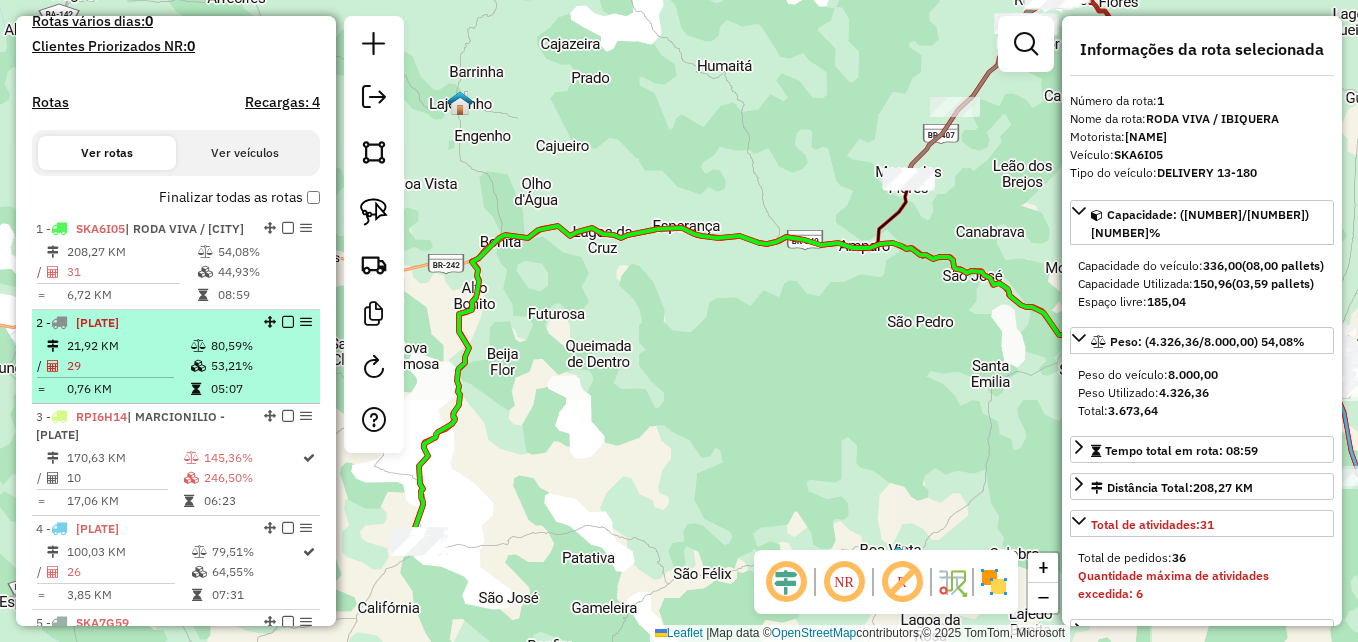 click on "2 -       NZU6G96   21,92 KM   80,59%  /  29   53,21%     =  0,76 KM   05:07" at bounding box center [176, 357] 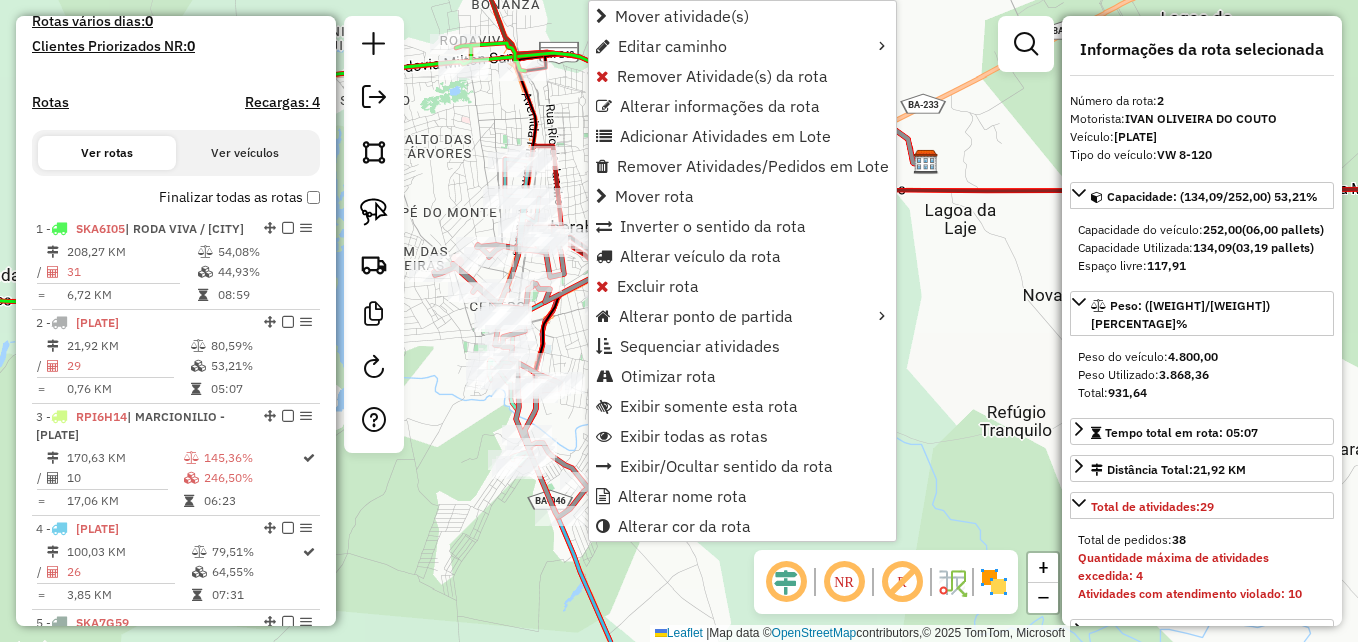 scroll, scrollTop: 862, scrollLeft: 0, axis: vertical 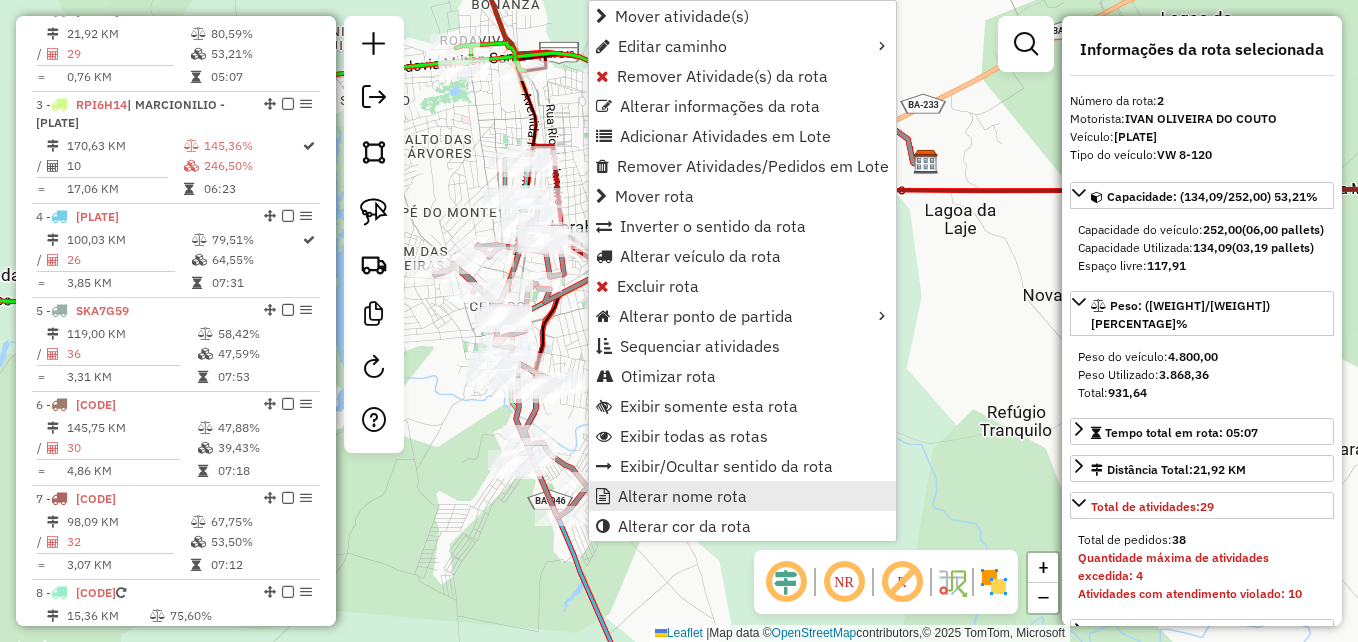 click on "Alterar nome rota" at bounding box center (682, 496) 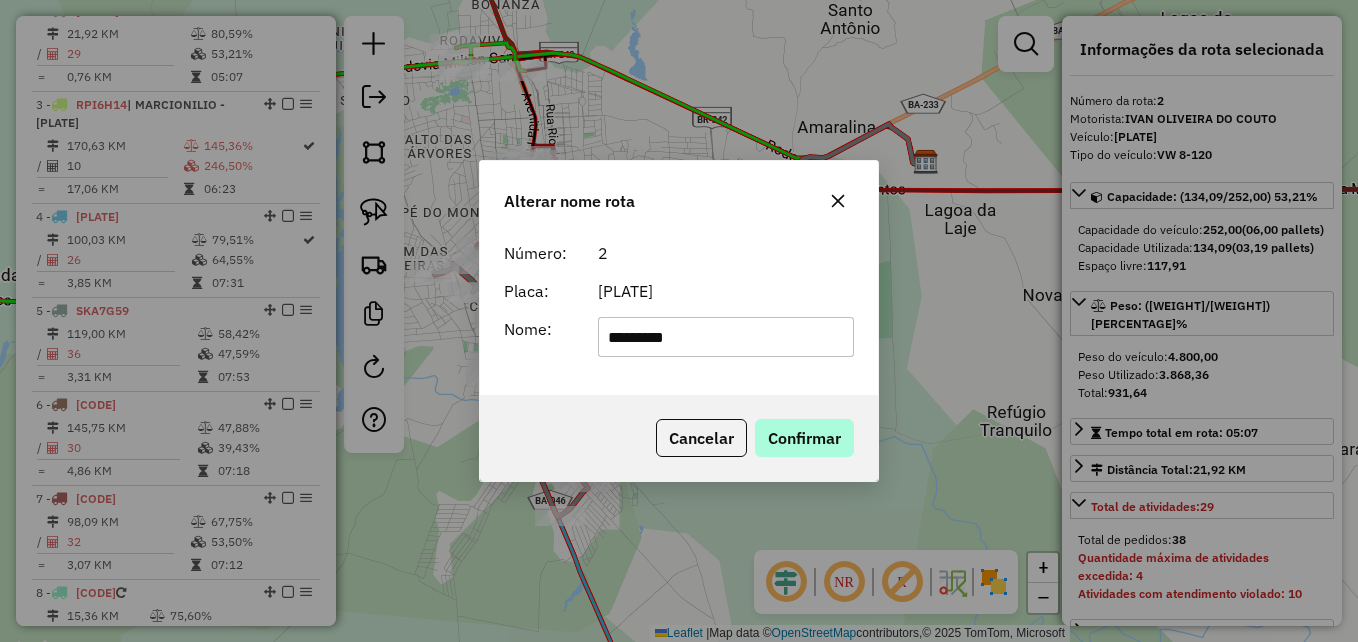 type on "*********" 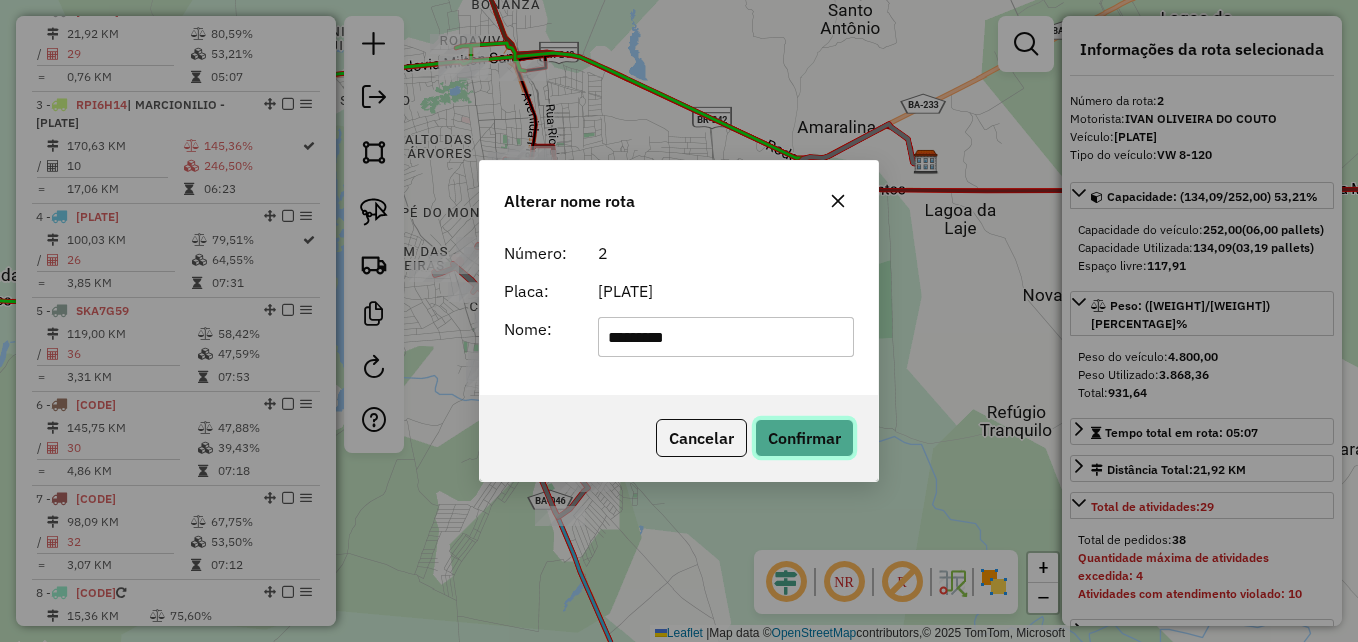 click on "Confirmar" 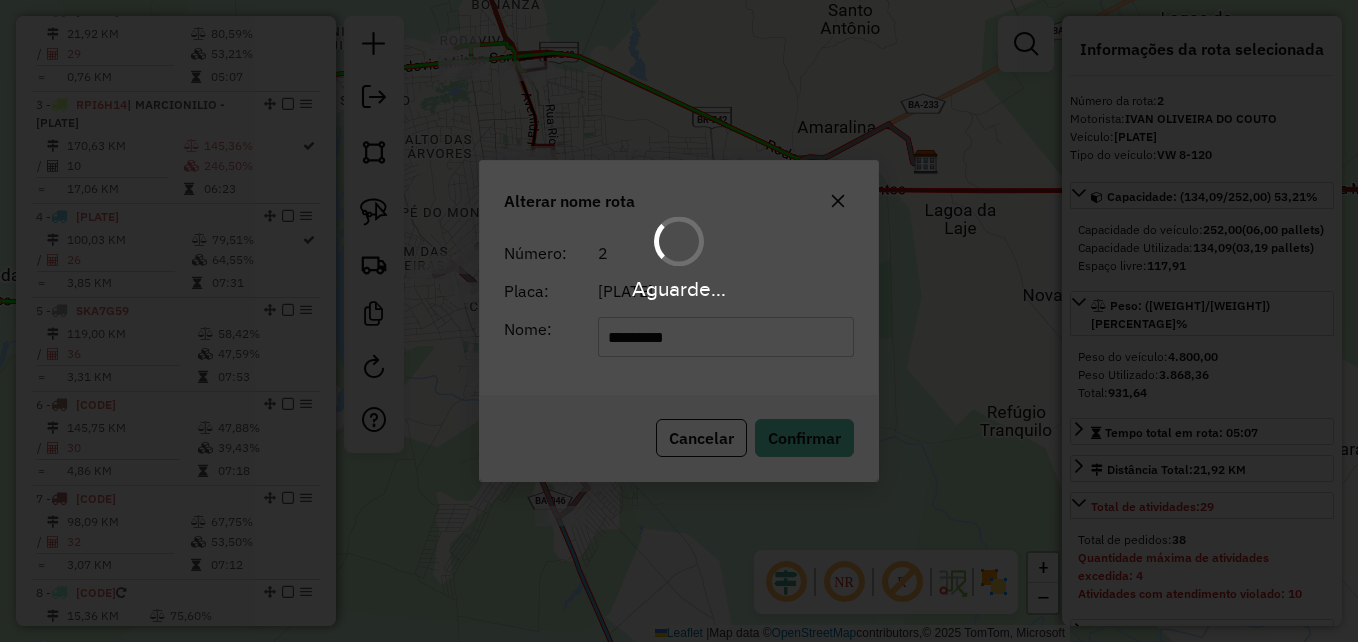 type 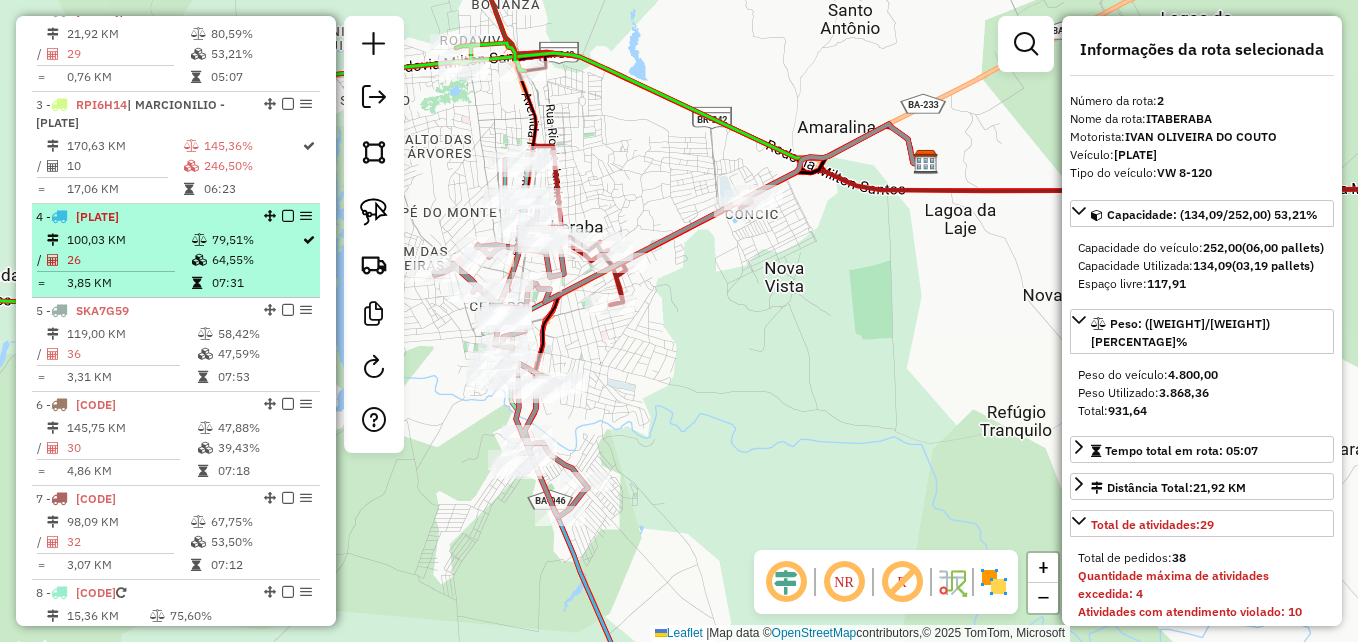 click on "26" at bounding box center (128, 260) 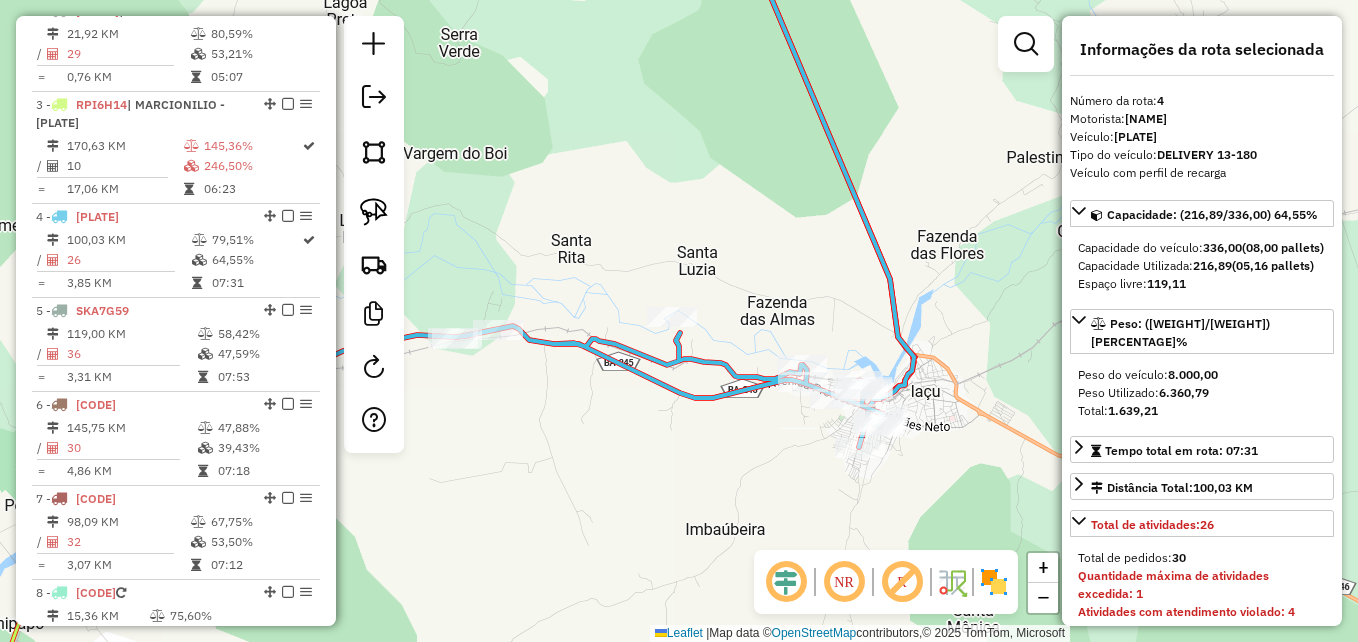 drag, startPoint x: 611, startPoint y: 503, endPoint x: 884, endPoint y: 325, distance: 325.90335 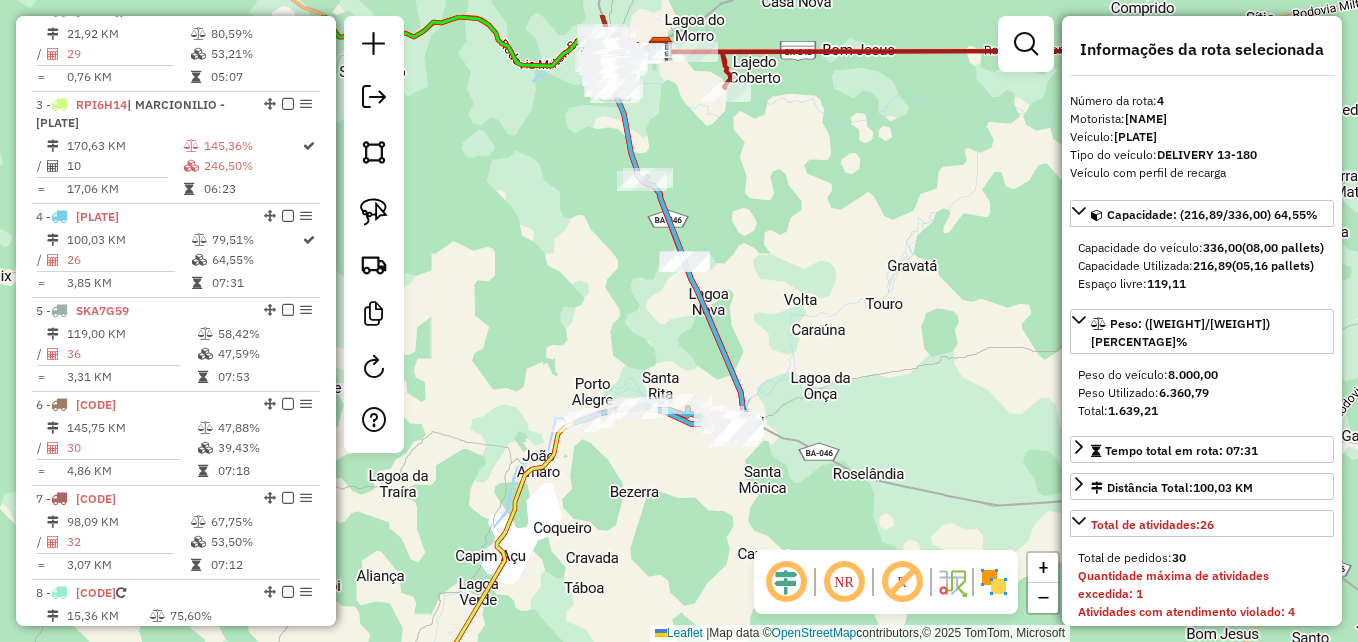 drag, startPoint x: 824, startPoint y: 378, endPoint x: 652, endPoint y: 458, distance: 189.69449 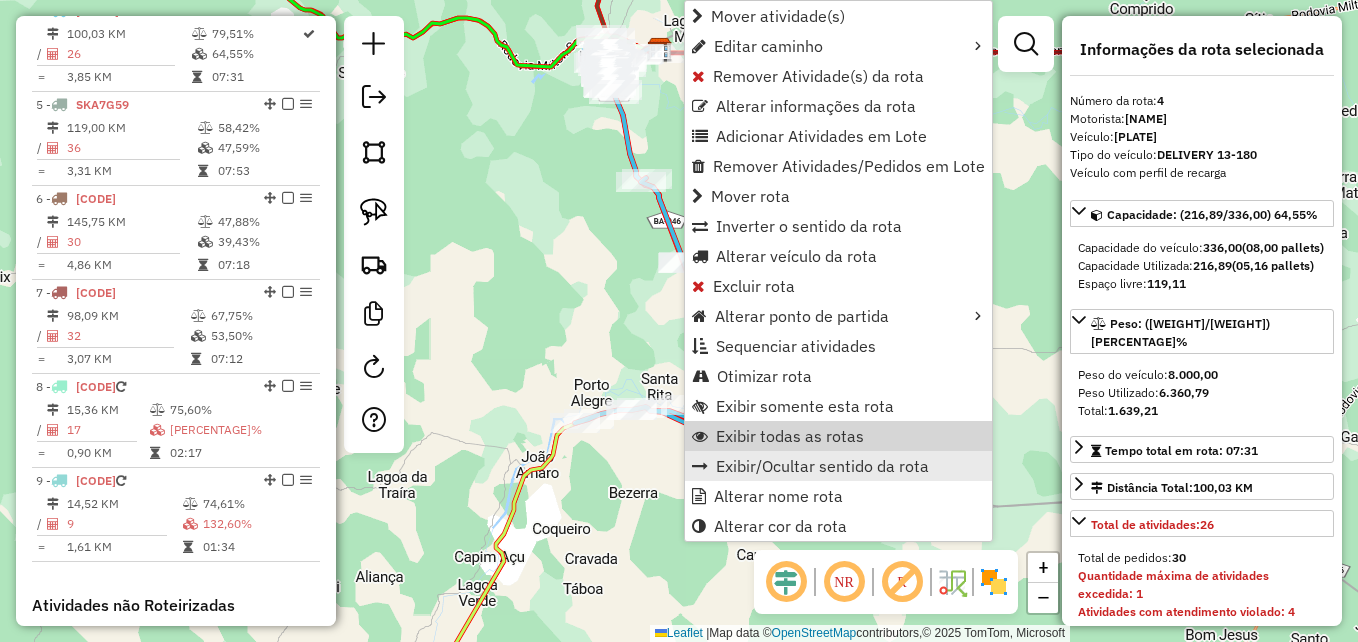 scroll, scrollTop: 1068, scrollLeft: 0, axis: vertical 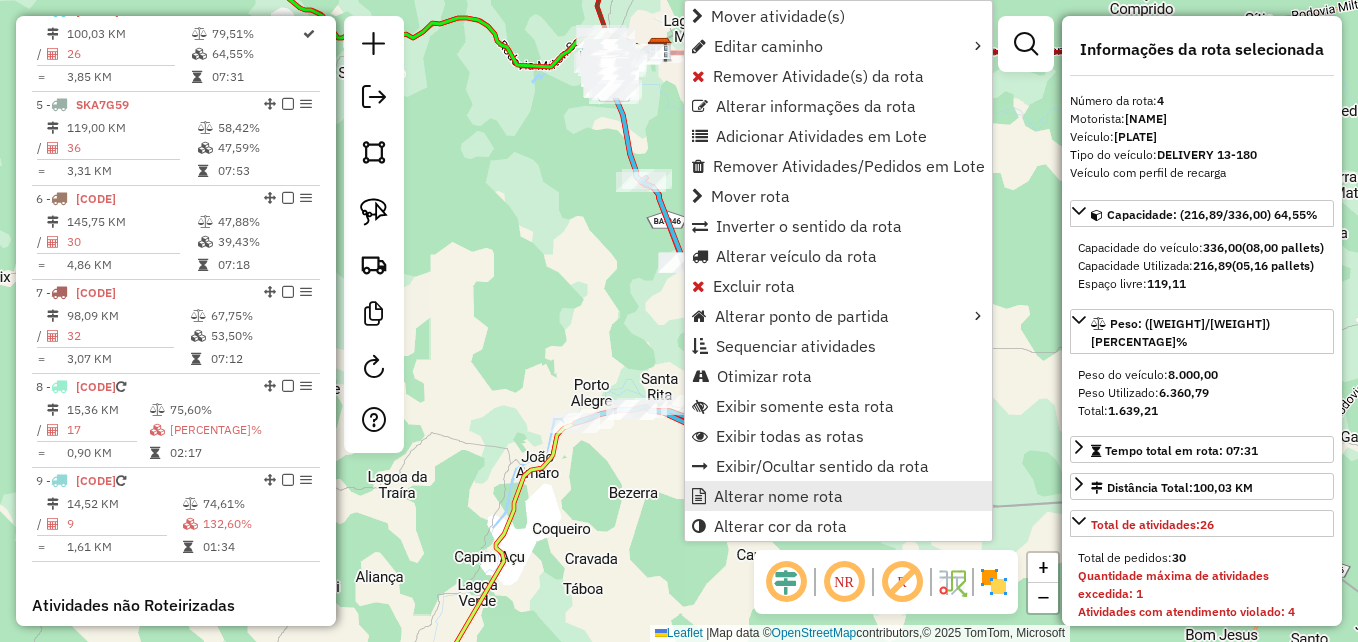 click on "Alterar nome rota" at bounding box center (778, 496) 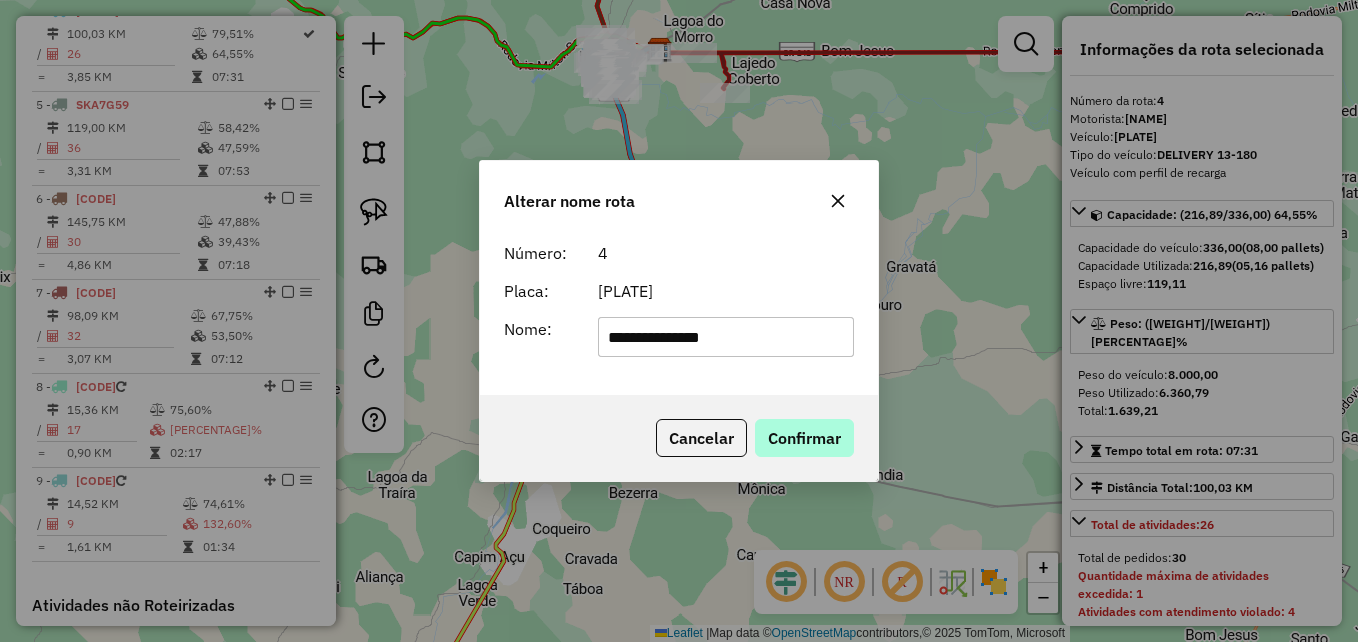 type on "**********" 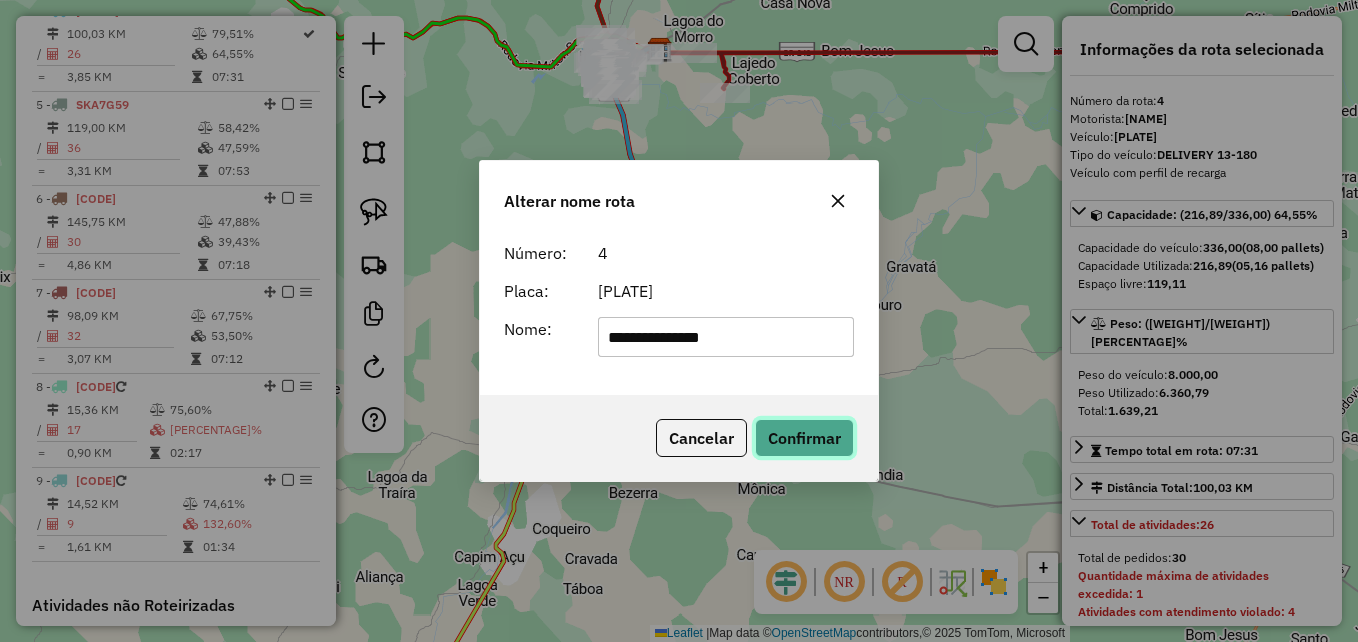 click on "Confirmar" 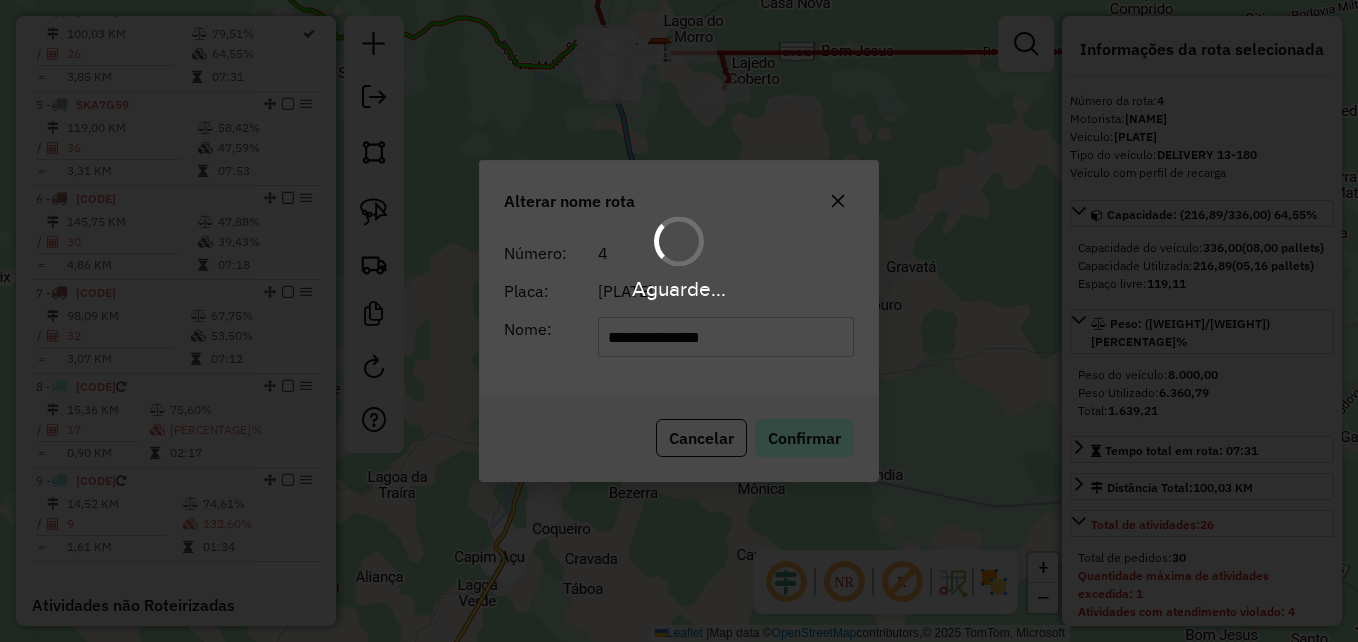 type 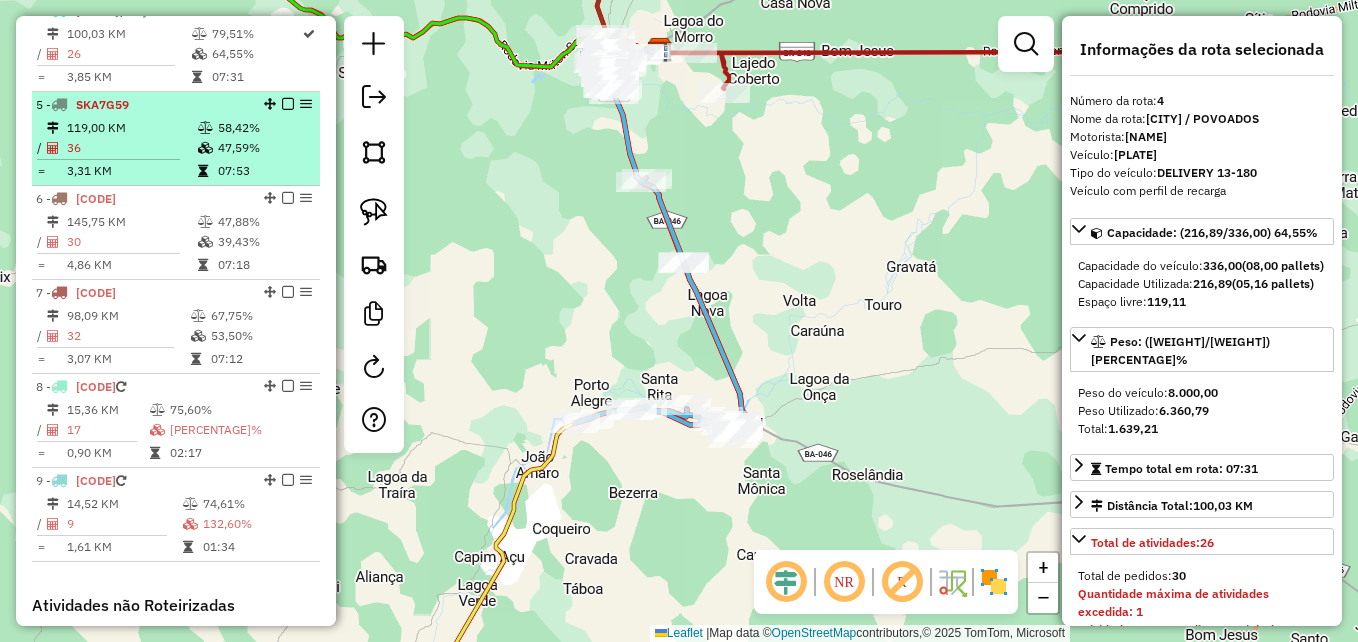 click on "36" at bounding box center [131, 148] 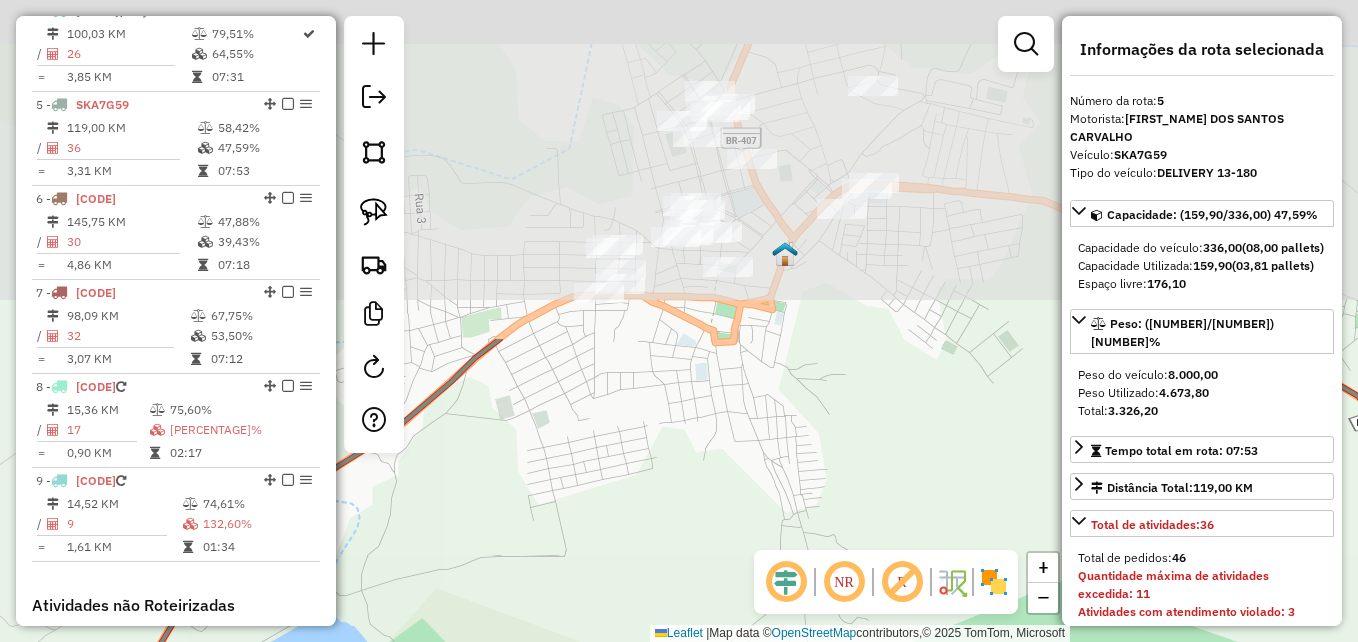drag, startPoint x: 729, startPoint y: 98, endPoint x: 594, endPoint y: 539, distance: 461.2006 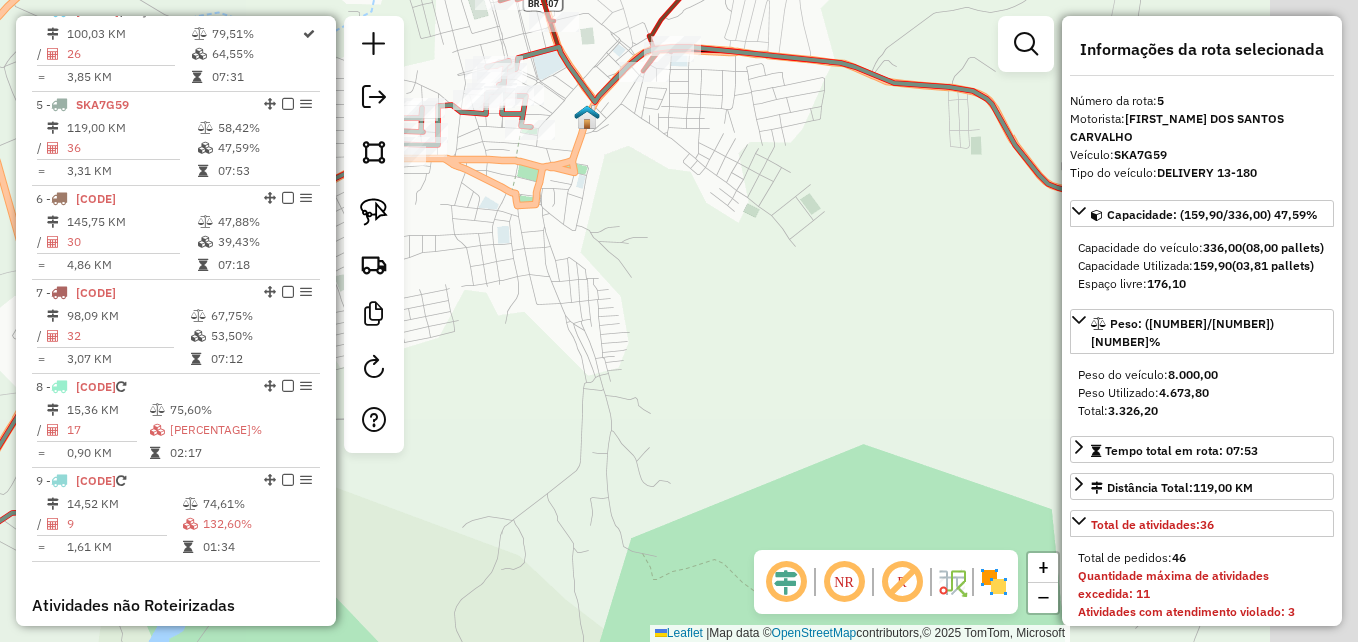 drag, startPoint x: 711, startPoint y: 341, endPoint x: 573, endPoint y: 221, distance: 182.87701 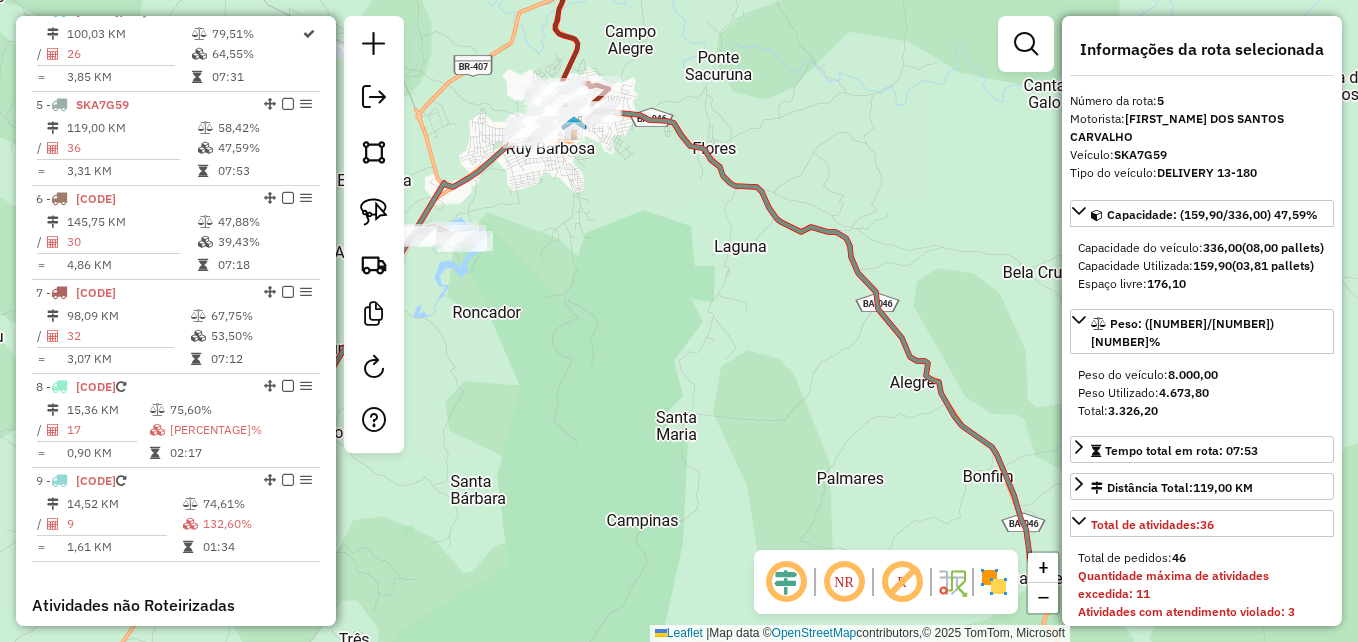drag, startPoint x: 801, startPoint y: 407, endPoint x: 437, endPoint y: 128, distance: 458.62512 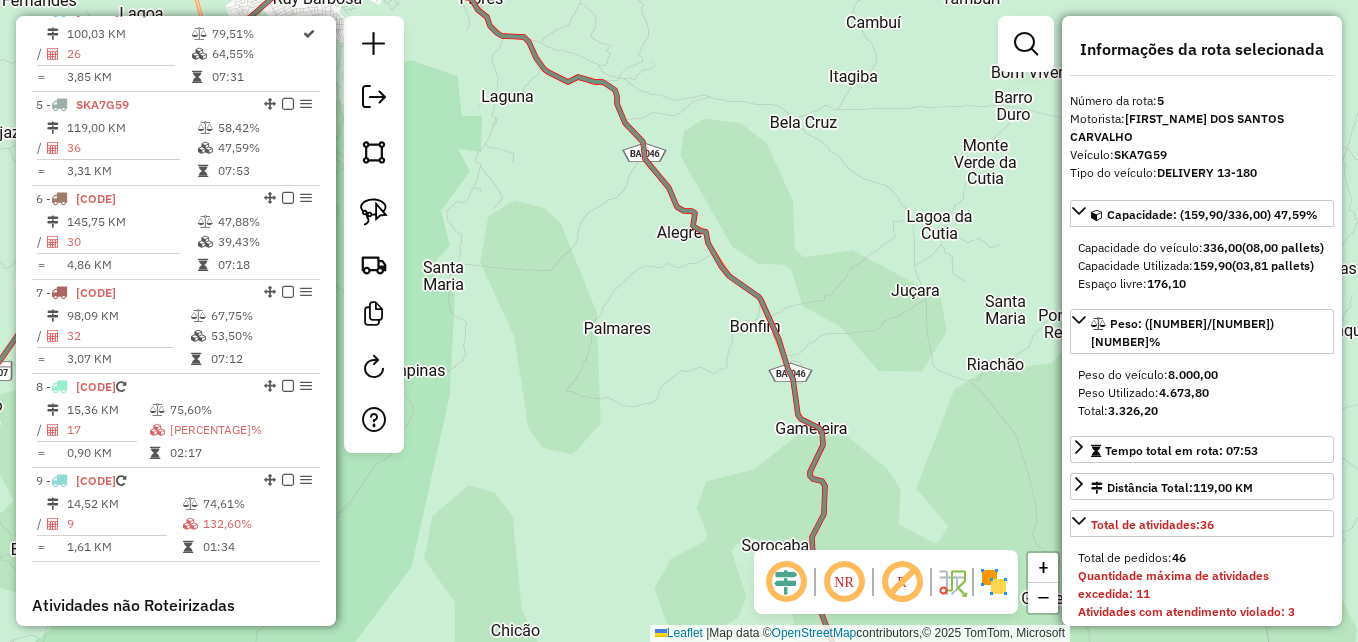 drag, startPoint x: 642, startPoint y: 423, endPoint x: 543, endPoint y: -74, distance: 506.76425 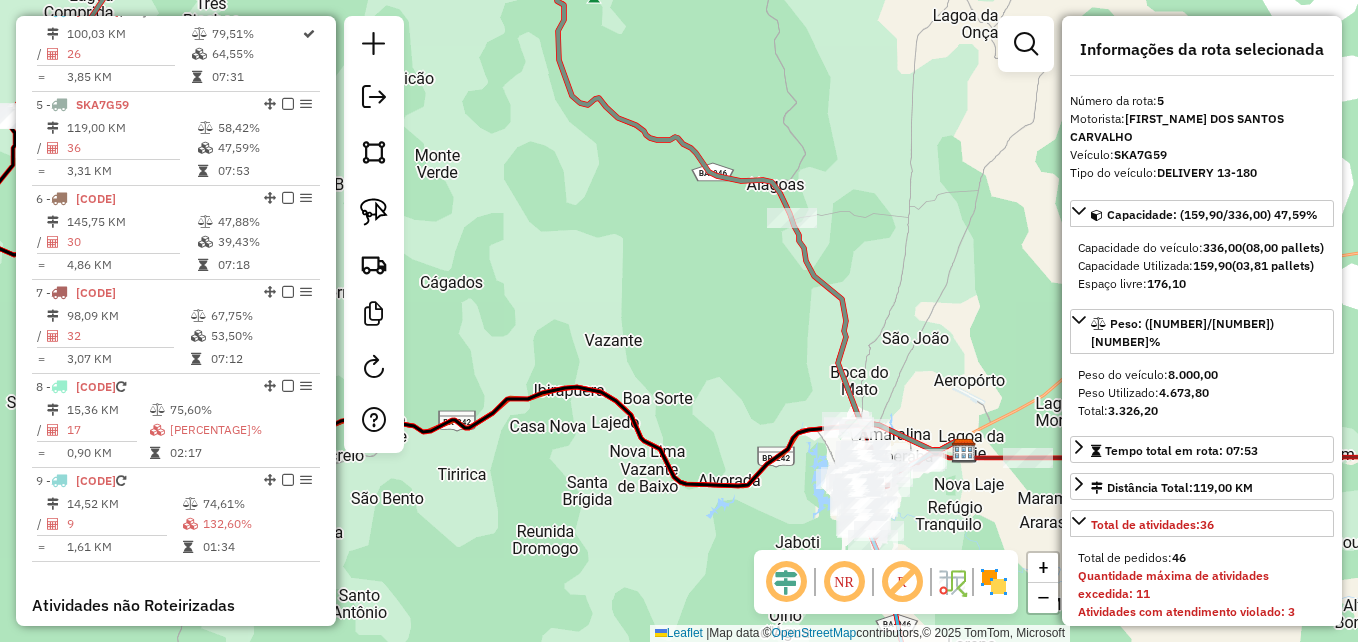 drag, startPoint x: 781, startPoint y: 362, endPoint x: 680, endPoint y: 336, distance: 104.292854 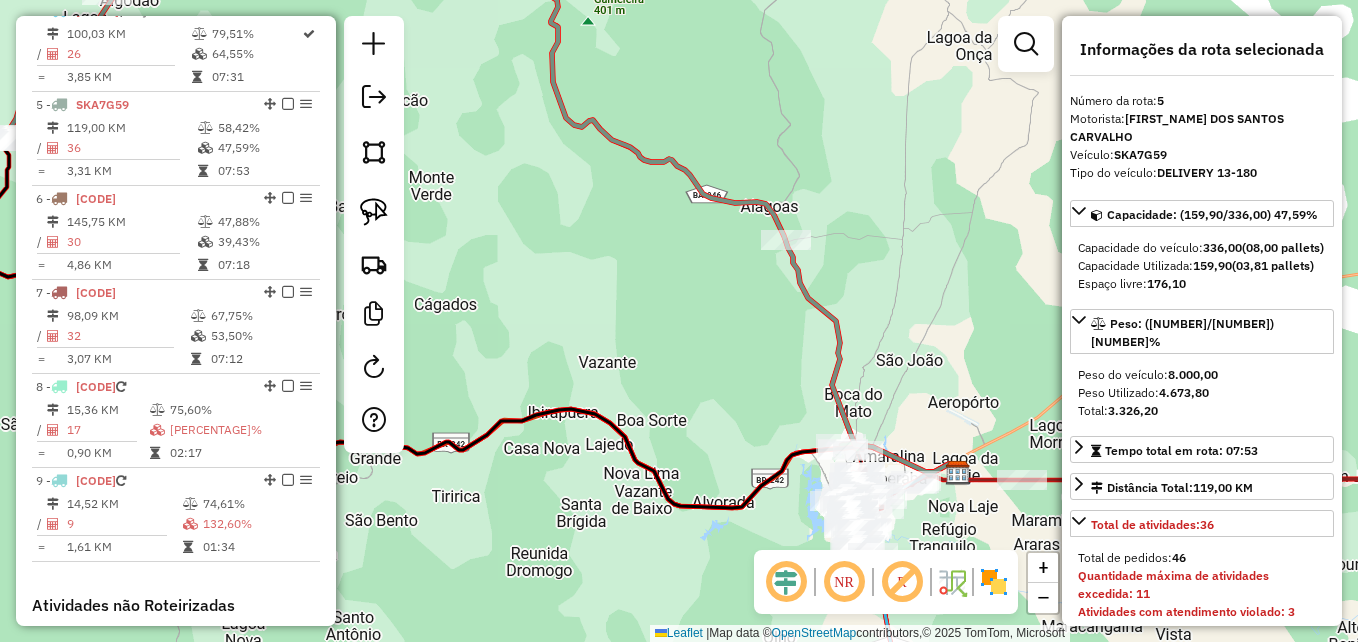 click 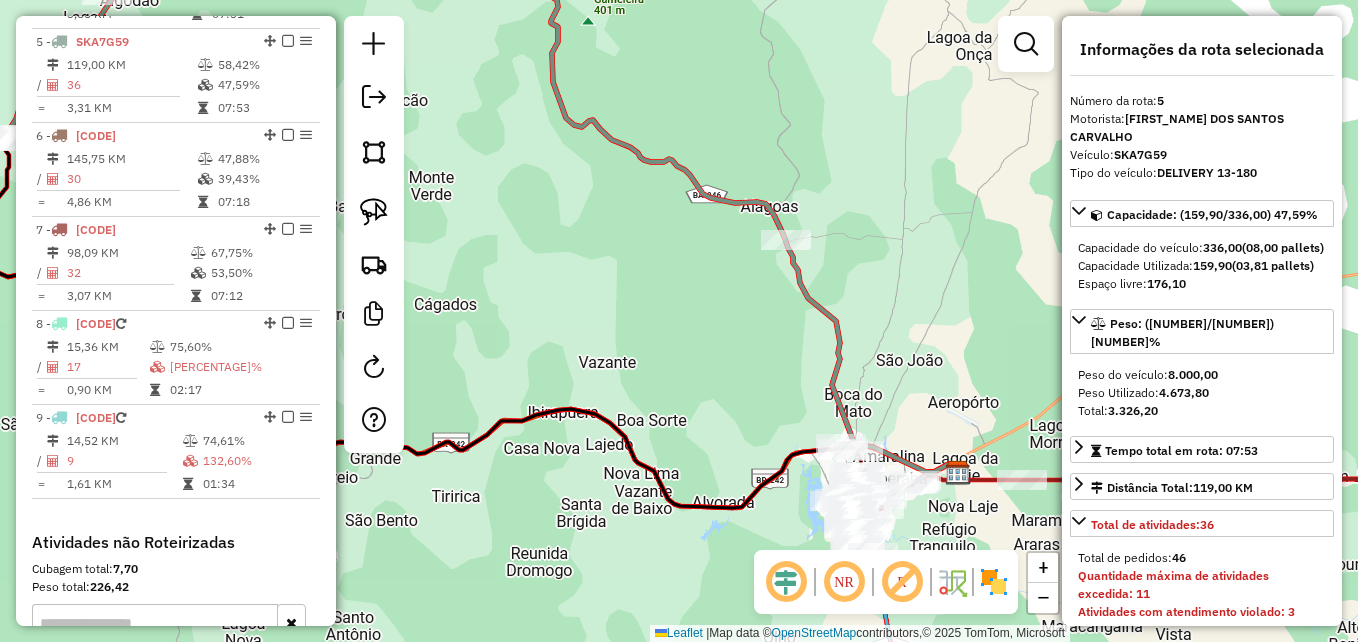 scroll, scrollTop: 1180, scrollLeft: 0, axis: vertical 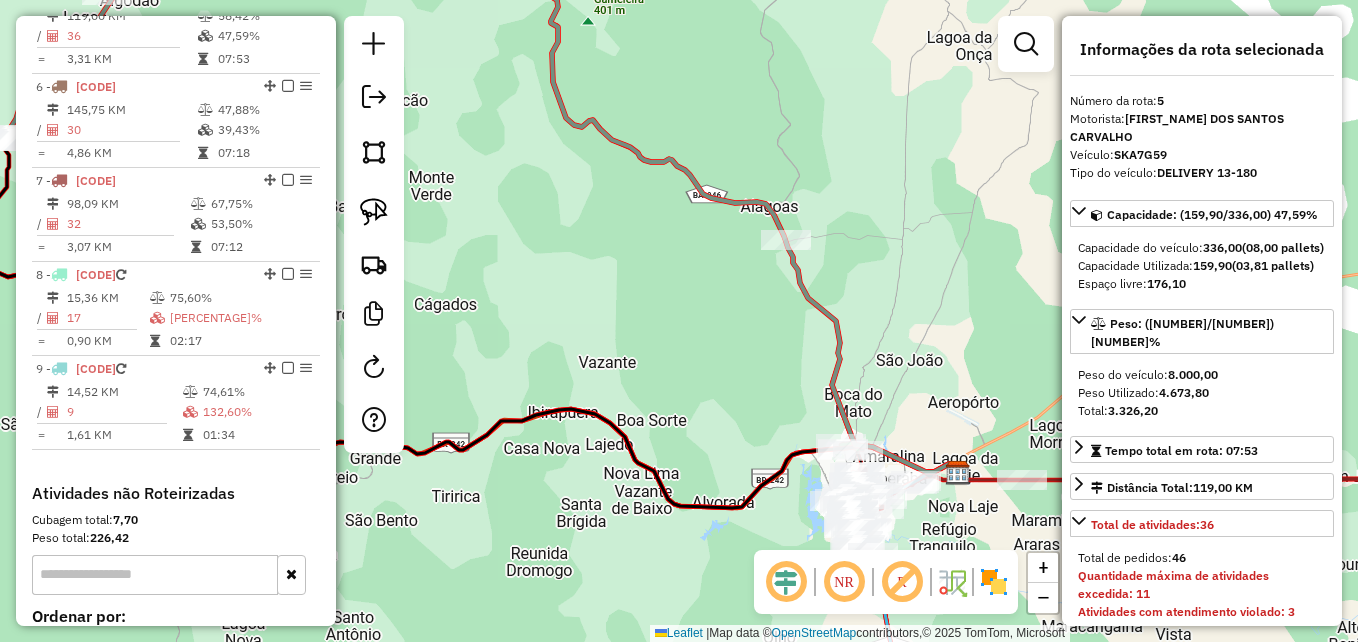 click 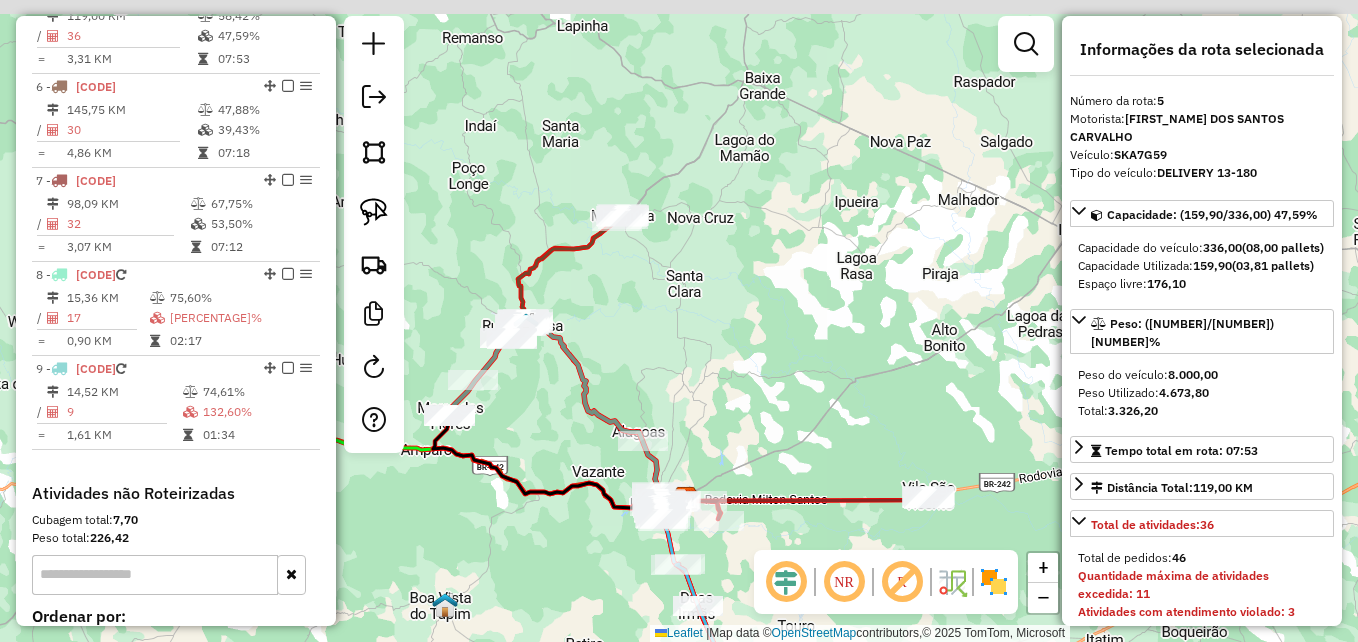 drag, startPoint x: 544, startPoint y: 207, endPoint x: 551, endPoint y: 365, distance: 158.15498 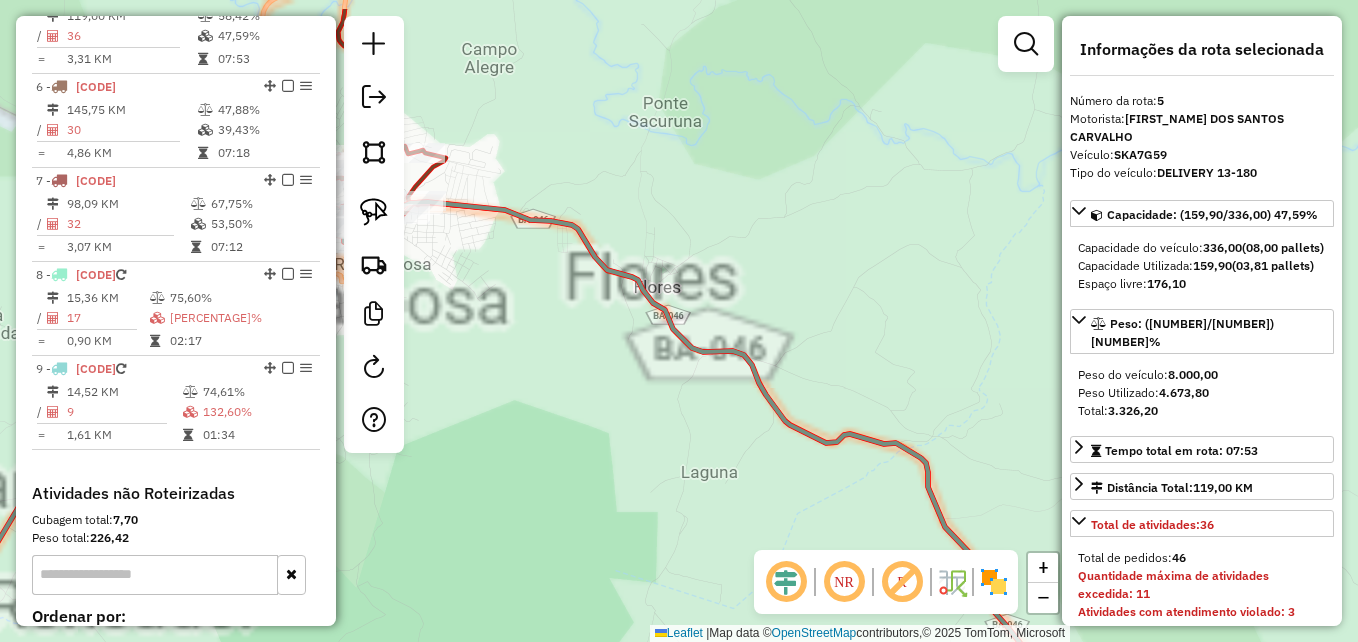 drag, startPoint x: 490, startPoint y: 264, endPoint x: 594, endPoint y: 373, distance: 150.65524 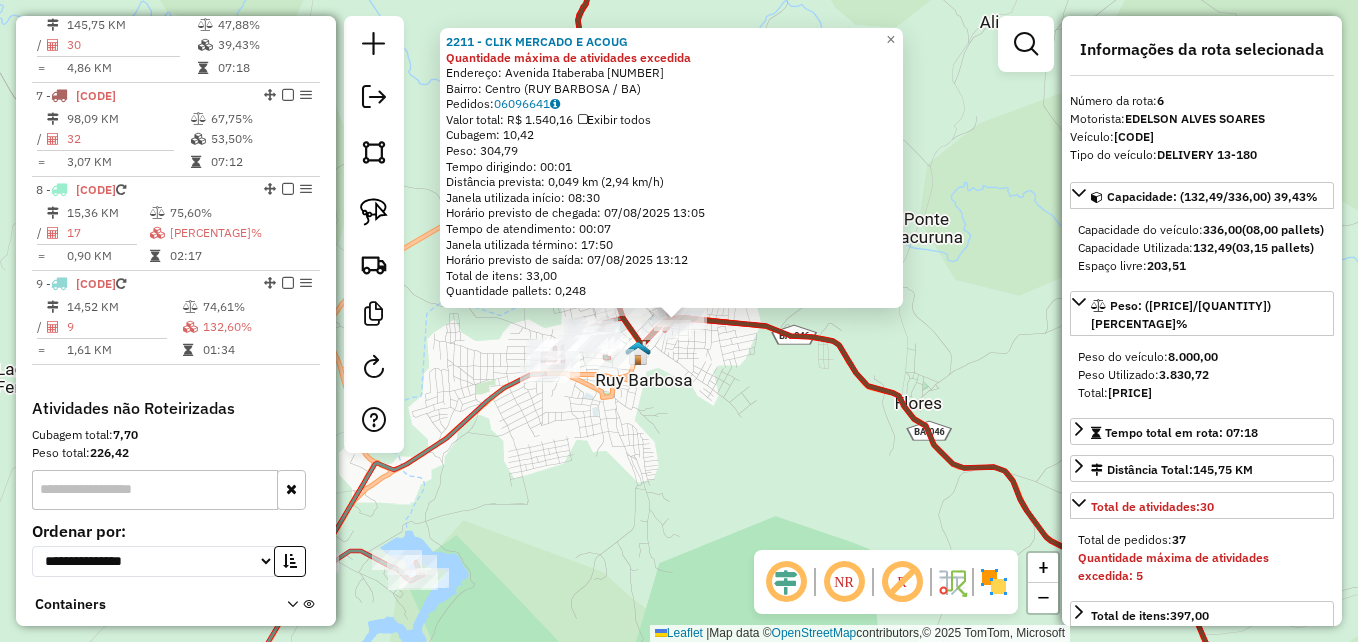 scroll, scrollTop: 1274, scrollLeft: 0, axis: vertical 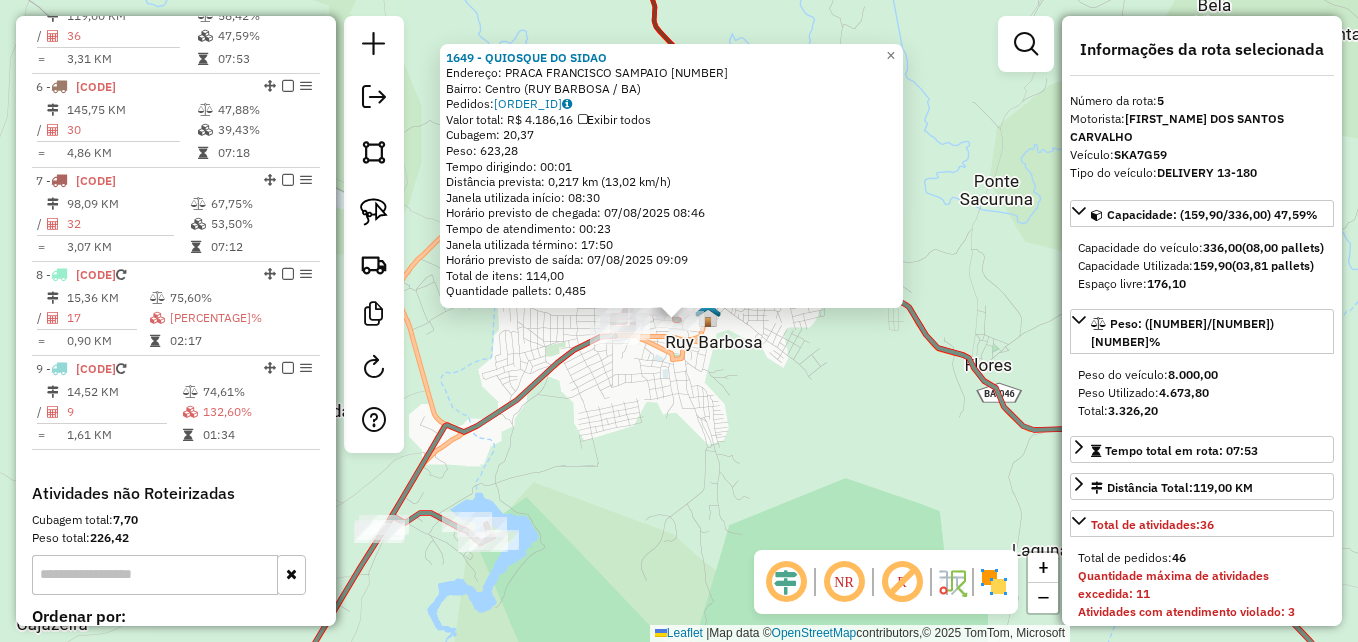 click on "1649 - QUIOSQUE DO SIDAO  Endereço:  PRACA FRANCISCO SAMPAIO 32   Bairro: Centro (RUY BARBOSA / BA)   Pedidos:  06096636   Valor total: R$ 4.186,16   Exibir todos   Cubagem: 20,37  Peso: 623,28  Tempo dirigindo: 00:01   Distância prevista: 0,217 km (13,02 km/h)   Janela utilizada início: 08:30   Horário previsto de chegada: 07/08/2025 08:46   Tempo de atendimento: 00:23   Janela utilizada término: 17:50   Horário previsto de saída: 07/08/2025 09:09   Total de itens: 114,00   Quantidade pallets: 0,485  × Janela de atendimento Grade de atendimento Capacidade Transportadoras Veículos Cliente Pedidos  Rotas Selecione os dias de semana para filtrar as janelas de atendimento  Seg   Ter   Qua   Qui   Sex   Sáb   Dom  Informe o período da janela de atendimento: De: Até:  Filtrar exatamente a janela do cliente  Considerar janela de atendimento padrão  Selecione os dias de semana para filtrar as grades de atendimento  Seg   Ter   Qua   Qui   Sex   Sáb   Dom   Peso mínimo:   Peso máximo:   De:   Até:  +" 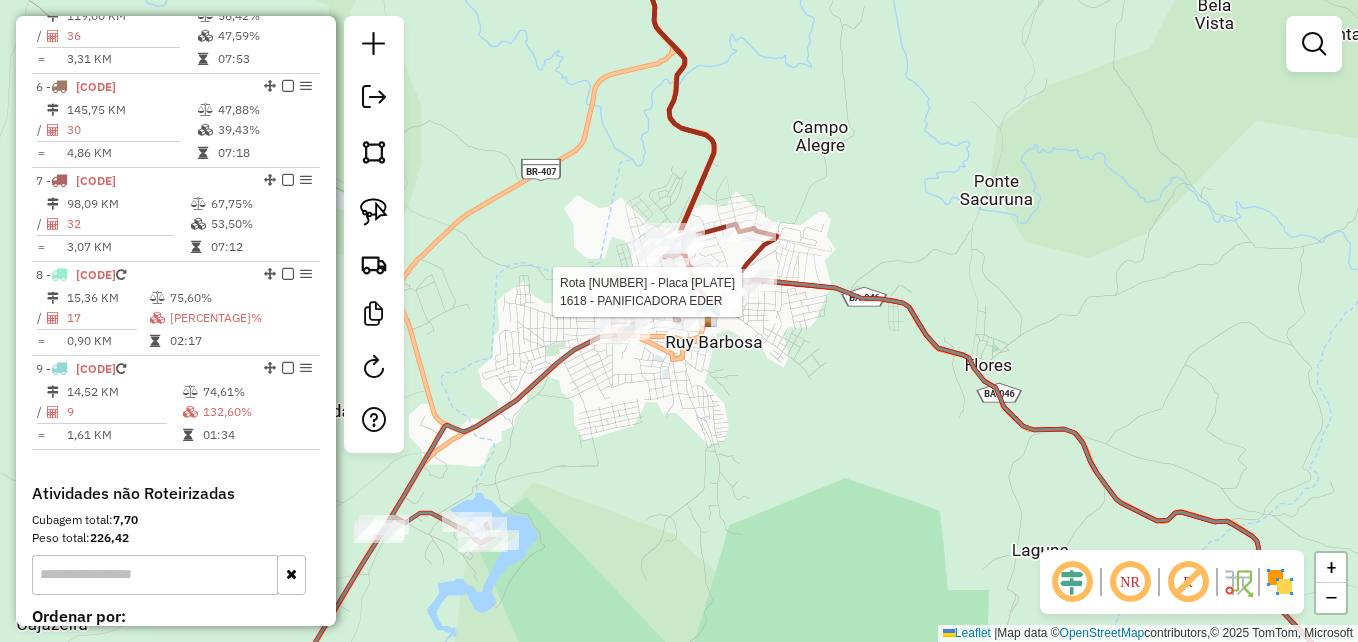 select on "*********" 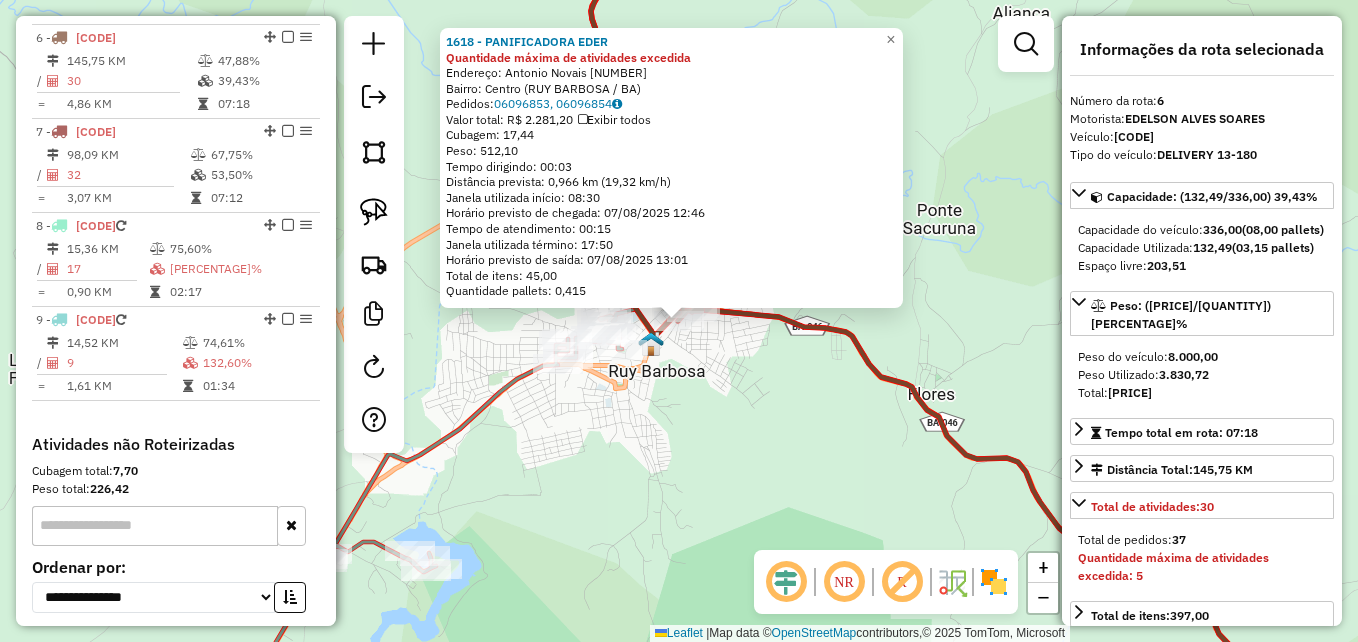 scroll, scrollTop: 1274, scrollLeft: 0, axis: vertical 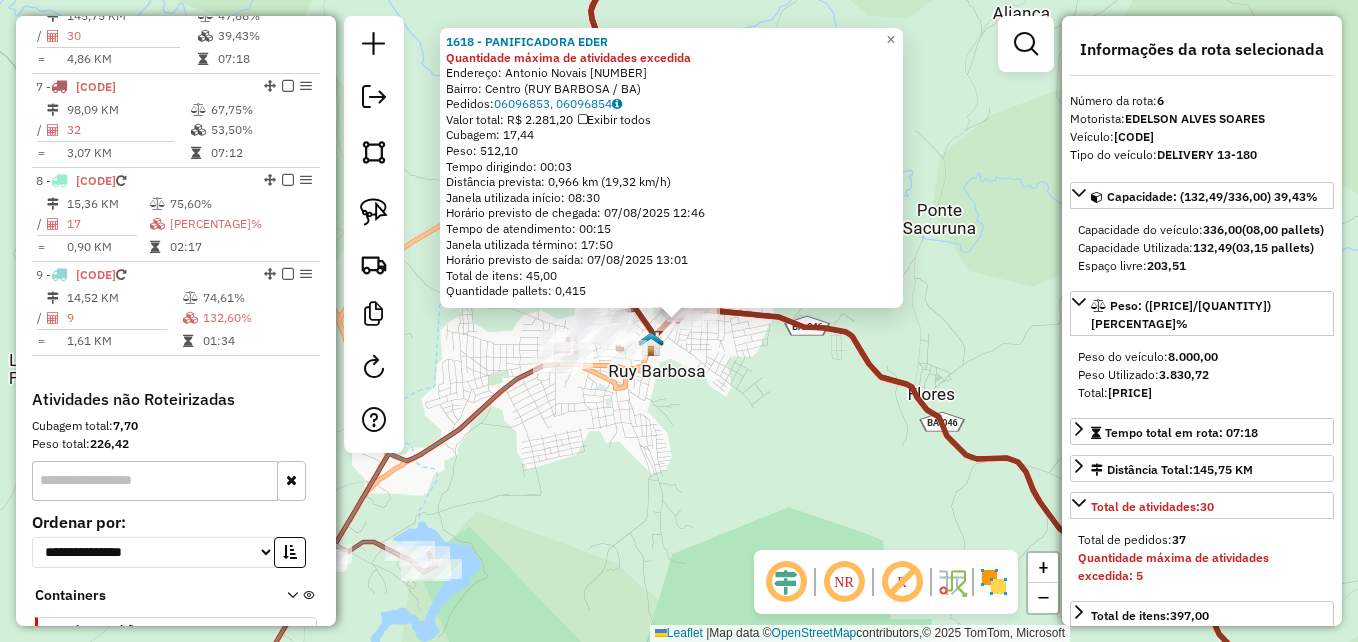 click on "1618 - PANIFICADORA EDER Quantidade máxima de atividades excedida  Endereço:  Antonio Novais 382   Bairro: Centro (RUY BARBOSA / BA)   Pedidos:  06096853, 06096854   Valor total: R$ 2.281,20   Exibir todos   Cubagem: 17,44  Peso: 512,10  Tempo dirigindo: 00:03   Distância prevista: 0,966 km (19,32 km/h)   Janela utilizada início: 08:30   Horário previsto de chegada: 07/08/2025 12:46   Tempo de atendimento: 00:15   Janela utilizada término: 17:50   Horário previsto de saída: 07/08/2025 13:01   Total de itens: 45,00   Quantidade pallets: 0,415  × Janela de atendimento Grade de atendimento Capacidade Transportadoras Veículos Cliente Pedidos  Rotas Selecione os dias de semana para filtrar as janelas de atendimento  Seg   Ter   Qua   Qui   Sex   Sáb   Dom  Informe o período da janela de atendimento: De: Até:  Filtrar exatamente a janela do cliente  Considerar janela de atendimento padrão  Selecione os dias de semana para filtrar as grades de atendimento  Seg   Ter   Qua   Qui   Sex   Sáb   Dom  De:" 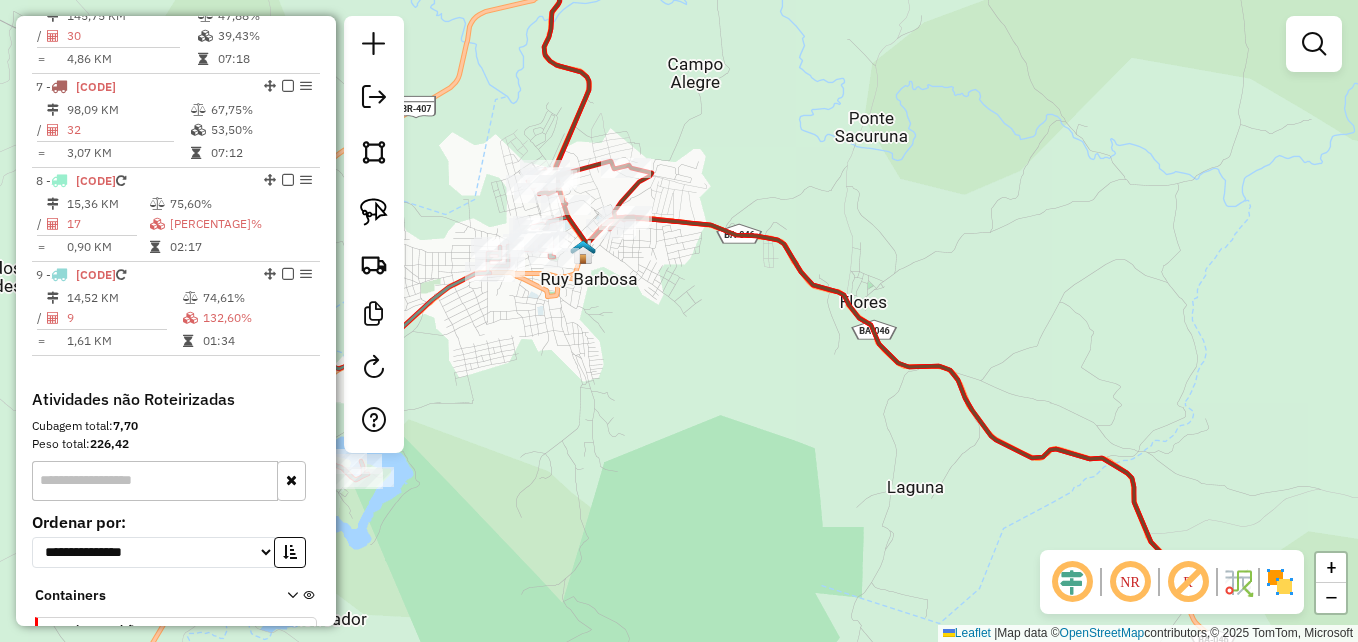 drag, startPoint x: 789, startPoint y: 468, endPoint x: 612, endPoint y: 220, distance: 304.6851 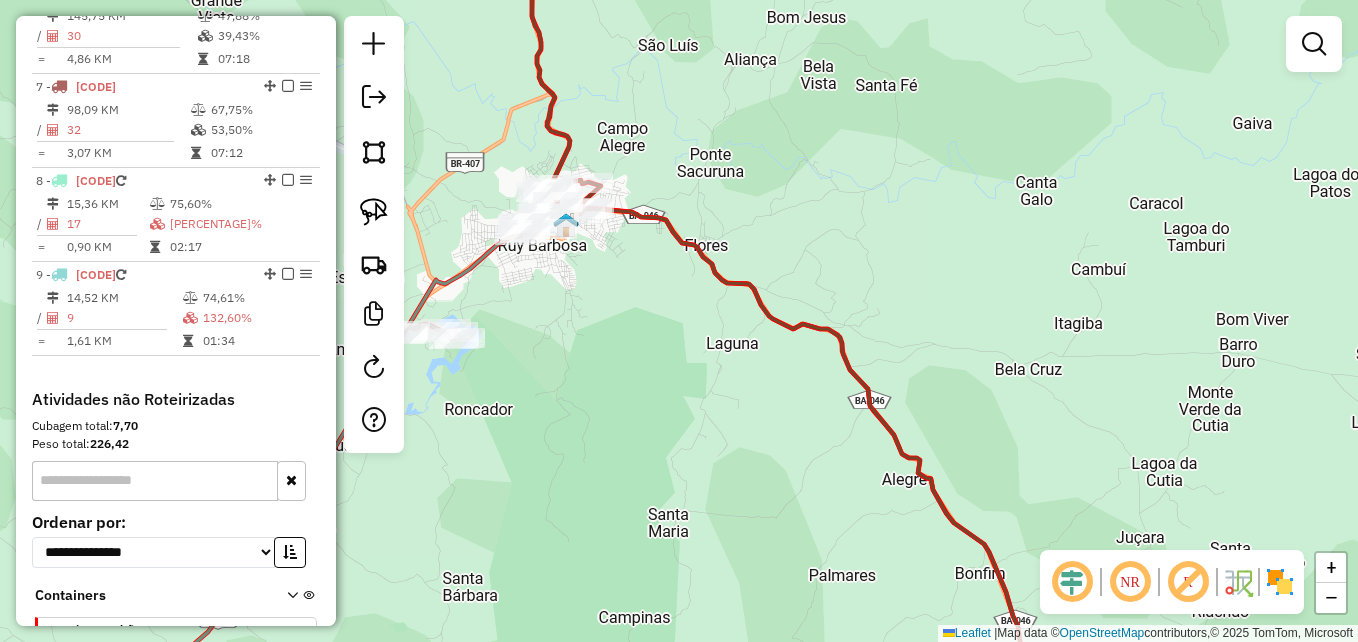 drag, startPoint x: 729, startPoint y: 428, endPoint x: 429, endPoint y: 1, distance: 521.8515 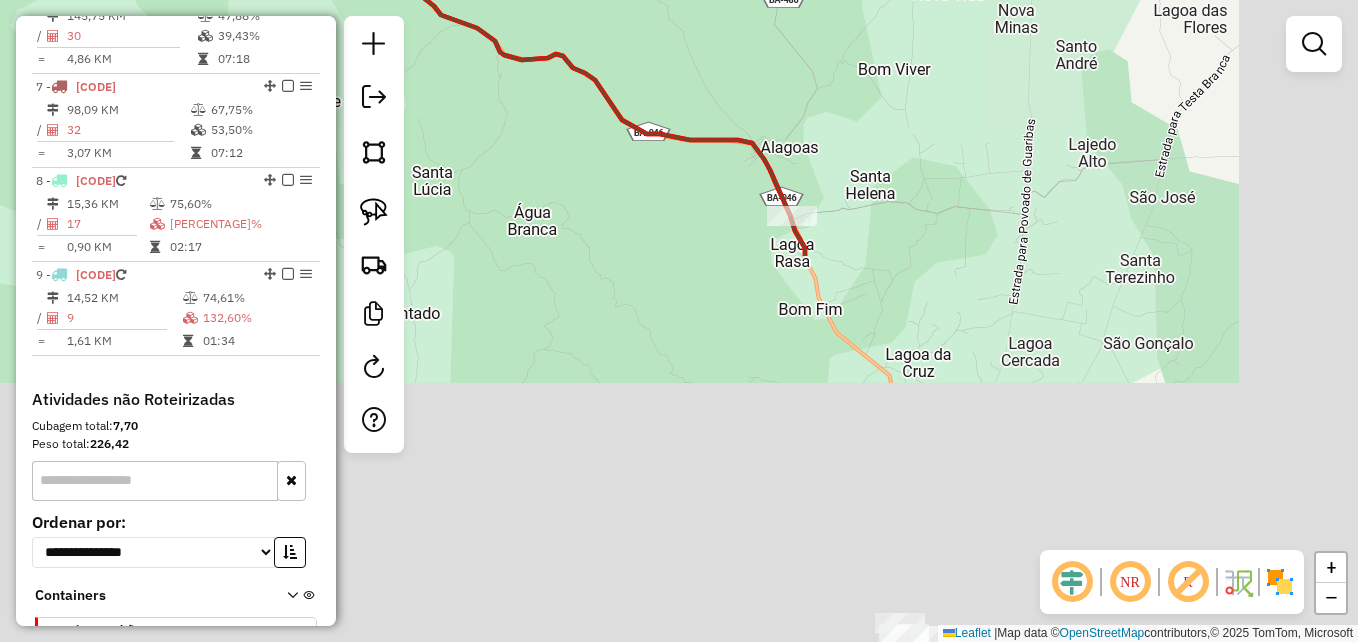 drag, startPoint x: 781, startPoint y: 467, endPoint x: 397, endPoint y: 17, distance: 591.5708 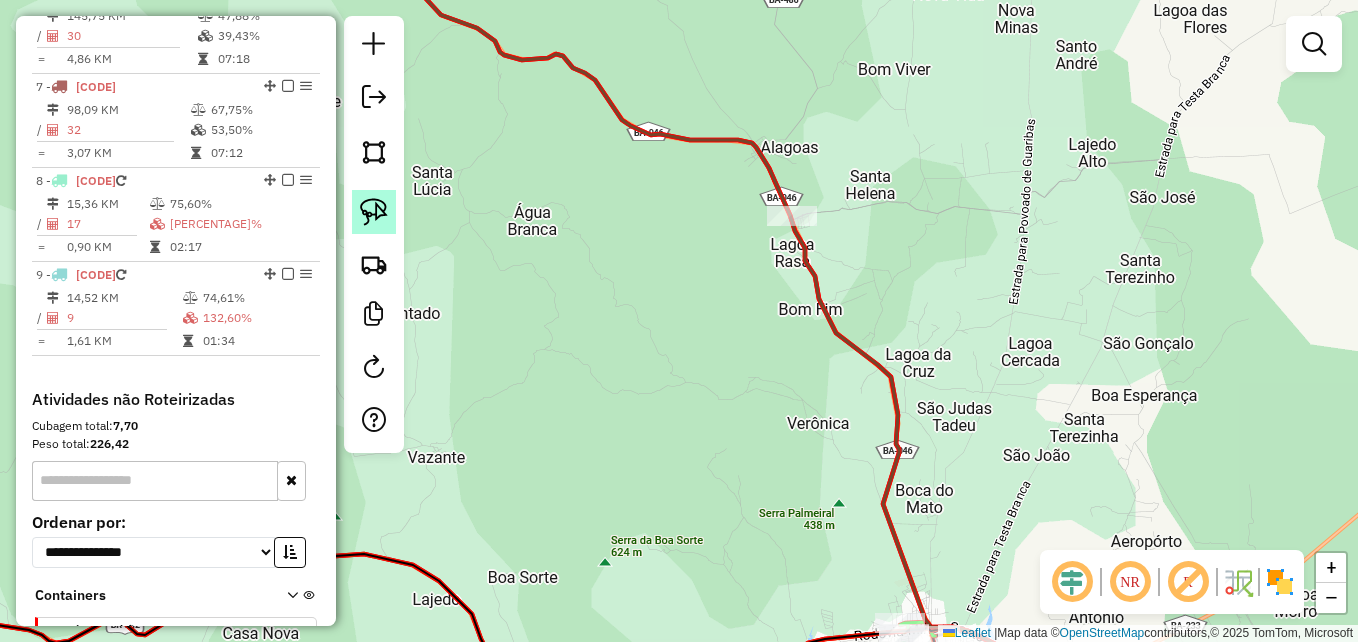 click 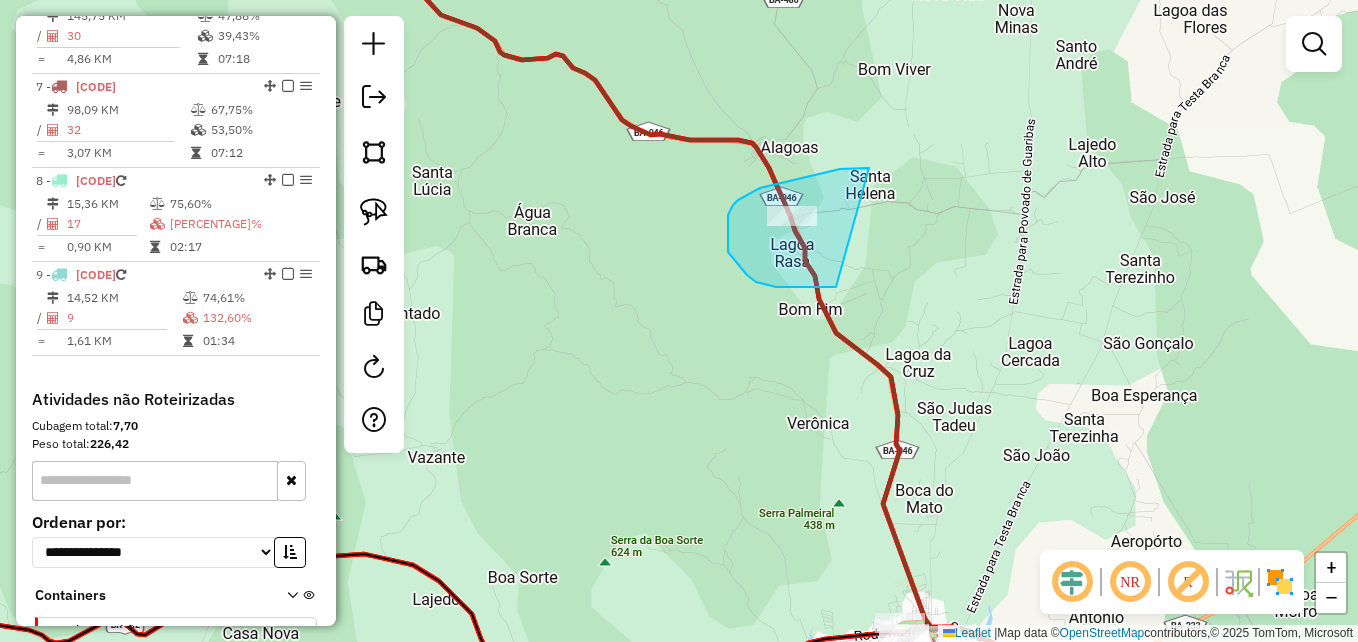 drag, startPoint x: 864, startPoint y: 168, endPoint x: 887, endPoint y: 256, distance: 90.95603 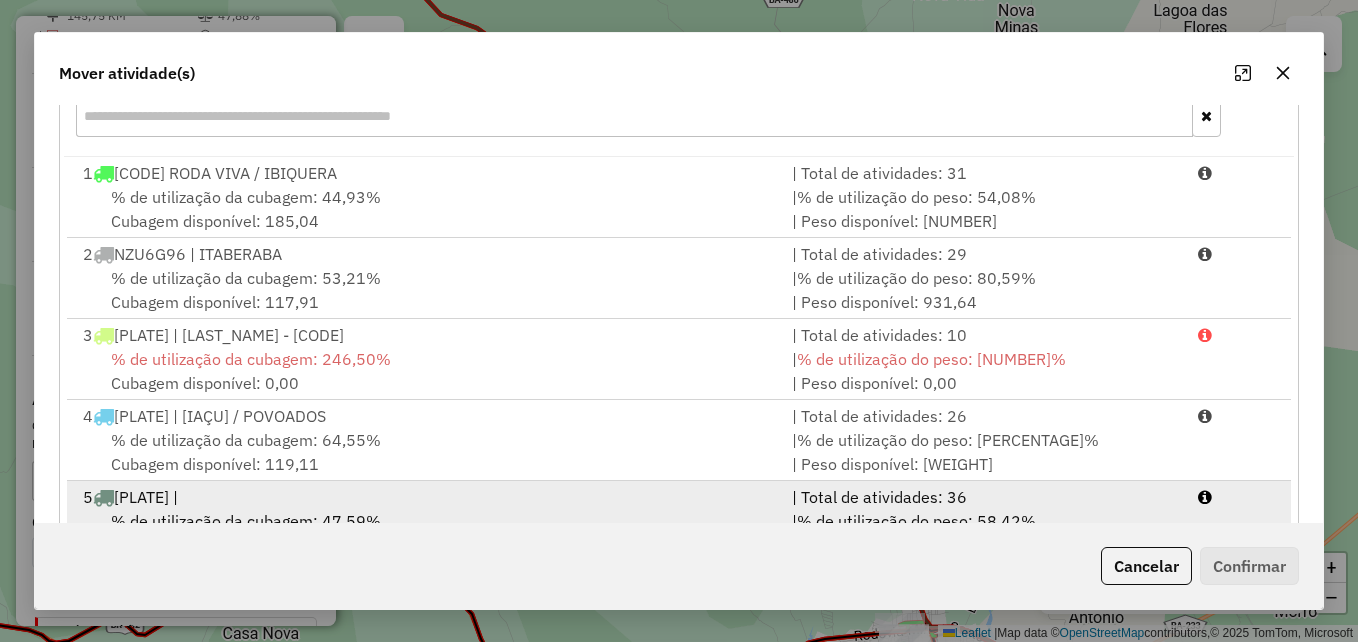 scroll, scrollTop: 366, scrollLeft: 0, axis: vertical 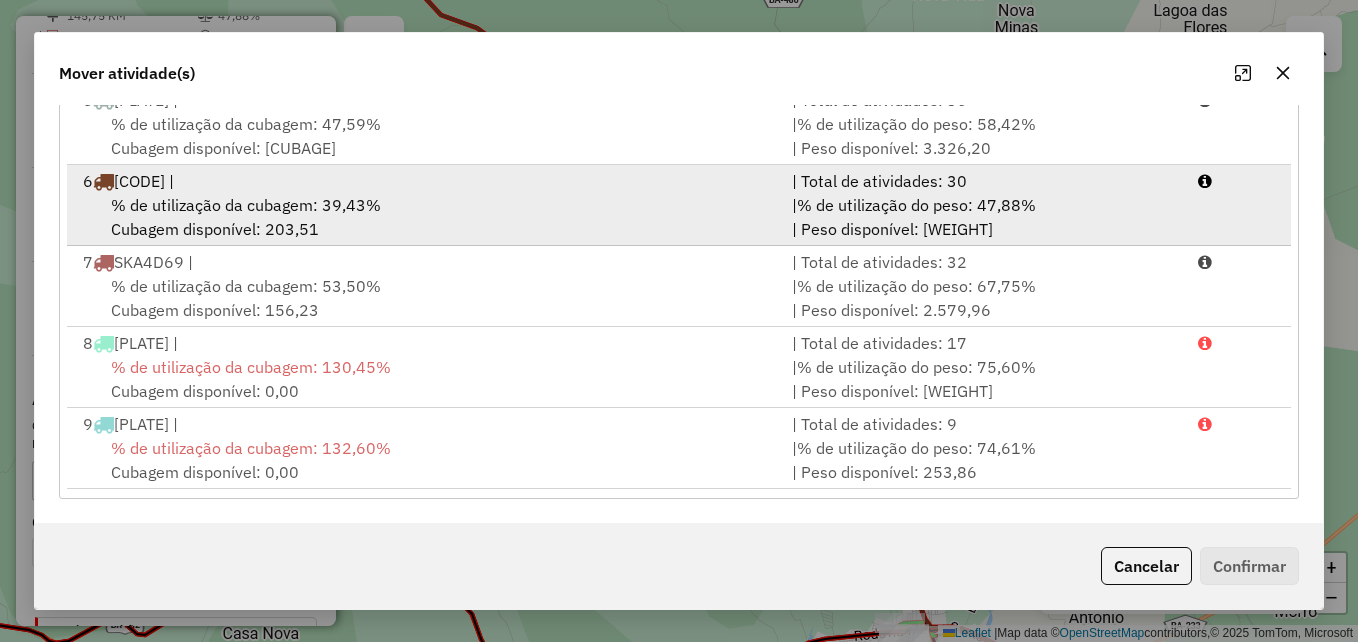 click on "% de utilização da cubagem: 39,43%  Cubagem disponível: 203,51" at bounding box center [425, 217] 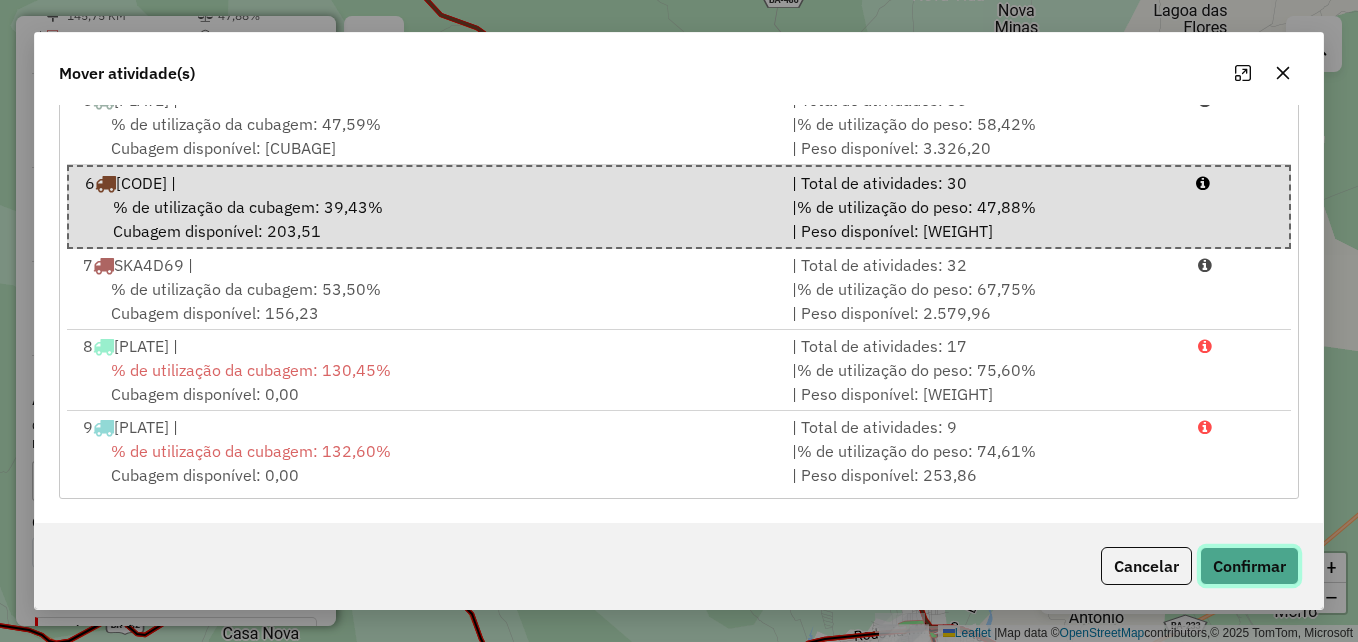 click on "Confirmar" 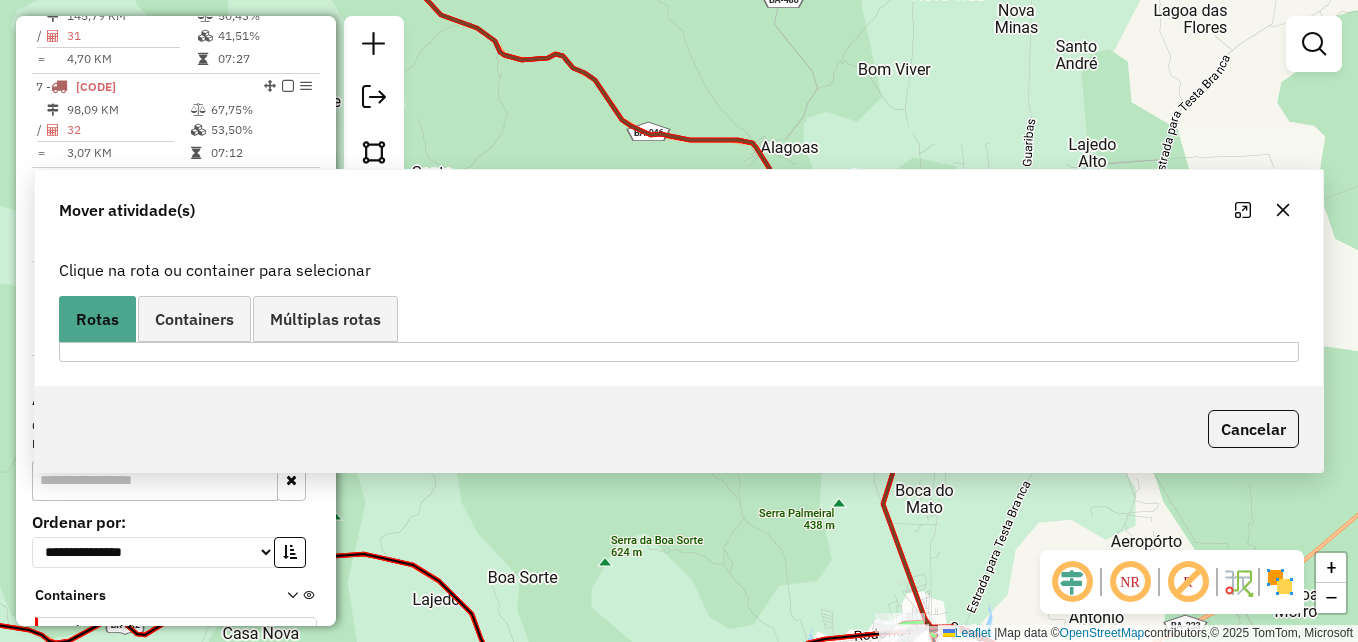 scroll, scrollTop: 0, scrollLeft: 0, axis: both 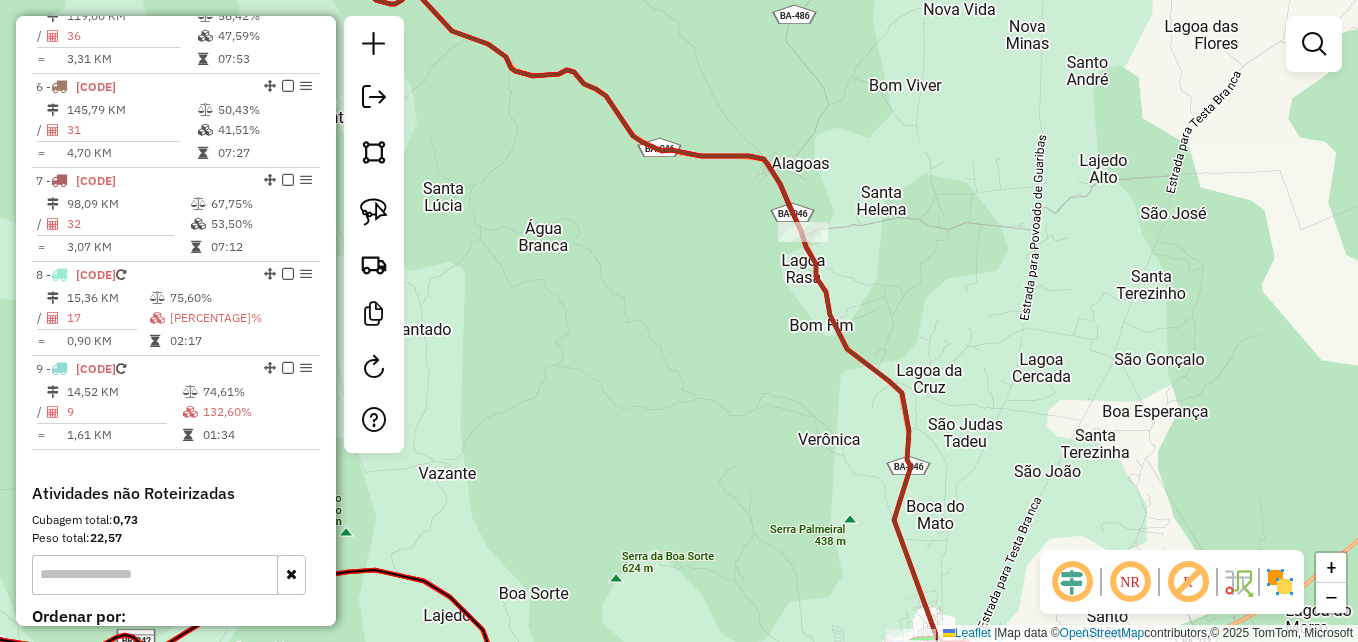 drag, startPoint x: 602, startPoint y: 300, endPoint x: 1013, endPoint y: 693, distance: 568.6563 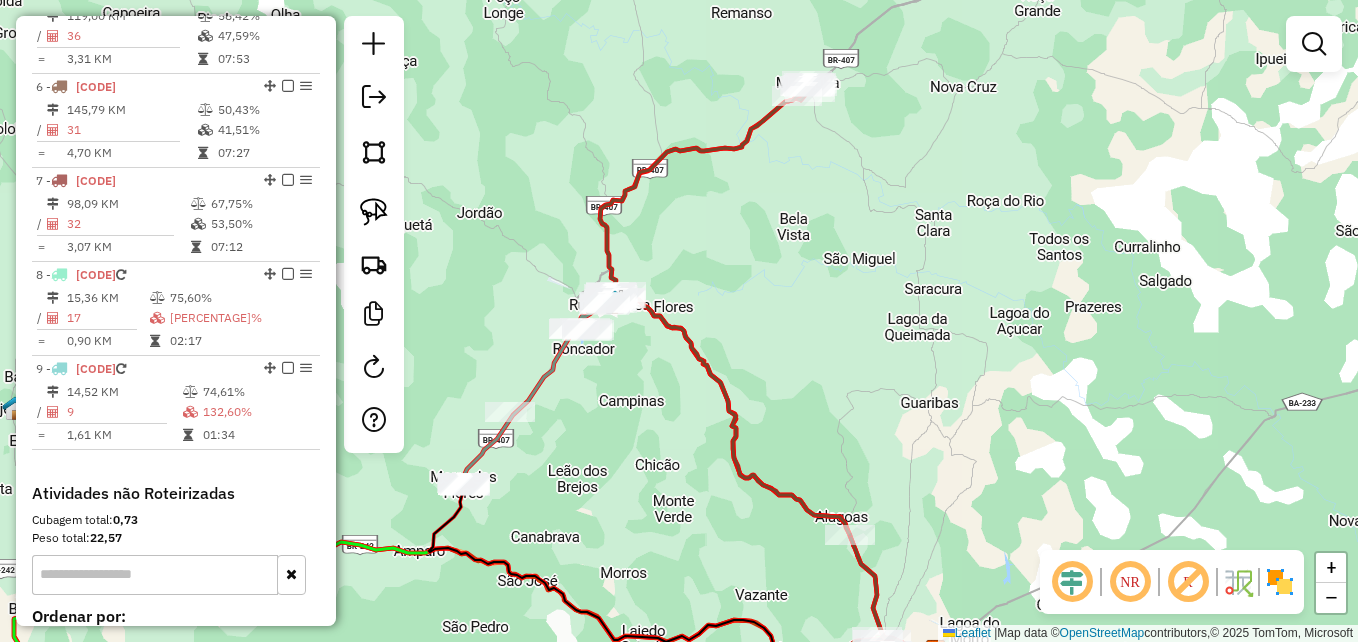 drag, startPoint x: 619, startPoint y: 344, endPoint x: 593, endPoint y: 466, distance: 124.73973 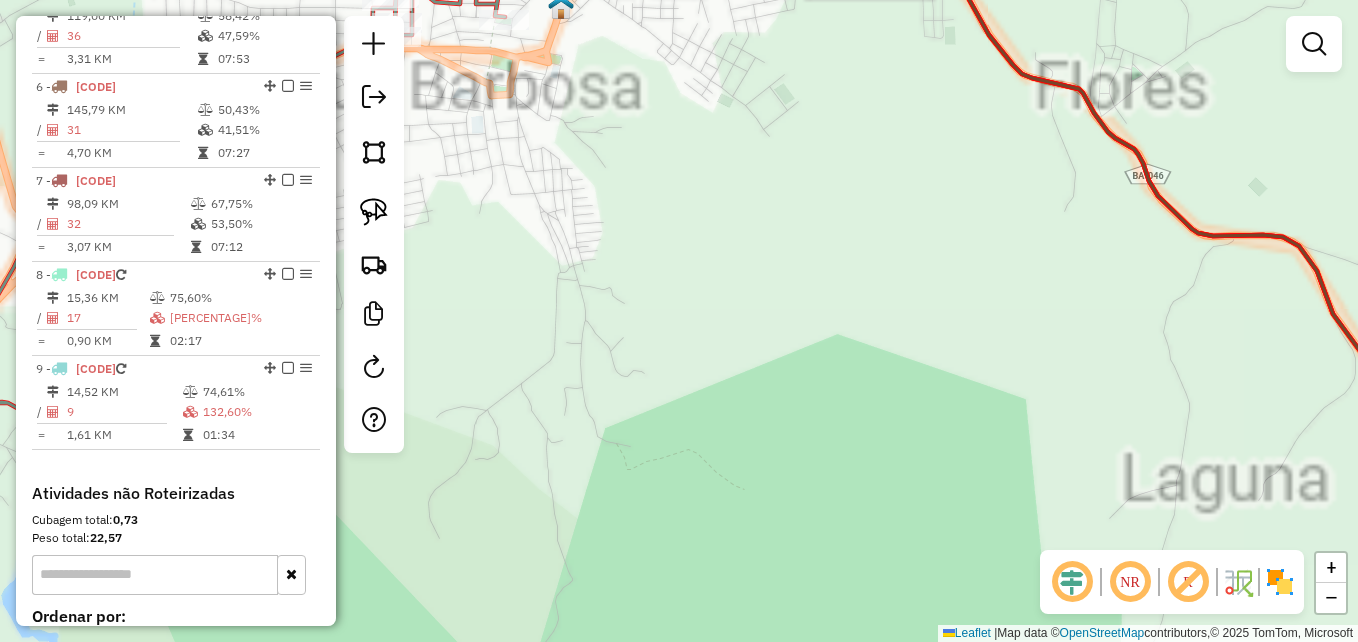 drag, startPoint x: 613, startPoint y: 187, endPoint x: 533, endPoint y: 606, distance: 426.56888 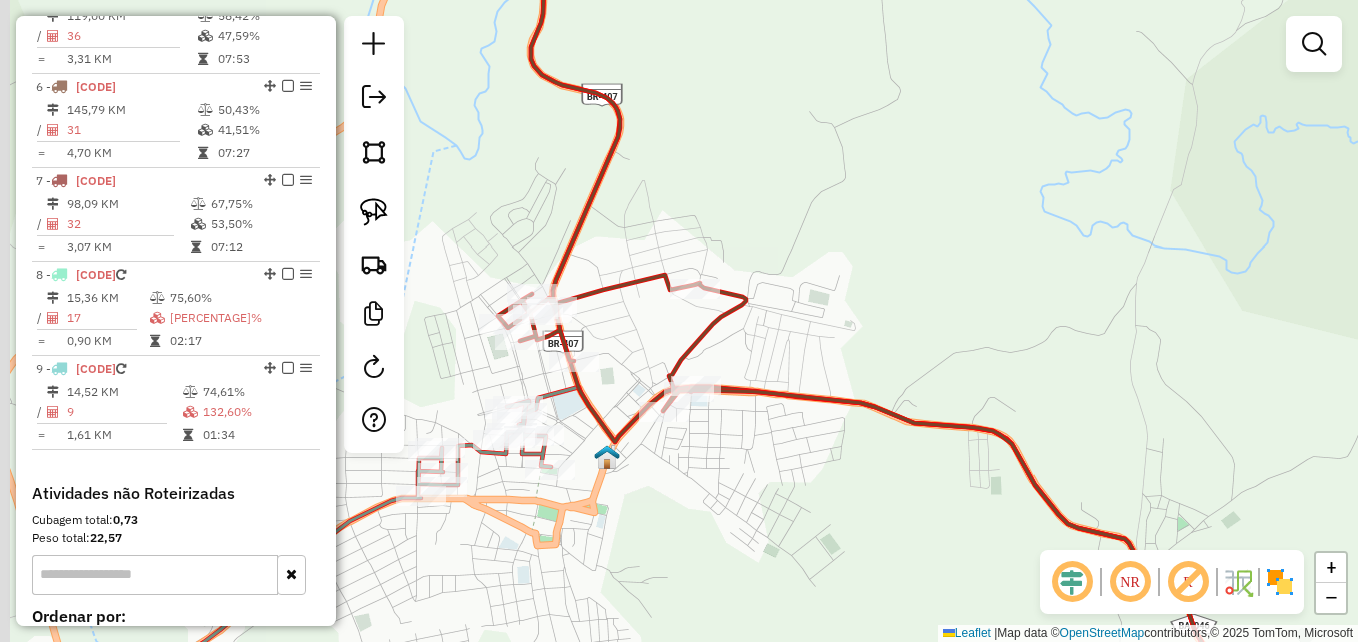 drag, startPoint x: 612, startPoint y: 472, endPoint x: 656, endPoint y: 477, distance: 44.28318 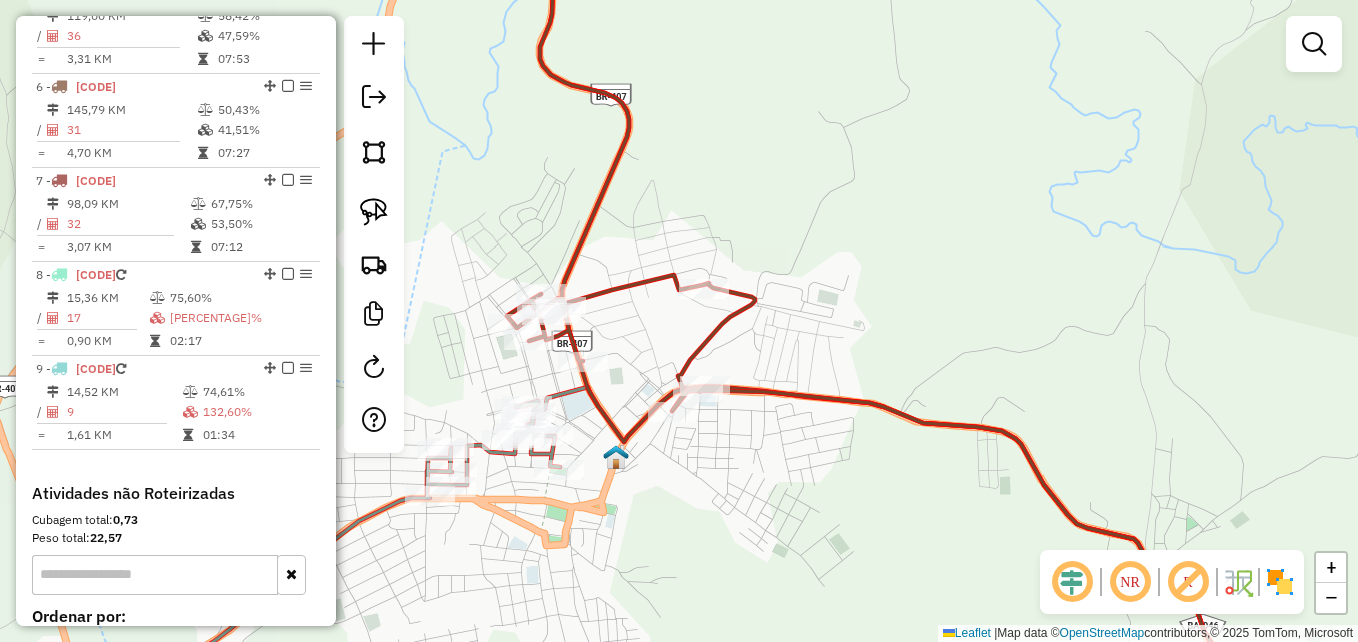 click 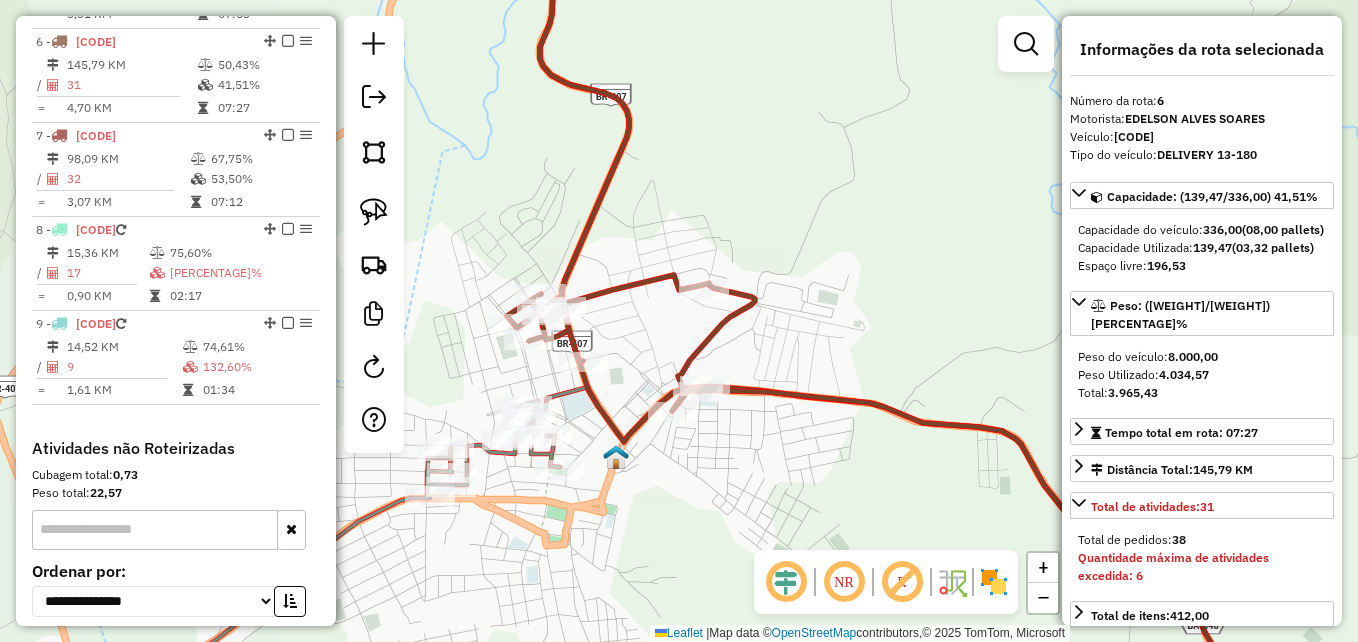 scroll, scrollTop: 1274, scrollLeft: 0, axis: vertical 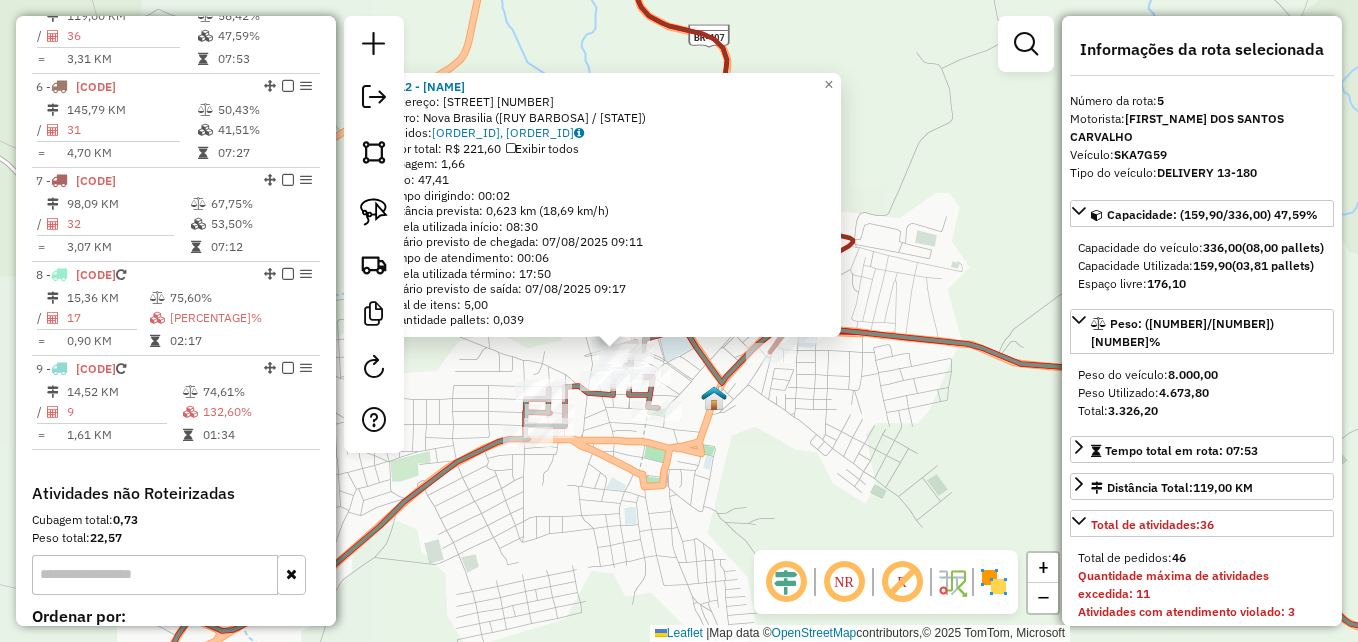 drag, startPoint x: 776, startPoint y: 418, endPoint x: 721, endPoint y: 440, distance: 59.236813 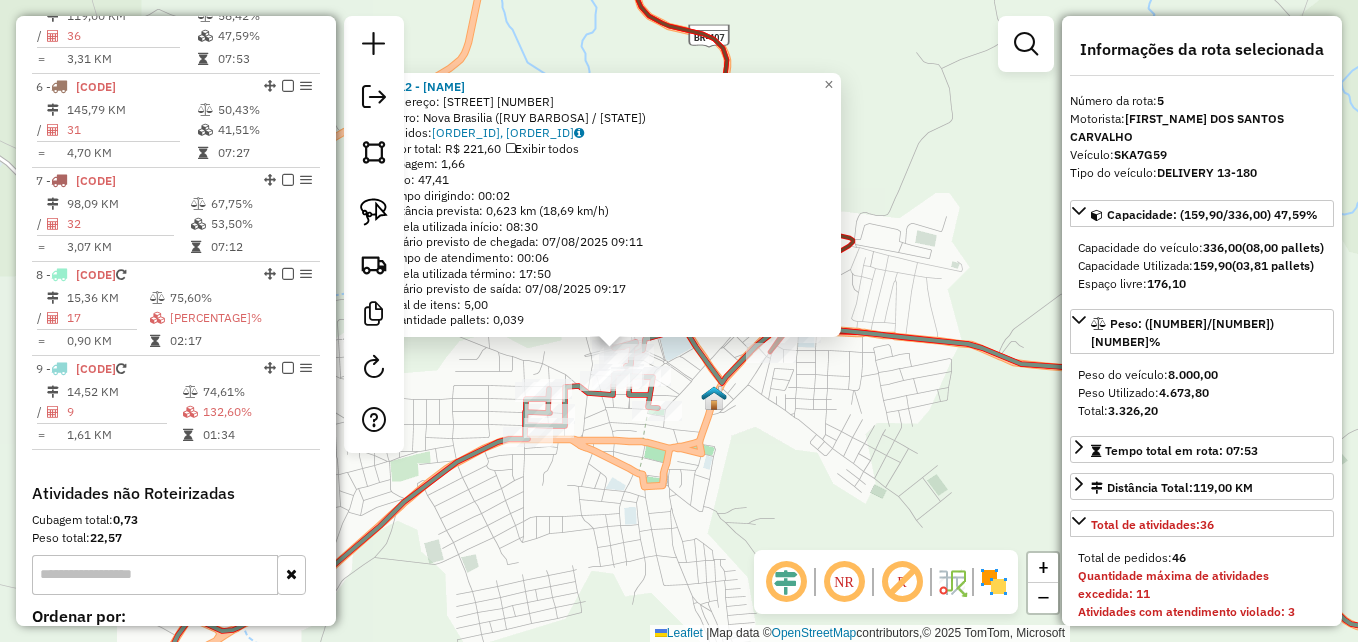 click on "1612 - PADARIA REI DAS MASS  Endereço:  R MINAS GERAIS 271   Bairro: Nova Brasilia (RUY BARBOSA / BA)   Pedidos:  06096633, 06096635   Valor total: R$ 221,60   Exibir todos   Cubagem: 1,66  Peso: 47,41  Tempo dirigindo: 00:02   Distância prevista: 0,623 km (18,69 km/h)   Janela utilizada início: 08:30   Horário previsto de chegada: 07/08/2025 09:11   Tempo de atendimento: 00:06   Janela utilizada término: 17:50   Horário previsto de saída: 07/08/2025 09:17   Total de itens: 5,00   Quantidade pallets: 0,039  × Janela de atendimento Grade de atendimento Capacidade Transportadoras Veículos Cliente Pedidos  Rotas Selecione os dias de semana para filtrar as janelas de atendimento  Seg   Ter   Qua   Qui   Sex   Sáb   Dom  Informe o período da janela de atendimento: De: Até:  Filtrar exatamente a janela do cliente  Considerar janela de atendimento padrão  Selecione os dias de semana para filtrar as grades de atendimento  Seg   Ter   Qua   Qui   Sex   Sáb   Dom   Peso mínimo:   Peso máximo:   De:  De:" 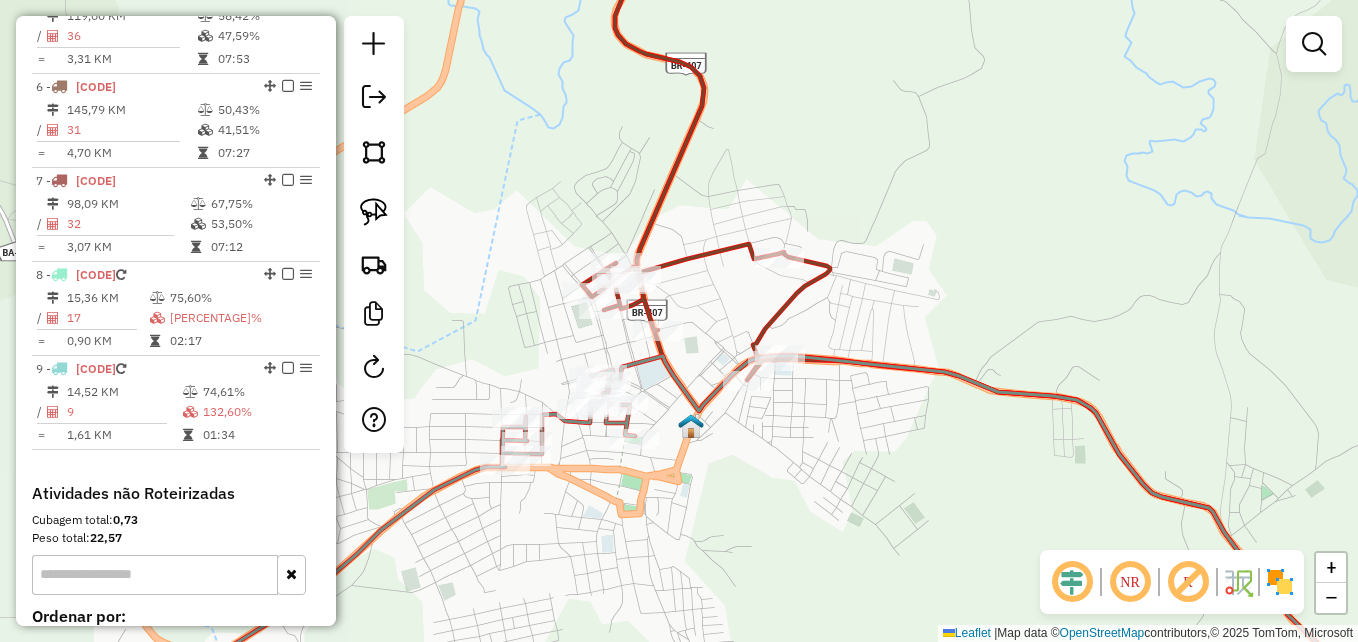 drag, startPoint x: 790, startPoint y: 435, endPoint x: 767, endPoint y: 463, distance: 36.23534 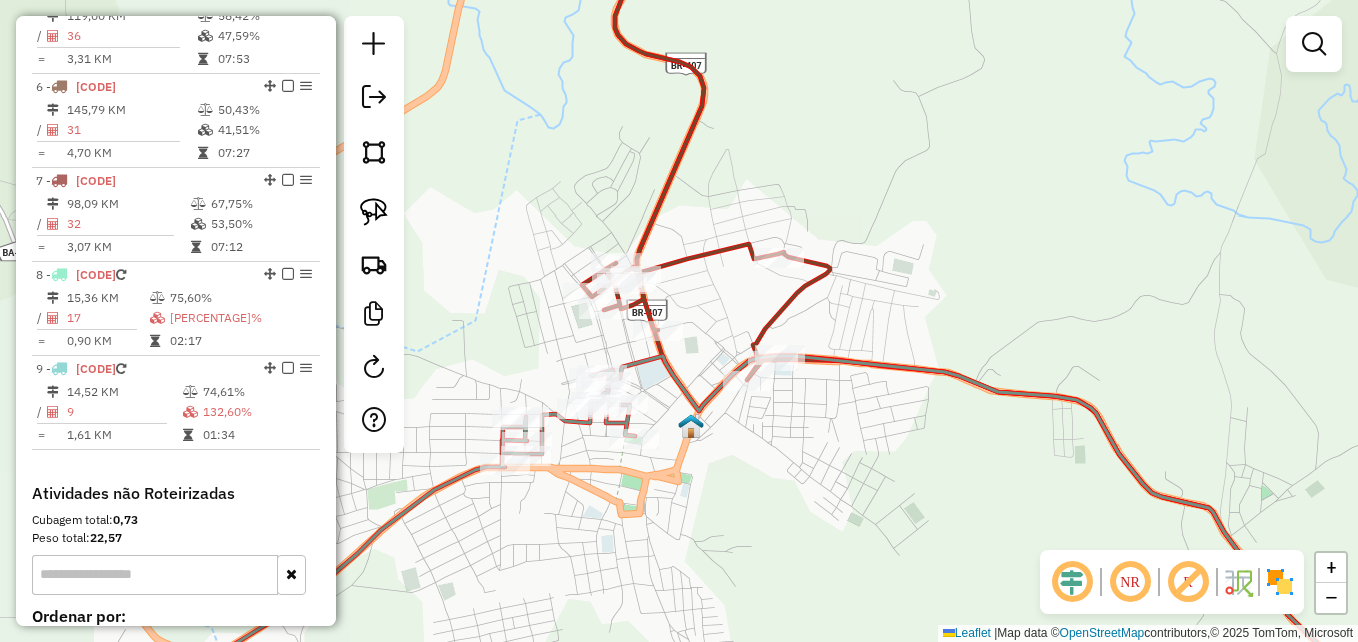 click 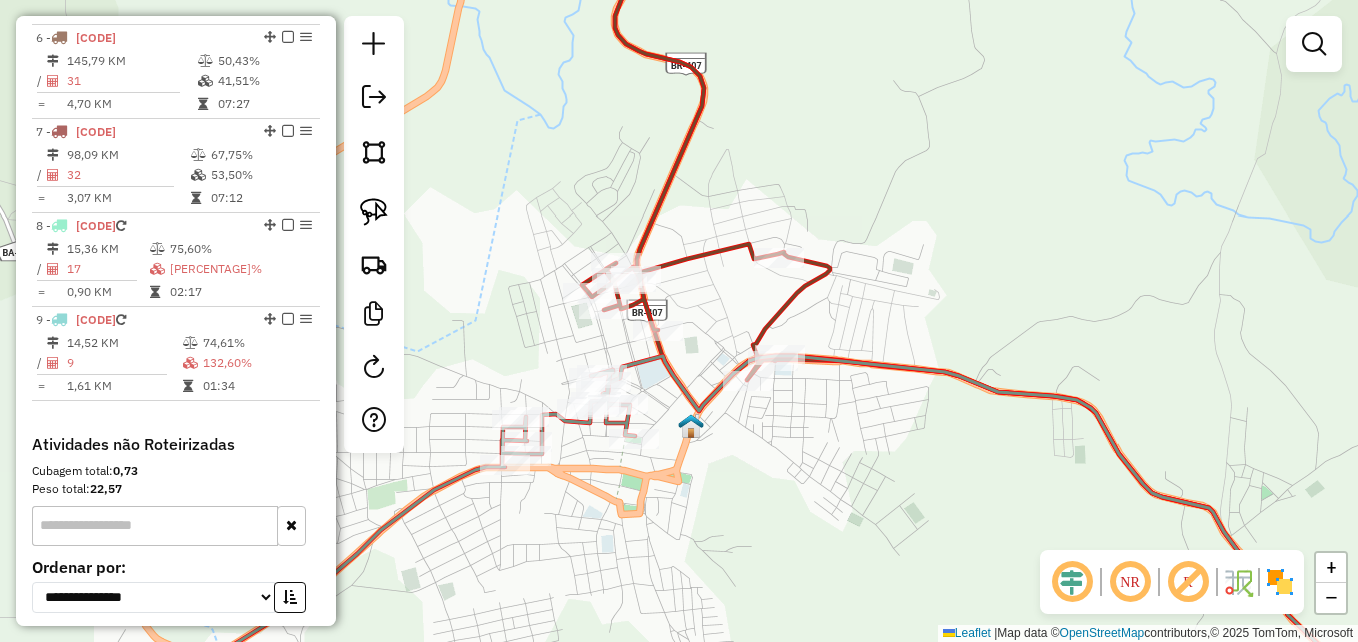 select on "*********" 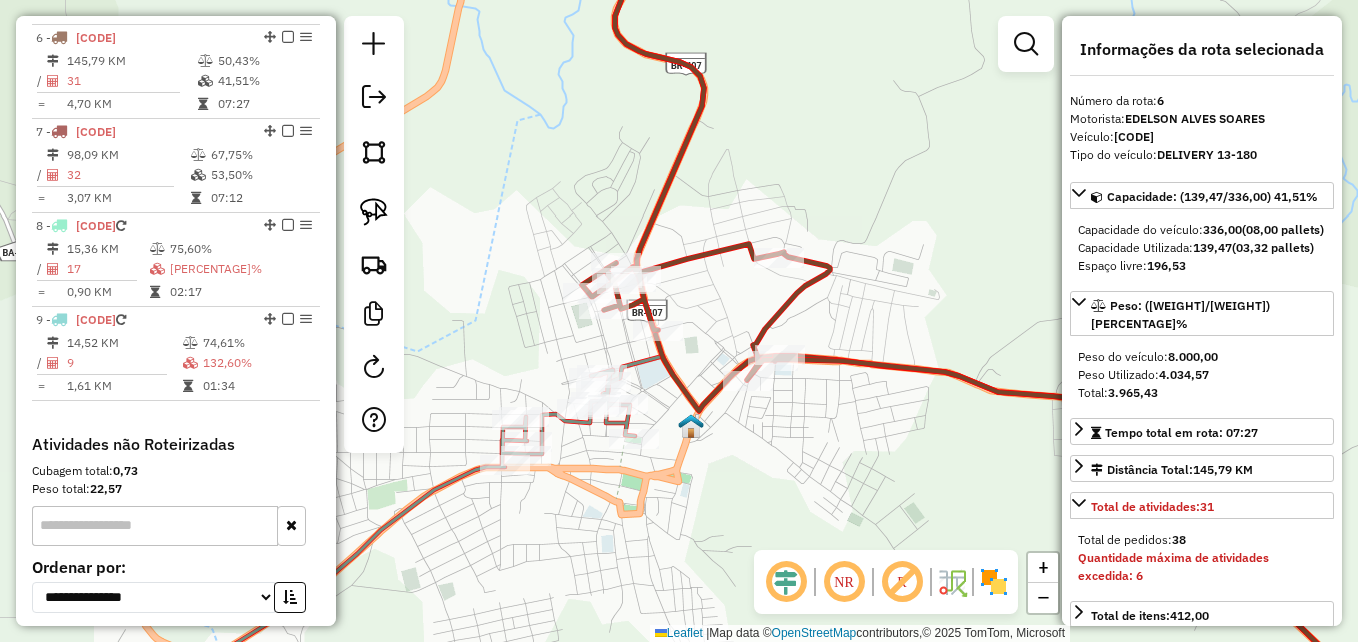 scroll, scrollTop: 1274, scrollLeft: 0, axis: vertical 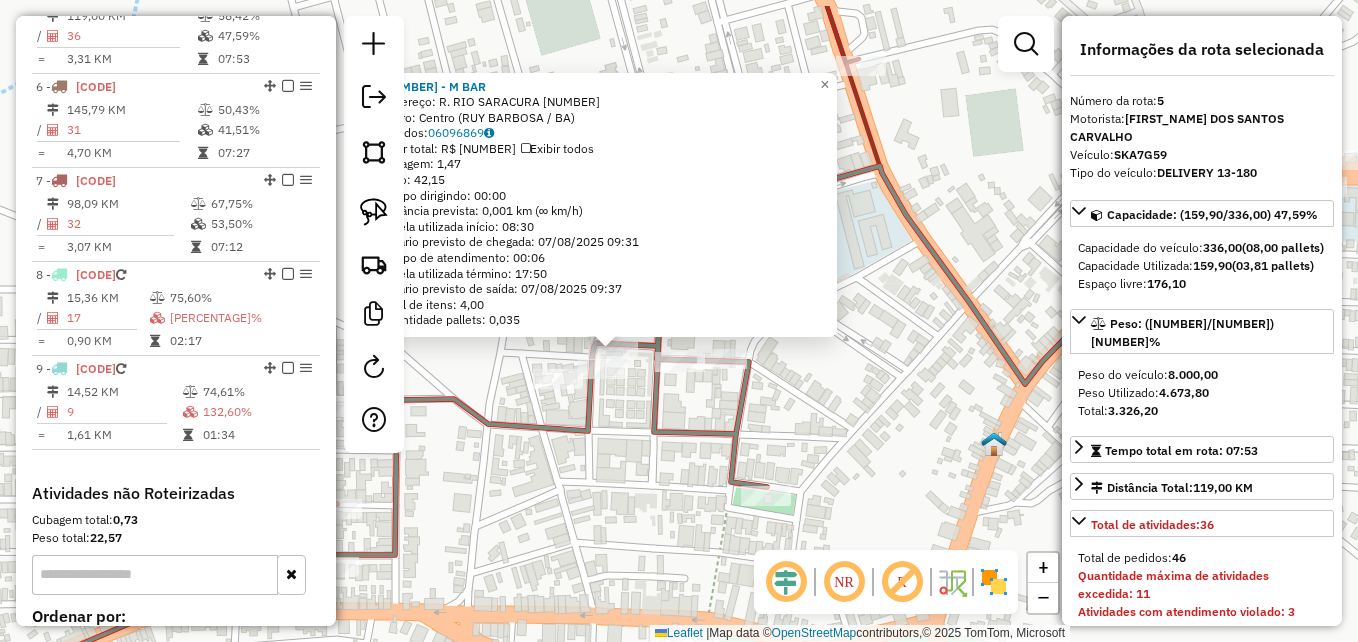 drag, startPoint x: 829, startPoint y: 399, endPoint x: 648, endPoint y: 461, distance: 191.32433 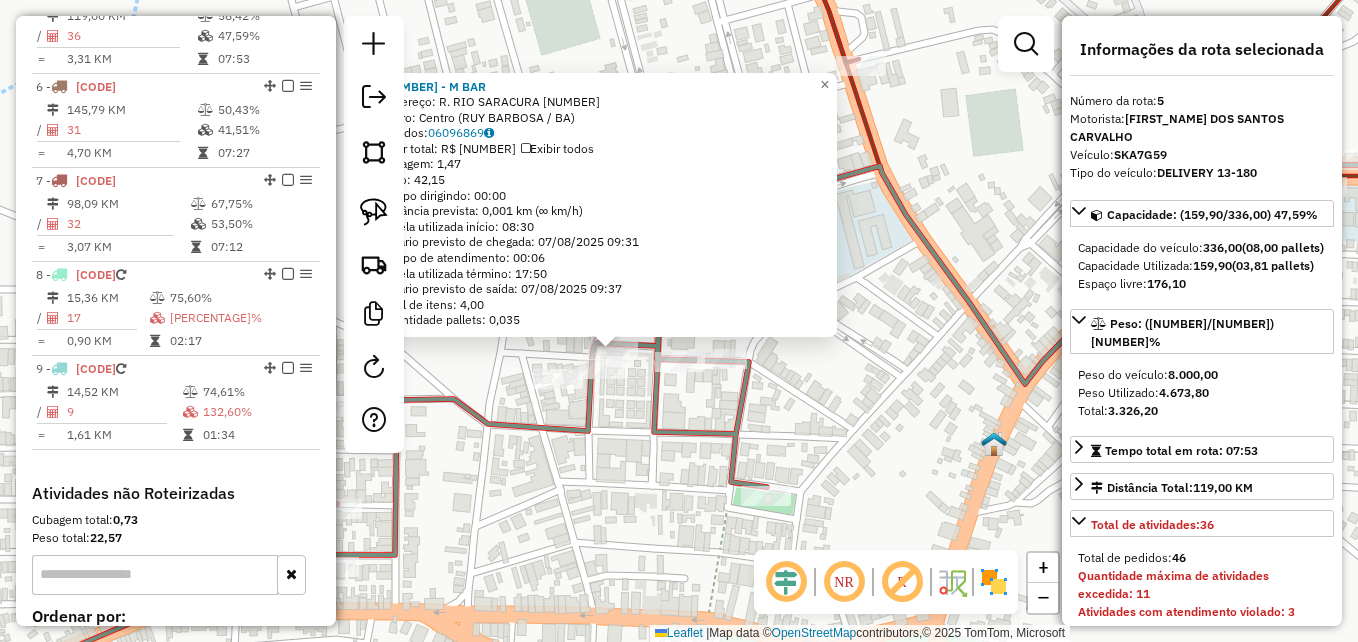 click on "1455 - M BAR  Endereço:  R. RIO SARACURA 3   Bairro: Centro (RUY BARBOSA / BA)   Pedidos:  06096869   Valor total: R$ 169,76   Exibir todos   Cubagem: 1,47  Peso: 42,15  Tempo dirigindo: 00:00   Distância prevista: 0,001 km (∞ km/h)   Janela utilizada início: 08:30   Horário previsto de chegada: 07/08/2025 09:31   Tempo de atendimento: 00:06   Janela utilizada término: 17:50   Horário previsto de saída: 07/08/2025 09:37   Total de itens: 4,00   Quantidade pallets: 0,035  × Janela de atendimento Grade de atendimento Capacidade Transportadoras Veículos Cliente Pedidos  Rotas Selecione os dias de semana para filtrar as janelas de atendimento  Seg   Ter   Qua   Qui   Sex   Sáb   Dom  Informe o período da janela de atendimento: De: Até:  Filtrar exatamente a janela do cliente  Considerar janela de atendimento padrão  Selecione os dias de semana para filtrar as grades de atendimento  Seg   Ter   Qua   Qui   Sex   Sáb   Dom   Considerar clientes sem dia de atendimento cadastrado  Peso mínimo:   De:" 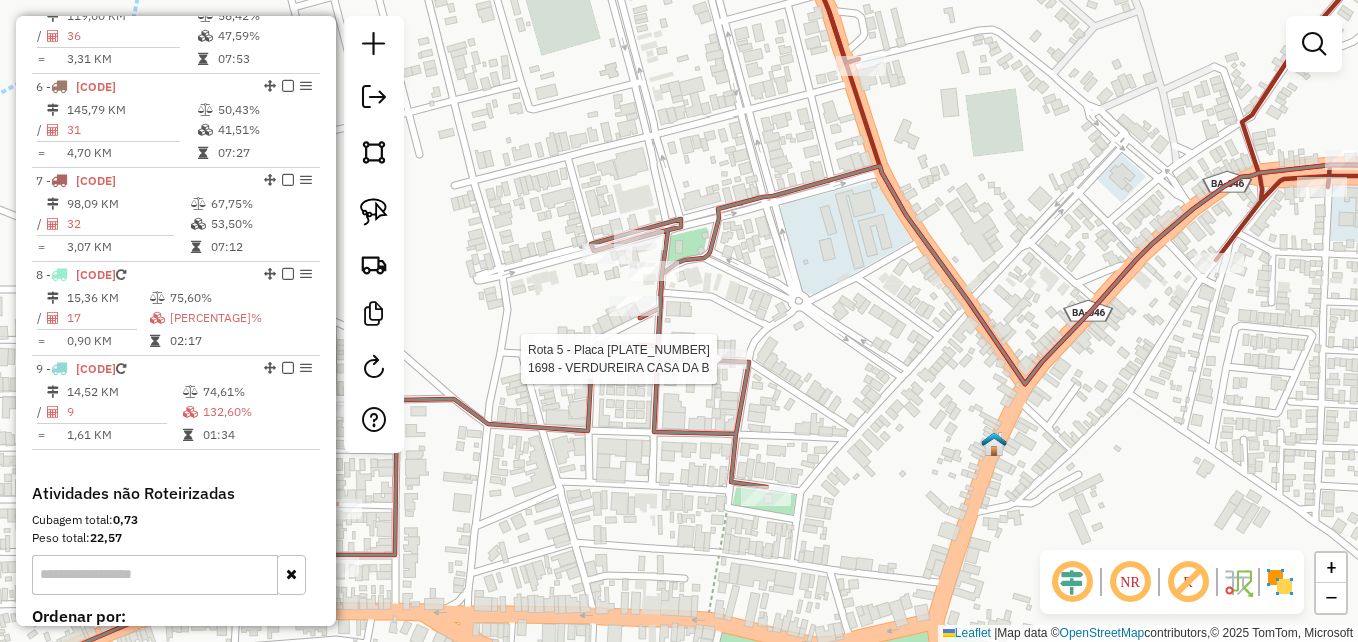 select on "*********" 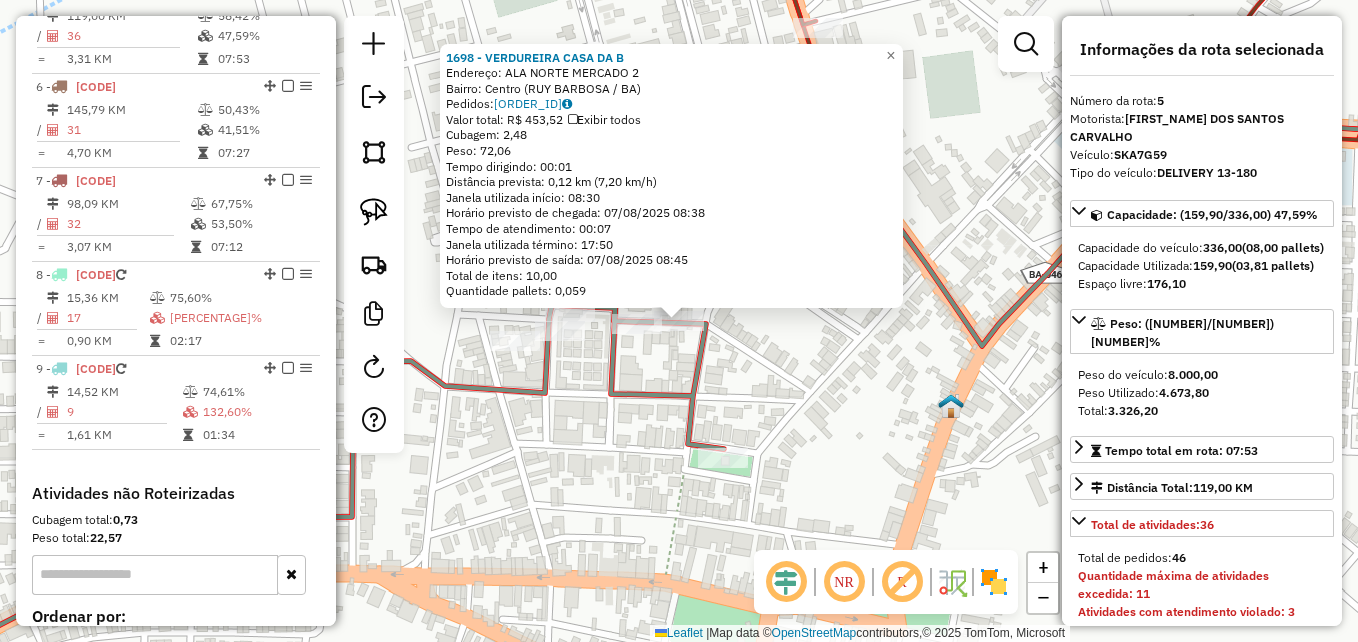 click on "1698 - VERDUREIRA CASA DA B  Endereço:  ALA NORTE MERCADO 2   Bairro: Centro (RUY BARBOSA / BA)   Pedidos:  06096712   Valor total: R$ 453,52   Exibir todos   Cubagem: 2,48  Peso: 72,06  Tempo dirigindo: 00:01   Distância prevista: 0,12 km (7,20 km/h)   Janela utilizada início: 08:30   Horário previsto de chegada: 07/08/2025 08:38   Tempo de atendimento: 00:07   Janela utilizada término: 17:50   Horário previsto de saída: 07/08/2025 08:45   Total de itens: 10,00   Quantidade pallets: 0,059  × Janela de atendimento Grade de atendimento Capacidade Transportadoras Veículos Cliente Pedidos  Rotas Selecione os dias de semana para filtrar as janelas de atendimento  Seg   Ter   Qua   Qui   Sex   Sáb   Dom  Informe o período da janela de atendimento: De: Até:  Filtrar exatamente a janela do cliente  Considerar janela de atendimento padrão  Selecione os dias de semana para filtrar as grades de atendimento  Seg   Ter   Qua   Qui   Sex   Sáb   Dom   Considerar clientes sem dia de atendimento cadastrado De:" 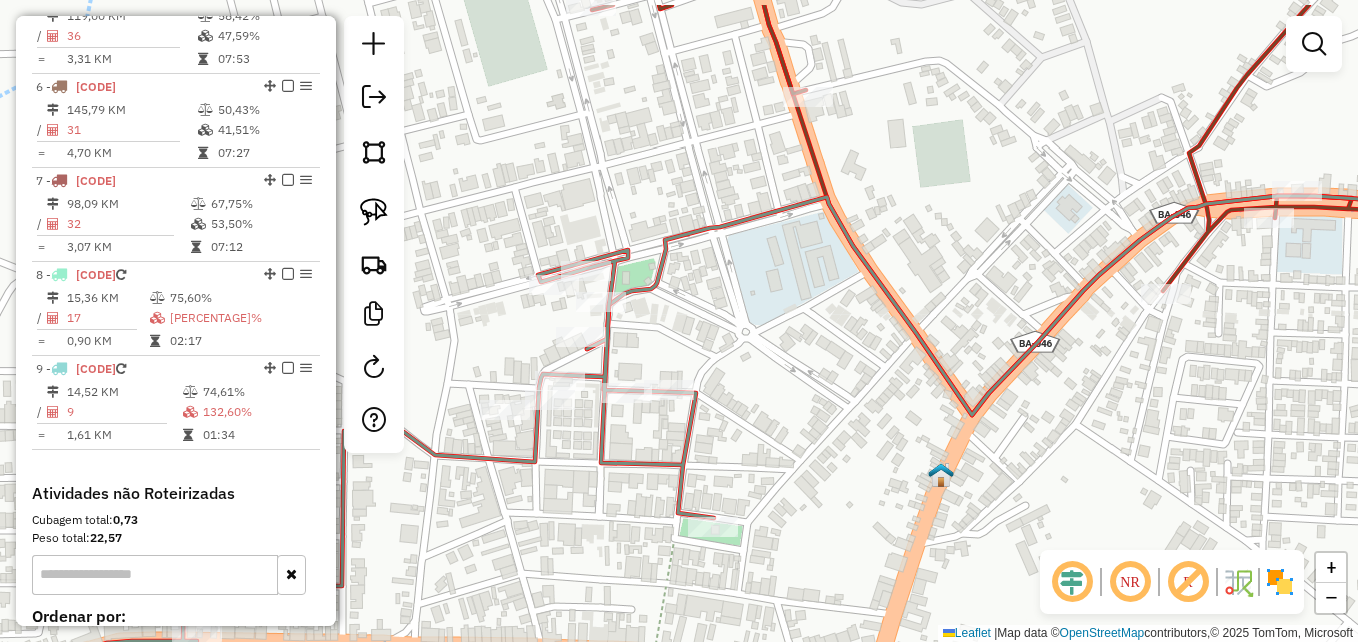 drag, startPoint x: 799, startPoint y: 364, endPoint x: 789, endPoint y: 433, distance: 69.72087 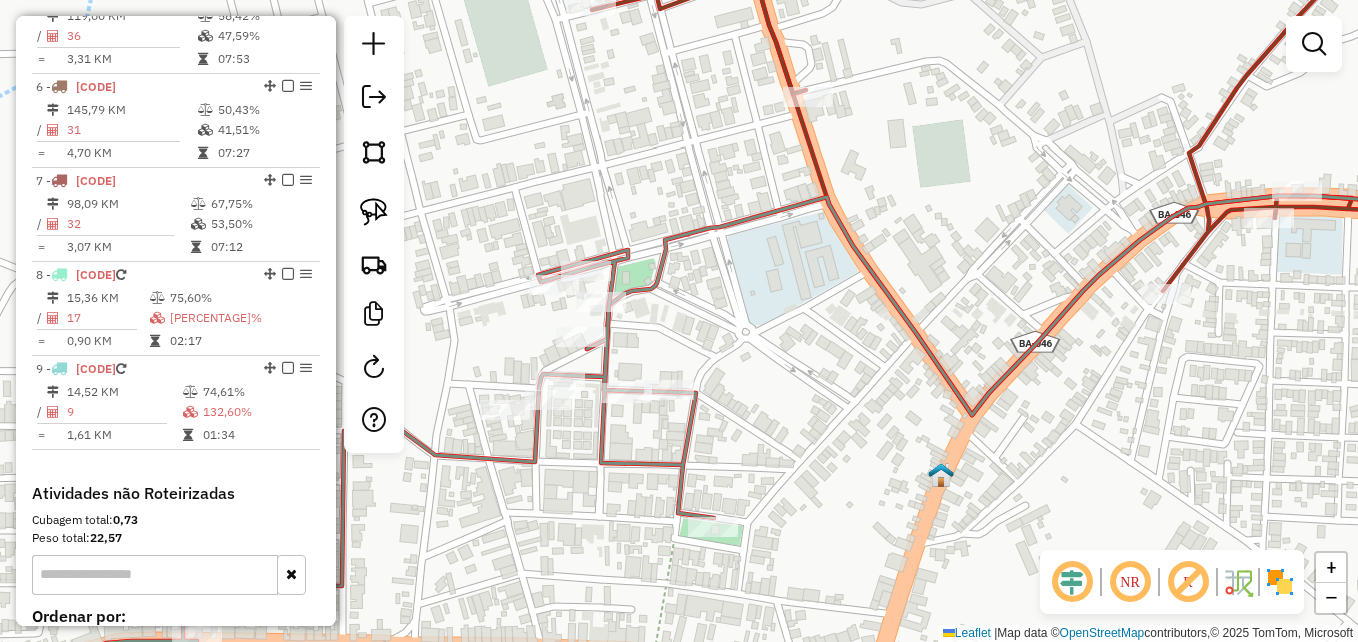 drag, startPoint x: 788, startPoint y: 436, endPoint x: 752, endPoint y: 347, distance: 96.00521 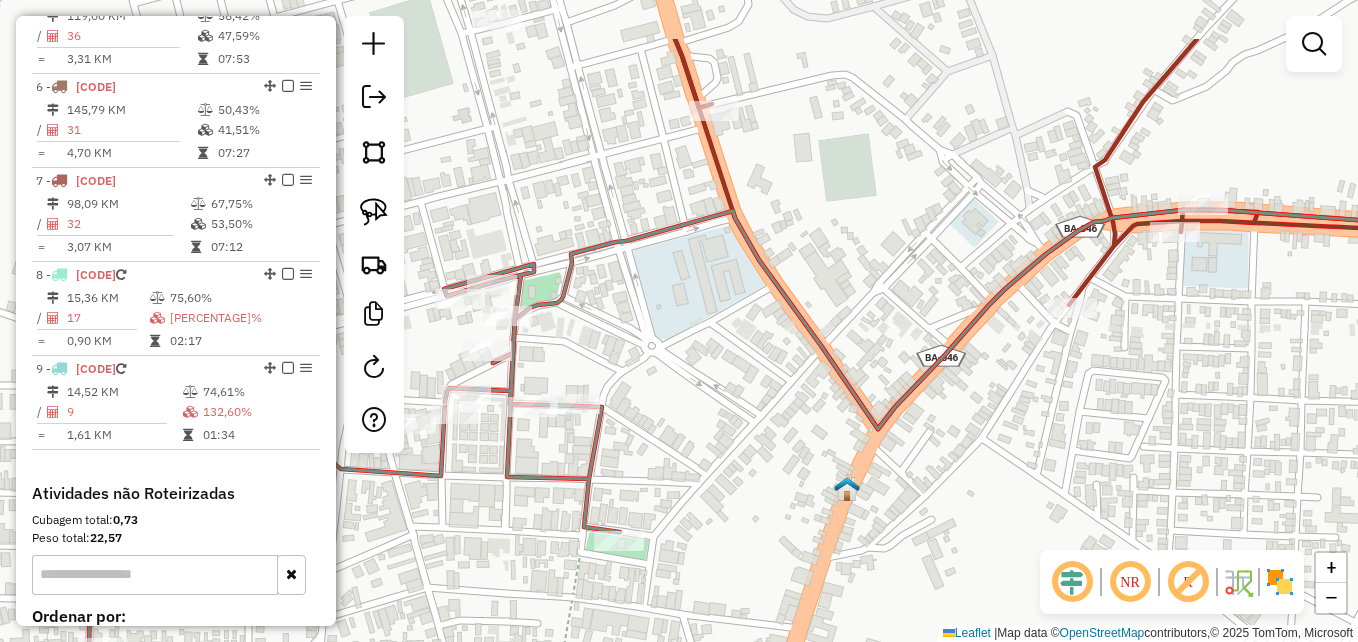 drag, startPoint x: 784, startPoint y: 459, endPoint x: 726, endPoint y: 562, distance: 118.20744 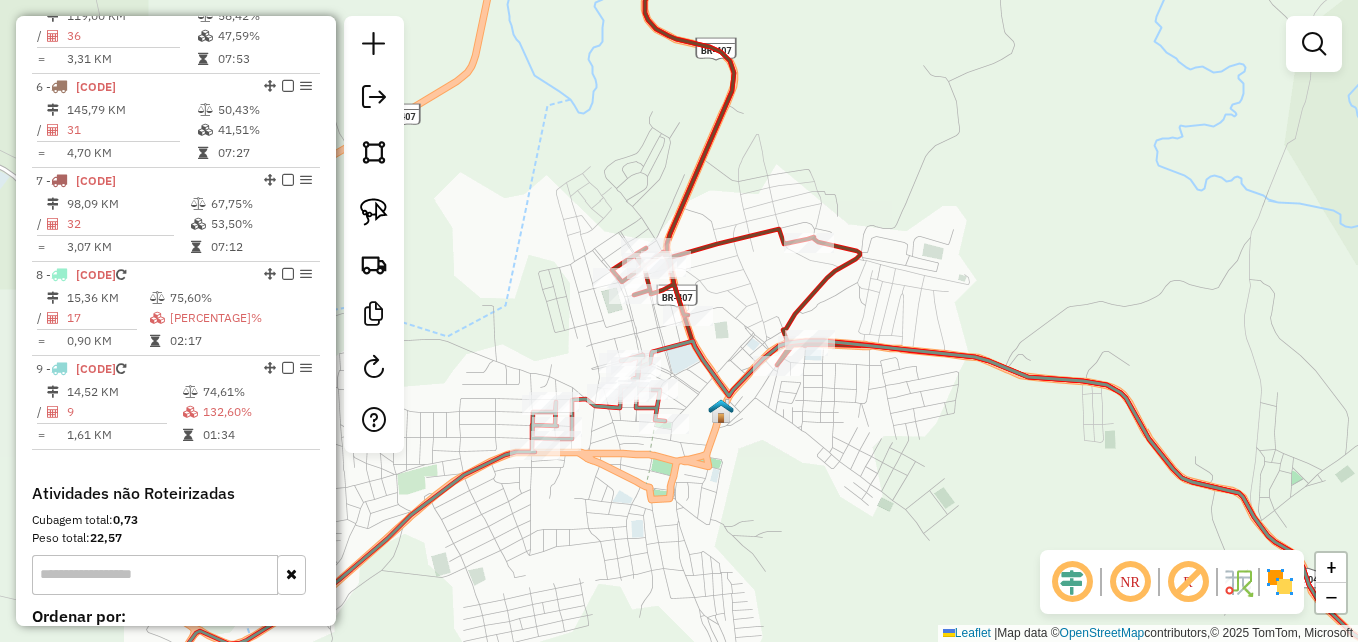 drag, startPoint x: 730, startPoint y: 351, endPoint x: 708, endPoint y: 376, distance: 33.30165 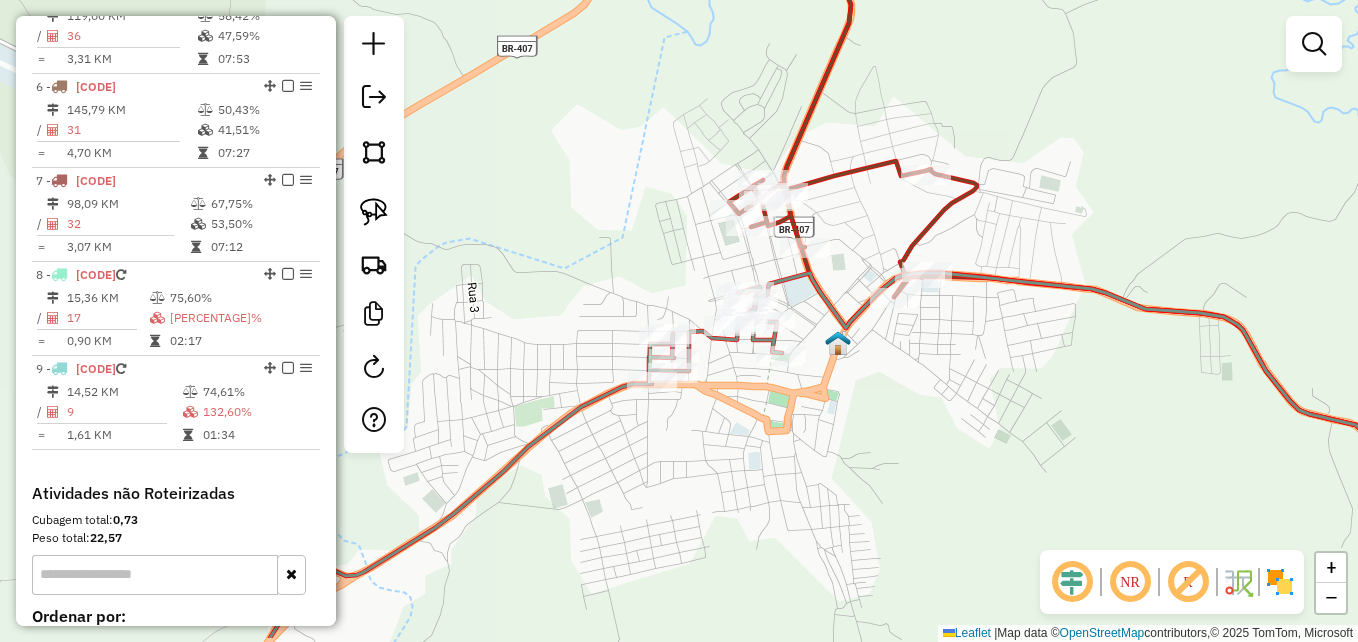drag, startPoint x: 733, startPoint y: 485, endPoint x: 906, endPoint y: 389, distance: 197.85095 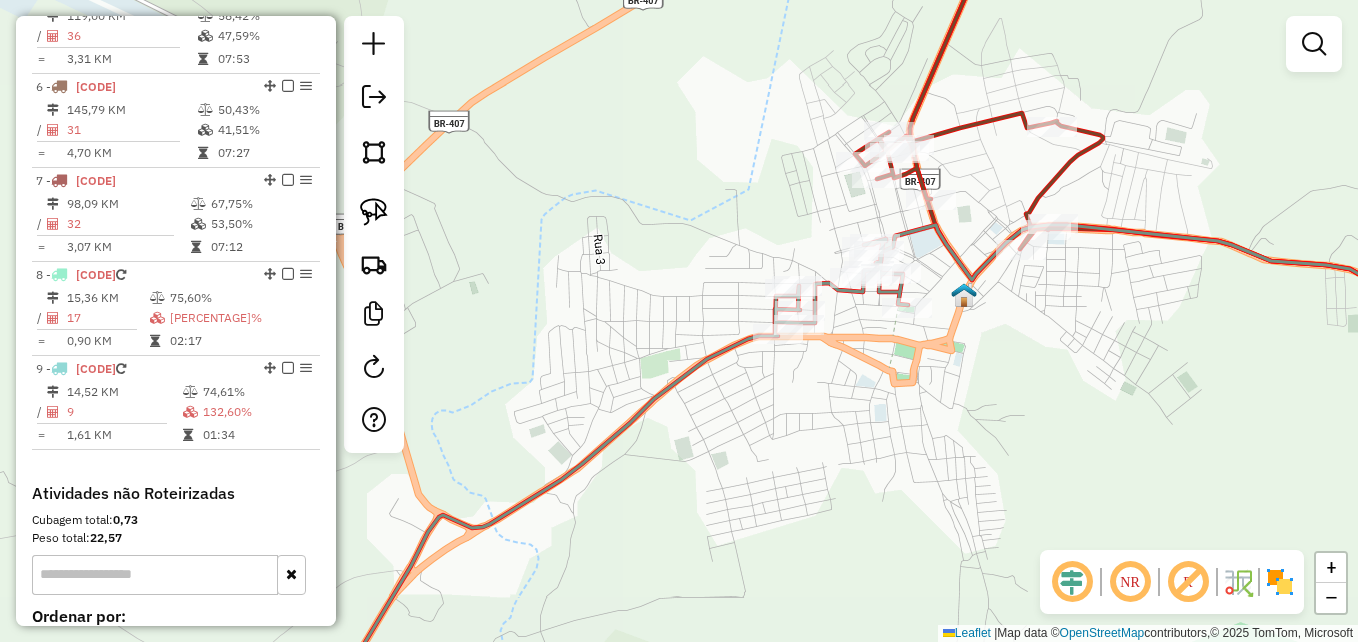 drag, startPoint x: 773, startPoint y: 462, endPoint x: 896, endPoint y: 413, distance: 132.40091 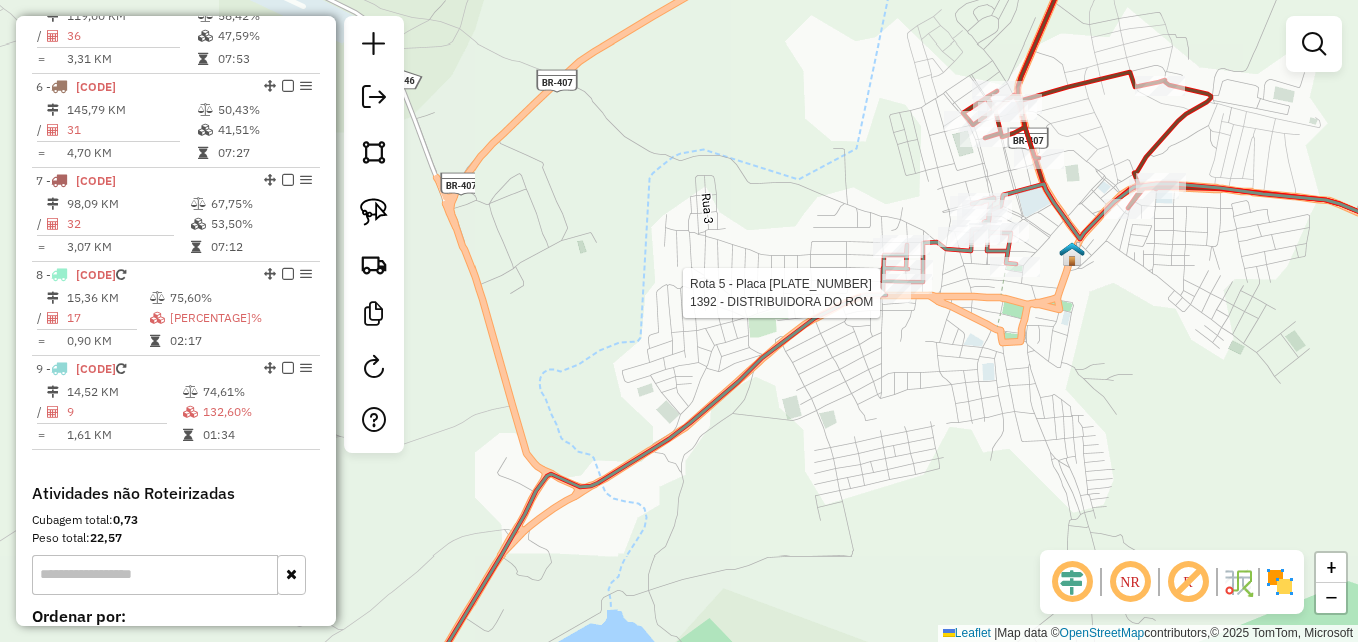 select on "*********" 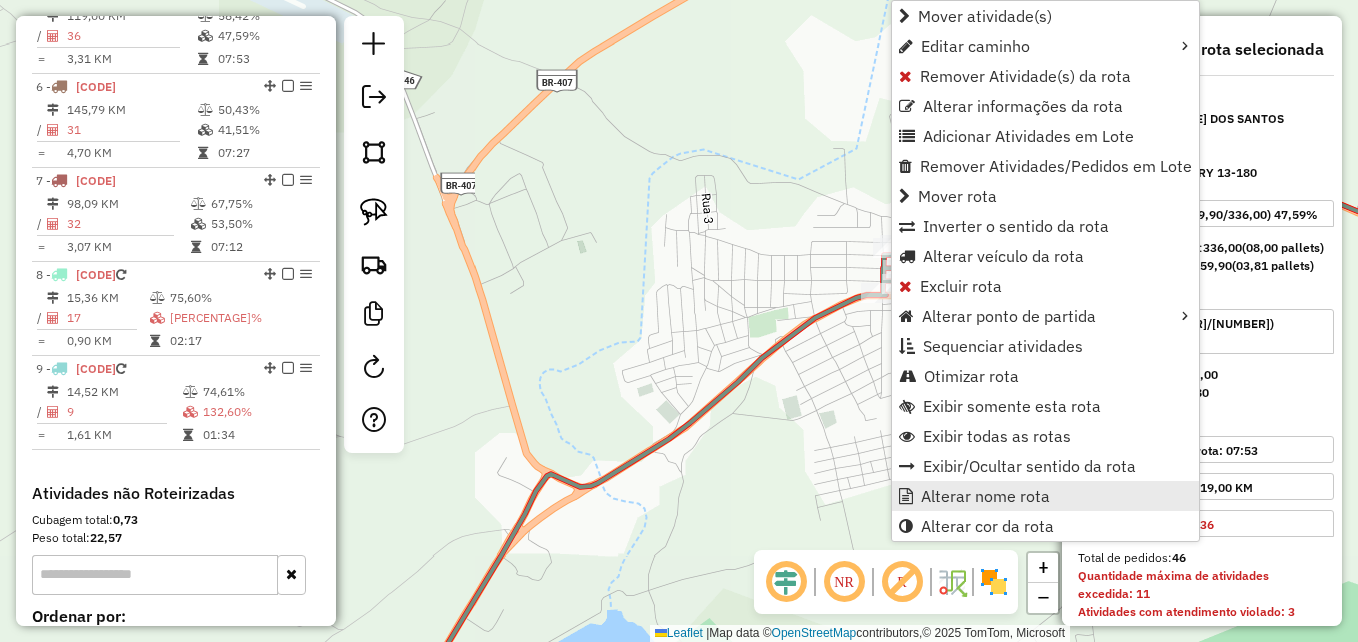 click on "Alterar nome rota" at bounding box center (985, 496) 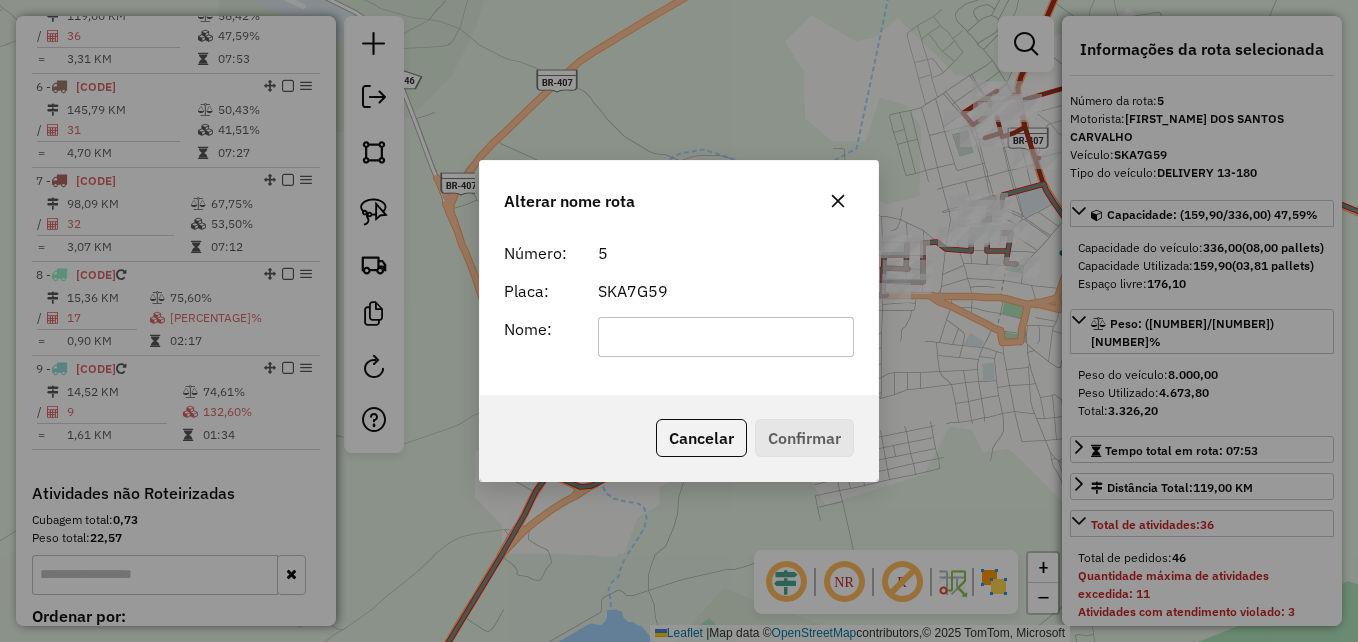 type on "*" 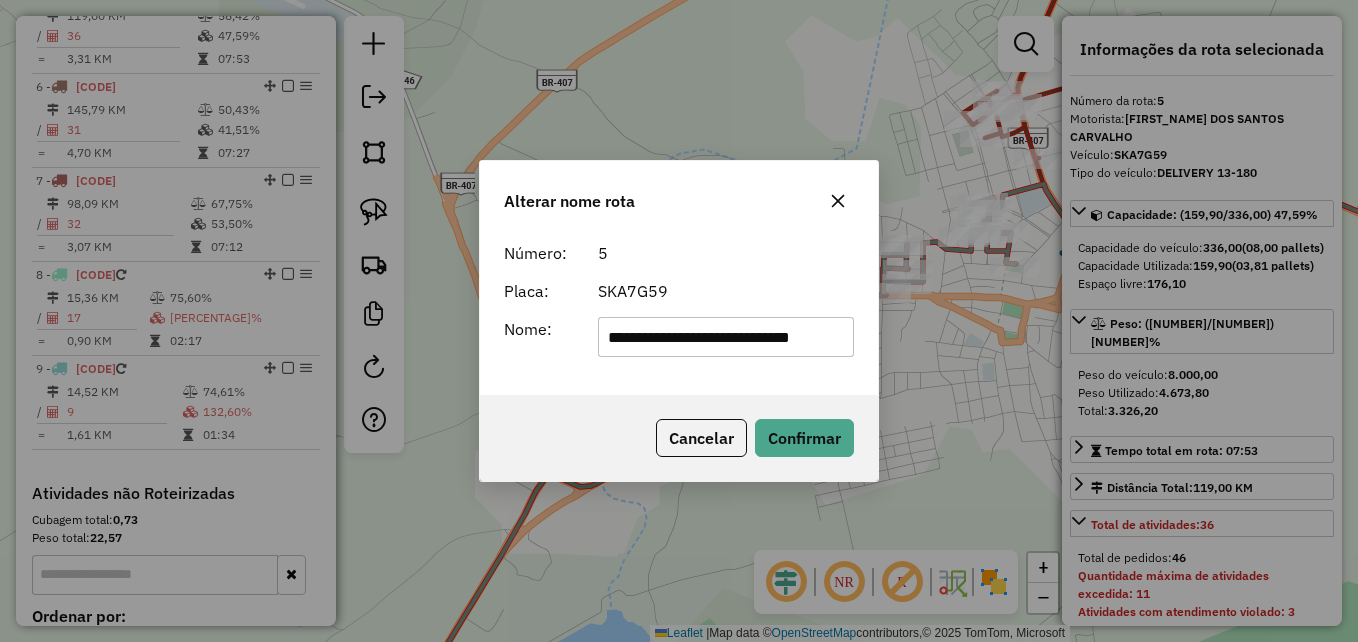 scroll, scrollTop: 0, scrollLeft: 33, axis: horizontal 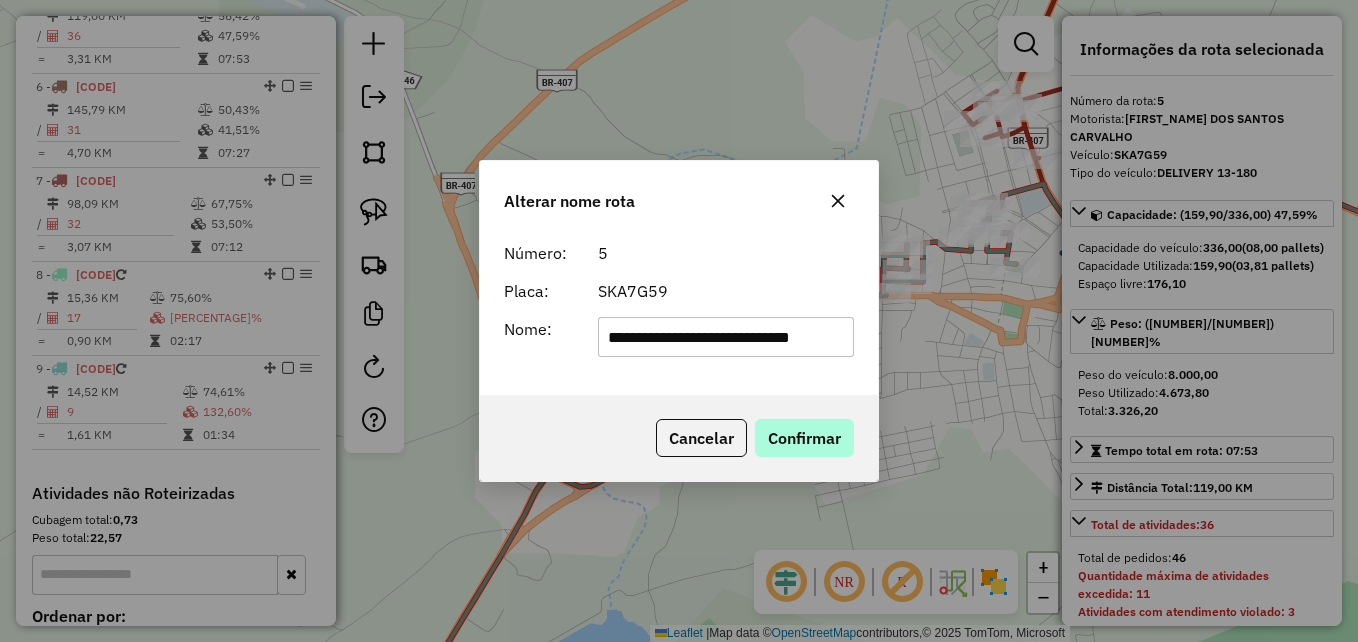 type on "**********" 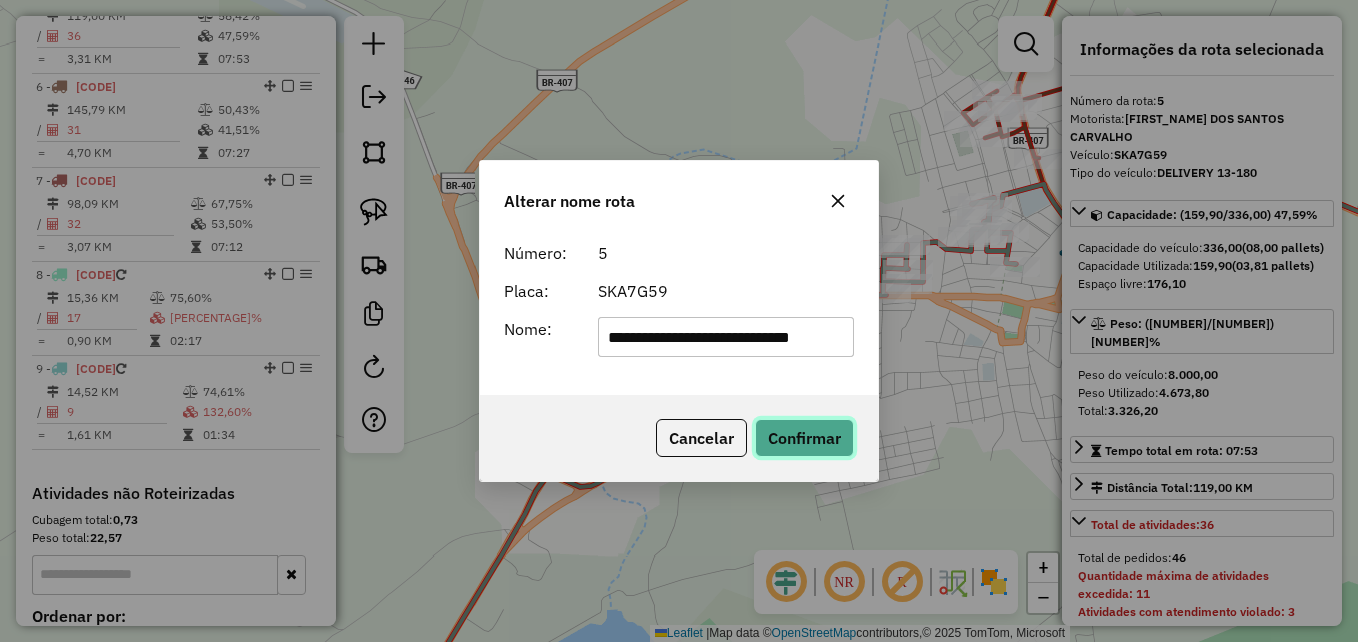 scroll, scrollTop: 0, scrollLeft: 0, axis: both 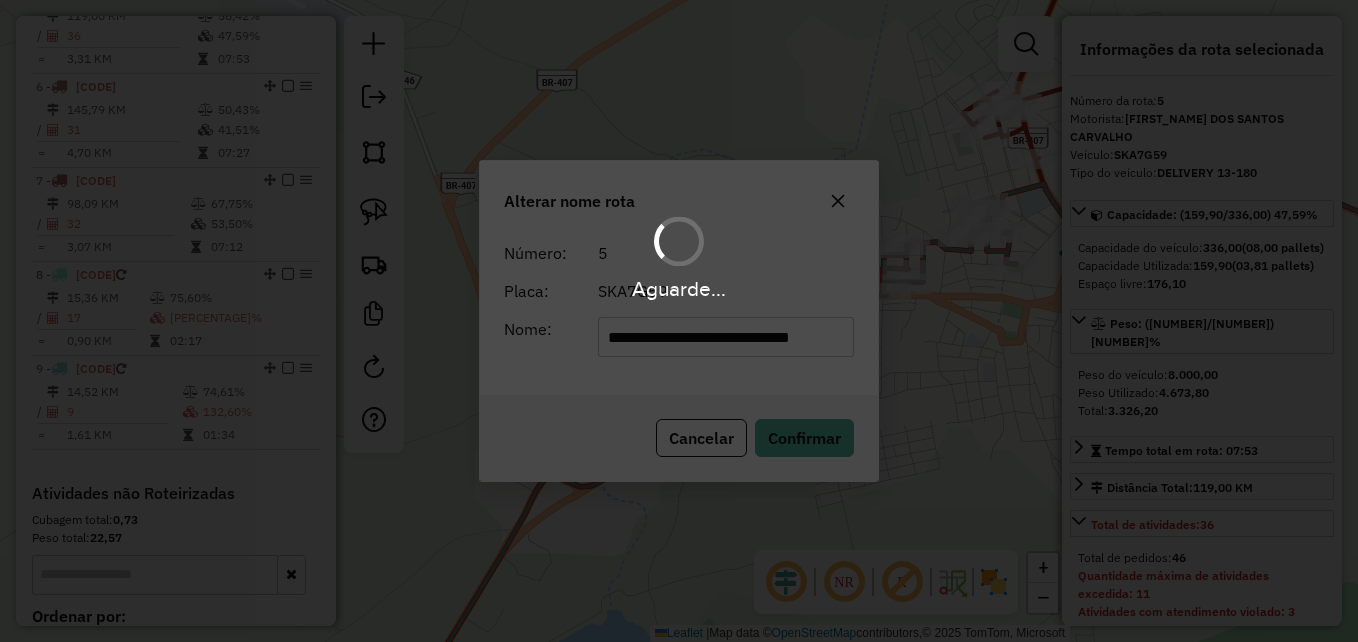 type 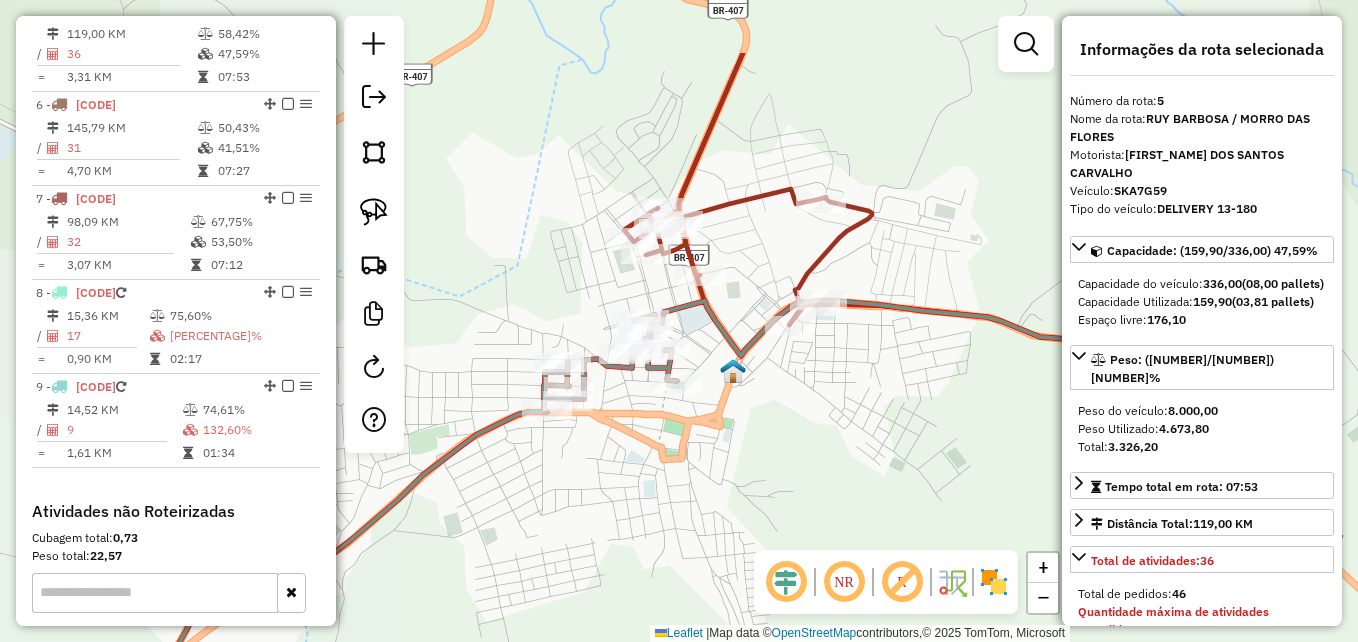 drag, startPoint x: 912, startPoint y: 419, endPoint x: 601, endPoint y: 424, distance: 311.0402 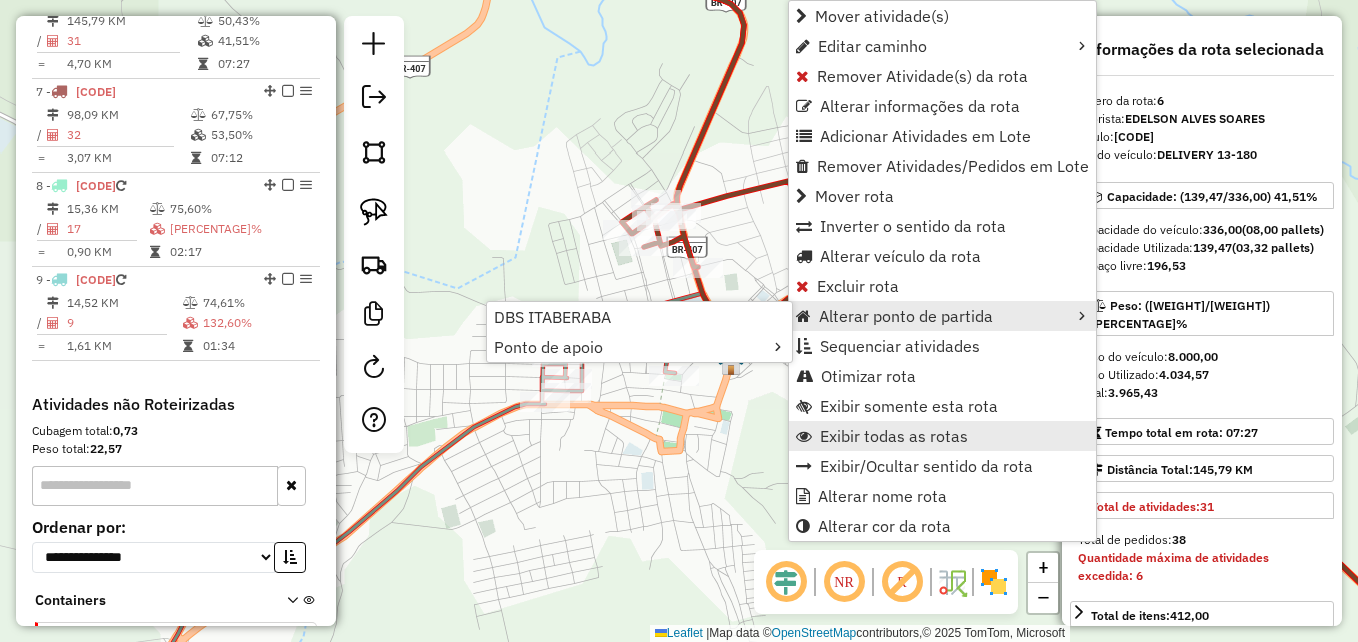 scroll, scrollTop: 1292, scrollLeft: 0, axis: vertical 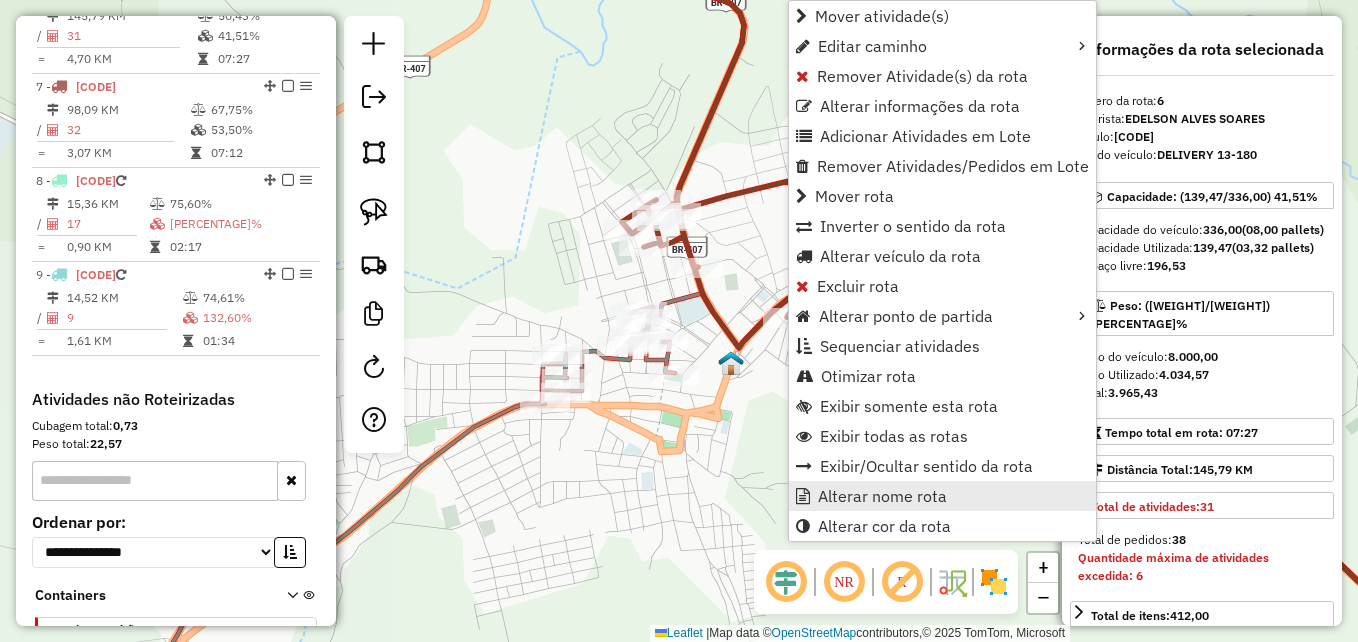 click on "Alterar nome rota" at bounding box center [882, 496] 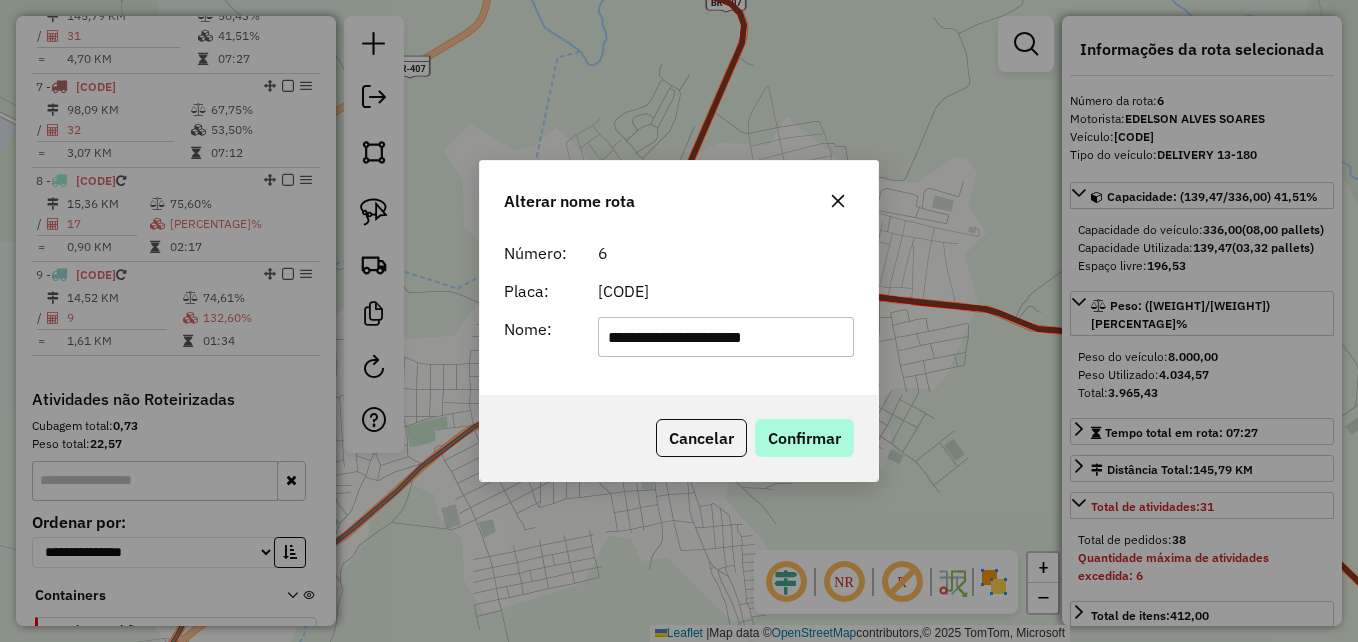 type on "**********" 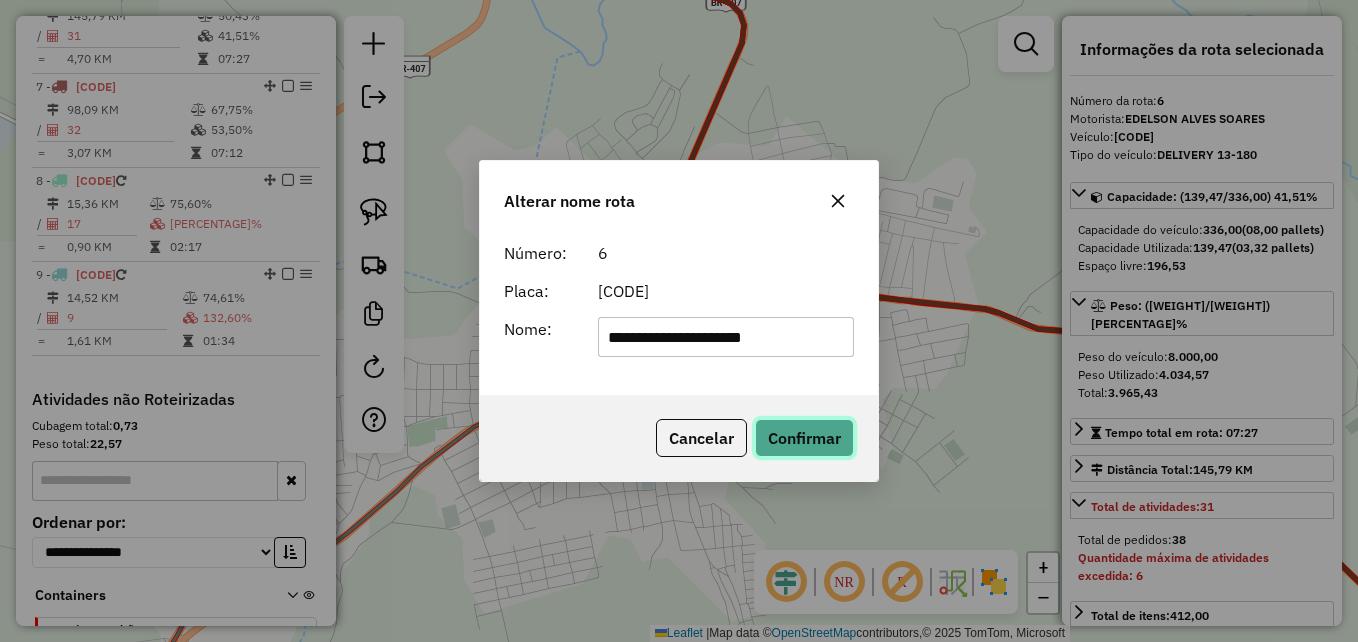 click on "Confirmar" 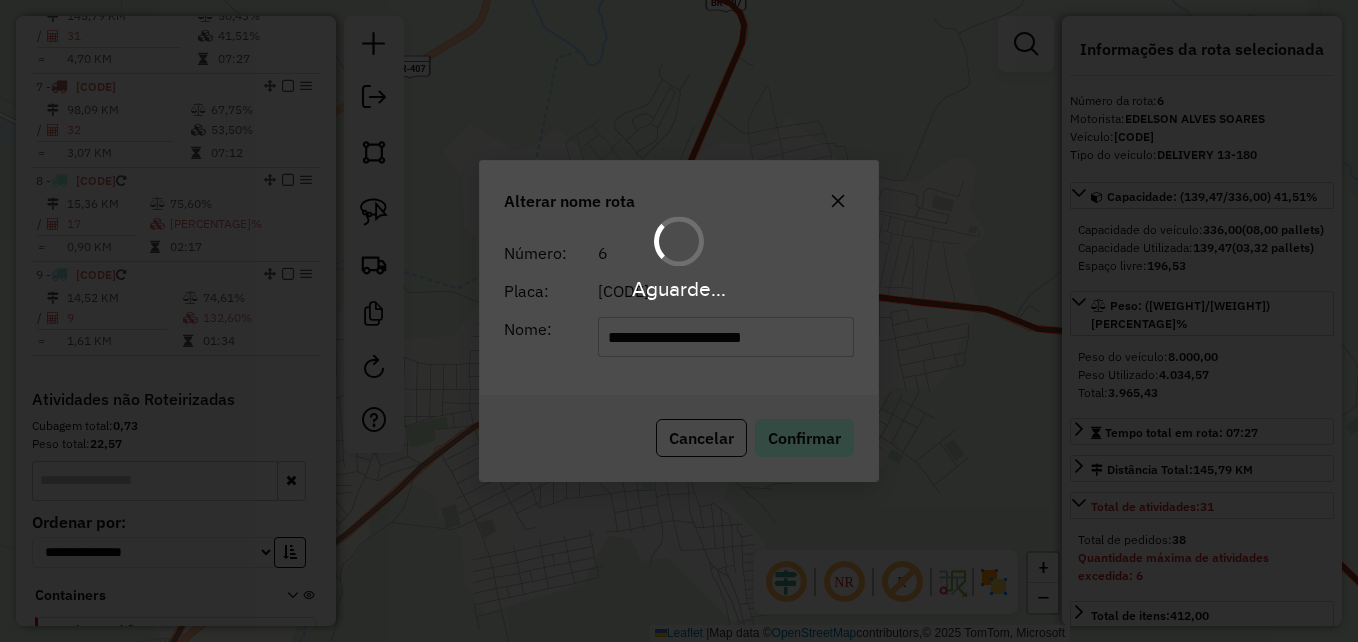 type 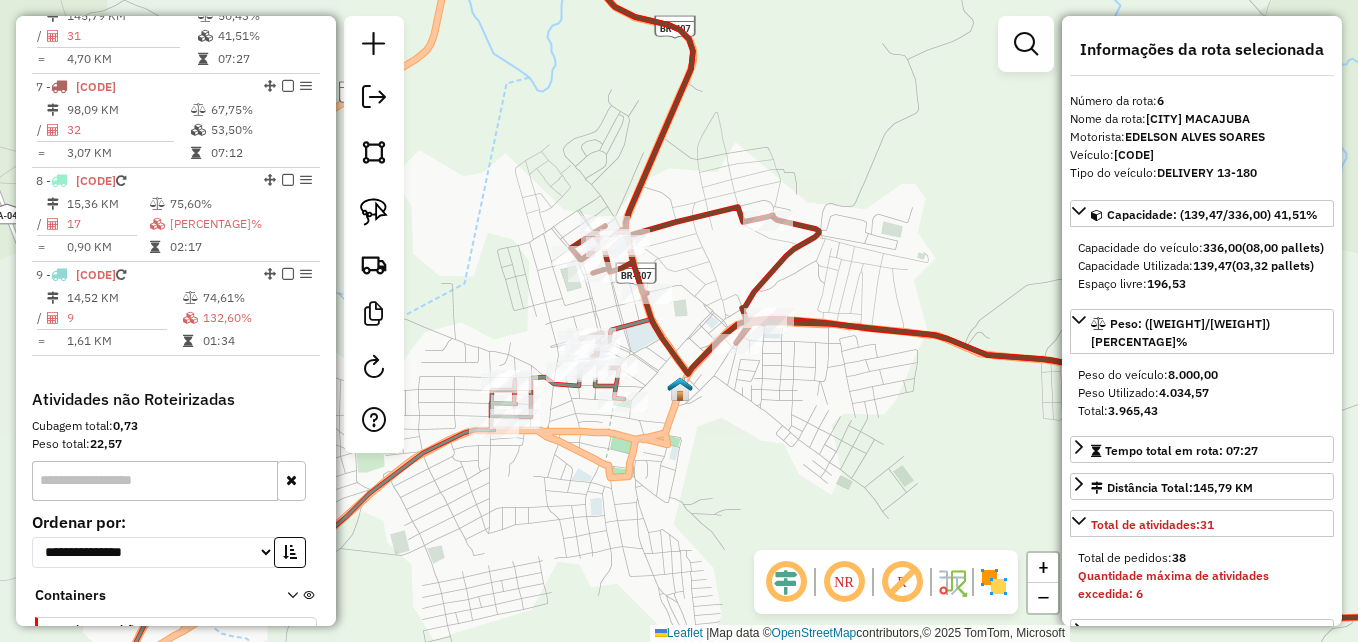 drag, startPoint x: 763, startPoint y: 400, endPoint x: 673, endPoint y: 429, distance: 94.55686 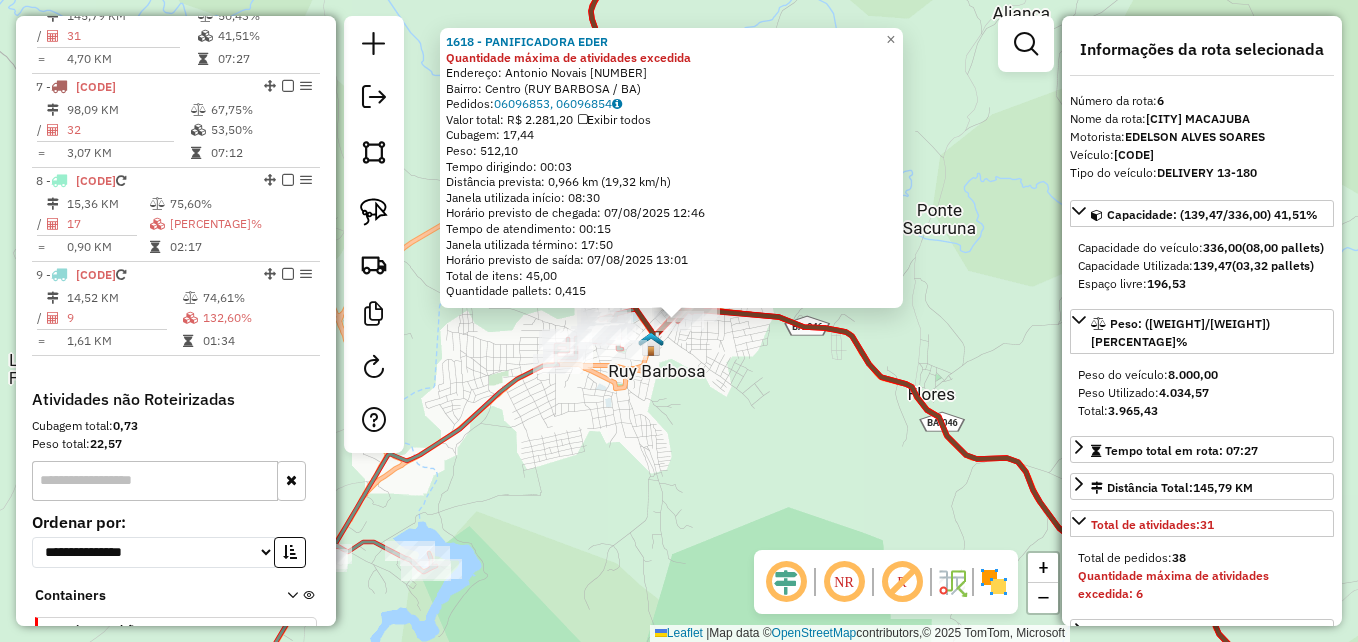 click on "1618 - PANIFICADORA EDER Quantidade máxima de atividades excedida  Endereço:  Antonio Novais 382   Bairro: Centro (RUY BARBOSA / BA)   Pedidos:  06096853, 06096854   Valor total: R$ 2.281,20   Exibir todos   Cubagem: 17,44  Peso: 512,10  Tempo dirigindo: 00:03   Distância prevista: 0,966 km (19,32 km/h)   Janela utilizada início: 08:30   Horário previsto de chegada: 07/08/2025 12:46   Tempo de atendimento: 00:15   Janela utilizada término: 17:50   Horário previsto de saída: 07/08/2025 13:01   Total de itens: 45,00   Quantidade pallets: 0,415  × Janela de atendimento Grade de atendimento Capacidade Transportadoras Veículos Cliente Pedidos  Rotas Selecione os dias de semana para filtrar as janelas de atendimento  Seg   Ter   Qua   Qui   Sex   Sáb   Dom  Informe o período da janela de atendimento: De: Até:  Filtrar exatamente a janela do cliente  Considerar janela de atendimento padrão  Selecione os dias de semana para filtrar as grades de atendimento  Seg   Ter   Qua   Qui   Sex   Sáb   Dom  De:" 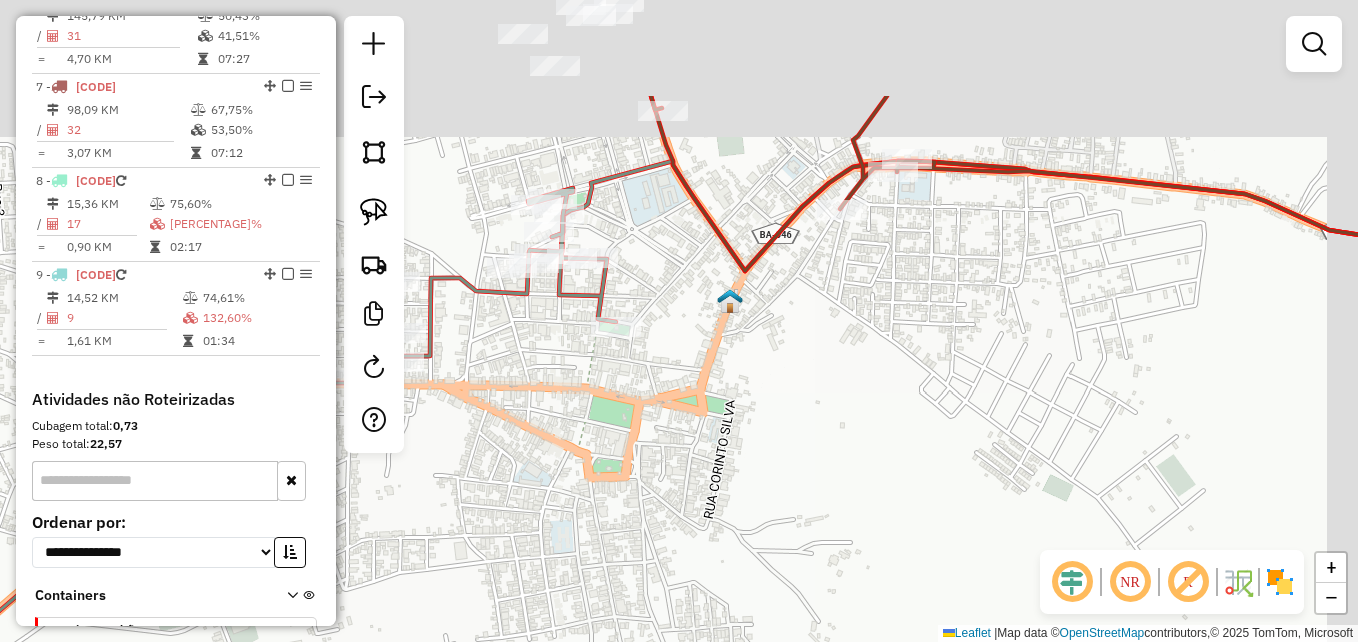 drag, startPoint x: 759, startPoint y: 322, endPoint x: 712, endPoint y: 483, distance: 167.72 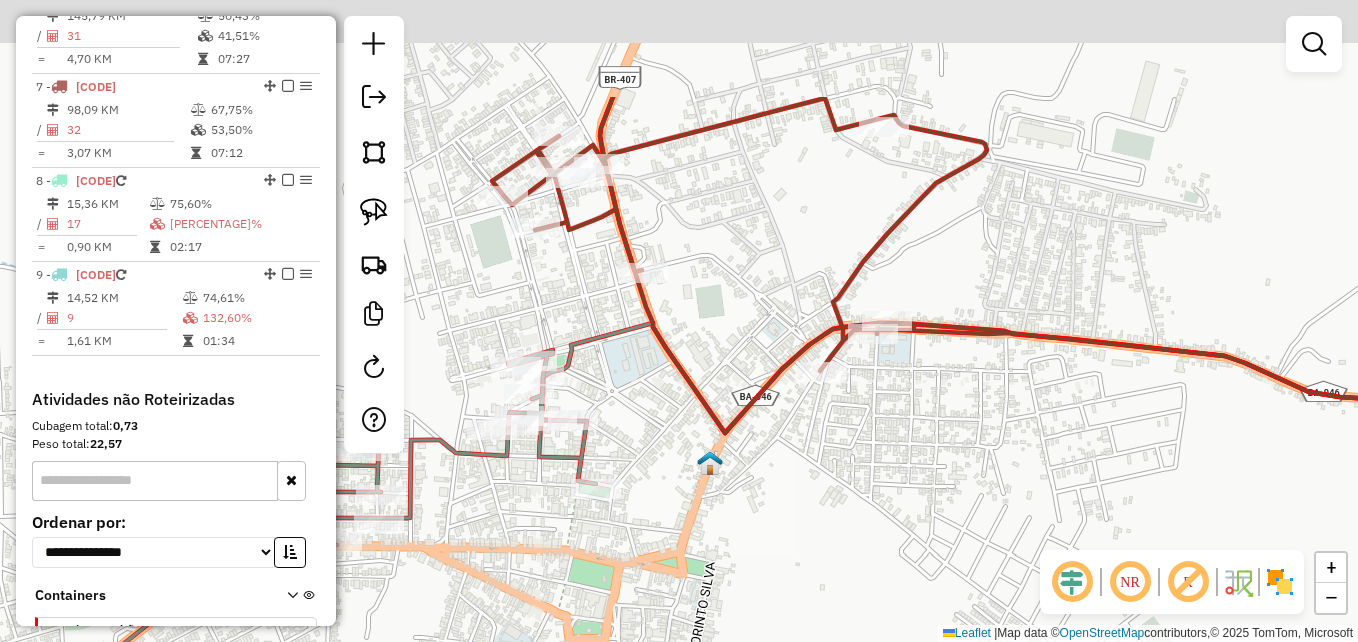 drag, startPoint x: 709, startPoint y: 339, endPoint x: 689, endPoint y: 520, distance: 182.10162 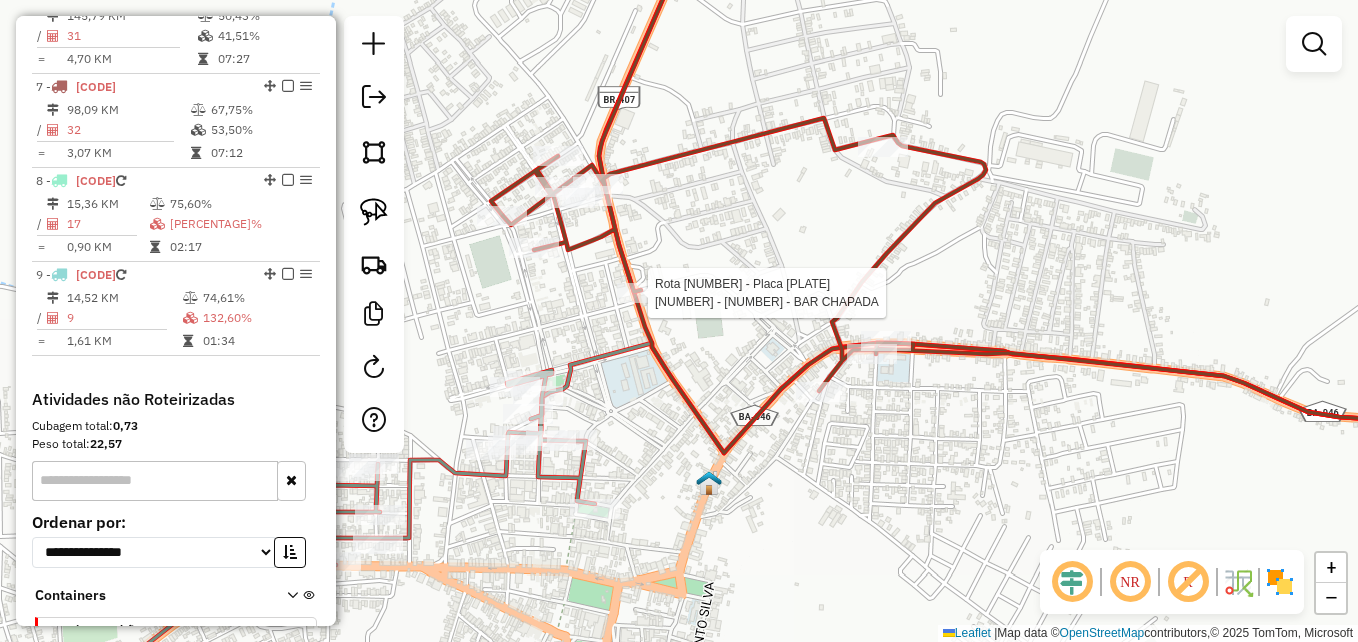 click 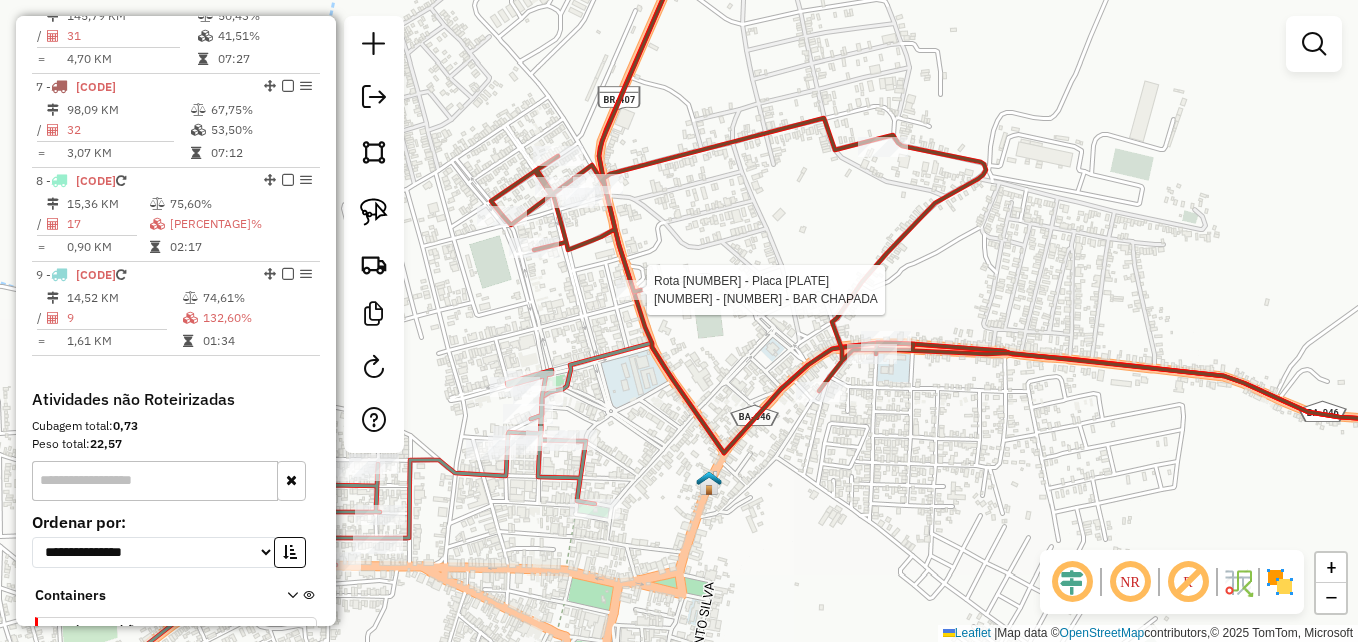 select on "*********" 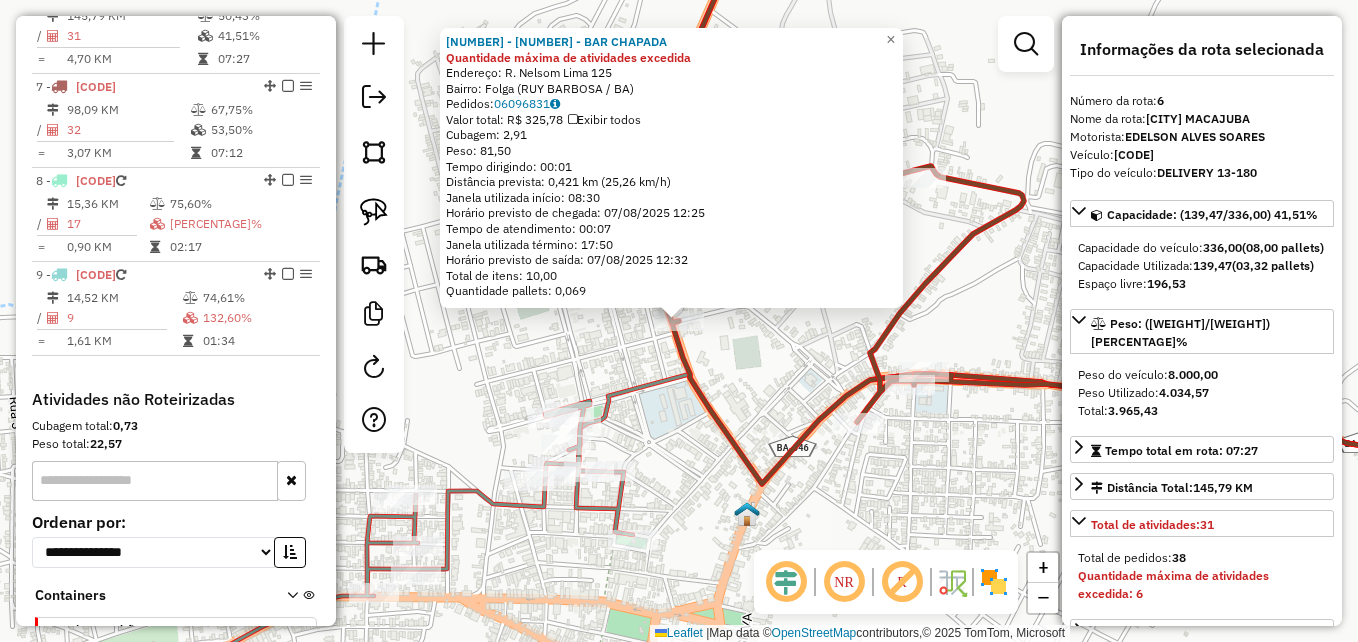 click on "1195 - BAR CHAPADA Quantidade máxima de atividades excedida  Endereço:  R. Nelsom Lima 125   Bairro: Folga (RUY BARBOSA / BA)   Pedidos:  06096831   Valor total: R$ 325,78   Exibir todos   Cubagem: 2,91  Peso: 81,50  Tempo dirigindo: 00:01   Distância prevista: 0,421 km (25,26 km/h)   Janela utilizada início: 08:30   Horário previsto de chegada: 07/08/2025 12:25   Tempo de atendimento: 00:07   Janela utilizada término: 17:50   Horário previsto de saída: 07/08/2025 12:32   Total de itens: 10,00   Quantidade pallets: 0,069  × Janela de atendimento Grade de atendimento Capacidade Transportadoras Veículos Cliente Pedidos  Rotas Selecione os dias de semana para filtrar as janelas de atendimento  Seg   Ter   Qua   Qui   Sex   Sáb   Dom  Informe o período da janela de atendimento: De: Até:  Filtrar exatamente a janela do cliente  Considerar janela de atendimento padrão  Selecione os dias de semana para filtrar as grades de atendimento  Seg   Ter   Qua   Qui   Sex   Sáb   Dom   Peso mínimo:   De:  De:" 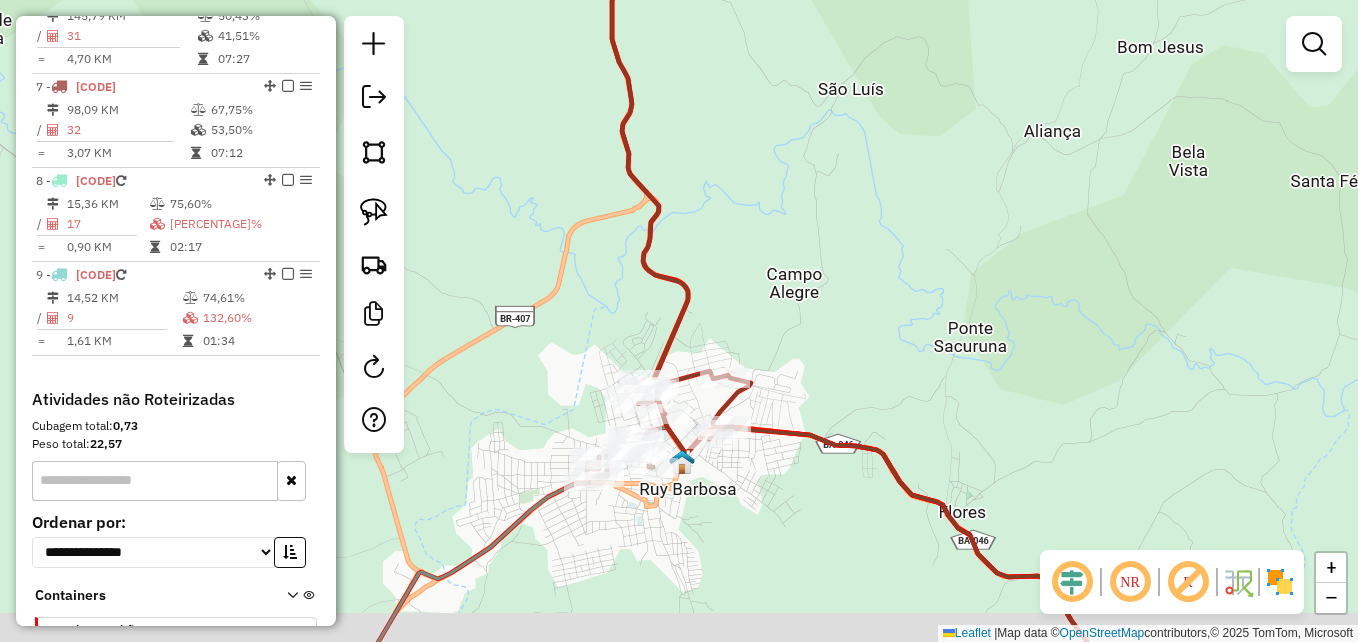 drag, startPoint x: 751, startPoint y: 552, endPoint x: 535, endPoint y: 277, distance: 349.687 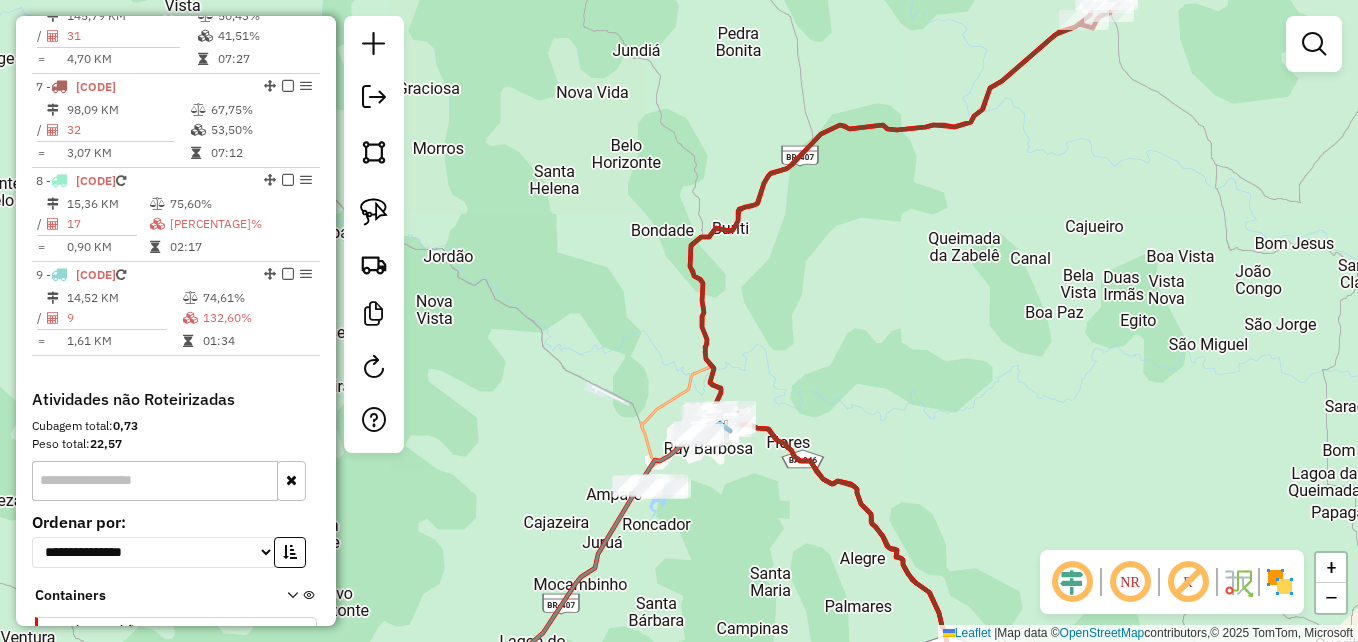 drag, startPoint x: 586, startPoint y: 460, endPoint x: 751, endPoint y: 499, distance: 169.54645 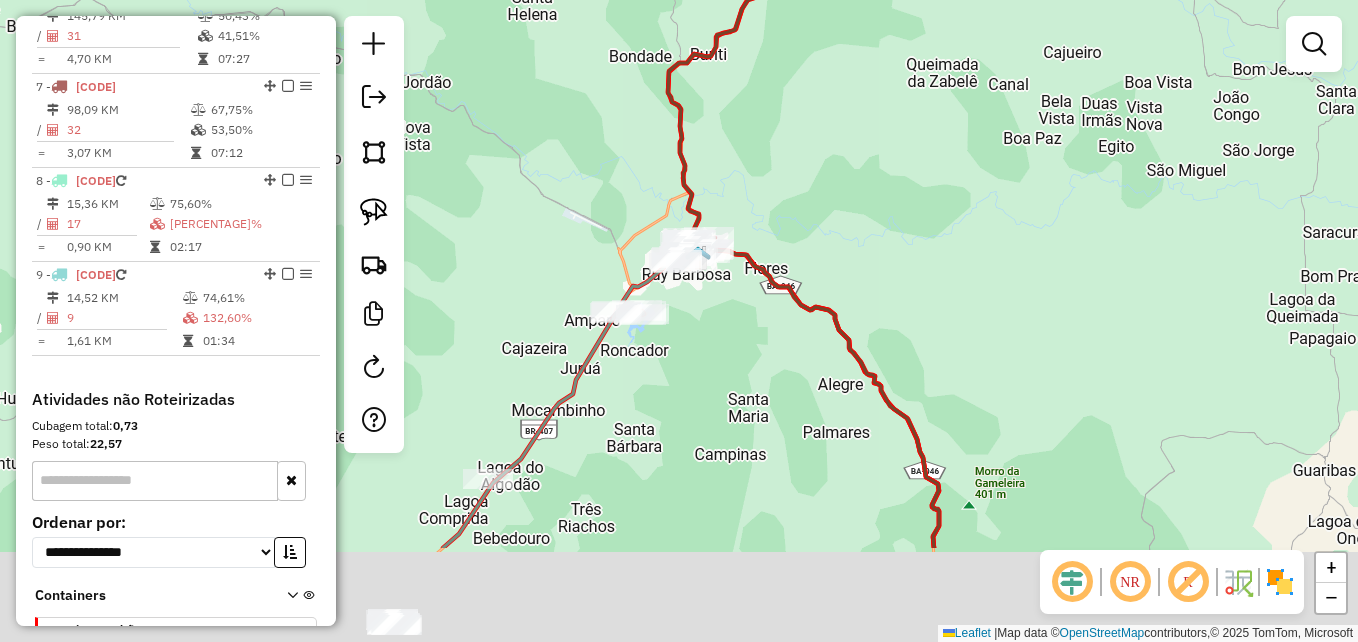 drag, startPoint x: 706, startPoint y: 541, endPoint x: 651, endPoint y: 361, distance: 188.2153 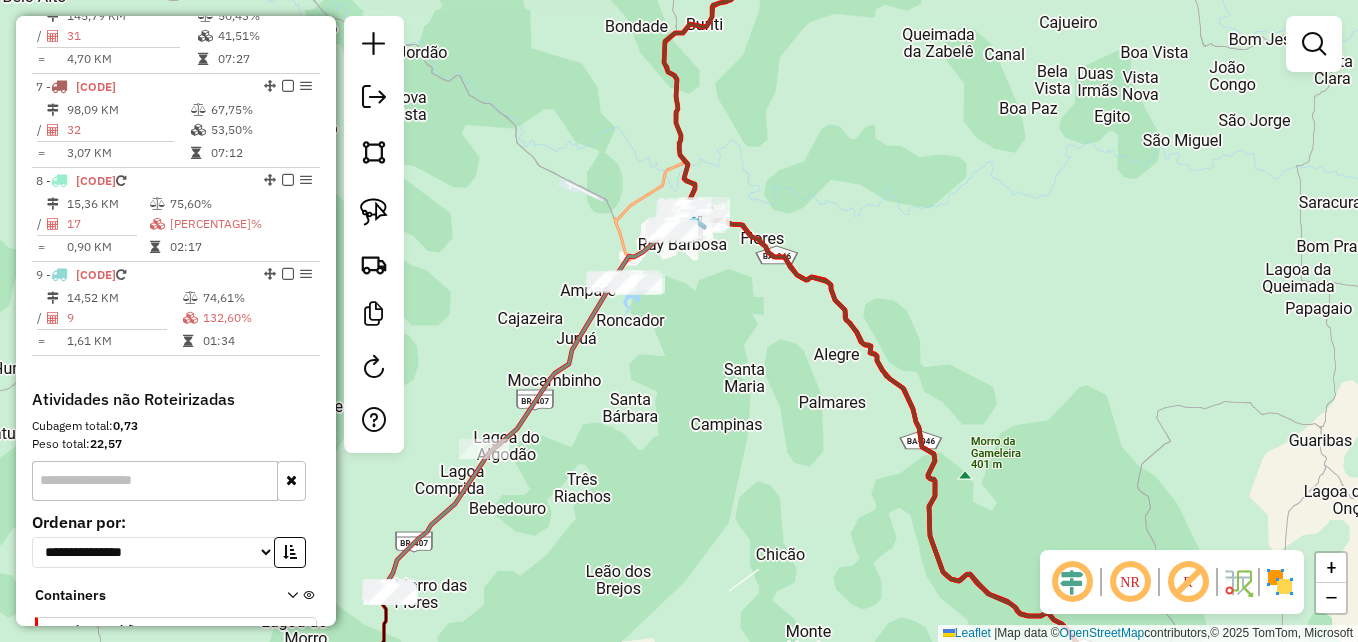 drag, startPoint x: 568, startPoint y: 563, endPoint x: 723, endPoint y: 278, distance: 324.42258 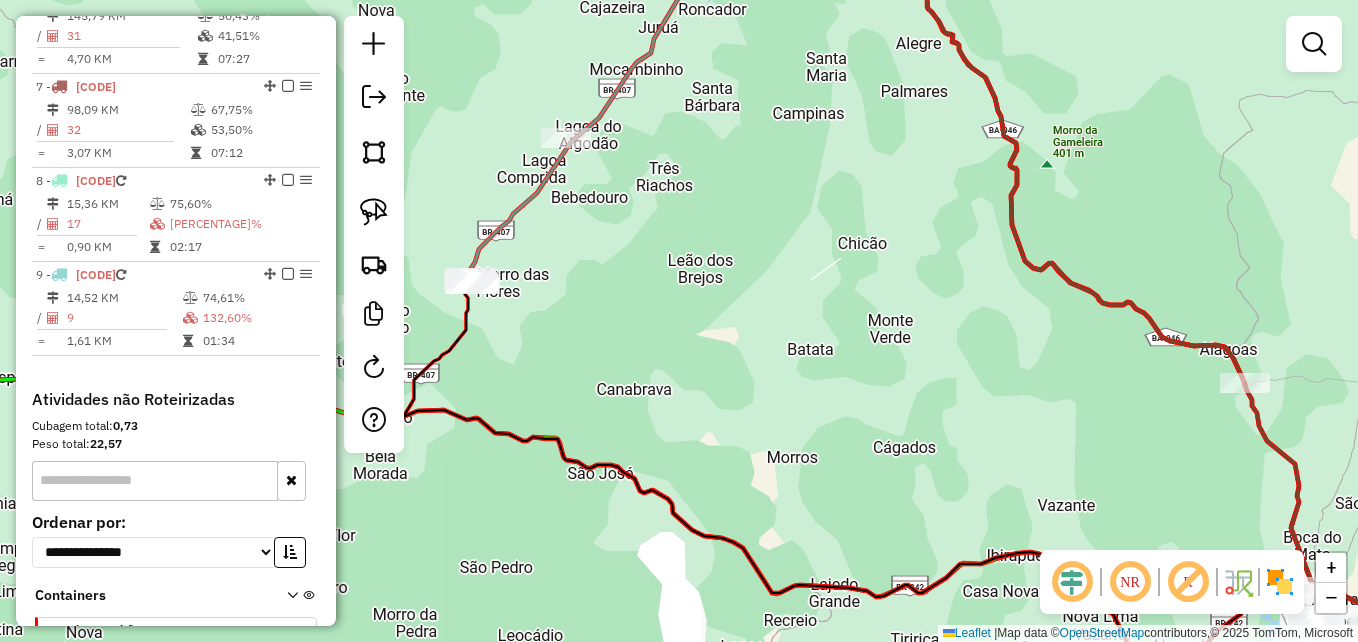 drag, startPoint x: 643, startPoint y: 459, endPoint x: 509, endPoint y: 427, distance: 137.76791 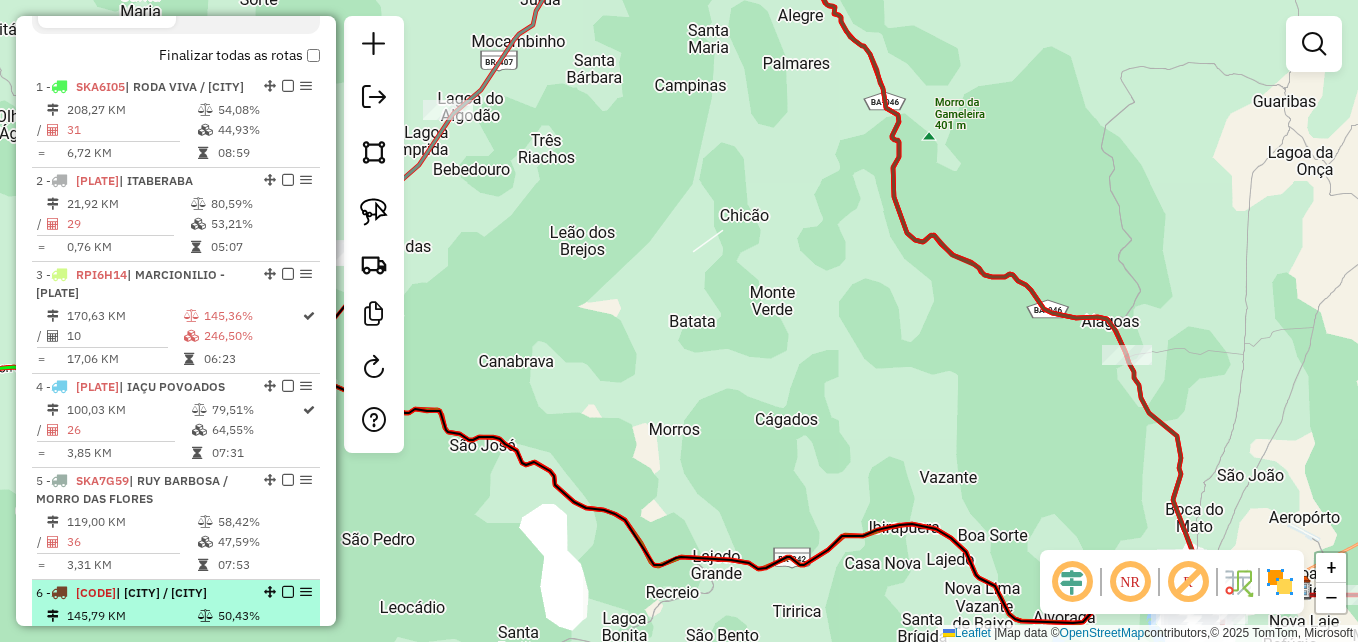 scroll, scrollTop: 892, scrollLeft: 0, axis: vertical 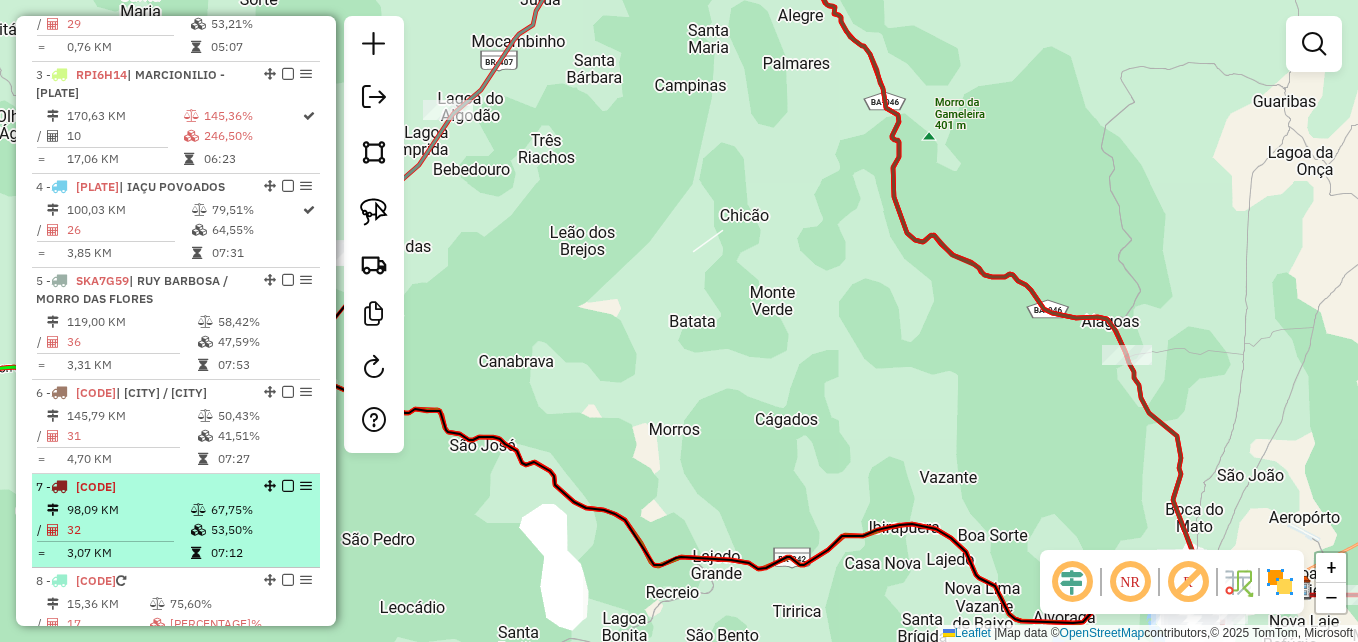 click on "7 -       SKA4D69" at bounding box center [142, 487] 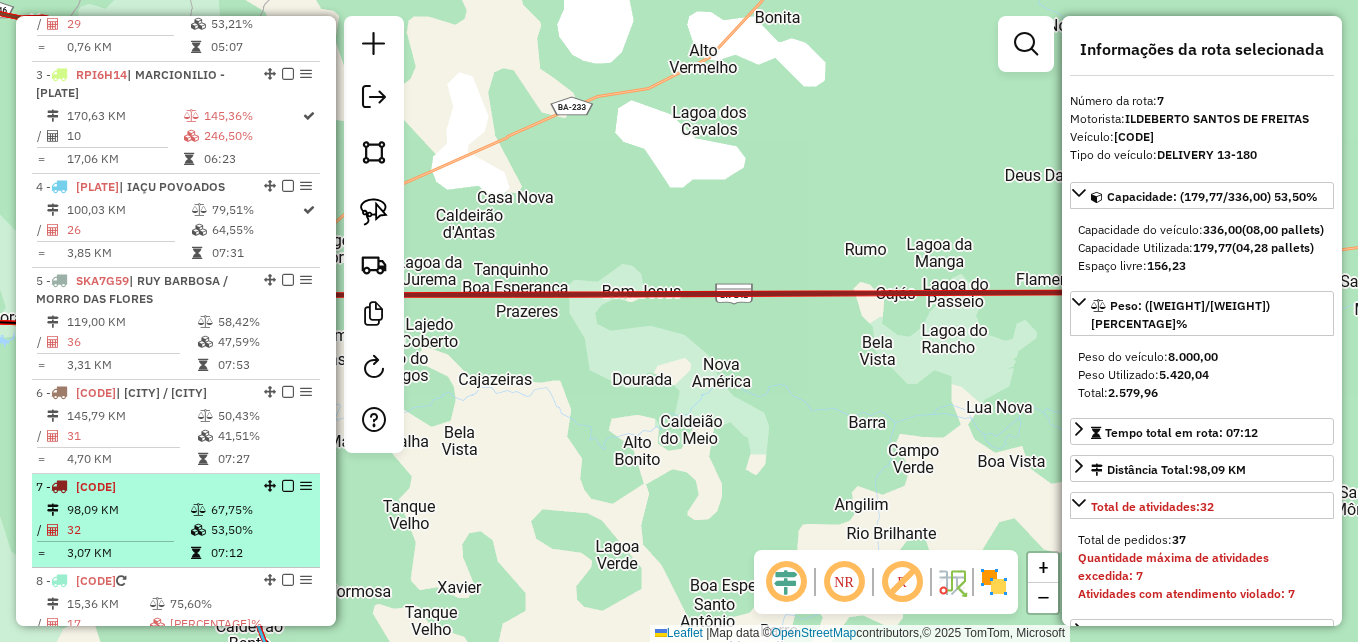 click on "[PLATE]" at bounding box center (96, 486) 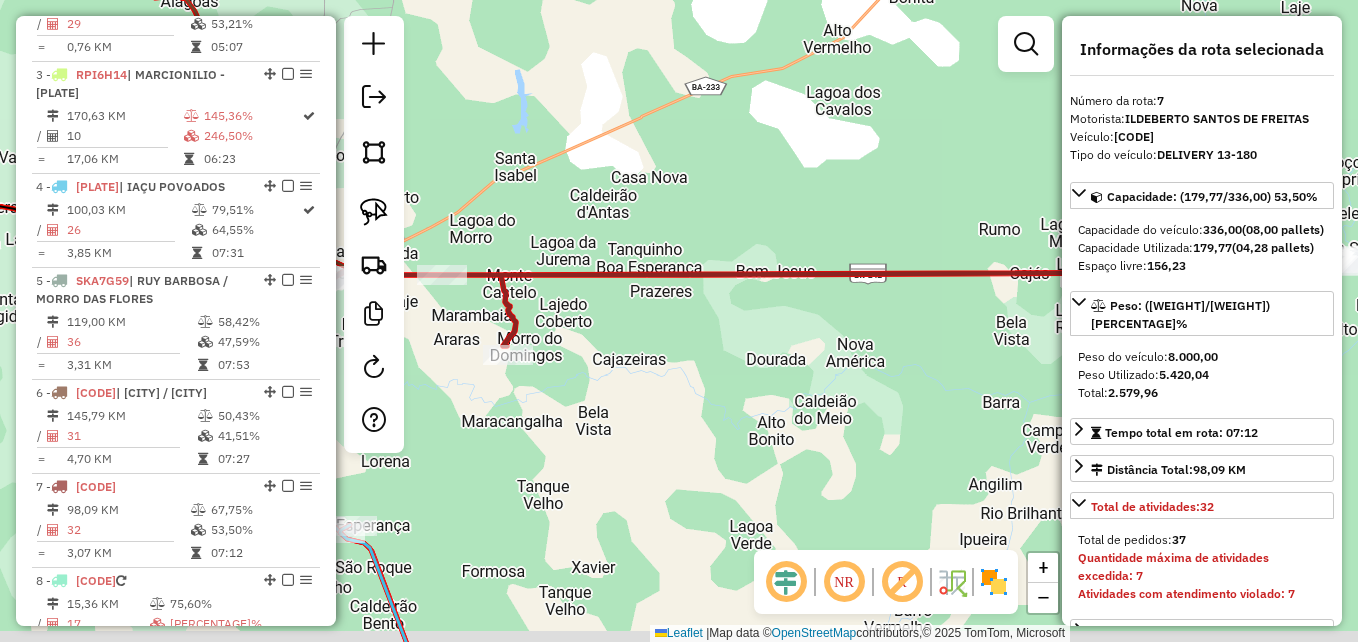 drag, startPoint x: 511, startPoint y: 462, endPoint x: 645, endPoint y: 442, distance: 135.48431 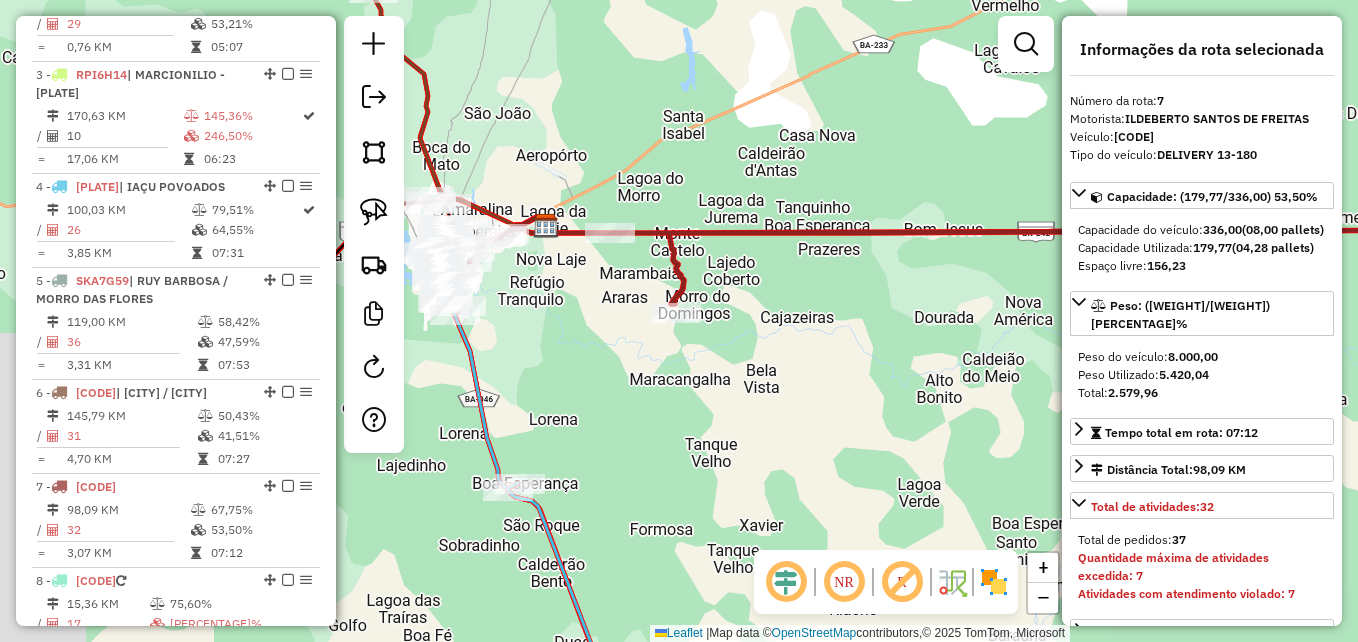 drag, startPoint x: 611, startPoint y: 430, endPoint x: 779, endPoint y: 388, distance: 173.17044 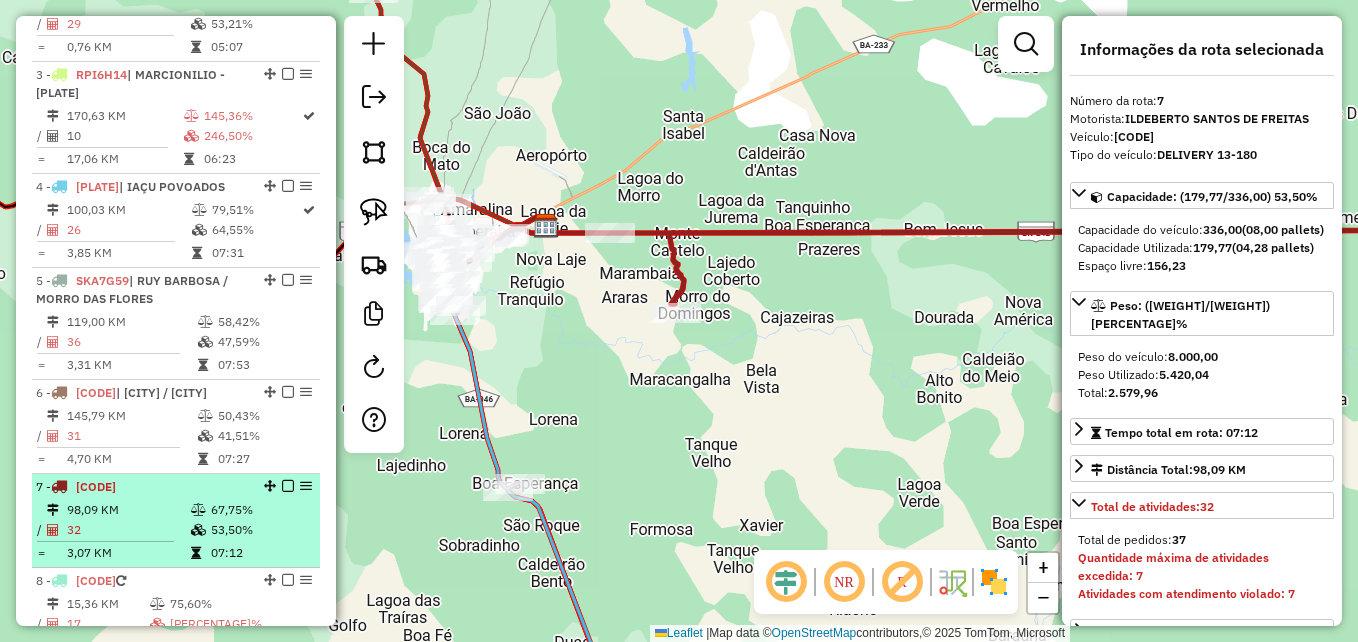 click on "[PLATE]" at bounding box center [96, 486] 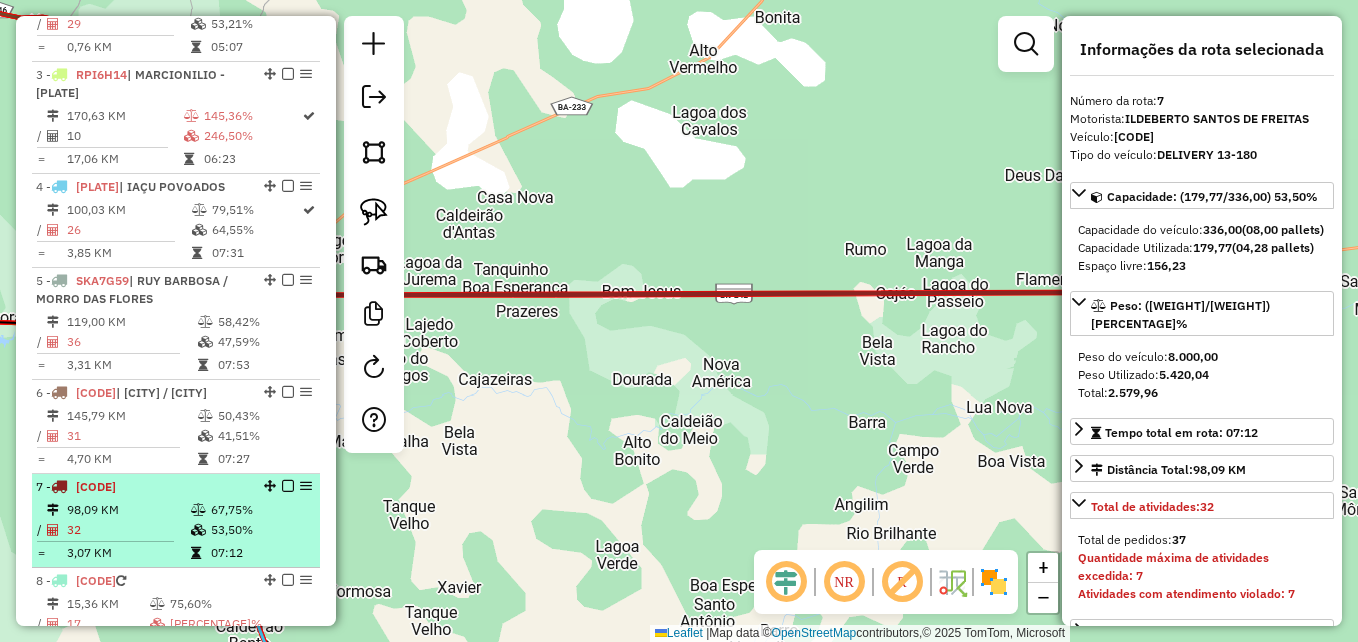 click at bounding box center (200, 510) 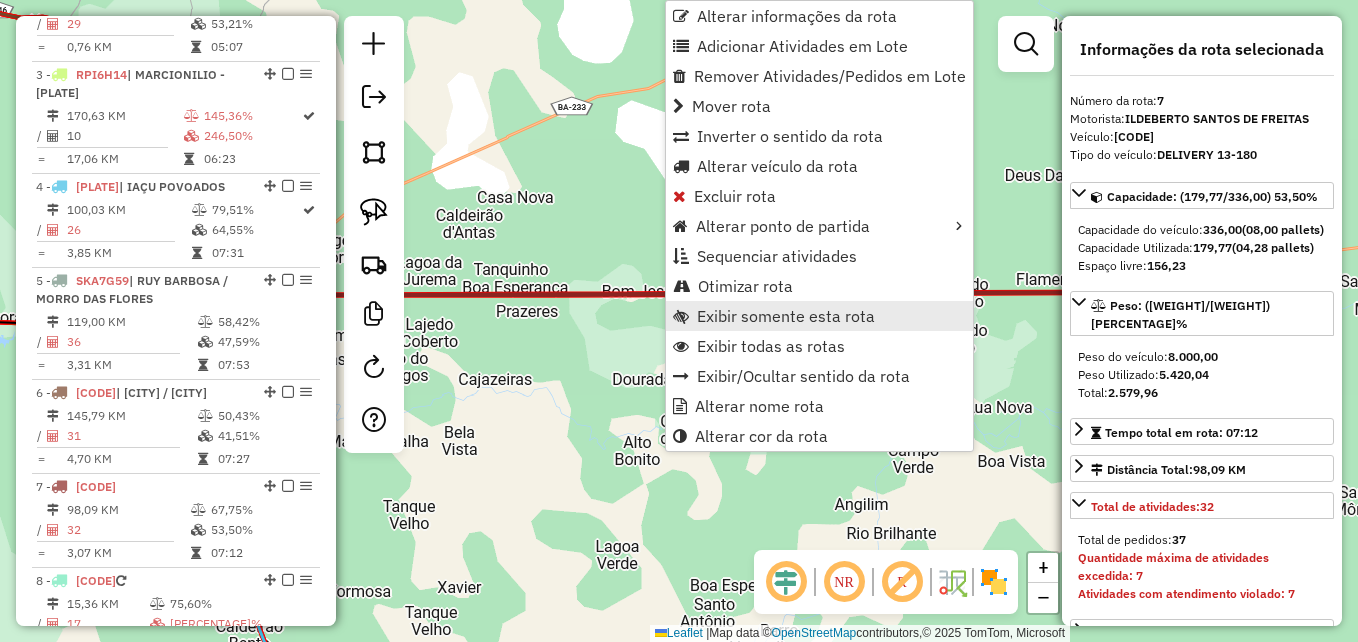 scroll, scrollTop: 1404, scrollLeft: 0, axis: vertical 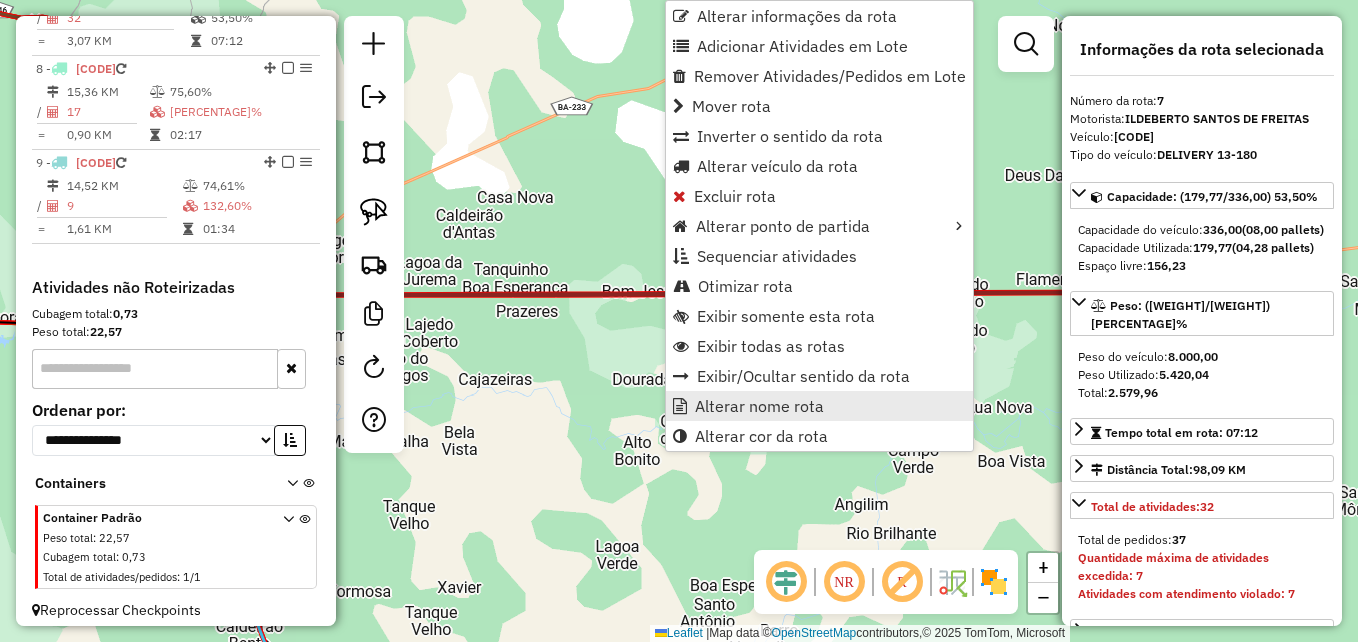 click on "Alterar nome rota" at bounding box center (759, 406) 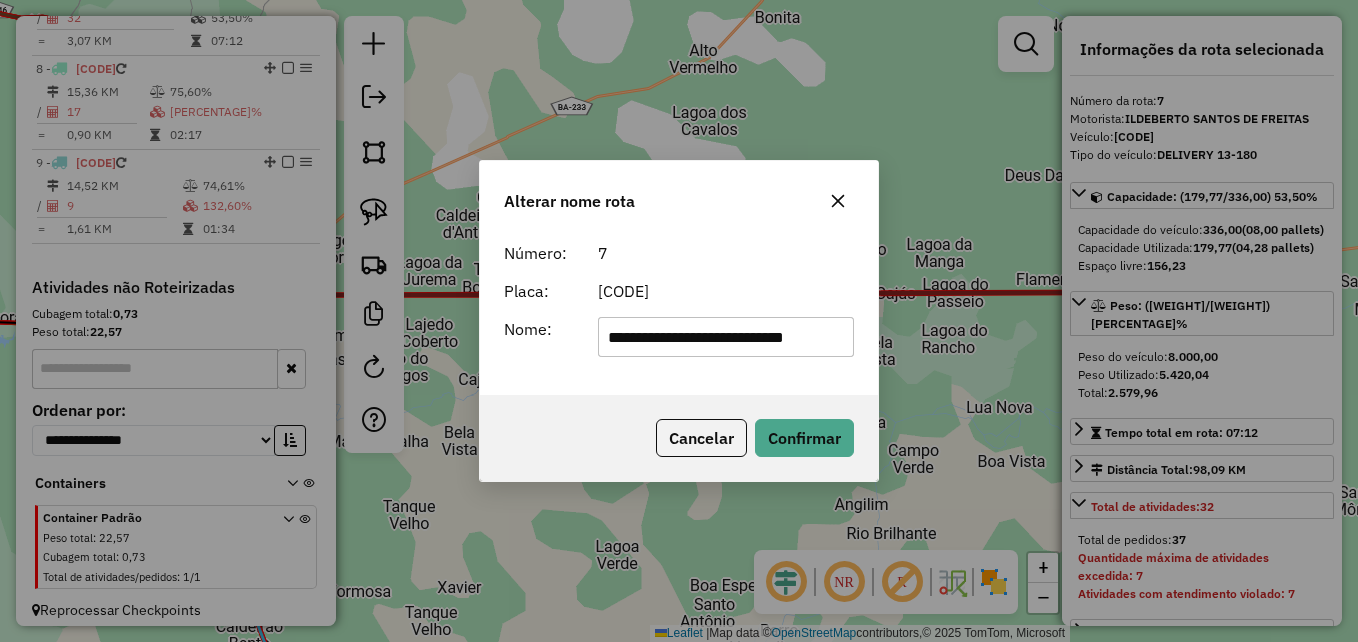 scroll, scrollTop: 0, scrollLeft: 4, axis: horizontal 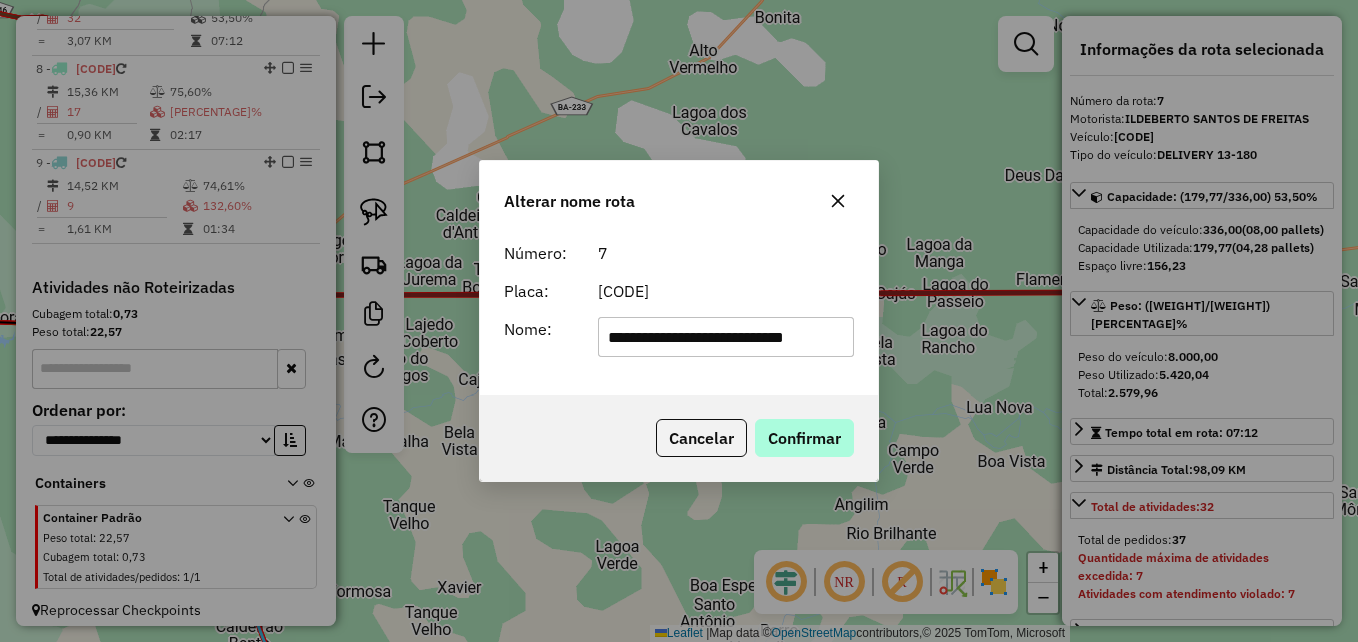 type on "**********" 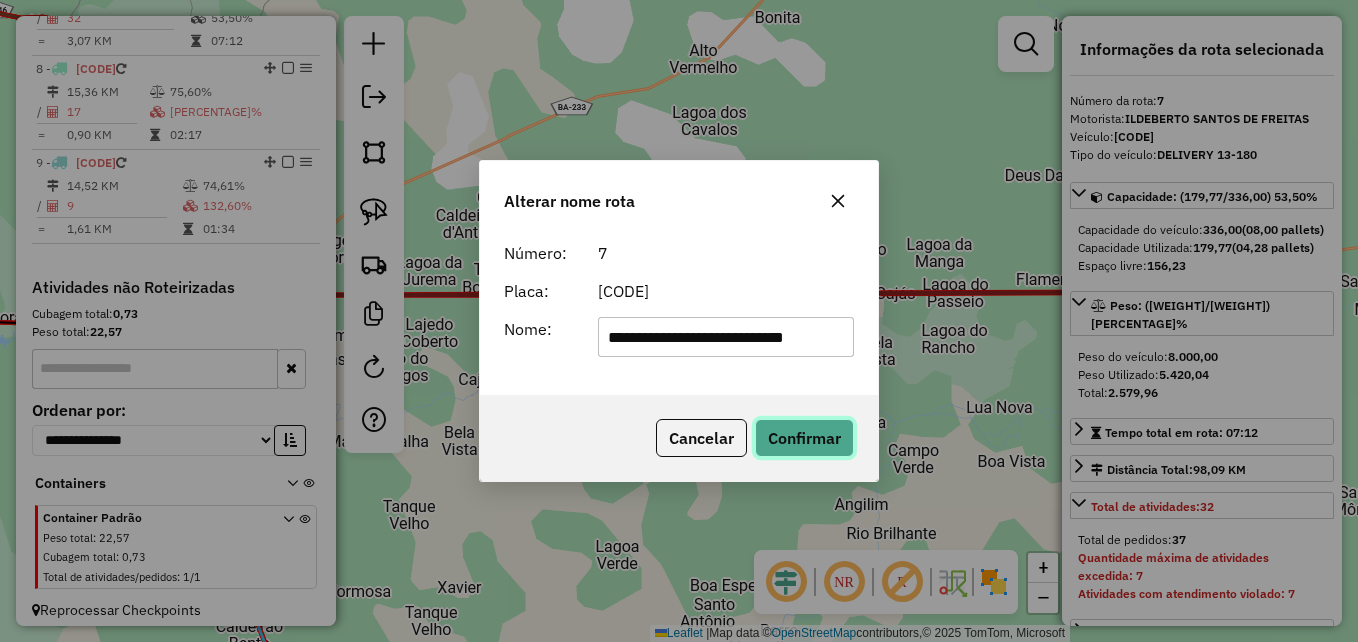 scroll, scrollTop: 0, scrollLeft: 0, axis: both 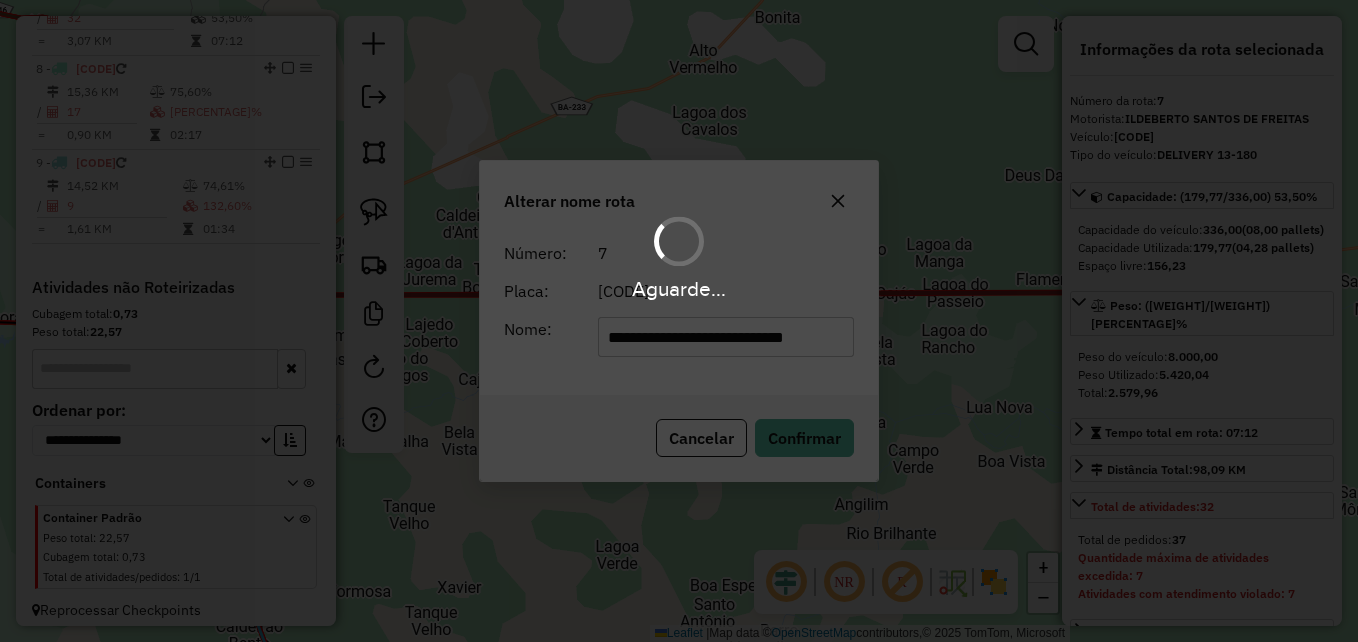type 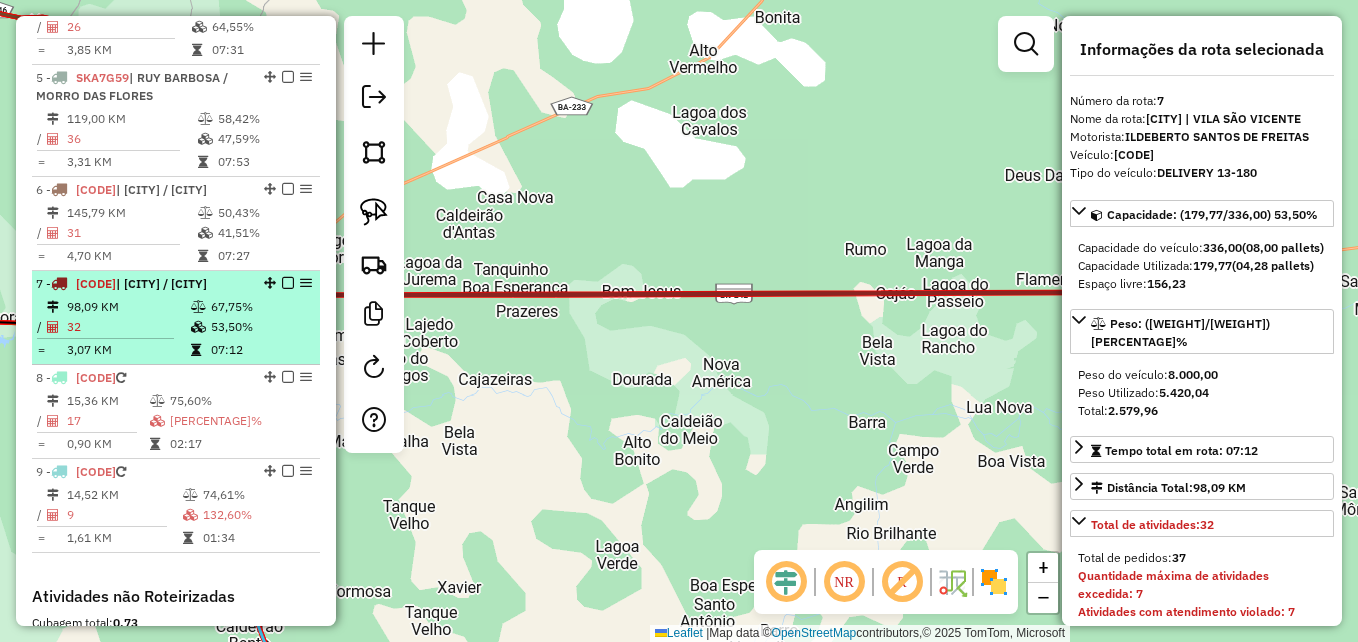 scroll, scrollTop: 1104, scrollLeft: 0, axis: vertical 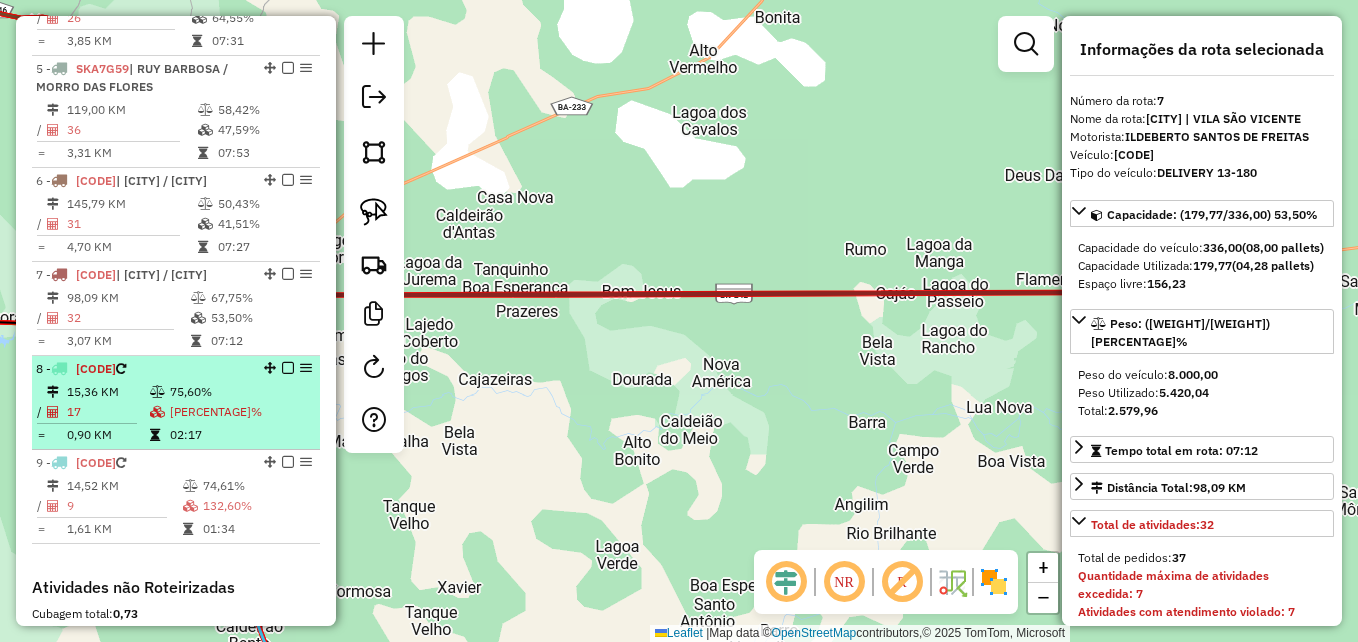 click on "15,36 KM" at bounding box center [107, 392] 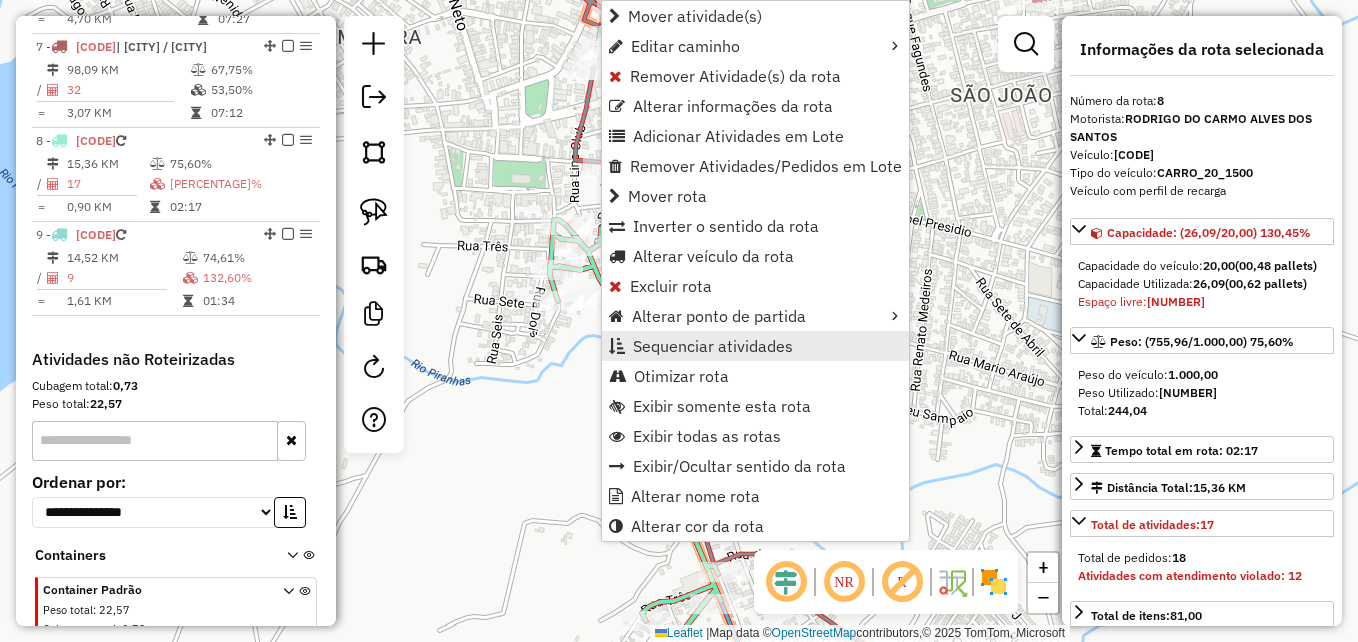 scroll, scrollTop: 1487, scrollLeft: 0, axis: vertical 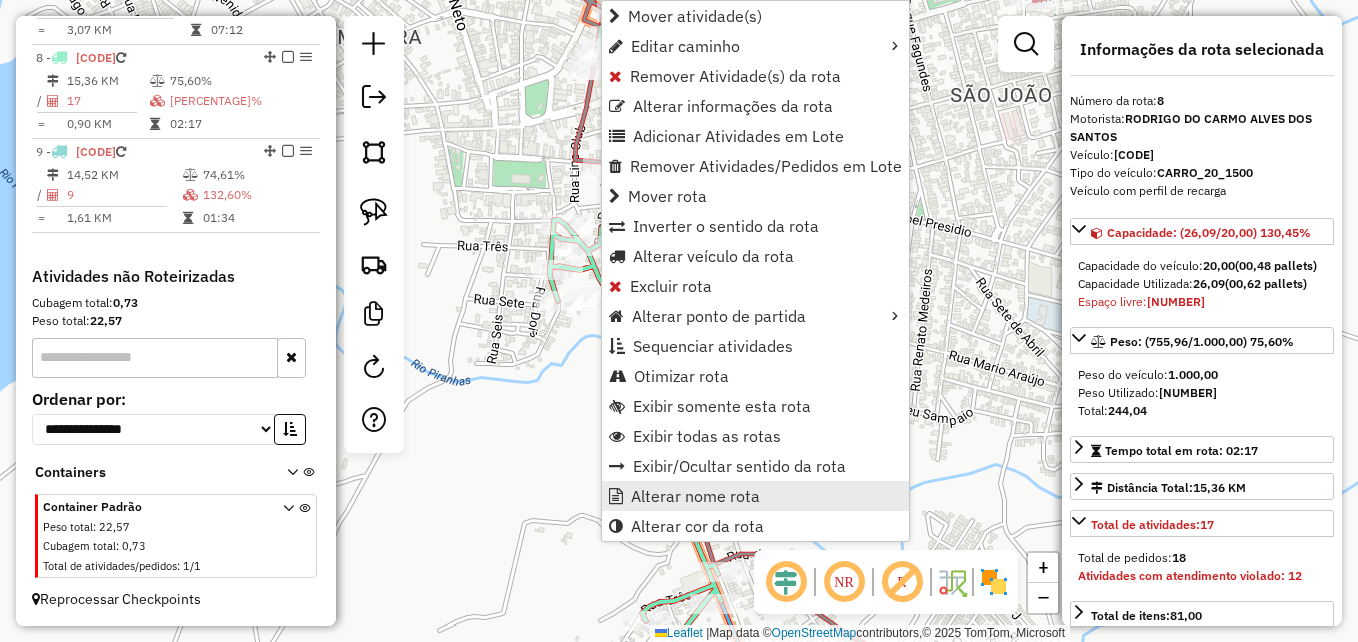 click on "Alterar nome rota" at bounding box center [695, 496] 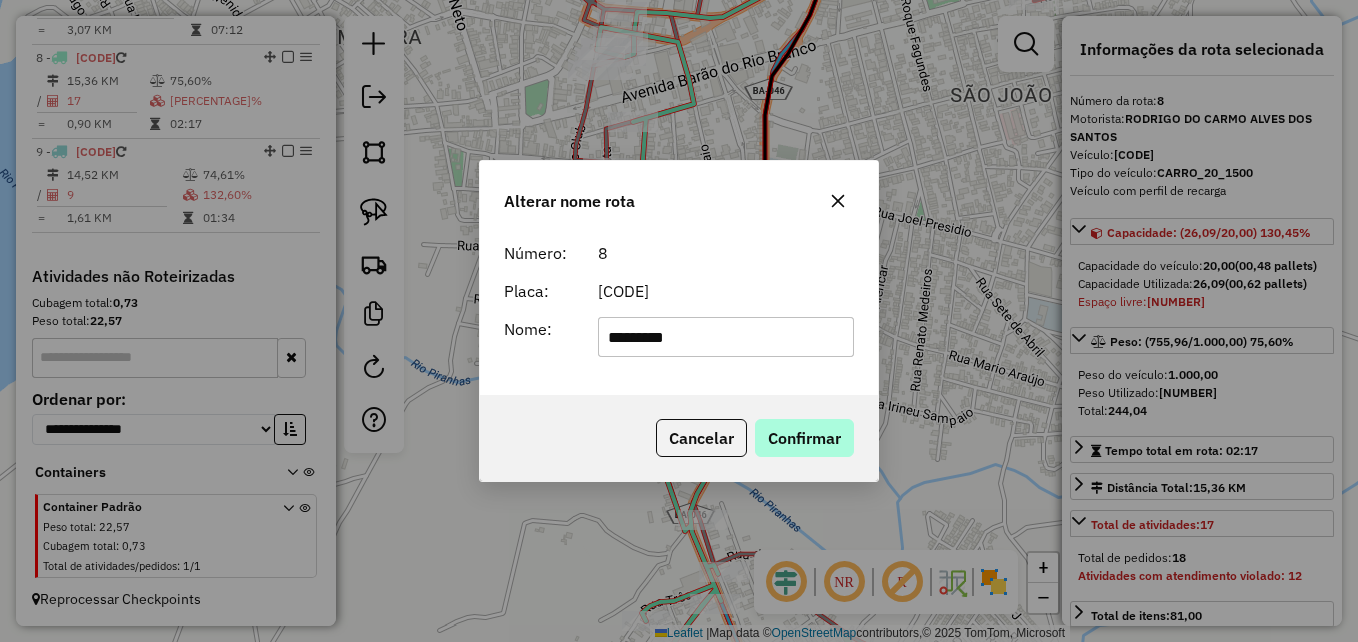 type on "*********" 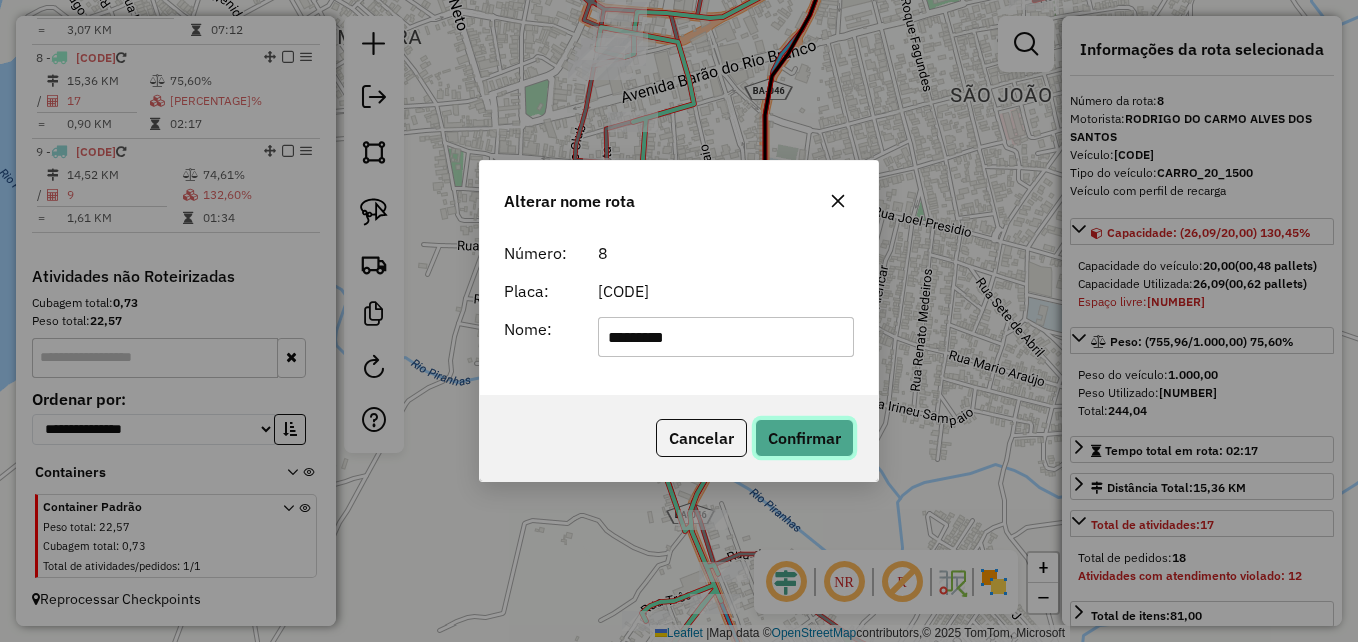 click on "Confirmar" 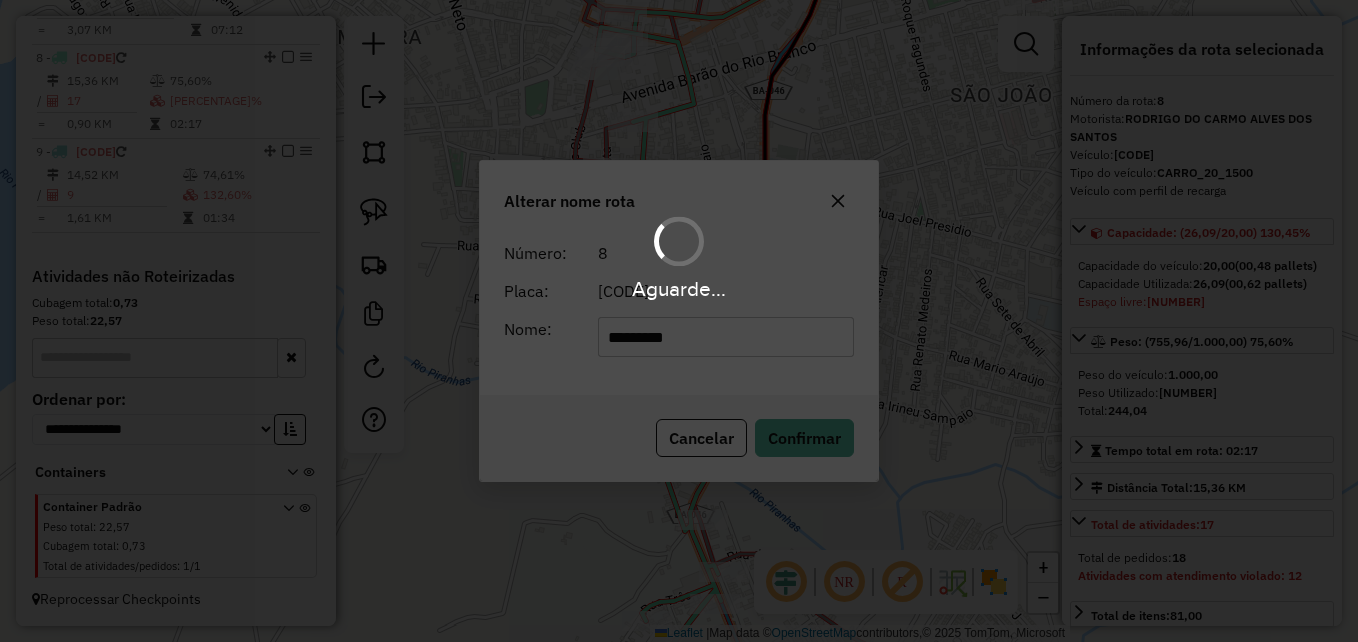 type 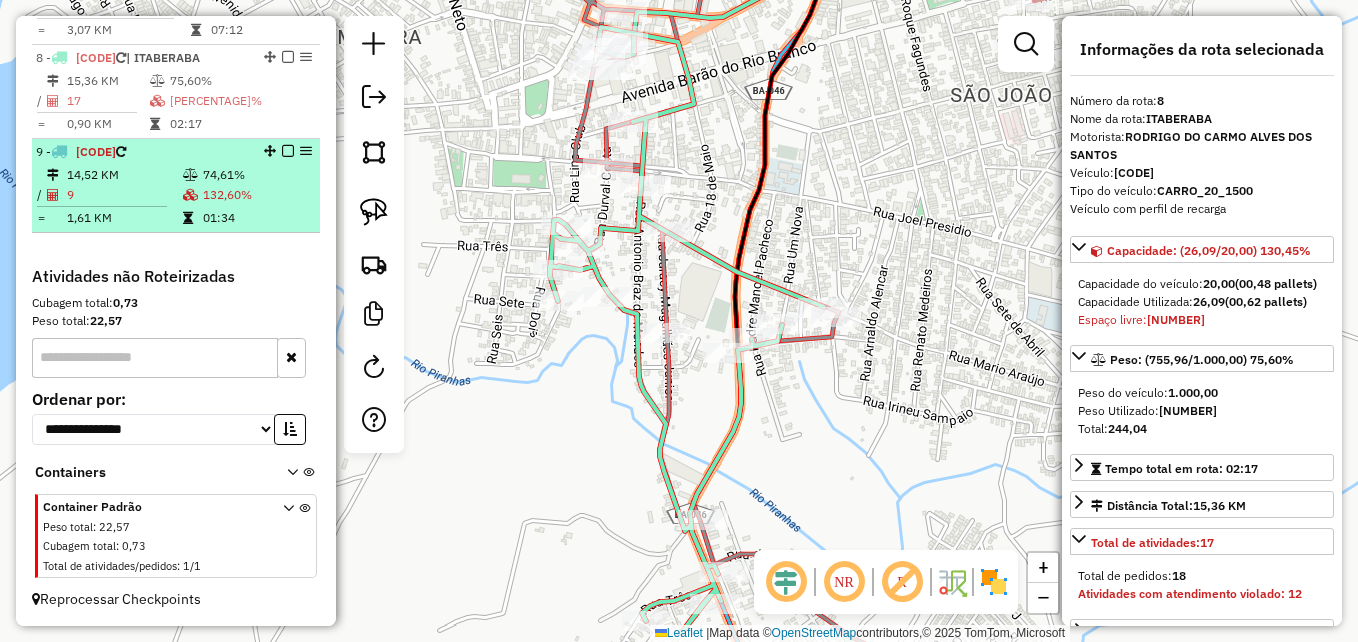click on "14,52 KM" at bounding box center [124, 175] 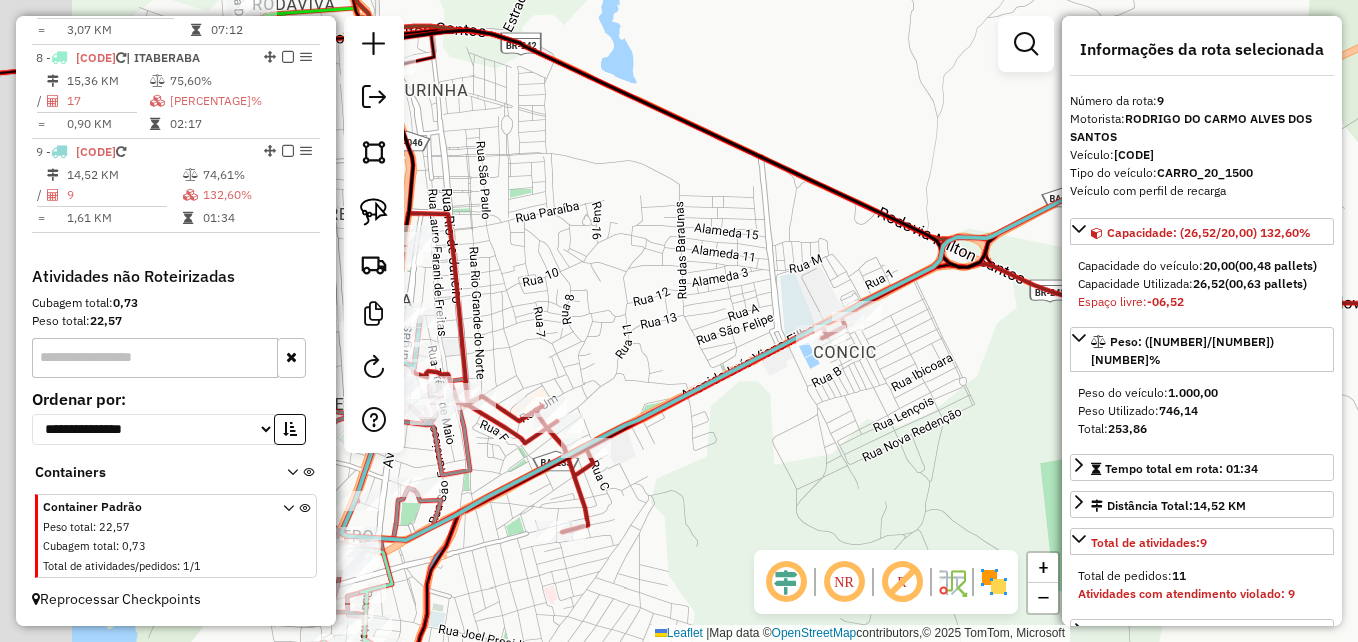 drag, startPoint x: 562, startPoint y: 357, endPoint x: 748, endPoint y: 289, distance: 198.0404 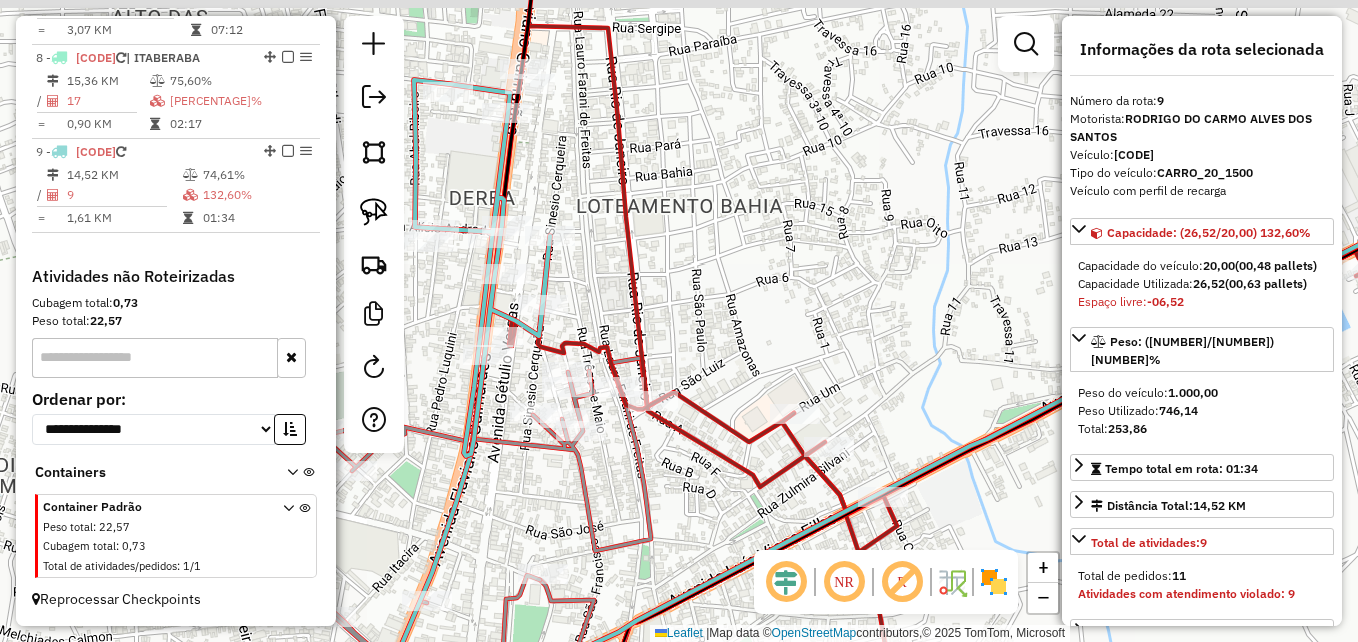 drag, startPoint x: 593, startPoint y: 269, endPoint x: 659, endPoint y: 288, distance: 68.68042 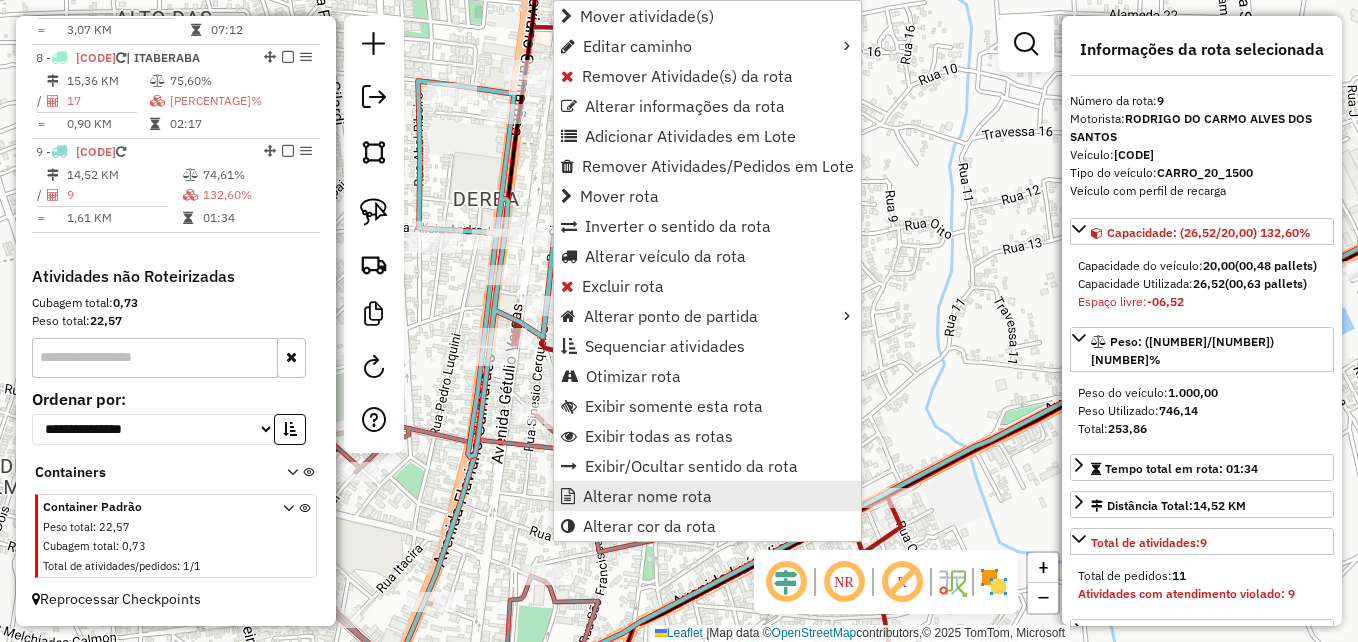 click on "Alterar nome rota" at bounding box center (647, 496) 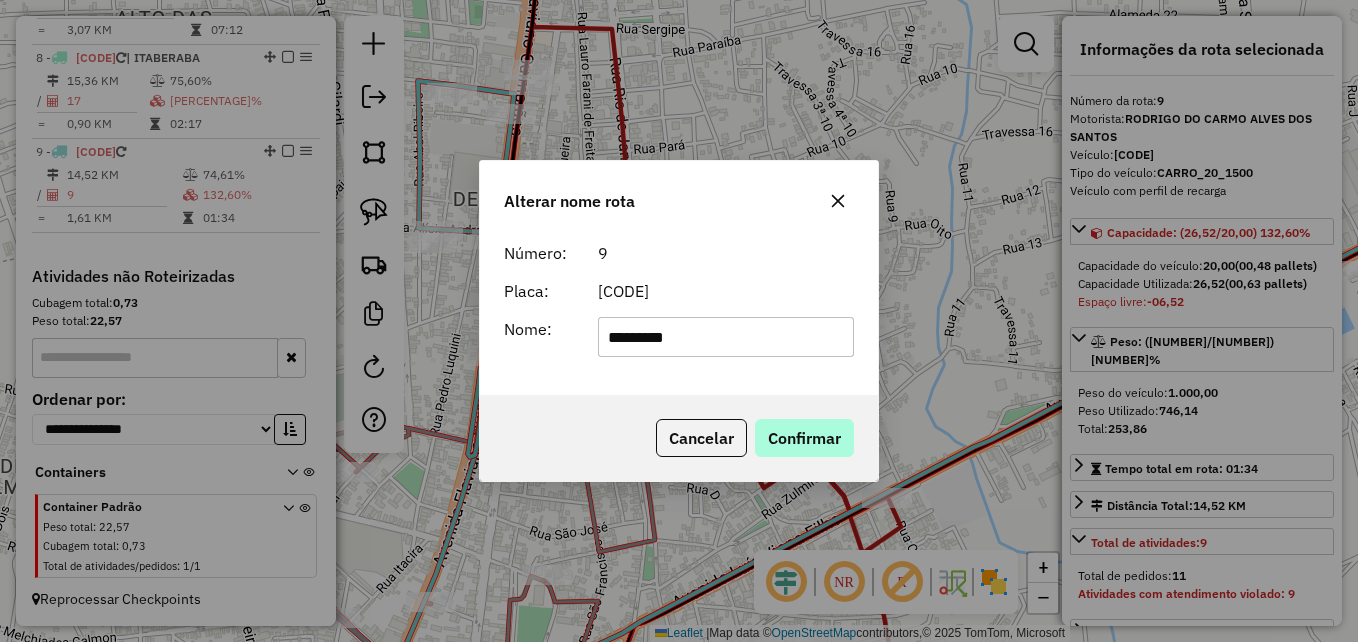 type on "*********" 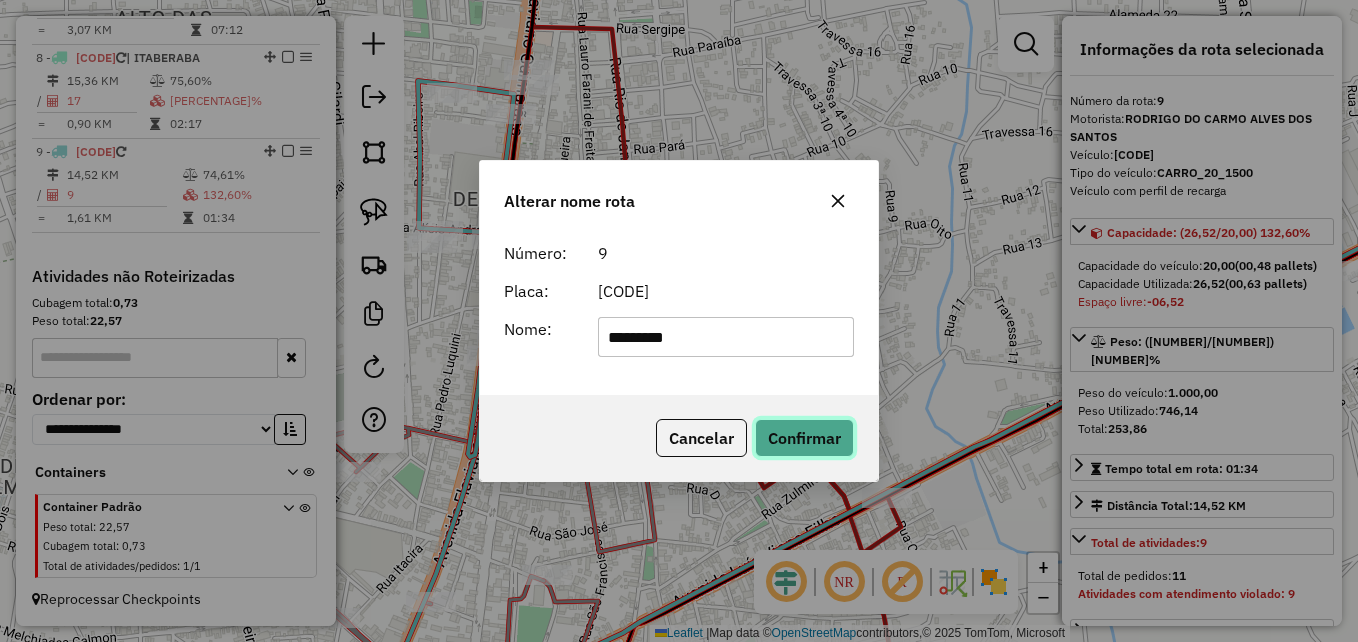 click on "Confirmar" 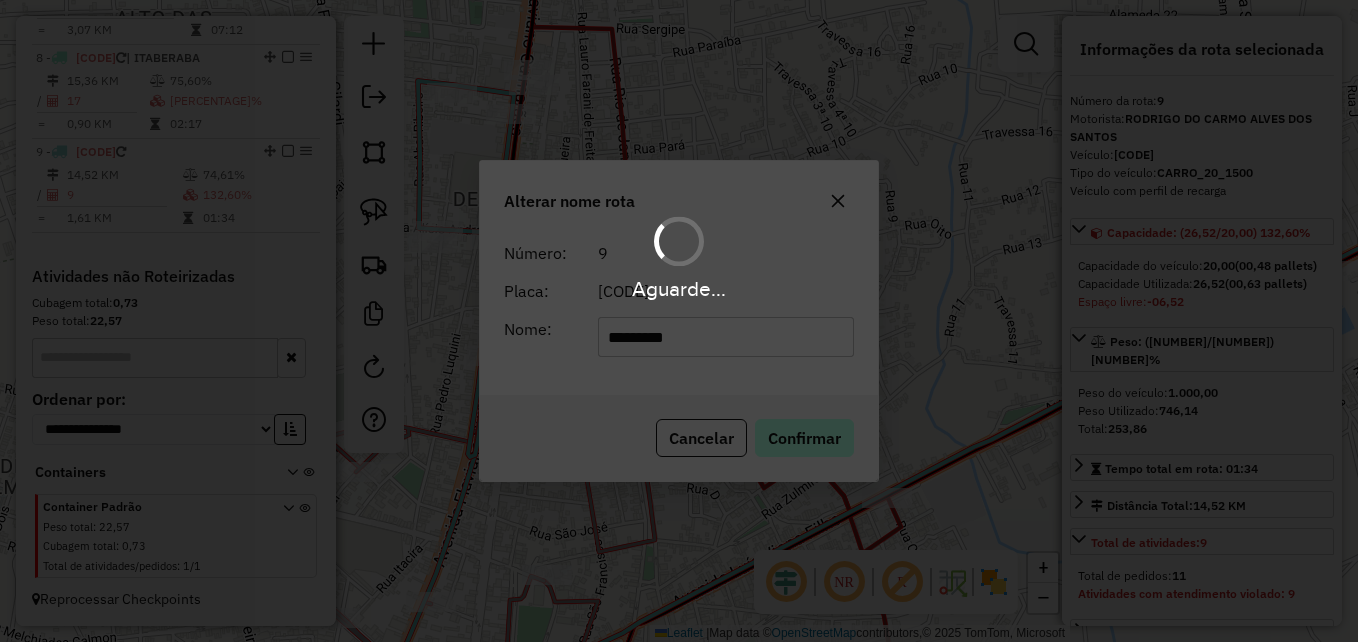 type 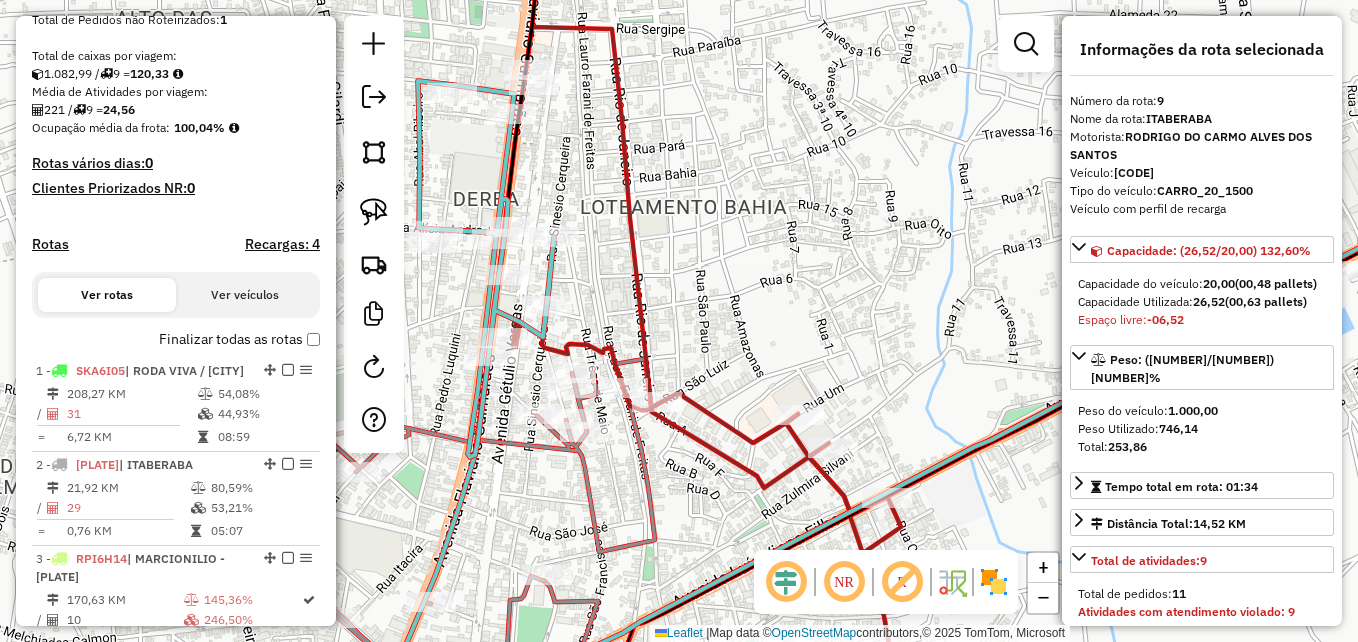 scroll, scrollTop: 387, scrollLeft: 0, axis: vertical 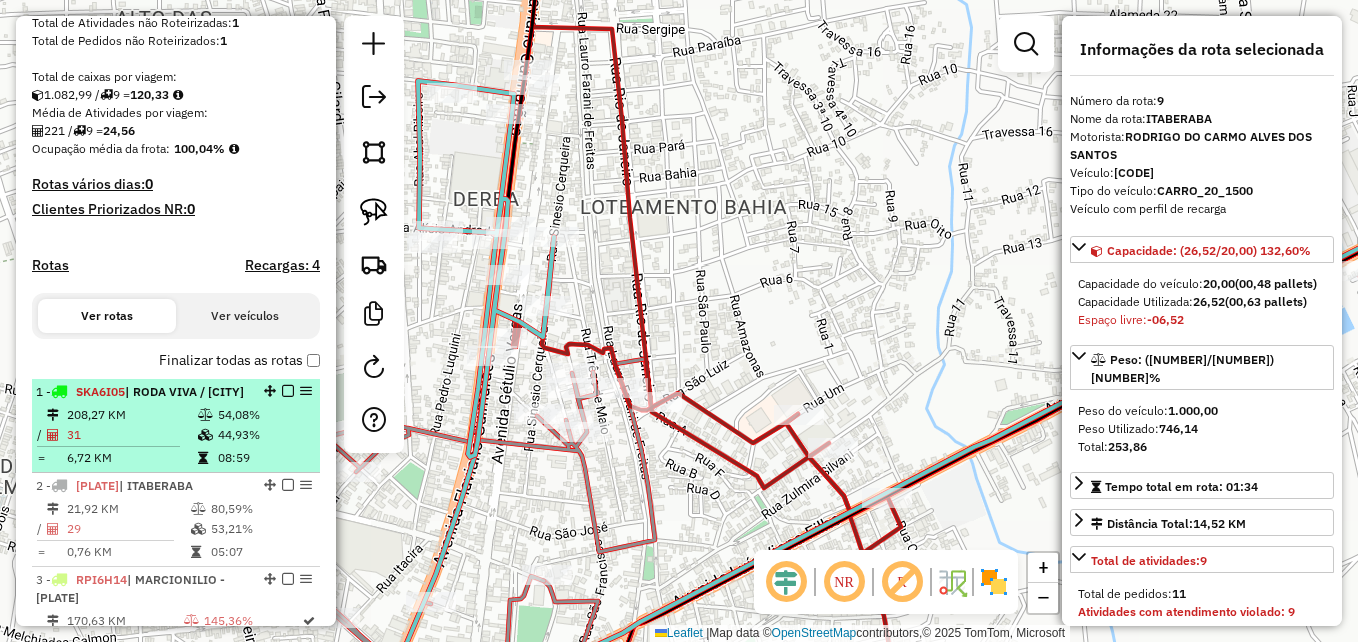 click on "1 -       SKA6I05   | RODA VIVA / IBIQUERA  208,27 KM   54,08%  /  31   44,93%     =  6,72 KM   08:59" at bounding box center [176, 426] 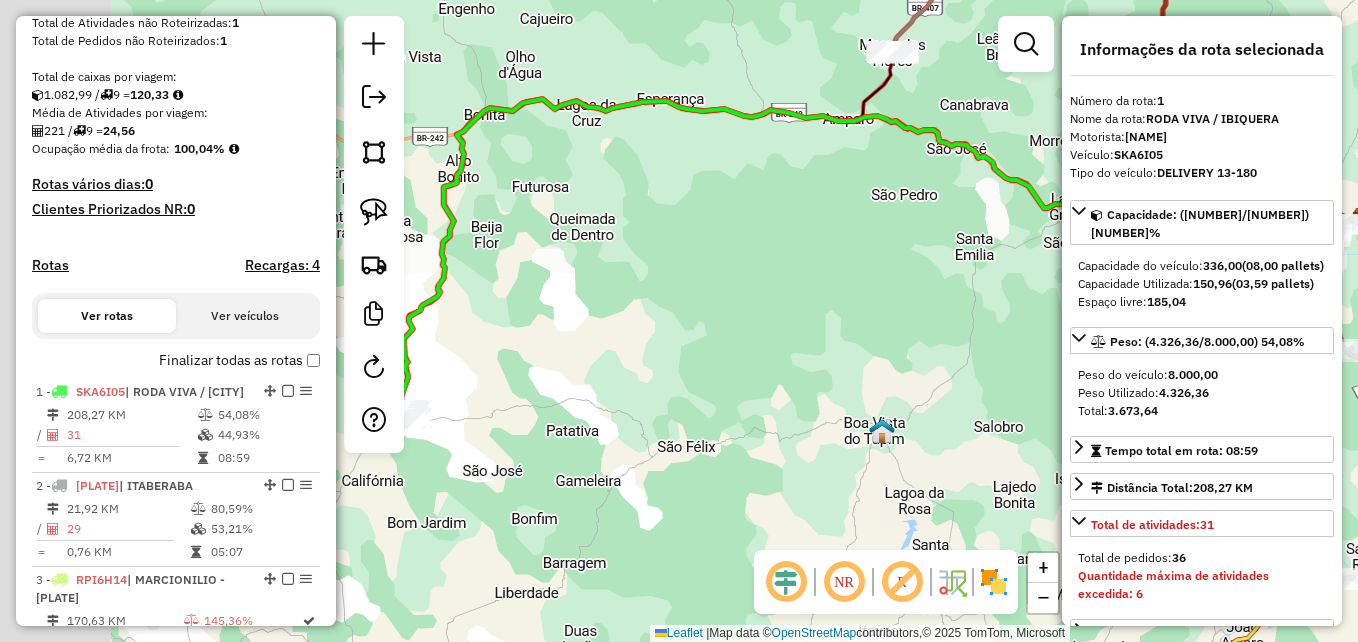 drag, startPoint x: 669, startPoint y: 421, endPoint x: 902, endPoint y: 345, distance: 245.08162 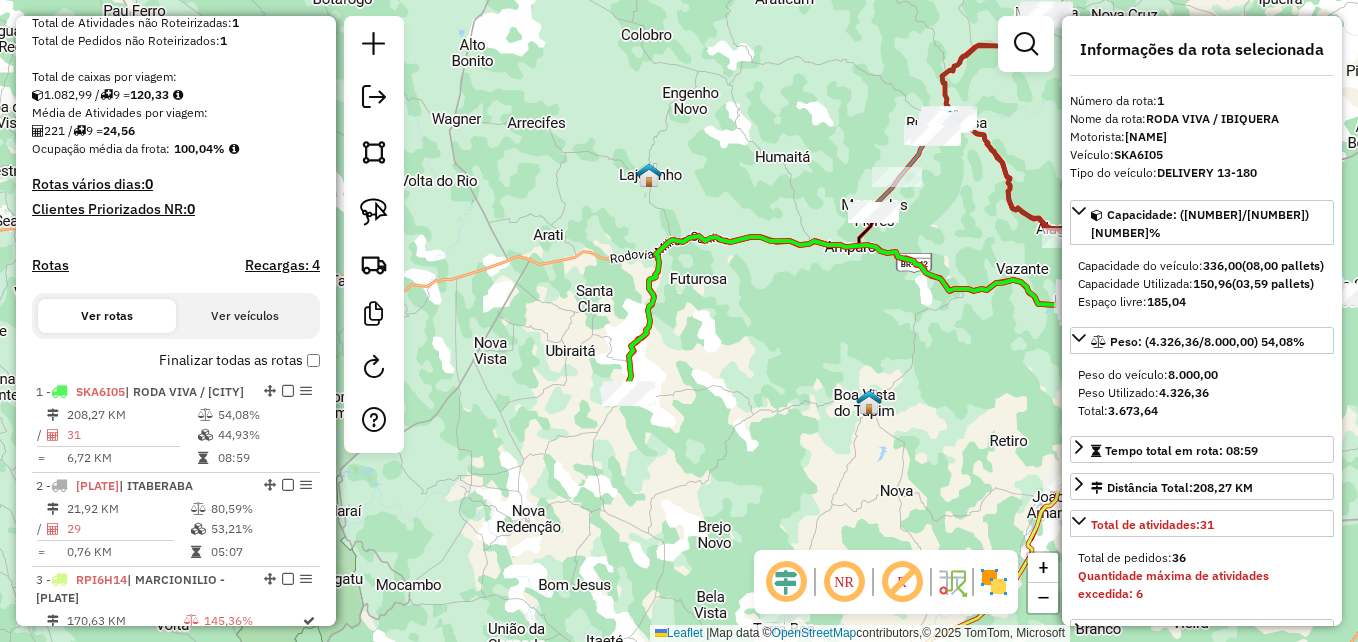 drag, startPoint x: 830, startPoint y: 472, endPoint x: 487, endPoint y: 283, distance: 391.62482 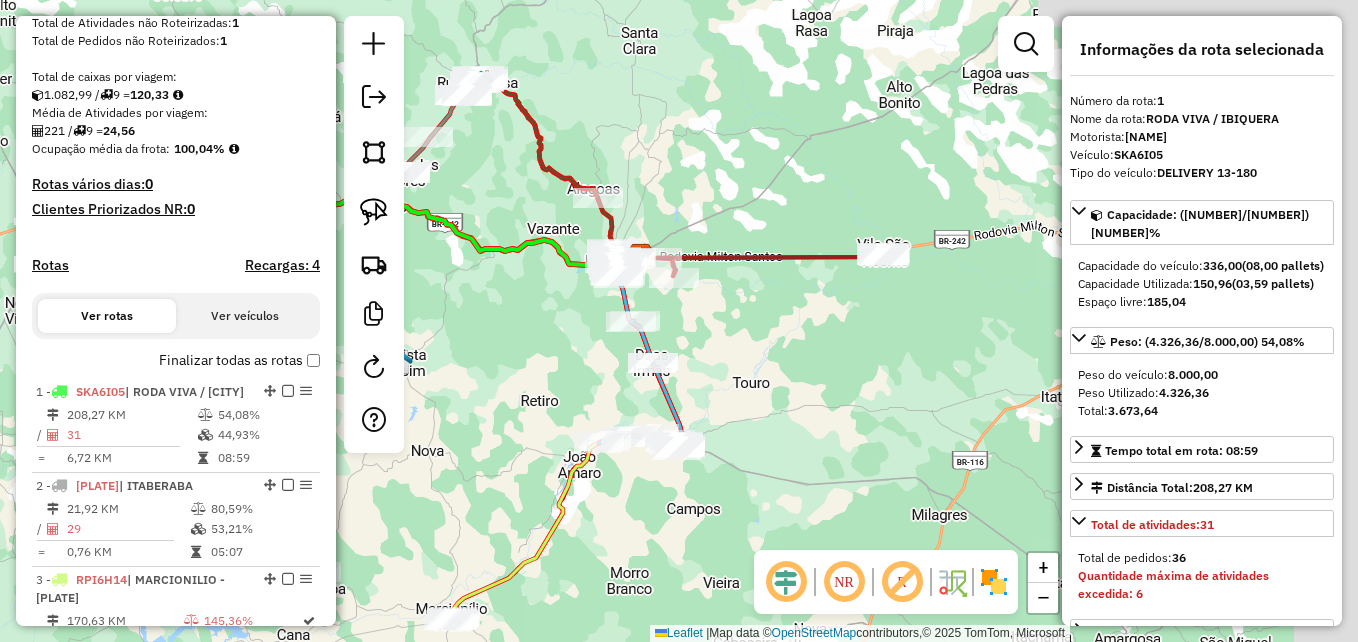 click on "Janela de atendimento Grade de atendimento Capacidade Transportadoras Veículos Cliente Pedidos  Rotas Selecione os dias de semana para filtrar as janelas de atendimento  Seg   Ter   Qua   Qui   Sex   Sáb   Dom  Informe o período da janela de atendimento: De: Até:  Filtrar exatamente a janela do cliente  Considerar janela de atendimento padrão  Selecione os dias de semana para filtrar as grades de atendimento  Seg   Ter   Qua   Qui   Sex   Sáb   Dom   Considerar clientes sem dia de atendimento cadastrado  Clientes fora do dia de atendimento selecionado Filtrar as atividades entre os valores definidos abaixo:  Peso mínimo:   Peso máximo:   Cubagem mínima:   Cubagem máxima:   De:   Até:  Filtrar as atividades entre o tempo de atendimento definido abaixo:  De:   Até:   Considerar capacidade total dos clientes não roteirizados Transportadora: Selecione um ou mais itens Tipo de veículo: Selecione um ou mais itens Veículo: Selecione um ou mais itens Motorista: Selecione um ou mais itens Nome: Rótulo:" 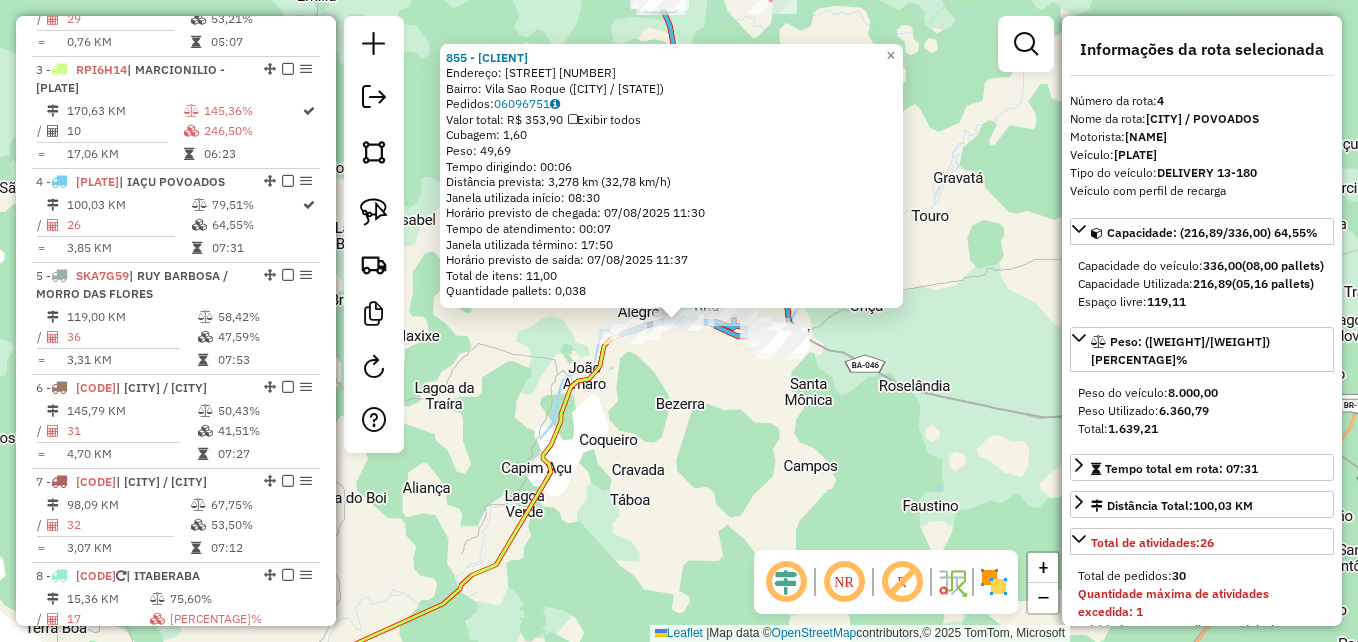 scroll, scrollTop: 1068, scrollLeft: 0, axis: vertical 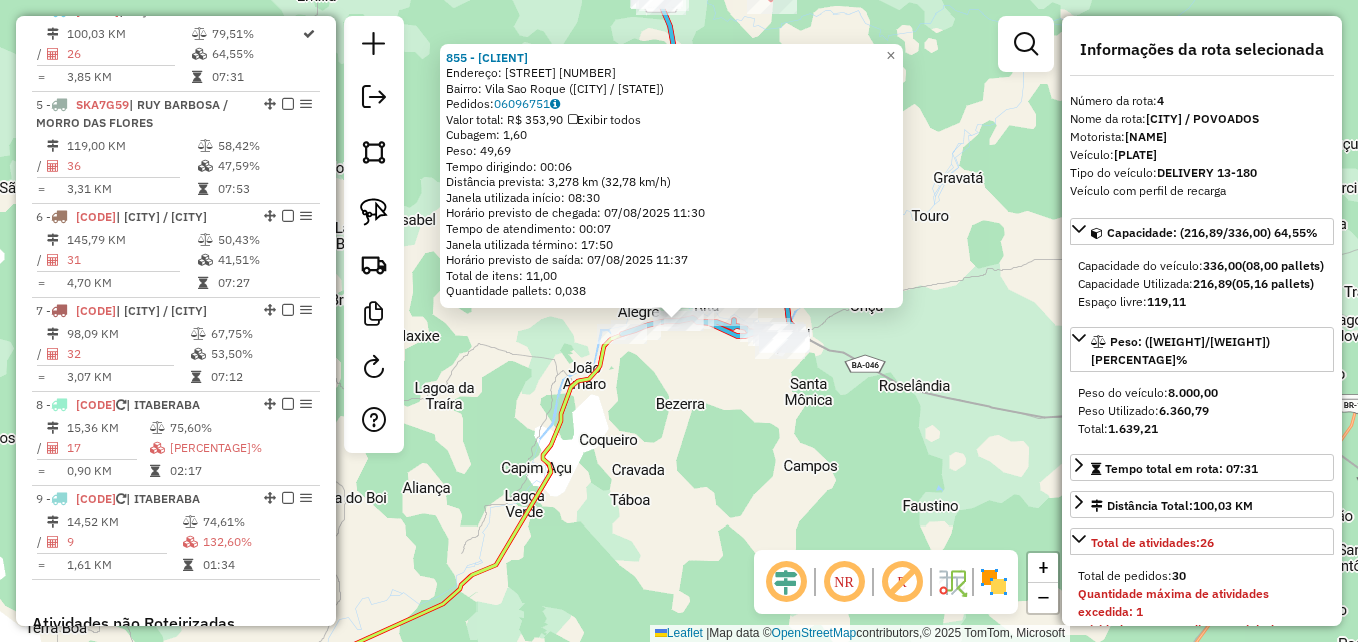 click on "855 - MERCEARIA SAO ROQUE  Endereço:  BA 245 - IACU A MARCIONILIO SO UZA115   Bairro: Vila Sao Roque (IACU / BA)   Pedidos:  06096751   Valor total: R$ 353,90   Exibir todos   Cubagem: 1,60  Peso: 49,69  Tempo dirigindo: 00:06   Distância prevista: 3,278 km (32,78 km/h)   Janela utilizada início: 08:30   Horário previsto de chegada: 07/08/2025 11:30   Tempo de atendimento: 00:07   Janela utilizada término: 17:50   Horário previsto de saída: 07/08/2025 11:37   Total de itens: 11,00   Quantidade pallets: 0,038  × Janela de atendimento Grade de atendimento Capacidade Transportadoras Veículos Cliente Pedidos  Rotas Selecione os dias de semana para filtrar as janelas de atendimento  Seg   Ter   Qua   Qui   Sex   Sáb   Dom  Informe o período da janela de atendimento: De: Até:  Filtrar exatamente a janela do cliente  Considerar janela de atendimento padrão  Selecione os dias de semana para filtrar as grades de atendimento  Seg   Ter   Qua   Qui   Sex   Sáb   Dom   Peso mínimo:   Peso máximo:   De:  +" 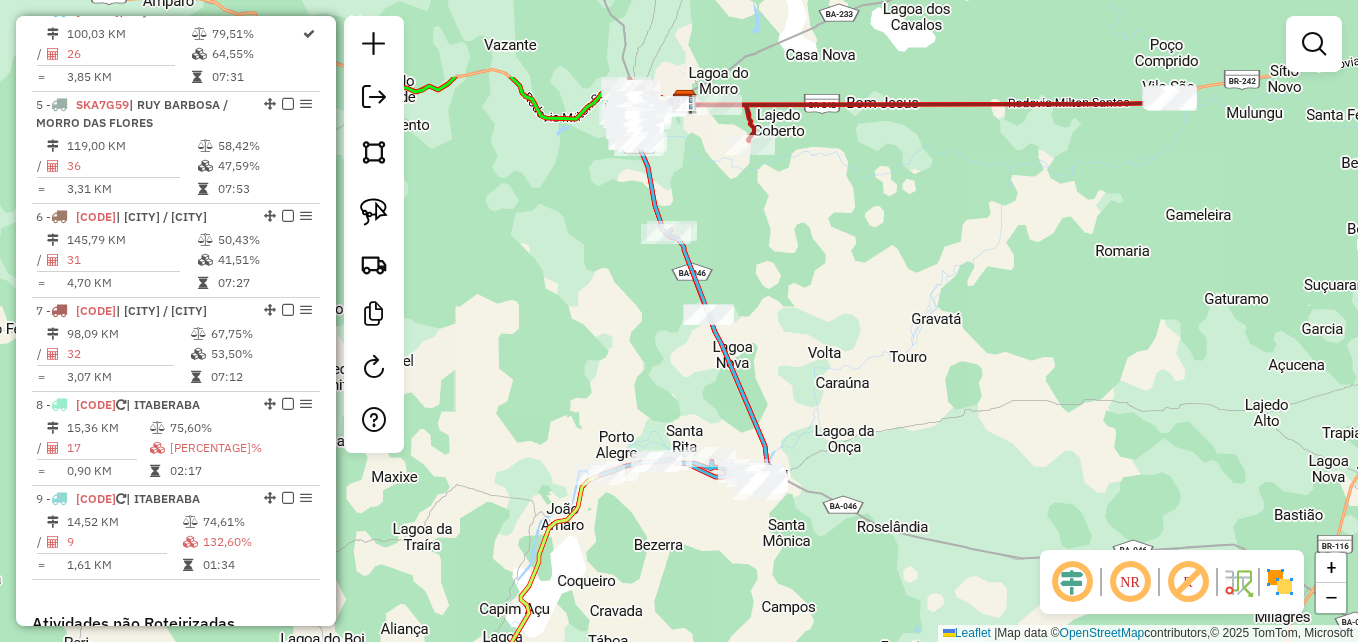 drag, startPoint x: 697, startPoint y: 432, endPoint x: 671, endPoint y: 527, distance: 98.49365 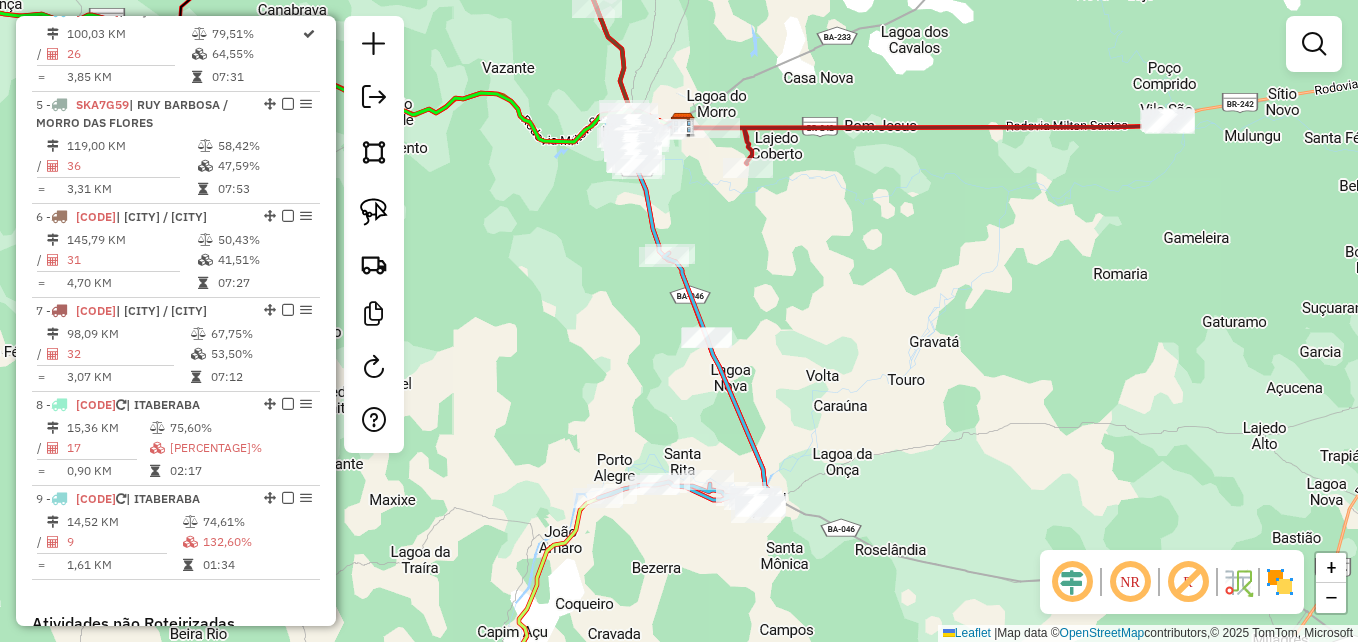 drag, startPoint x: 586, startPoint y: 236, endPoint x: 569, endPoint y: 400, distance: 164.87874 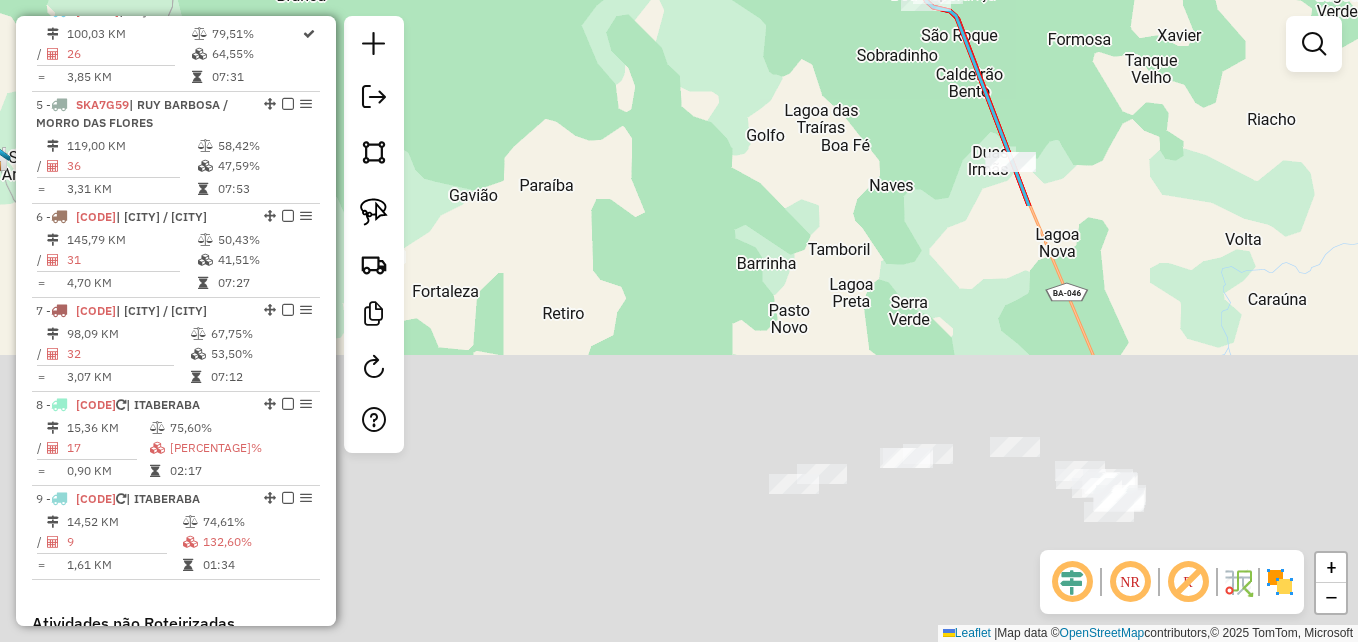 drag, startPoint x: 532, startPoint y: 513, endPoint x: 771, endPoint y: 46, distance: 524.6046 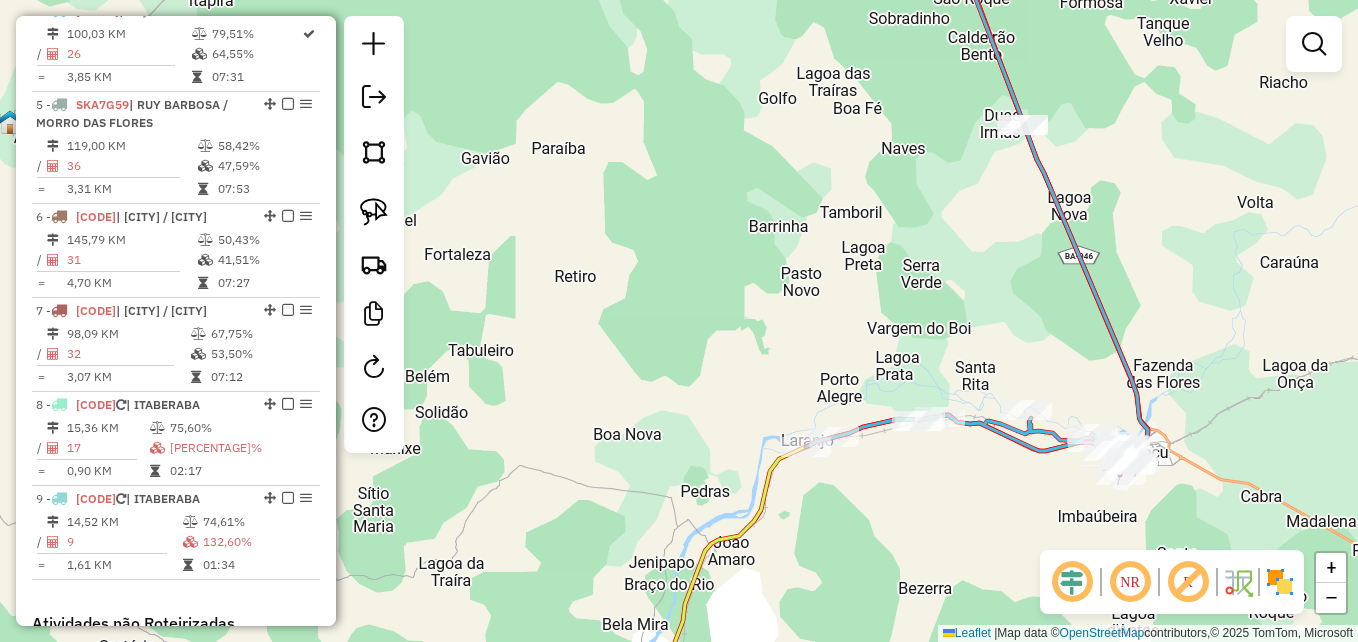 drag, startPoint x: 685, startPoint y: 520, endPoint x: 797, endPoint y: 24, distance: 508.48795 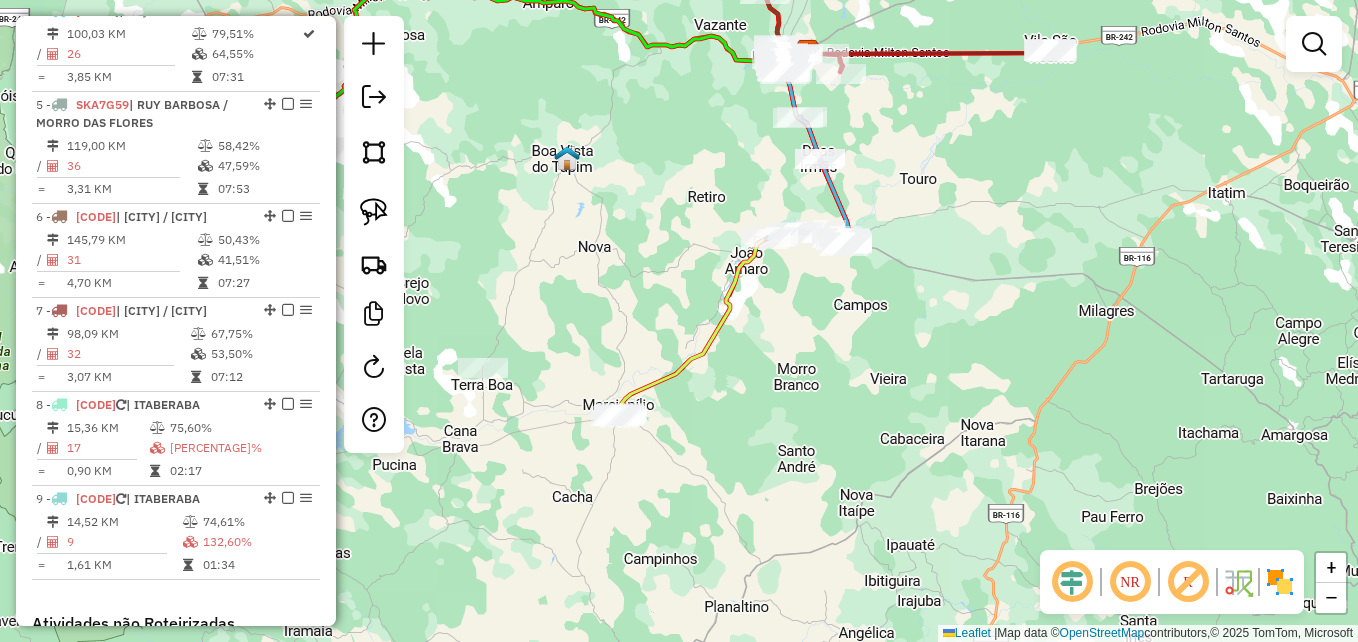 click on "Janela de atendimento Grade de atendimento Capacidade Transportadoras Veículos Cliente Pedidos  Rotas Selecione os dias de semana para filtrar as janelas de atendimento  Seg   Ter   Qua   Qui   Sex   Sáb   Dom  Informe o período da janela de atendimento: De: Até:  Filtrar exatamente a janela do cliente  Considerar janela de atendimento padrão  Selecione os dias de semana para filtrar as grades de atendimento  Seg   Ter   Qua   Qui   Sex   Sáb   Dom   Considerar clientes sem dia de atendimento cadastrado  Clientes fora do dia de atendimento selecionado Filtrar as atividades entre os valores definidos abaixo:  Peso mínimo:   Peso máximo:   Cubagem mínima:   Cubagem máxima:   De:   Até:  Filtrar as atividades entre o tempo de atendimento definido abaixo:  De:   Até:   Considerar capacidade total dos clientes não roteirizados Transportadora: Selecione um ou mais itens Tipo de veículo: Selecione um ou mais itens Veículo: Selecione um ou mais itens Motorista: Selecione um ou mais itens Nome: Rótulo:" 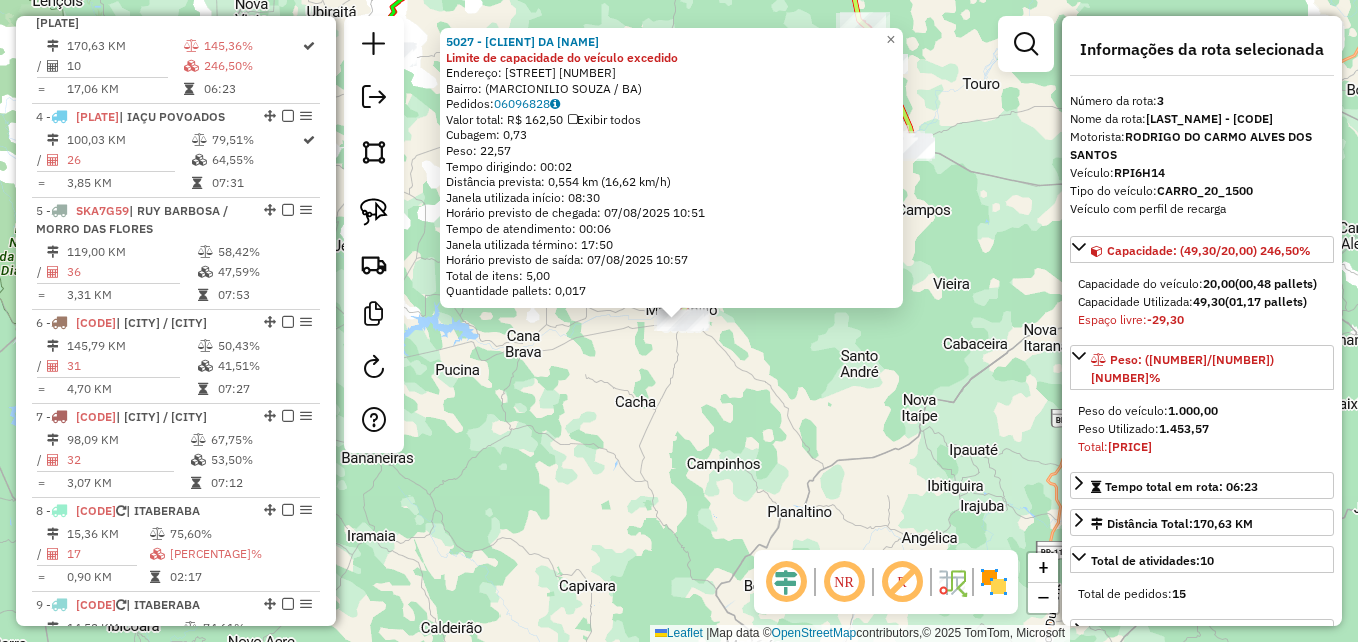 scroll, scrollTop: 956, scrollLeft: 0, axis: vertical 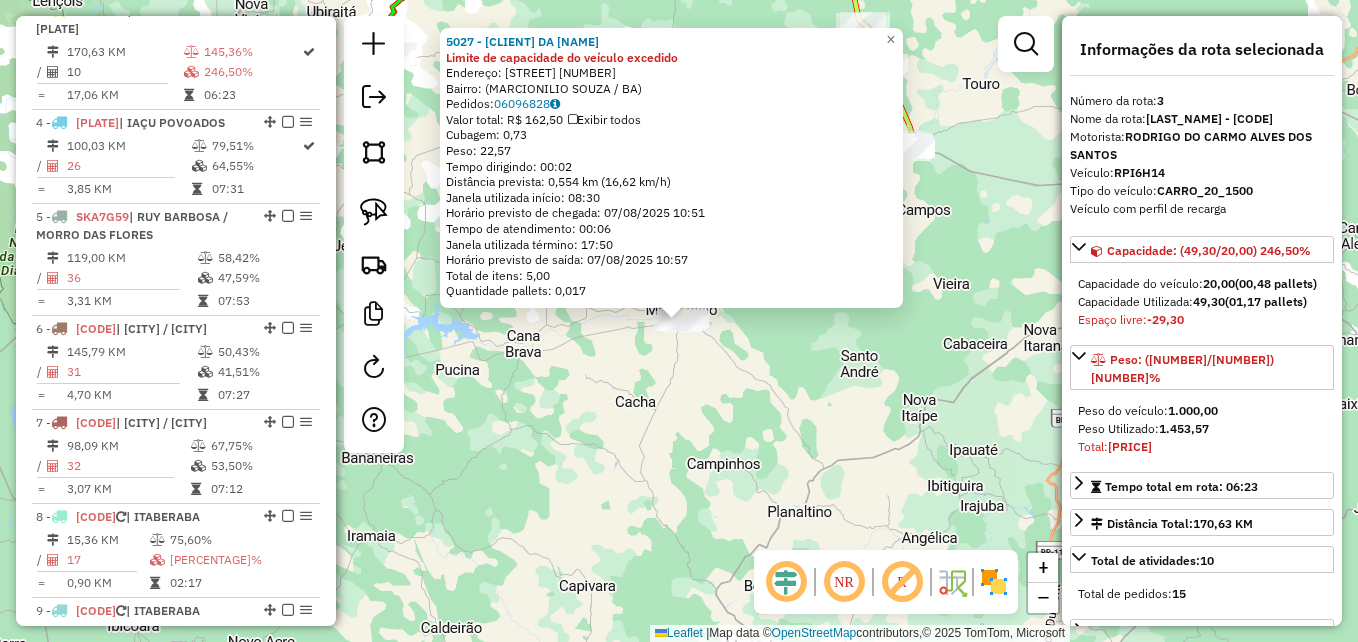click on "5027 - MERCEARIA DA GU (MAR Limite de capacidade do veículo excedido  Endereço:  Rua Rua Prefeito Dr Jorge Medr ado,24   Bairro:  (MARCIONILIO SOUZA / BA)   Pedidos:  06096828   Valor total: R$ 162,50   Exibir todos   Cubagem: 0,73  Peso: 22,57  Tempo dirigindo: 00:02   Distância prevista: 0,554 km (16,62 km/h)   Janela utilizada início: 08:30   Horário previsto de chegada: 07/08/2025 10:51   Tempo de atendimento: 00:06   Janela utilizada término: 17:50   Horário previsto de saída: 07/08/2025 10:57   Total de itens: 5,00   Quantidade pallets: 0,017  × Janela de atendimento Grade de atendimento Capacidade Transportadoras Veículos Cliente Pedidos  Rotas Selecione os dias de semana para filtrar as janelas de atendimento  Seg   Ter   Qua   Qui   Sex   Sáb   Dom  Informe o período da janela de atendimento: De: Até:  Filtrar exatamente a janela do cliente  Considerar janela de atendimento padrão  Selecione os dias de semana para filtrar as grades de atendimento  Seg   Ter   Qua   Qui   Sex   Sáb  De:" 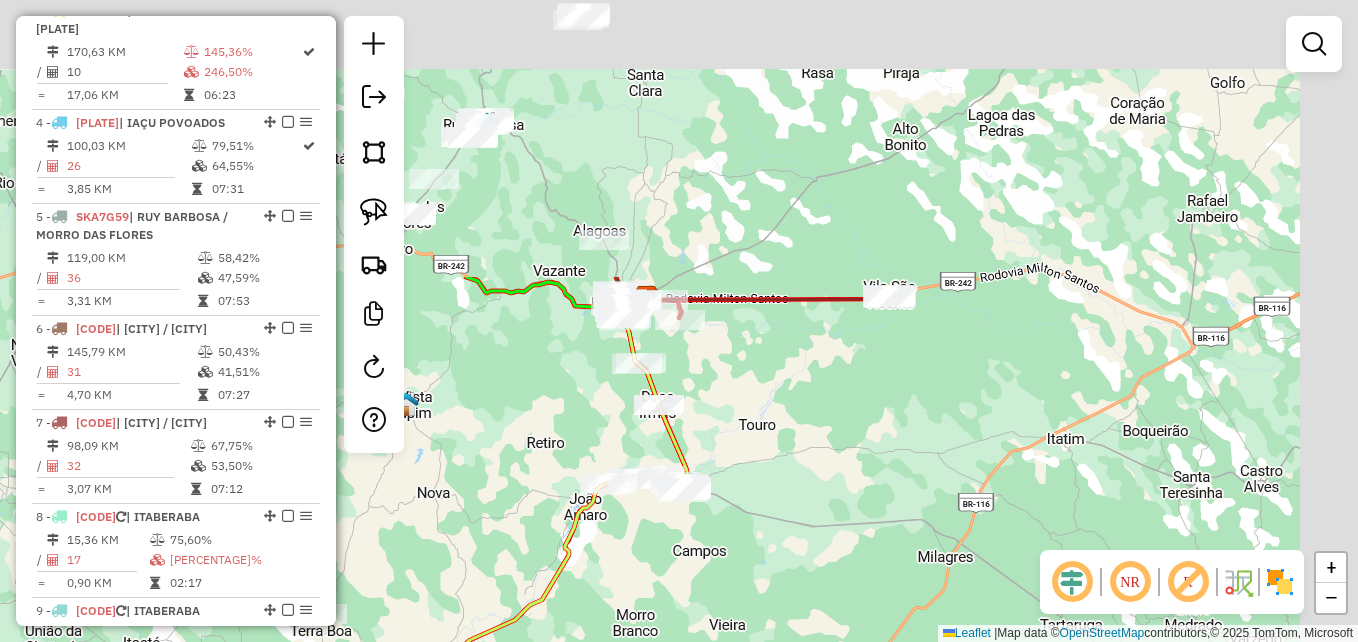 drag, startPoint x: 922, startPoint y: 273, endPoint x: 698, endPoint y: 614, distance: 407.99142 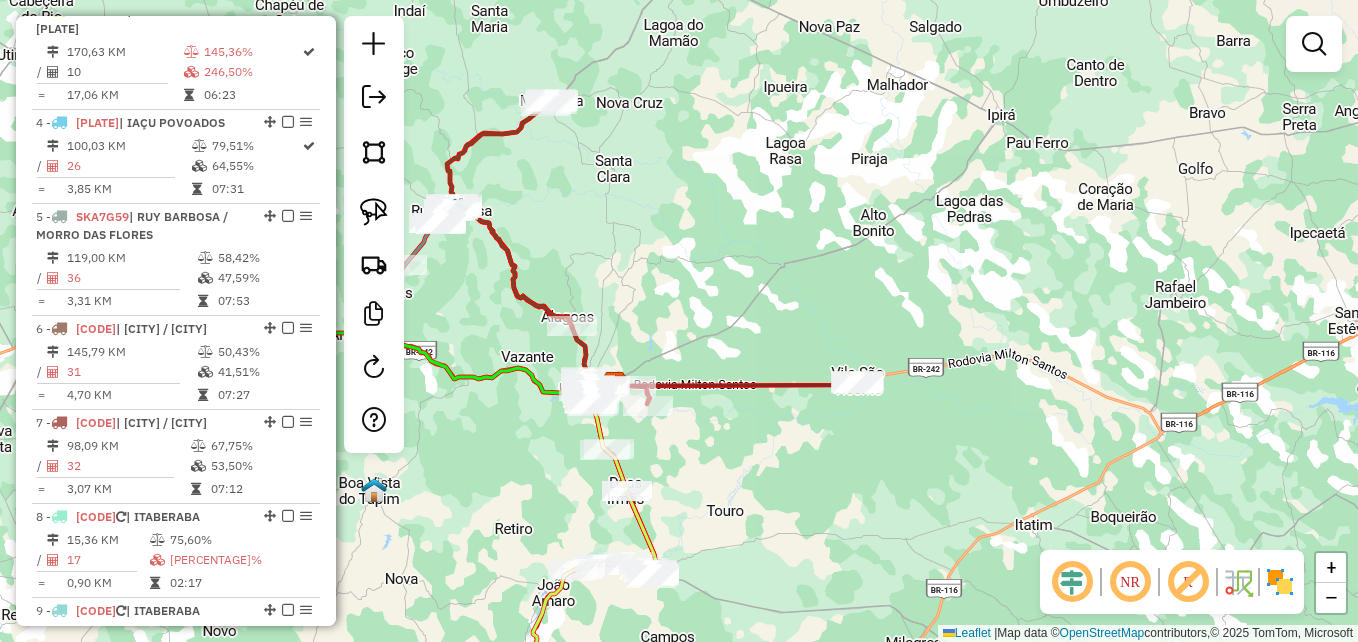 drag, startPoint x: 803, startPoint y: 346, endPoint x: 747, endPoint y: 510, distance: 173.29744 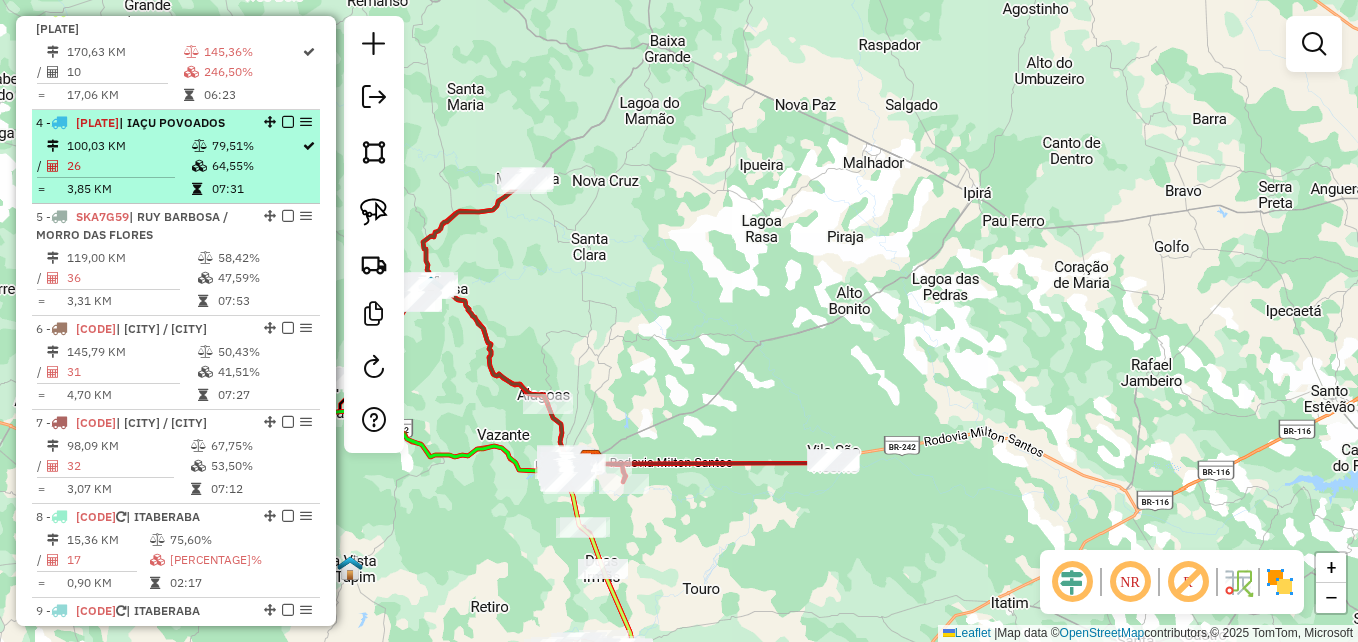scroll, scrollTop: 556, scrollLeft: 0, axis: vertical 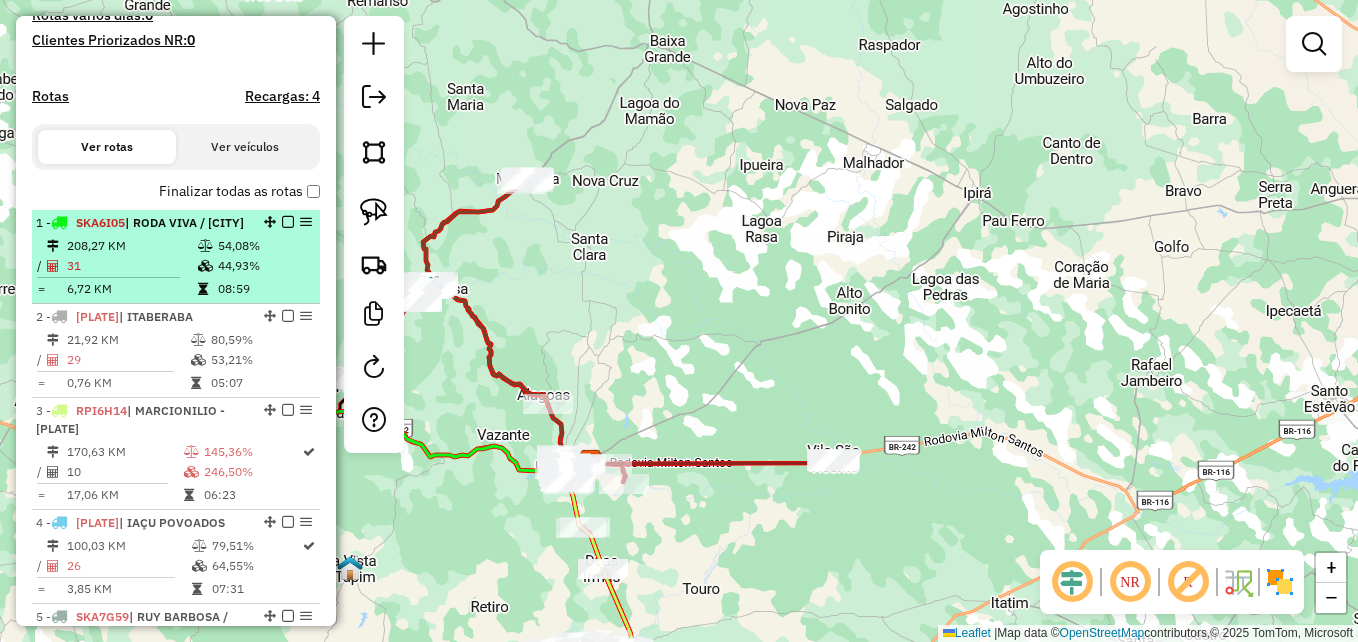 click on "208,27 KM" at bounding box center [131, 246] 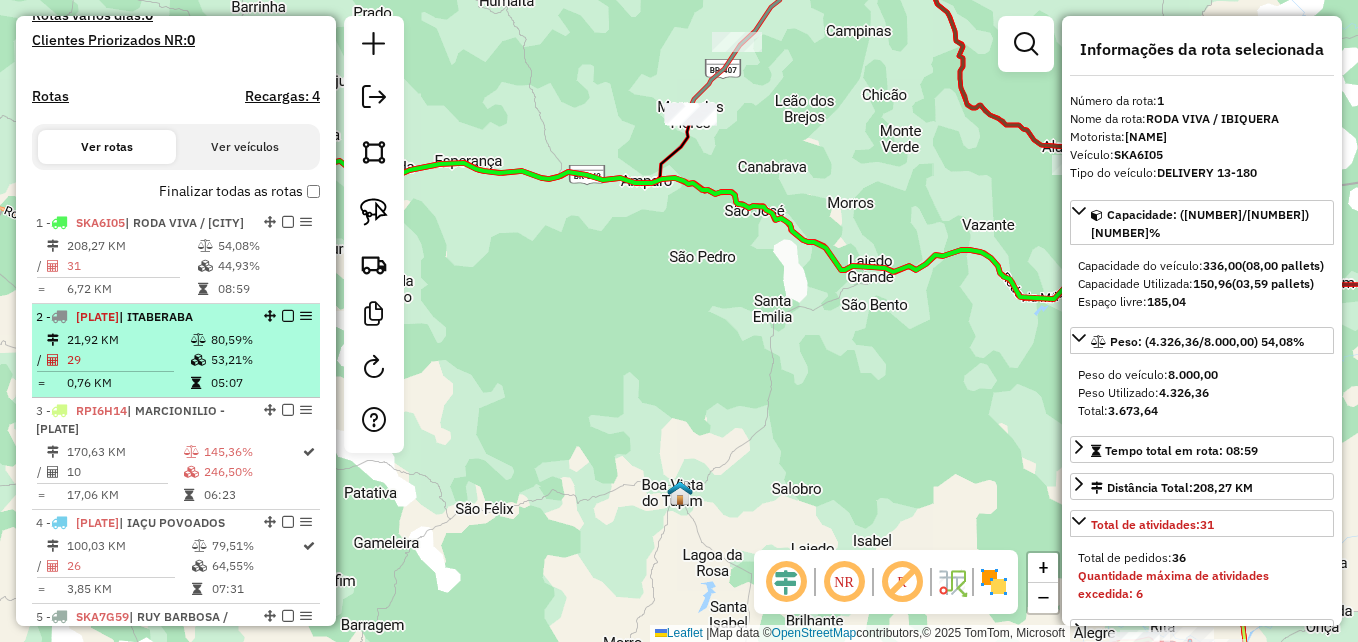click on "21,92 KM" at bounding box center [128, 340] 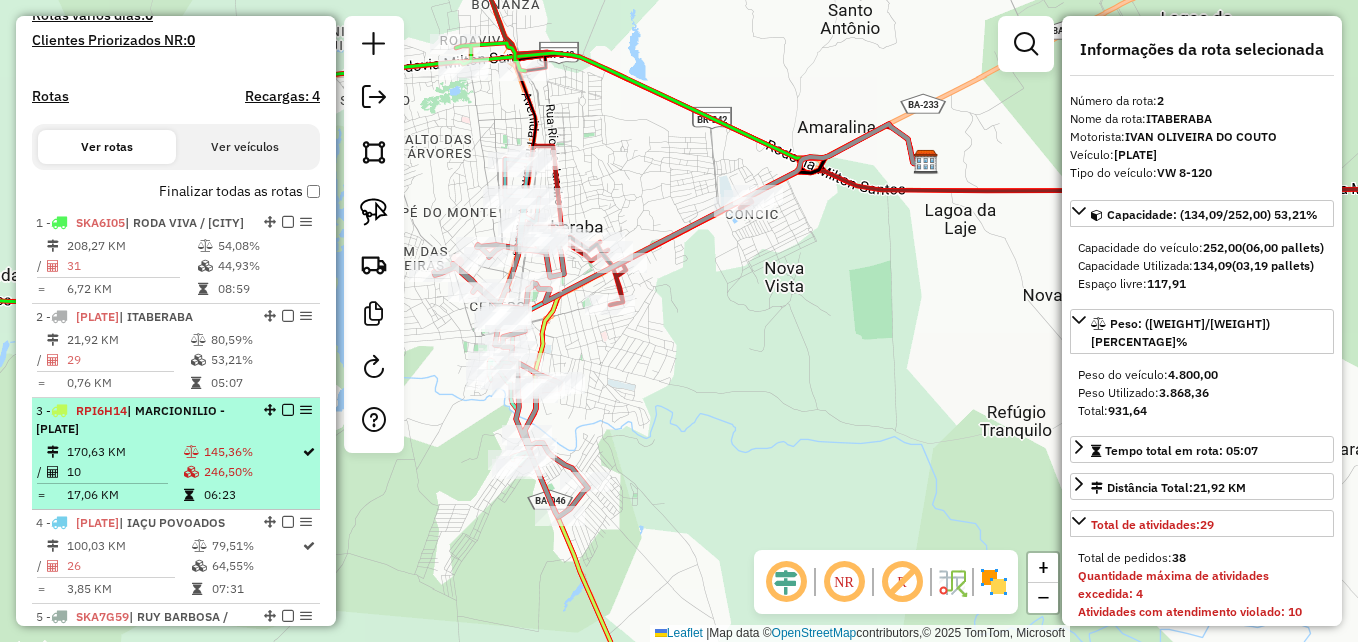 click on "3 -       RPI6H14   | MARCIONILIO - SKP4F69" at bounding box center [142, 420] 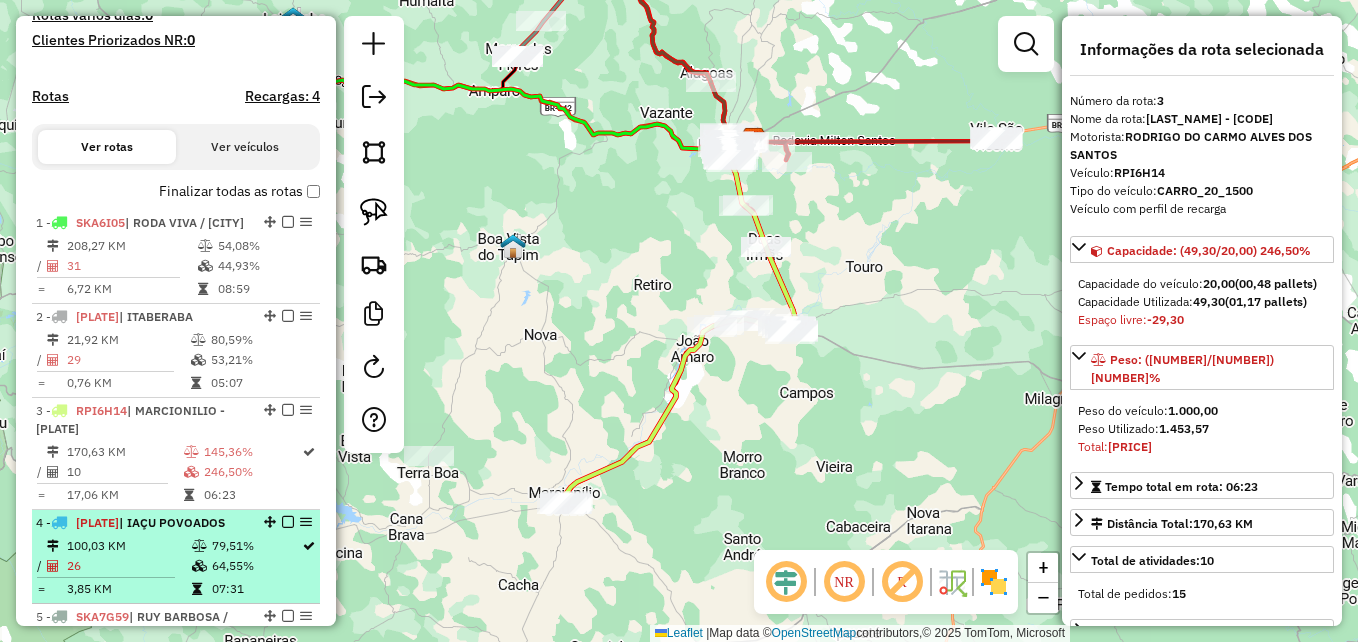 click on "SKE6J31" at bounding box center [97, 522] 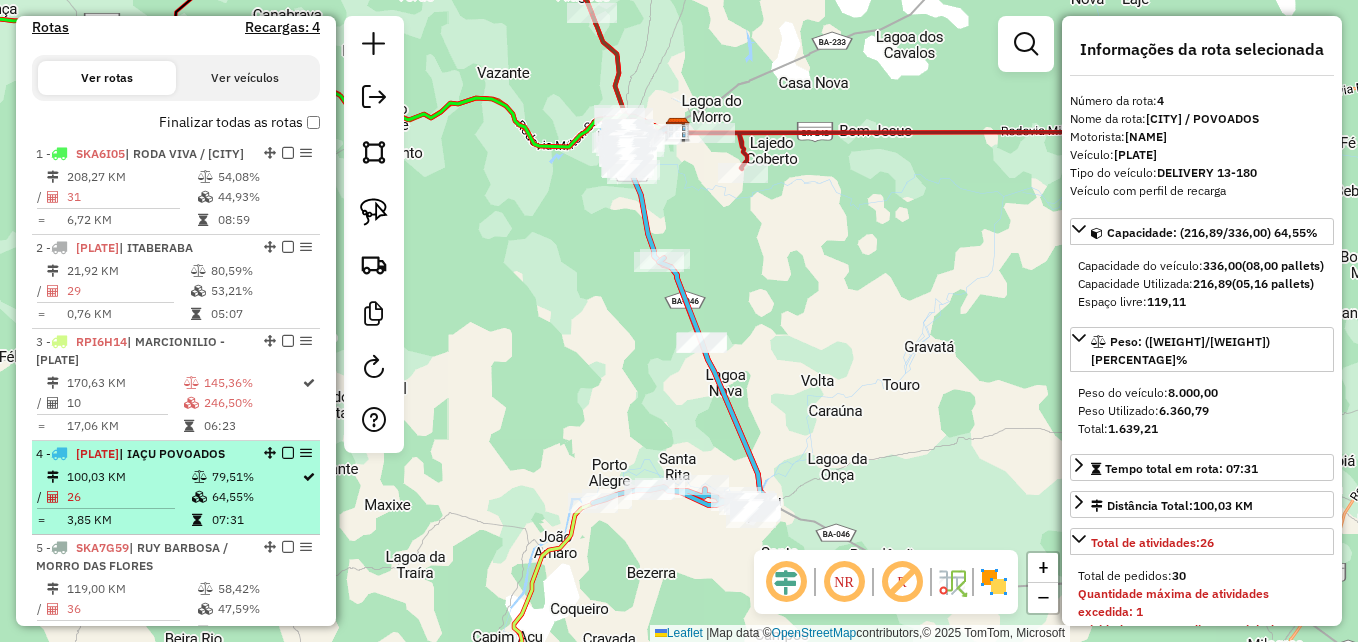 scroll, scrollTop: 656, scrollLeft: 0, axis: vertical 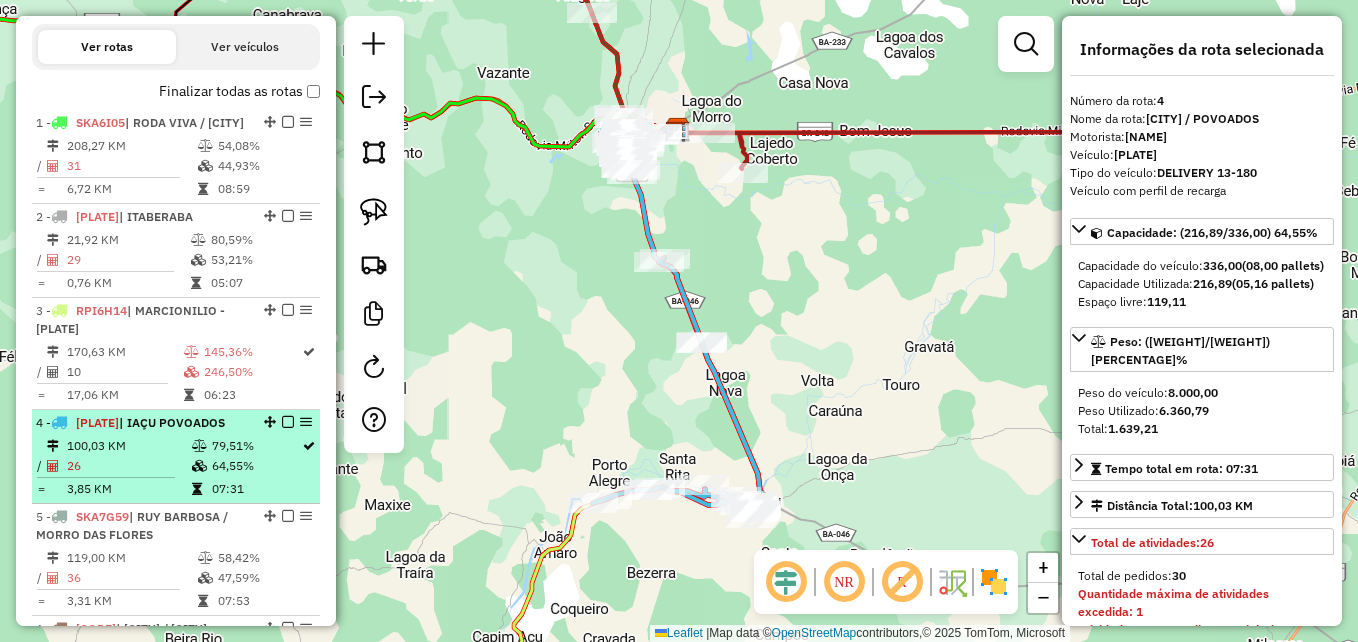 click on "100,03 KM" at bounding box center (128, 446) 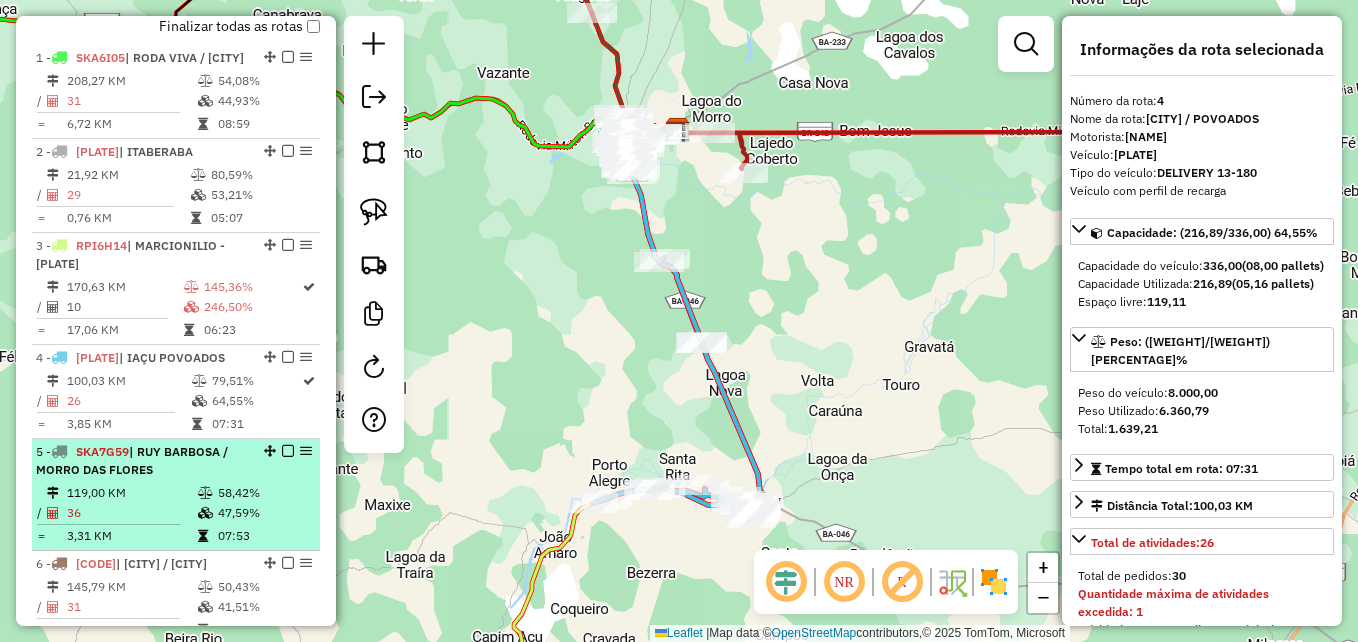 scroll, scrollTop: 756, scrollLeft: 0, axis: vertical 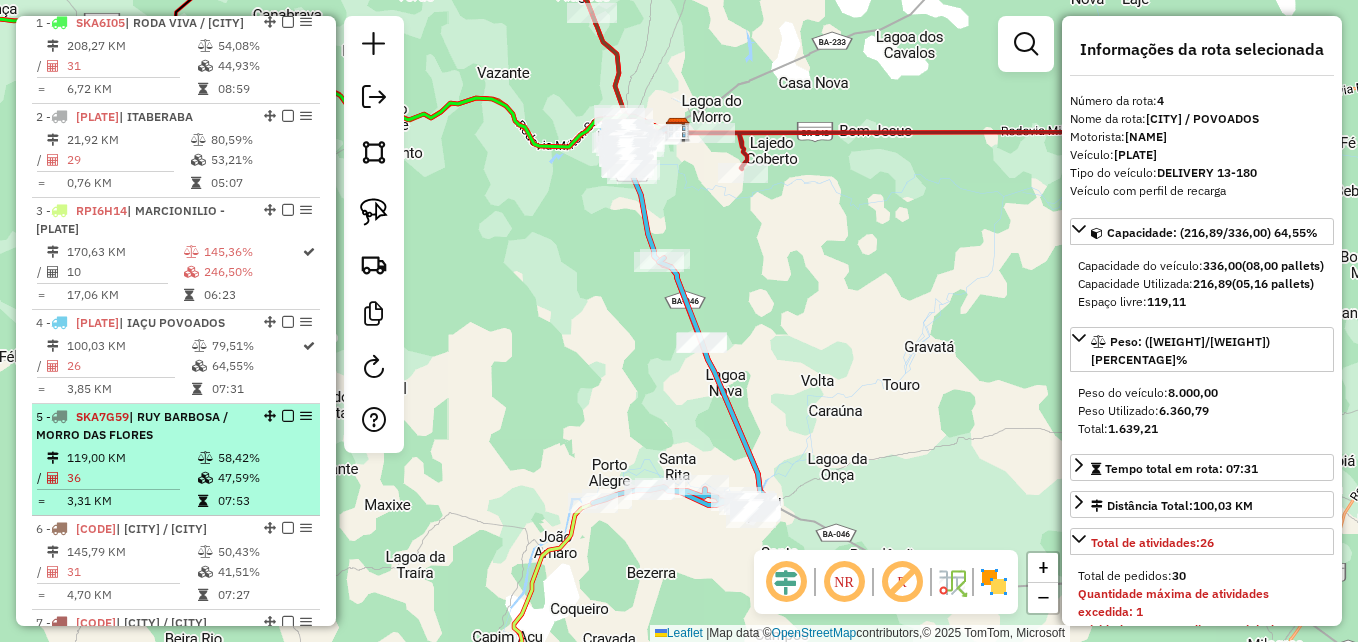click on "119,00 KM" at bounding box center (131, 458) 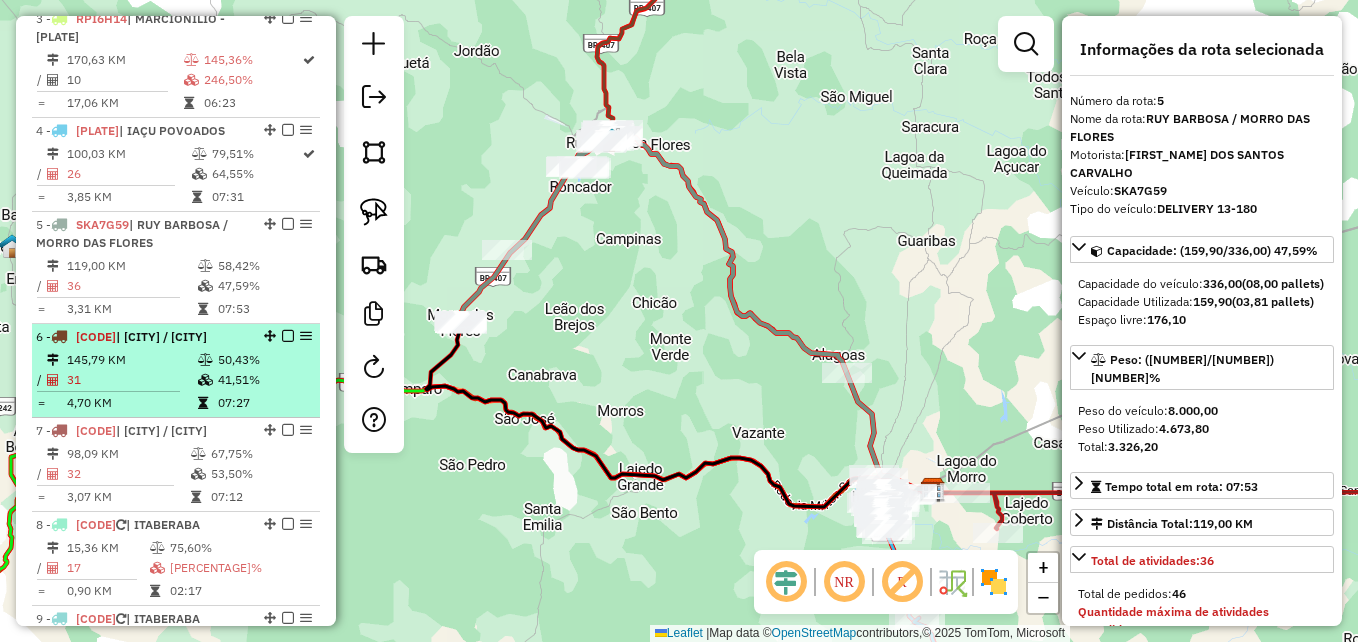 scroll, scrollTop: 956, scrollLeft: 0, axis: vertical 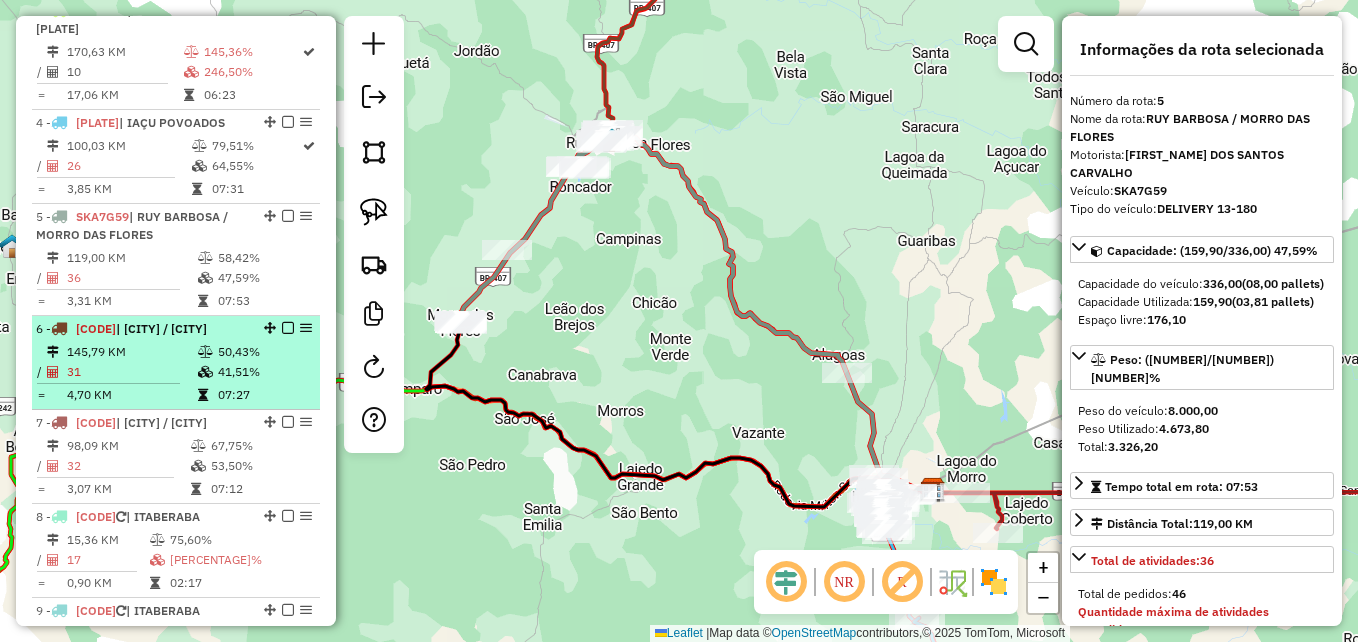 click on "6 -       SKA1B43   | RUY BARBOSA / MACAJUBA  145,79 KM   50,43%  /  31   41,51%     =  4,70 KM   07:27" at bounding box center (176, 363) 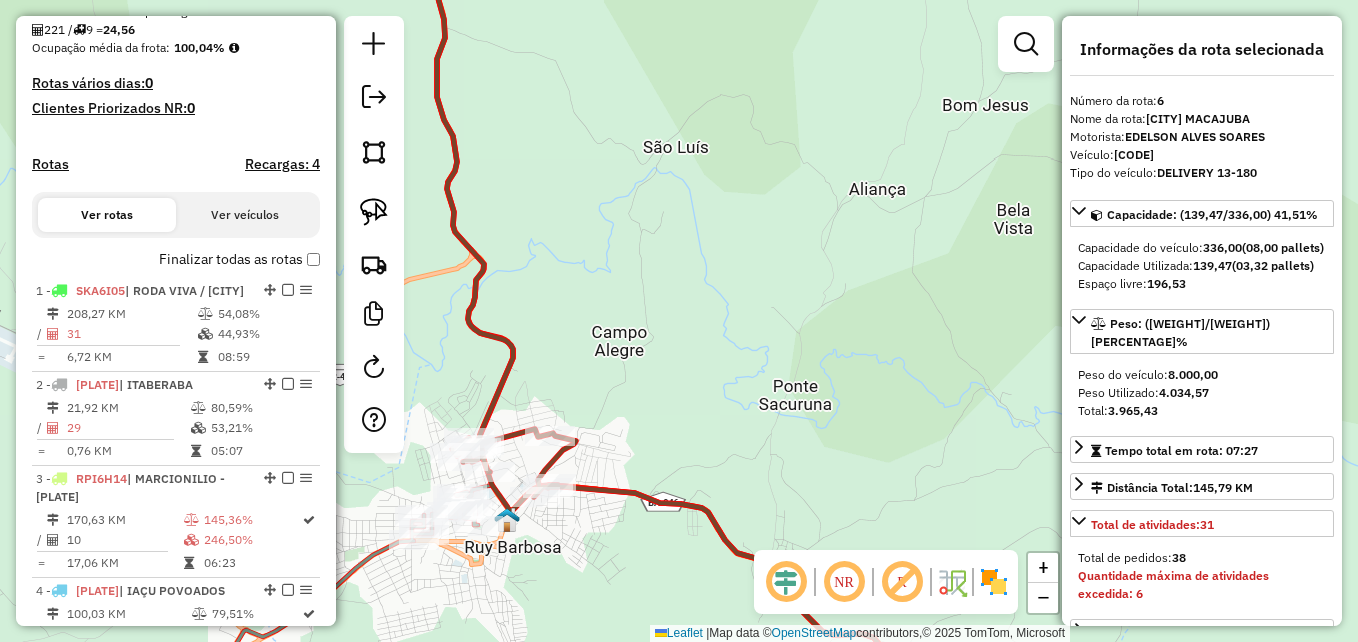 scroll, scrollTop: 487, scrollLeft: 0, axis: vertical 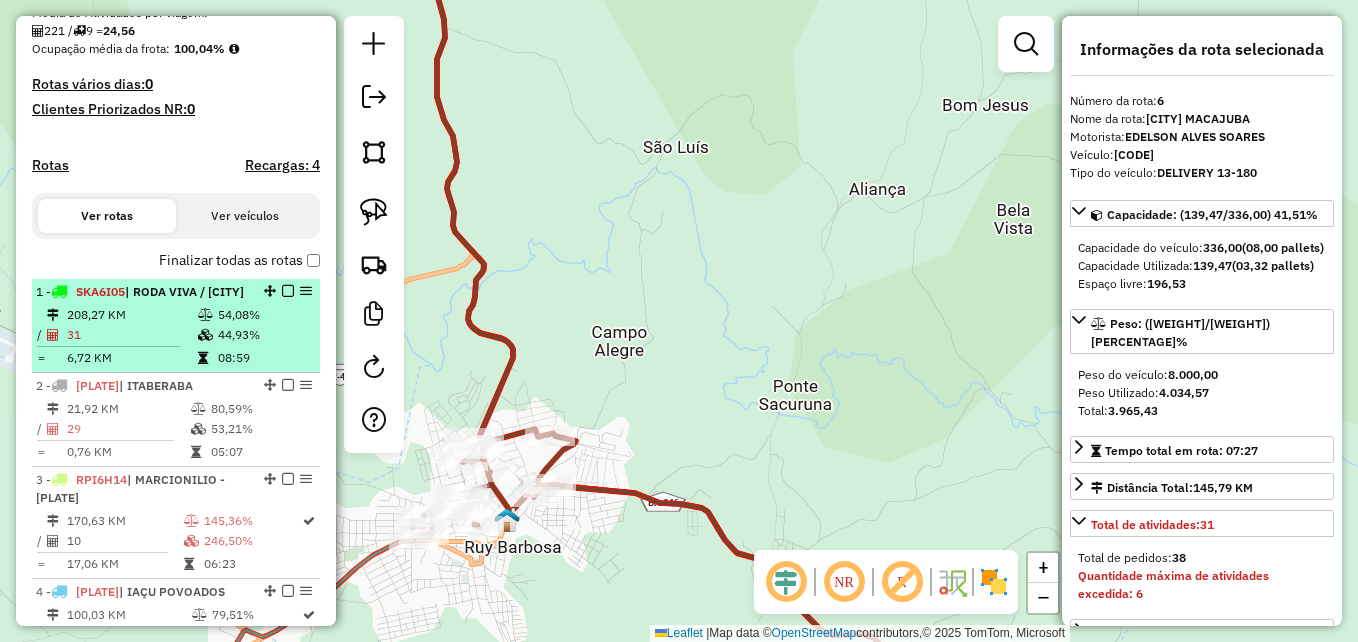 click on "1 -       SKA6I05   | RODA VIVA / IBIQUERA" at bounding box center [142, 292] 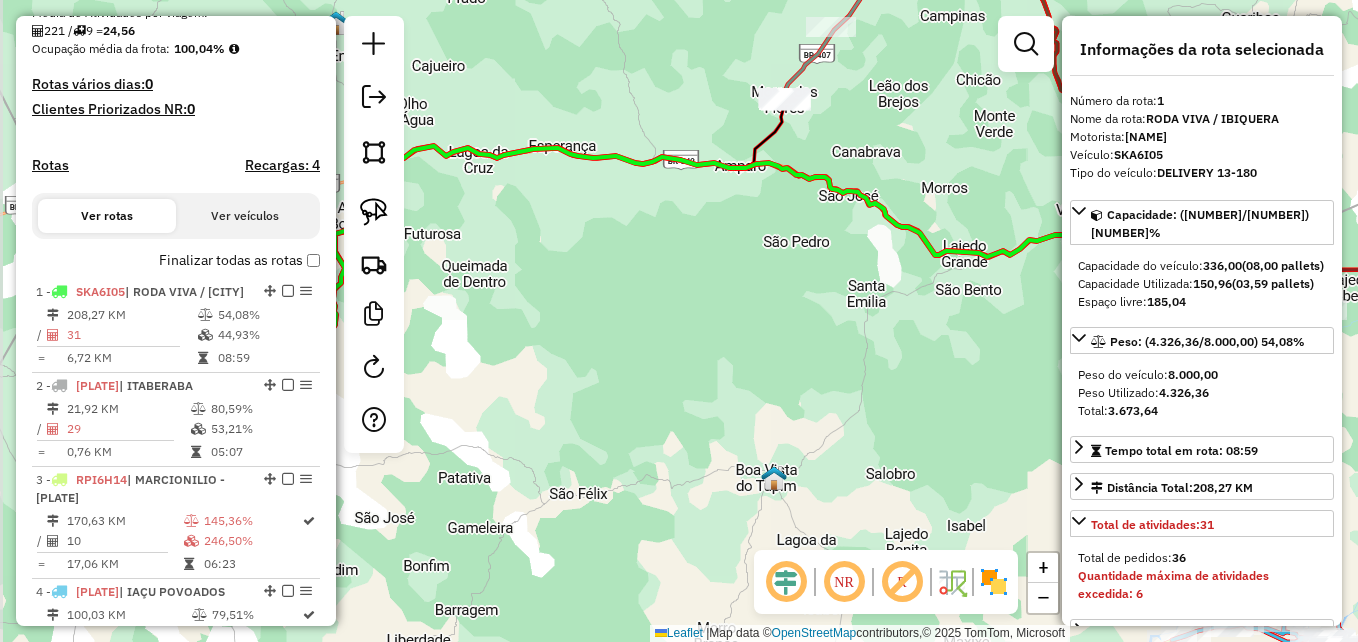 drag, startPoint x: 570, startPoint y: 364, endPoint x: 664, endPoint y: 349, distance: 95.189285 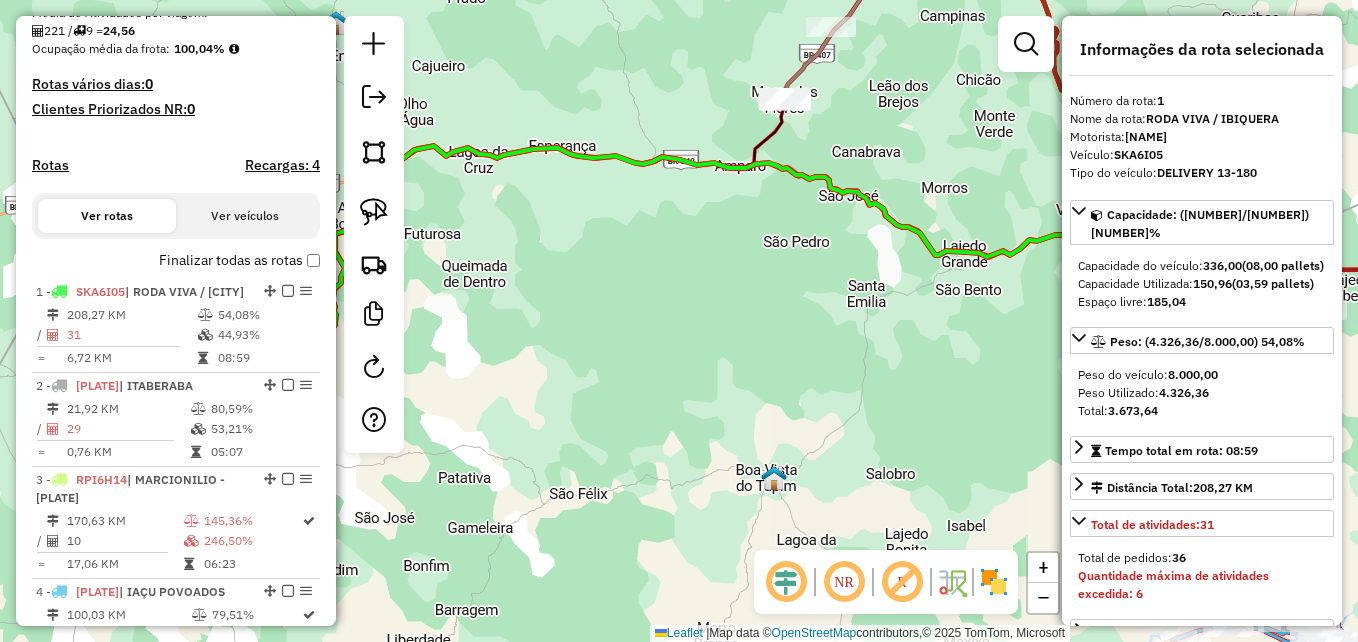 drag, startPoint x: 1060, startPoint y: 384, endPoint x: 824, endPoint y: 362, distance: 237.02321 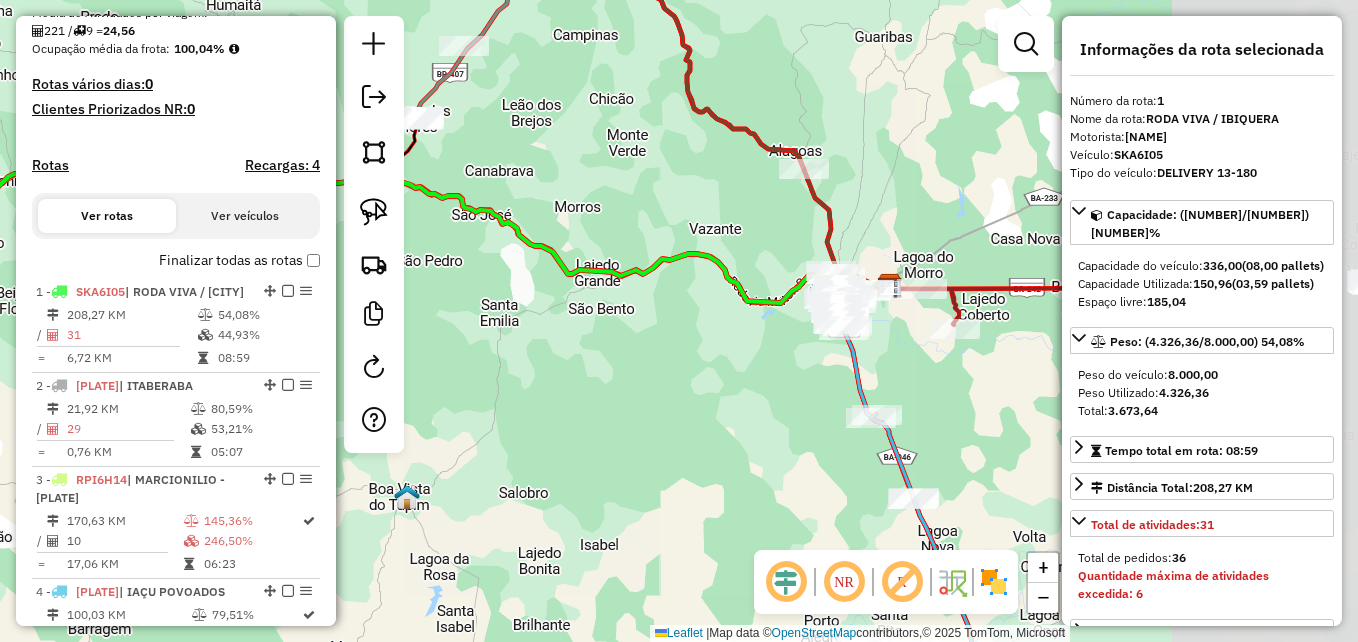 drag, startPoint x: 824, startPoint y: 362, endPoint x: 331, endPoint y: 404, distance: 494.7858 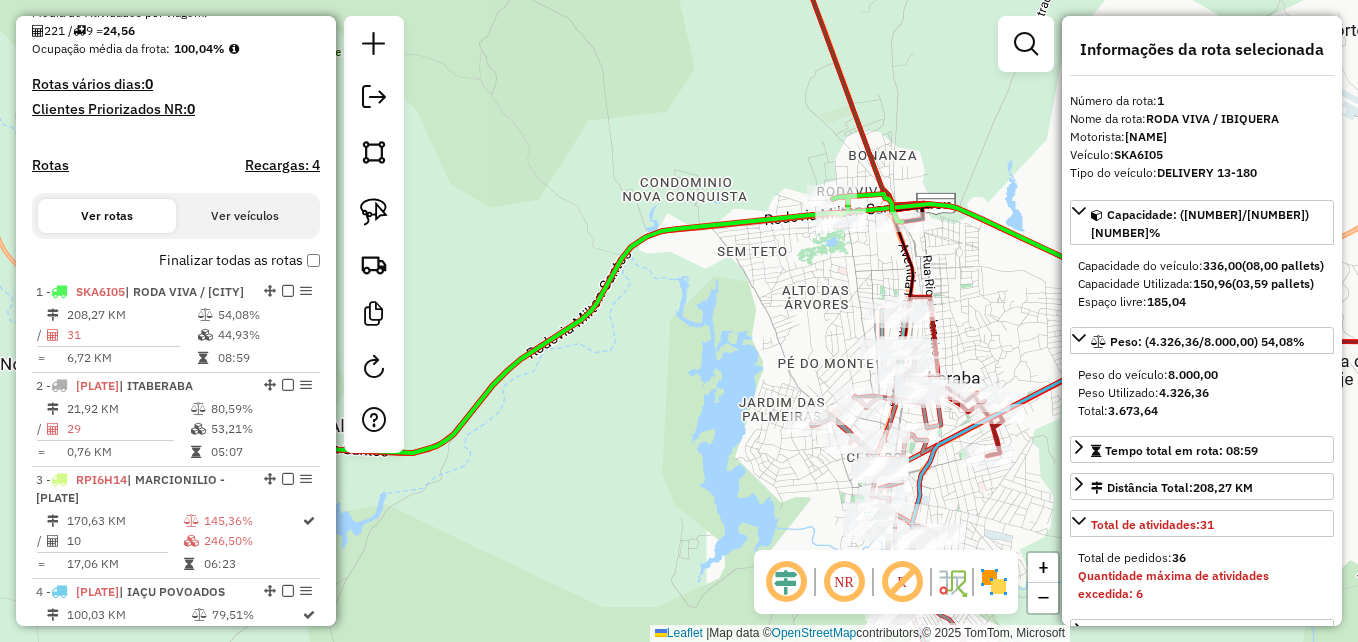 drag, startPoint x: 500, startPoint y: 506, endPoint x: 813, endPoint y: 423, distance: 323.81784 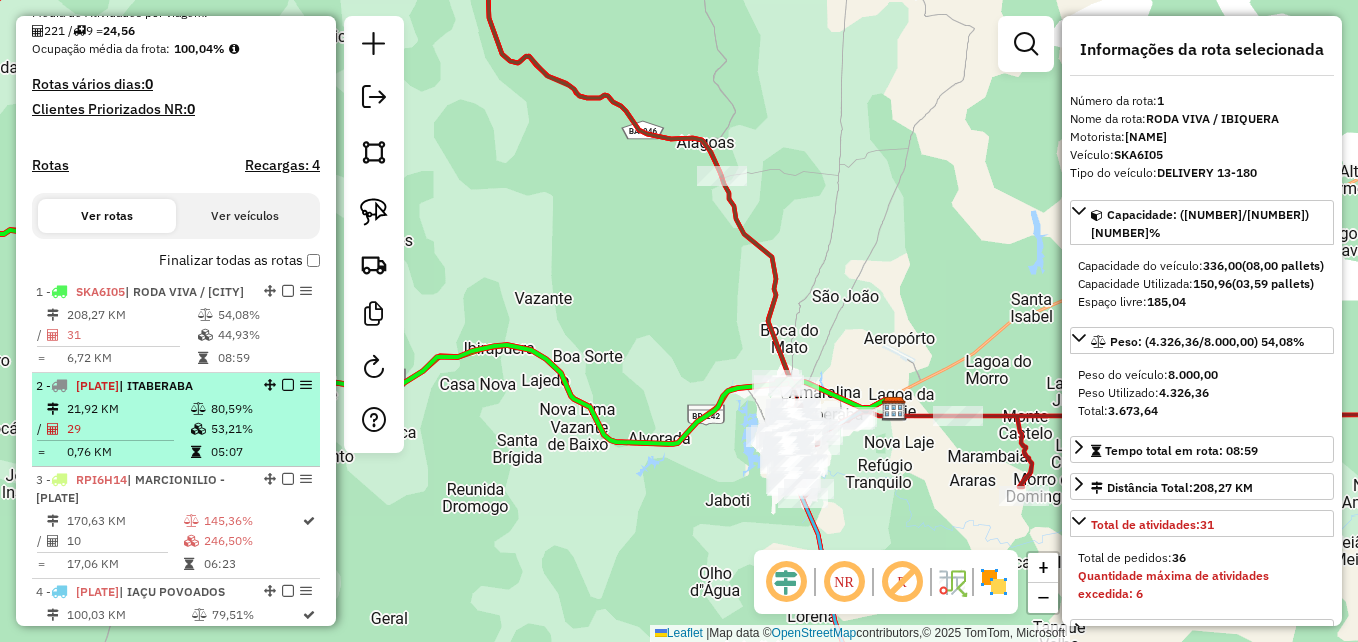 click on "21,92 KM" at bounding box center [128, 409] 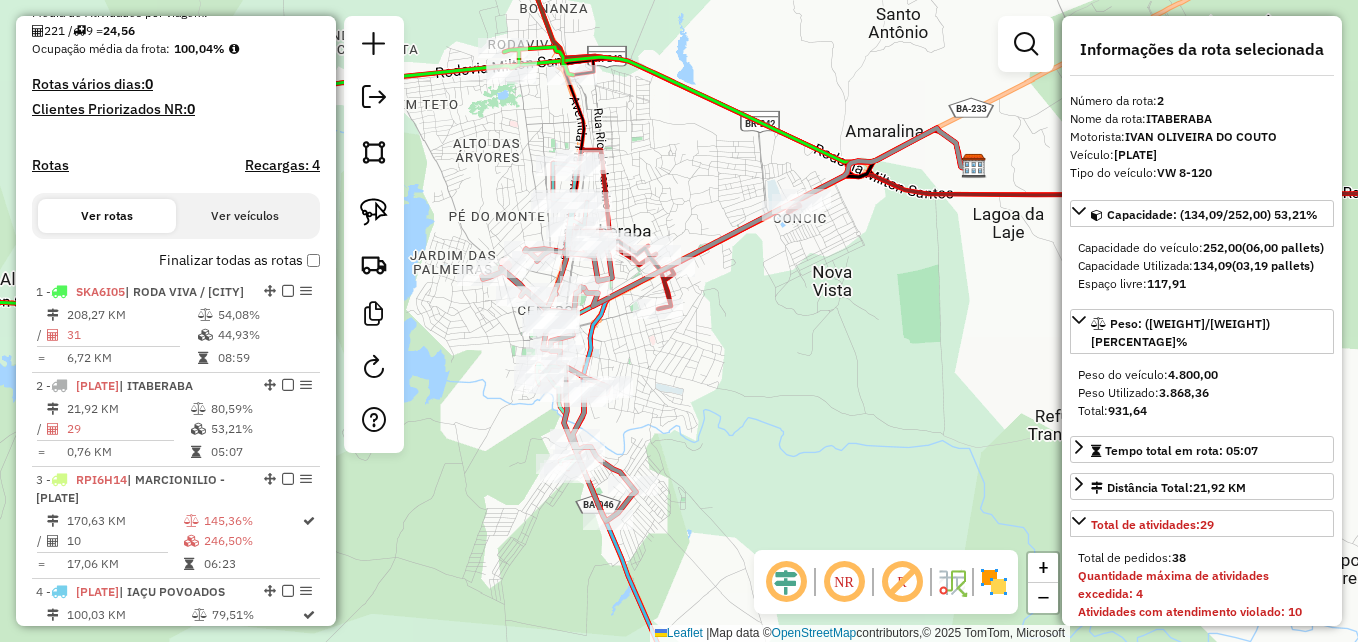 drag, startPoint x: 701, startPoint y: 419, endPoint x: 751, endPoint y: 419, distance: 50 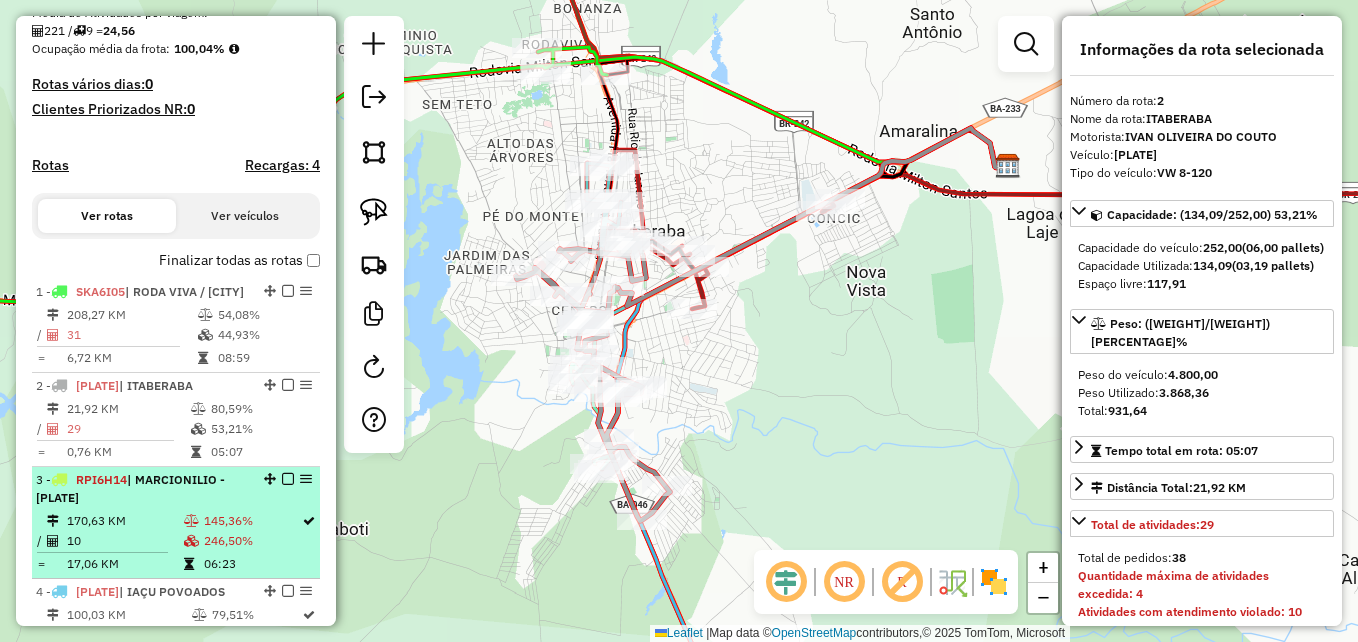 click on "[NAME] - [PLATE]" at bounding box center (130, 488) 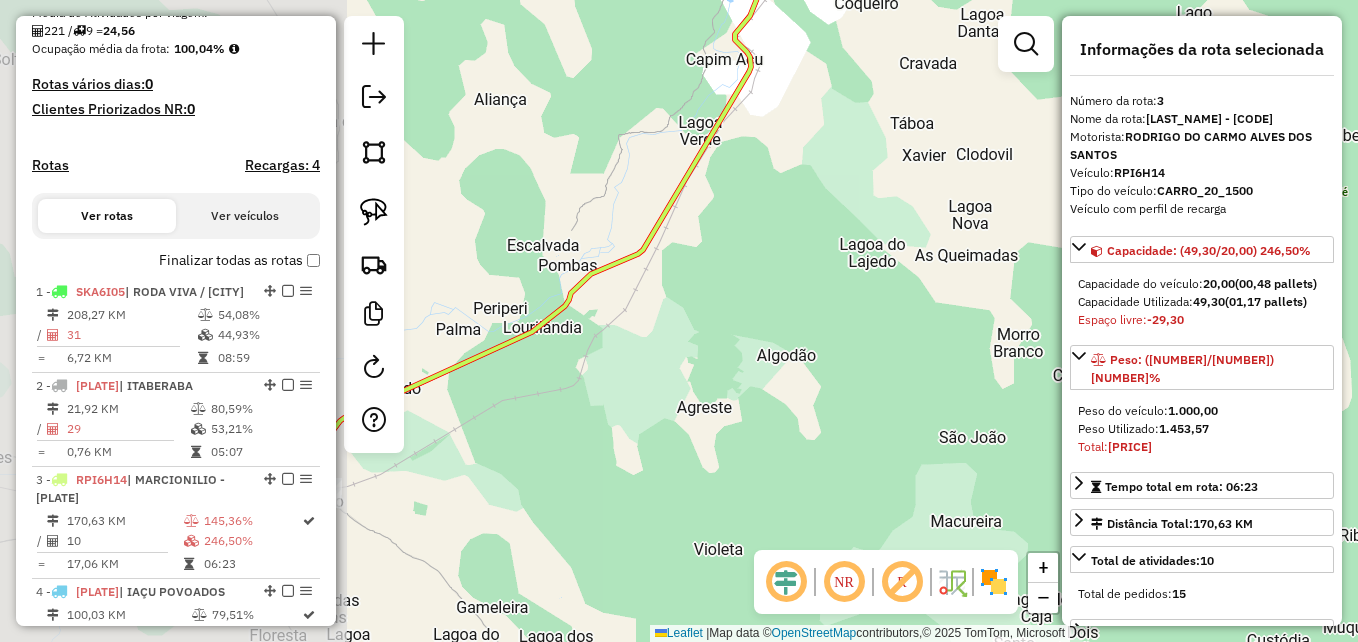 drag, startPoint x: 440, startPoint y: 575, endPoint x: 849, endPoint y: 525, distance: 412.0449 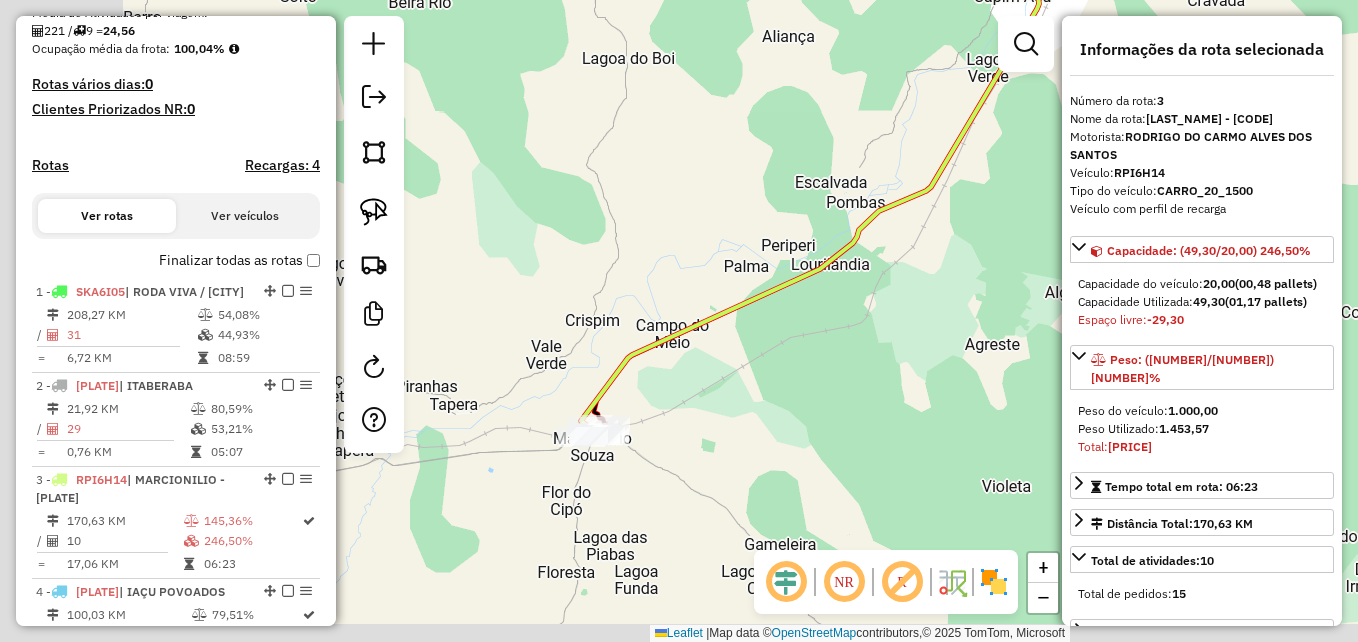 click on "Janela de atendimento Grade de atendimento Capacidade Transportadoras Veículos Cliente Pedidos  Rotas Selecione os dias de semana para filtrar as janelas de atendimento  Seg   Ter   Qua   Qui   Sex   Sáb   Dom  Informe o período da janela de atendimento: De: Até:  Filtrar exatamente a janela do cliente  Considerar janela de atendimento padrão  Selecione os dias de semana para filtrar as grades de atendimento  Seg   Ter   Qua   Qui   Sex   Sáb   Dom   Considerar clientes sem dia de atendimento cadastrado  Clientes fora do dia de atendimento selecionado Filtrar as atividades entre os valores definidos abaixo:  Peso mínimo:   Peso máximo:   Cubagem mínima:   Cubagem máxima:   De:   Até:  Filtrar as atividades entre o tempo de atendimento definido abaixo:  De:   Até:   Considerar capacidade total dos clientes não roteirizados Transportadora: Selecione um ou mais itens Tipo de veículo: Selecione um ou mais itens Veículo: Selecione um ou mais itens Motorista: Selecione um ou mais itens Nome: Rótulo:" 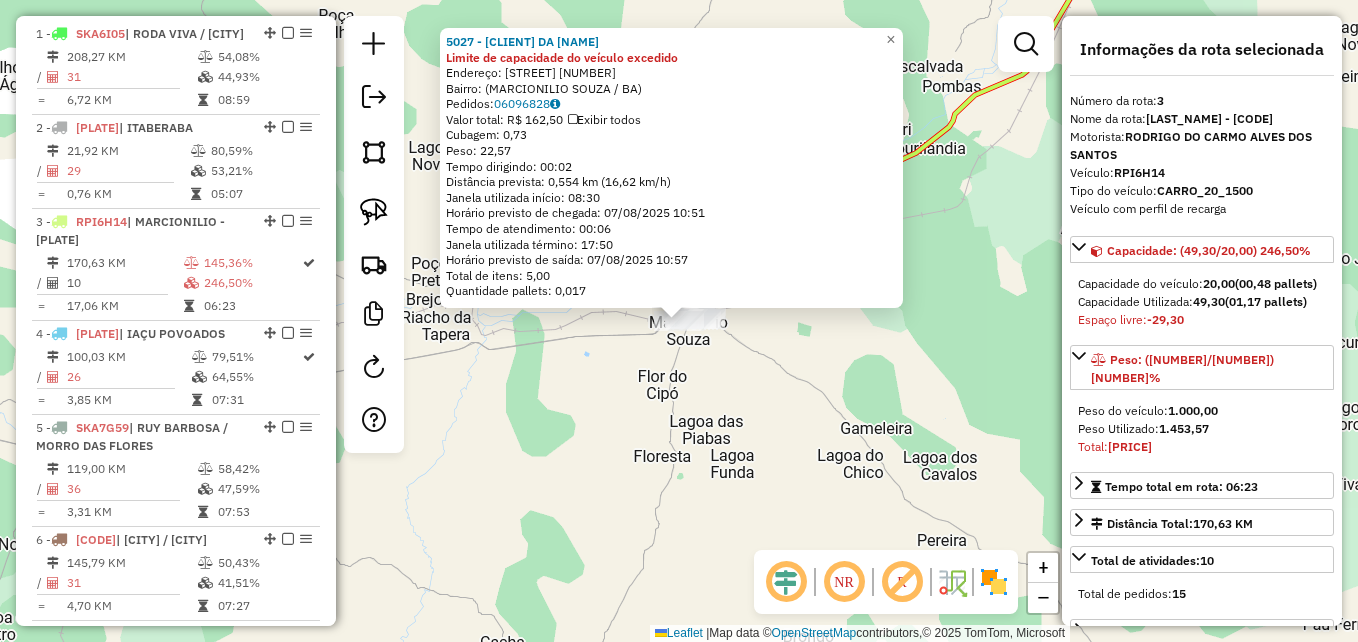scroll, scrollTop: 956, scrollLeft: 0, axis: vertical 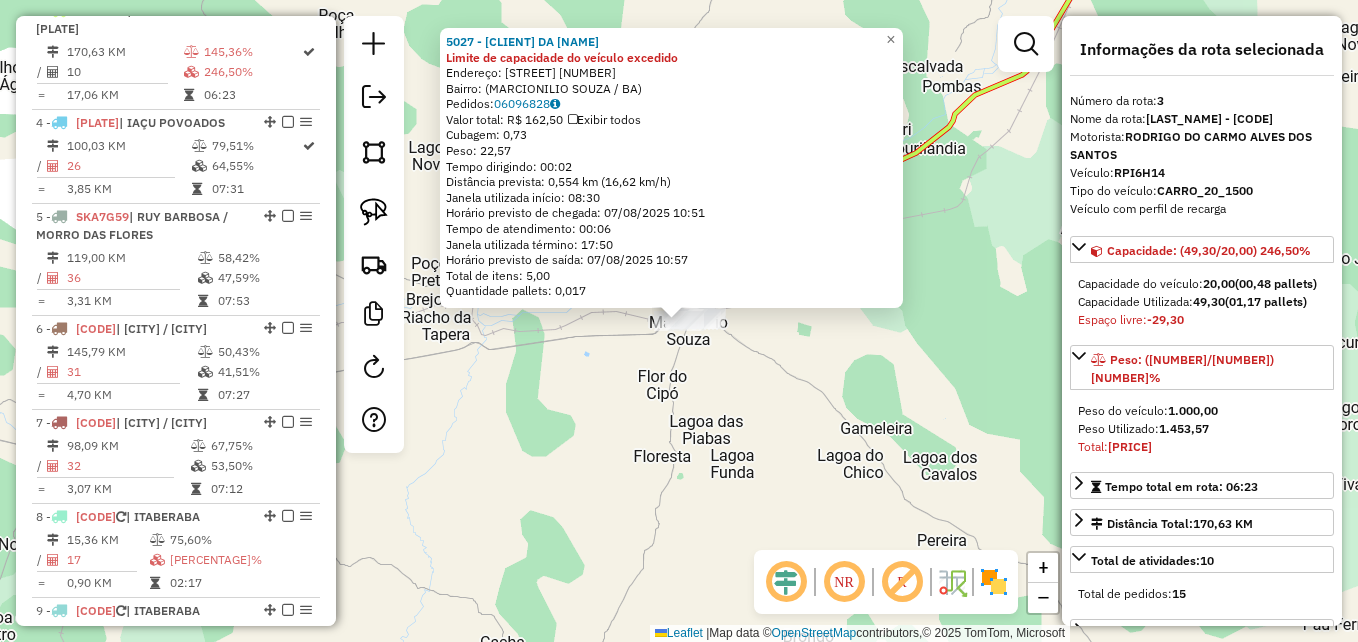 click on "5027 - MERCEARIA DA GU (MAR Limite de capacidade do veículo excedido  Endereço:  Rua Rua Prefeito Dr Jorge Medr ado,24   Bairro:  (MARCIONILIO SOUZA / BA)   Pedidos:  06096828   Valor total: R$ 162,50   Exibir todos   Cubagem: 0,73  Peso: 22,57  Tempo dirigindo: 00:02   Distância prevista: 0,554 km (16,62 km/h)   Janela utilizada início: 08:30   Horário previsto de chegada: 07/08/2025 10:51   Tempo de atendimento: 00:06   Janela utilizada término: 17:50   Horário previsto de saída: 07/08/2025 10:57   Total de itens: 5,00   Quantidade pallets: 0,017  × Janela de atendimento Grade de atendimento Capacidade Transportadoras Veículos Cliente Pedidos  Rotas Selecione os dias de semana para filtrar as janelas de atendimento  Seg   Ter   Qua   Qui   Sex   Sáb   Dom  Informe o período da janela de atendimento: De: Até:  Filtrar exatamente a janela do cliente  Considerar janela de atendimento padrão  Selecione os dias de semana para filtrar as grades de atendimento  Seg   Ter   Qua   Qui   Sex   Sáb  De:" 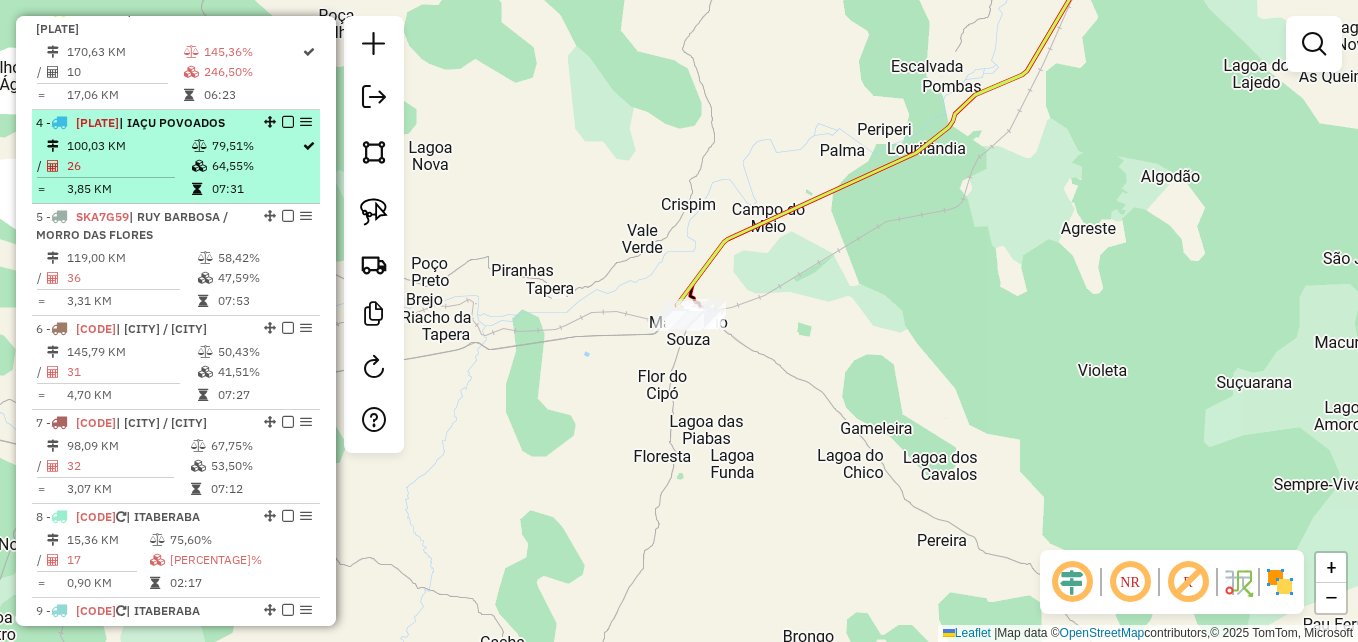 drag, startPoint x: 122, startPoint y: 177, endPoint x: 185, endPoint y: 177, distance: 63 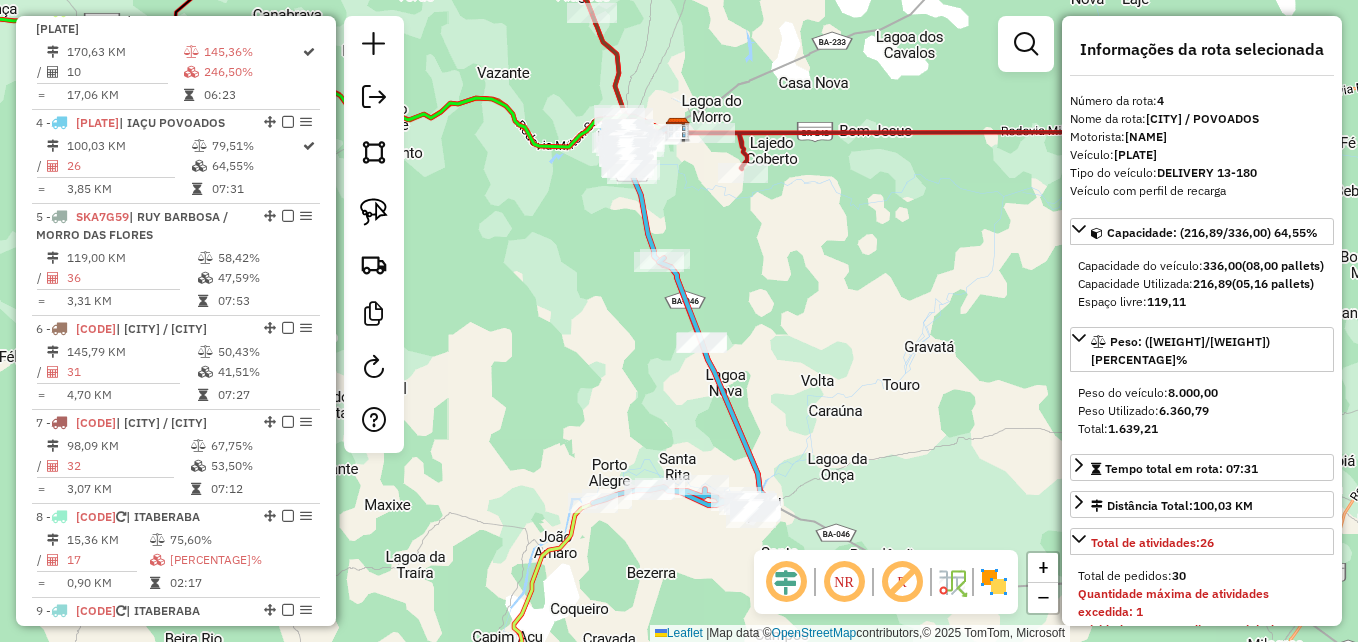 drag, startPoint x: 655, startPoint y: 396, endPoint x: 620, endPoint y: 306, distance: 96.56604 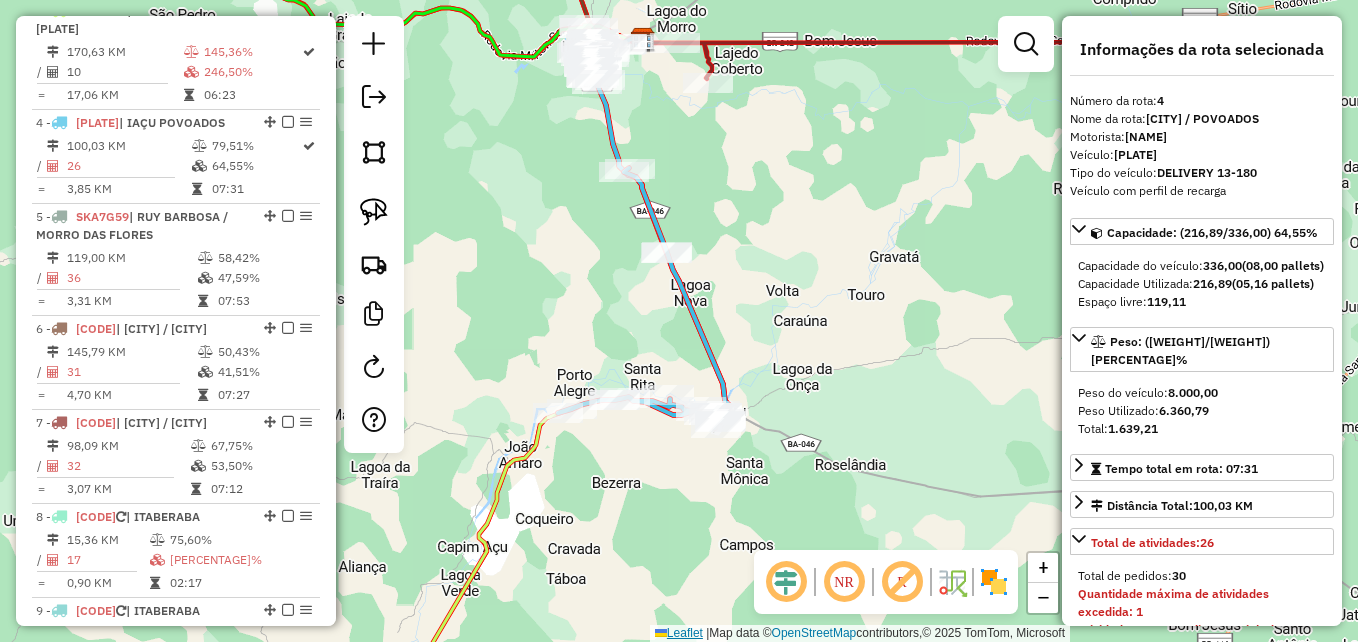 drag, startPoint x: 796, startPoint y: 262, endPoint x: 685, endPoint y: 635, distance: 389.16577 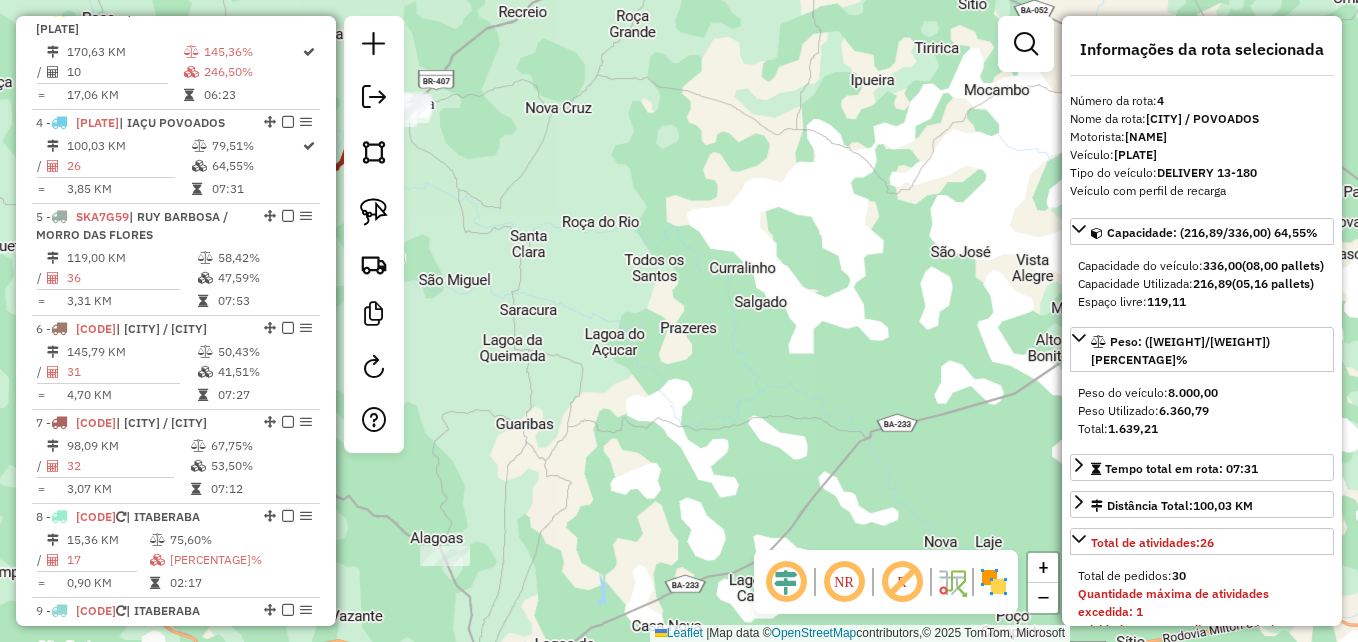drag, startPoint x: 629, startPoint y: 259, endPoint x: 670, endPoint y: -66, distance: 327.57596 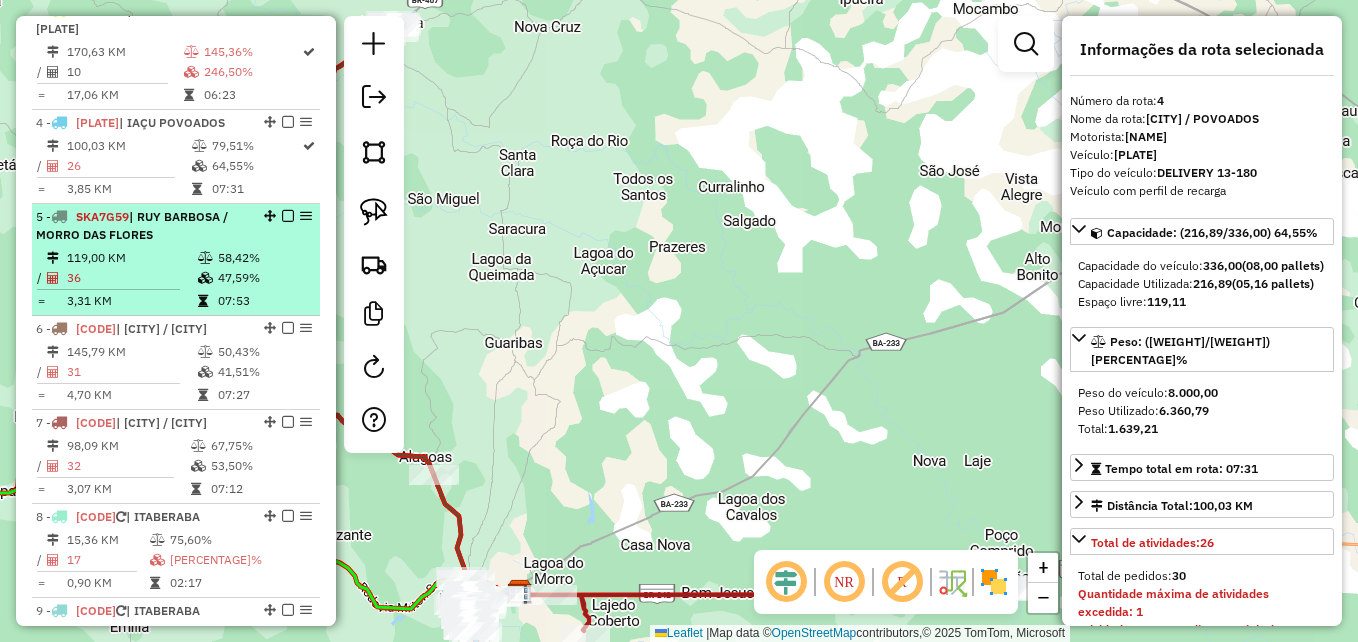 click on "| RUY BARBOSA / MORRO DAS FLORES" at bounding box center (132, 225) 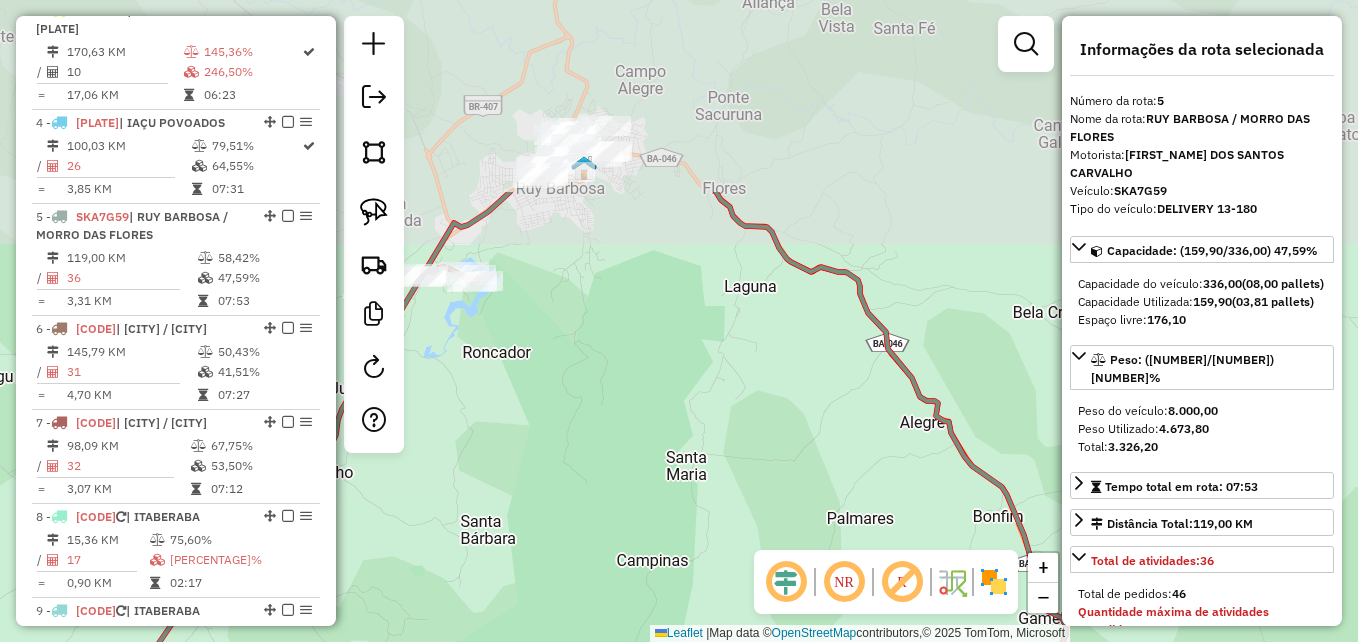 drag, startPoint x: 632, startPoint y: 195, endPoint x: 672, endPoint y: 447, distance: 255.15486 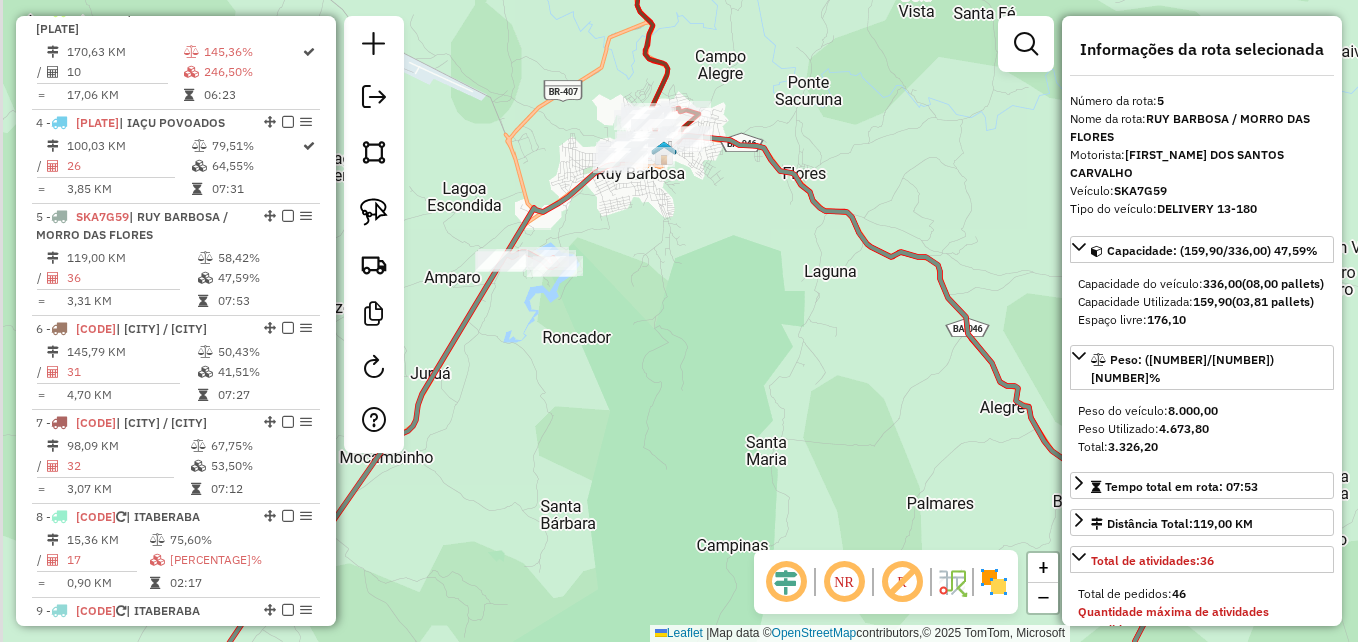 drag, startPoint x: 557, startPoint y: 320, endPoint x: 666, endPoint y: 303, distance: 110.317726 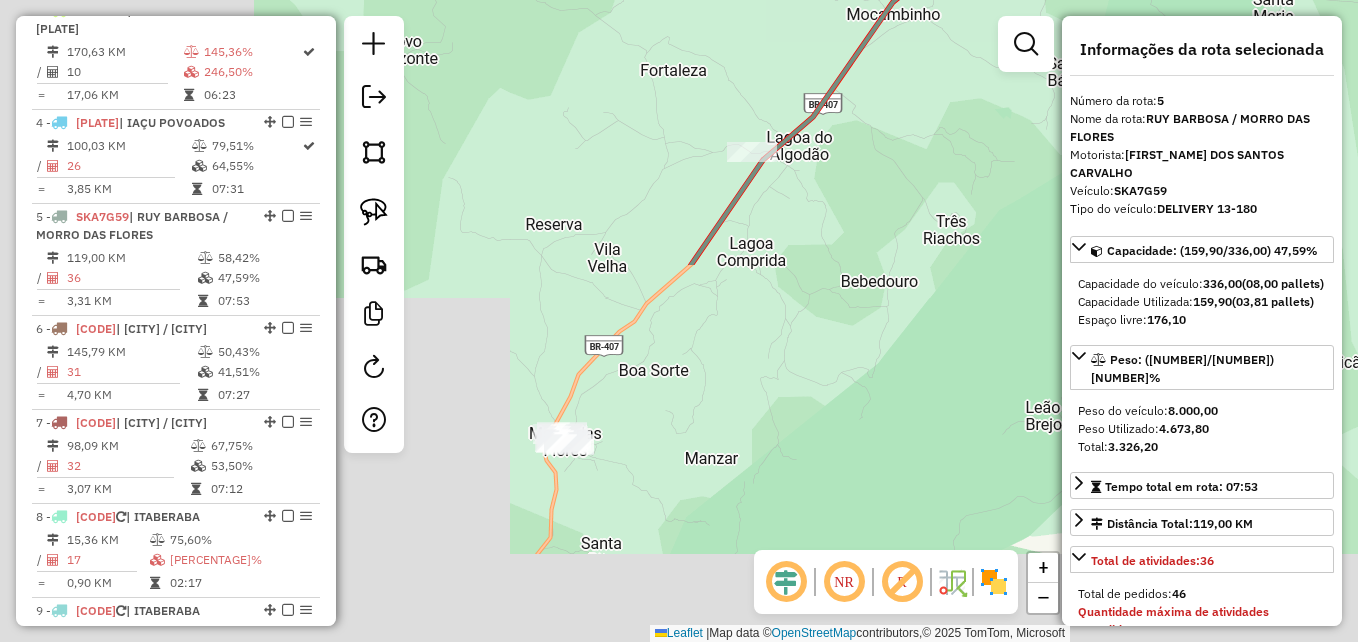 drag, startPoint x: 578, startPoint y: 424, endPoint x: 1068, endPoint y: 8, distance: 642.7721 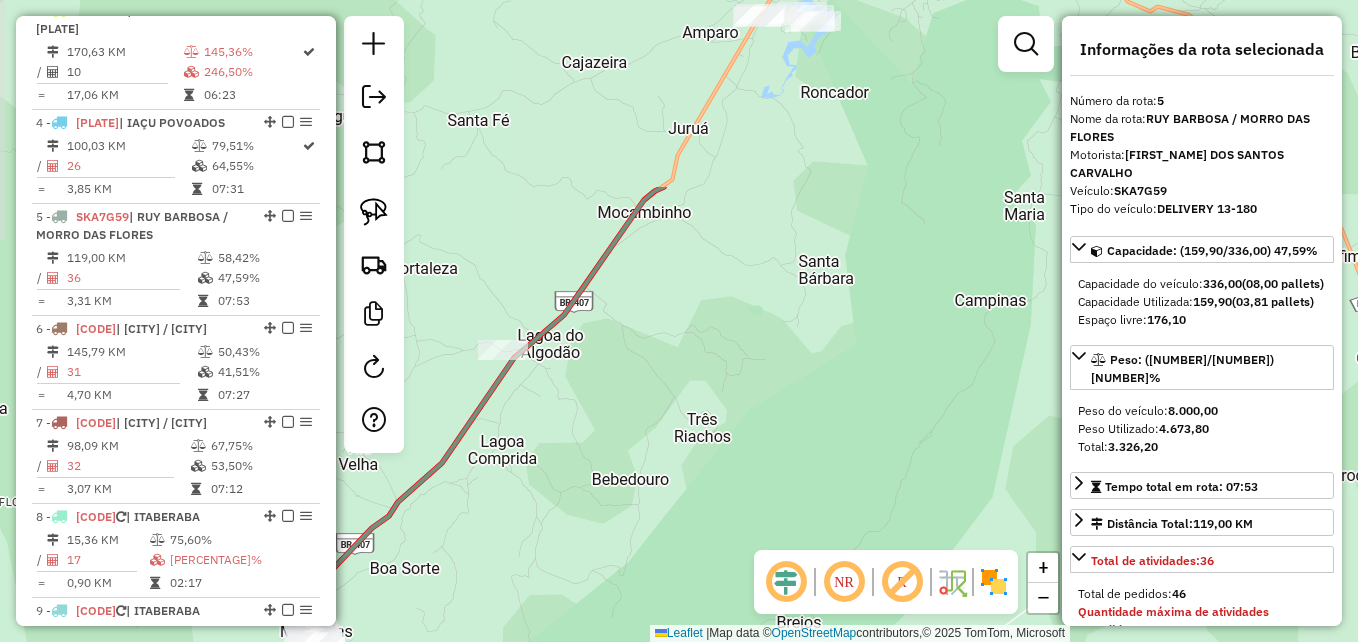 drag, startPoint x: 751, startPoint y: 309, endPoint x: 512, endPoint y: 497, distance: 304.08057 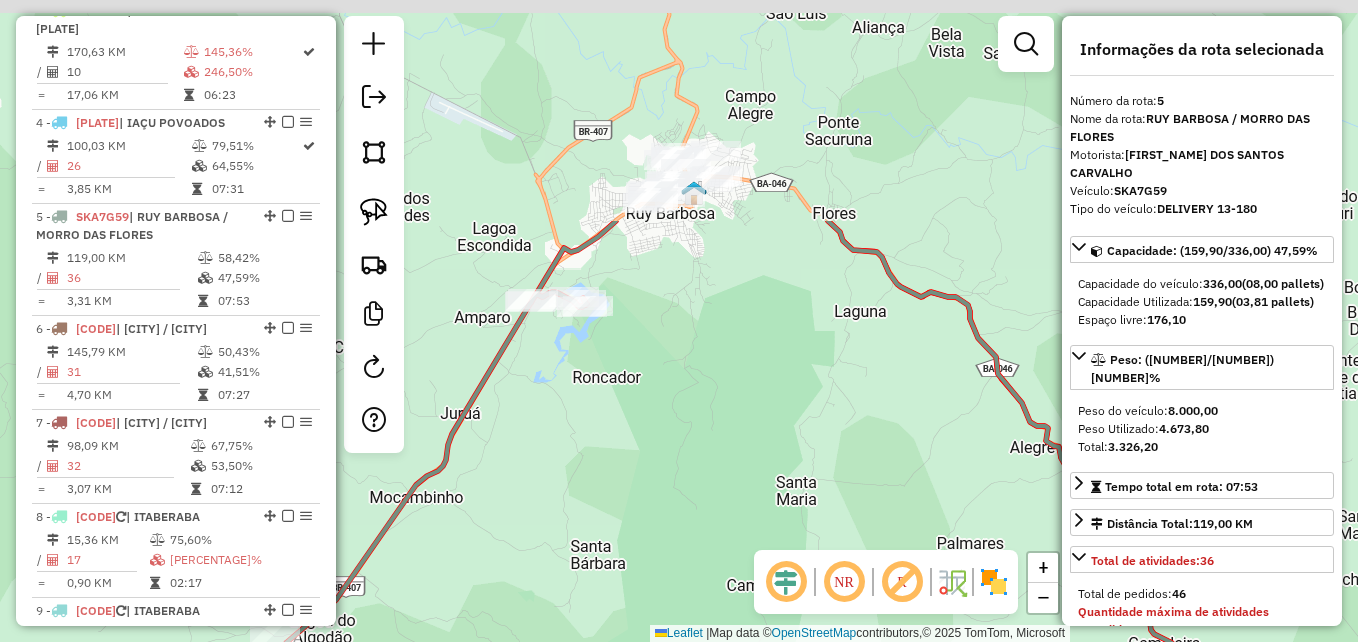 drag, startPoint x: 880, startPoint y: 172, endPoint x: 602, endPoint y: 479, distance: 414.16544 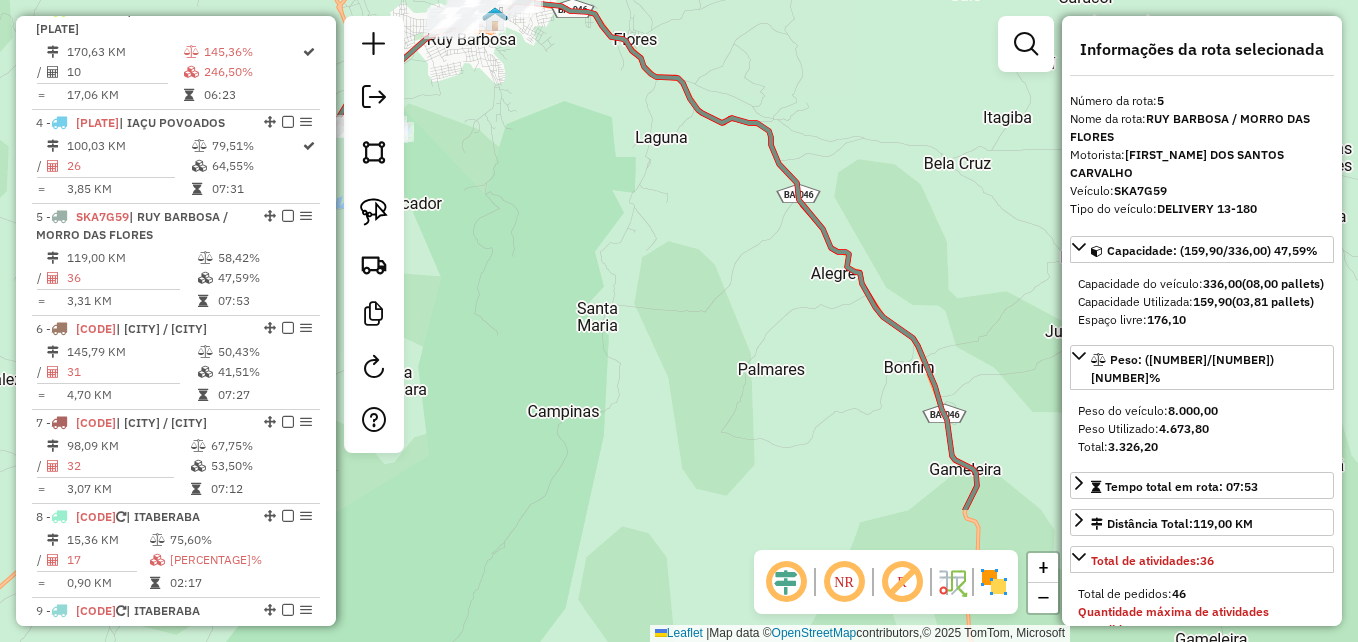 drag, startPoint x: 722, startPoint y: 428, endPoint x: 572, endPoint y: 232, distance: 246.81168 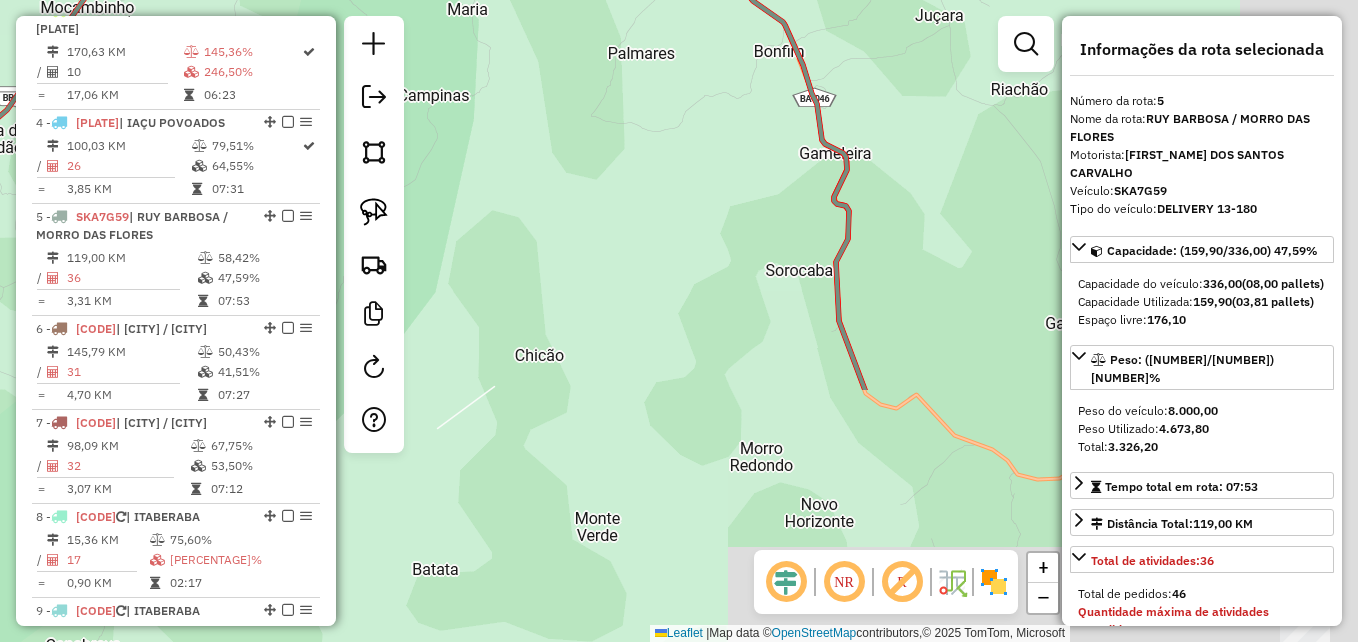 drag, startPoint x: 739, startPoint y: 438, endPoint x: 630, endPoint y: 186, distance: 274.5633 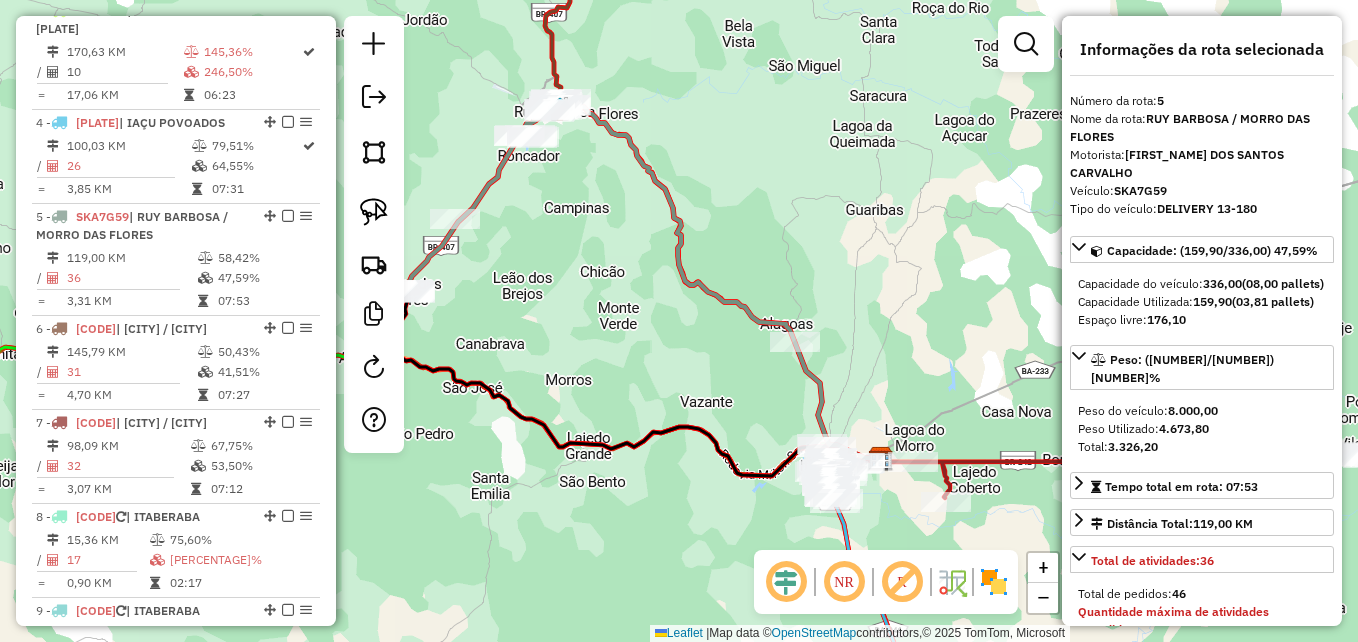 drag, startPoint x: 729, startPoint y: 376, endPoint x: 675, endPoint y: 322, distance: 76.36753 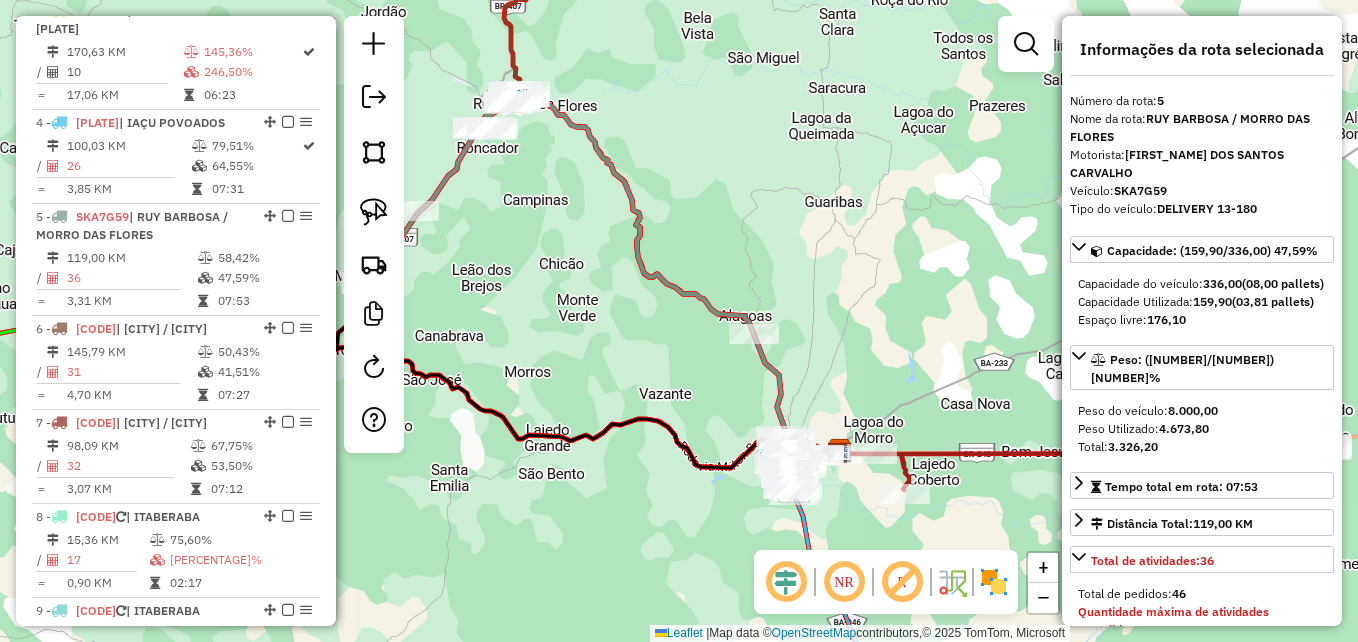drag, startPoint x: 620, startPoint y: 263, endPoint x: 614, endPoint y: 290, distance: 27.658634 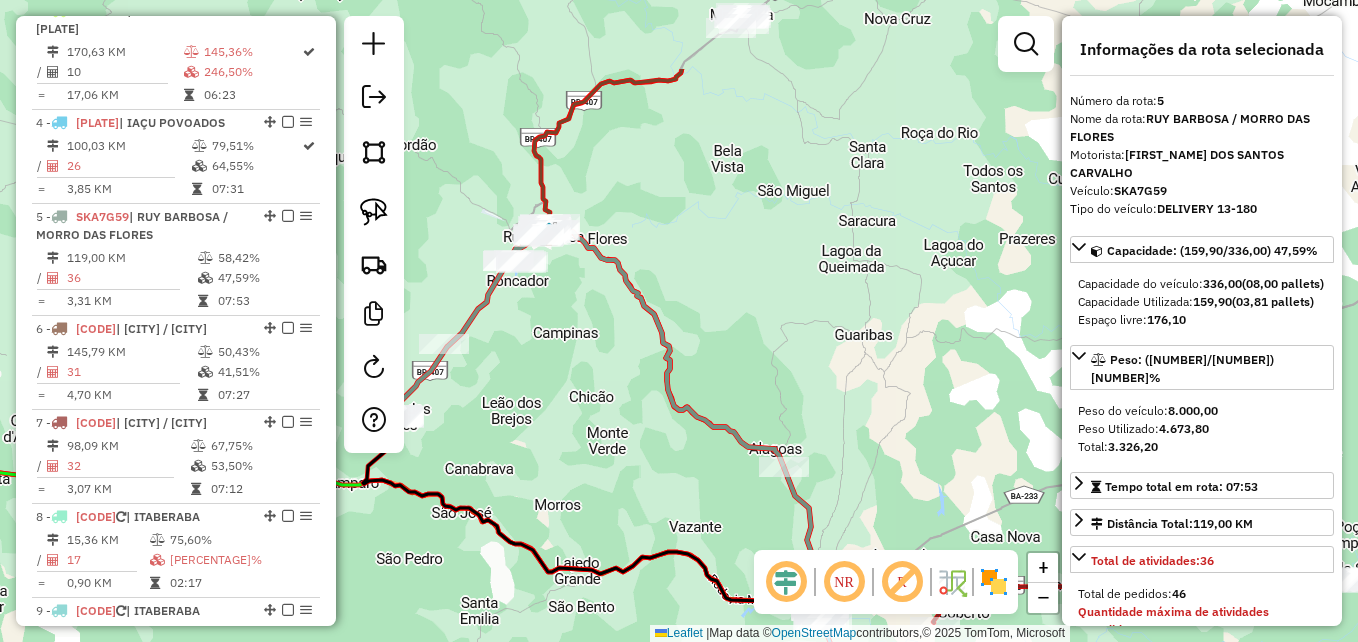 drag, startPoint x: 613, startPoint y: 97, endPoint x: 645, endPoint y: 238, distance: 144.58562 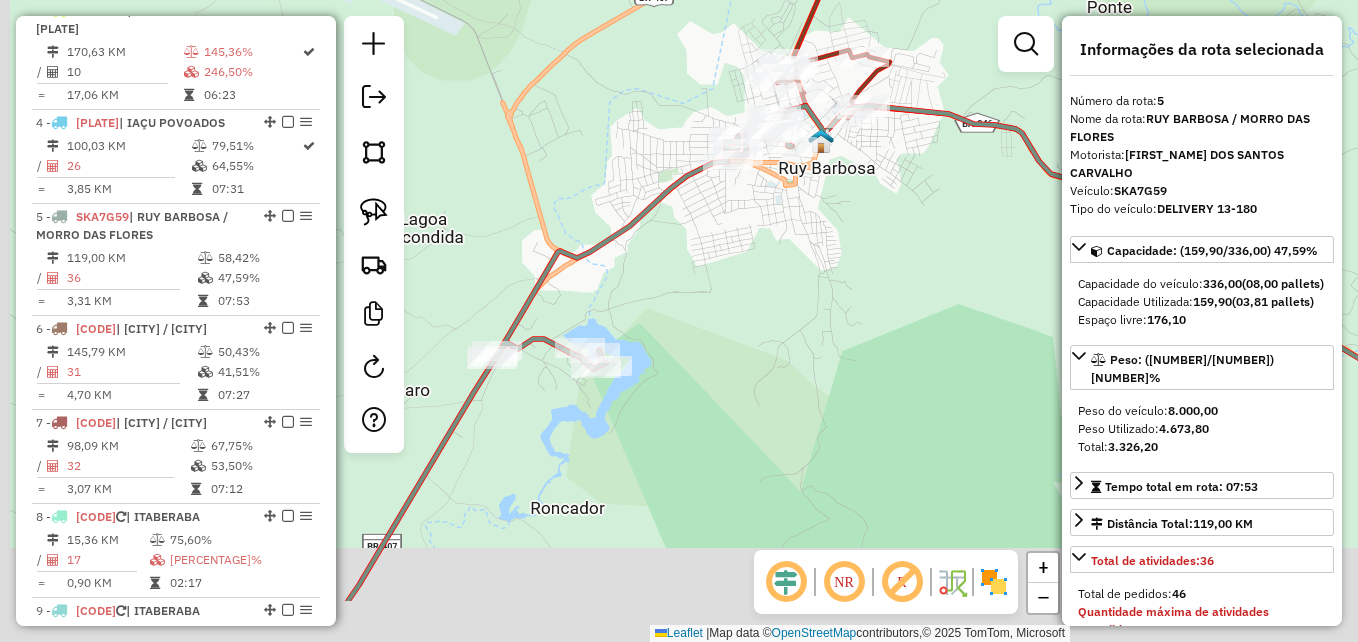 drag, startPoint x: 542, startPoint y: 439, endPoint x: 757, endPoint y: 334, distance: 239.26973 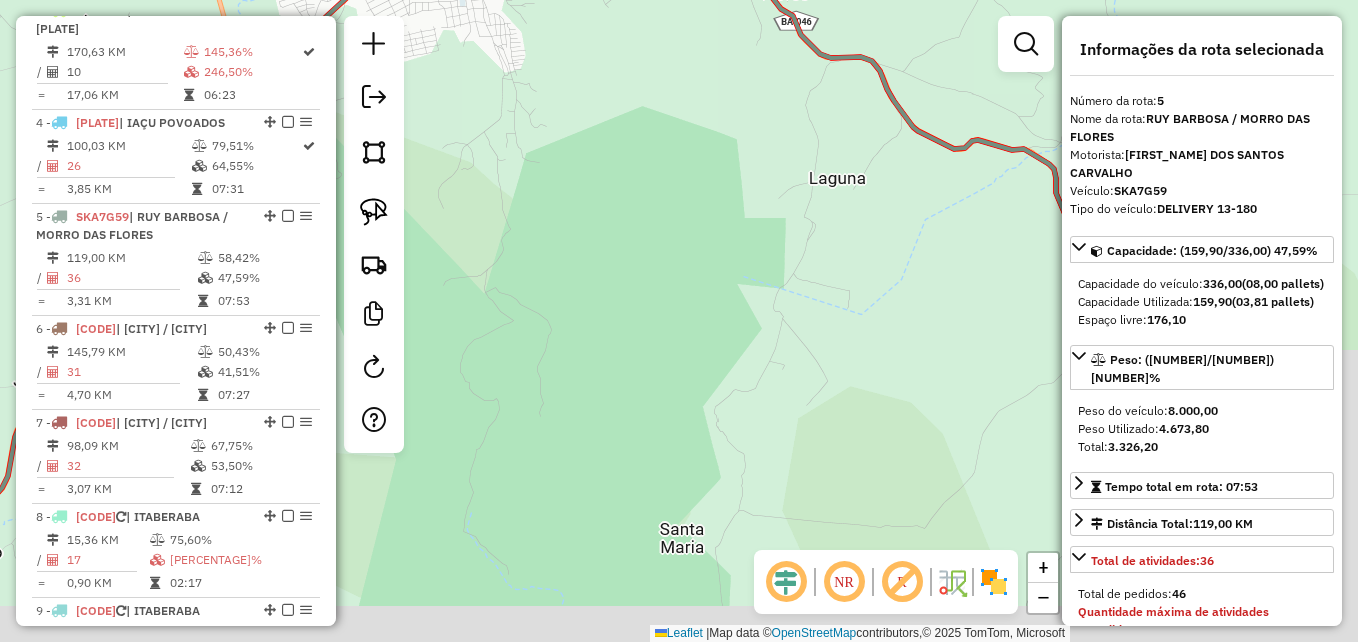 drag, startPoint x: 855, startPoint y: 364, endPoint x: 508, endPoint y: 146, distance: 409.7963 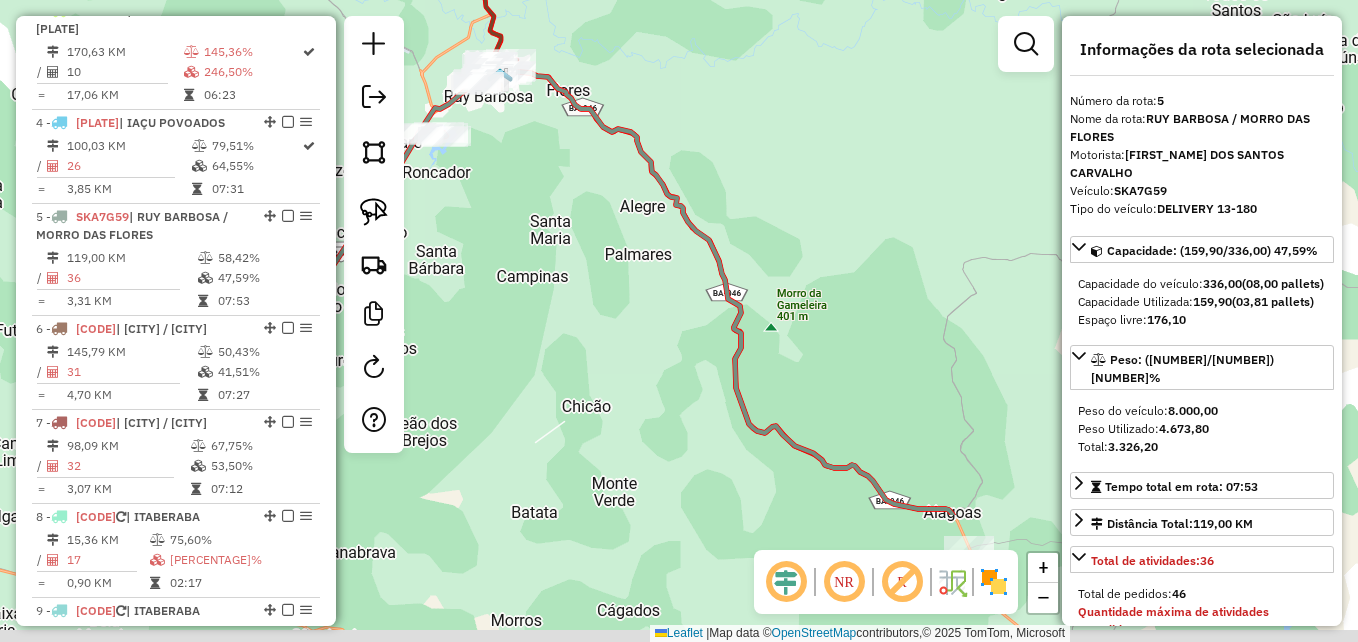 drag, startPoint x: 644, startPoint y: 385, endPoint x: 556, endPoint y: 221, distance: 186.11824 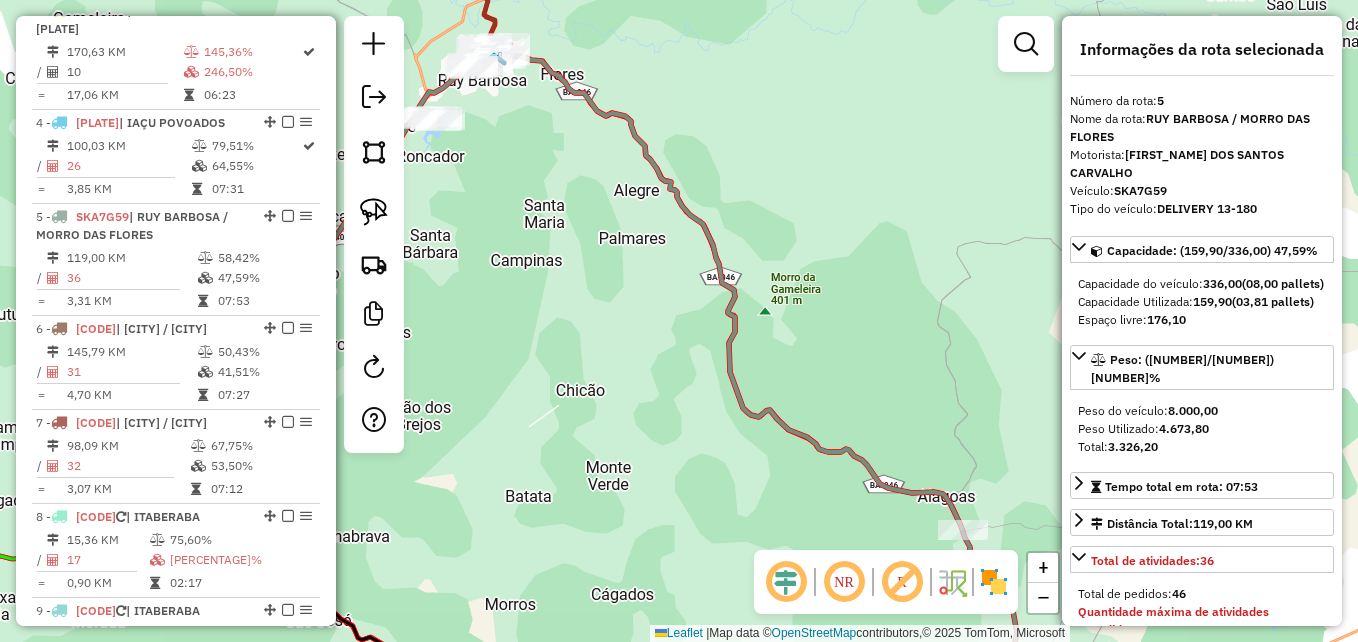 drag, startPoint x: 851, startPoint y: 490, endPoint x: 743, endPoint y: 258, distance: 255.90623 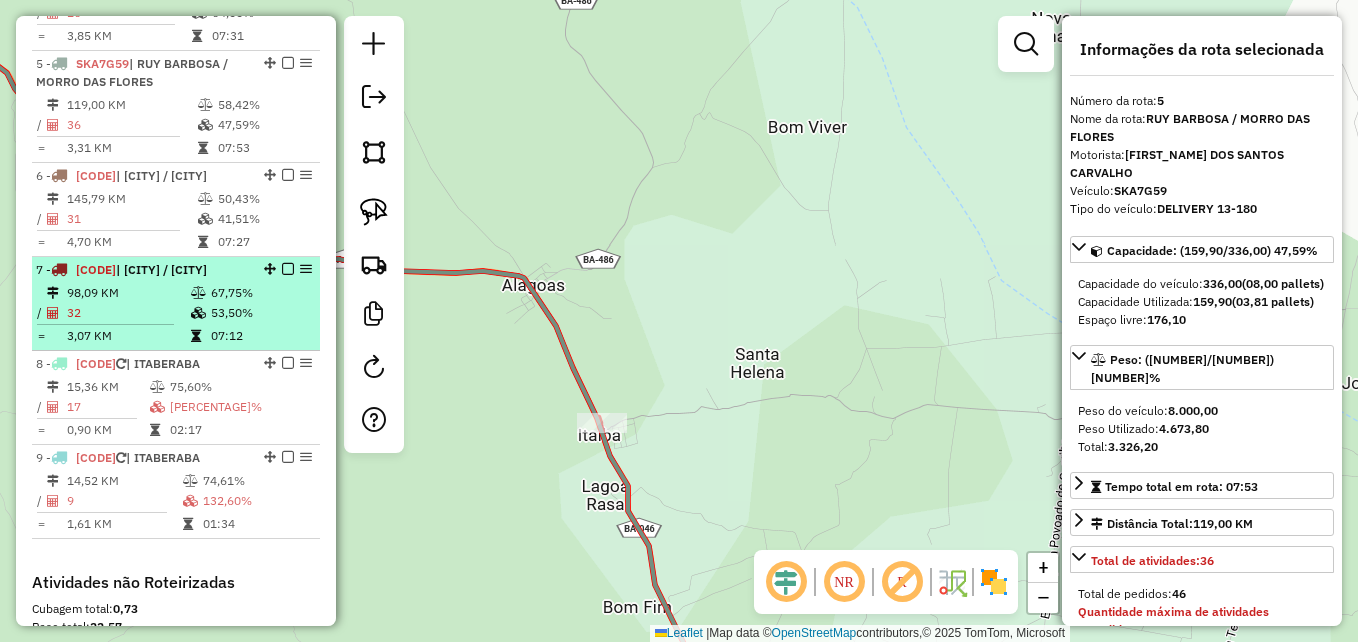 scroll, scrollTop: 1156, scrollLeft: 0, axis: vertical 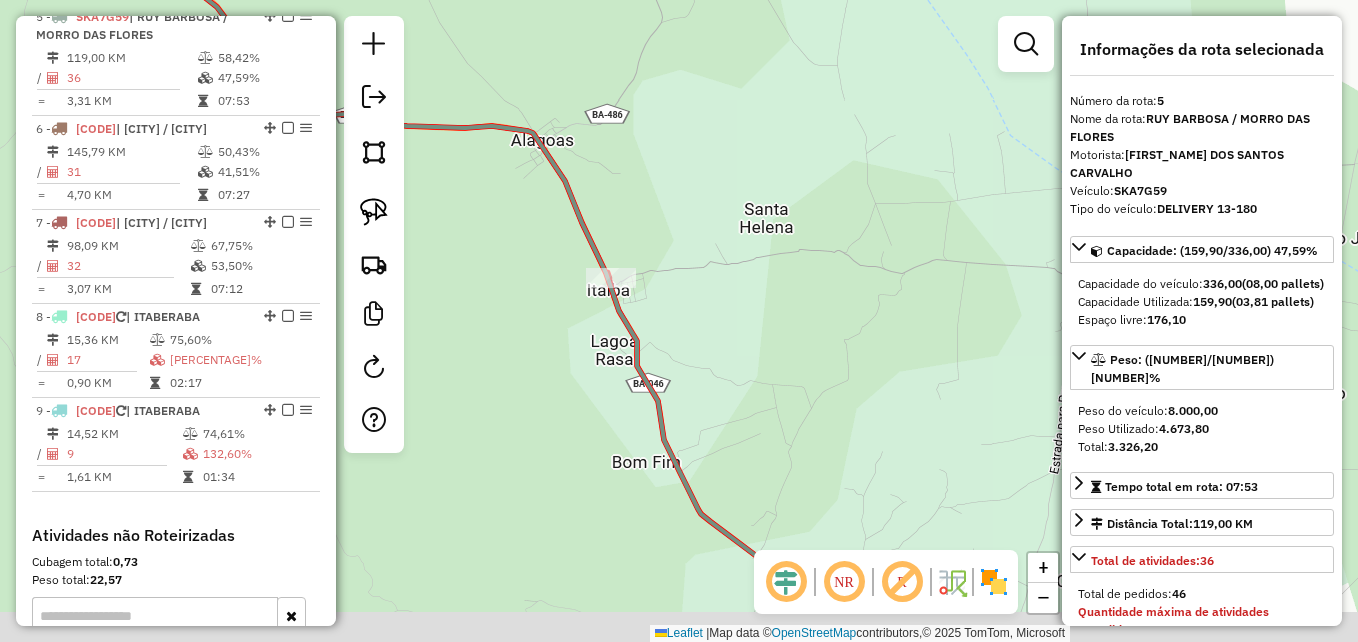 drag, startPoint x: 467, startPoint y: 474, endPoint x: 493, endPoint y: 361, distance: 115.952576 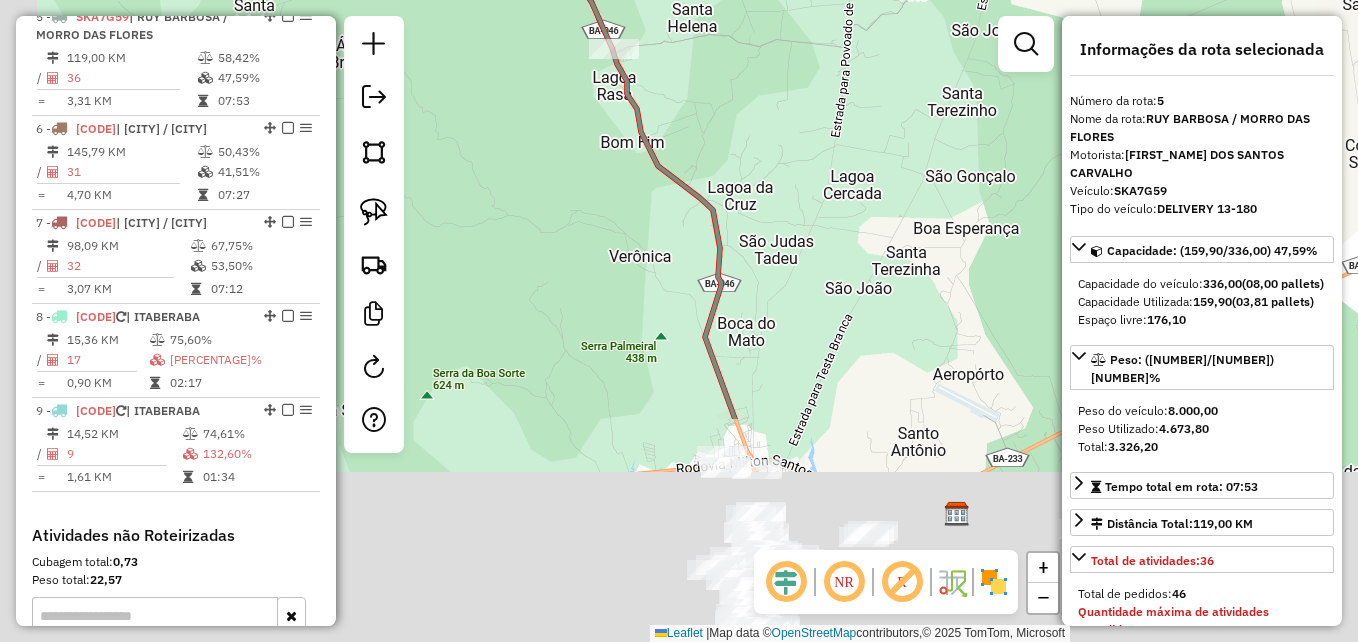 drag, startPoint x: 598, startPoint y: 519, endPoint x: 636, endPoint y: 229, distance: 292.47906 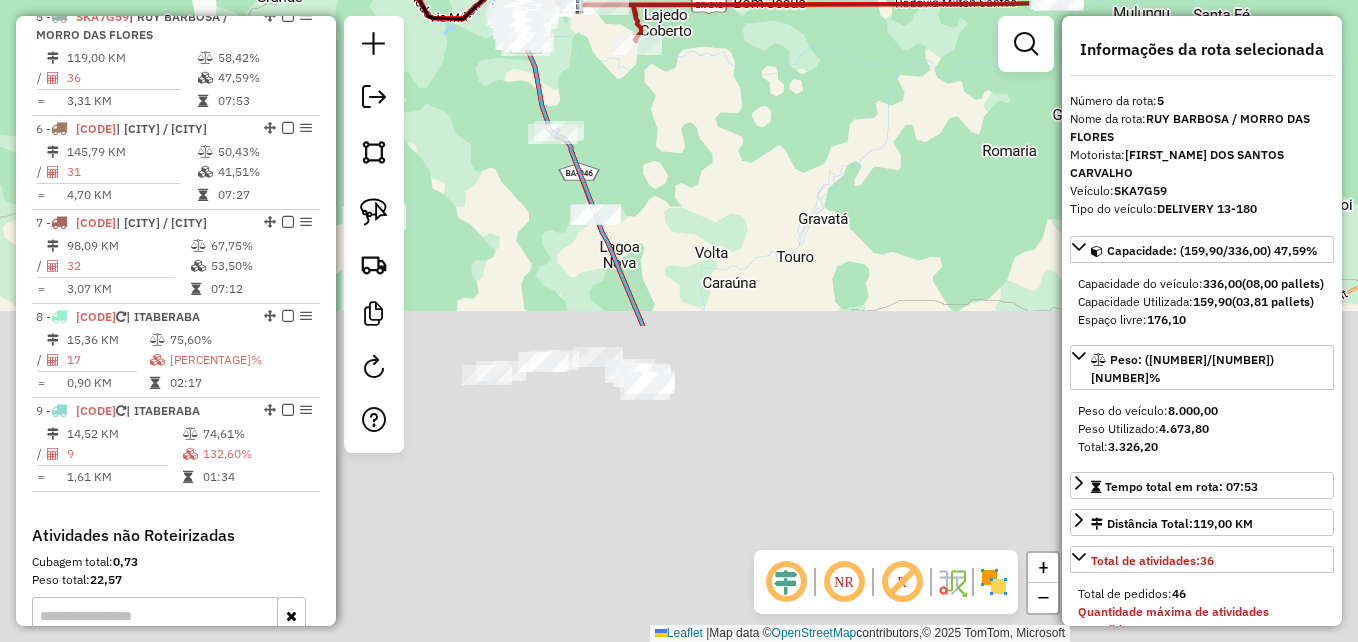 drag, startPoint x: 802, startPoint y: 522, endPoint x: 662, endPoint y: 203, distance: 348.36905 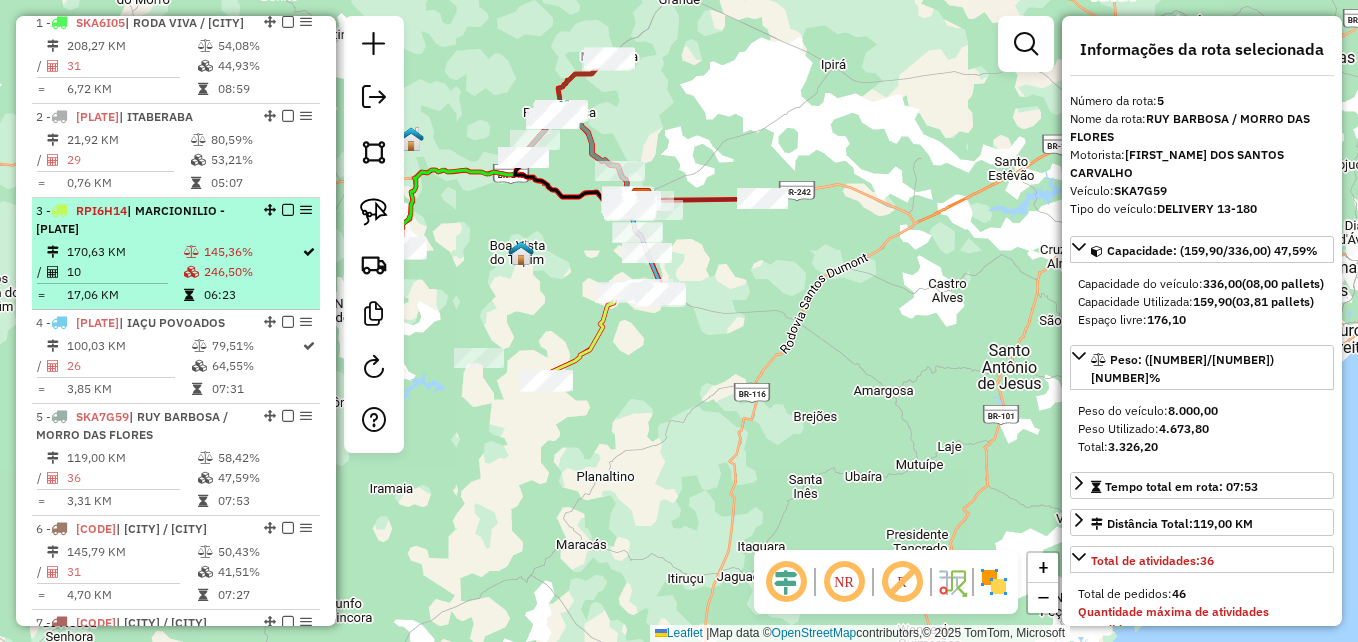 scroll, scrollTop: 456, scrollLeft: 0, axis: vertical 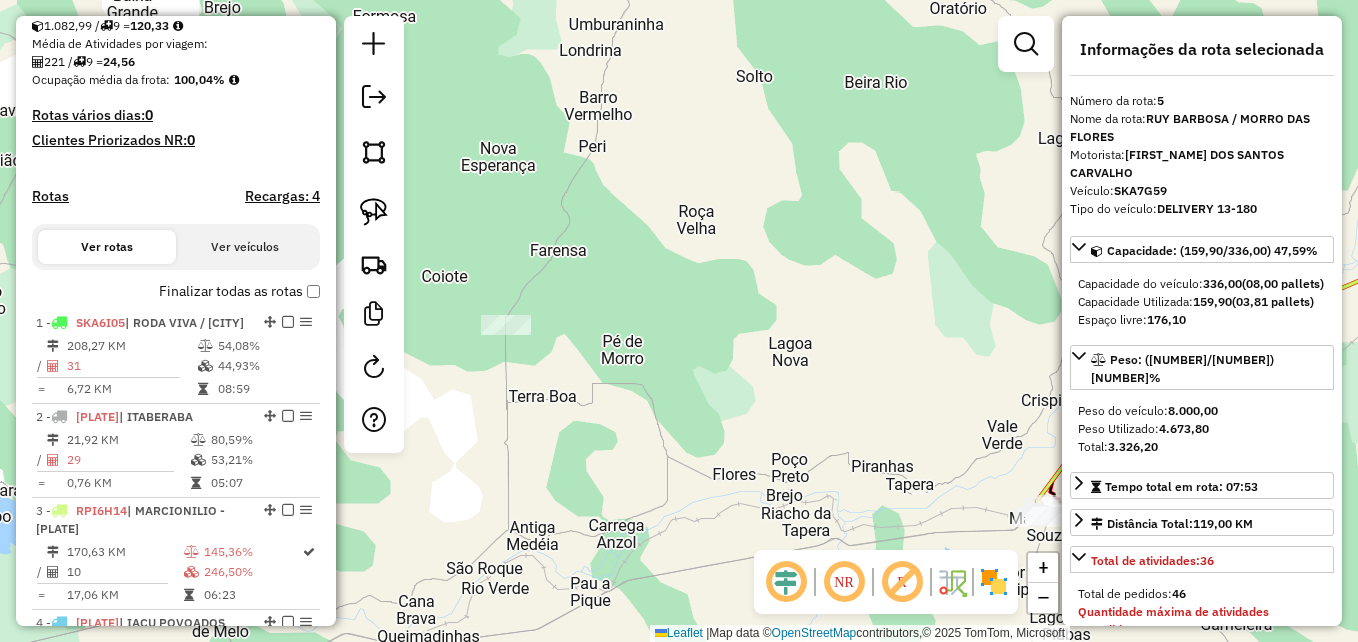 click 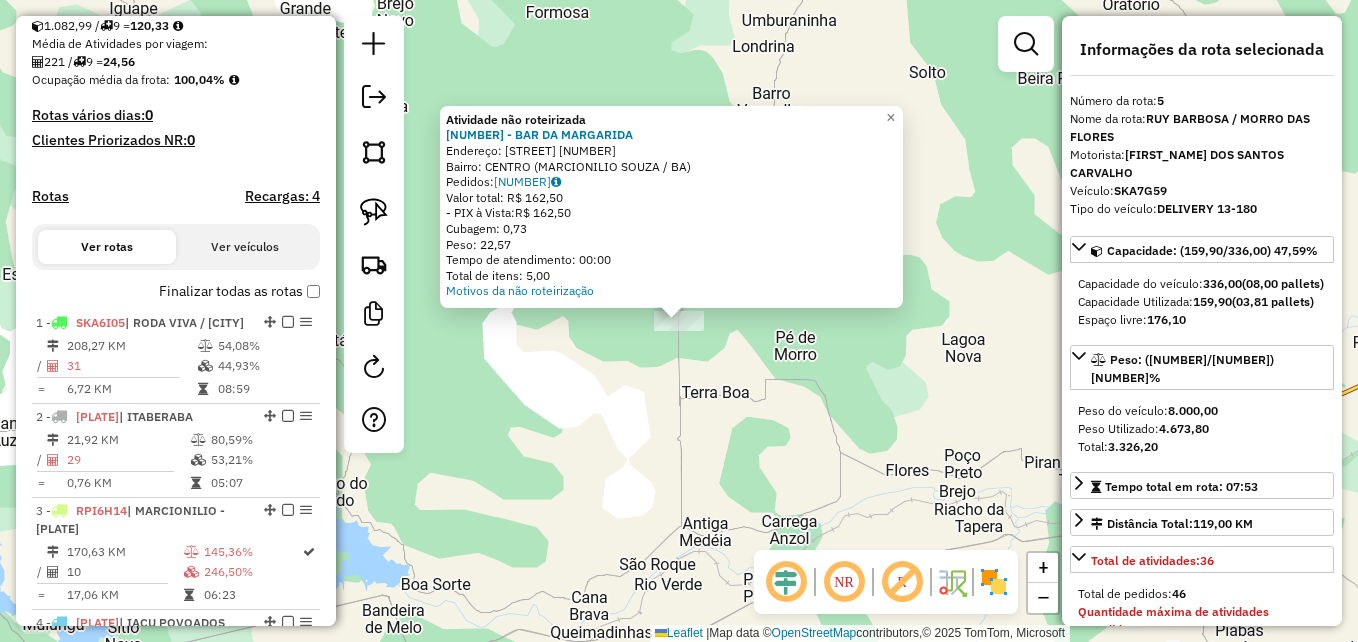click on "Atividade não roteirizada 2247 - BAR DA MARGARIDA  Endereço:  RUA ALTINA ROSA DOS SANTOS 65   Bairro: CENTRO (MARCIONILIO SOUZA / BA)   Pedidos:  06096375   Valor total: R$ 162,50   - PIX à Vista:  R$ 162,50   Cubagem: 0,73   Peso: 22,57   Tempo de atendimento: 00:00   Total de itens: 5,00  Motivos da não roteirização × Janela de atendimento Grade de atendimento Capacidade Transportadoras Veículos Cliente Pedidos  Rotas Selecione os dias de semana para filtrar as janelas de atendimento  Seg   Ter   Qua   Qui   Sex   Sáb   Dom  Informe o período da janela de atendimento: De: Até:  Filtrar exatamente a janela do cliente  Considerar janela de atendimento padrão  Selecione os dias de semana para filtrar as grades de atendimento  Seg   Ter   Qua   Qui   Sex   Sáb   Dom   Considerar clientes sem dia de atendimento cadastrado  Clientes fora do dia de atendimento selecionado Filtrar as atividades entre os valores definidos abaixo:  Peso mínimo:   Peso máximo:   Cubagem mínima:   Cubagem máxima:  De:" 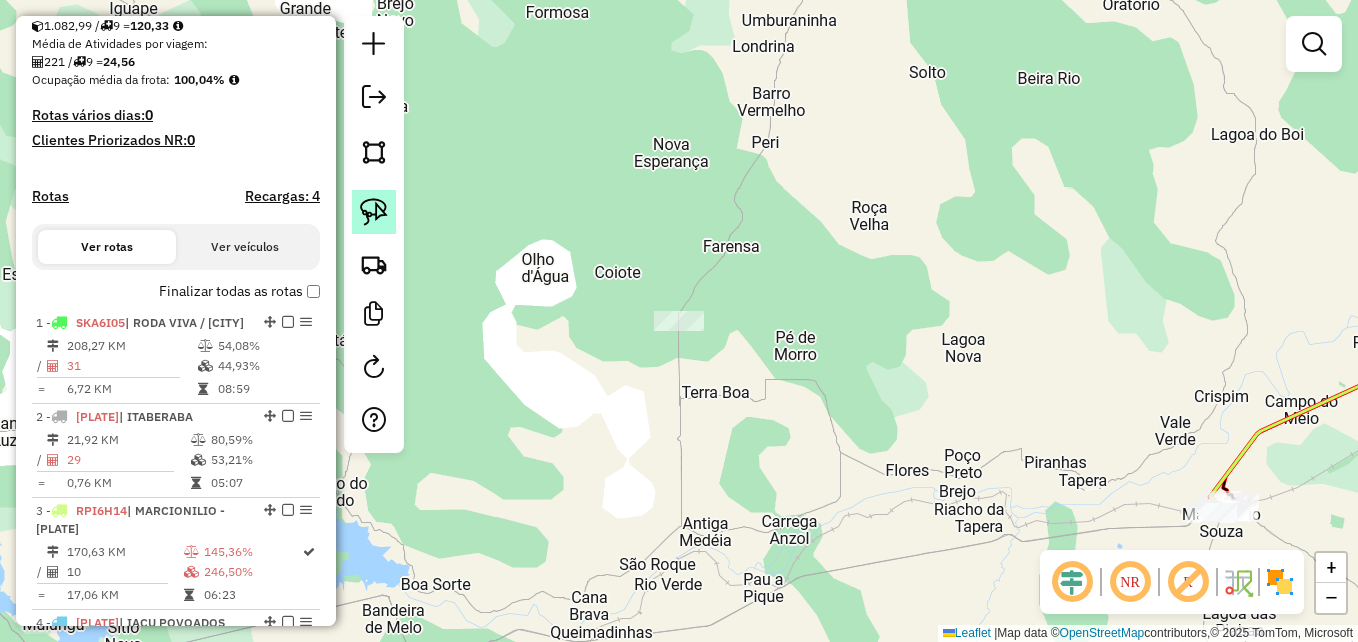 click 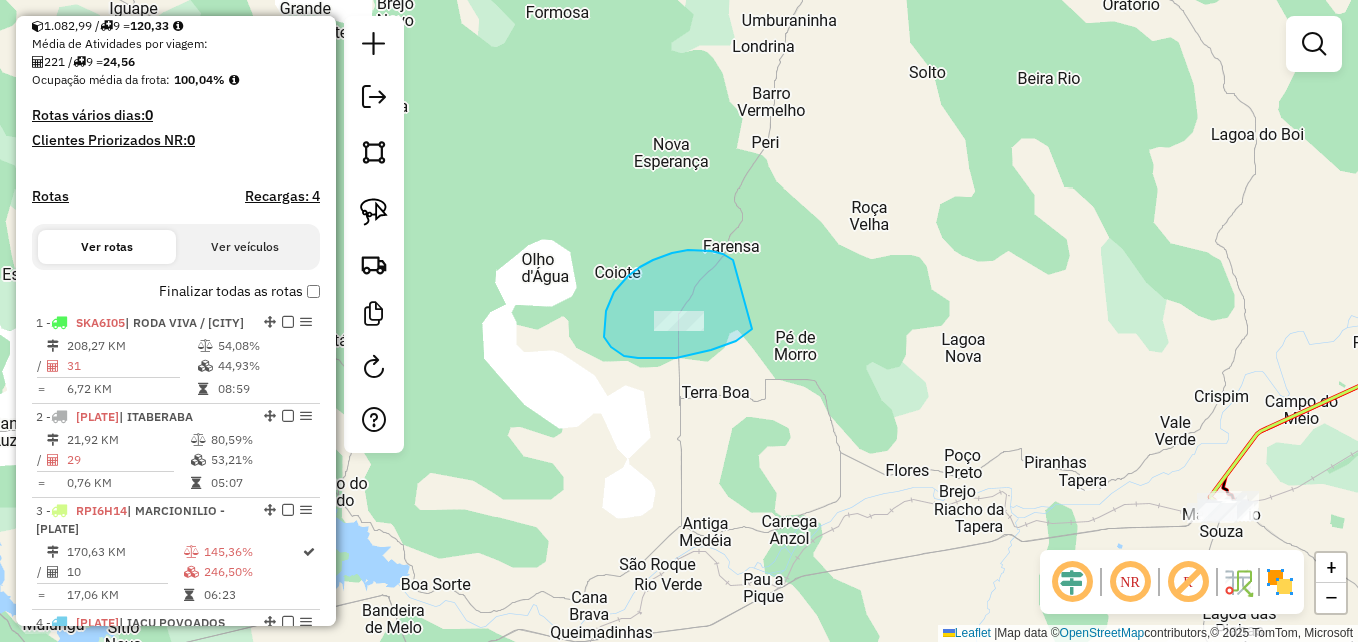 drag, startPoint x: 711, startPoint y: 251, endPoint x: 752, endPoint y: 329, distance: 88.11924 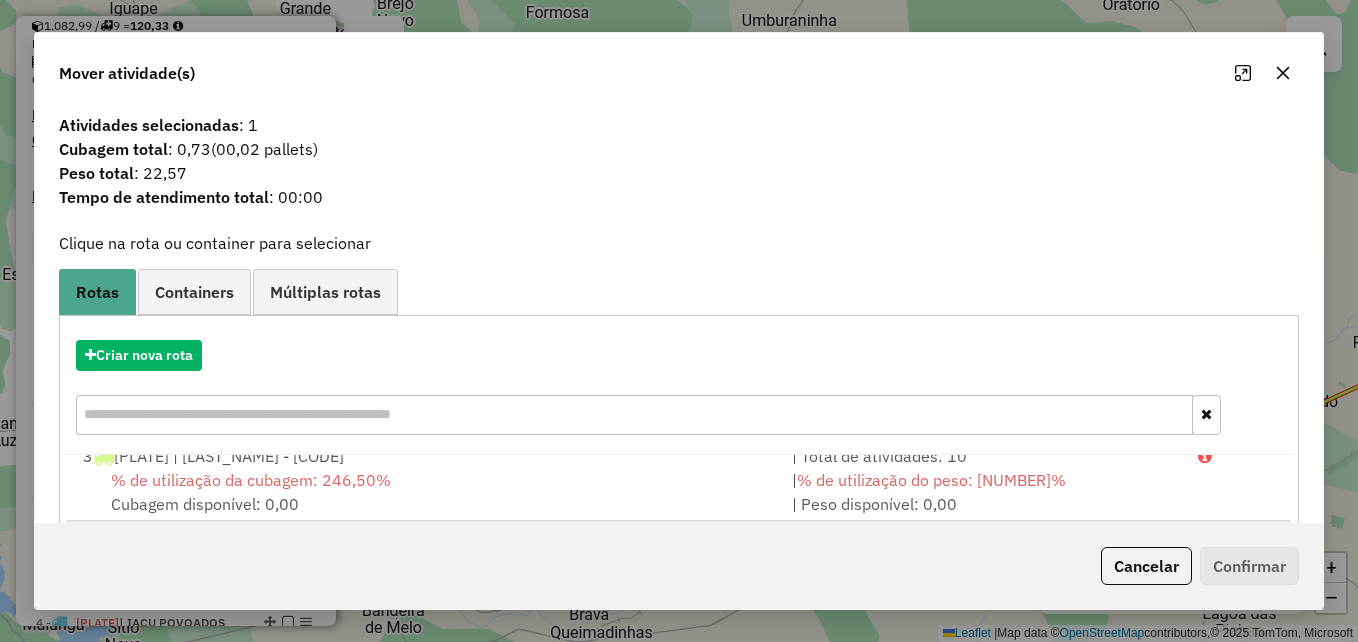 scroll, scrollTop: 329, scrollLeft: 0, axis: vertical 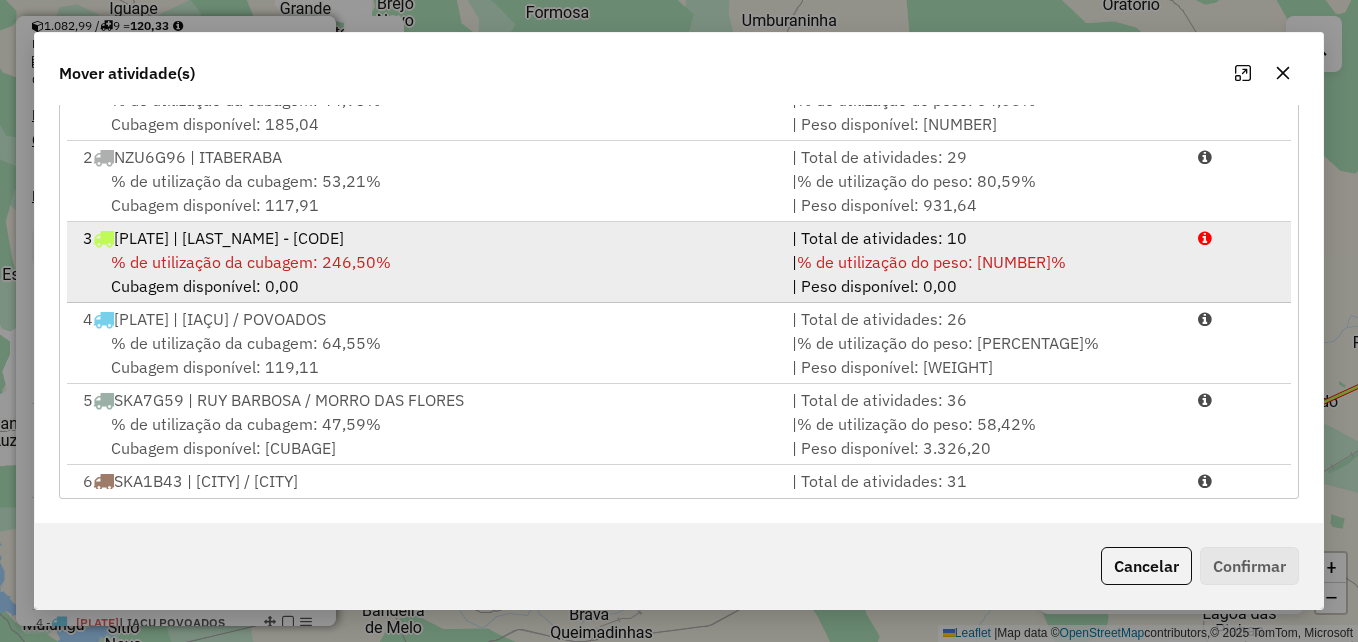 click on "% de utilização da cubagem: 246,50%  Cubagem disponível: 0,00" at bounding box center (425, 274) 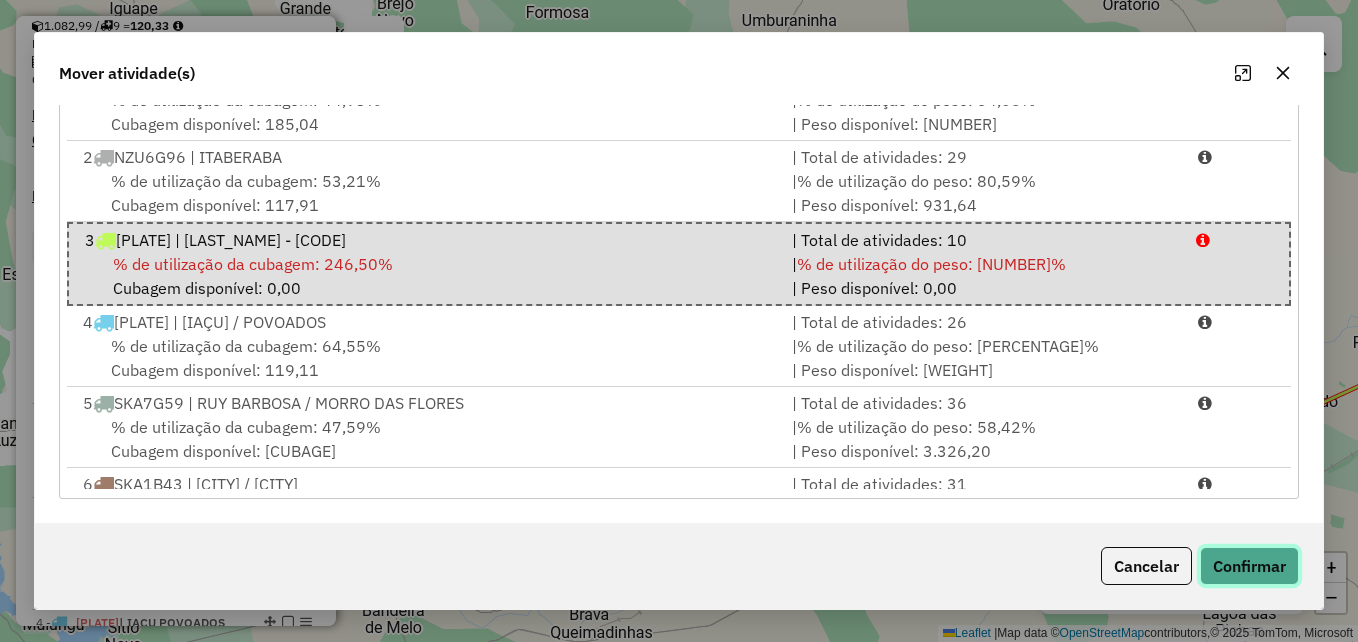 click on "Confirmar" 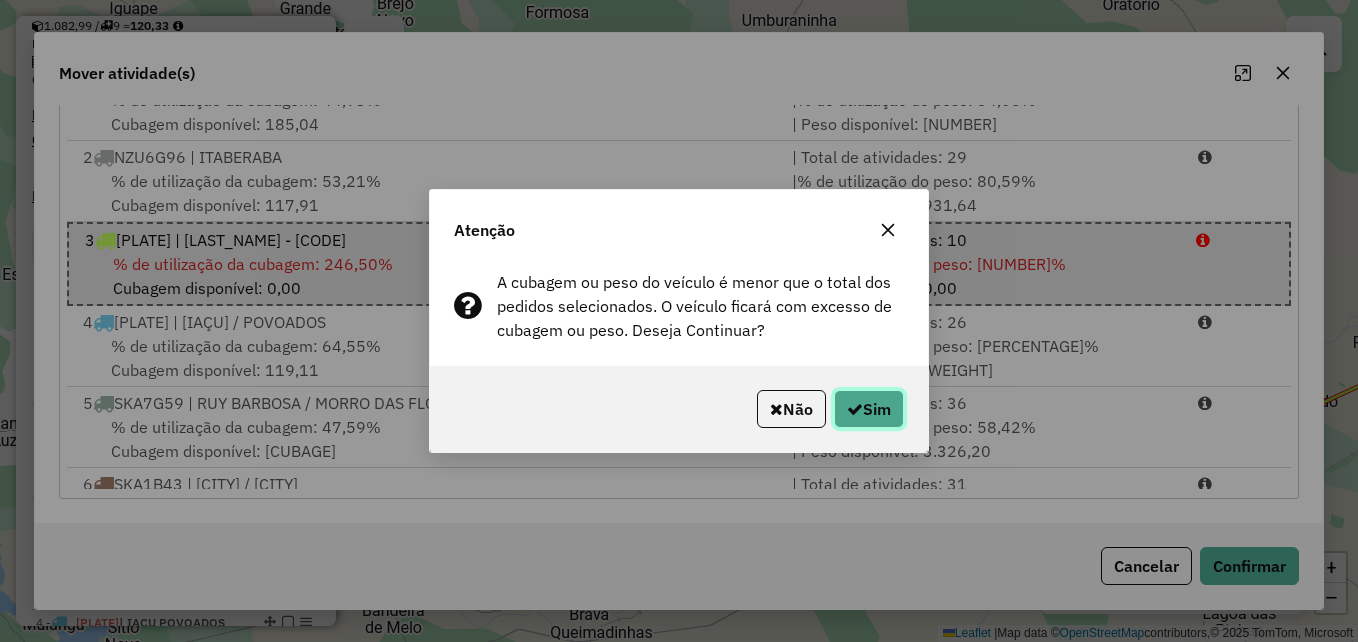 click on "Sim" 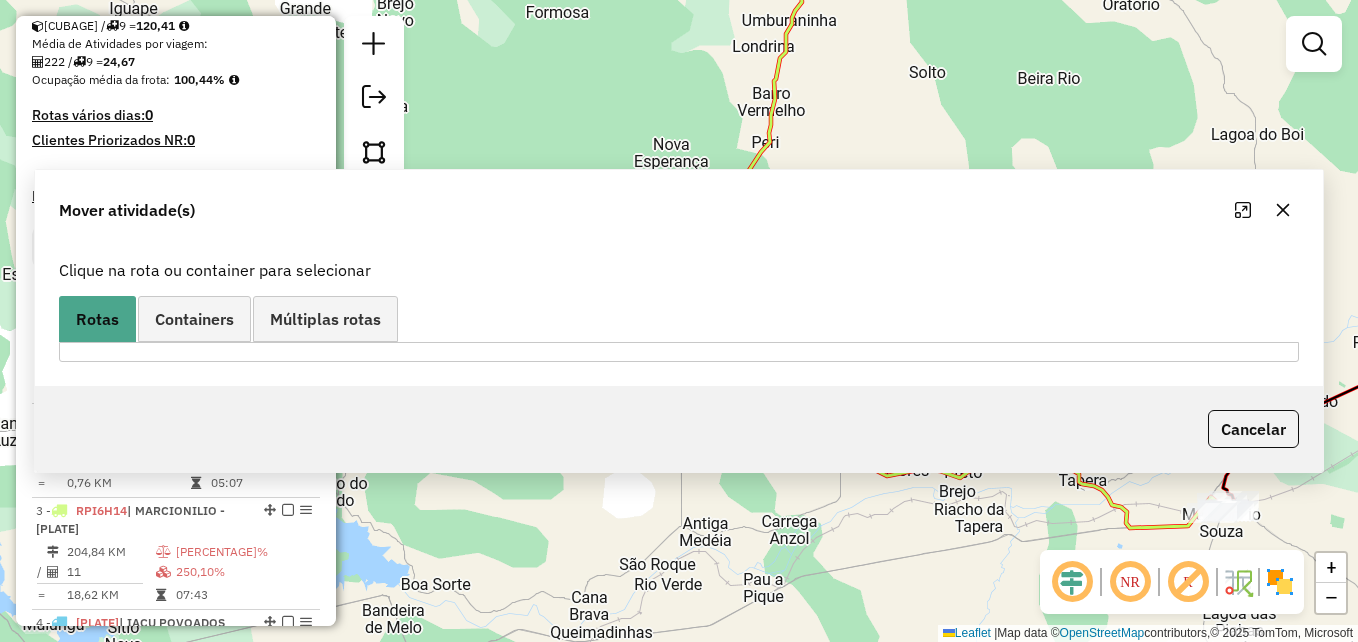 scroll, scrollTop: 0, scrollLeft: 0, axis: both 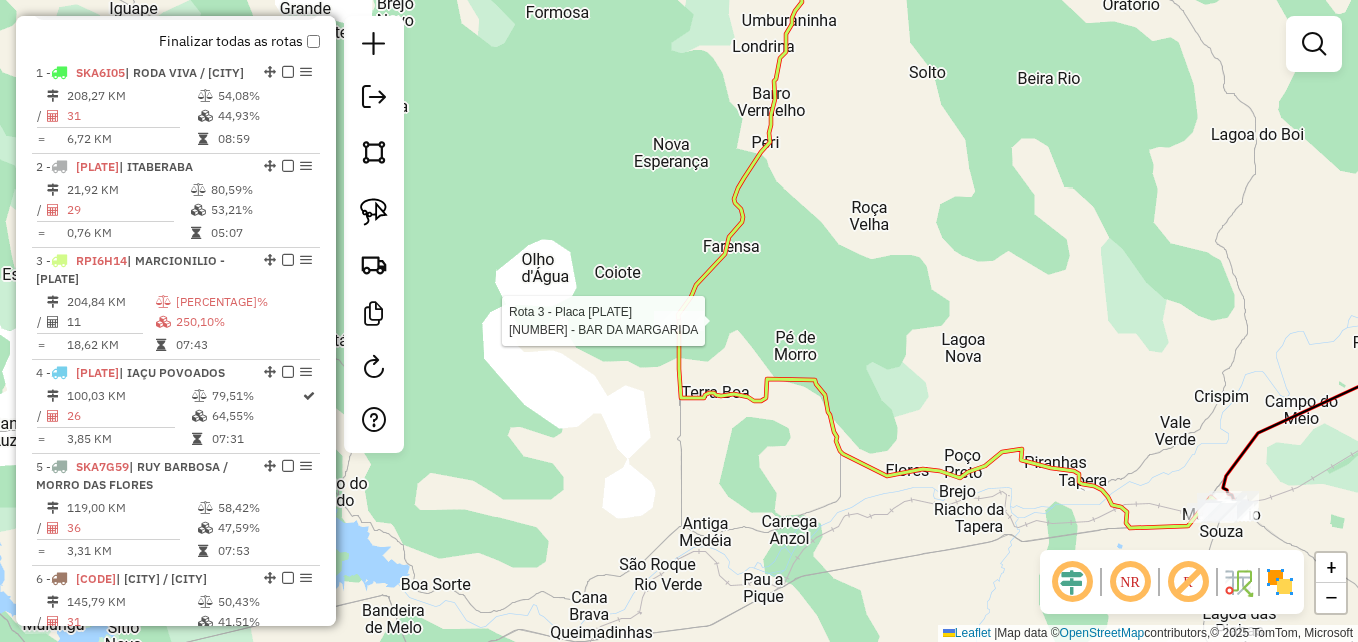 select on "*********" 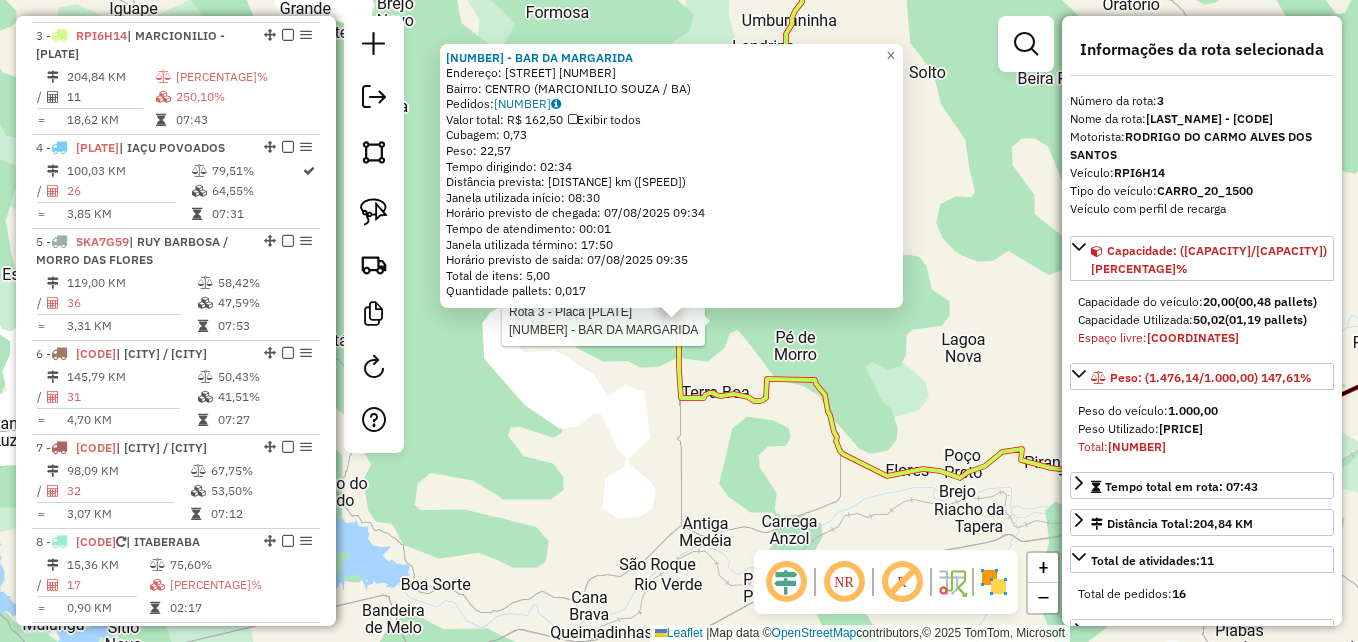 scroll, scrollTop: 956, scrollLeft: 0, axis: vertical 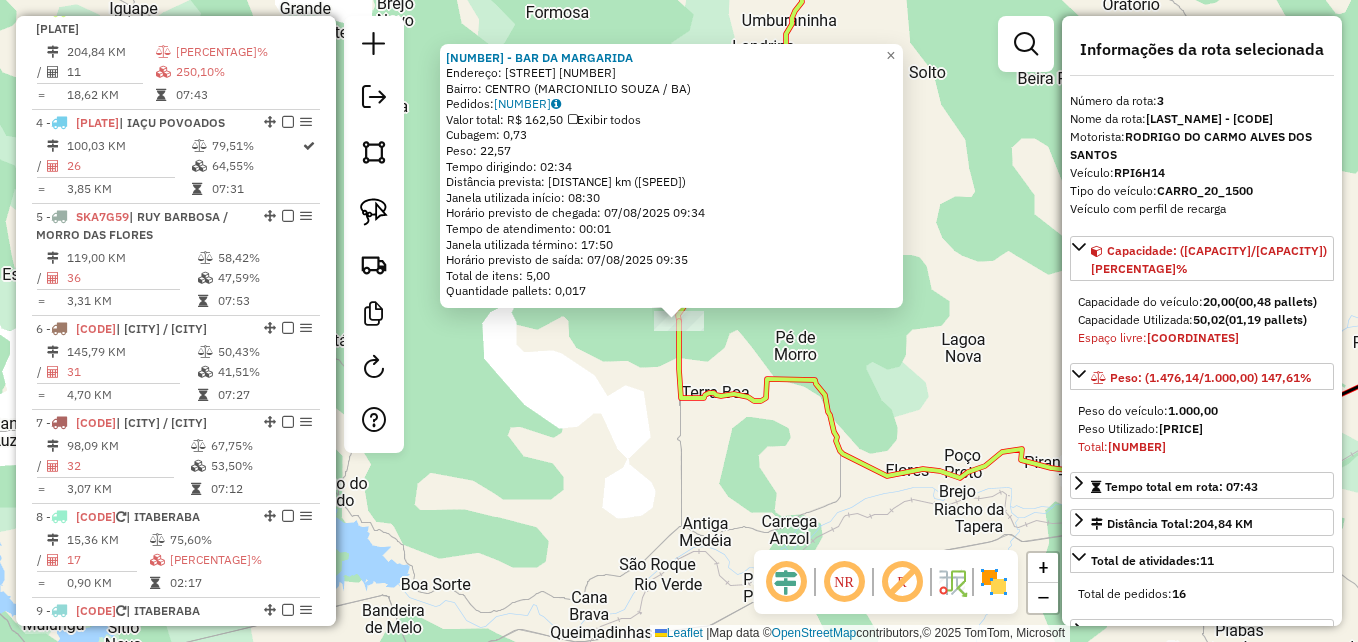 drag, startPoint x: 680, startPoint y: 454, endPoint x: 691, endPoint y: 451, distance: 11.401754 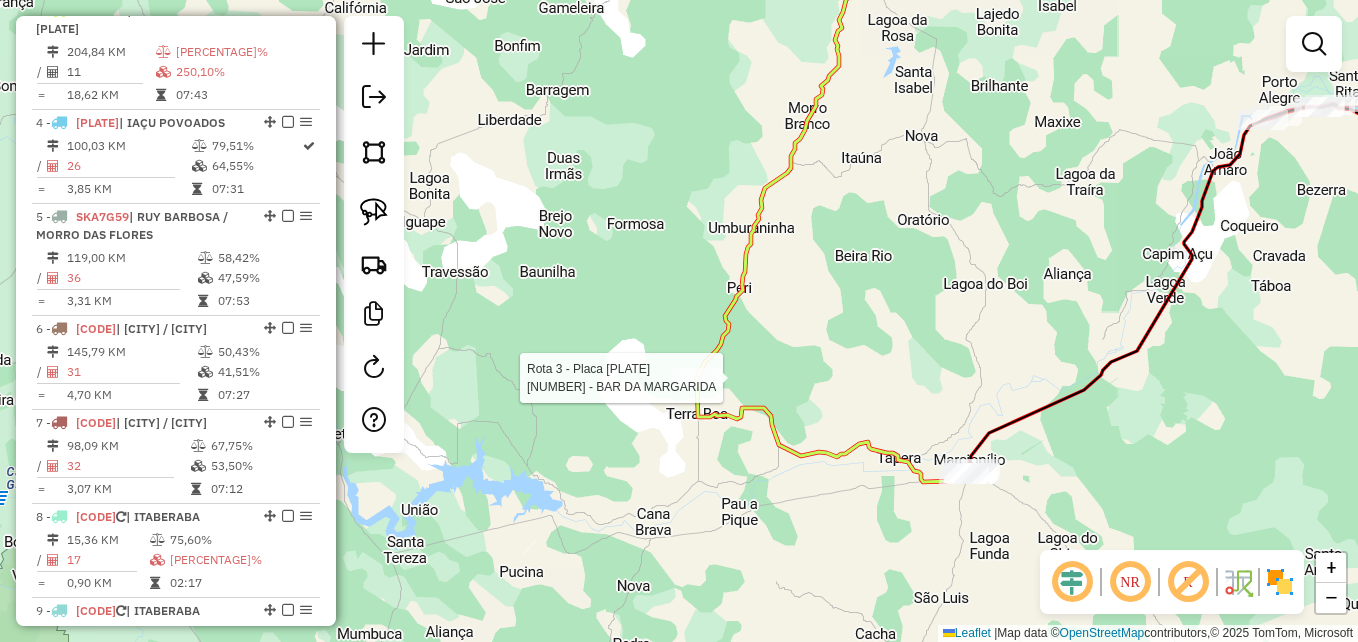 select on "*********" 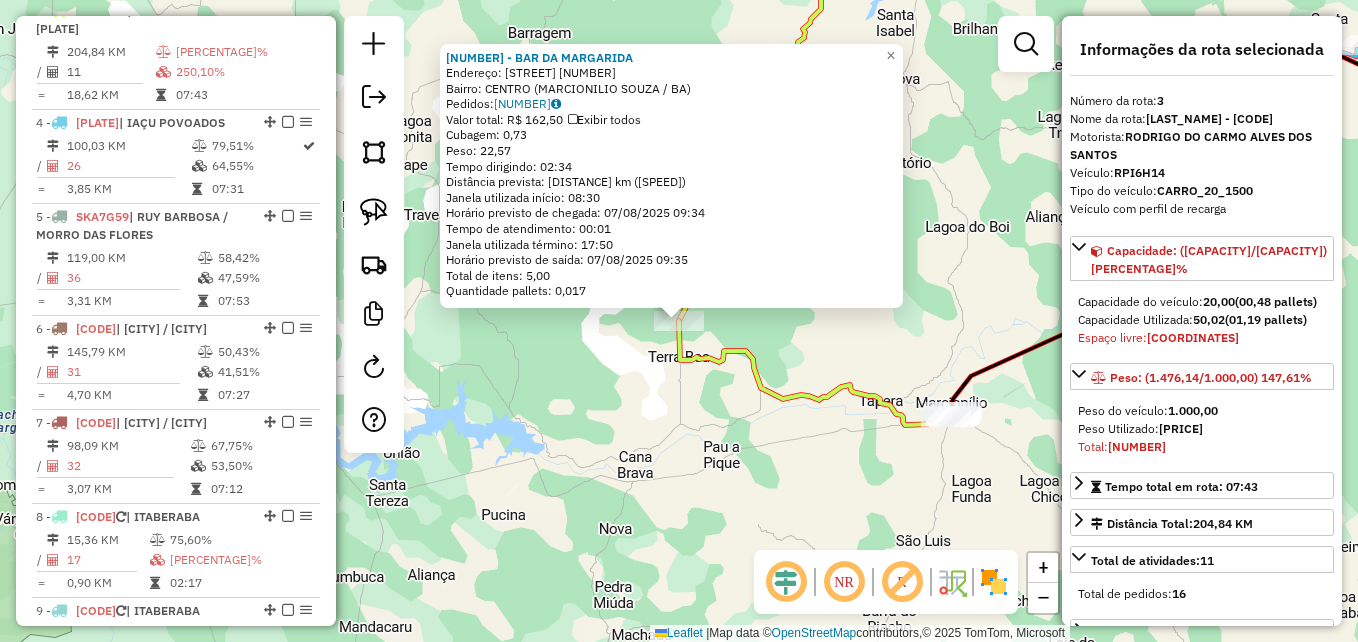 click on "2247 - BAR DA MARGARIDA  Endereço:  RUA ALTINA ROSA DOS SANTOS 65   Bairro: CENTRO (MARCIONILIO SOUZA / BA)   Pedidos:  06096375   Valor total: R$ 162,50   Exibir todos   Cubagem: 0,73  Peso: 22,57  Tempo dirigindo: 02:34   Distância prevista: 89,296 km (34,79 km/h)   Janela utilizada início: 08:30   Horário previsto de chegada: 07/08/2025 09:34   Tempo de atendimento: 00:01   Janela utilizada término: 17:50   Horário previsto de saída: 07/08/2025 09:35   Total de itens: 5,00   Quantidade pallets: 0,017  × Janela de atendimento Grade de atendimento Capacidade Transportadoras Veículos Cliente Pedidos  Rotas Selecione os dias de semana para filtrar as janelas de atendimento  Seg   Ter   Qua   Qui   Sex   Sáb   Dom  Informe o período da janela de atendimento: De: Até:  Filtrar exatamente a janela do cliente  Considerar janela de atendimento padrão  Selecione os dias de semana para filtrar as grades de atendimento  Seg   Ter   Qua   Qui   Sex   Sáb   Dom   Peso mínimo:   Peso máximo:   De:   De:" 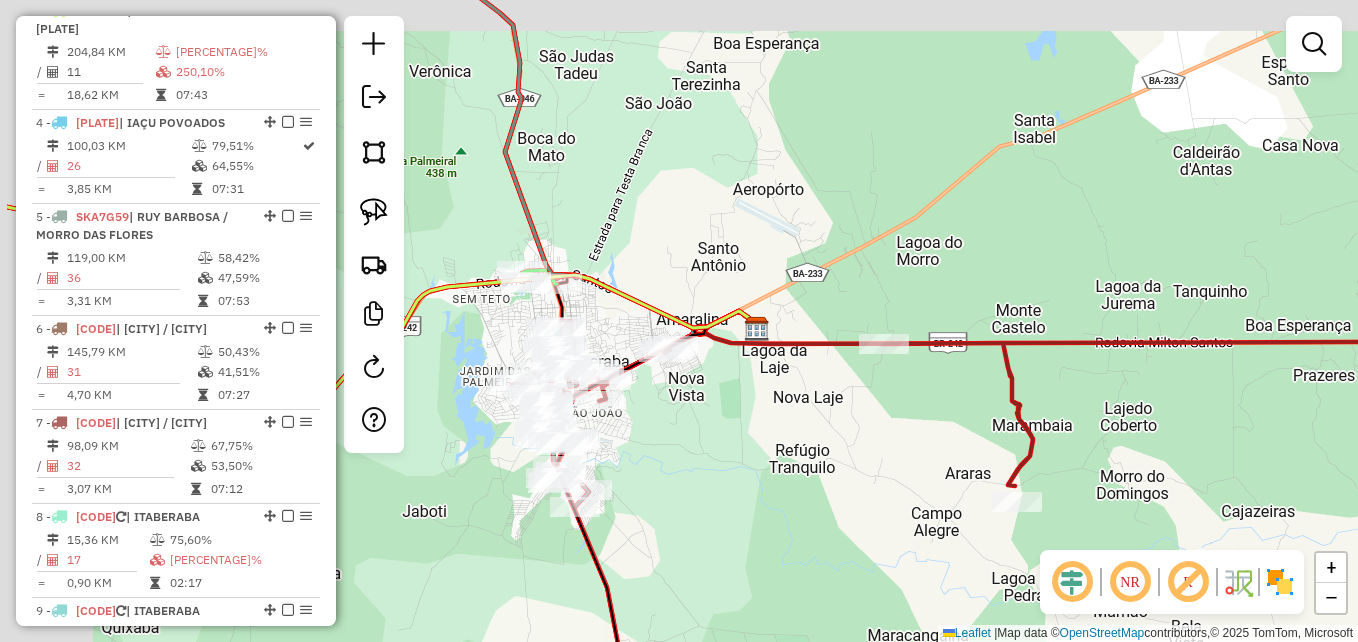drag, startPoint x: 667, startPoint y: 434, endPoint x: 827, endPoint y: 490, distance: 169.51697 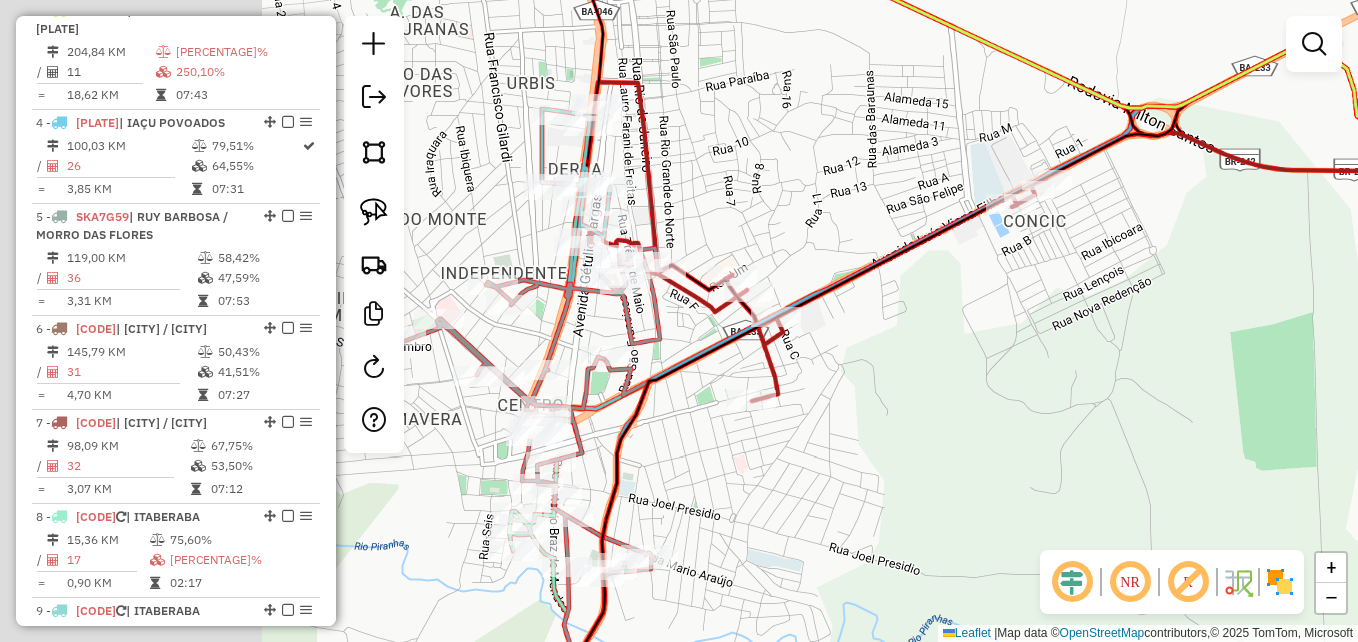 drag, startPoint x: 612, startPoint y: 389, endPoint x: 935, endPoint y: 388, distance: 323.00156 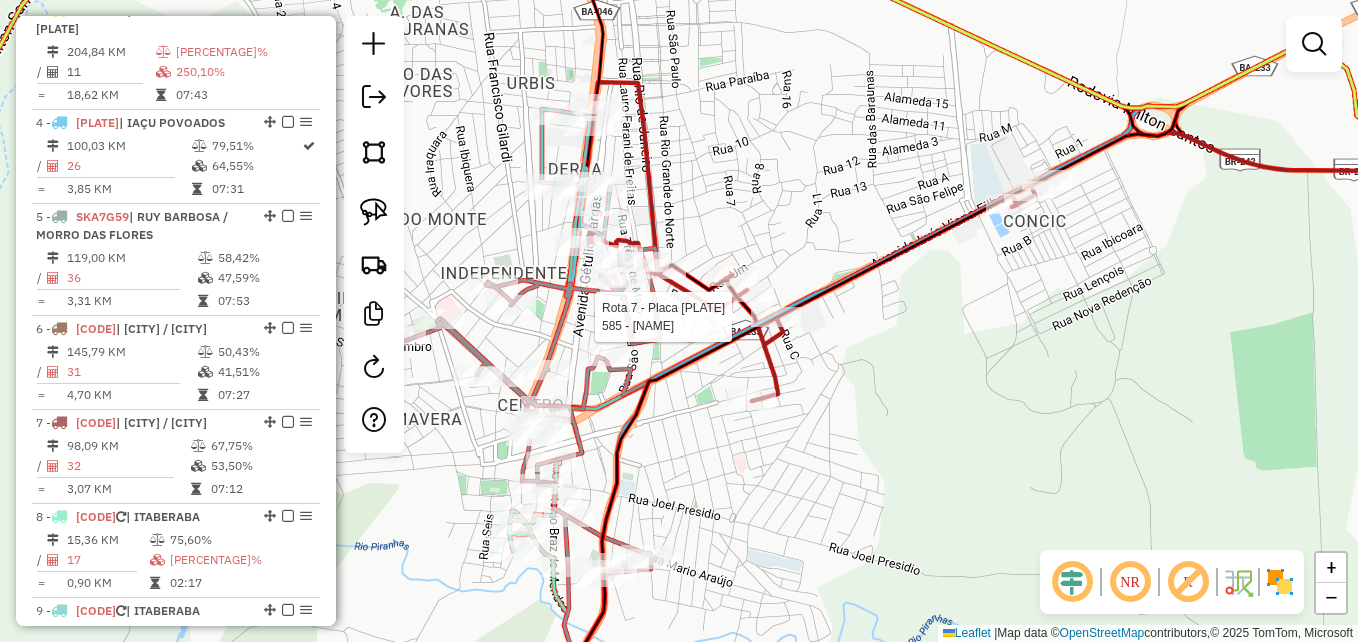select on "*********" 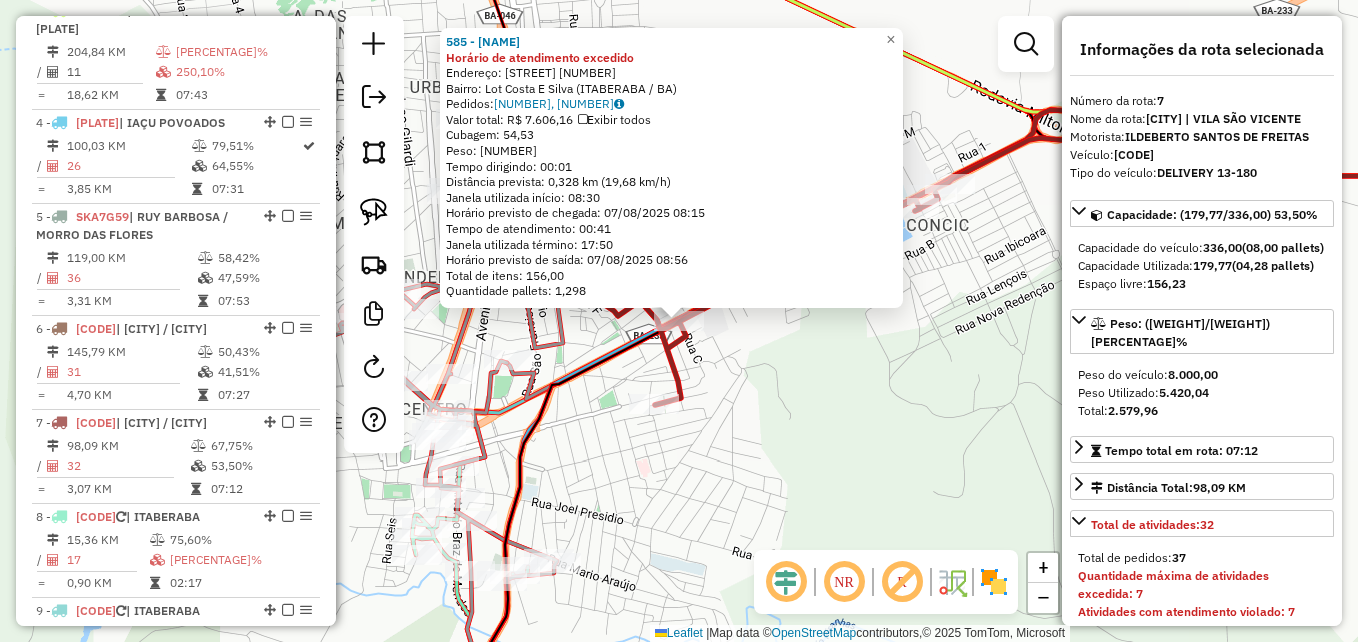 scroll, scrollTop: 1173, scrollLeft: 0, axis: vertical 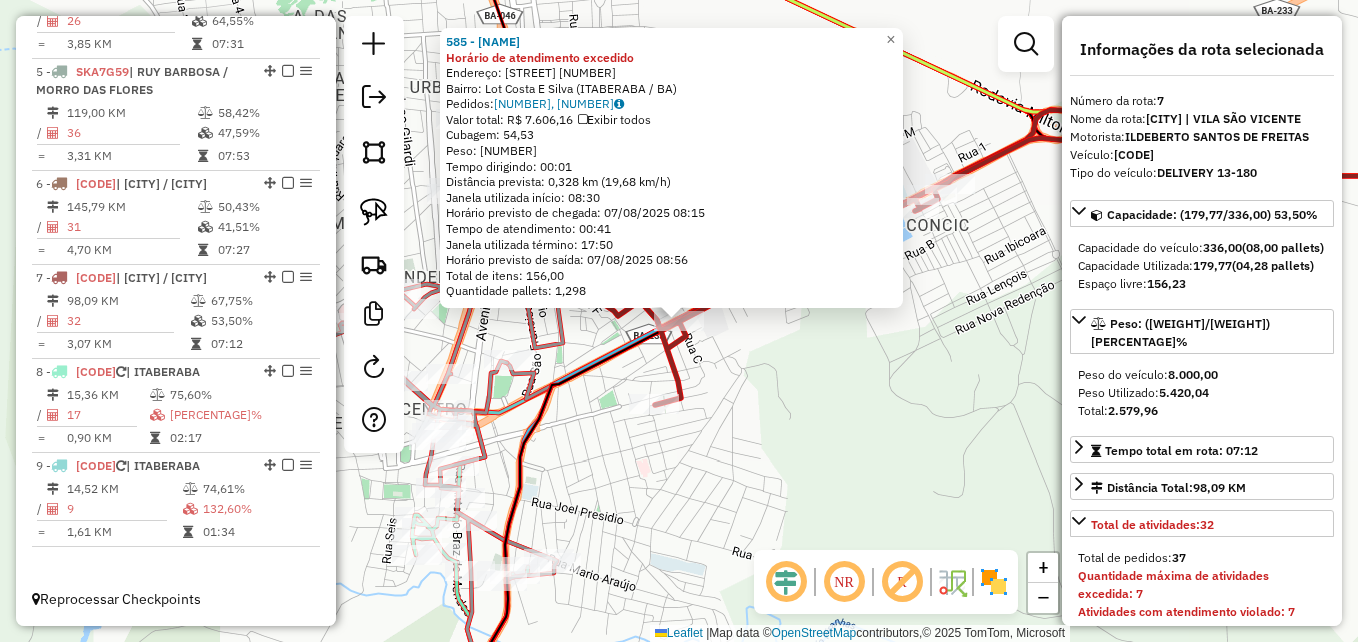click on "585 - JOILSON OLIVEIRA FIL Horário de atendimento excedido  Endereço:  AV LUIZ VIANA FILHO 713   Bairro: Lot Costa E Silva (ITABERABA / BA)   Pedidos:  06096852, 06096888   Valor total: R$ 7.606,16   Exibir todos   Cubagem: 54,53  Peso: 1.595,58  Tempo dirigindo: 00:01   Distância prevista: 0,328 km (19,68 km/h)   Janela utilizada início: 08:30   Horário previsto de chegada: 07/08/2025 08:15   Tempo de atendimento: 00:41   Janela utilizada término: 17:50   Horário previsto de saída: 07/08/2025 08:56   Total de itens: 156,00   Quantidade pallets: 1,298  × Janela de atendimento Grade de atendimento Capacidade Transportadoras Veículos Cliente Pedidos  Rotas Selecione os dias de semana para filtrar as janelas de atendimento  Seg   Ter   Qua   Qui   Sex   Sáb   Dom  Informe o período da janela de atendimento: De: Até:  Filtrar exatamente a janela do cliente  Considerar janela de atendimento padrão  Selecione os dias de semana para filtrar as grades de atendimento  Seg   Ter   Qua   Qui   Sex   Sáb" 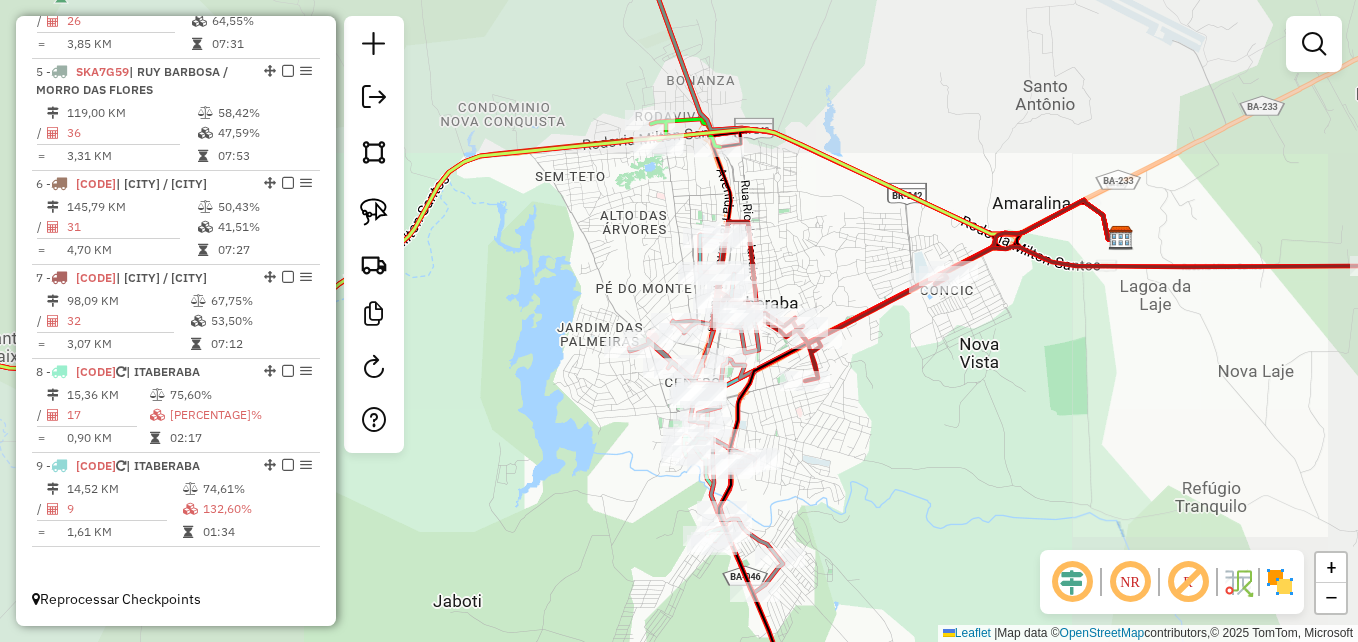 drag, startPoint x: 1032, startPoint y: 410, endPoint x: 327, endPoint y: 337, distance: 708.76935 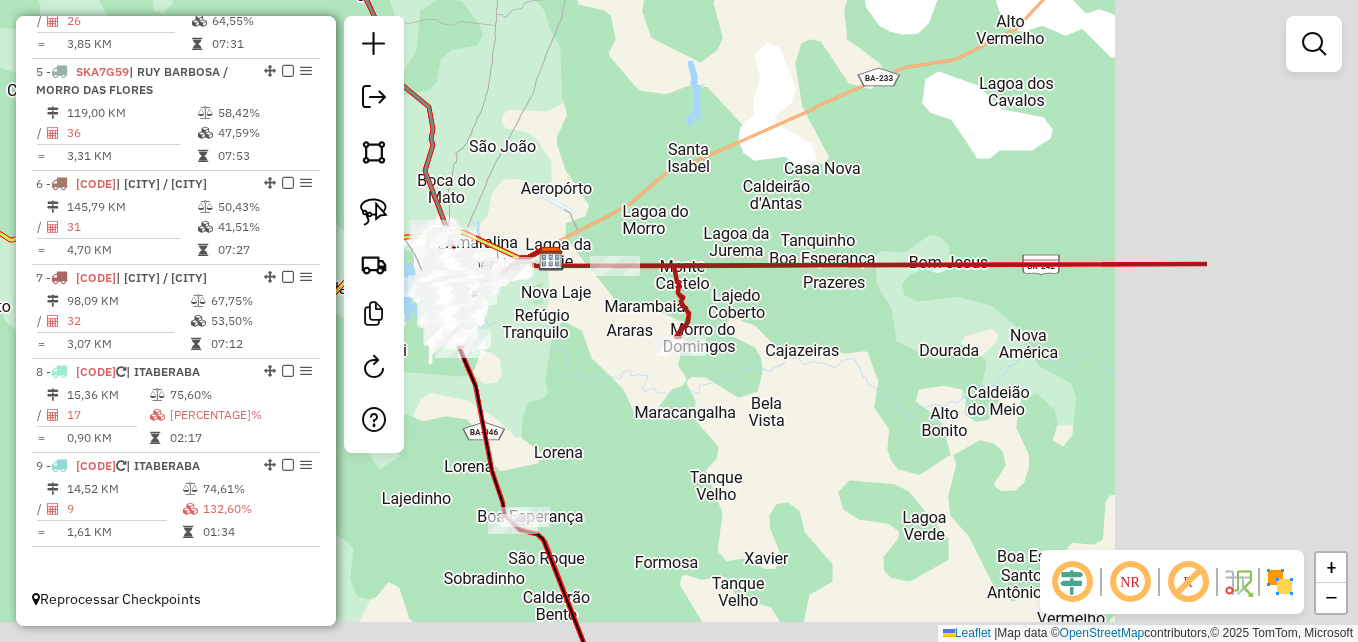 drag, startPoint x: 1053, startPoint y: 409, endPoint x: 766, endPoint y: 362, distance: 290.82297 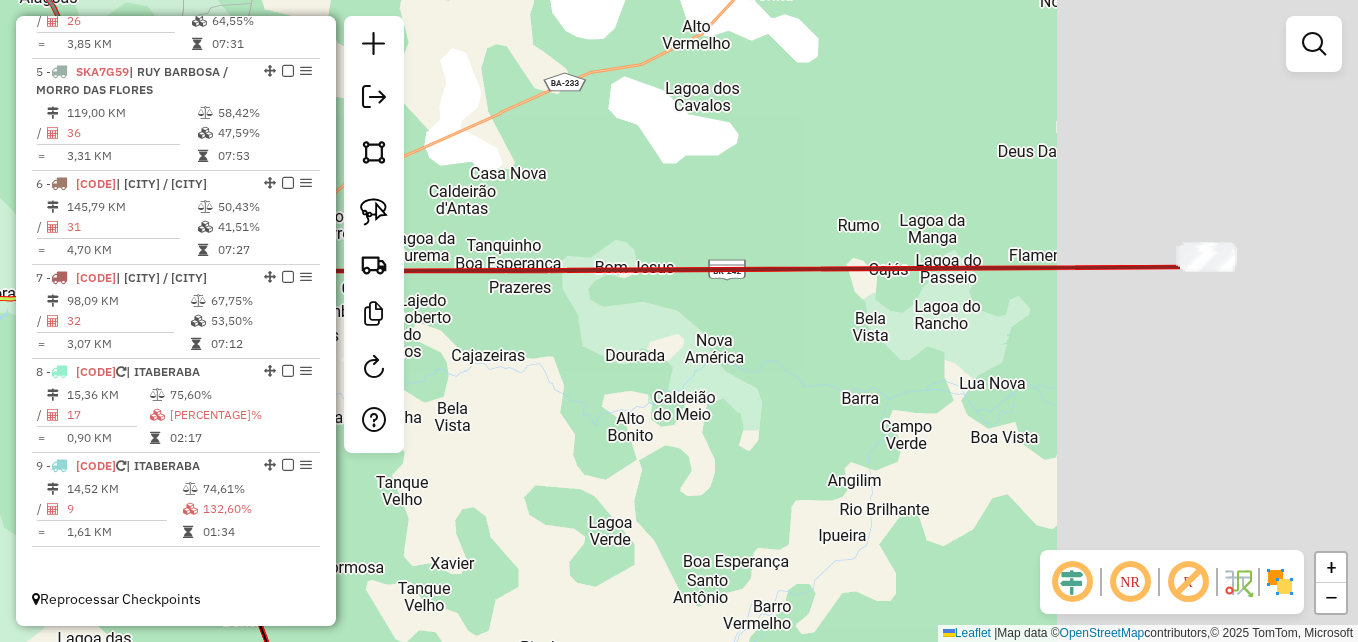 drag, startPoint x: 812, startPoint y: 367, endPoint x: 702, endPoint y: 367, distance: 110 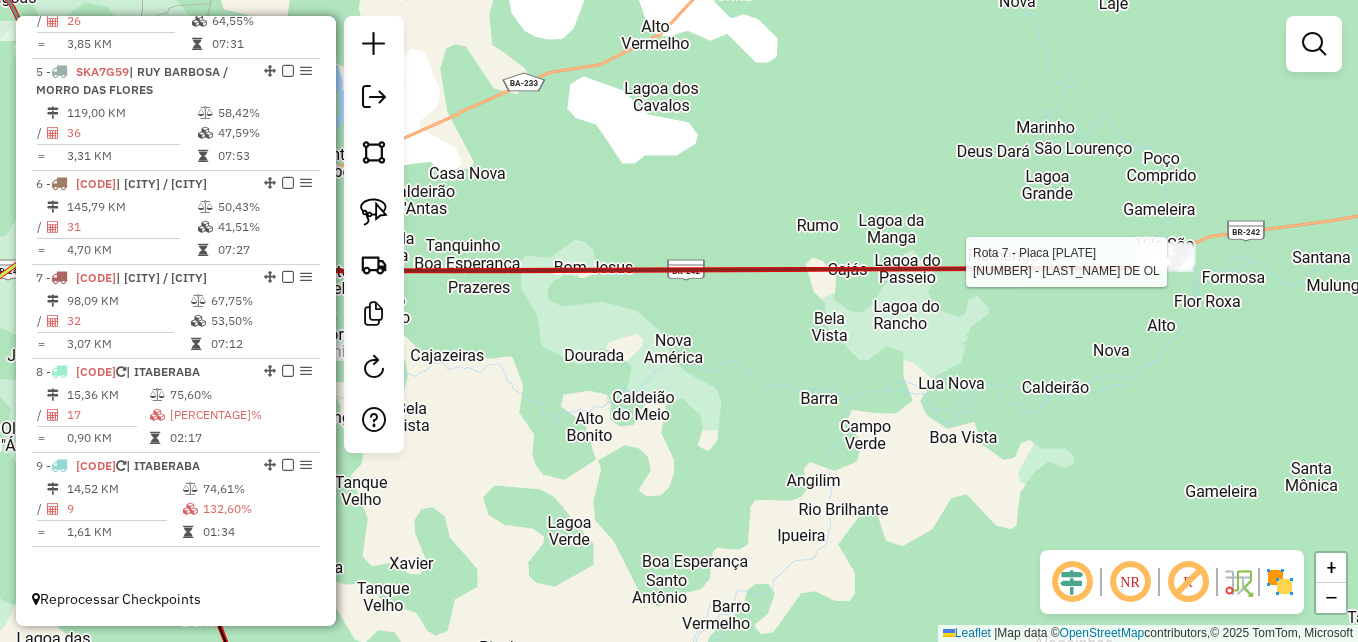 select on "*********" 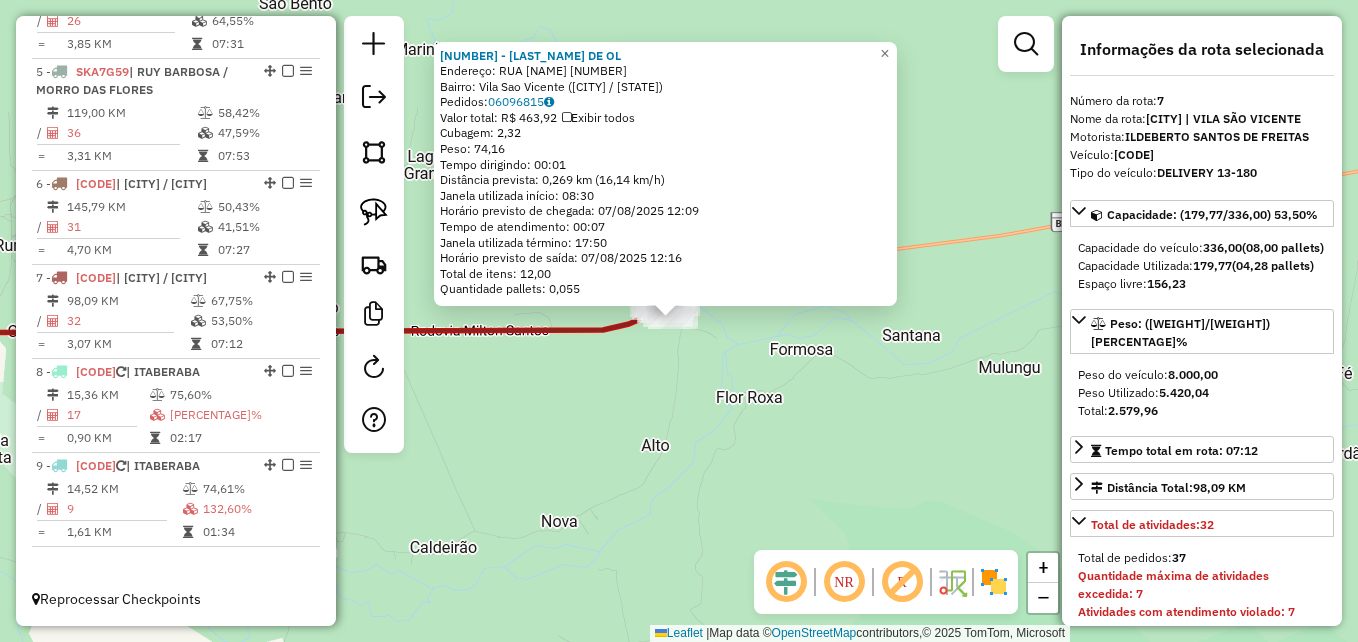 click on "1033 - ROSALIO SANTOS DE OL  Endereço:  RUA DIREITA DO ASFALTO 50   Bairro: Vila Sao Vicente (ITABERABA / BA)   Pedidos:  06096815   Valor total: R$ 463,92   Exibir todos   Cubagem: 2,32  Peso: 74,16  Tempo dirigindo: 00:01   Distância prevista: 0,269 km (16,14 km/h)   Janela utilizada início: 08:30   Horário previsto de chegada: 07/08/2025 12:09   Tempo de atendimento: 00:07   Janela utilizada término: 17:50   Horário previsto de saída: 07/08/2025 12:16   Total de itens: 12,00   Quantidade pallets: 0,055  × Janela de atendimento Grade de atendimento Capacidade Transportadoras Veículos Cliente Pedidos  Rotas Selecione os dias de semana para filtrar as janelas de atendimento  Seg   Ter   Qua   Qui   Sex   Sáb   Dom  Informe o período da janela de atendimento: De: Até:  Filtrar exatamente a janela do cliente  Considerar janela de atendimento padrão  Selecione os dias de semana para filtrar as grades de atendimento  Seg   Ter   Qua   Qui   Sex   Sáb   Dom   Peso mínimo:   Peso máximo:   De:  De:" 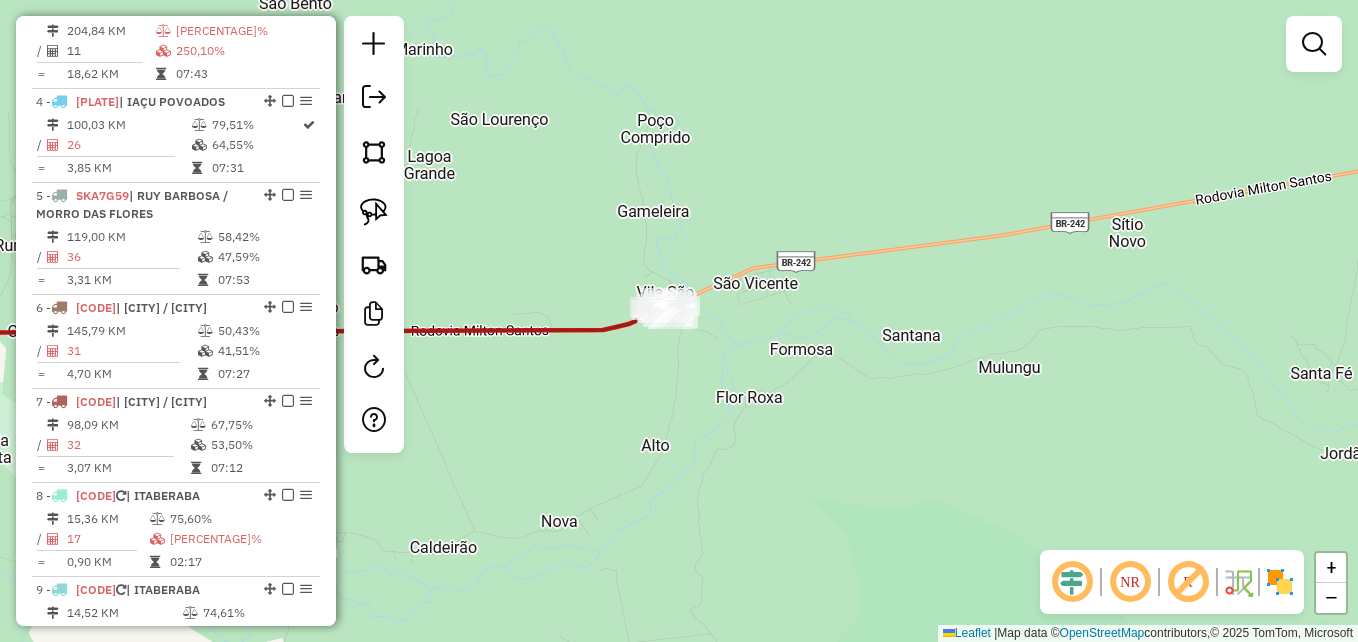 scroll, scrollTop: 773, scrollLeft: 0, axis: vertical 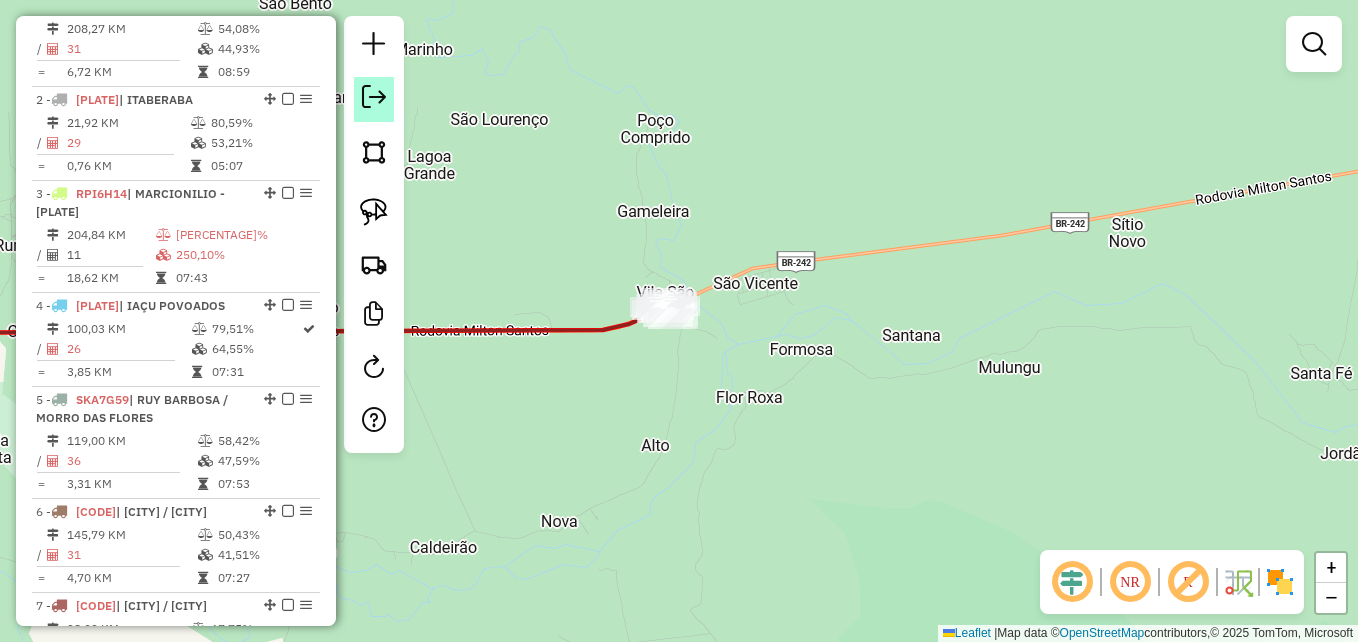 click 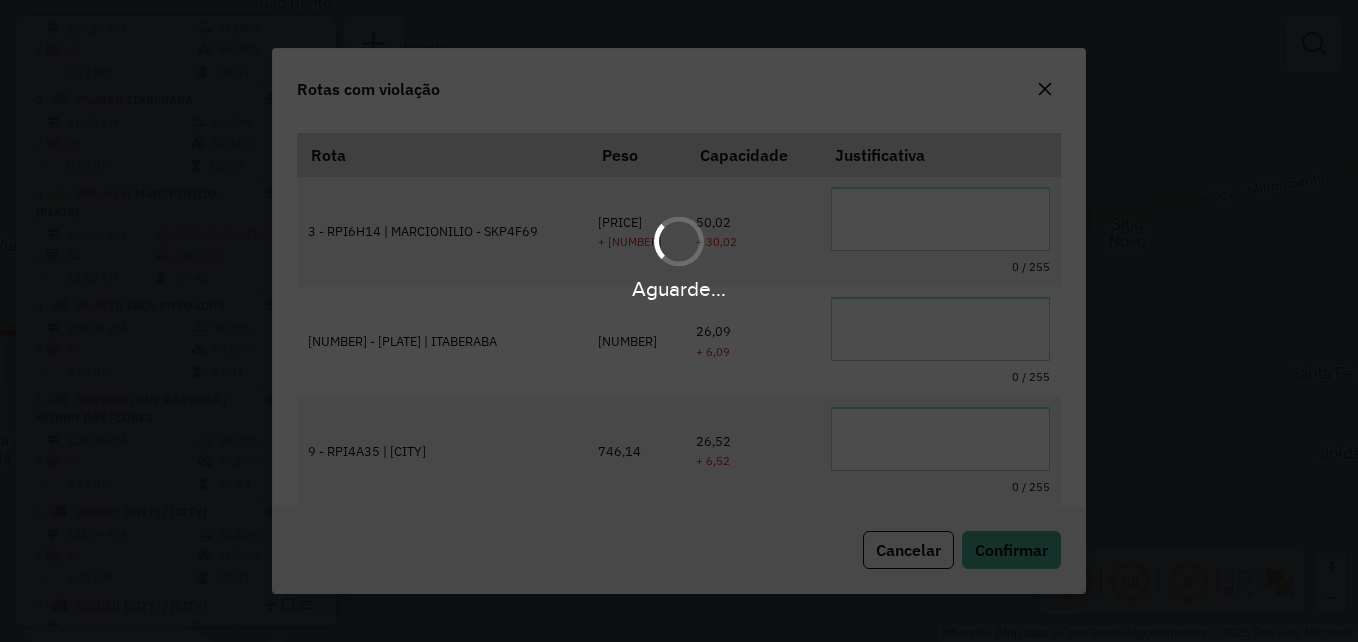 scroll, scrollTop: 36, scrollLeft: 0, axis: vertical 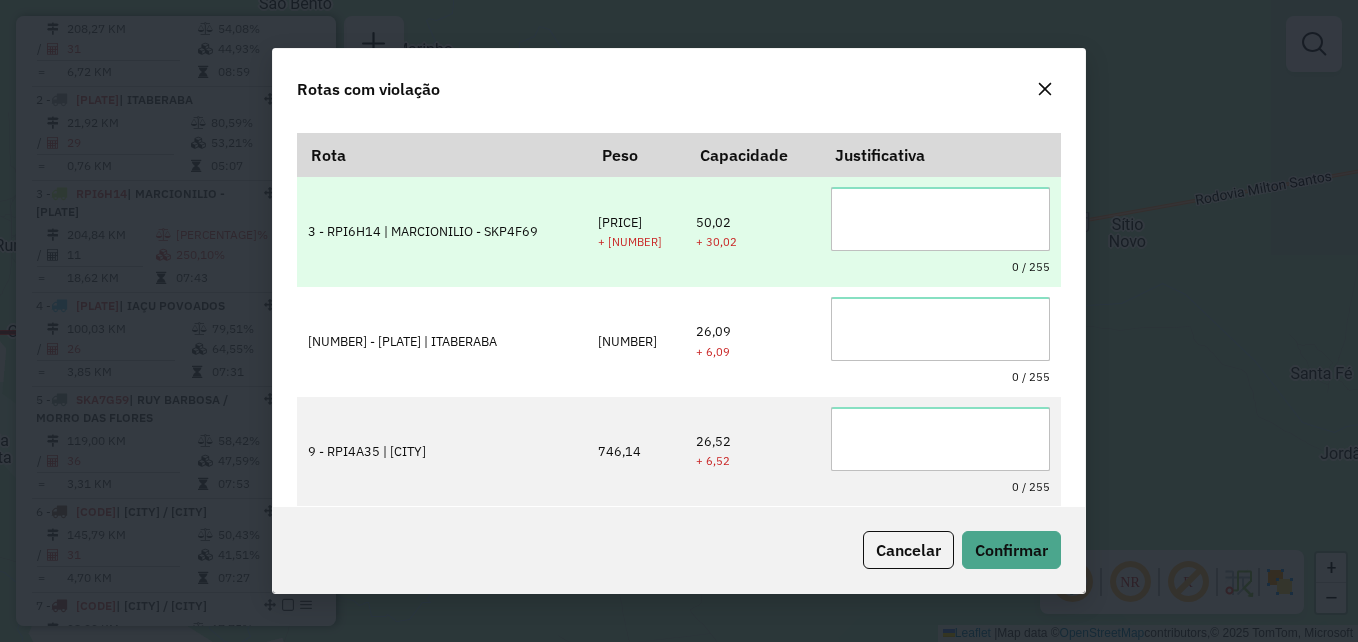 click at bounding box center [941, 219] 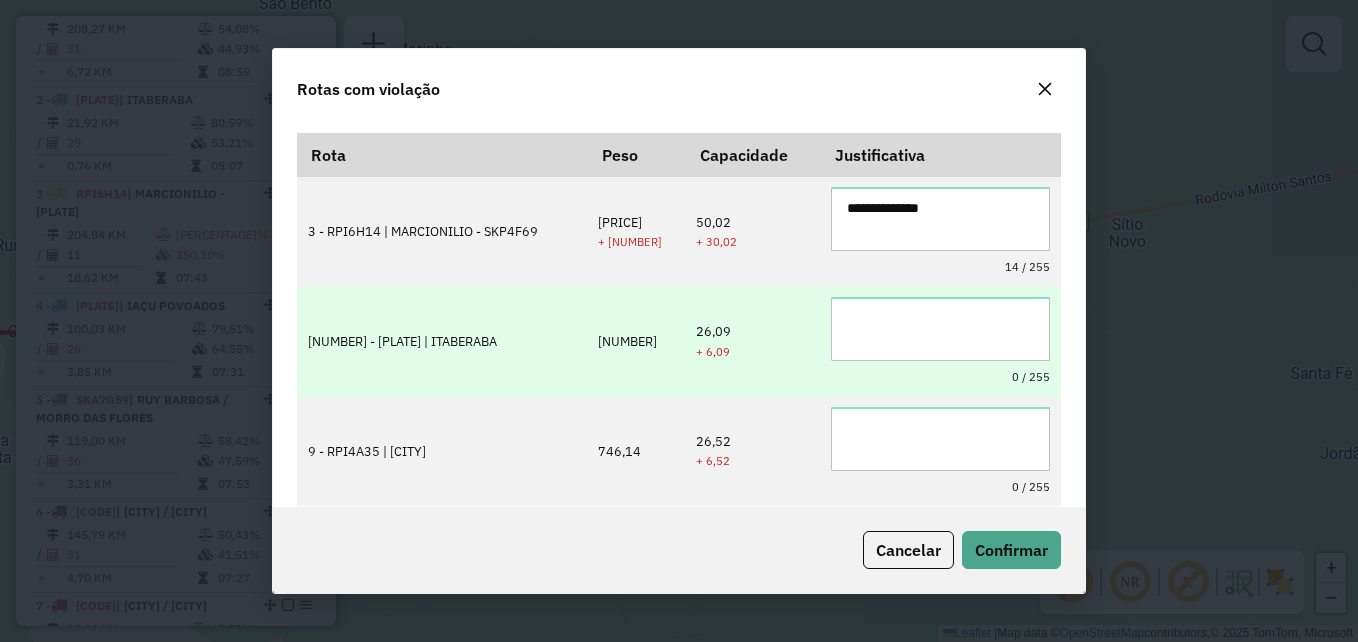 type on "**********" 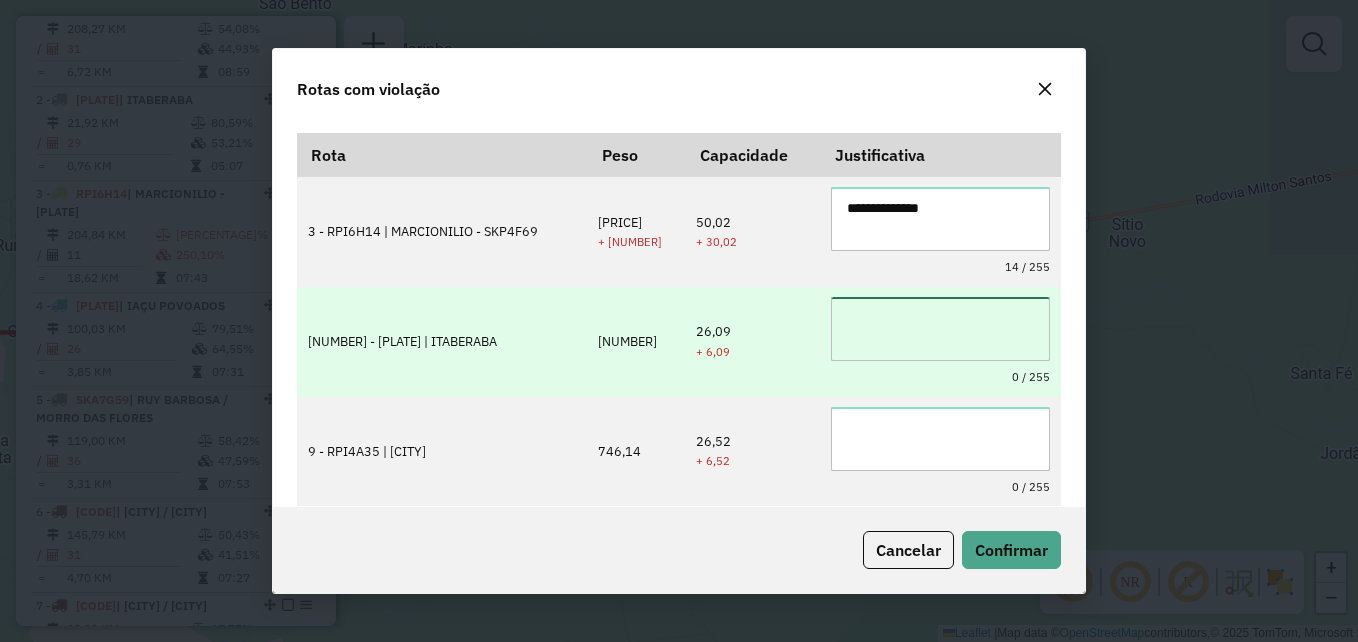 click at bounding box center [941, 329] 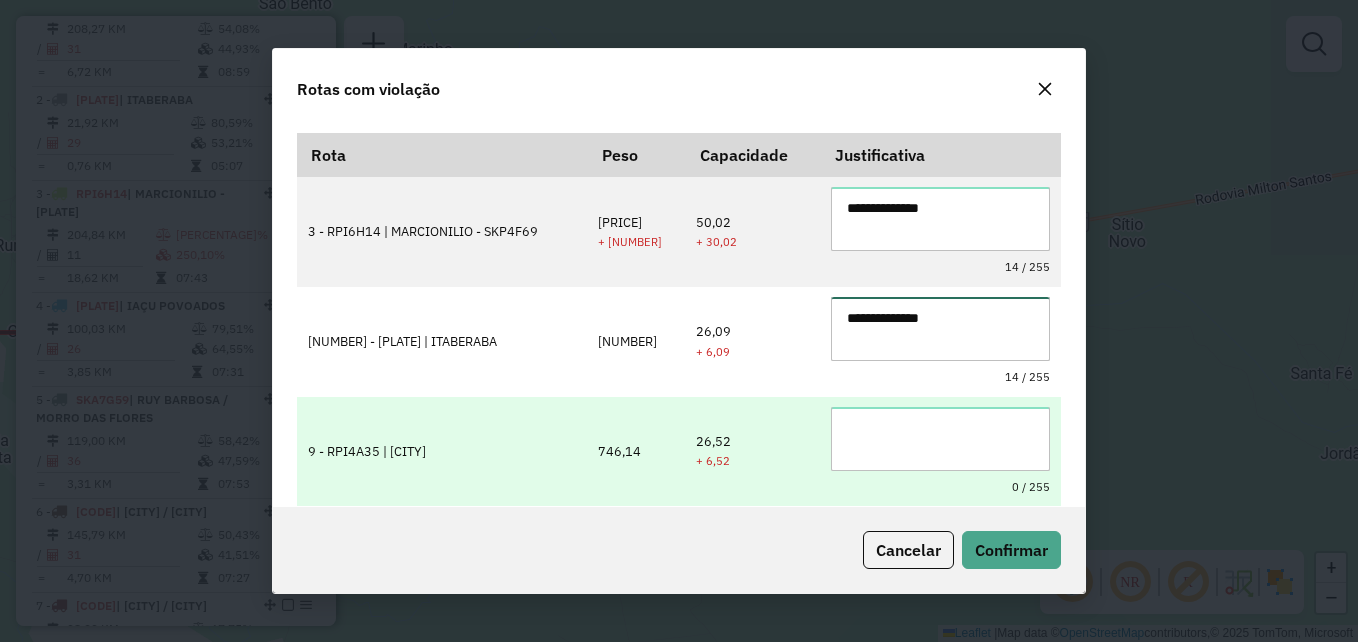 type on "**********" 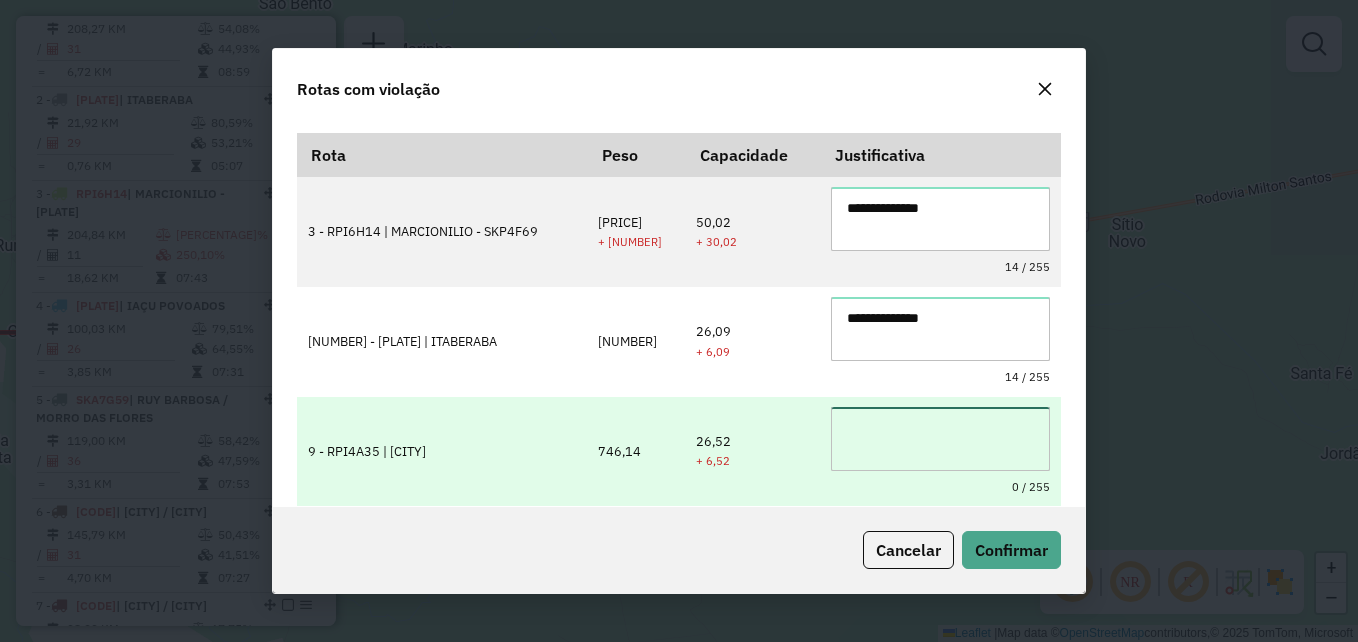 click at bounding box center (941, 439) 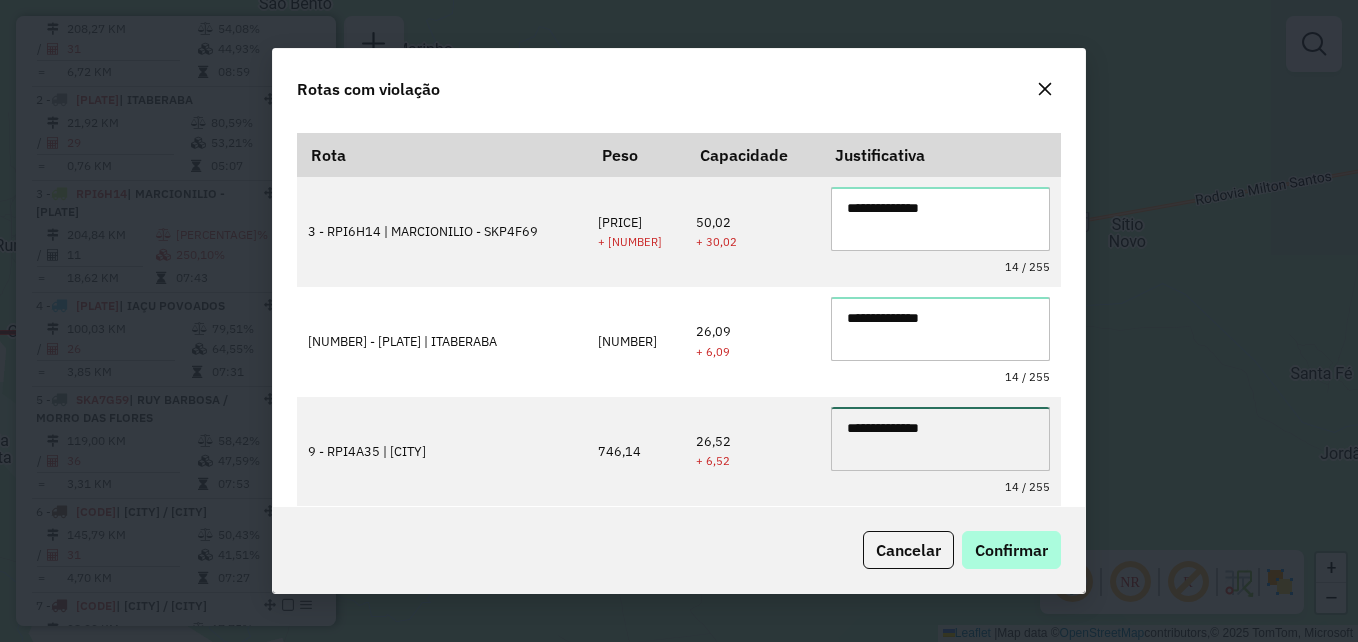 type on "**********" 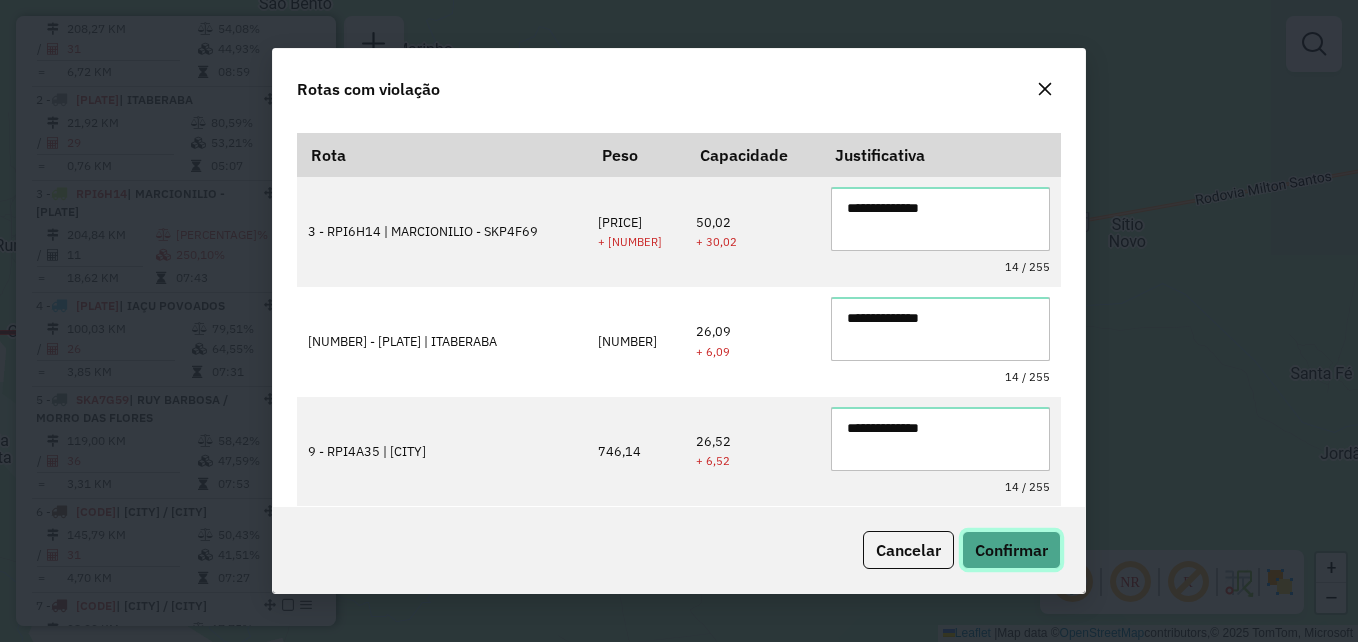 click on "Confirmar" 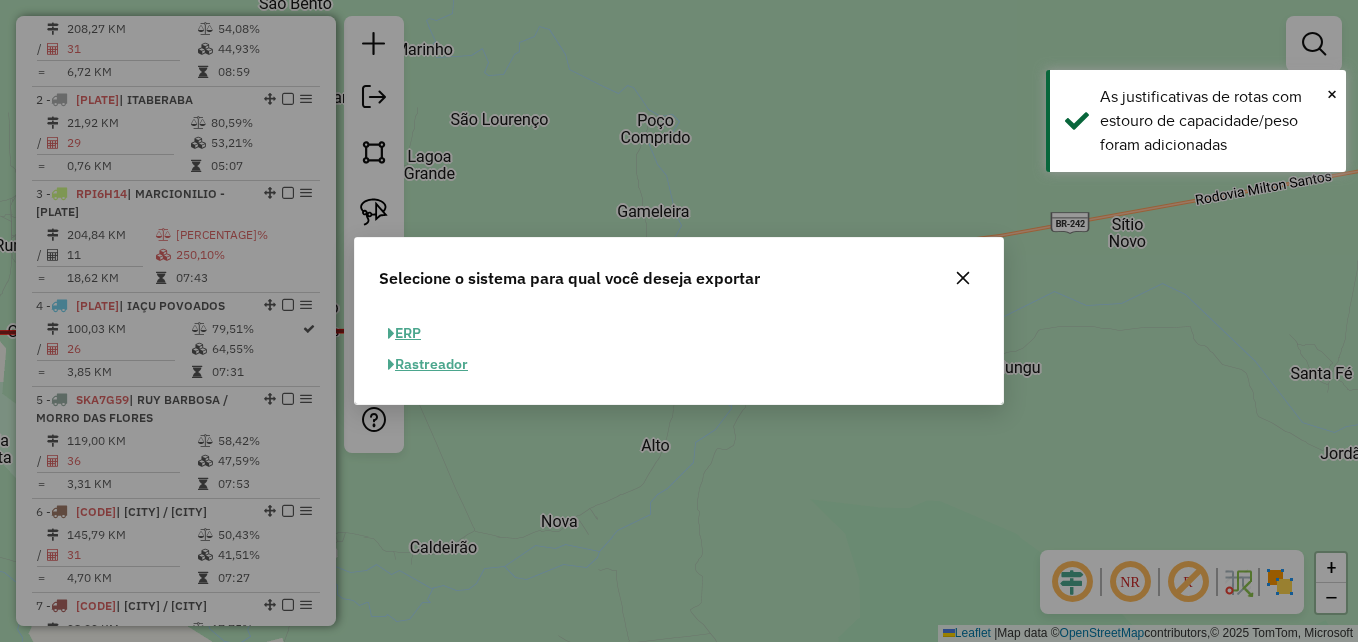 click on "ERP" 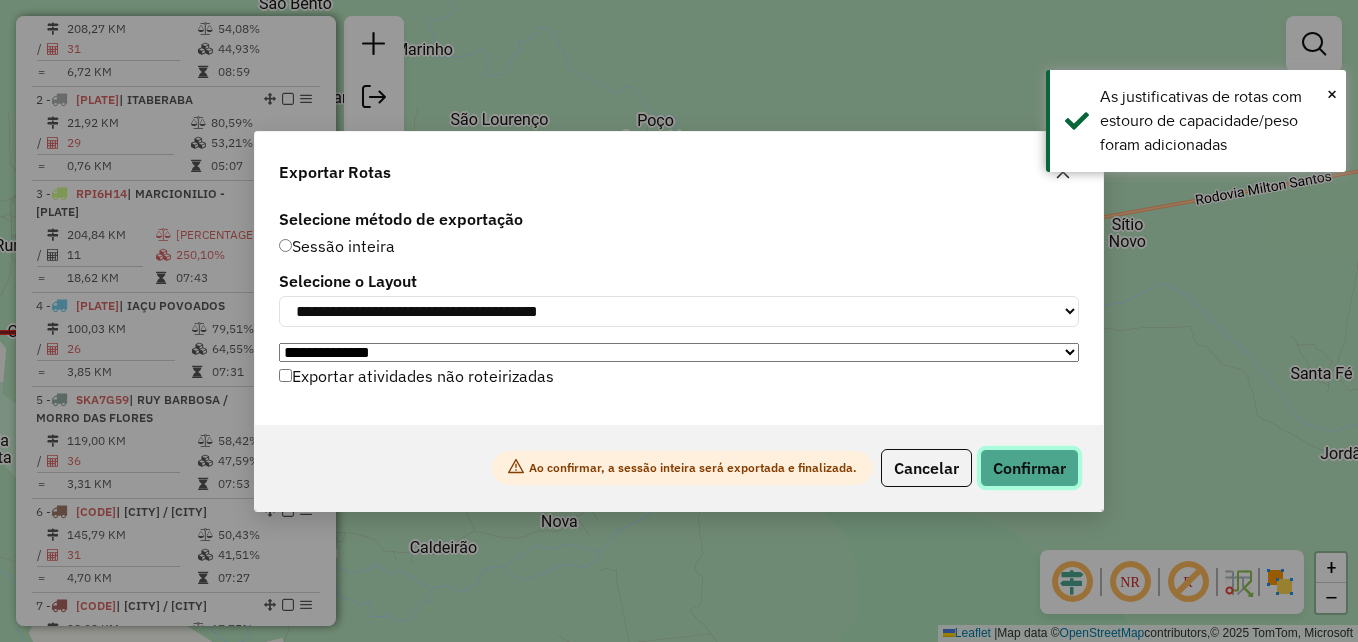 click on "Confirmar" 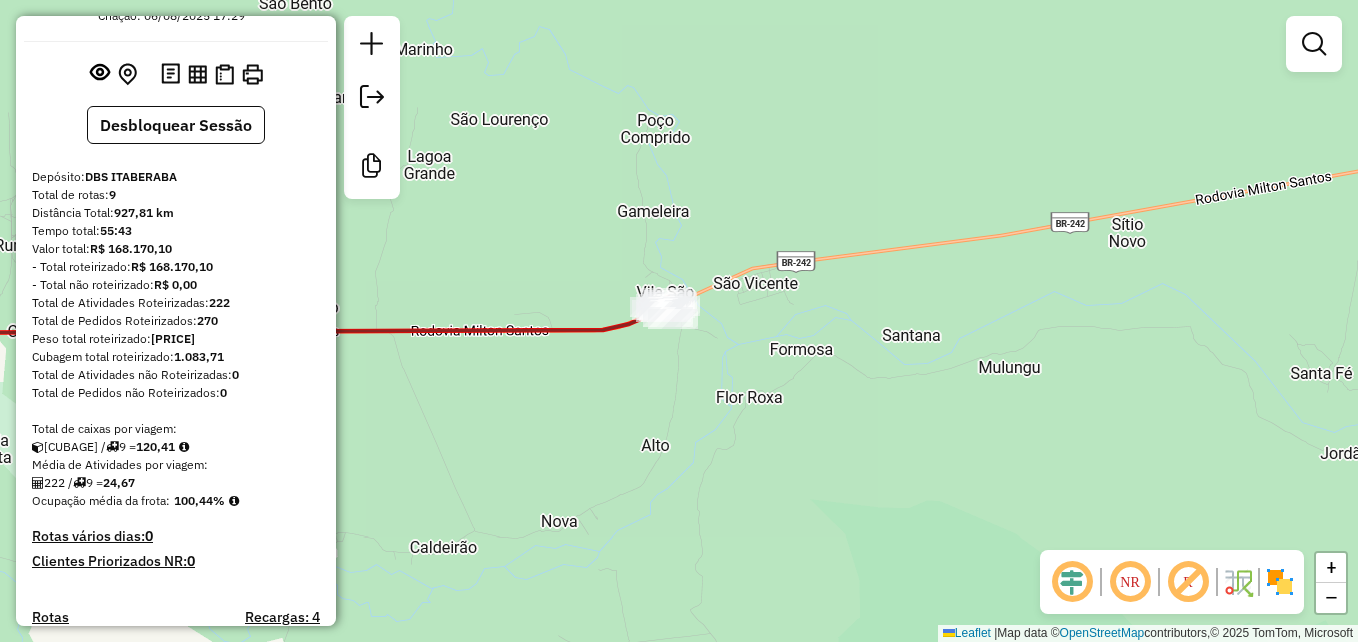 scroll, scrollTop: 0, scrollLeft: 0, axis: both 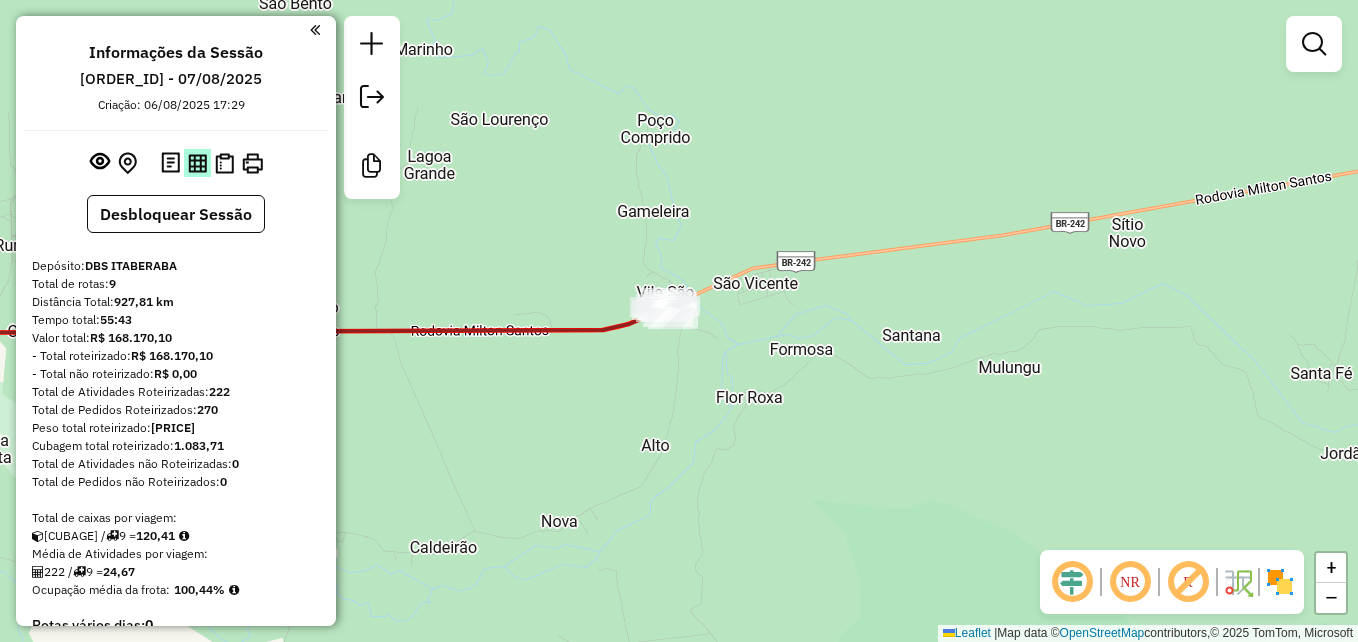 click at bounding box center (197, 163) 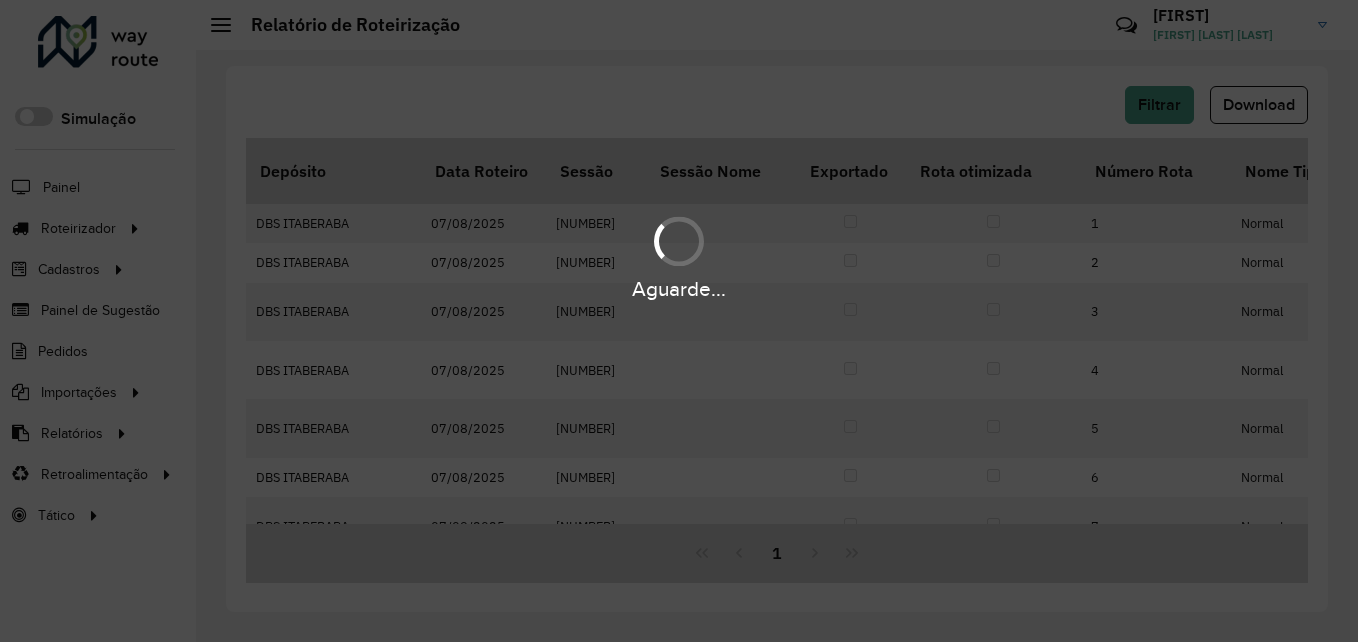 scroll, scrollTop: 0, scrollLeft: 0, axis: both 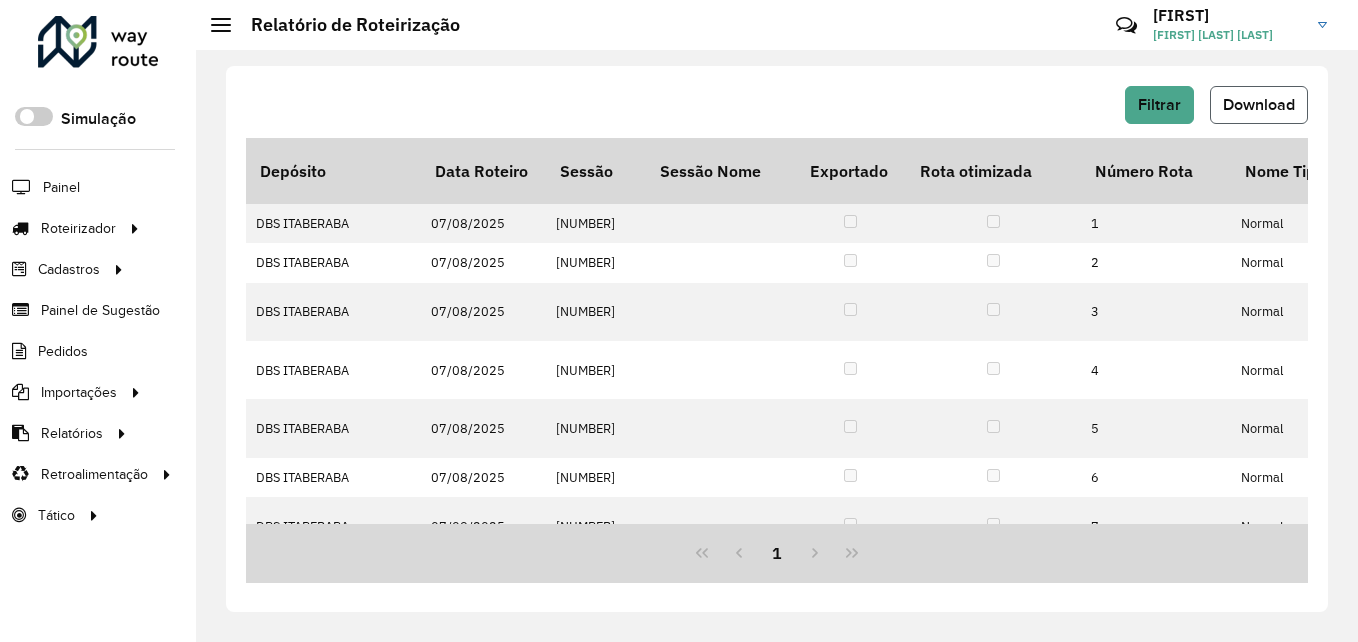 click on "Download" 